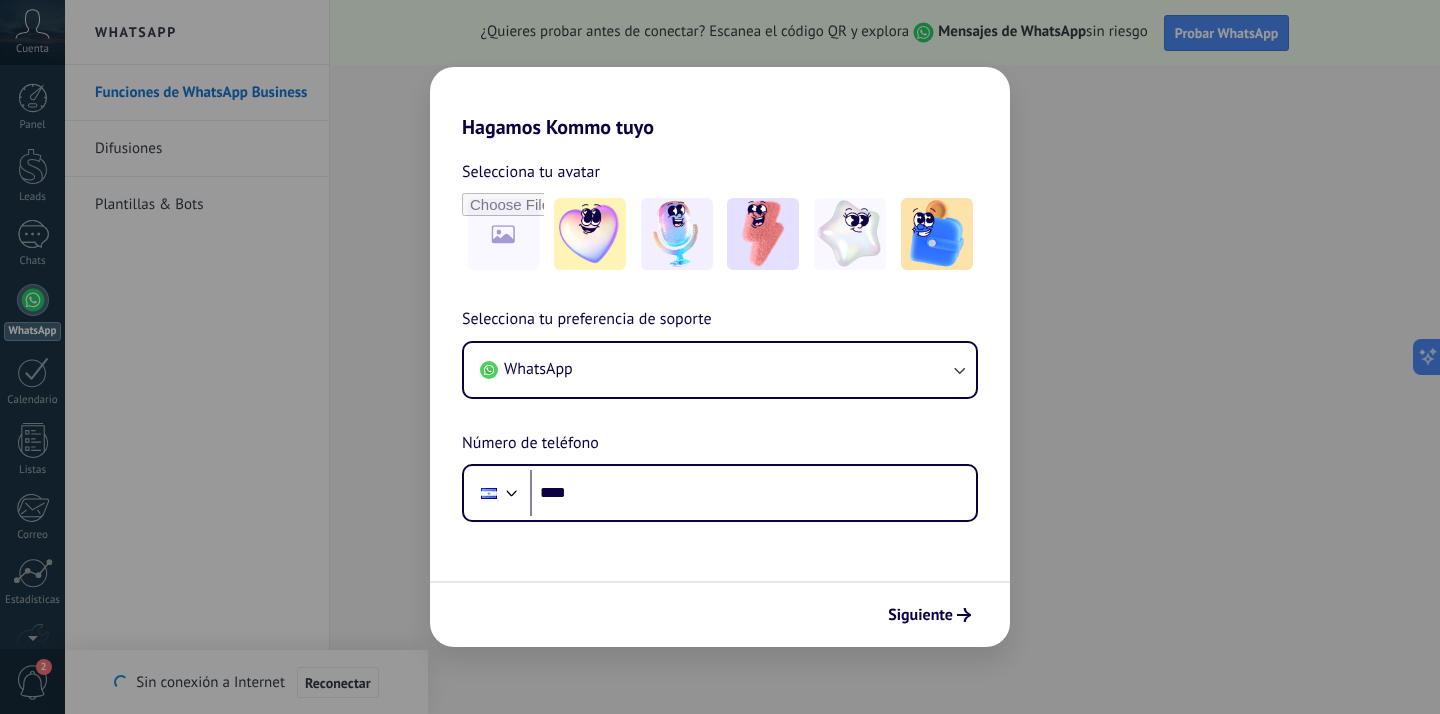 scroll, scrollTop: 0, scrollLeft: 0, axis: both 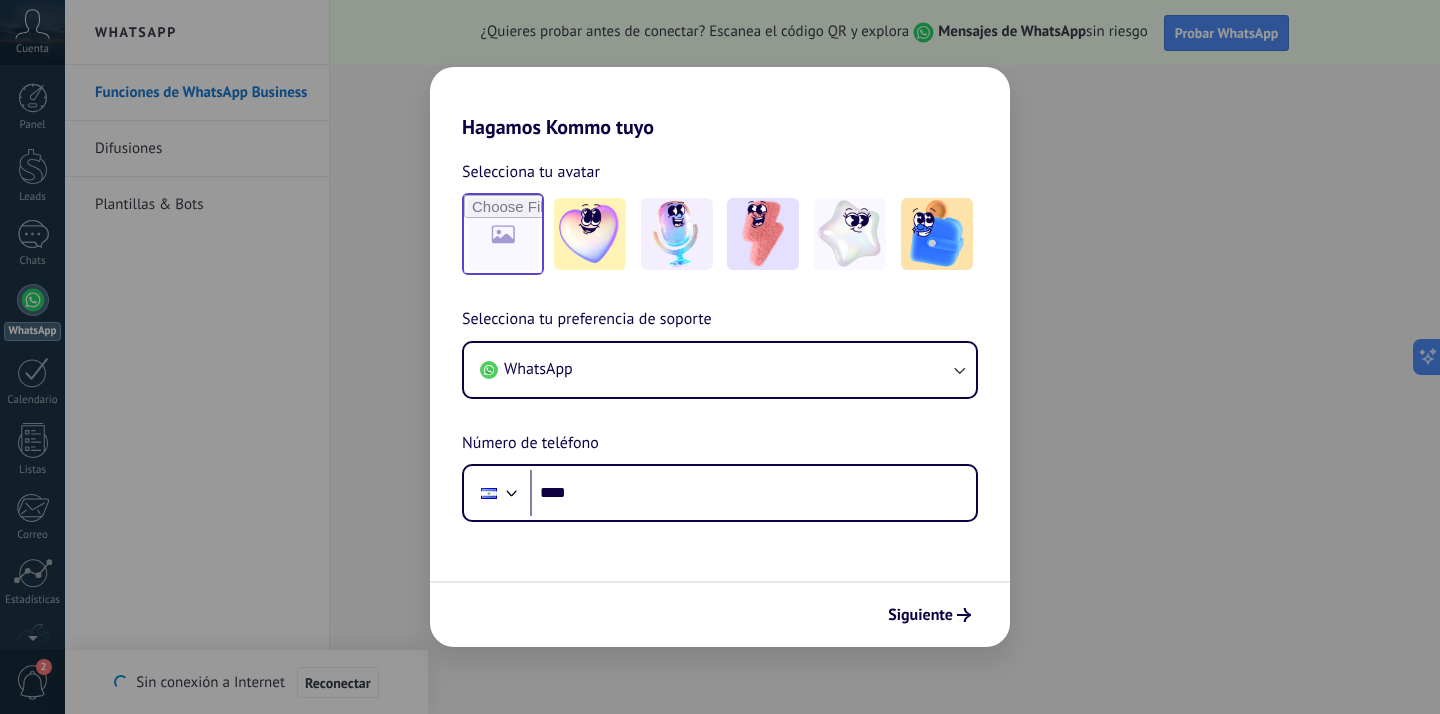 click at bounding box center [503, 234] 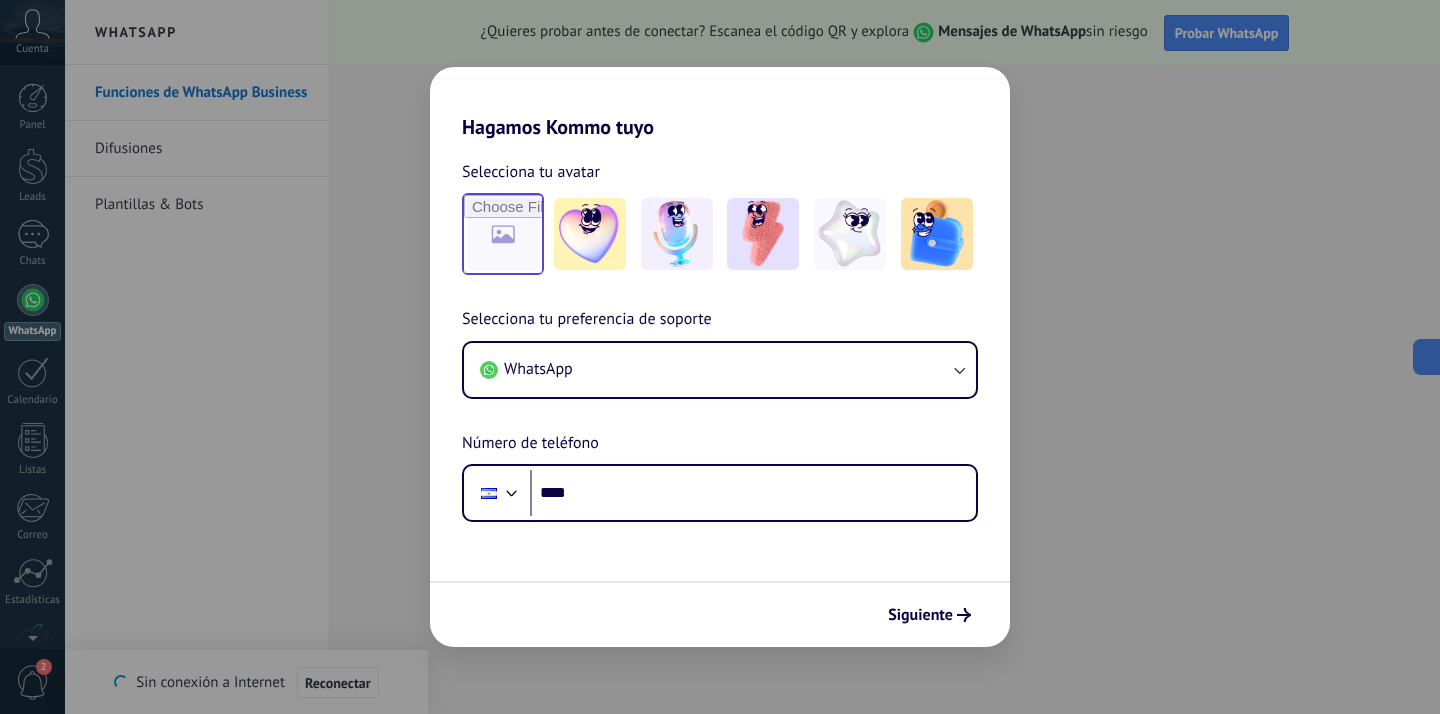 type on "**********" 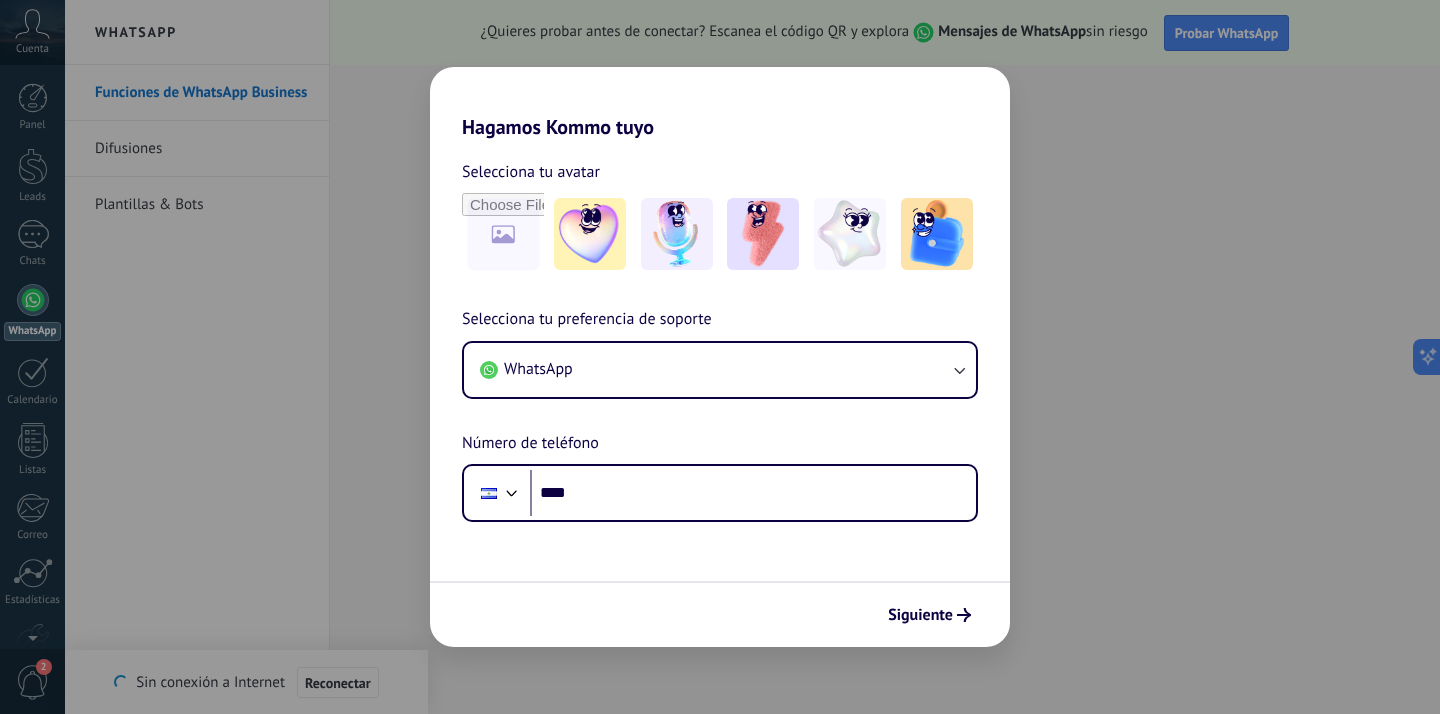 scroll, scrollTop: 0, scrollLeft: 0, axis: both 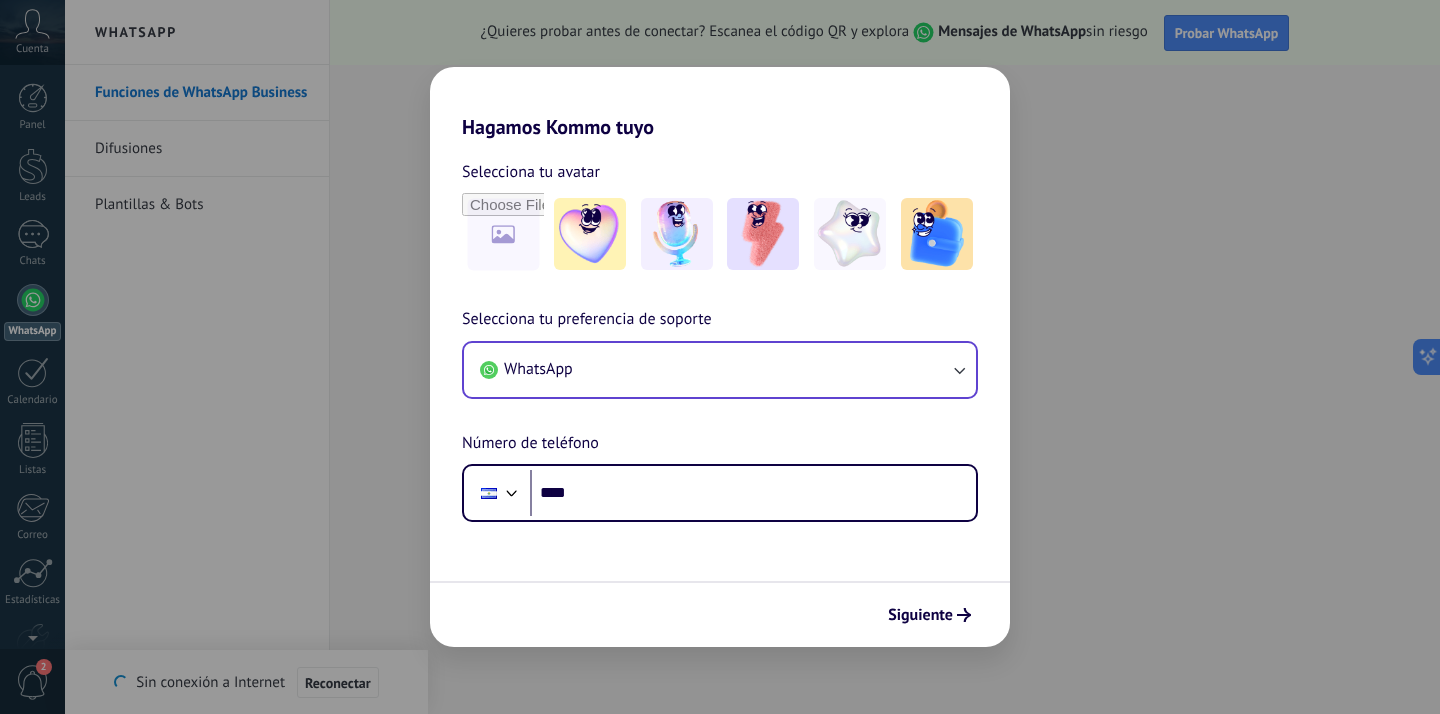 click on "WhatsApp" at bounding box center [720, 370] 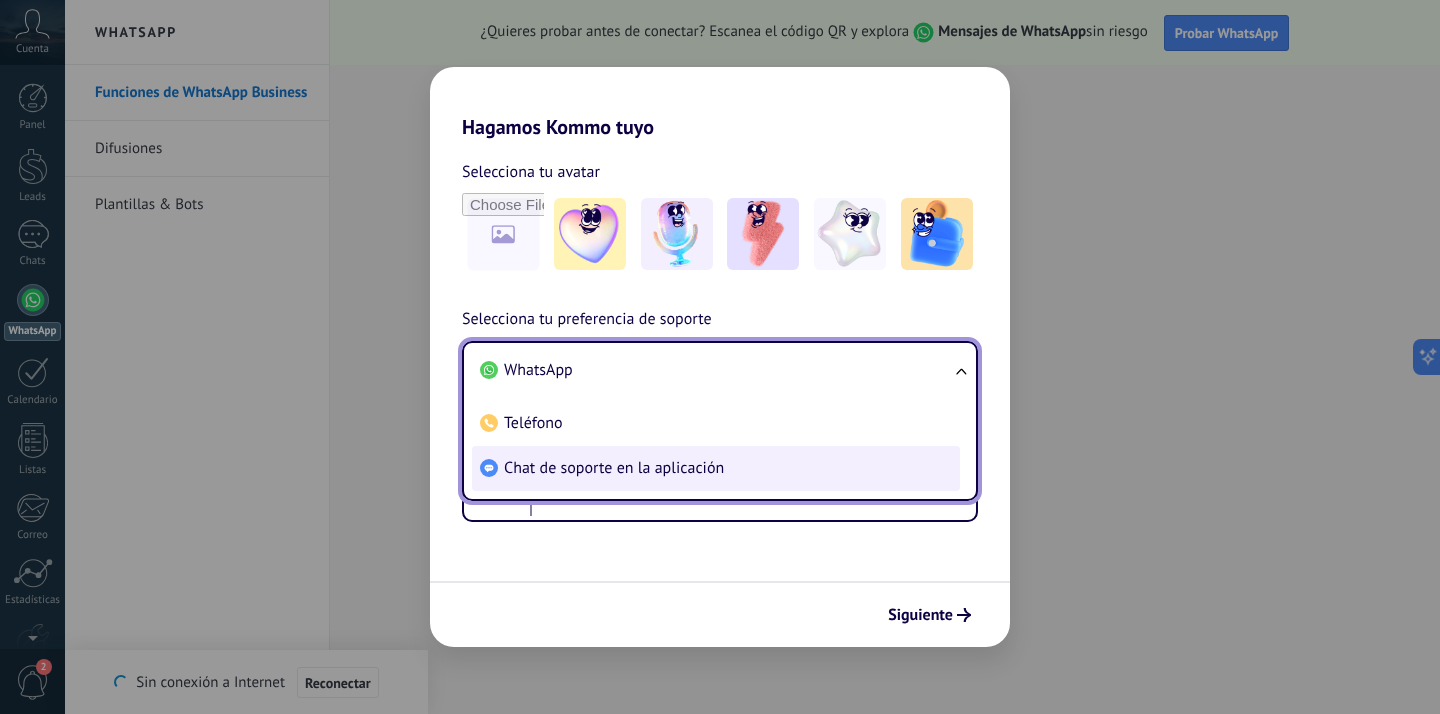 click on "Chat de soporte en la aplicación" at bounding box center [614, 468] 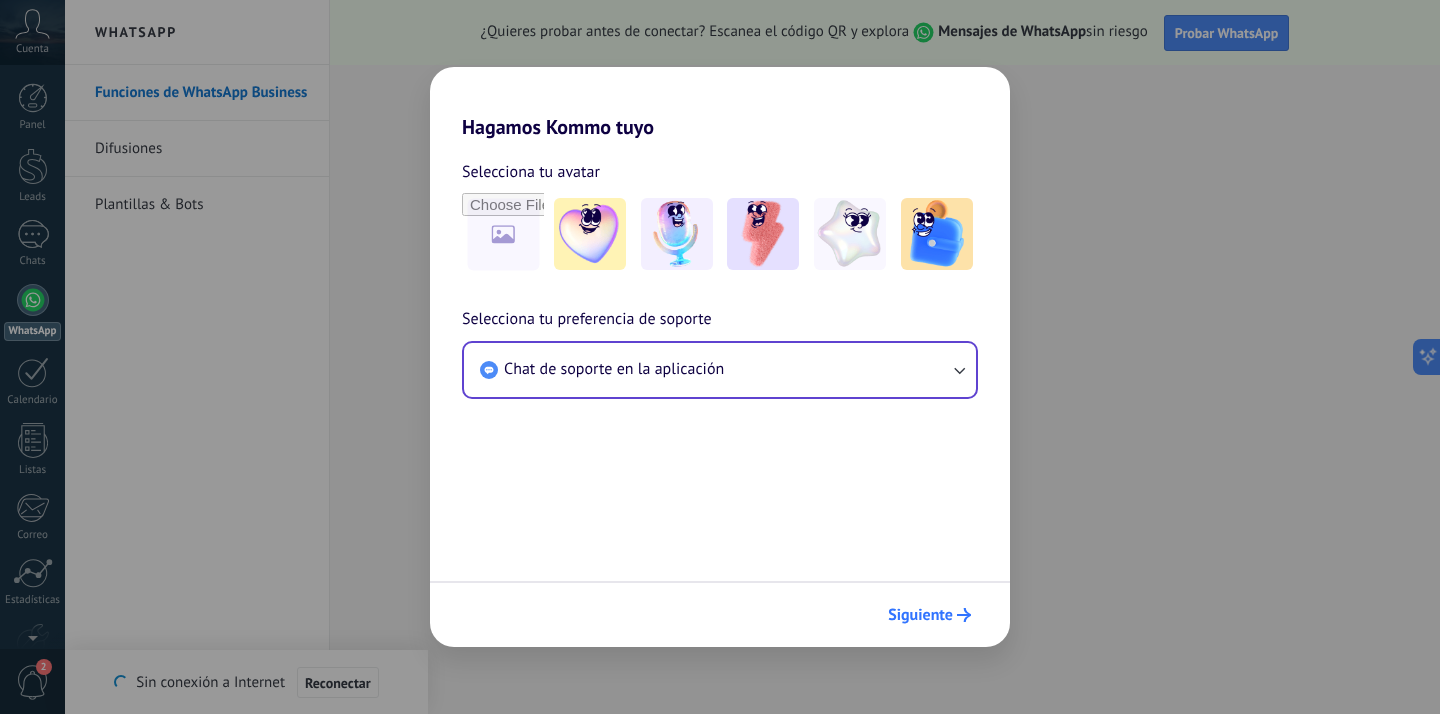 click on "Siguiente" at bounding box center [929, 615] 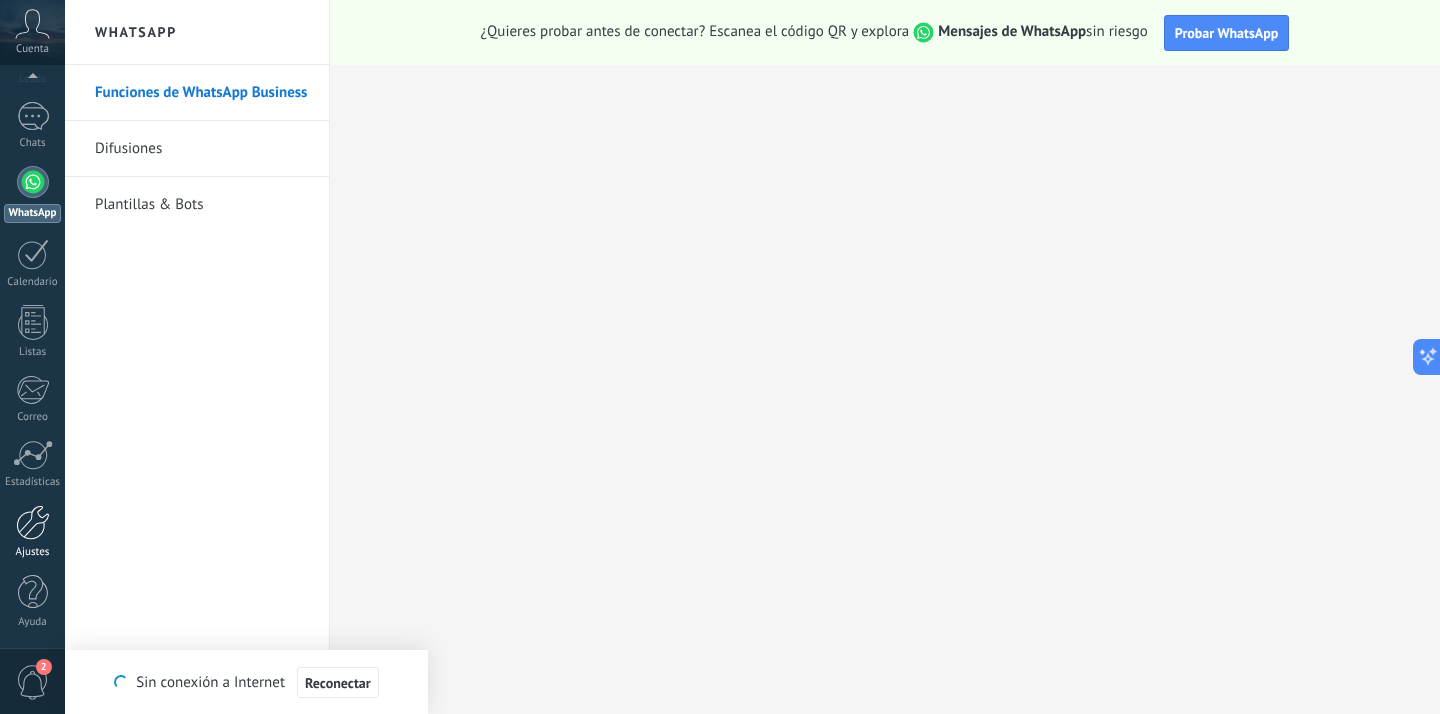 scroll, scrollTop: 118, scrollLeft: 0, axis: vertical 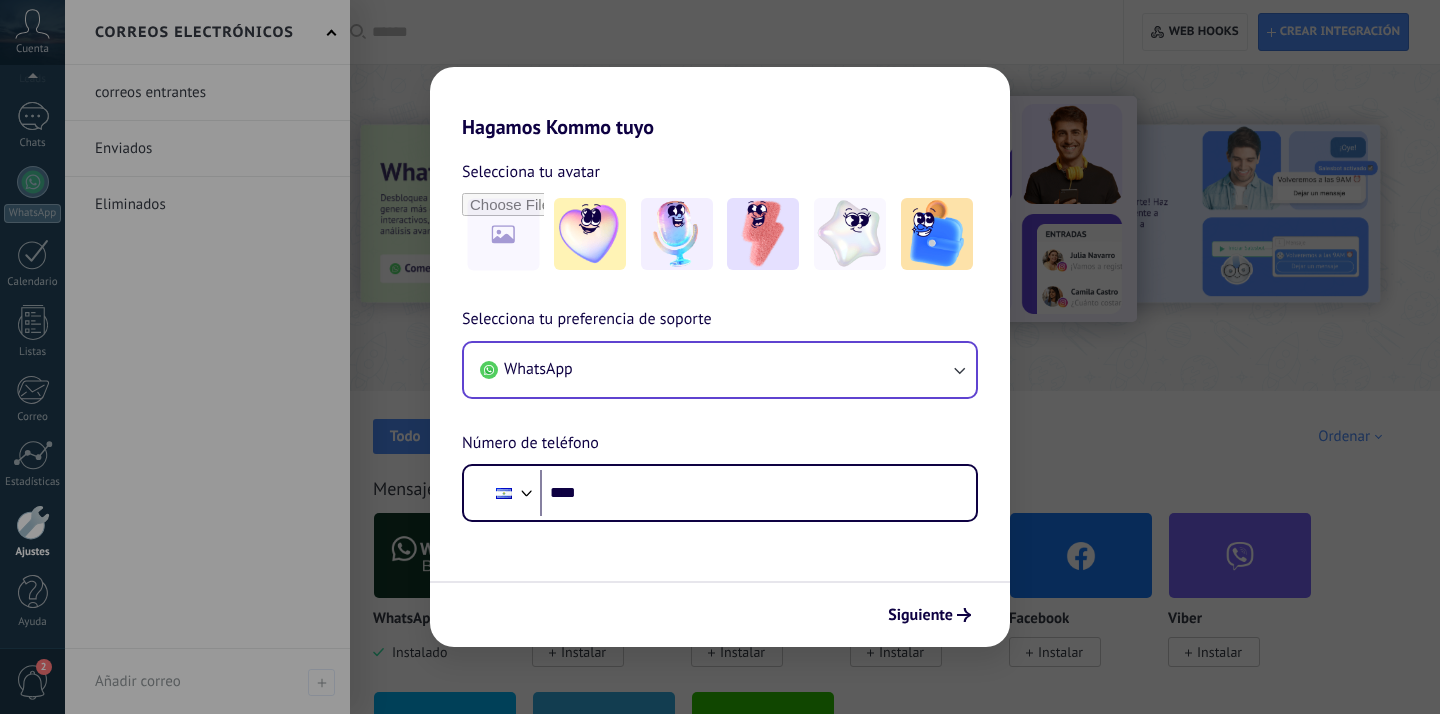 click on "WhatsApp" at bounding box center [720, 370] 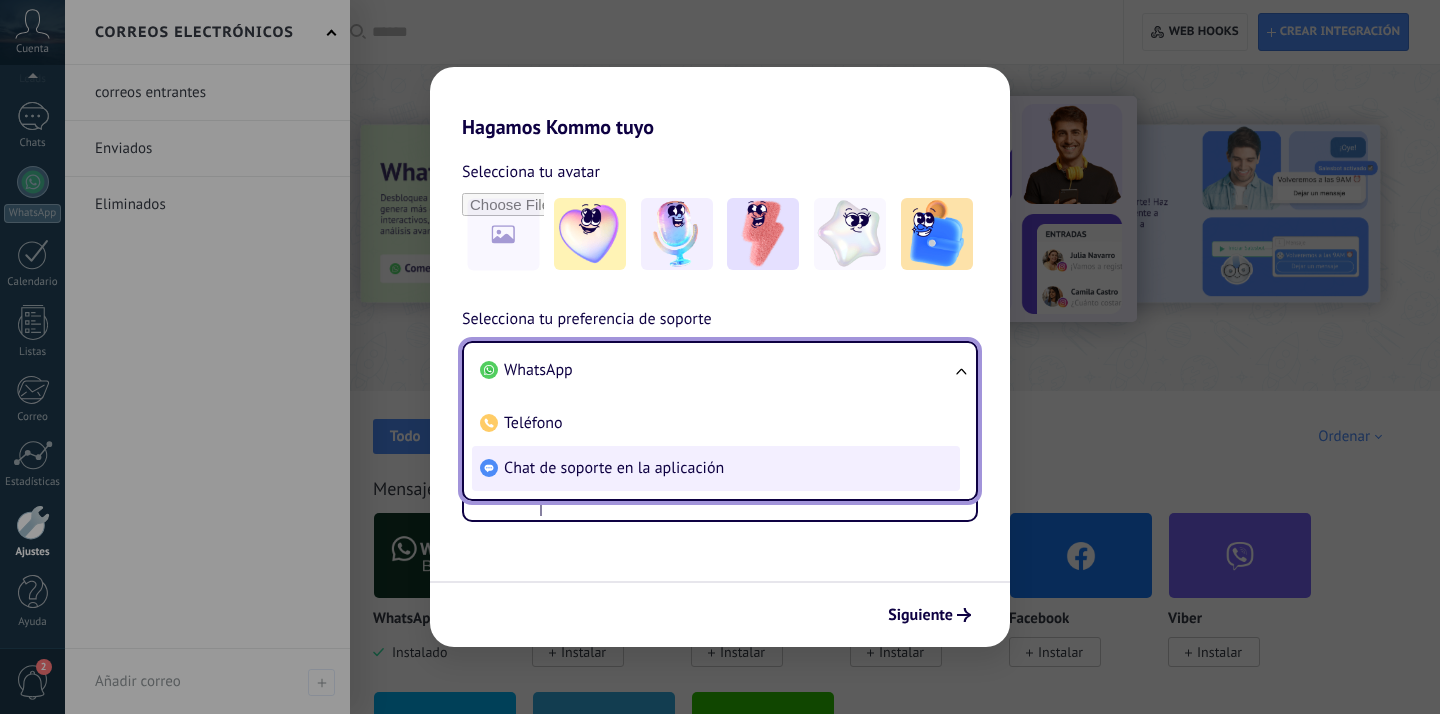click on "Chat de soporte en la aplicación" at bounding box center [614, 468] 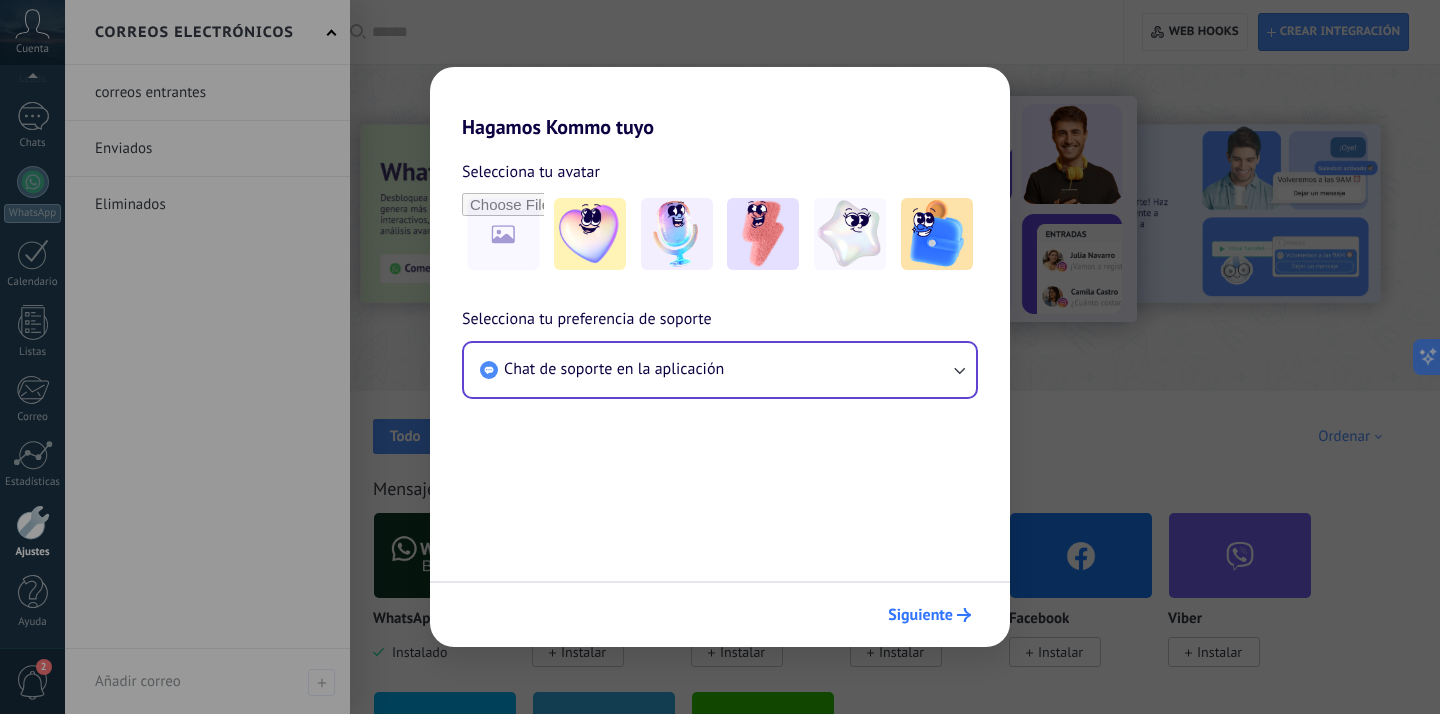click on "Siguiente" at bounding box center [920, 615] 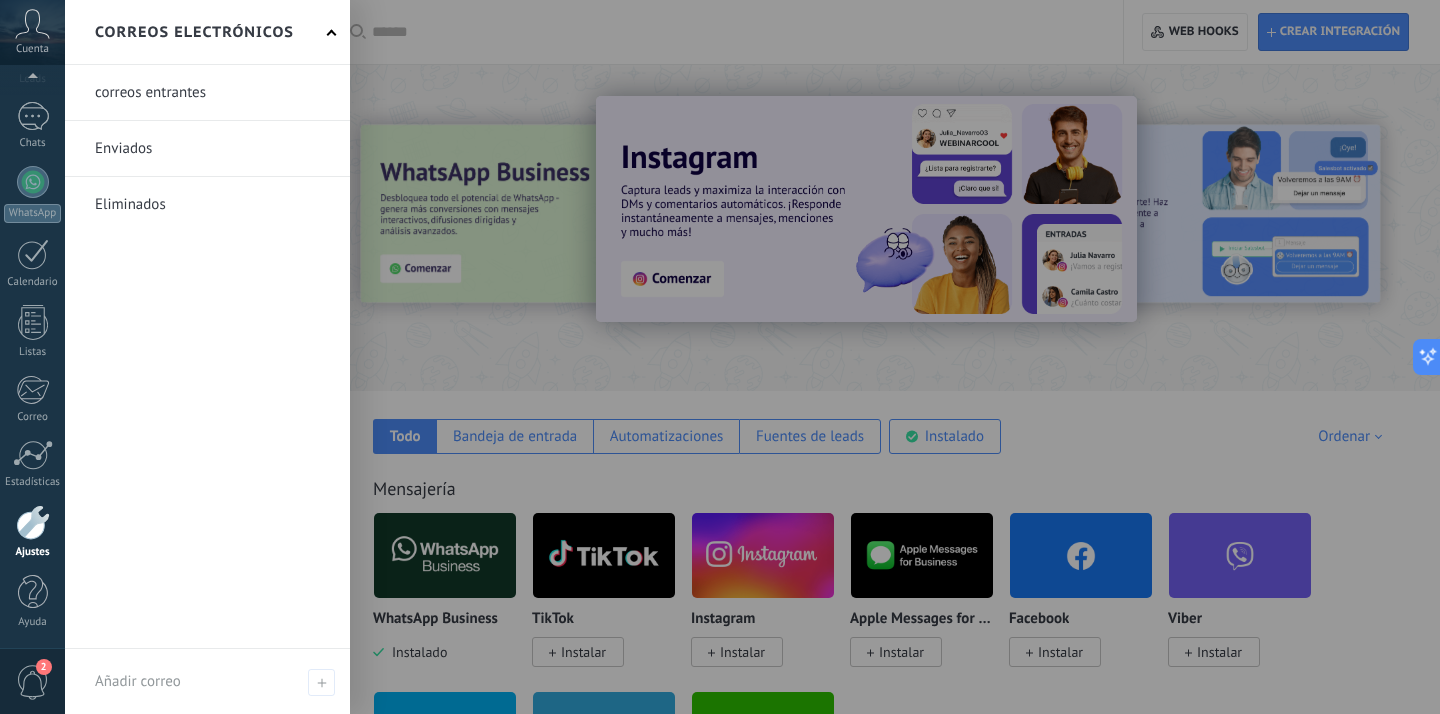scroll, scrollTop: 0, scrollLeft: 0, axis: both 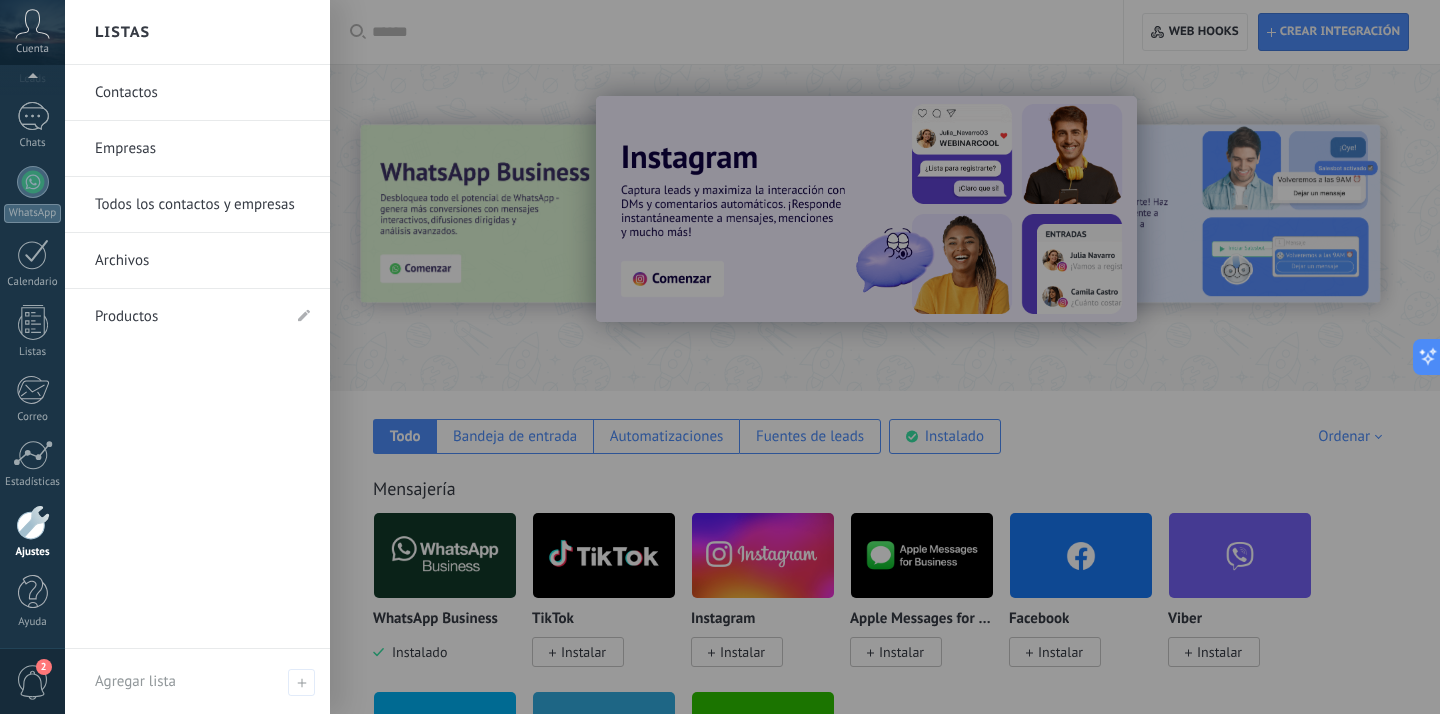 click at bounding box center (33, 522) 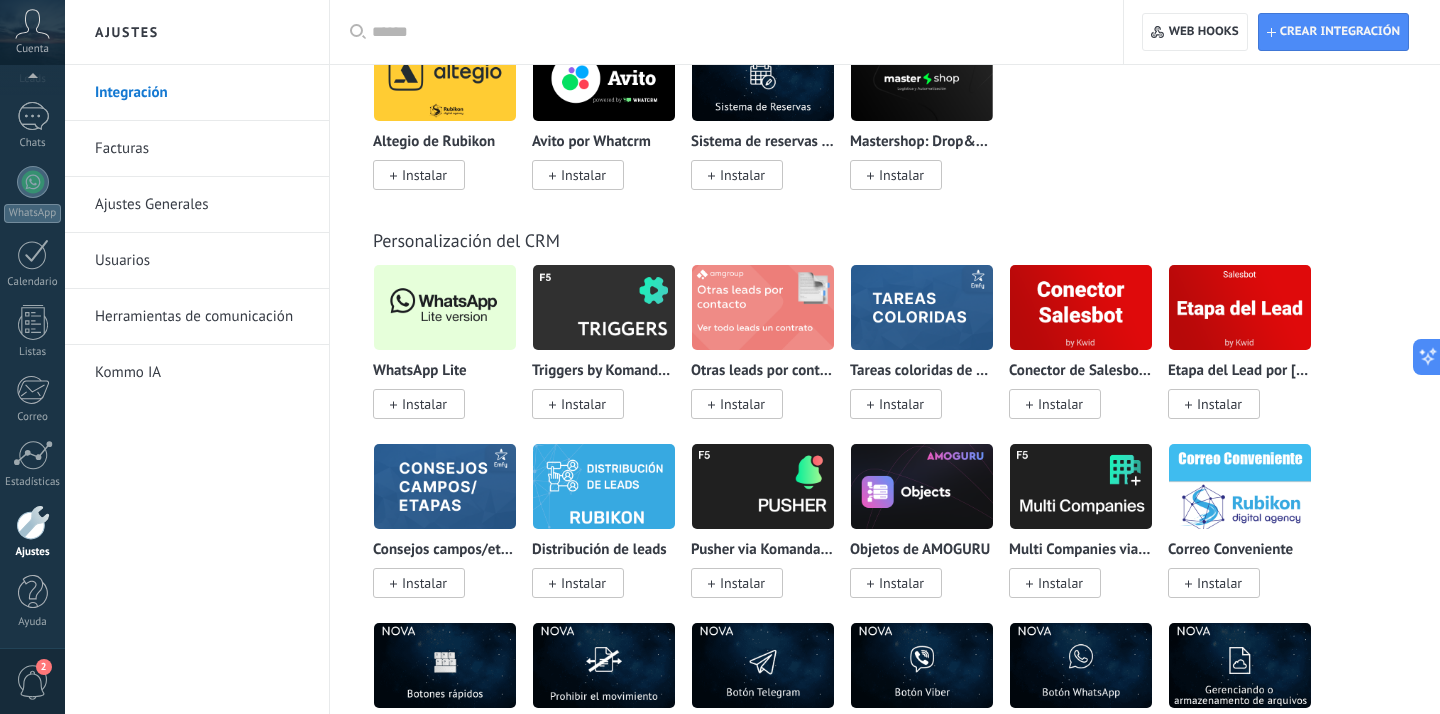 scroll, scrollTop: 4626, scrollLeft: 0, axis: vertical 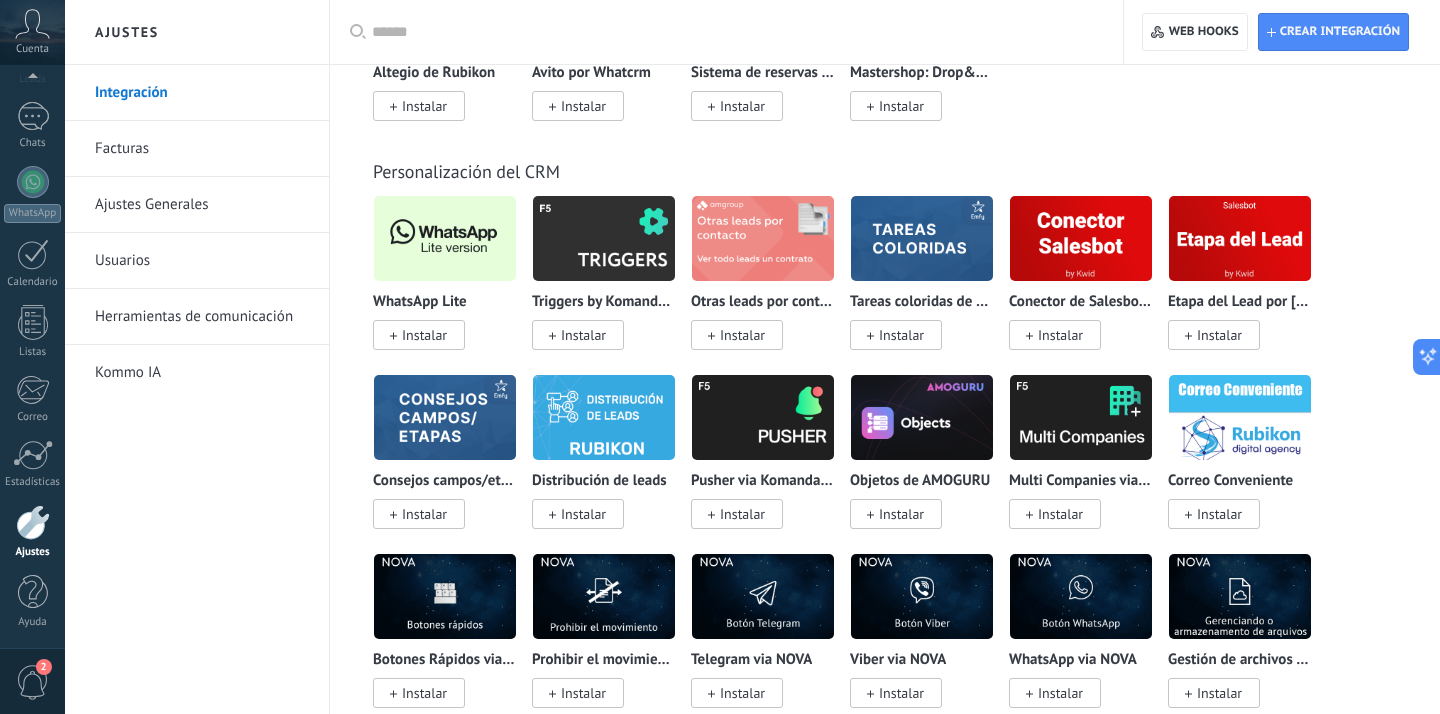 click at bounding box center [445, 238] 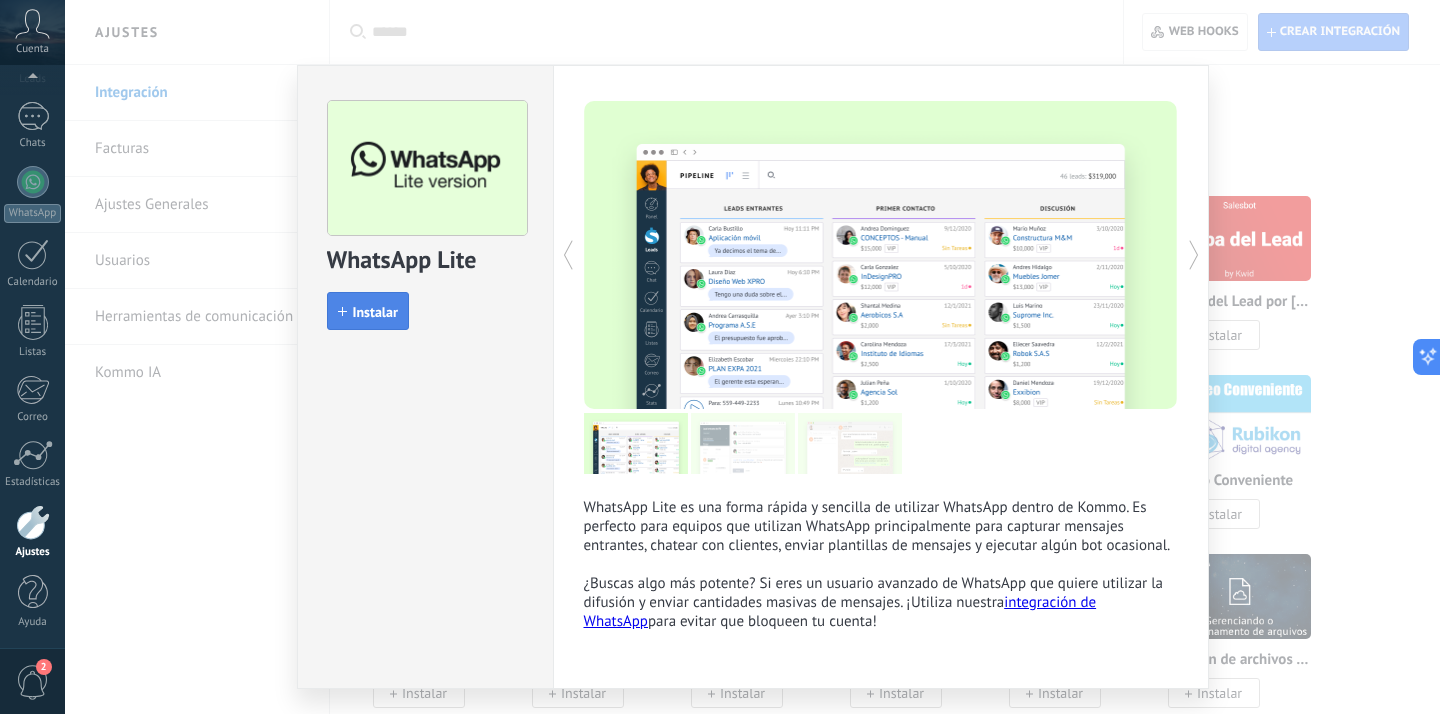 click on "Instalar" at bounding box center [375, 312] 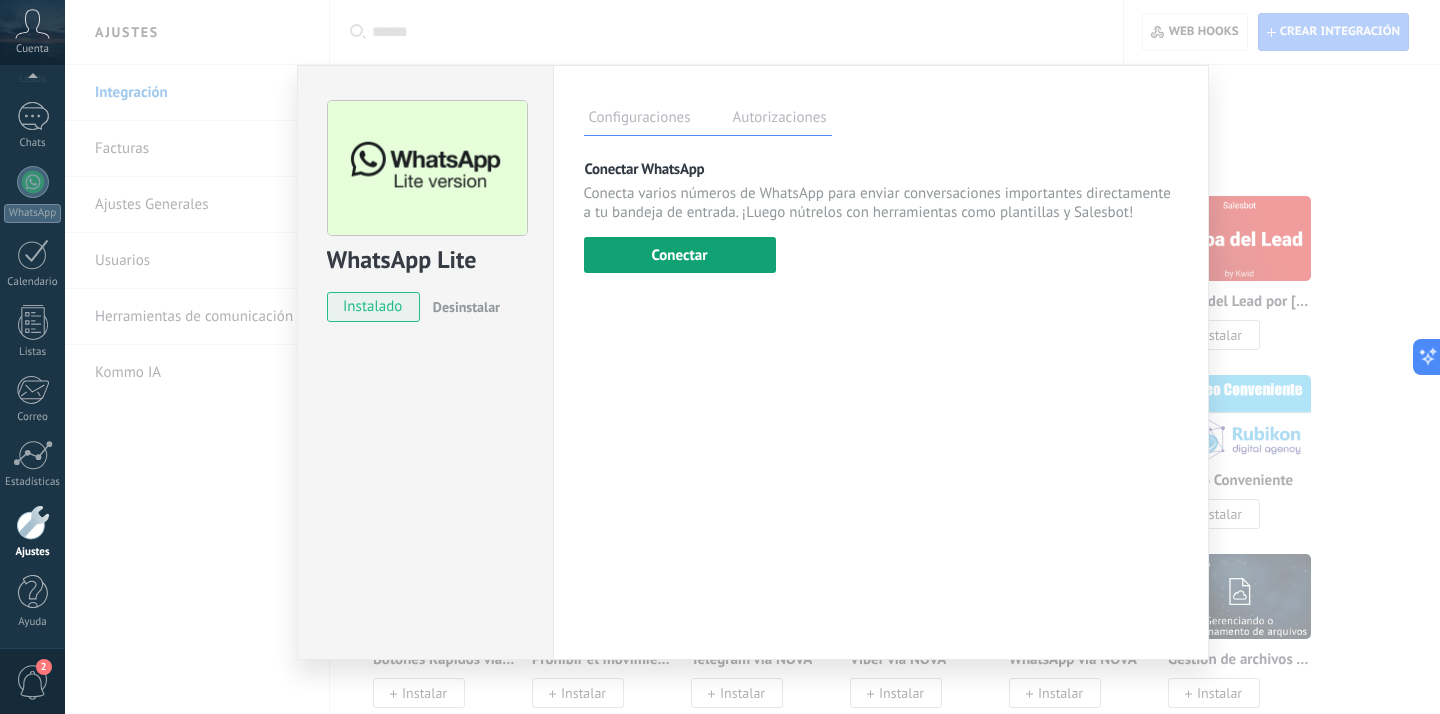 click on "Conectar" at bounding box center (680, 255) 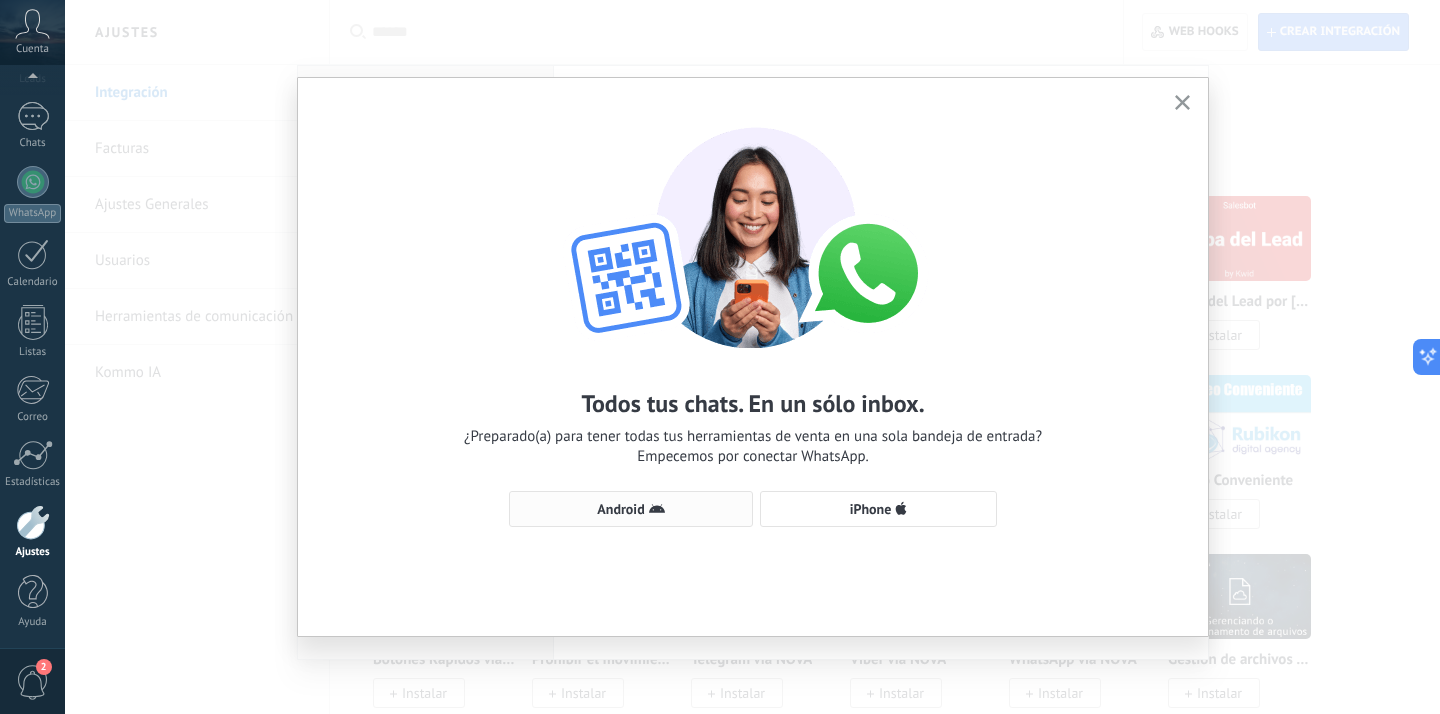 click 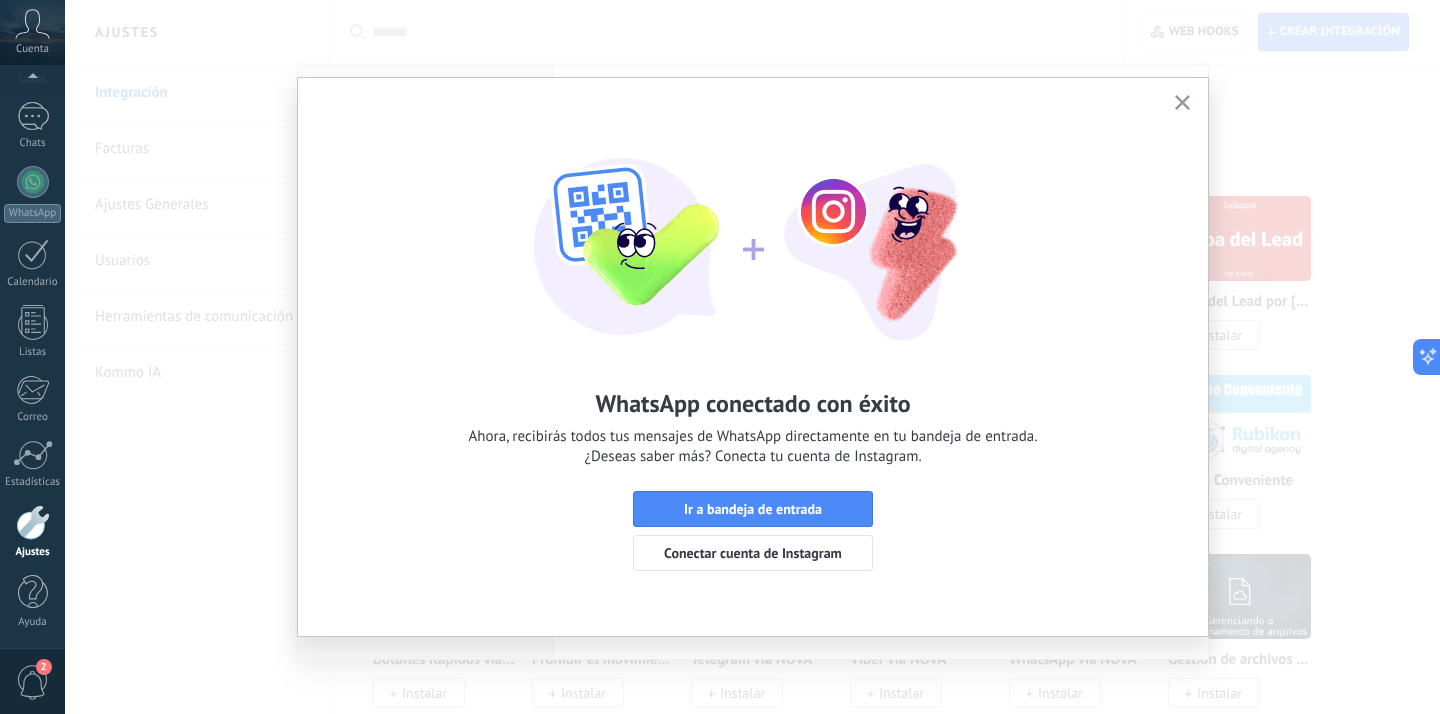 click at bounding box center (1182, 103) 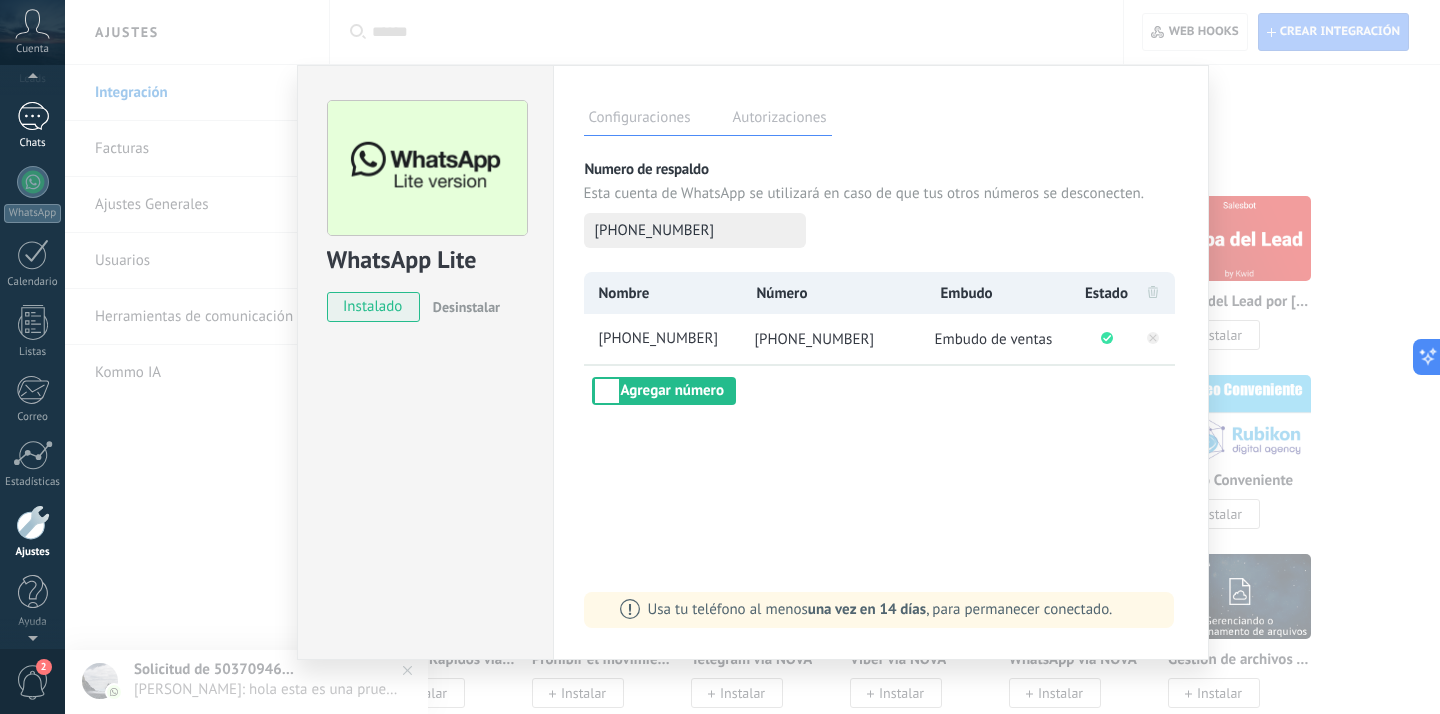 click on "1" at bounding box center [33, 116] 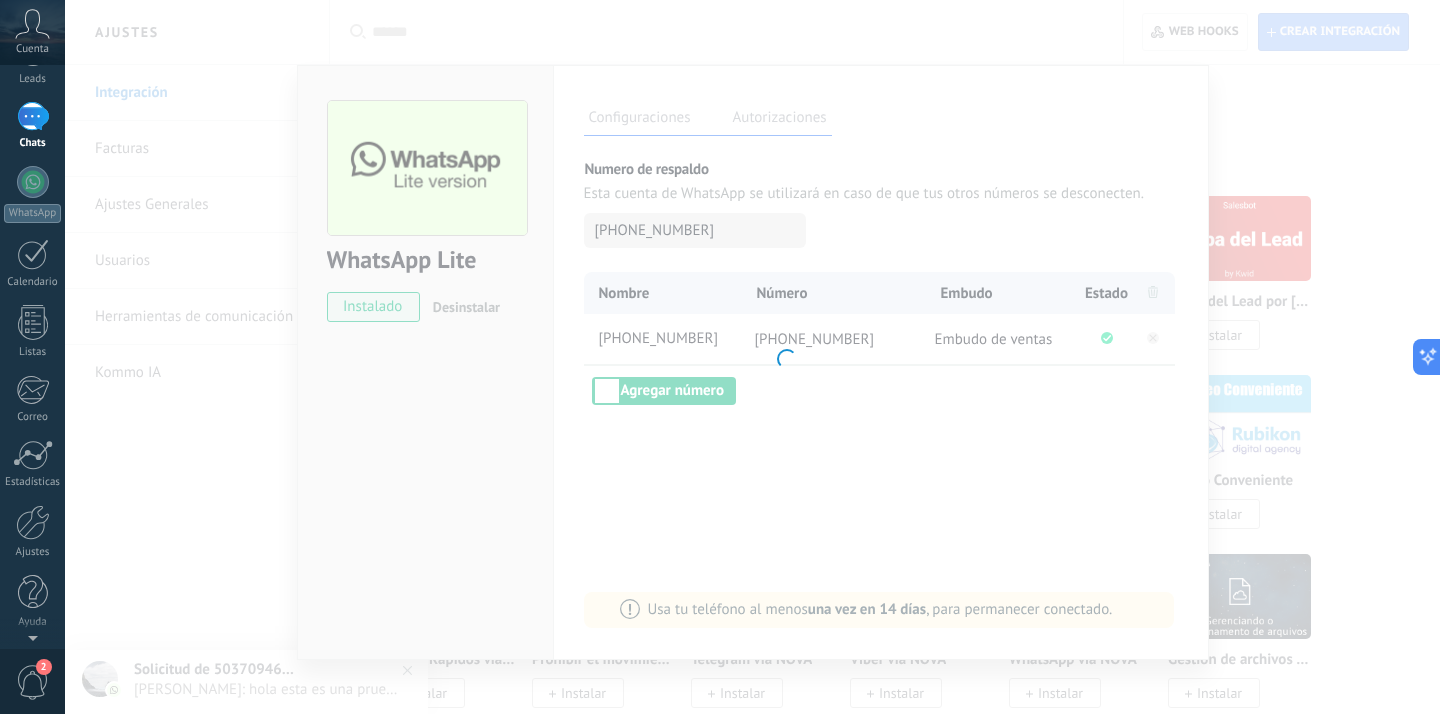scroll, scrollTop: 0, scrollLeft: 0, axis: both 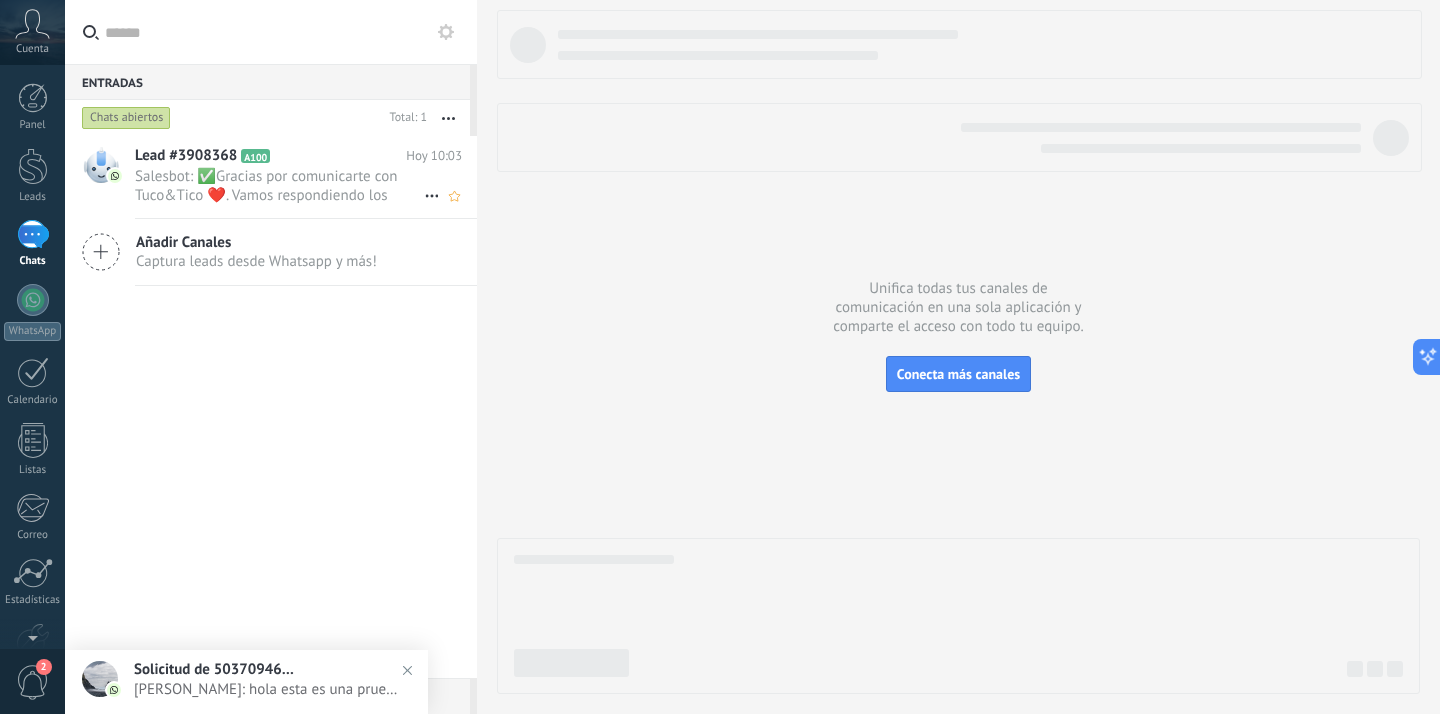 click on "Salesbot: ✅Gracias por comunicarte con Tuco&Tico ❤️. Vamos respondiendo los mensajes por orden de llegada a la brevedad ..." at bounding box center (279, 186) 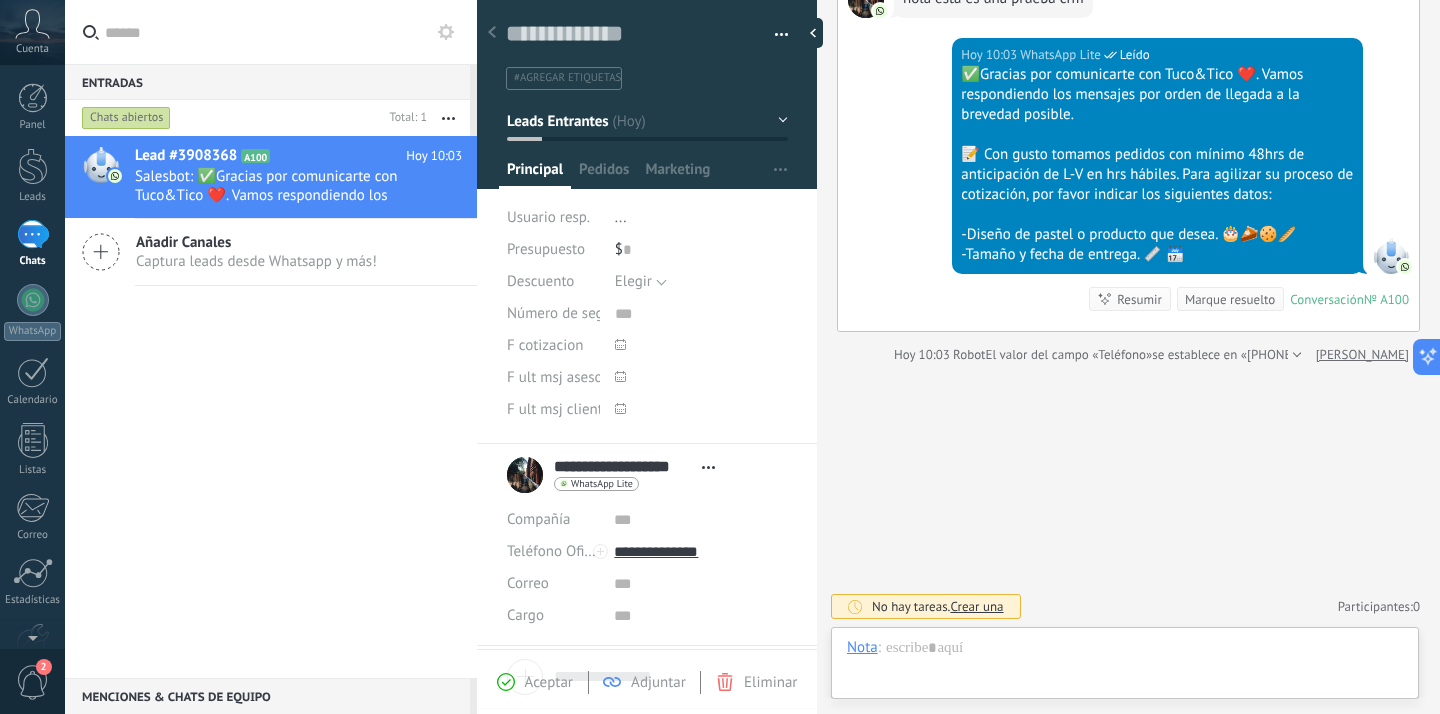 scroll, scrollTop: 187, scrollLeft: 0, axis: vertical 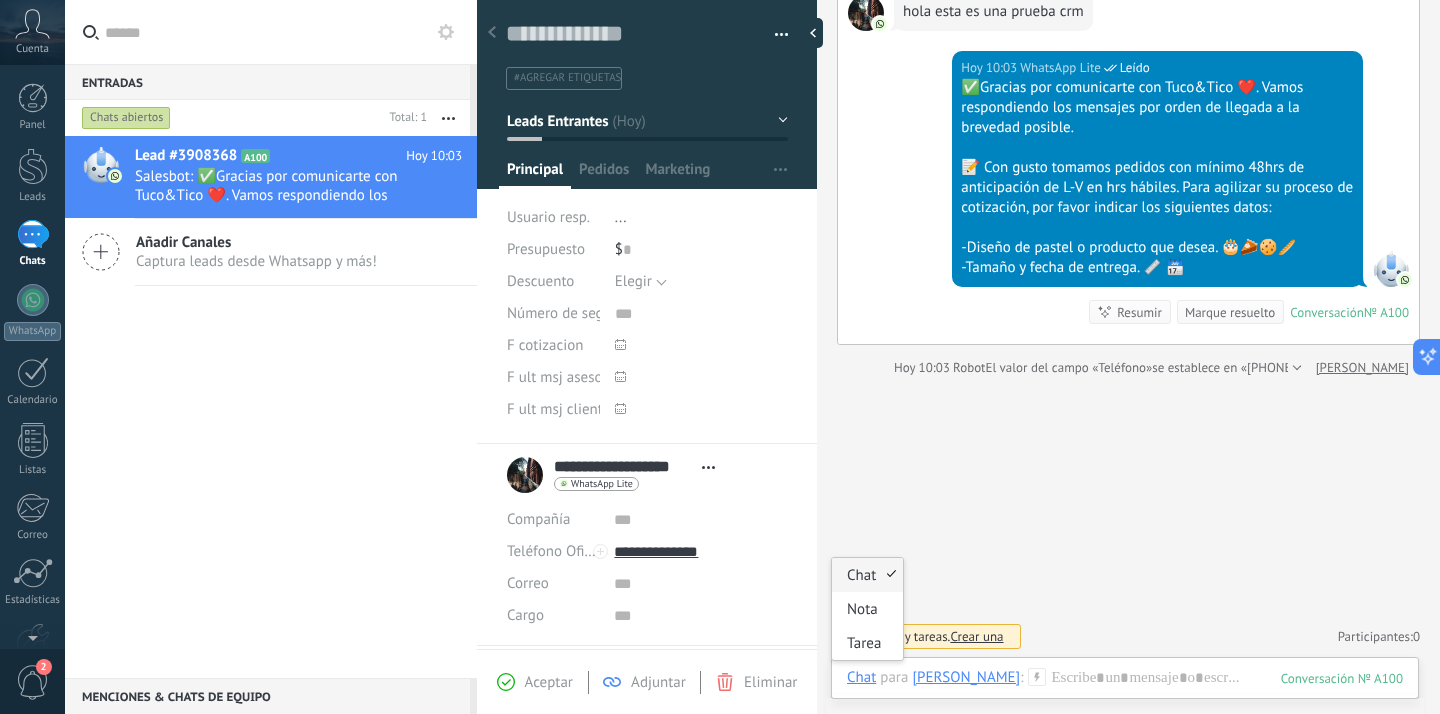 click on "Chat" at bounding box center [861, 677] 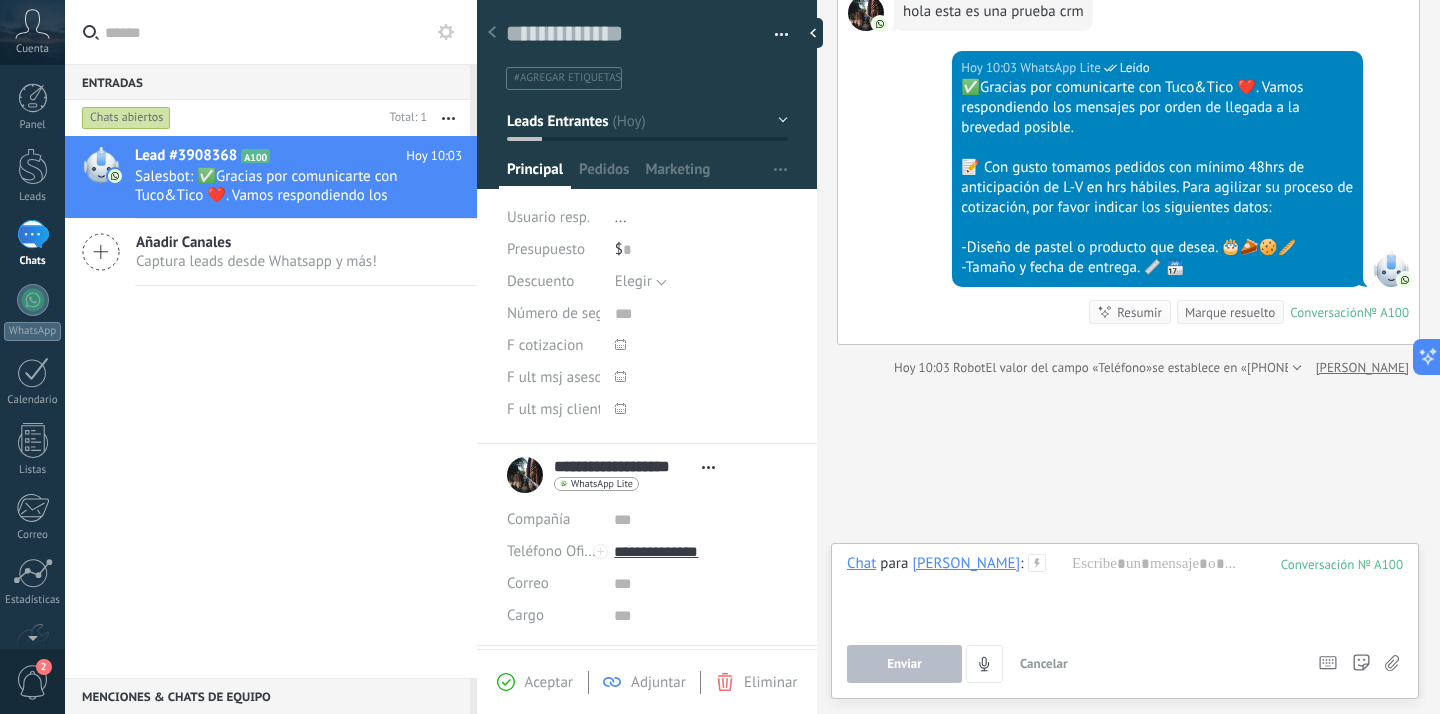 type 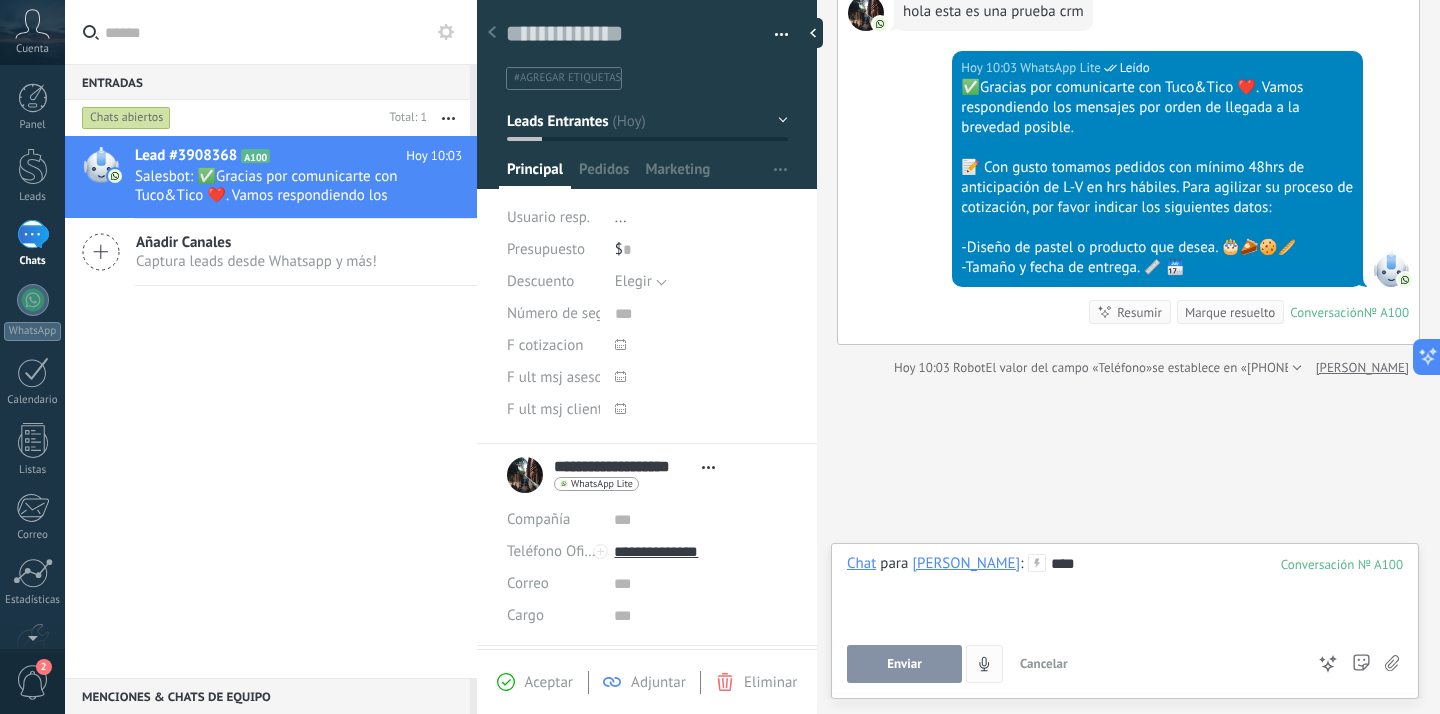 click on "Enviar" at bounding box center (904, 664) 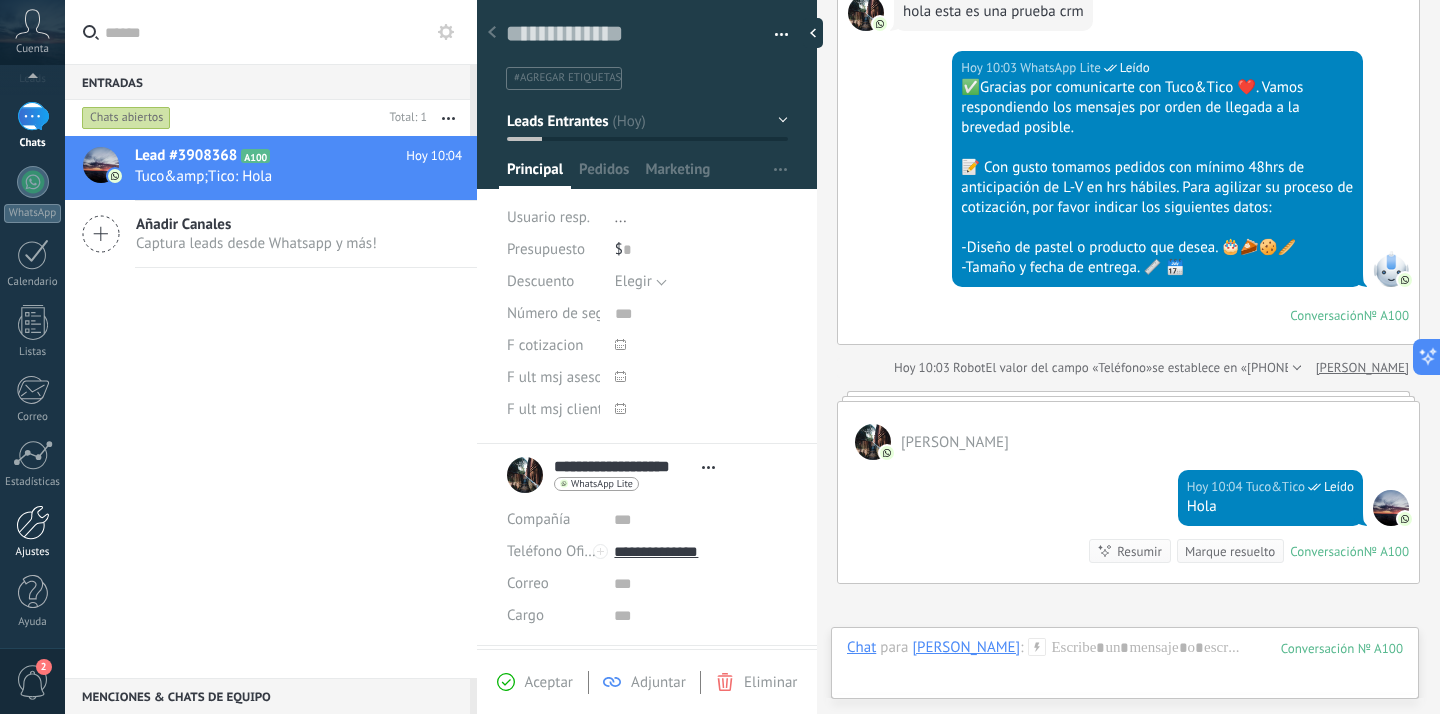 scroll, scrollTop: 118, scrollLeft: 0, axis: vertical 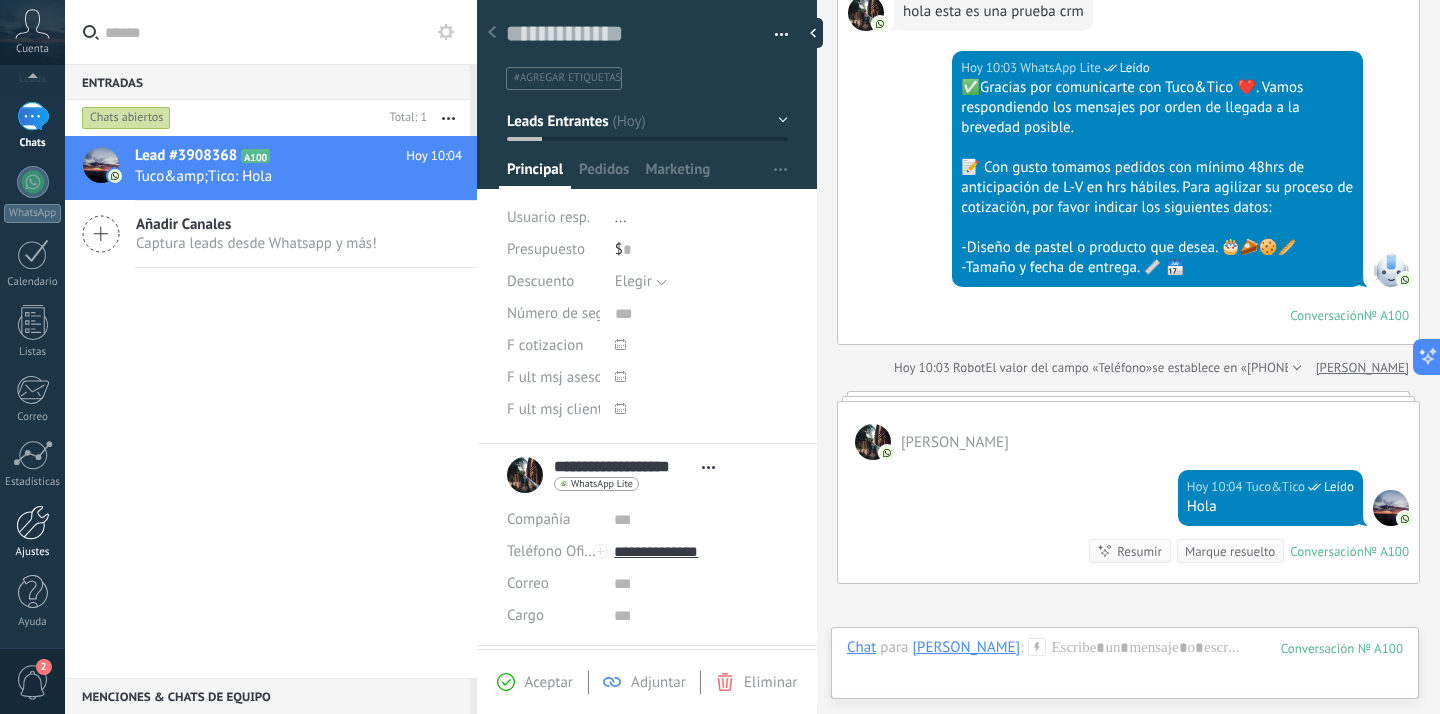 click at bounding box center [33, 522] 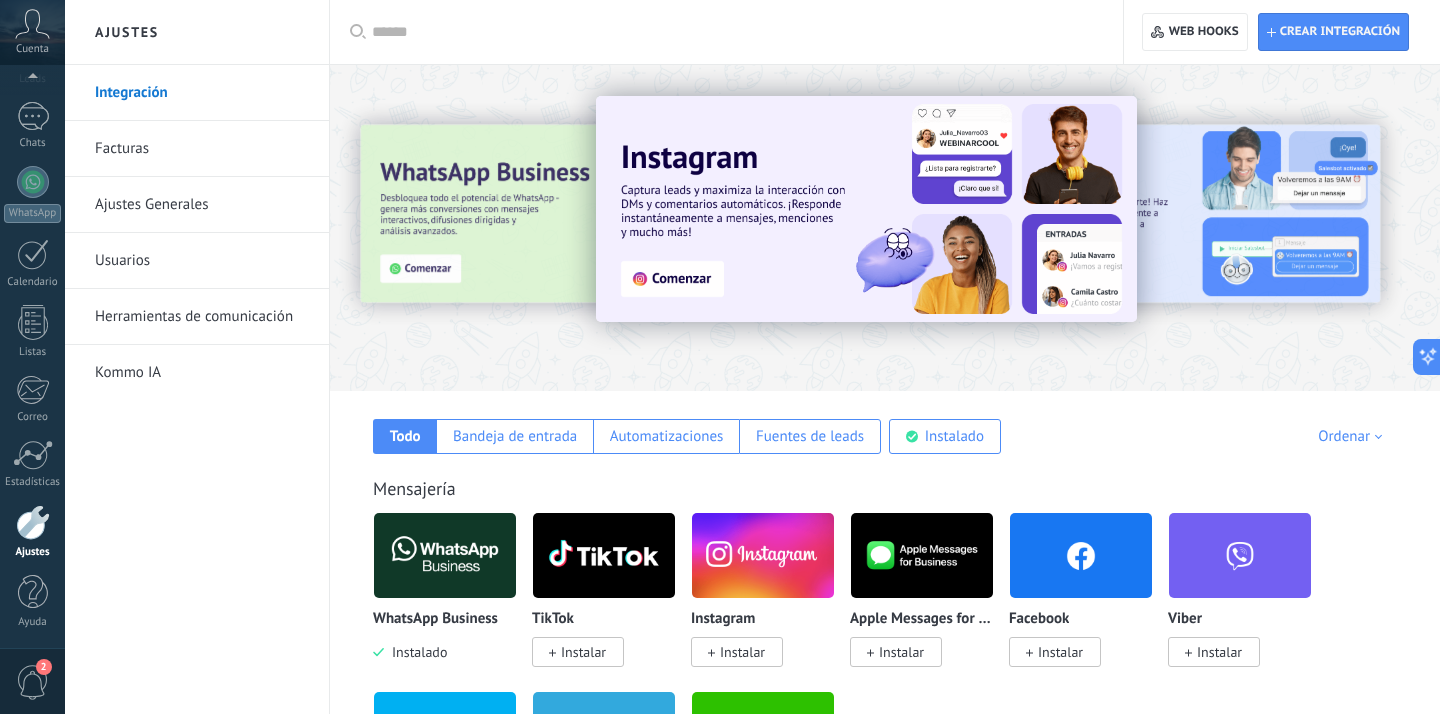 scroll, scrollTop: 155, scrollLeft: 0, axis: vertical 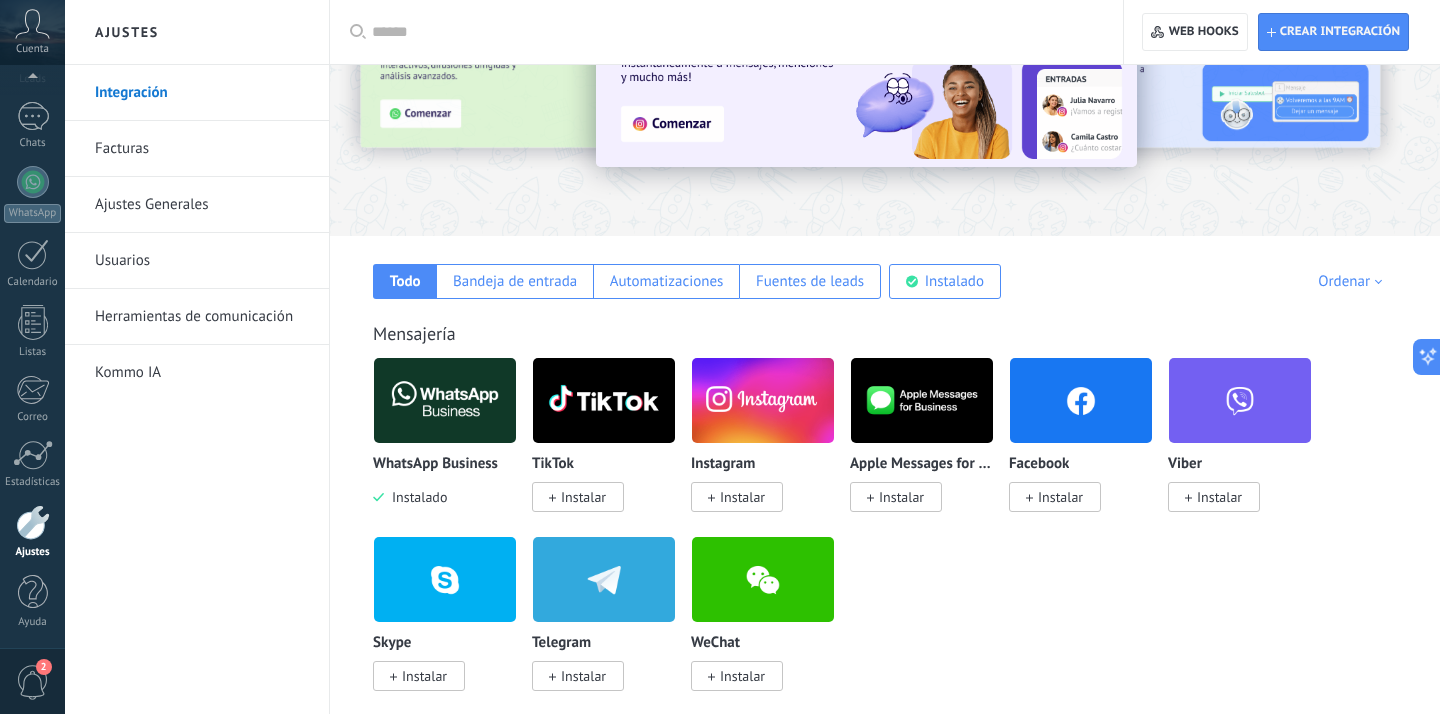 click on "Instalar" at bounding box center (1060, 497) 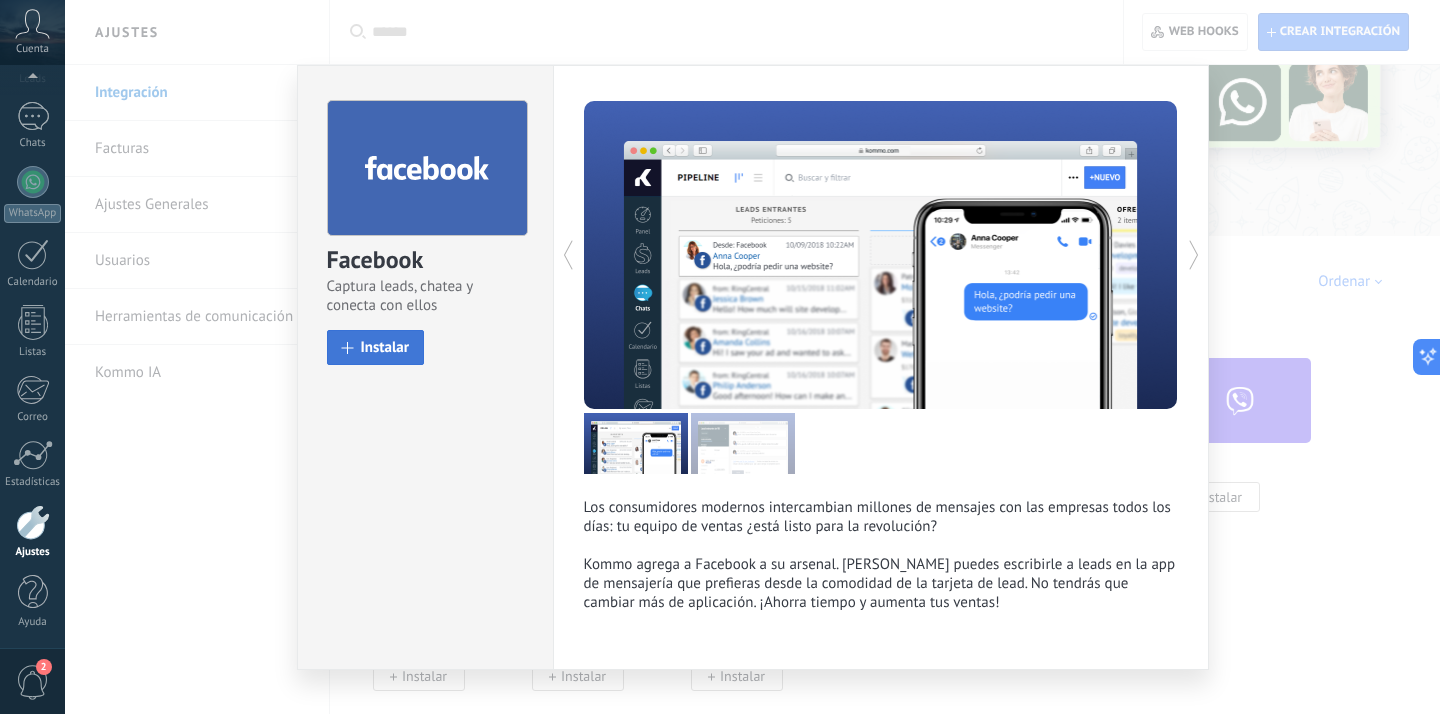 click on "Instalar" at bounding box center (385, 347) 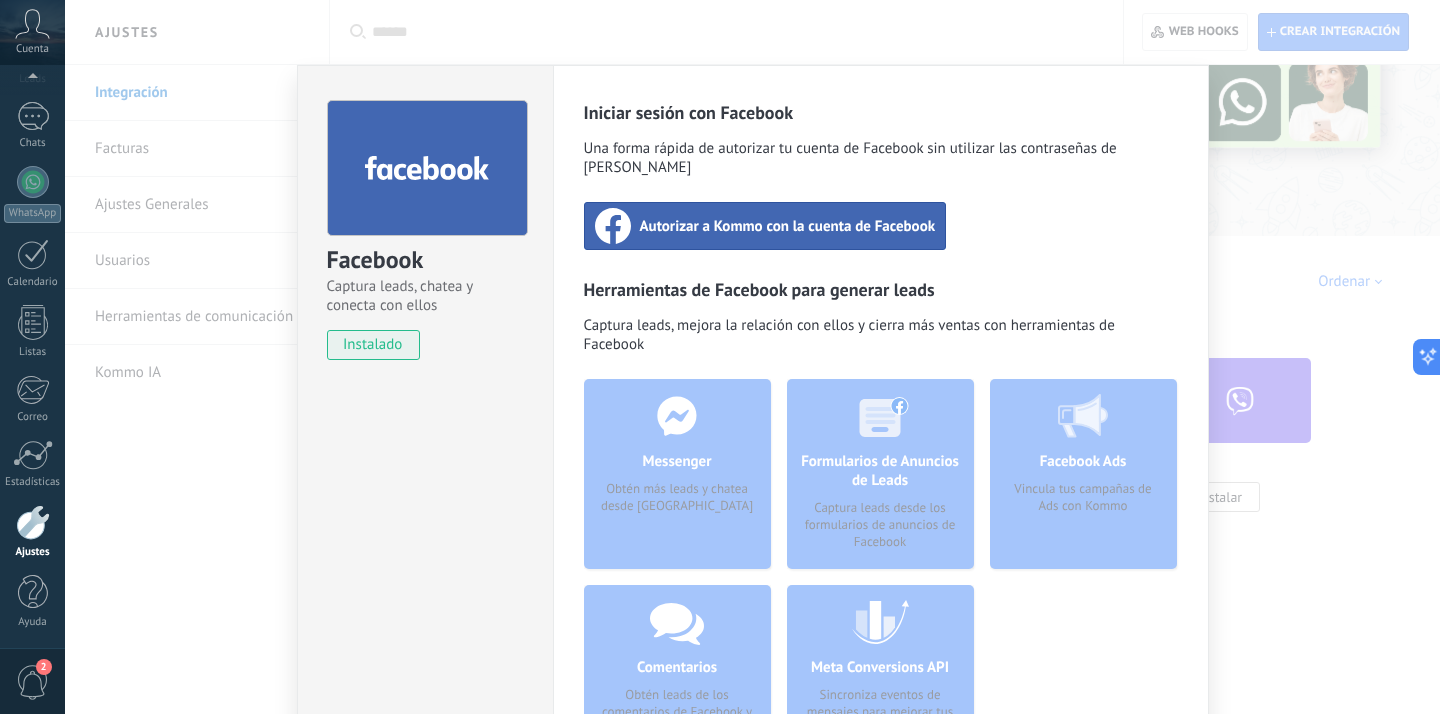 click on "Autorizar a Kommo con la cuenta de Facebook" at bounding box center [788, 226] 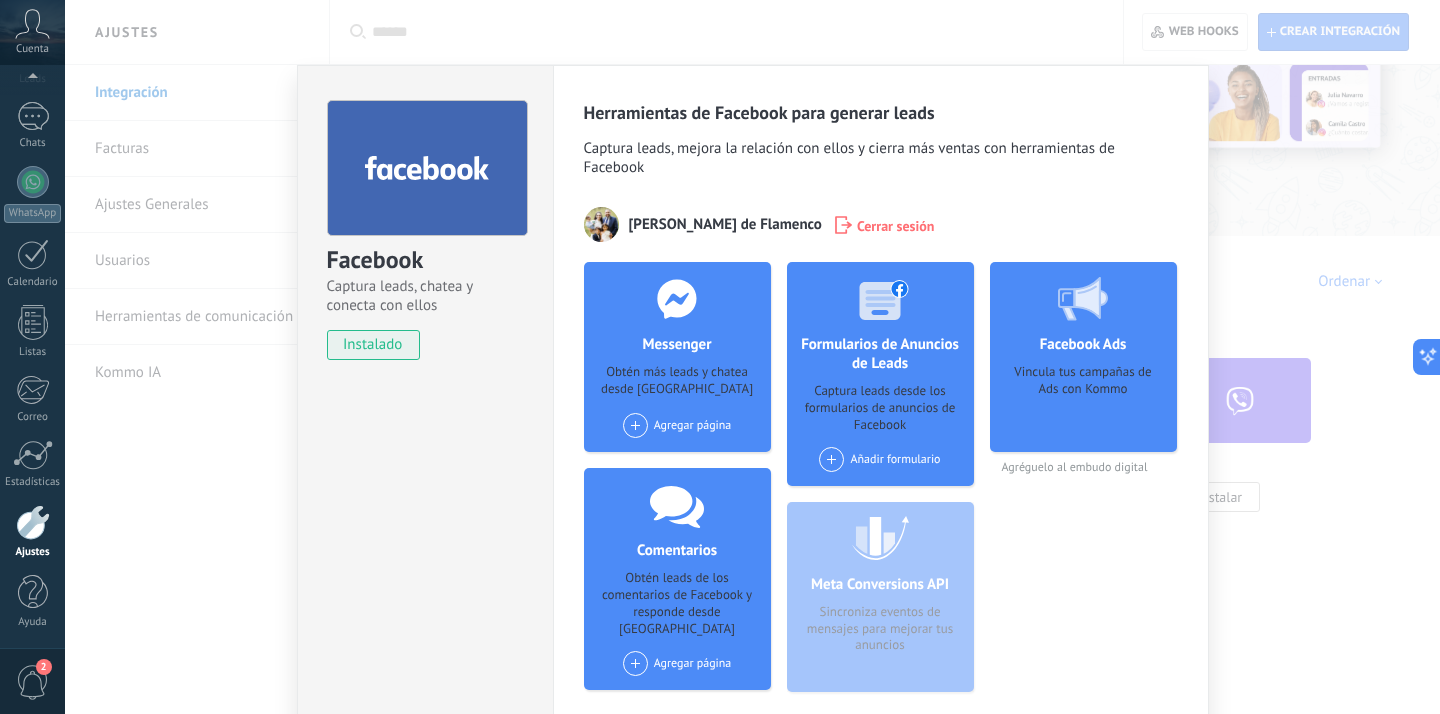click on "Agregar página" at bounding box center (677, 425) 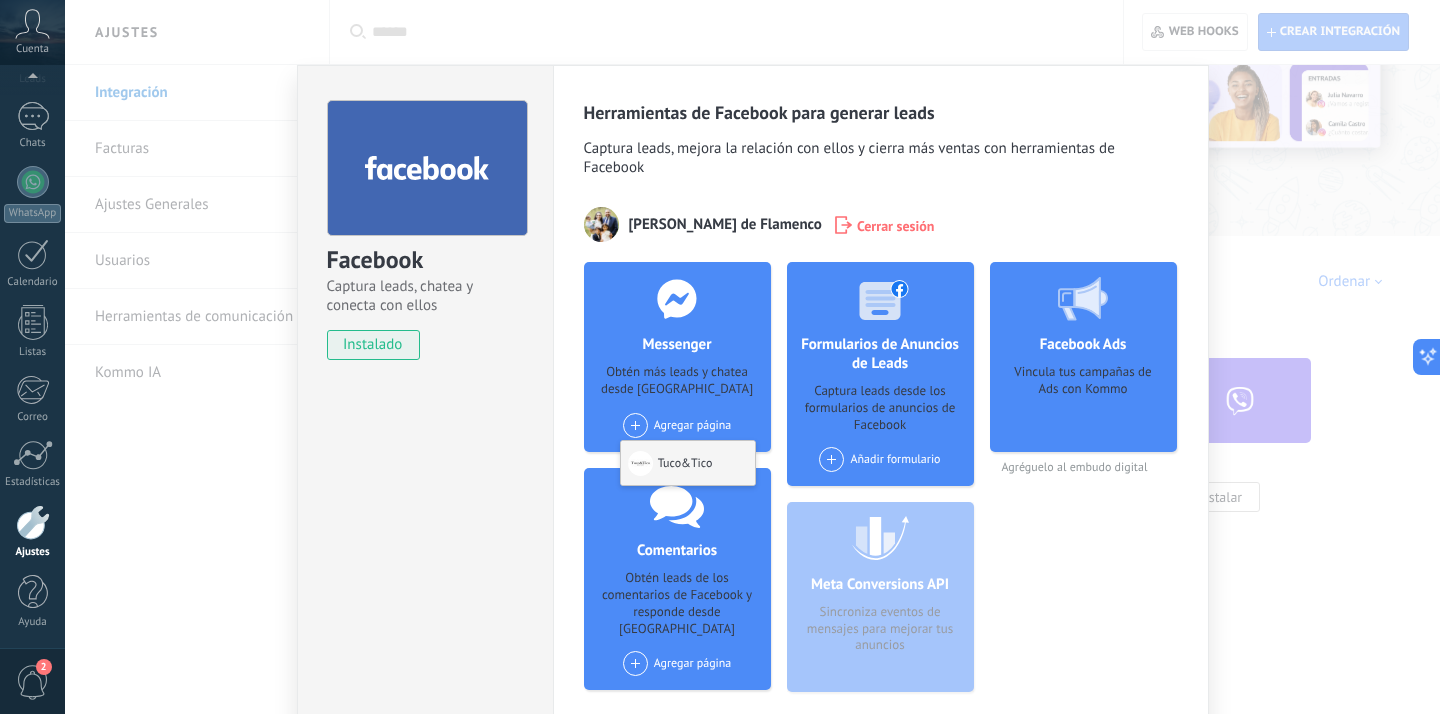 click on "Tuco&Tico" at bounding box center [688, 463] 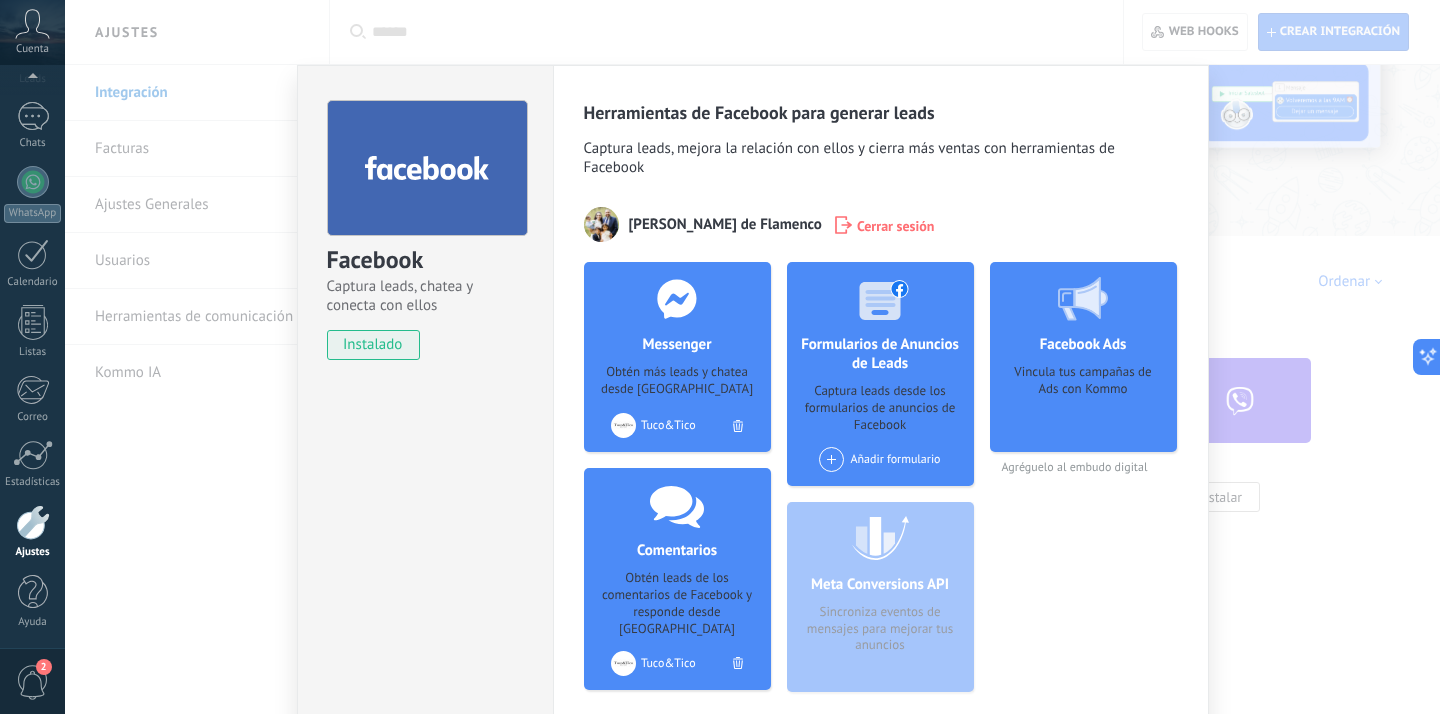 scroll, scrollTop: 0, scrollLeft: 0, axis: both 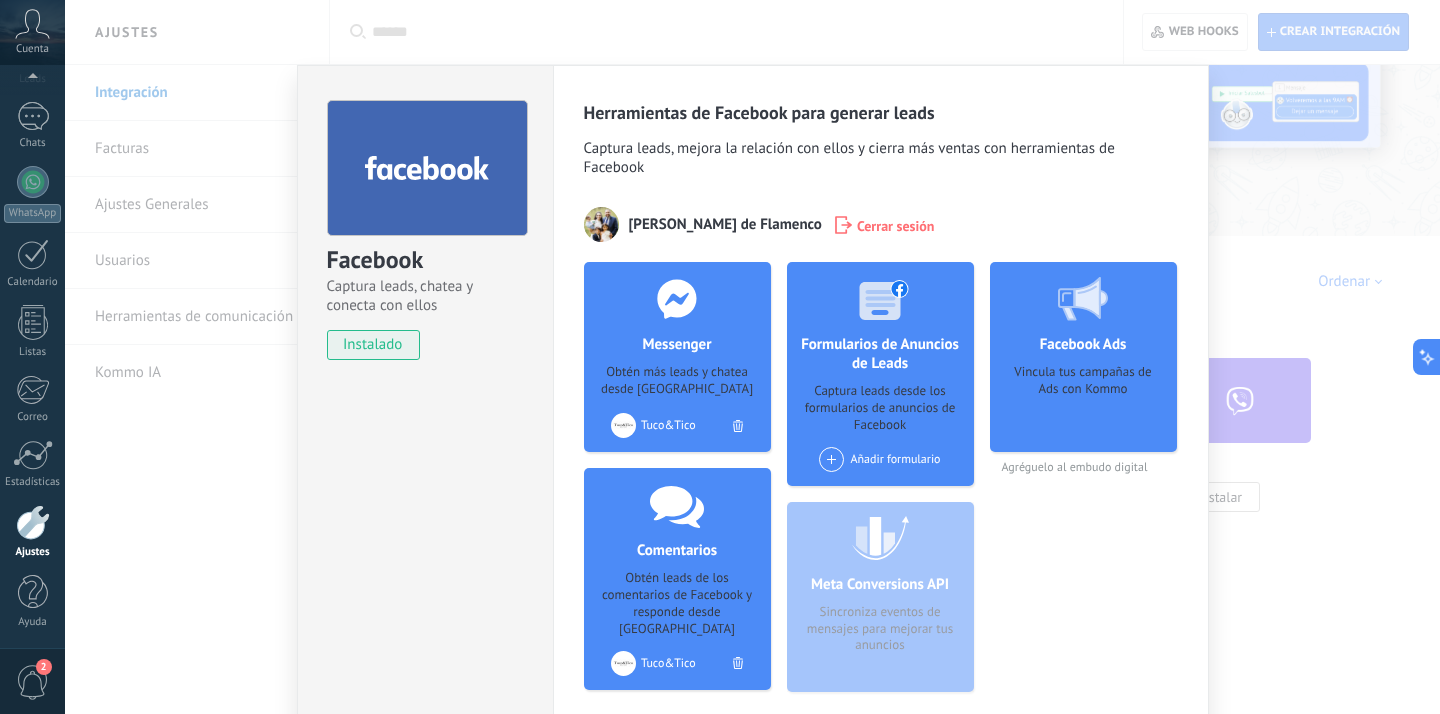 click on "Captura leads, mejora la relación con ellos y cierra más ventas con herramientas de Facebook" at bounding box center (881, 160) 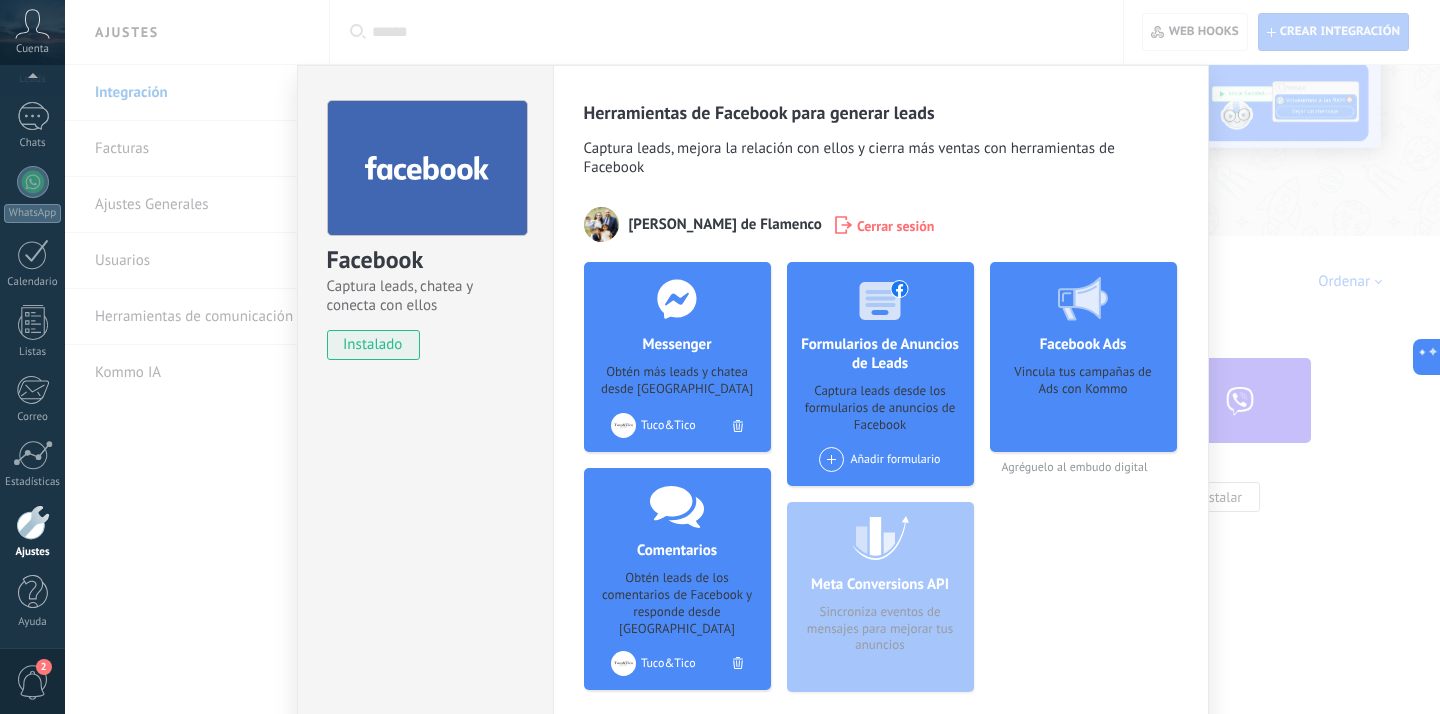 click on "Facebook Captura leads, chatea y conecta con ellos instalado Desinstalar Herramientas de Facebook para generar leads Captura leads, mejora la relación con ellos y cierra más ventas con herramientas de Facebook Renata Moreno de Flamenco Cerrar sesión Messenger Obtén más leads y chatea desde Kommo Agregar página Tuco&Tico Comentarios Obtén leads de los comentarios de Facebook y responde desde Kommo Agregar página Tuco&Tico Formularios de Anuncios de Leads Captura leads desde los formularios de anuncios de Facebook Añadir formulario Meta Conversions API Sincroniza eventos de mensajes para mejorar tus anuncios Facebook Ads Vincula tus campañas de Ads con Kommo Agréguelo al embudo digital más" at bounding box center (752, 357) 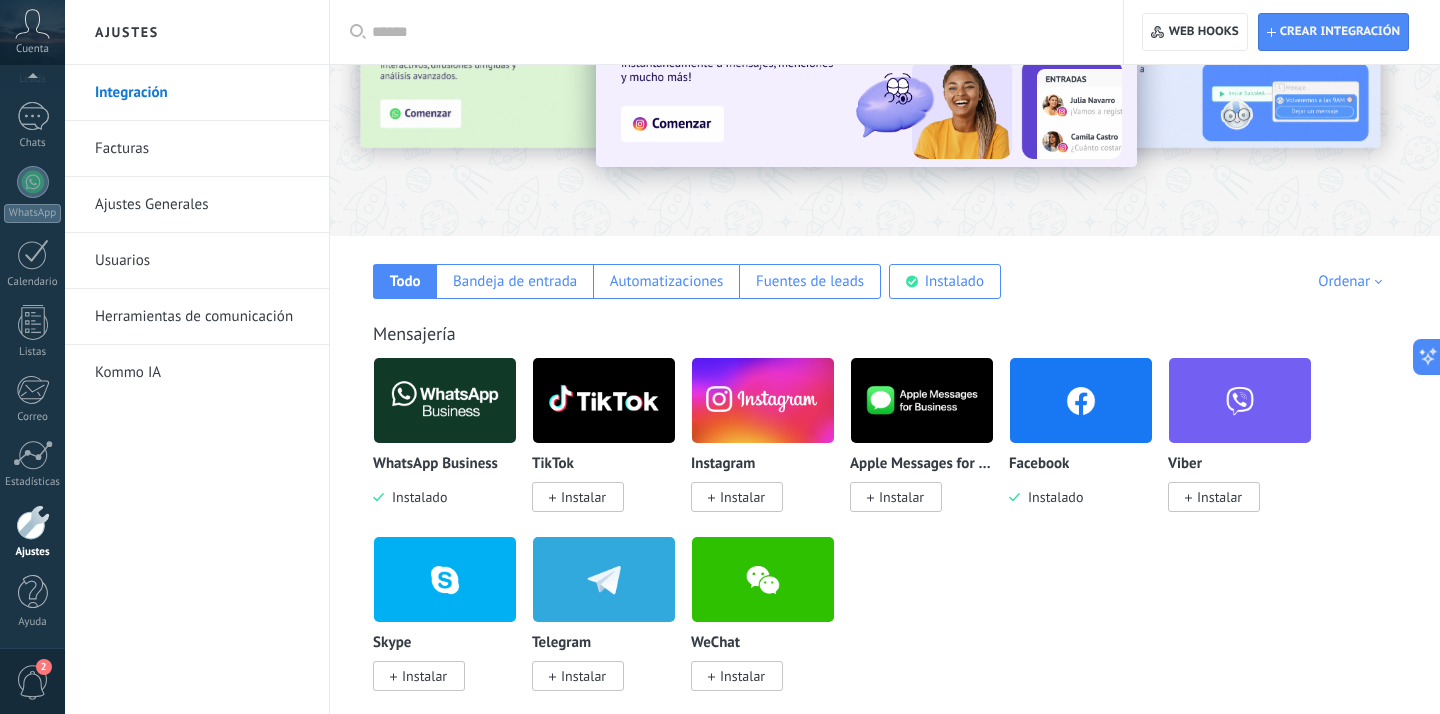 click on "Instalar" at bounding box center [742, 497] 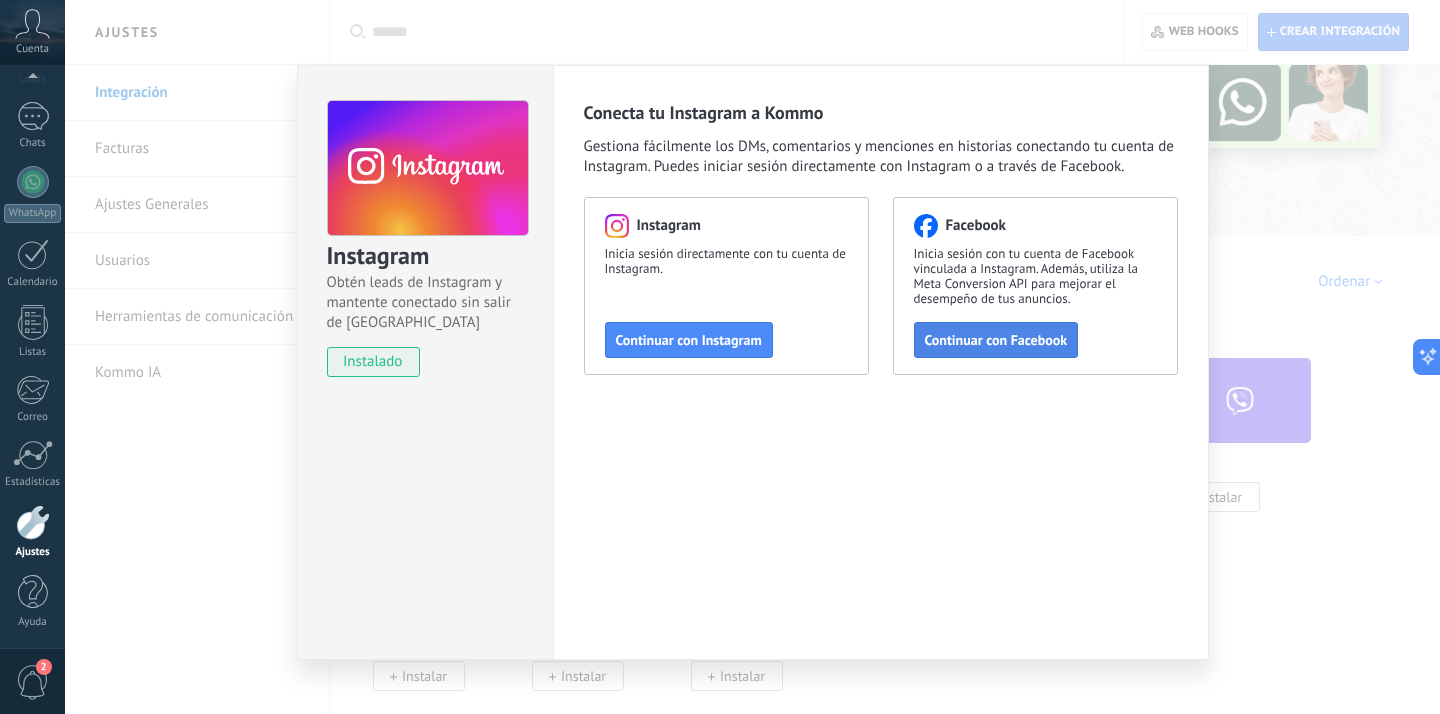 click on "Continuar con Facebook" at bounding box center (996, 340) 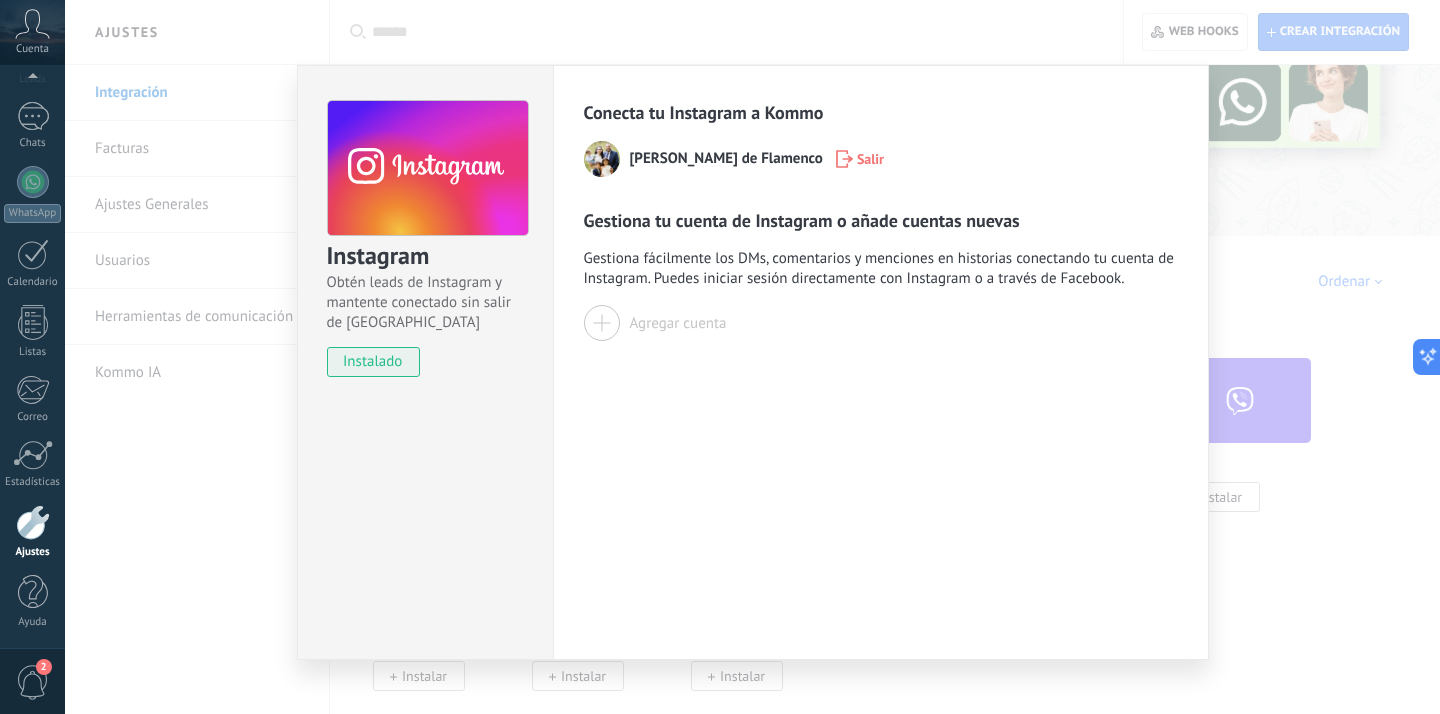 click at bounding box center [602, 323] 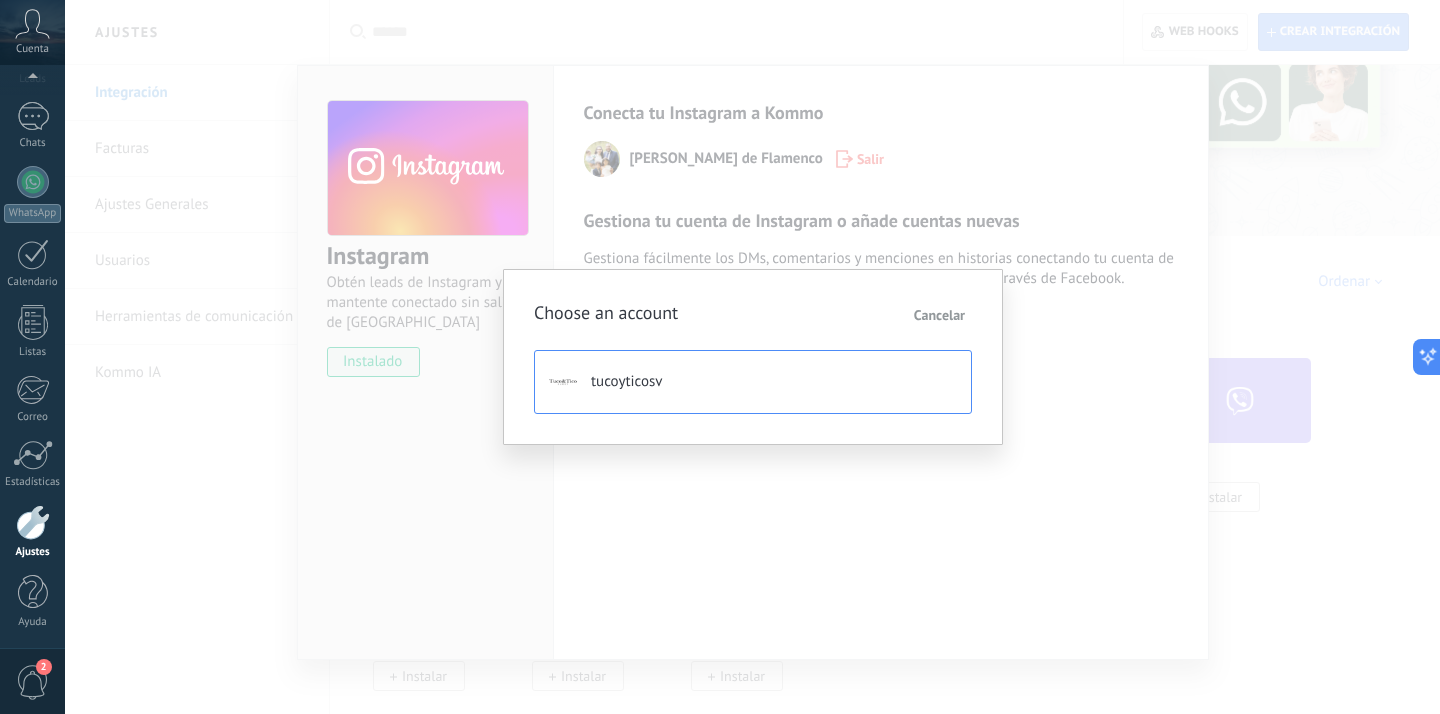 click on "tucoyticosv" at bounding box center [753, 382] 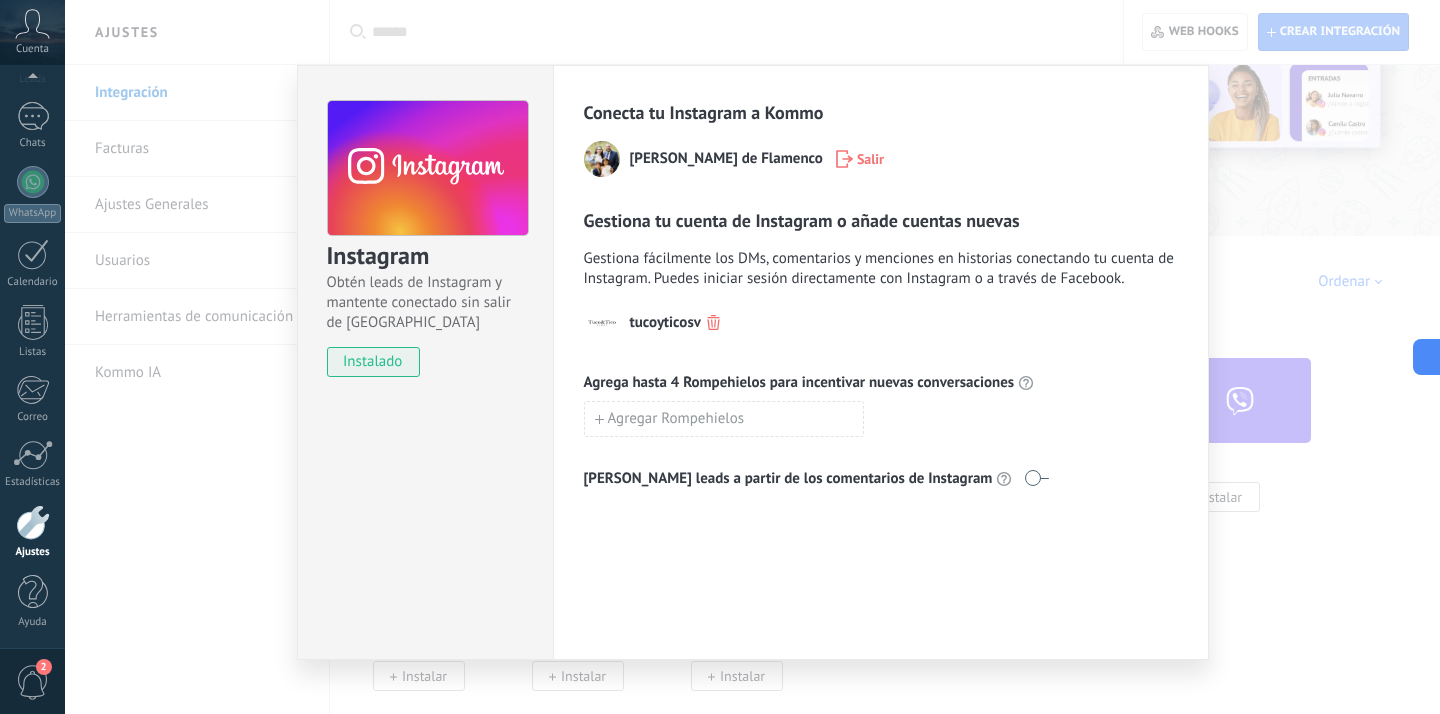 click on "Instagram Obtén leads de Instagram y mantente conectado sin salir de Kommo instalado Conecta tu Instagram a Kommo Renata Moreno de Flamenco Salir Gestiona tu cuenta de Instagram o añade cuentas nuevas Gestiona fácilmente los DMs, comentarios y menciones en historias conectando tu cuenta de Instagram. Puedes iniciar sesión directamente con Instagram o a través de Facebook. tucoyticosv Agrega hasta 4 Rompehielos para incentivar nuevas conversaciones Agregar Rompehielos Genera leads a partir de los comentarios de Instagram" at bounding box center (752, 357) 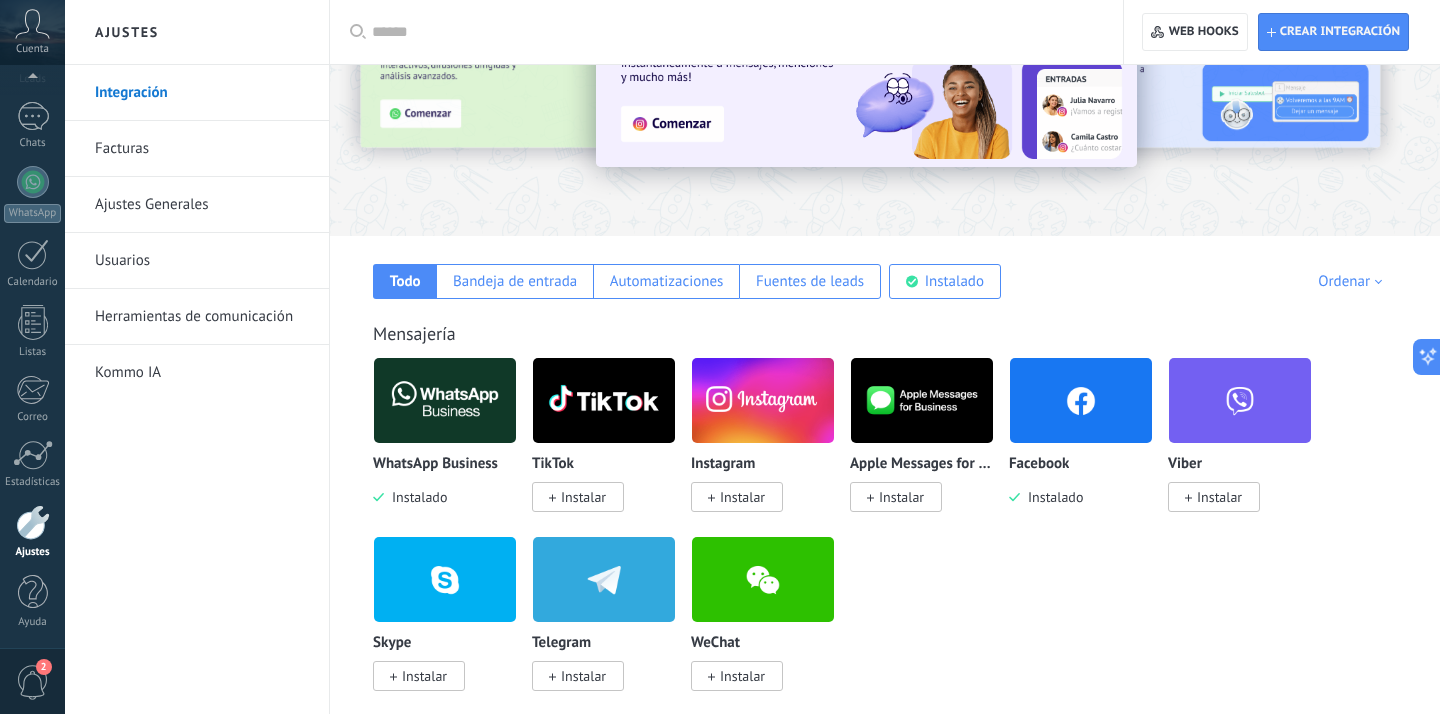 click on "Instalar" at bounding box center [583, 497] 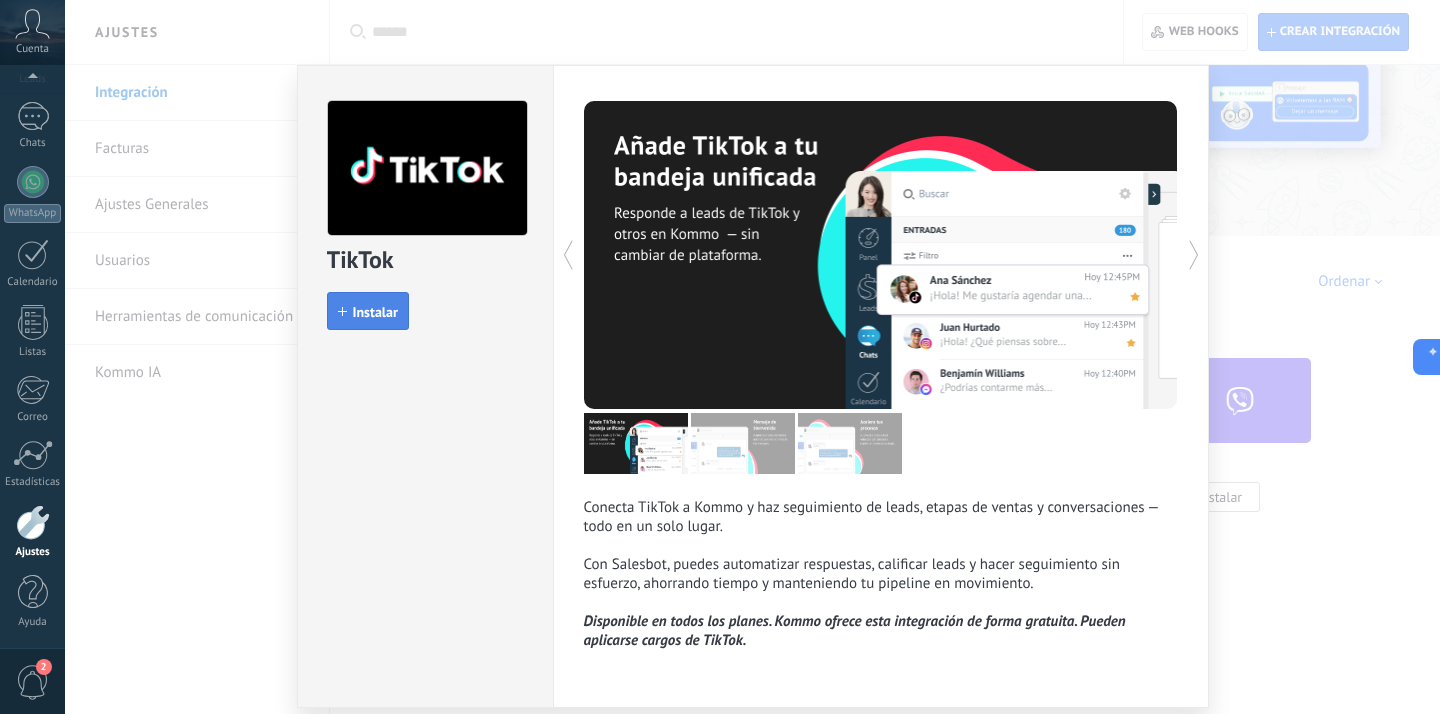 click on "Instalar" at bounding box center [375, 312] 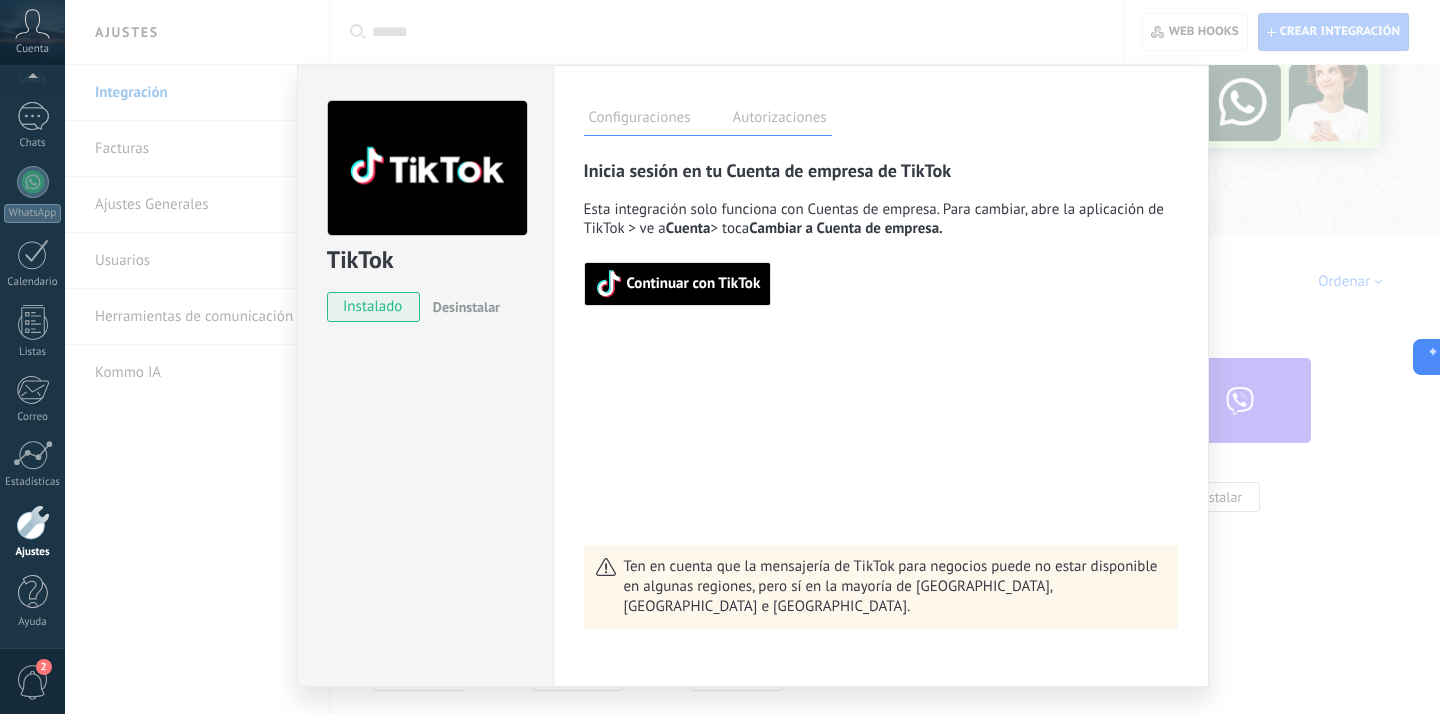 click on "Continuar con TikTok" at bounding box center [694, 284] 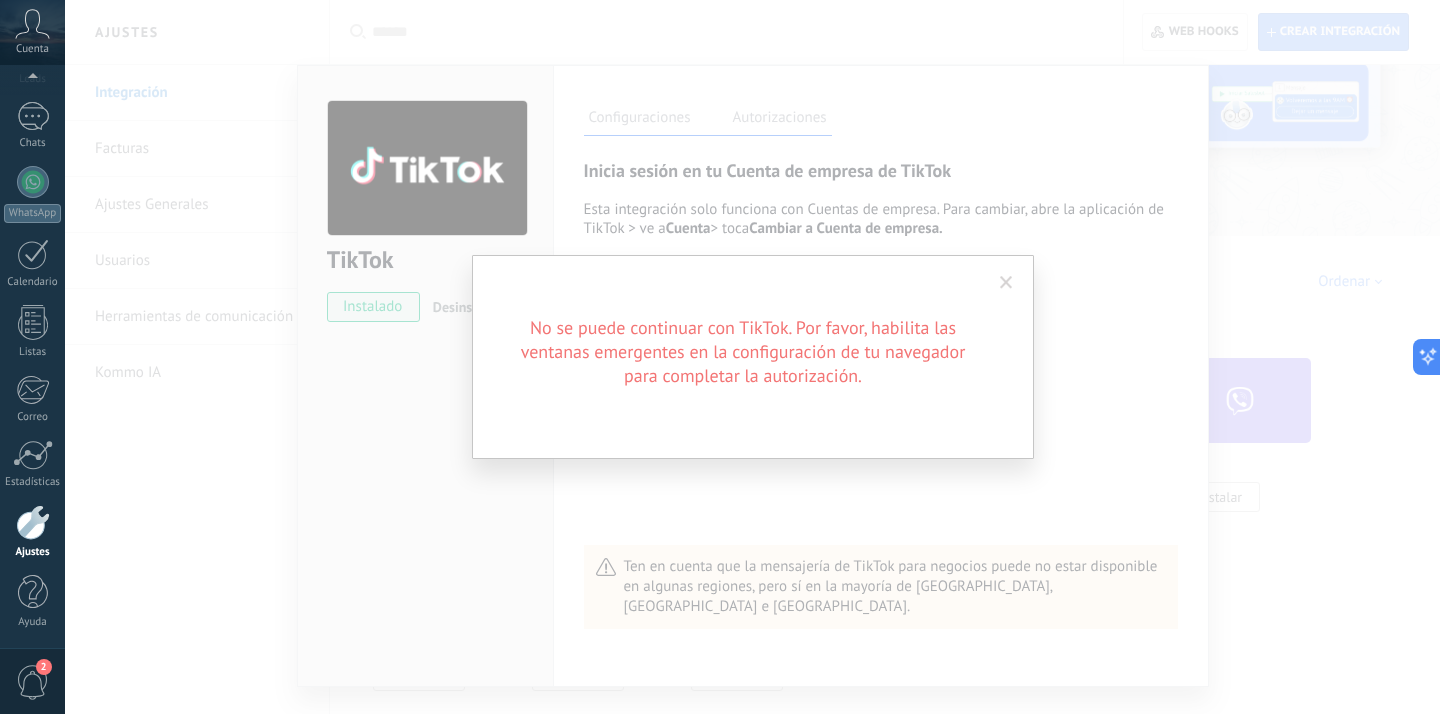 click at bounding box center [1006, 283] 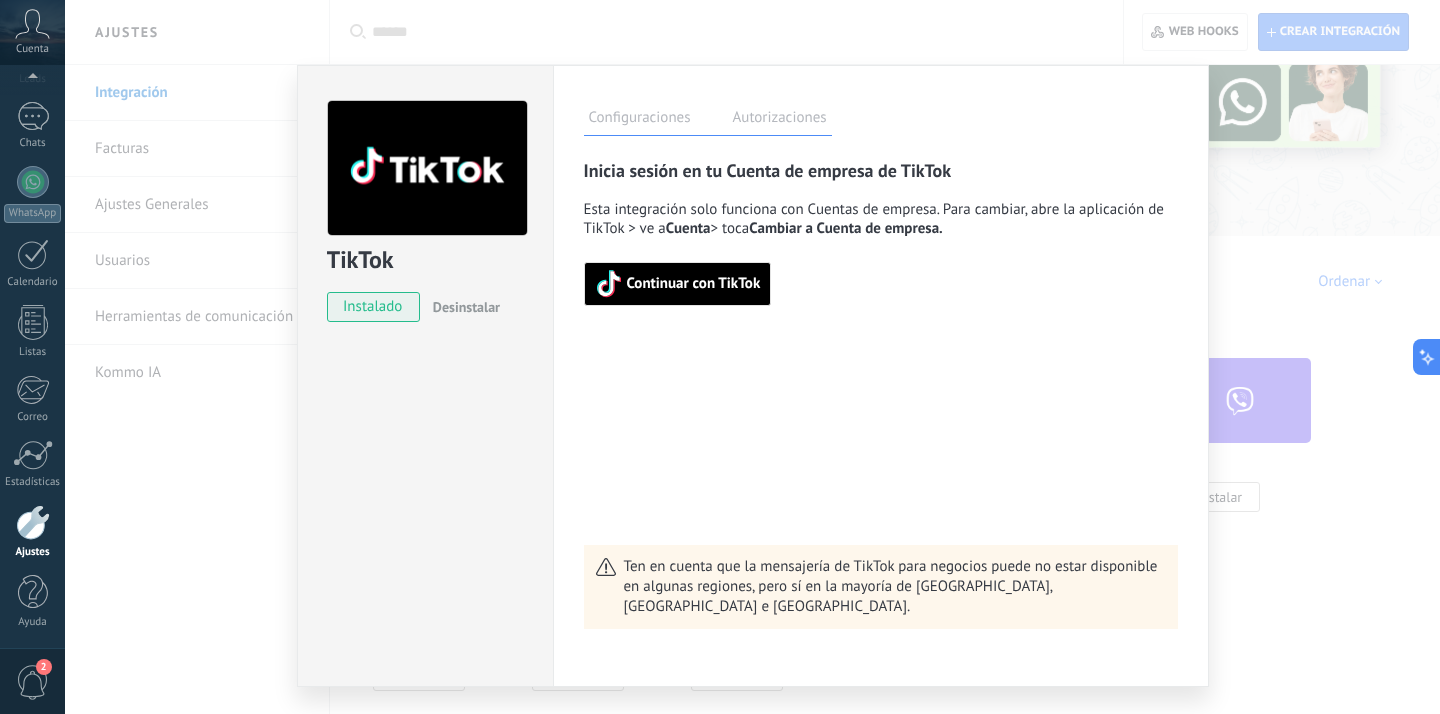 click on "Continuar con TikTok" at bounding box center [694, 284] 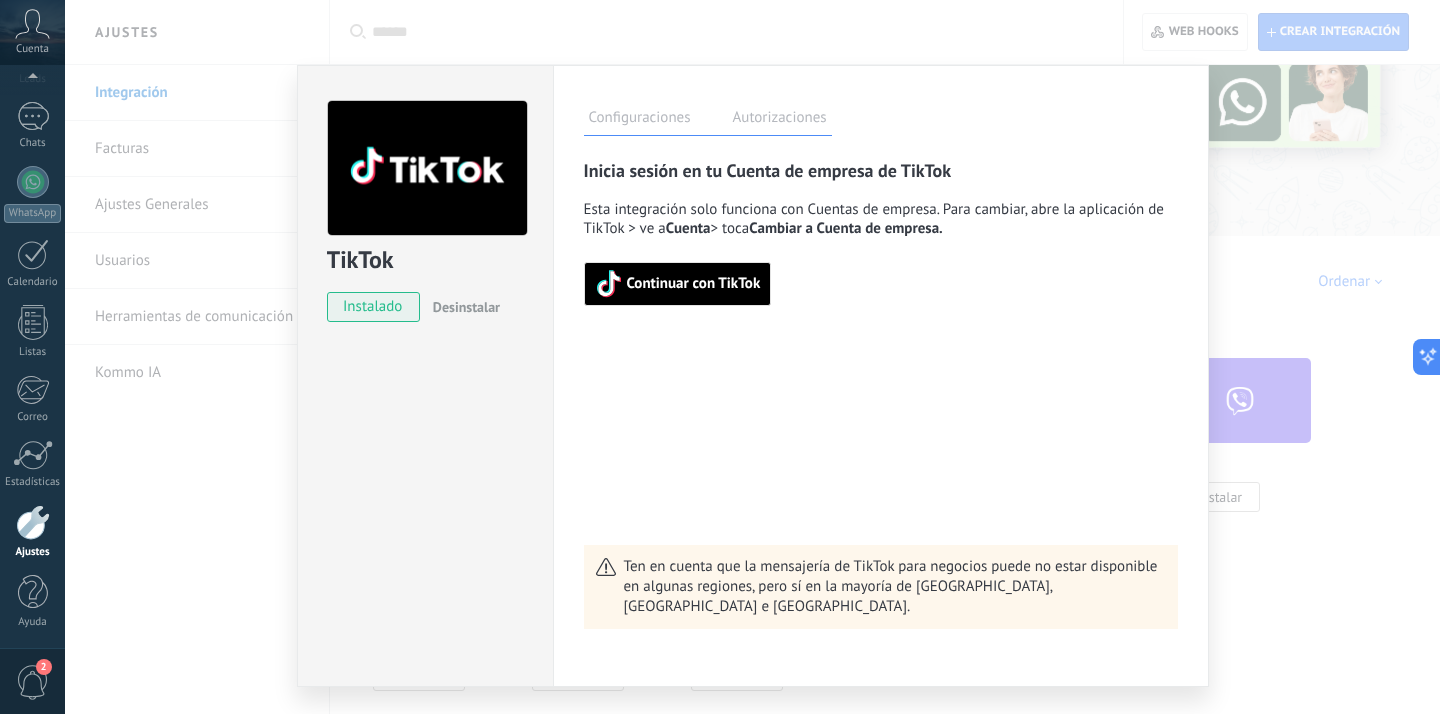 click on "TikTok instalado Desinstalar Configuraciones Autorizaciones Esta pestaña registra a los usuarios que han concedido acceso a las integración a esta cuenta. Si deseas remover la posibilidad que un usuario pueda enviar solicitudes a la cuenta en nombre de esta integración, puedes revocar el acceso. Si el acceso a todos los usuarios es revocado, la integración dejará de funcionar. Esta aplicacion está instalada, pero nadie le ha dado acceso aun. Rastrea, automatiza y cierra tus leads en Kommo más Guardar Inicia sesión en tu Cuenta de empresa de TikTok Esta integración solo funciona con Cuentas de empresa. Para cambiar, abre la aplicación de  TikTok > ve a  Cuenta  > toca  Cambiar a Cuenta de empresa. Continuar con TikTok Ten en cuenta que la mensajería de TikTok para negocios puede no estar disponible en algunas regiones, pero sí en la mayoría de América Latina, Turquía e Indonesia." at bounding box center [752, 357] 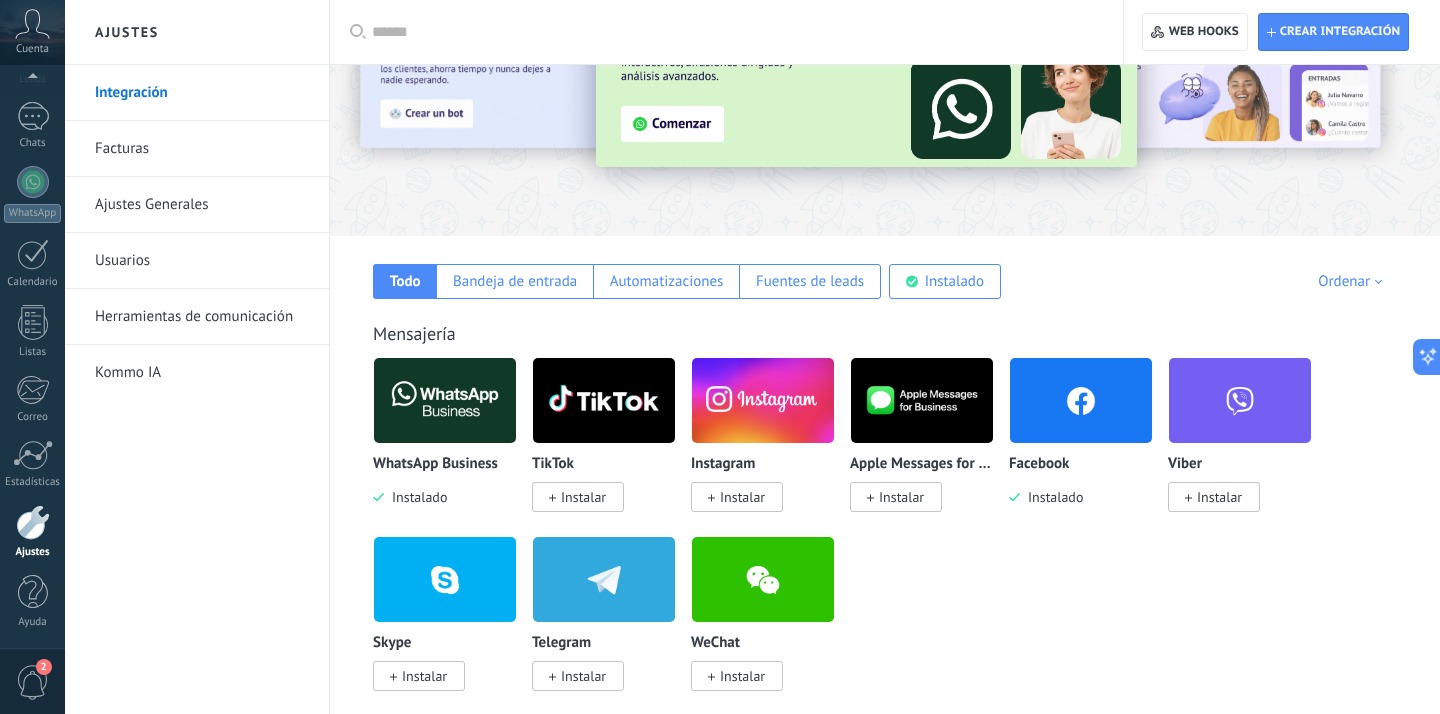 click on "Instalar" at bounding box center (583, 497) 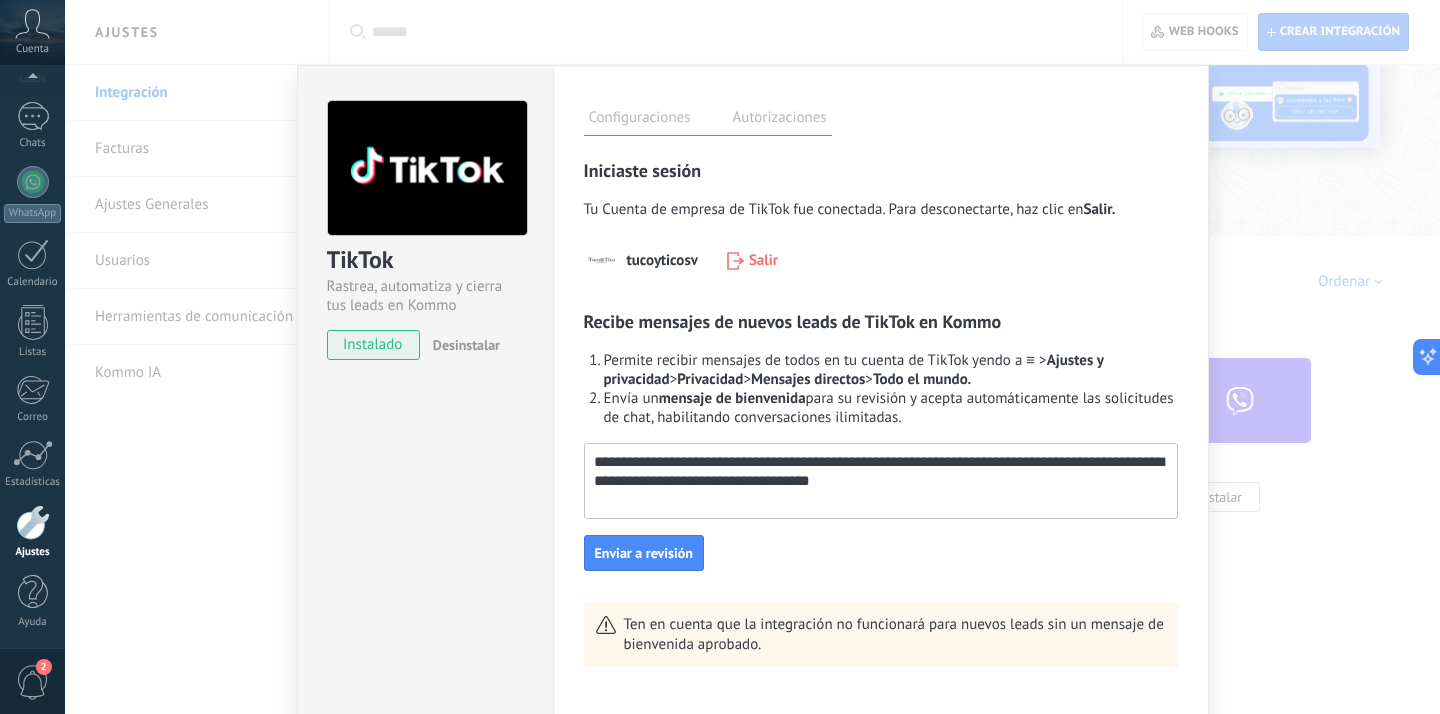 drag, startPoint x: 934, startPoint y: 480, endPoint x: 582, endPoint y: 431, distance: 355.39413 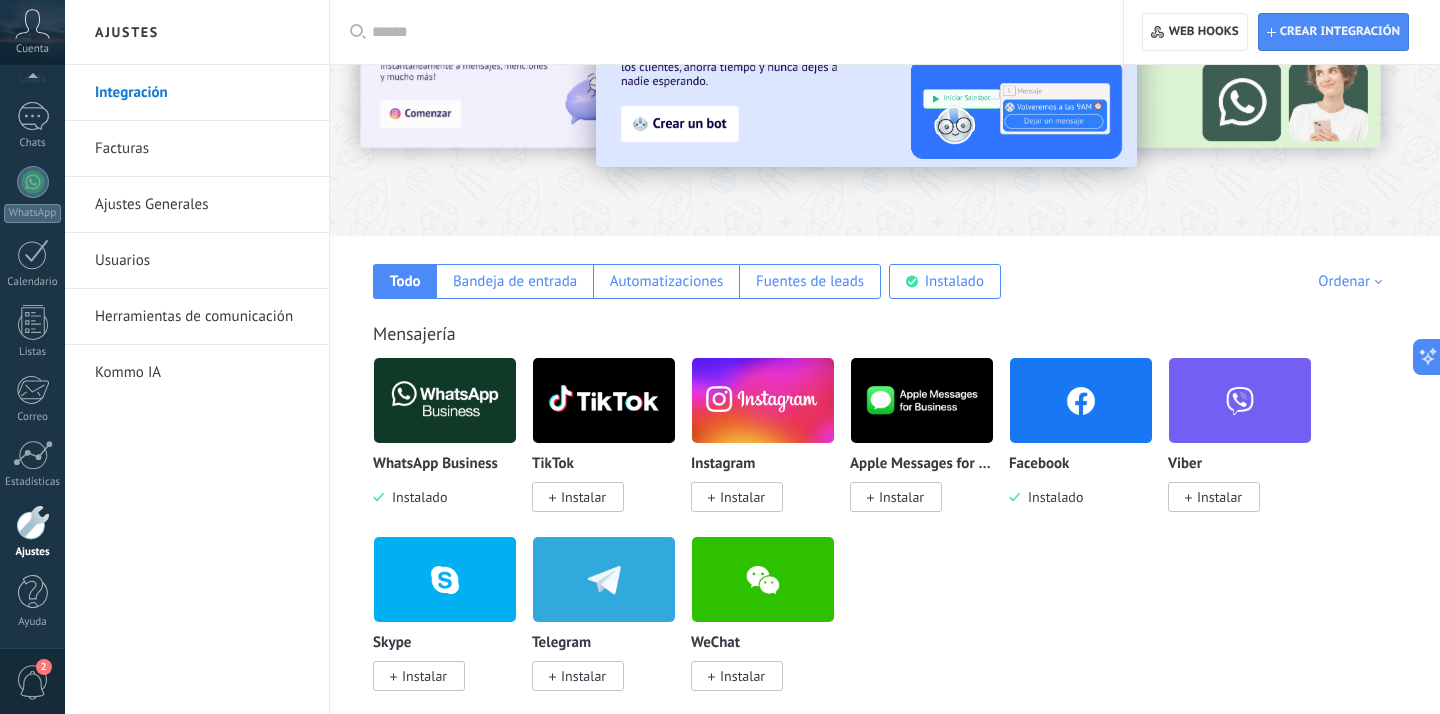 click on "Instalar" at bounding box center [583, 497] 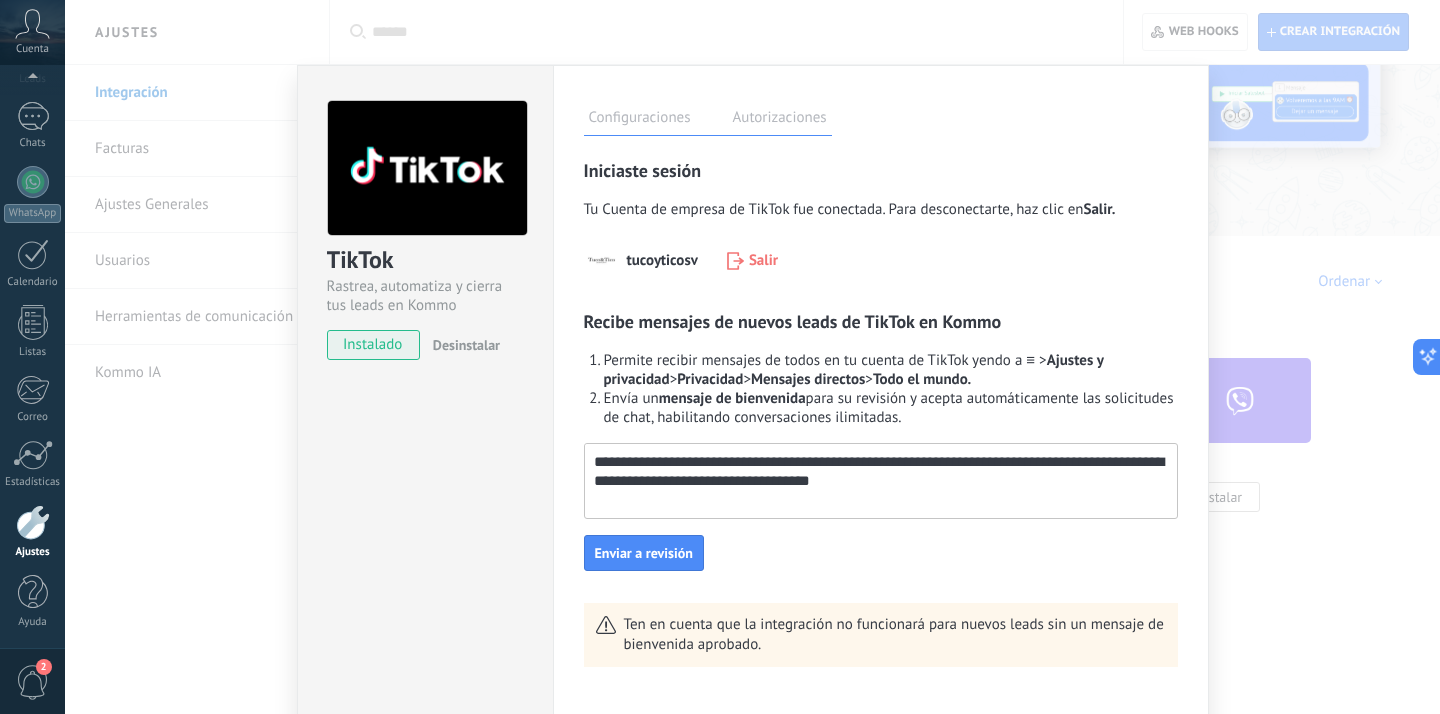 click on "**********" at bounding box center (879, 472) 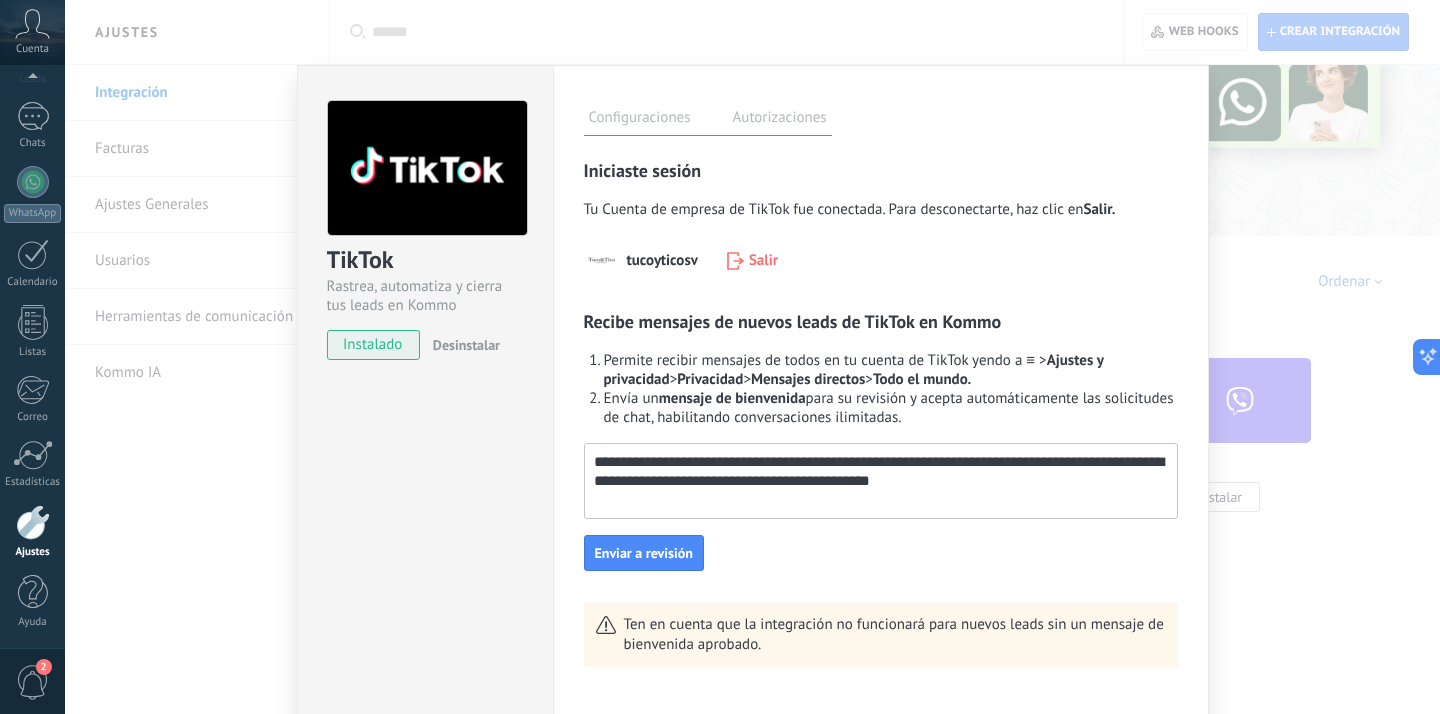 drag, startPoint x: 659, startPoint y: 500, endPoint x: 680, endPoint y: 502, distance: 21.095022 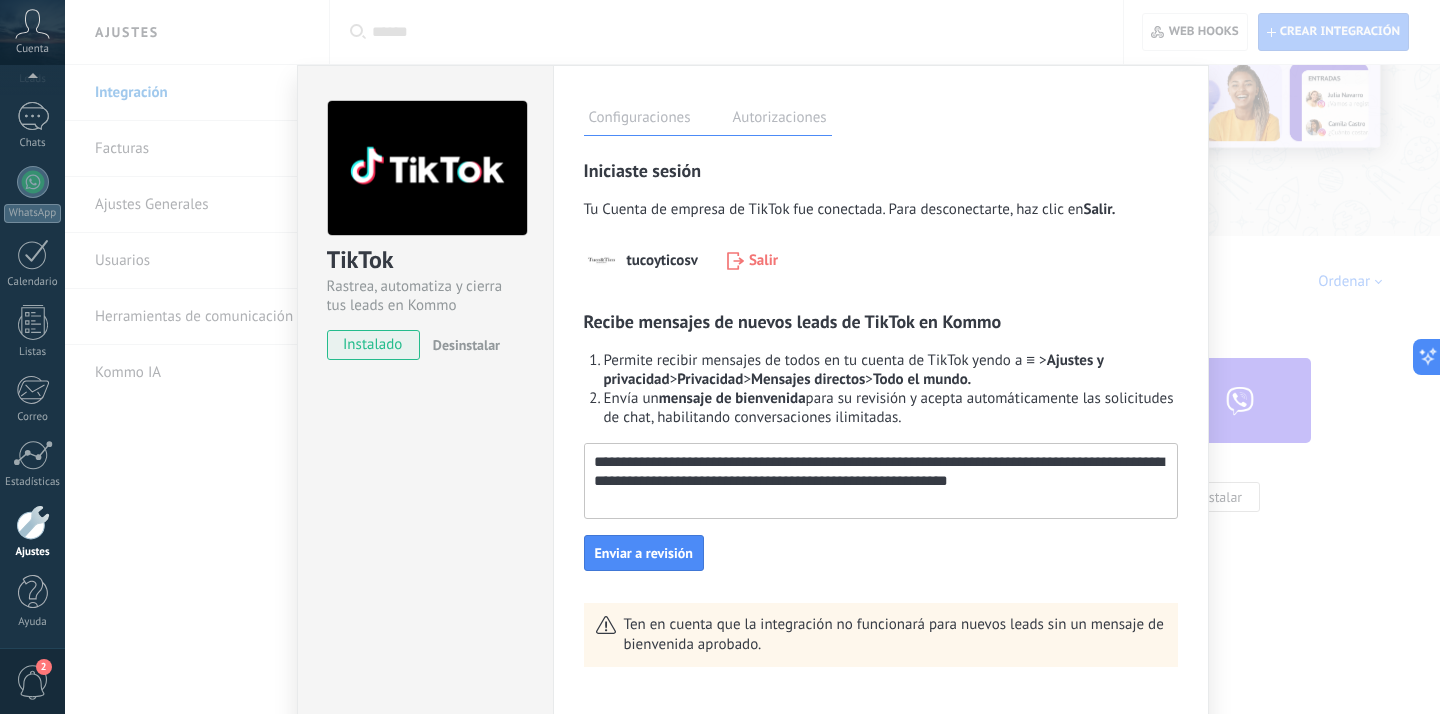 drag, startPoint x: 799, startPoint y: 461, endPoint x: 1002, endPoint y: 566, distance: 228.54759 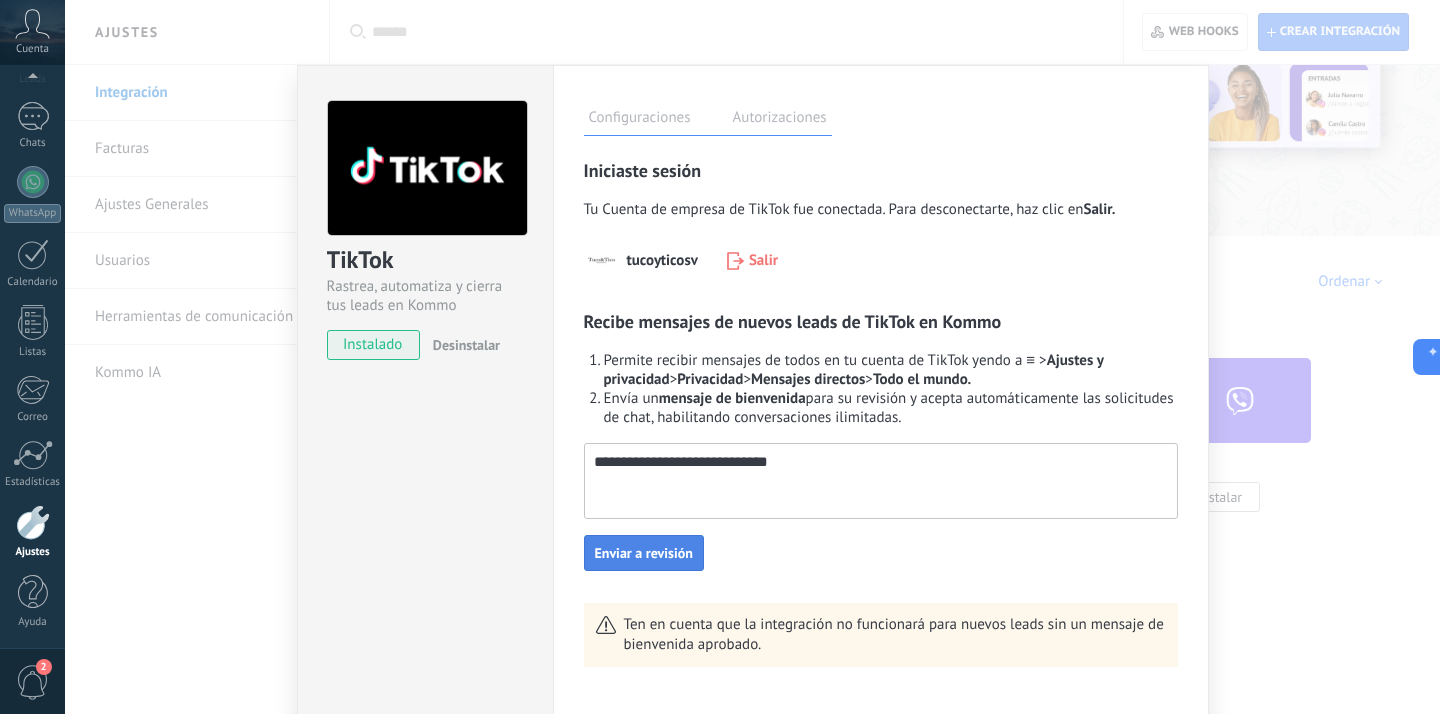 type on "**********" 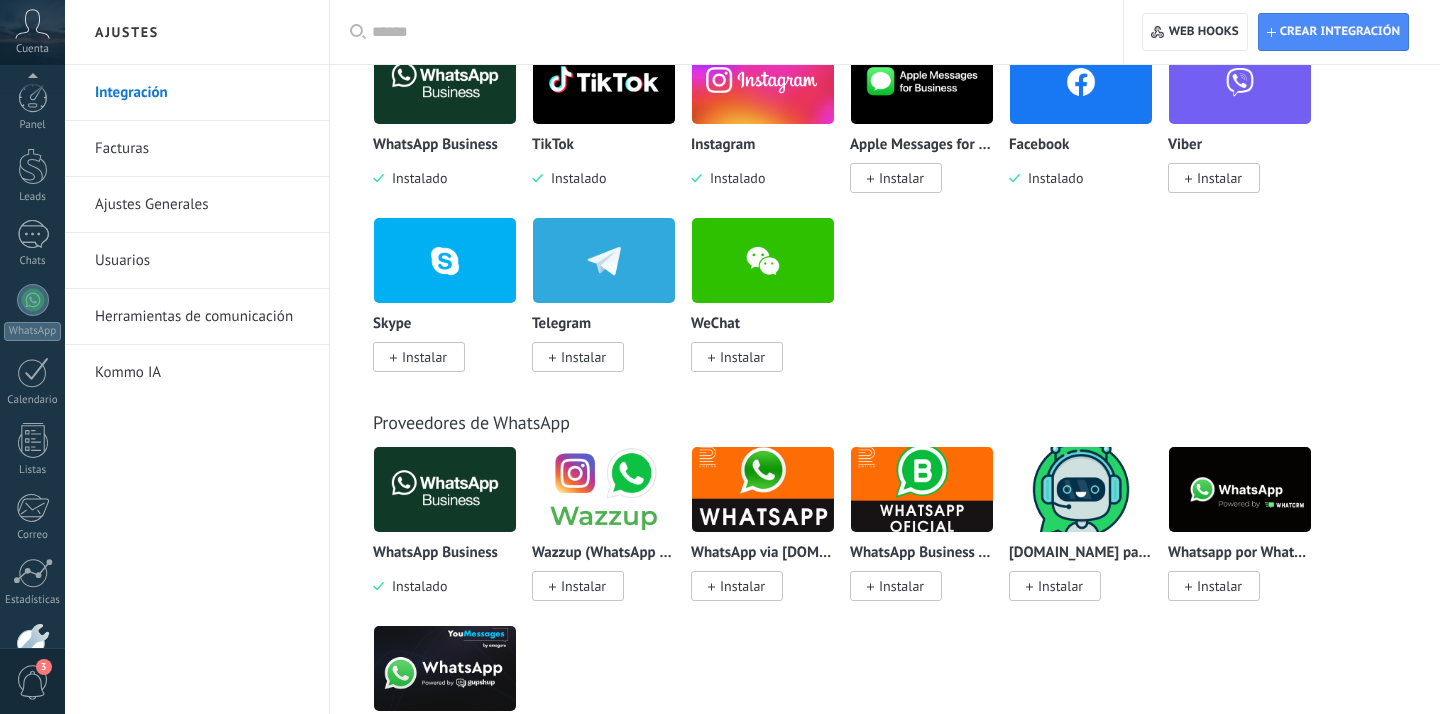scroll, scrollTop: 1317, scrollLeft: 0, axis: vertical 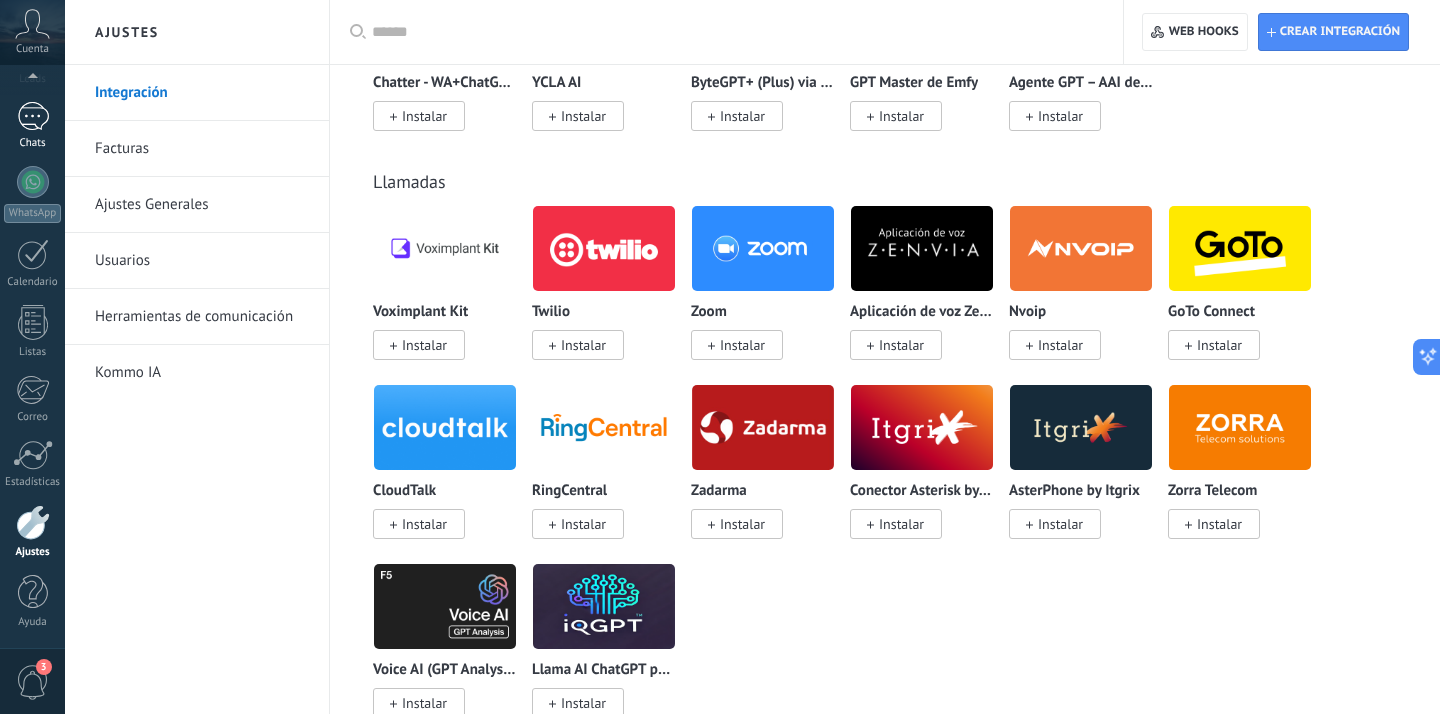 click on "Chats" at bounding box center (32, 126) 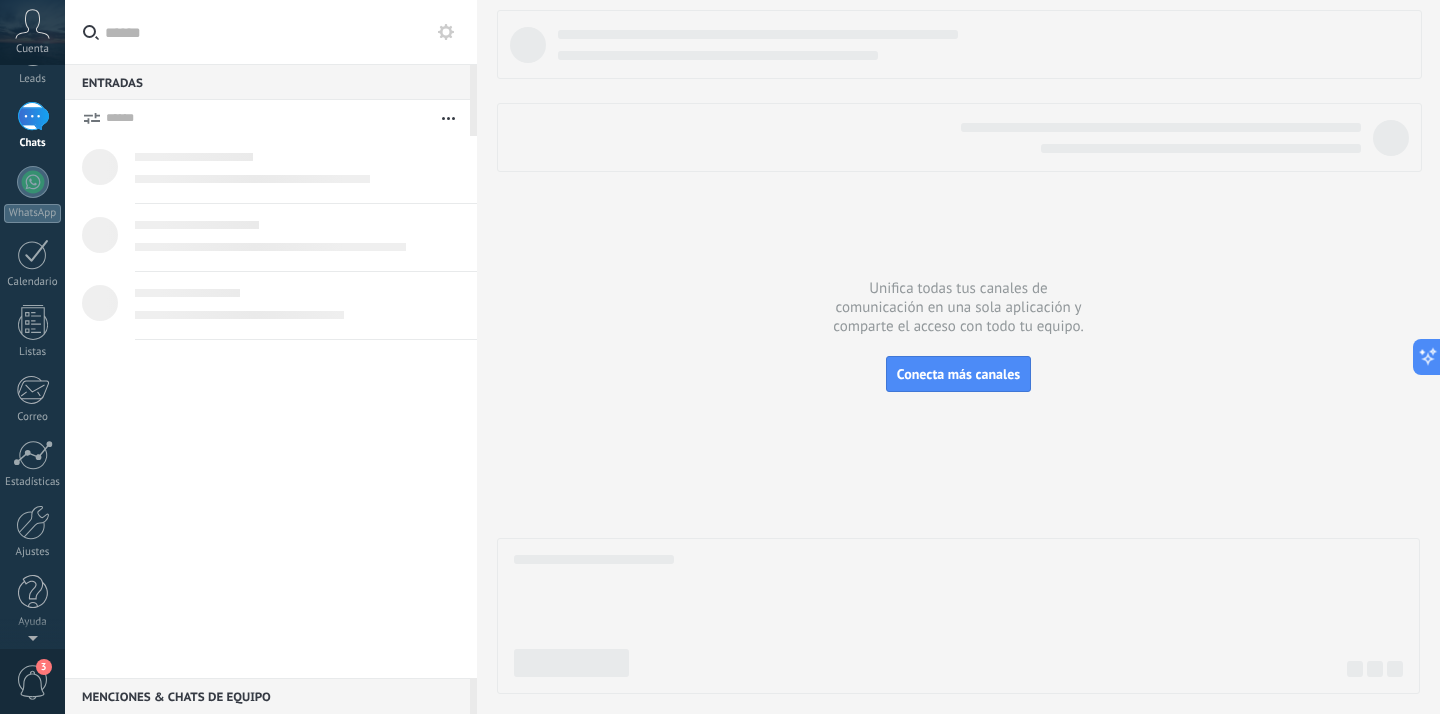 scroll, scrollTop: 0, scrollLeft: 0, axis: both 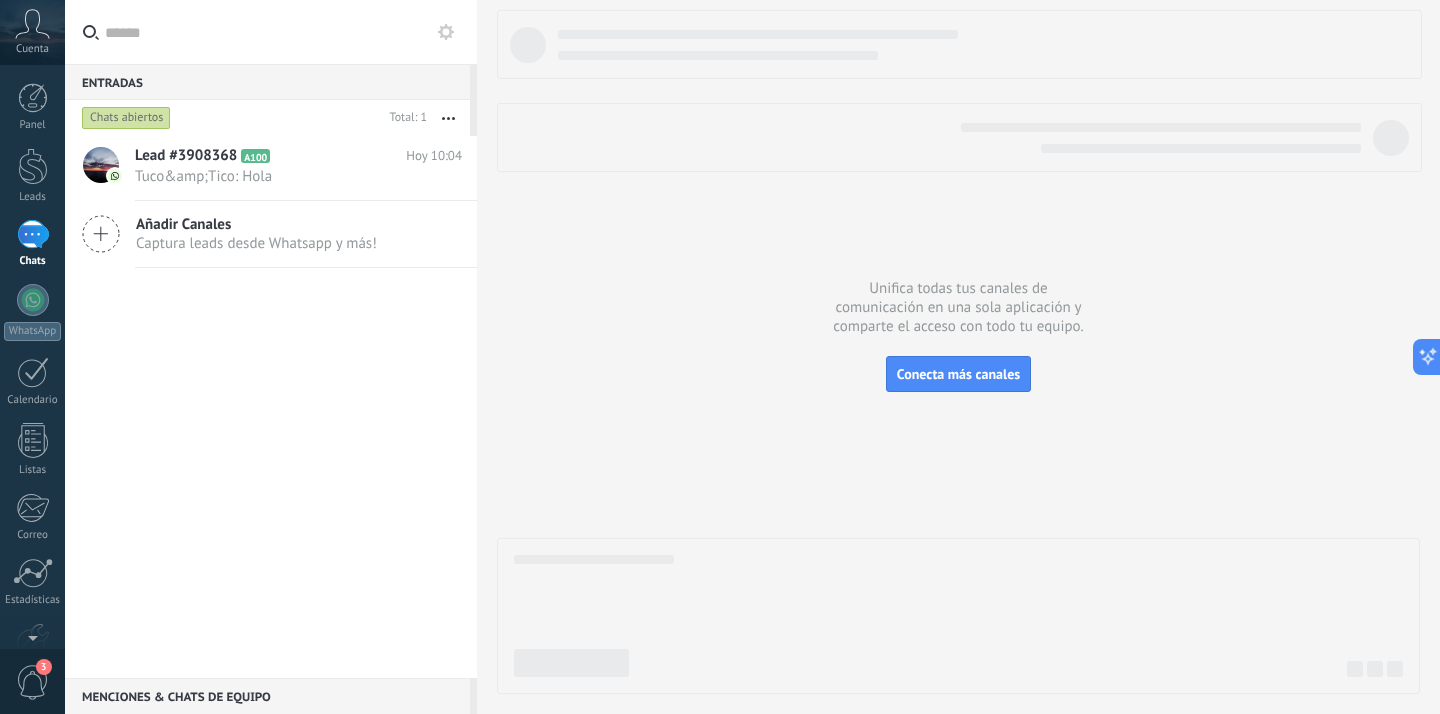 click 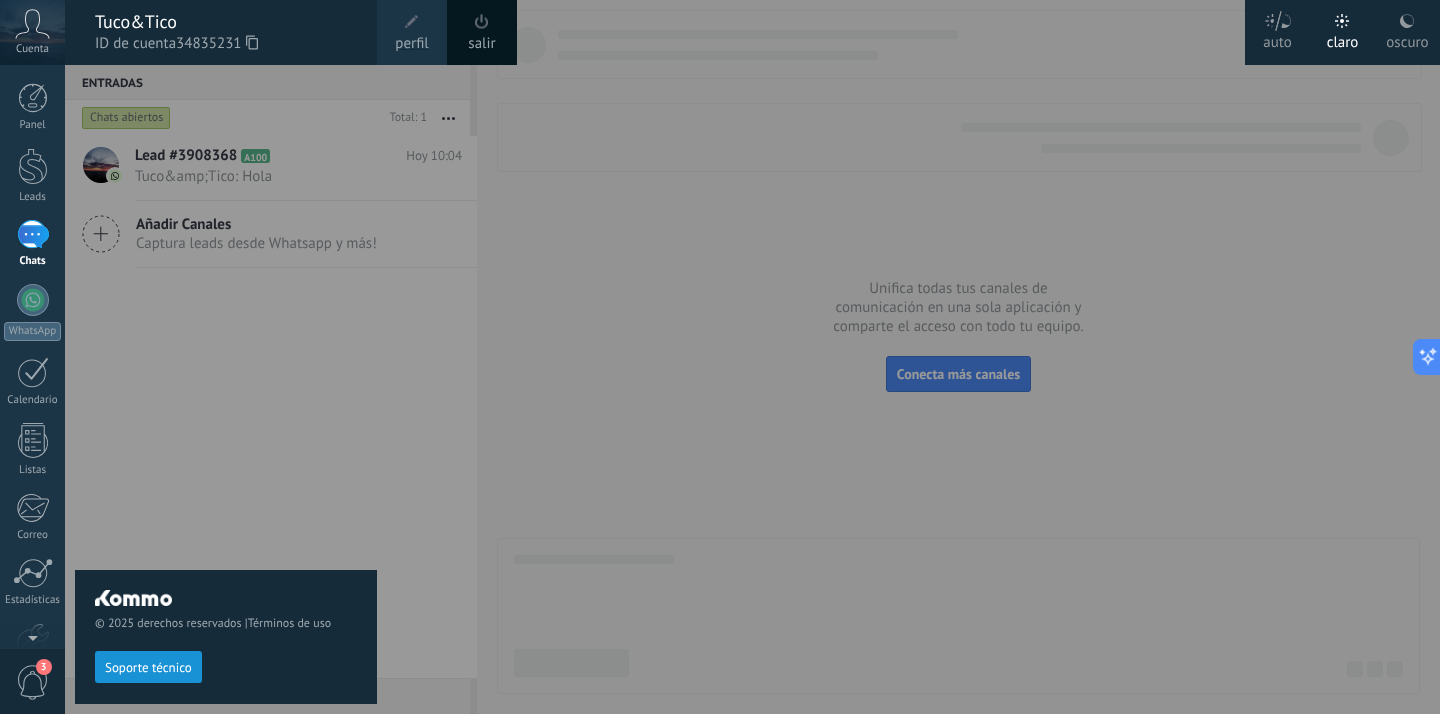 click at bounding box center (785, 357) 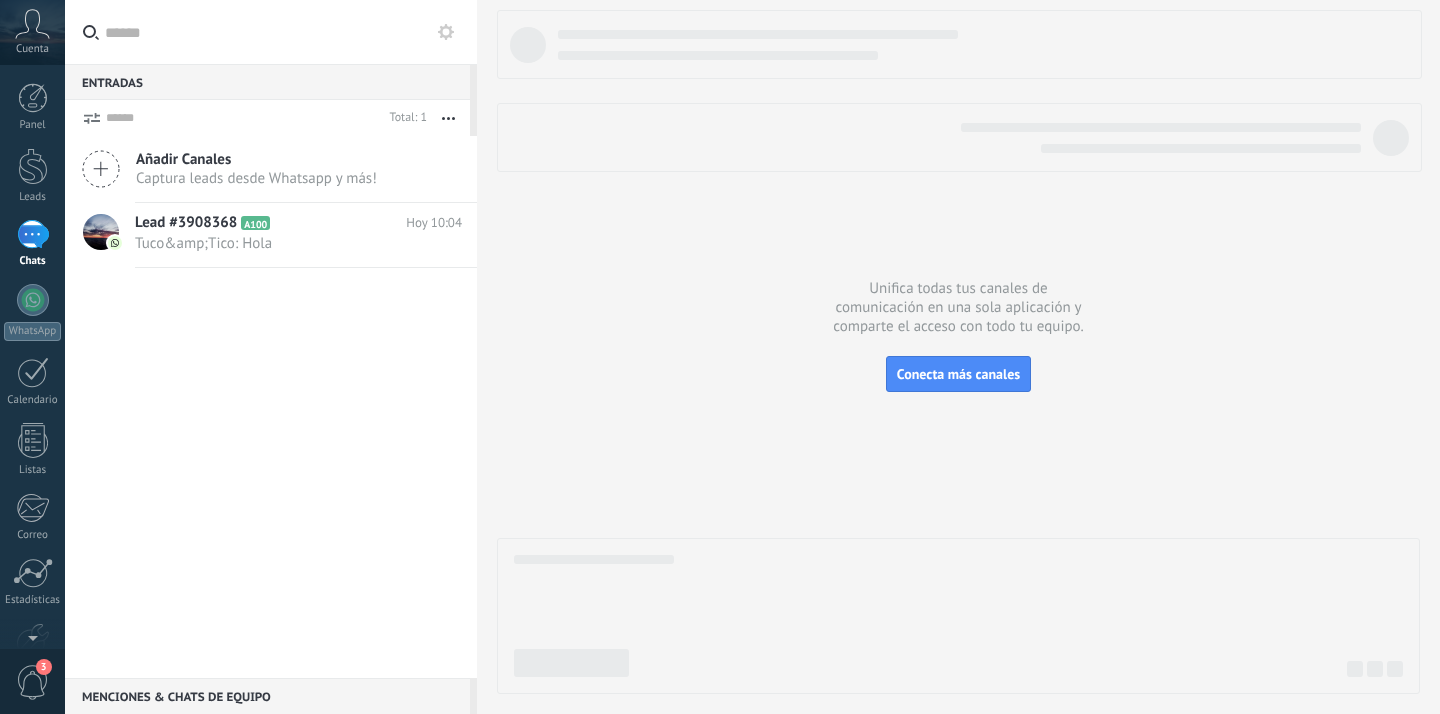 scroll, scrollTop: 0, scrollLeft: 0, axis: both 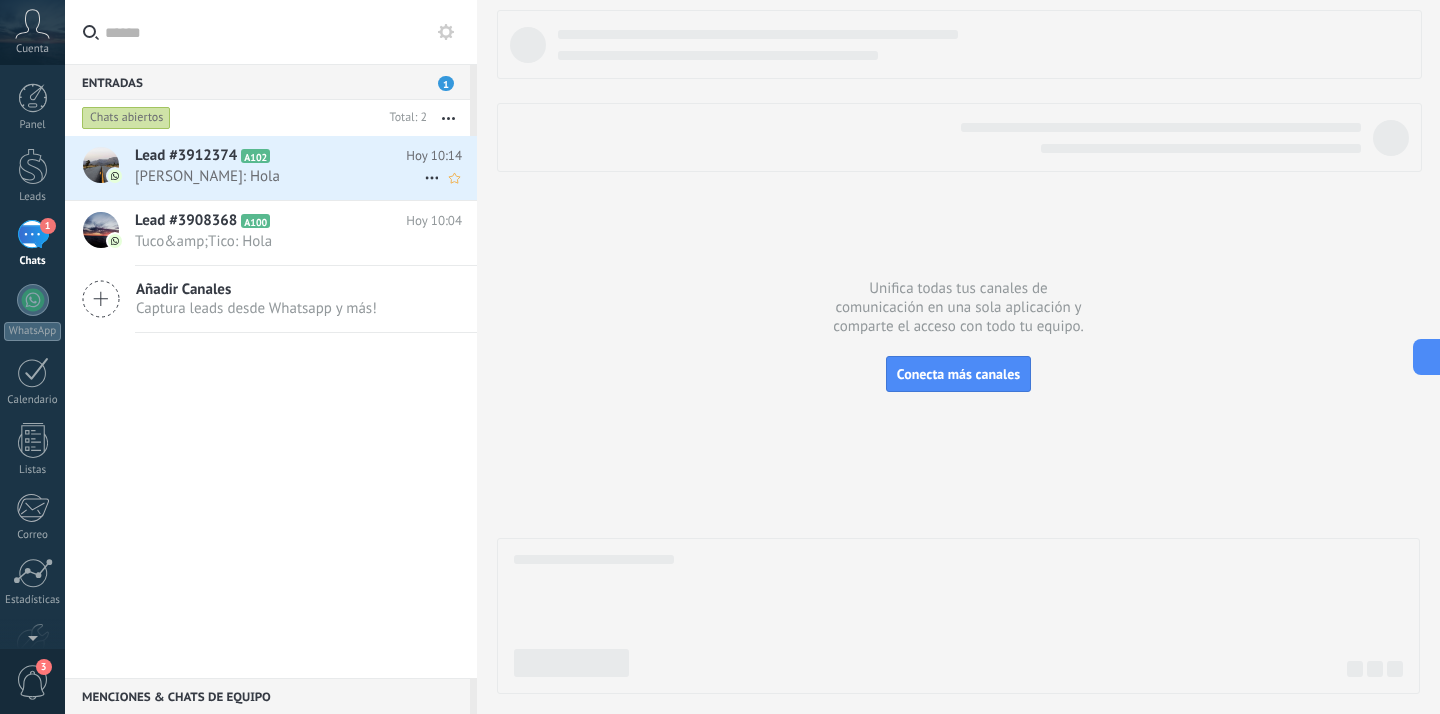 click on "Lead #3912374
A102" at bounding box center (270, 156) 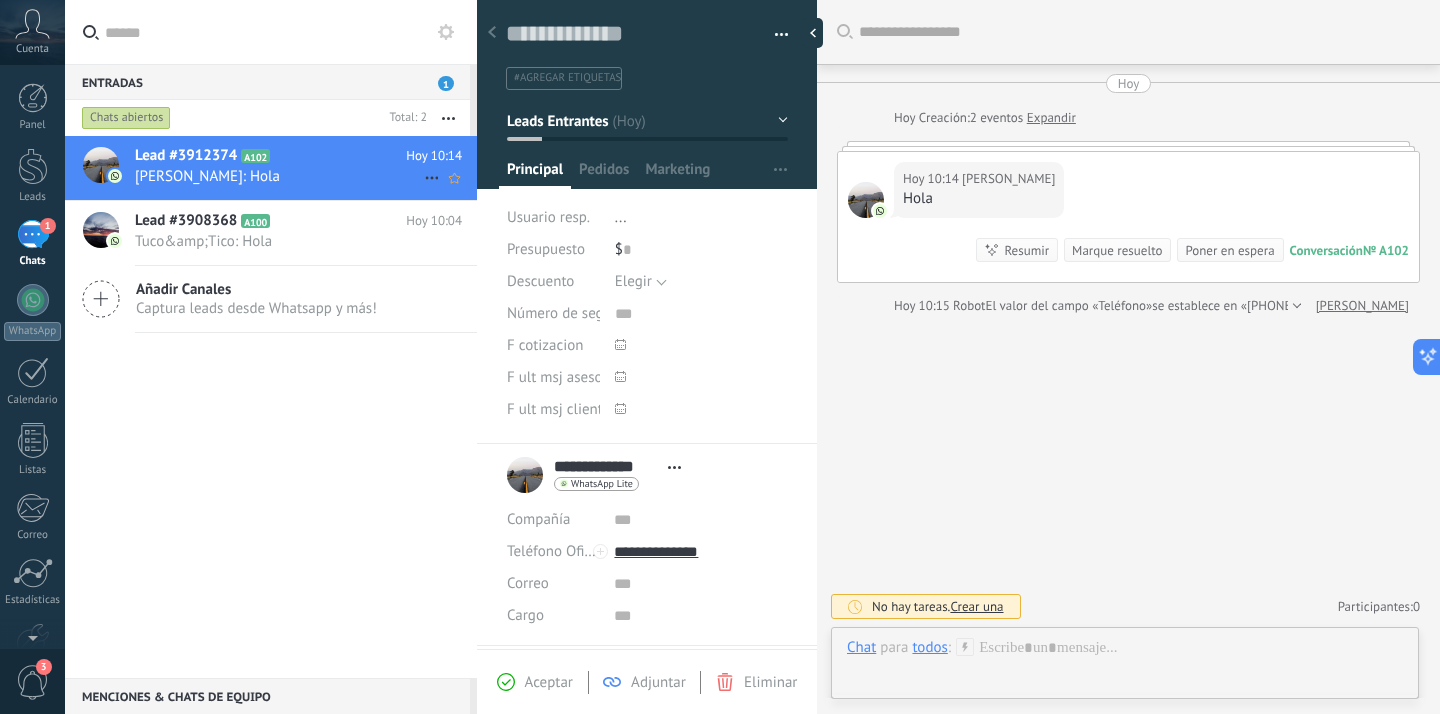 scroll, scrollTop: 30, scrollLeft: 0, axis: vertical 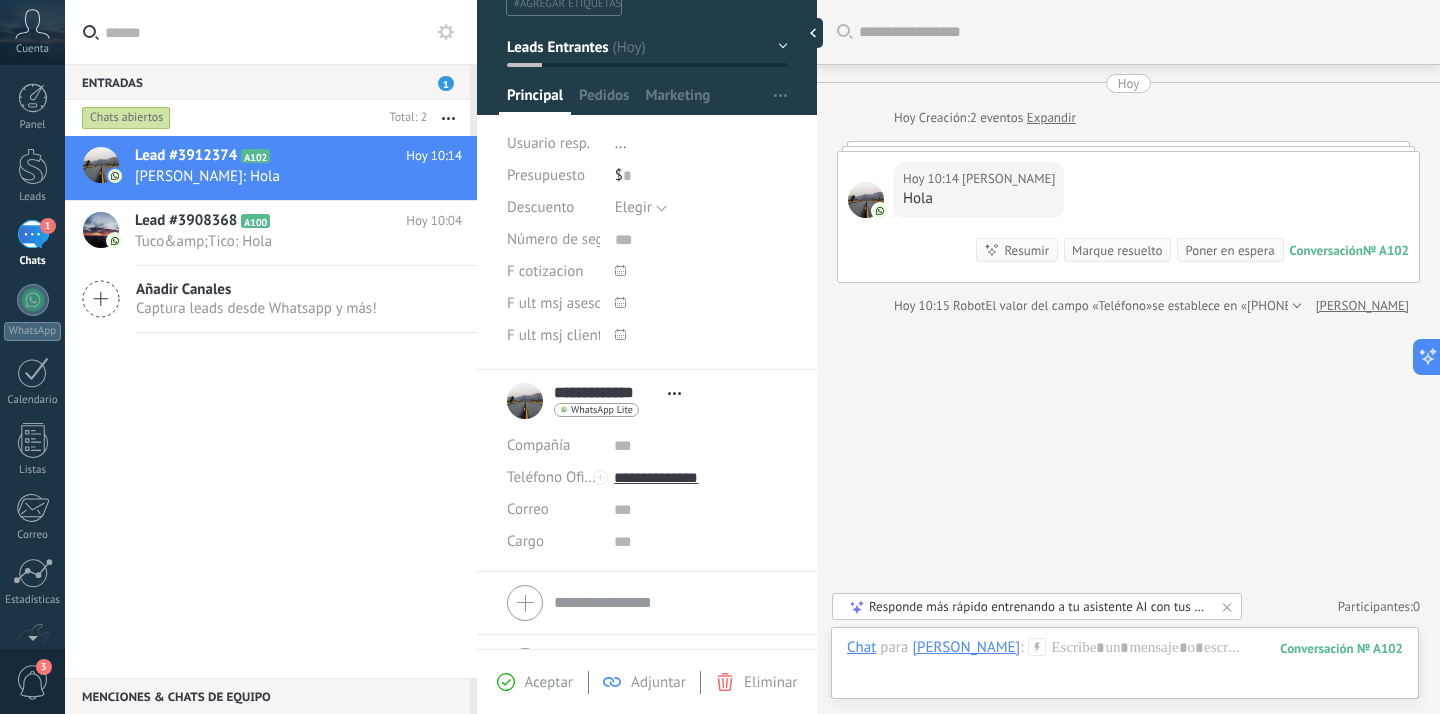 click on "Compañía
Abrir detalle
Editar" at bounding box center [647, 446] 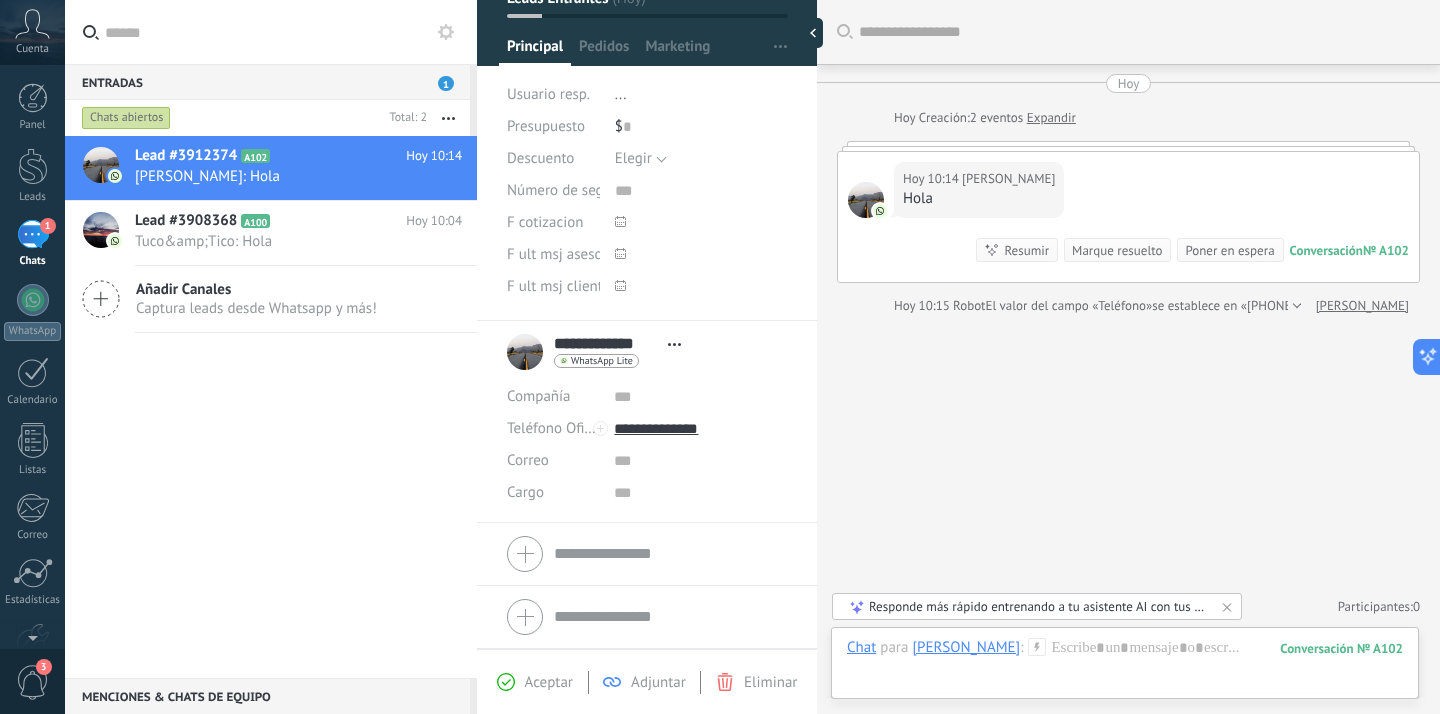 scroll, scrollTop: 99, scrollLeft: 0, axis: vertical 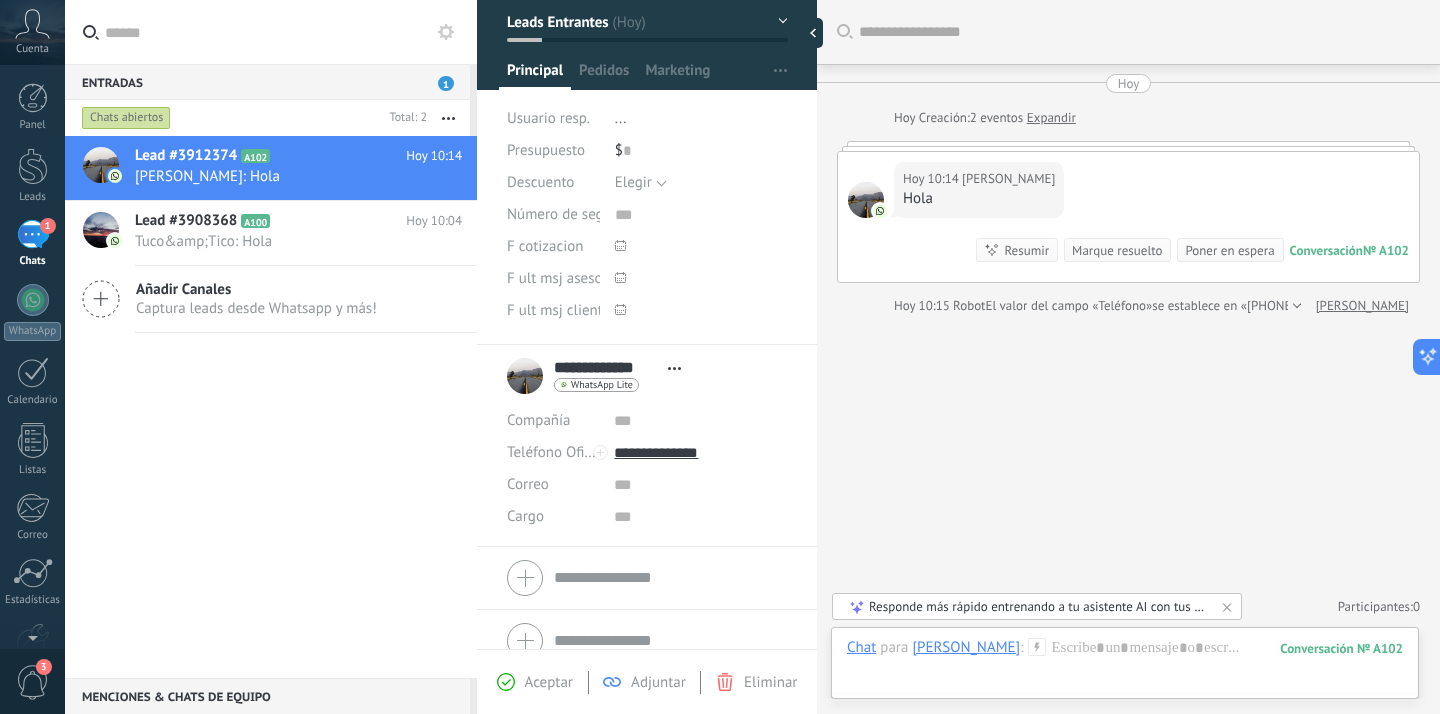 click at bounding box center (647, 578) 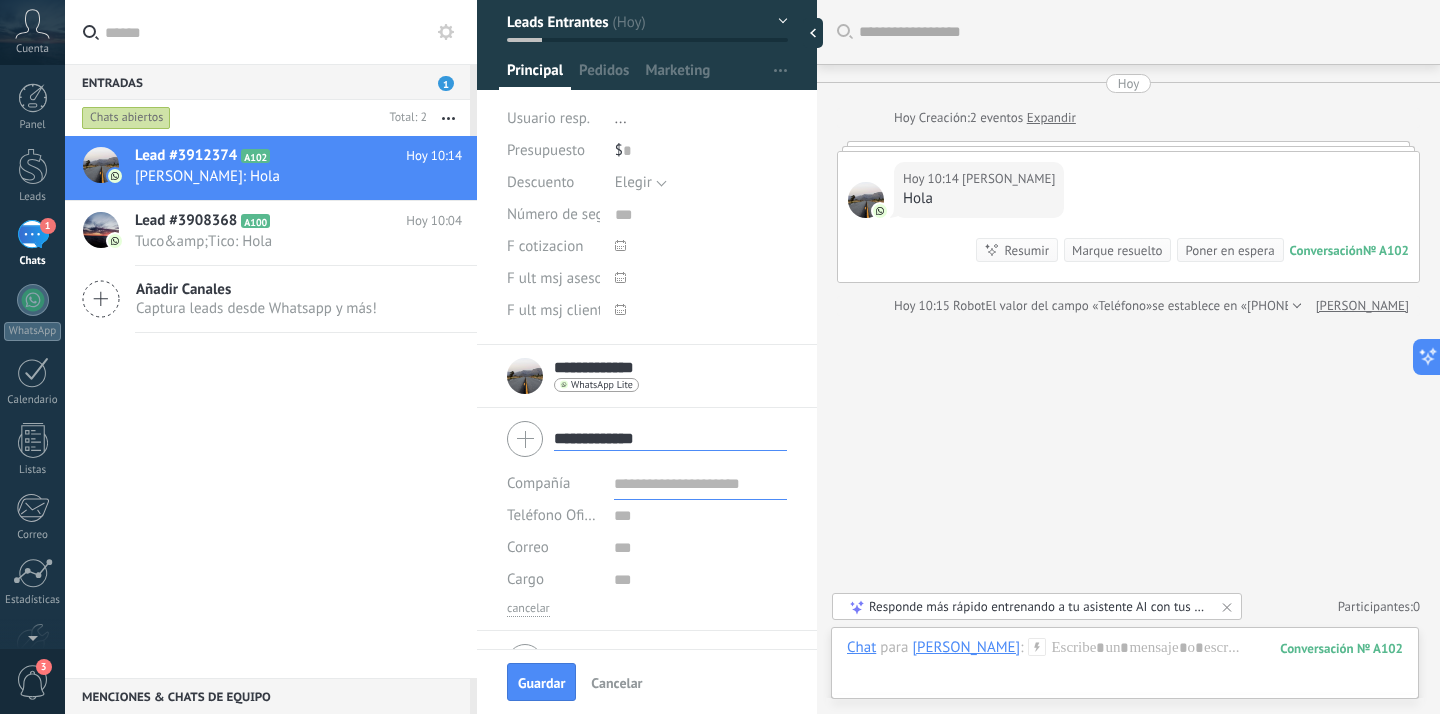 type on "**********" 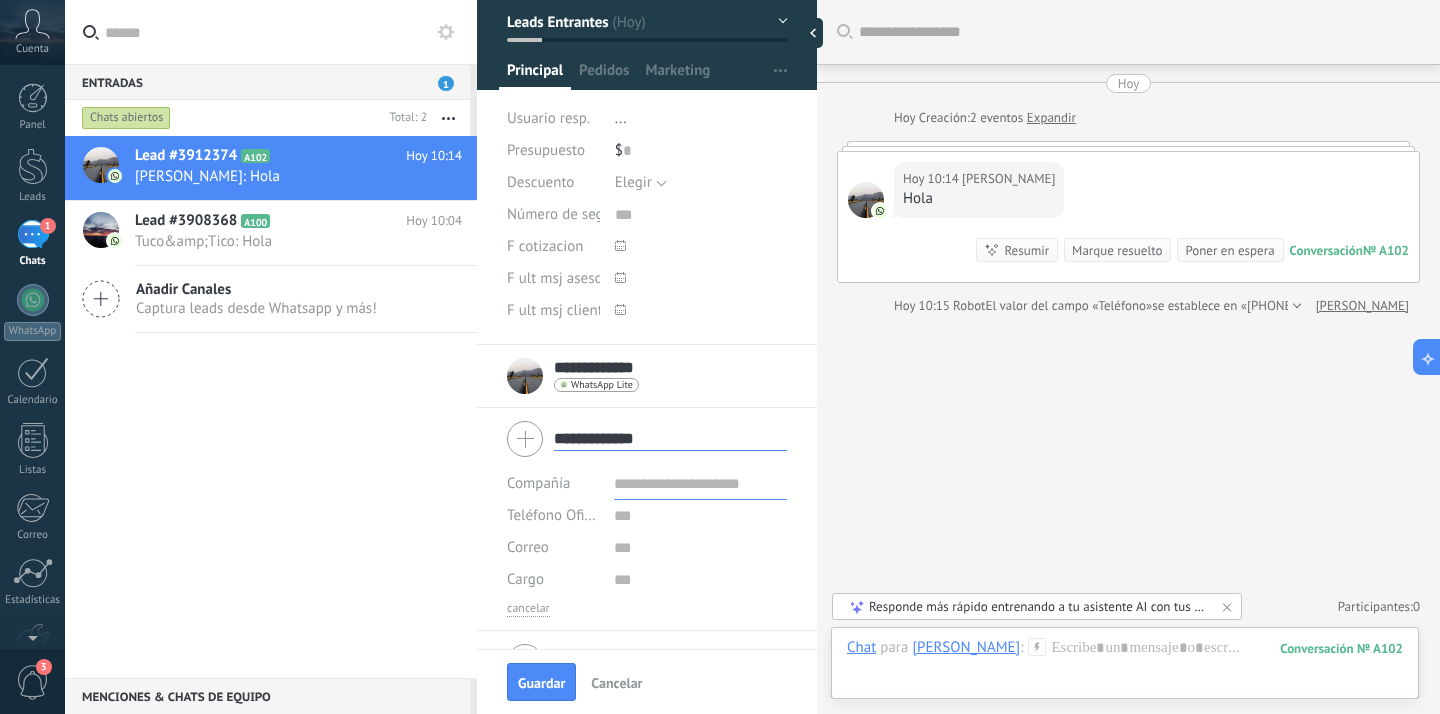 scroll, scrollTop: 0, scrollLeft: 0, axis: both 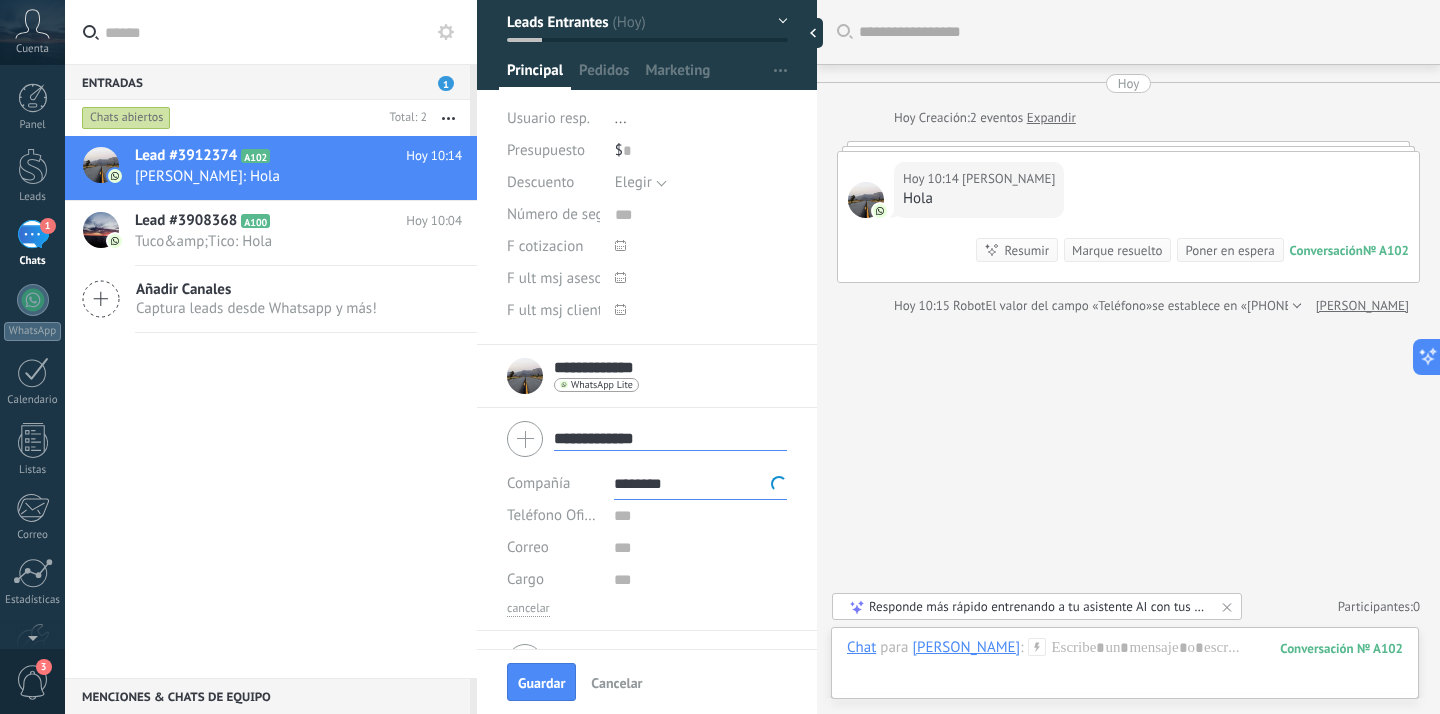 type on "*********" 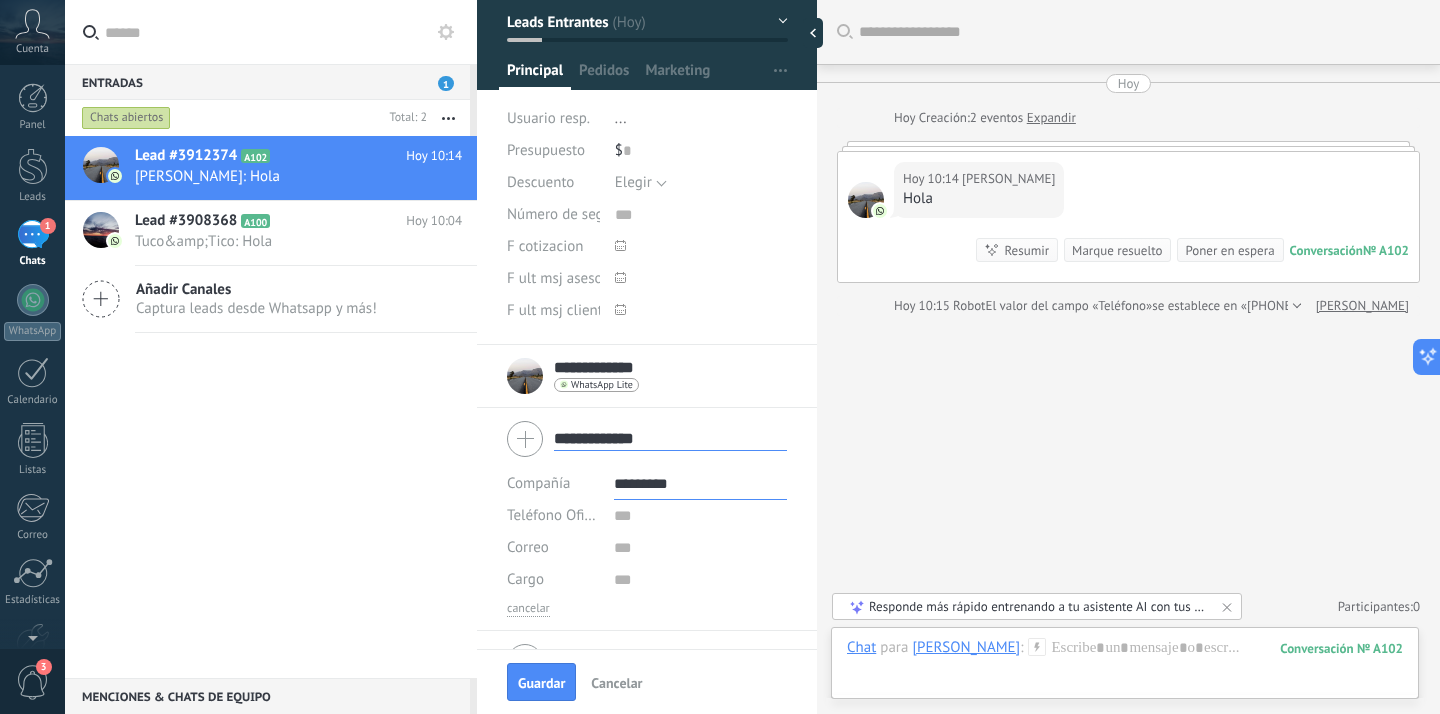 type on "*********" 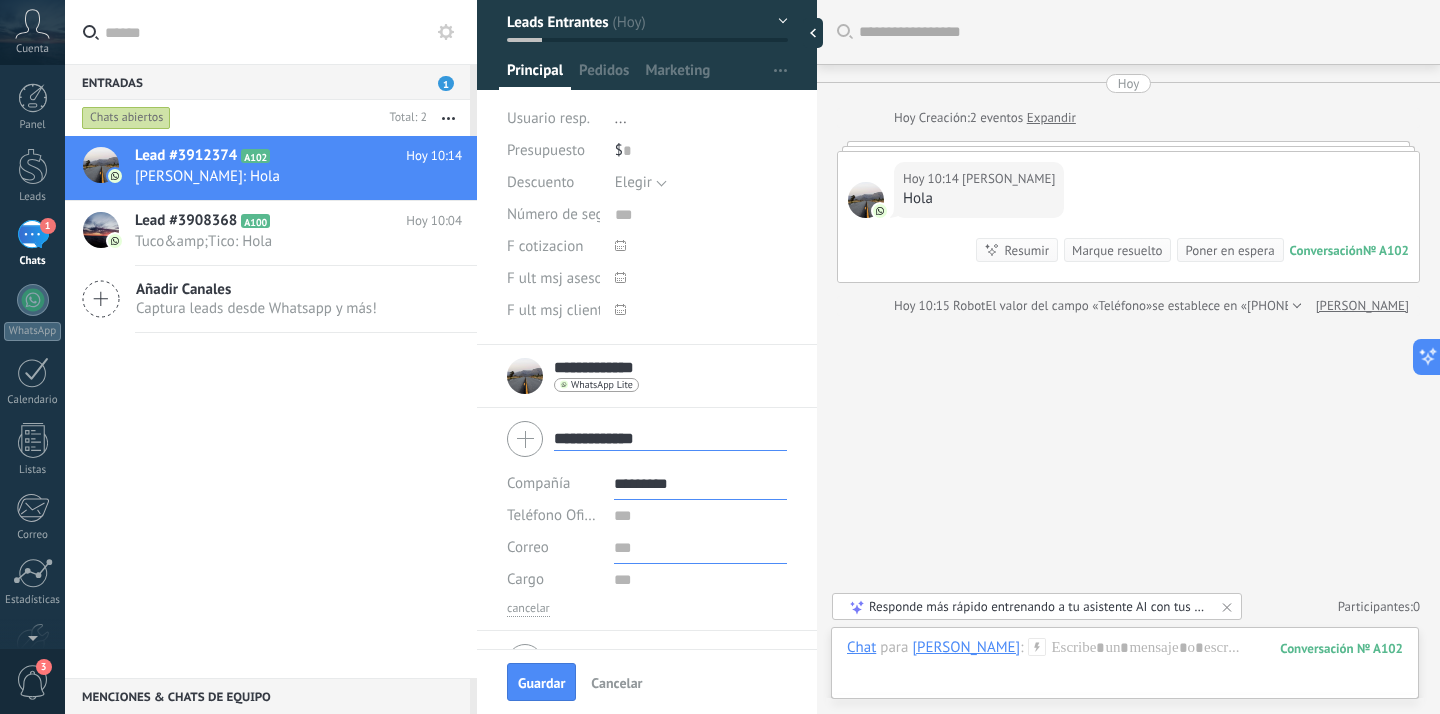 click at bounding box center (700, 548) 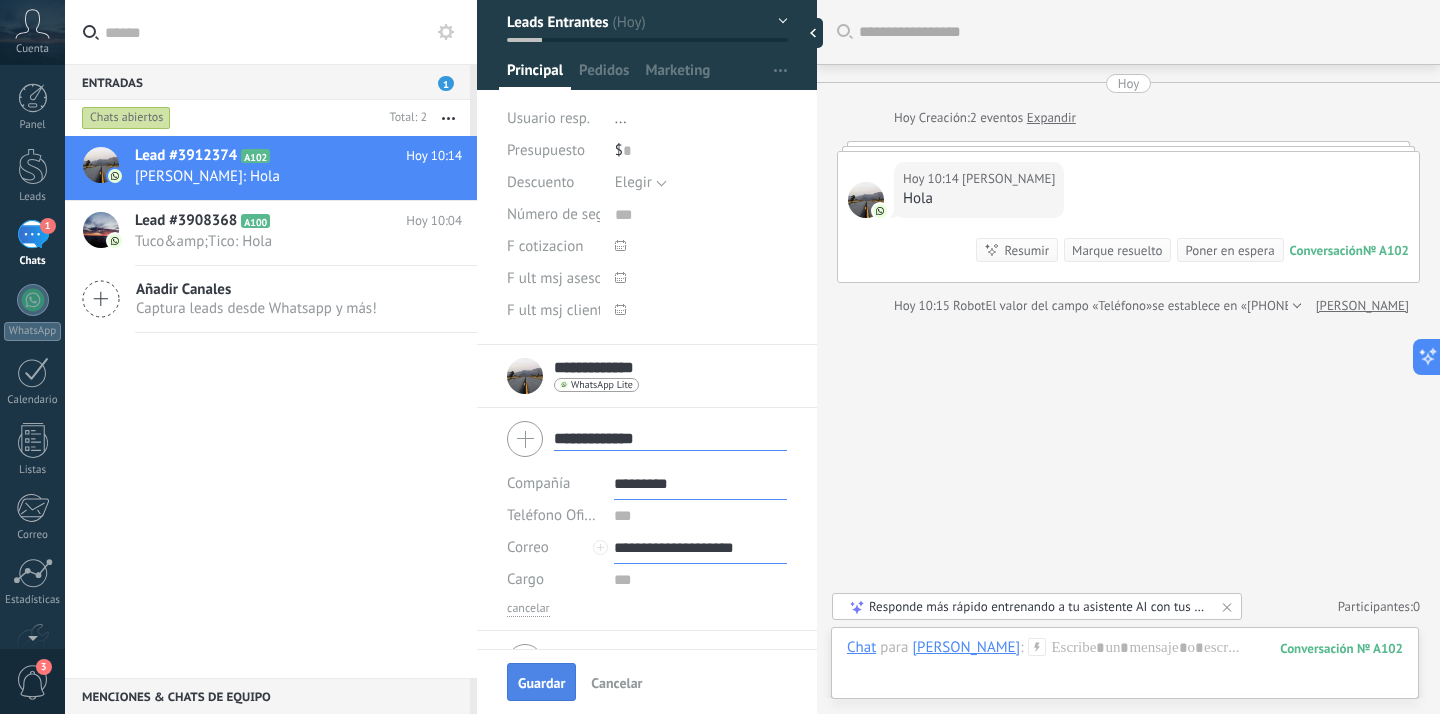 type on "**********" 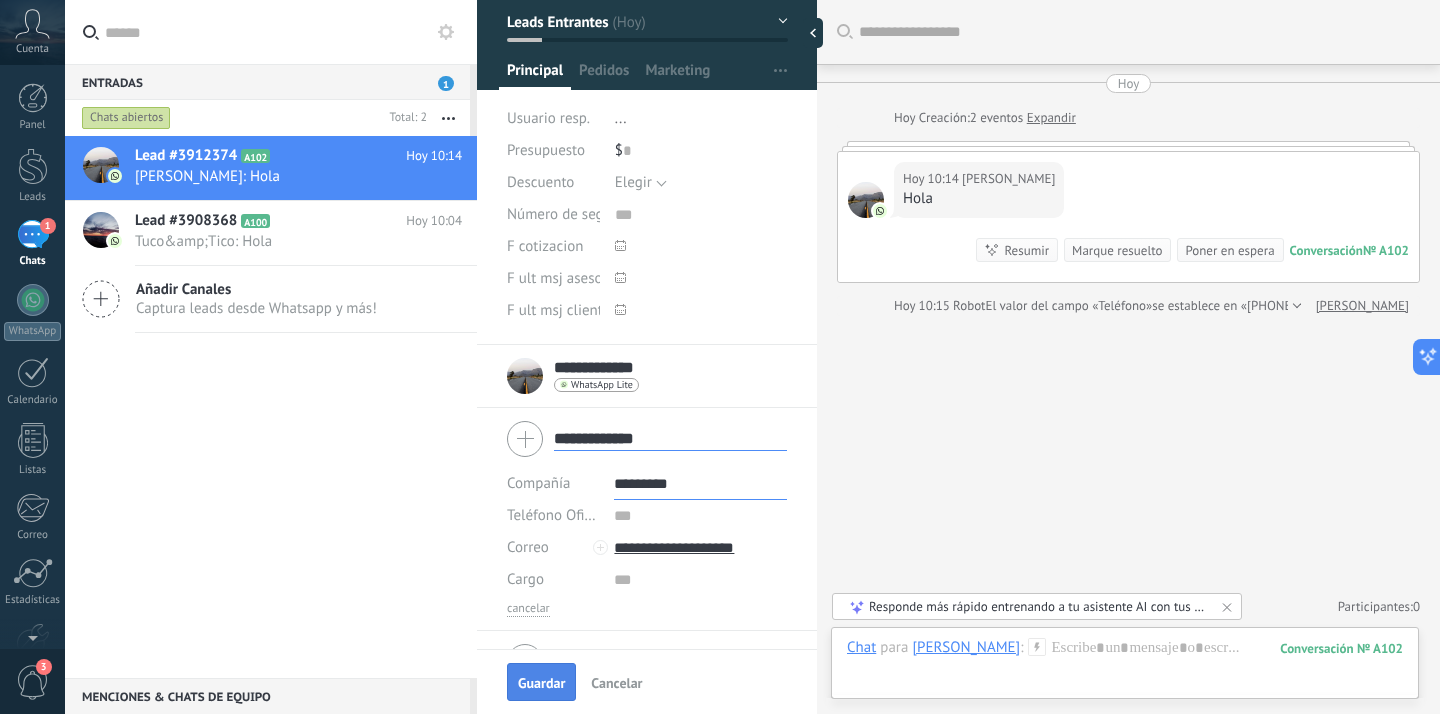 click on "Guardar" at bounding box center (541, 682) 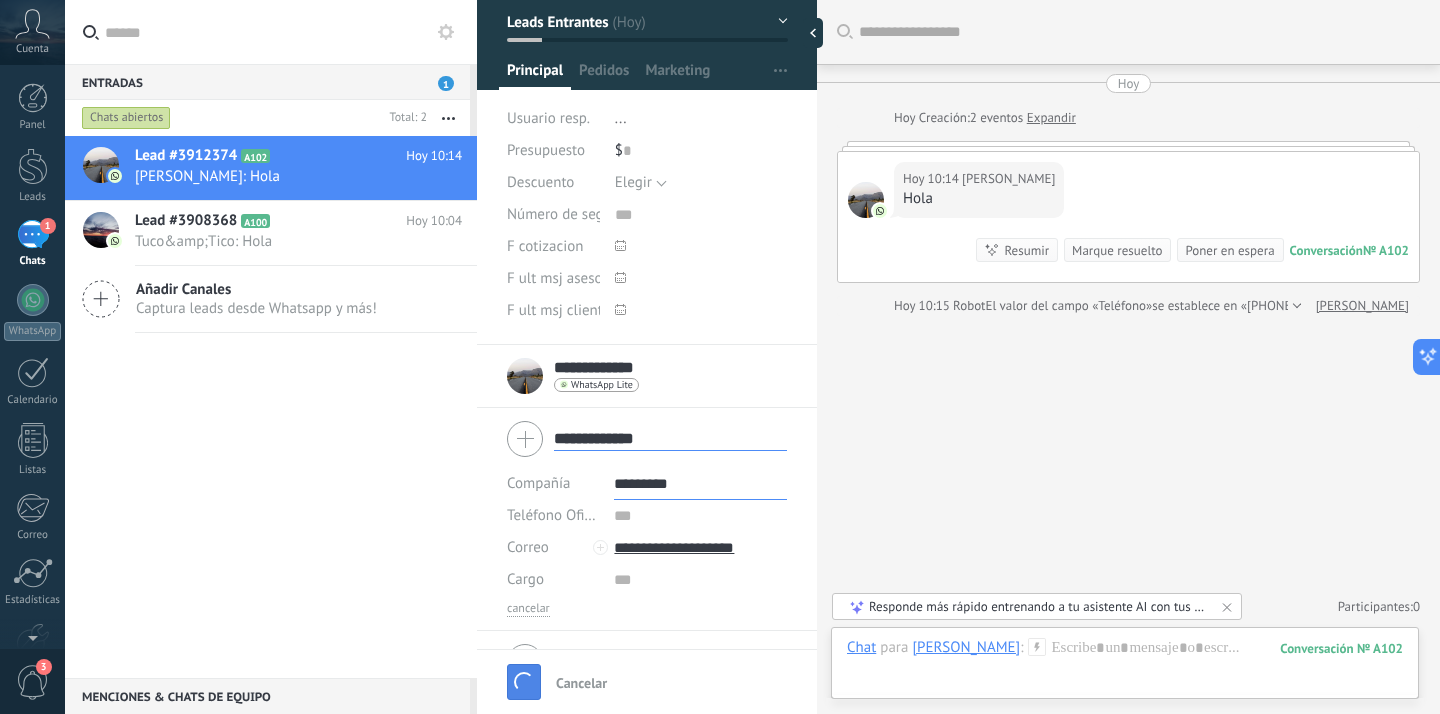 type on "***" 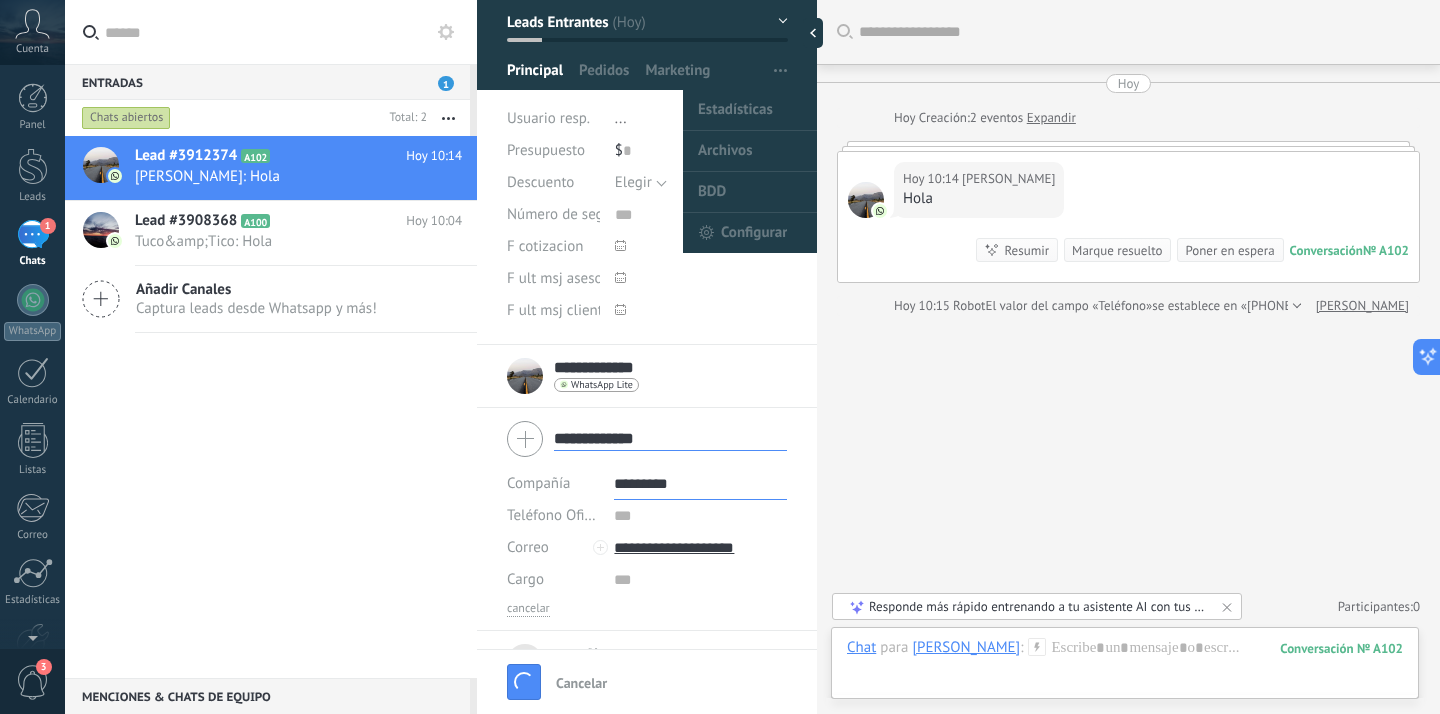 type 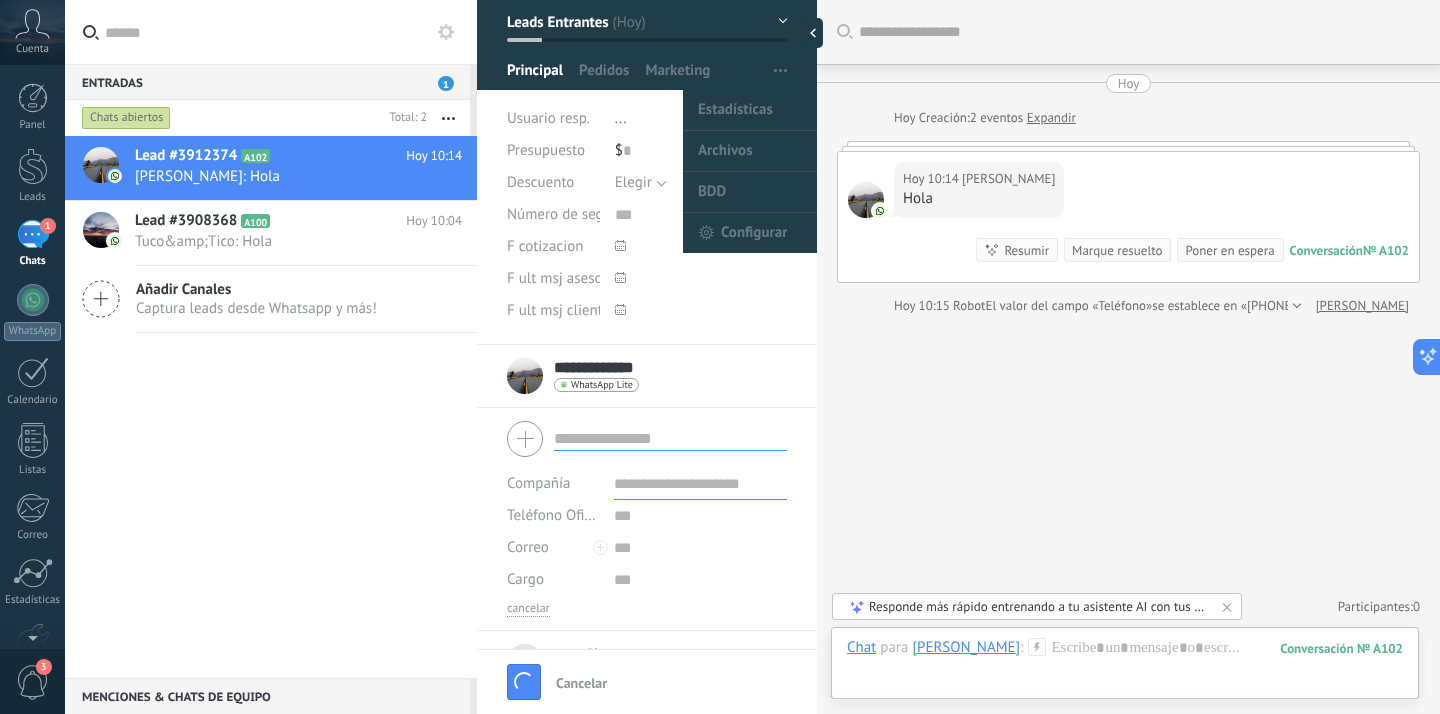 scroll, scrollTop: 20, scrollLeft: 0, axis: vertical 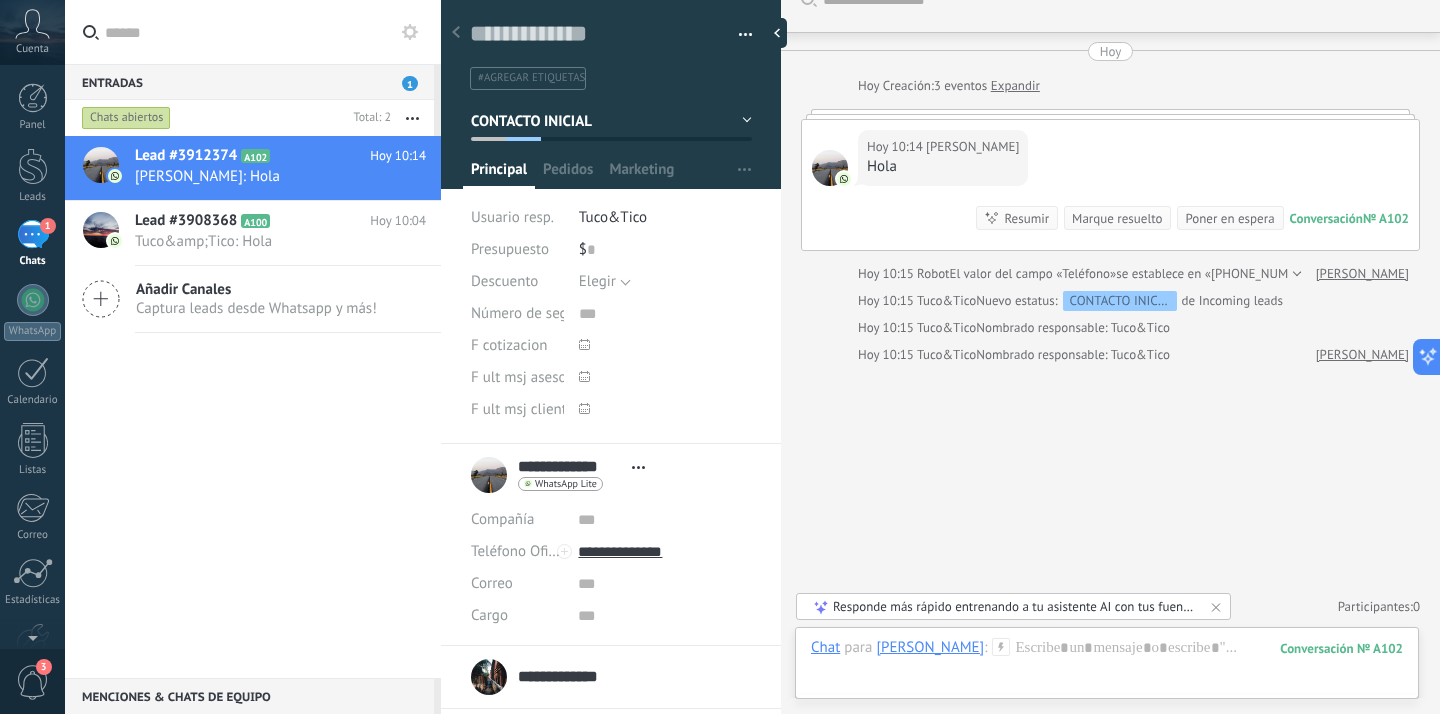 click at bounding box center (441, 357) 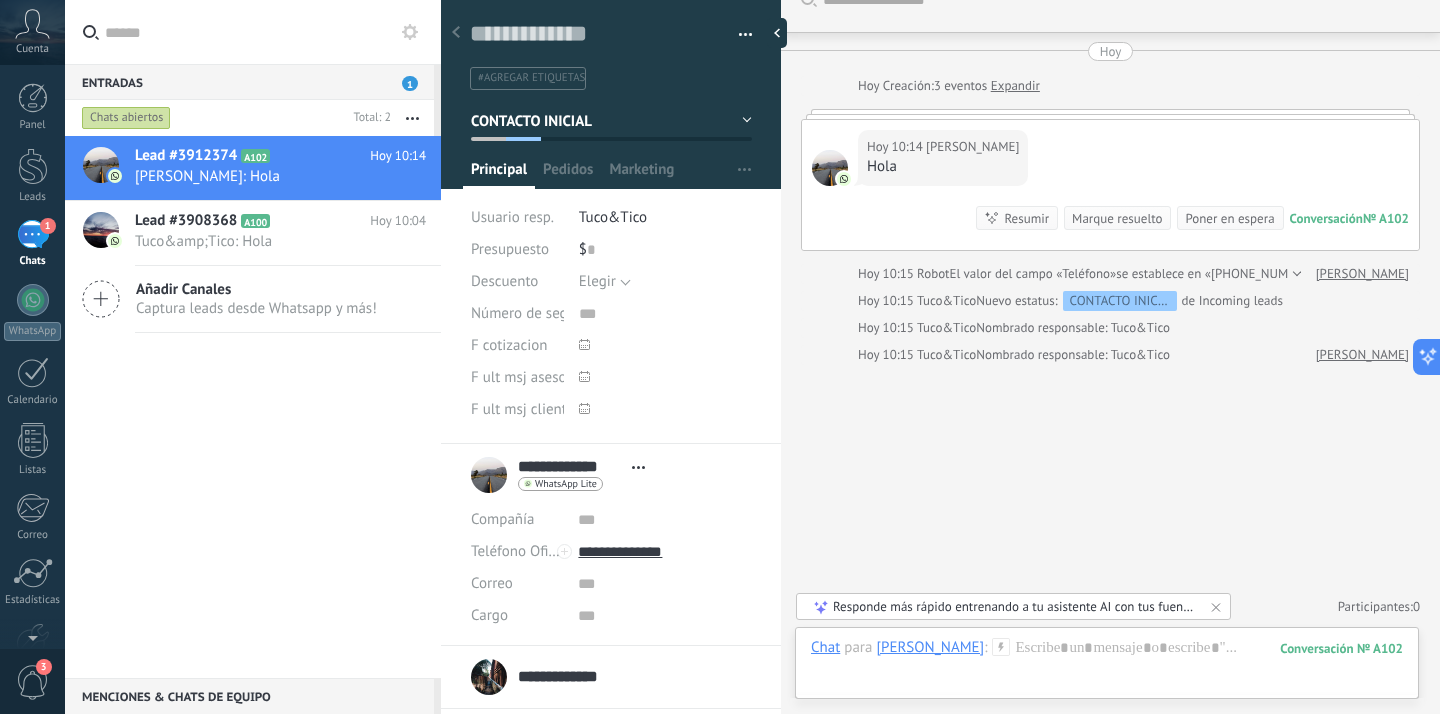 click on "Elegir" at bounding box center [597, 281] 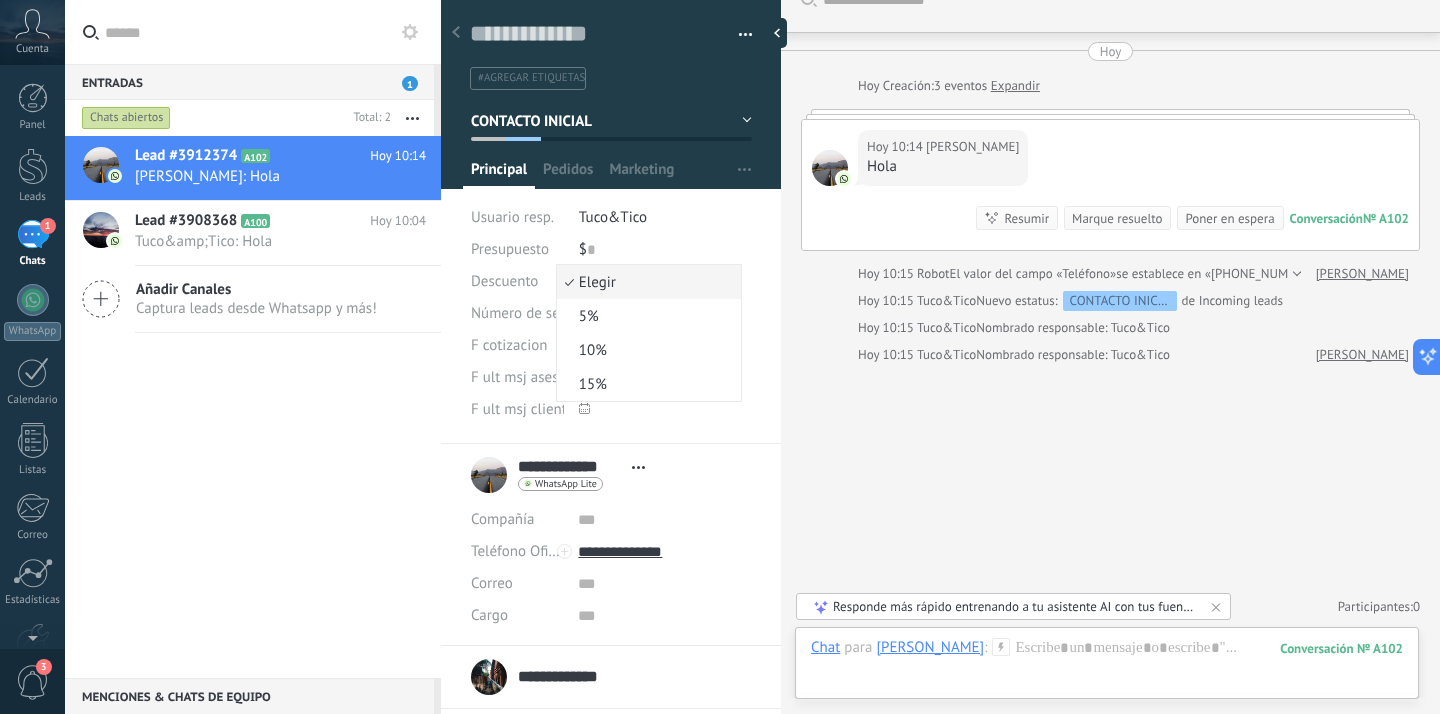 click on "$
0" at bounding box center (665, 250) 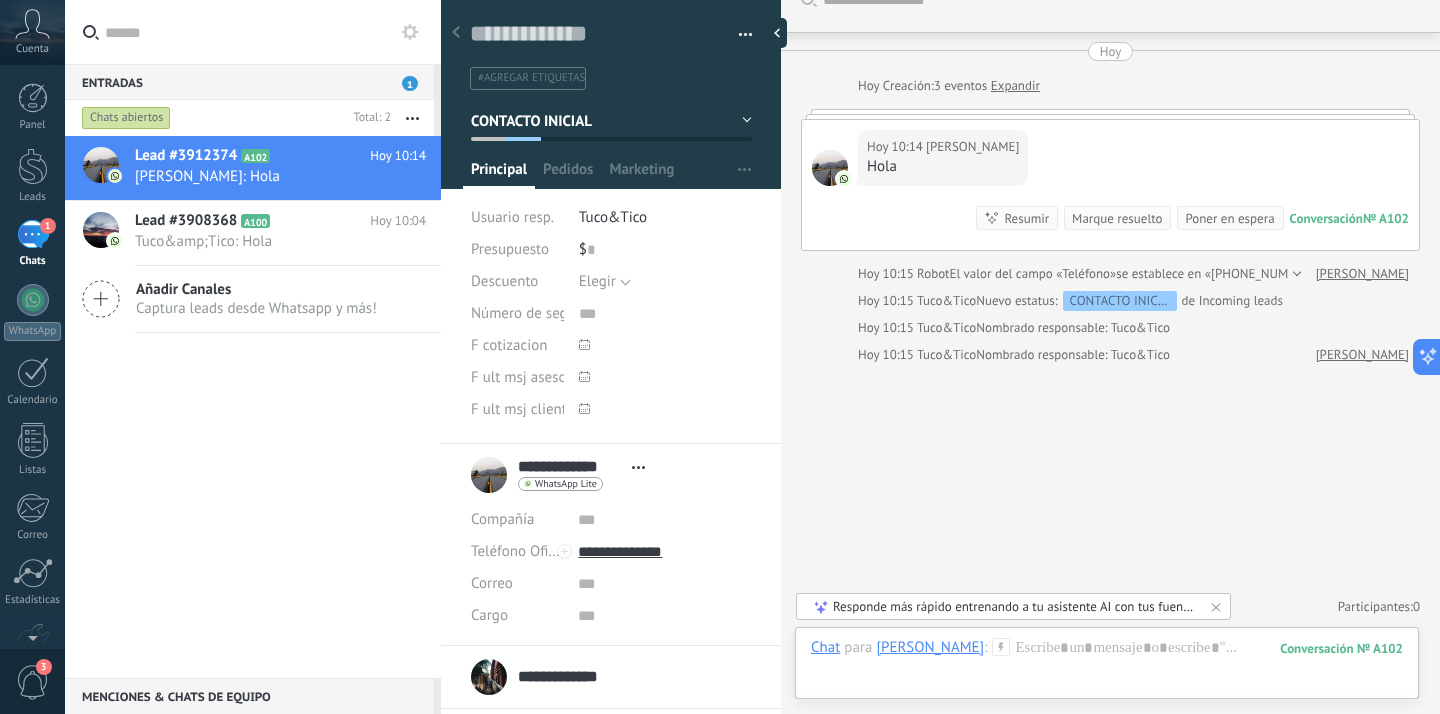 click on "Elegir" at bounding box center (605, 282) 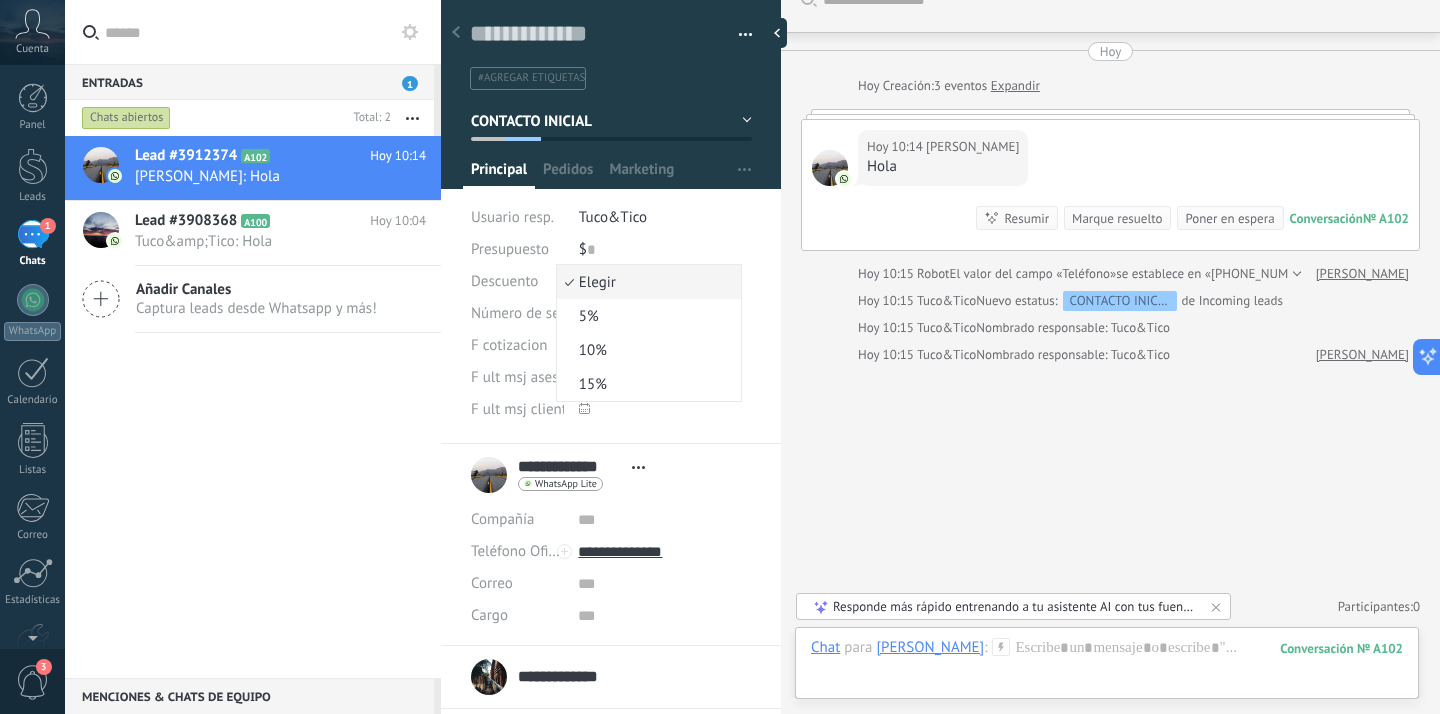 click on "**********" at bounding box center [611, 545] 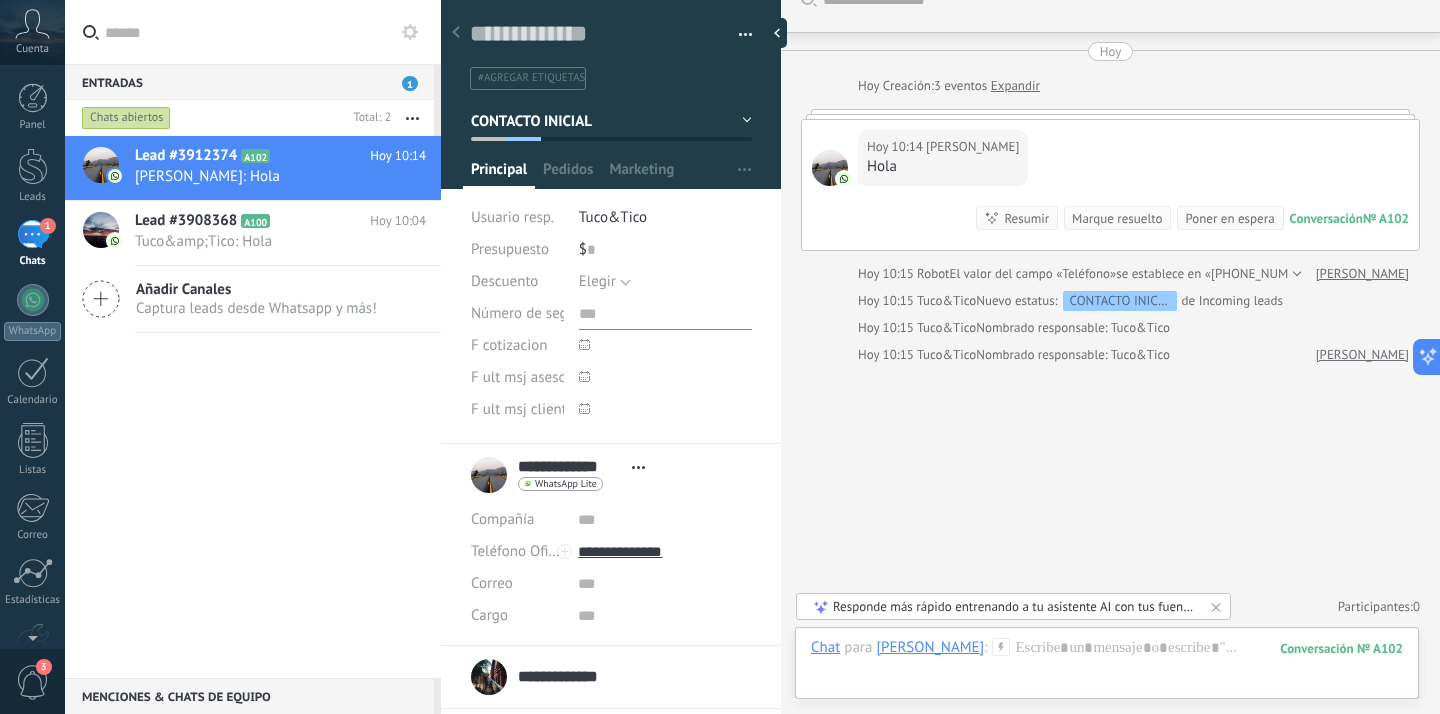 click at bounding box center [665, 314] 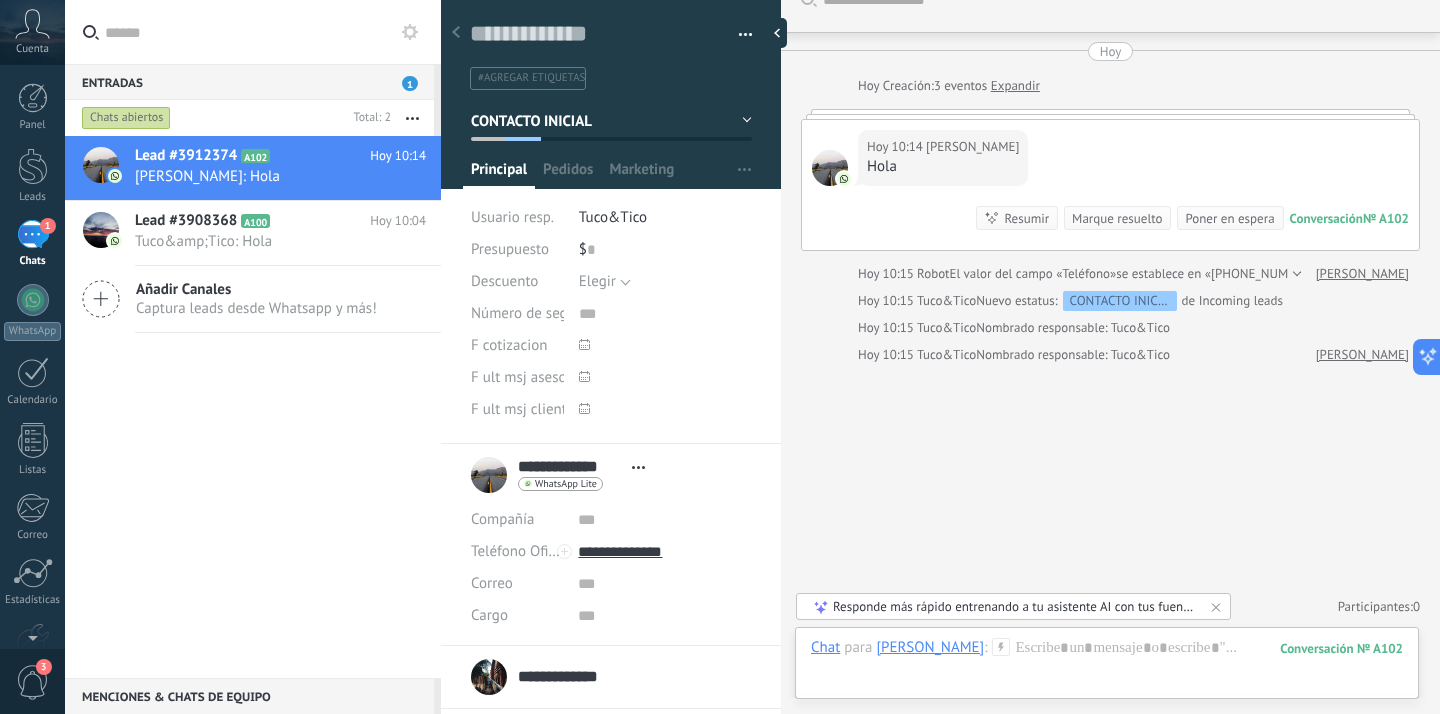 click on "Número de seguimiento" at bounding box center [548, 313] 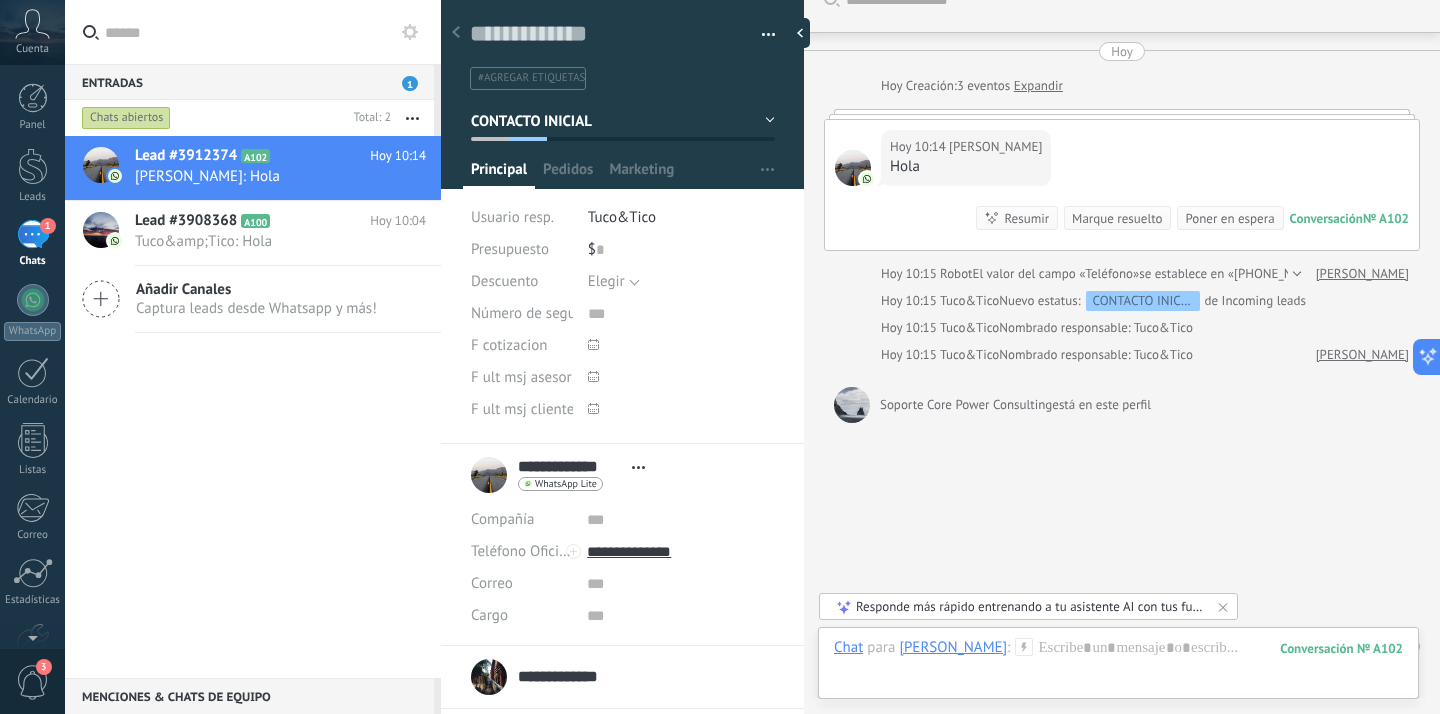 drag, startPoint x: 781, startPoint y: 325, endPoint x: 804, endPoint y: 365, distance: 46.141087 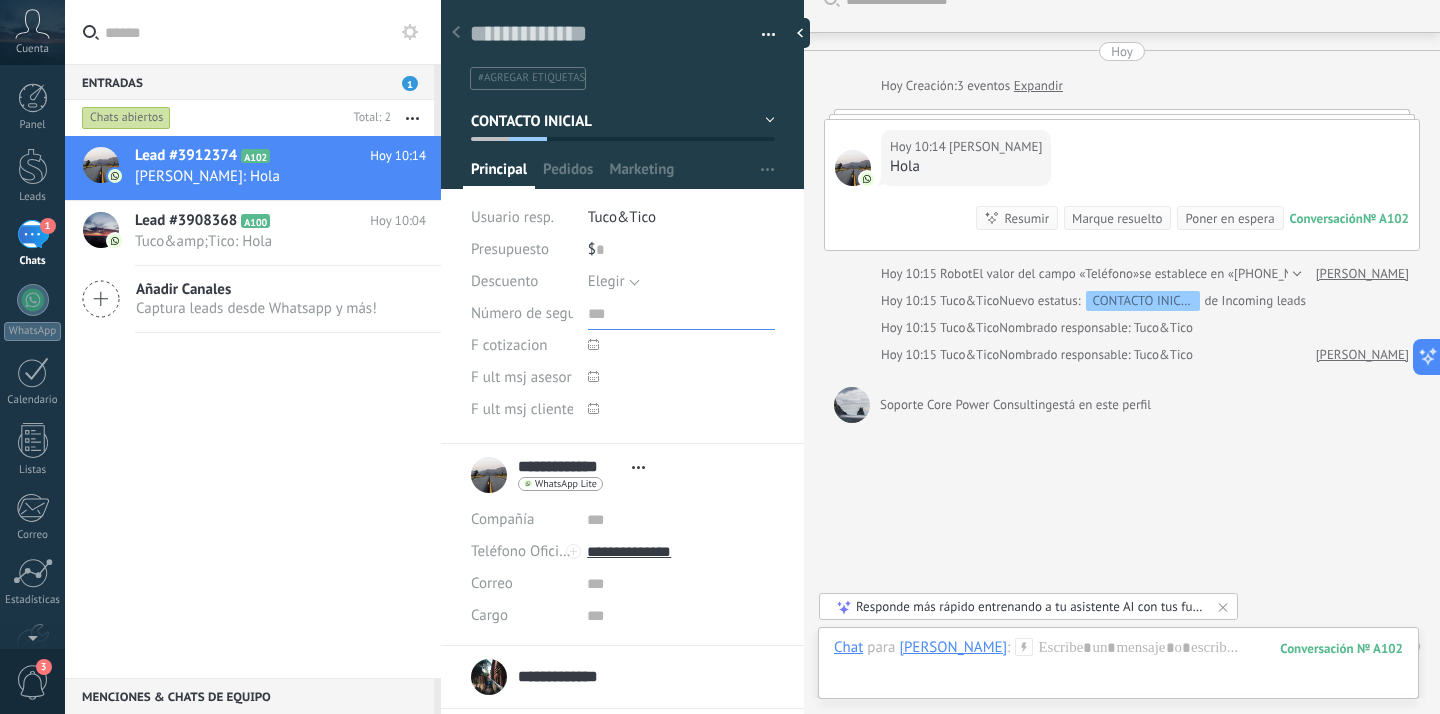 click at bounding box center (681, 314) 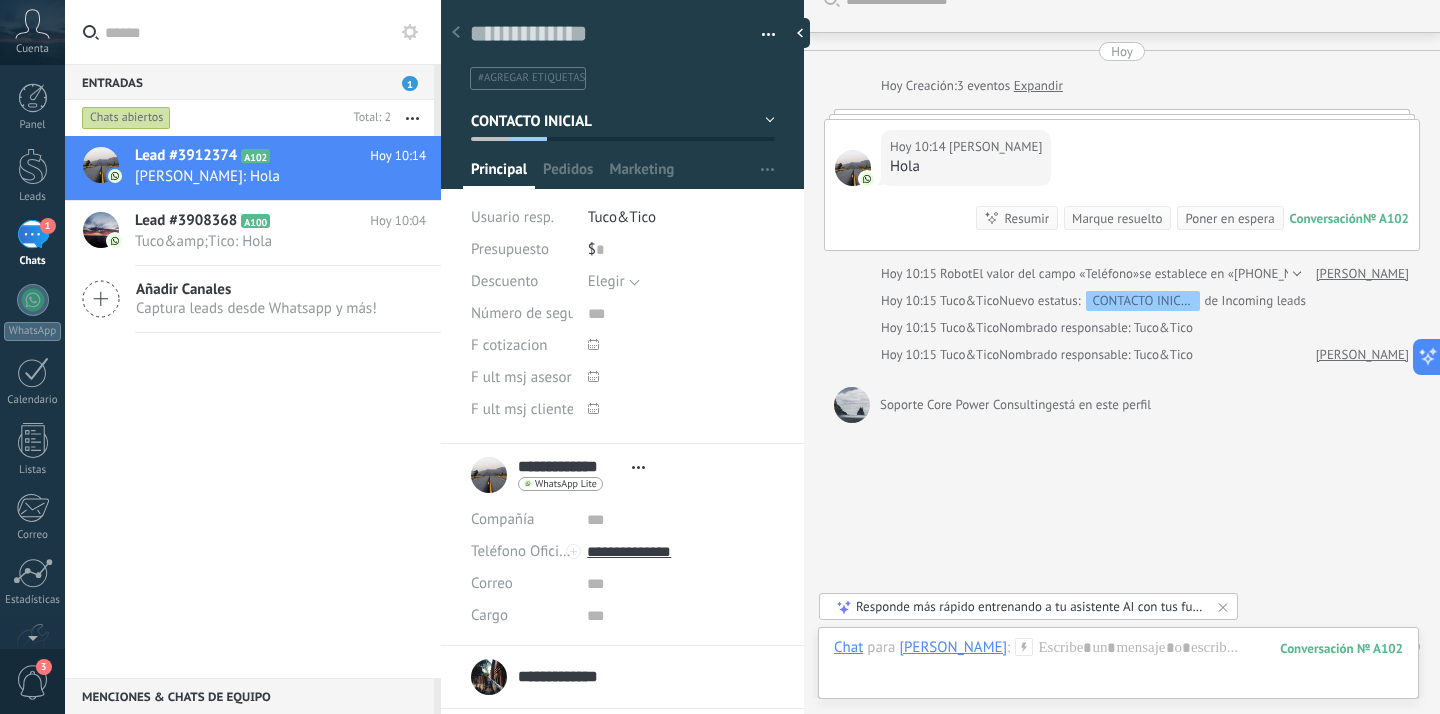 click 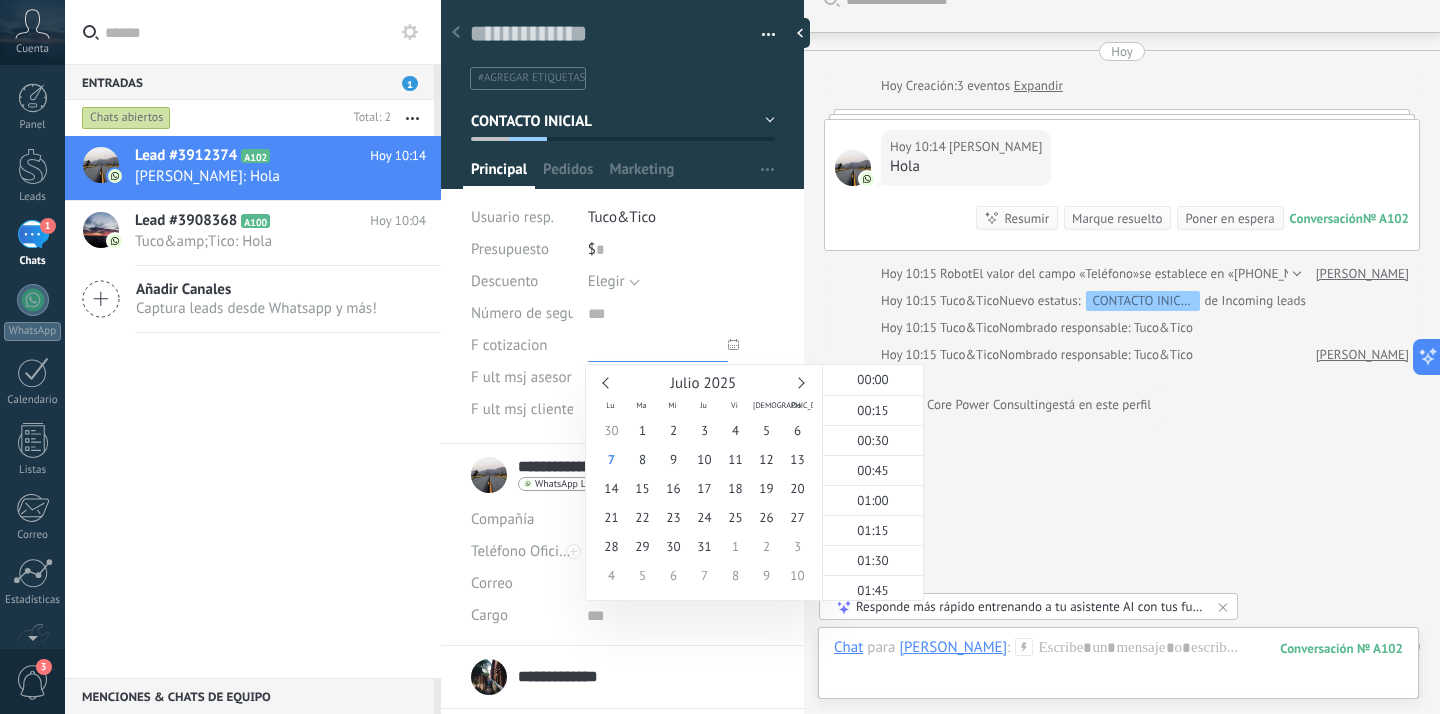 scroll, scrollTop: 1116, scrollLeft: 0, axis: vertical 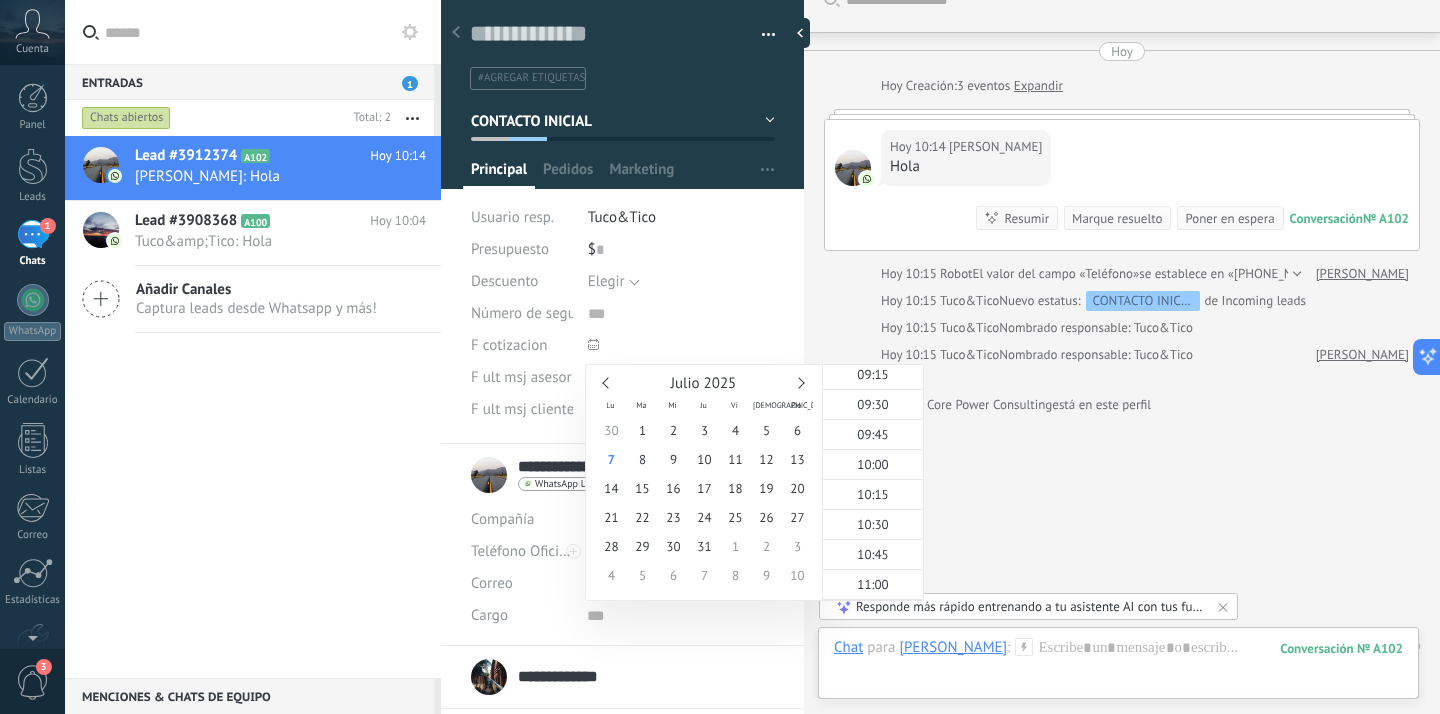 click on "Guardar y crear
Imprimir
Administrar etiquetas
Exportar a excel" at bounding box center (623, 215) 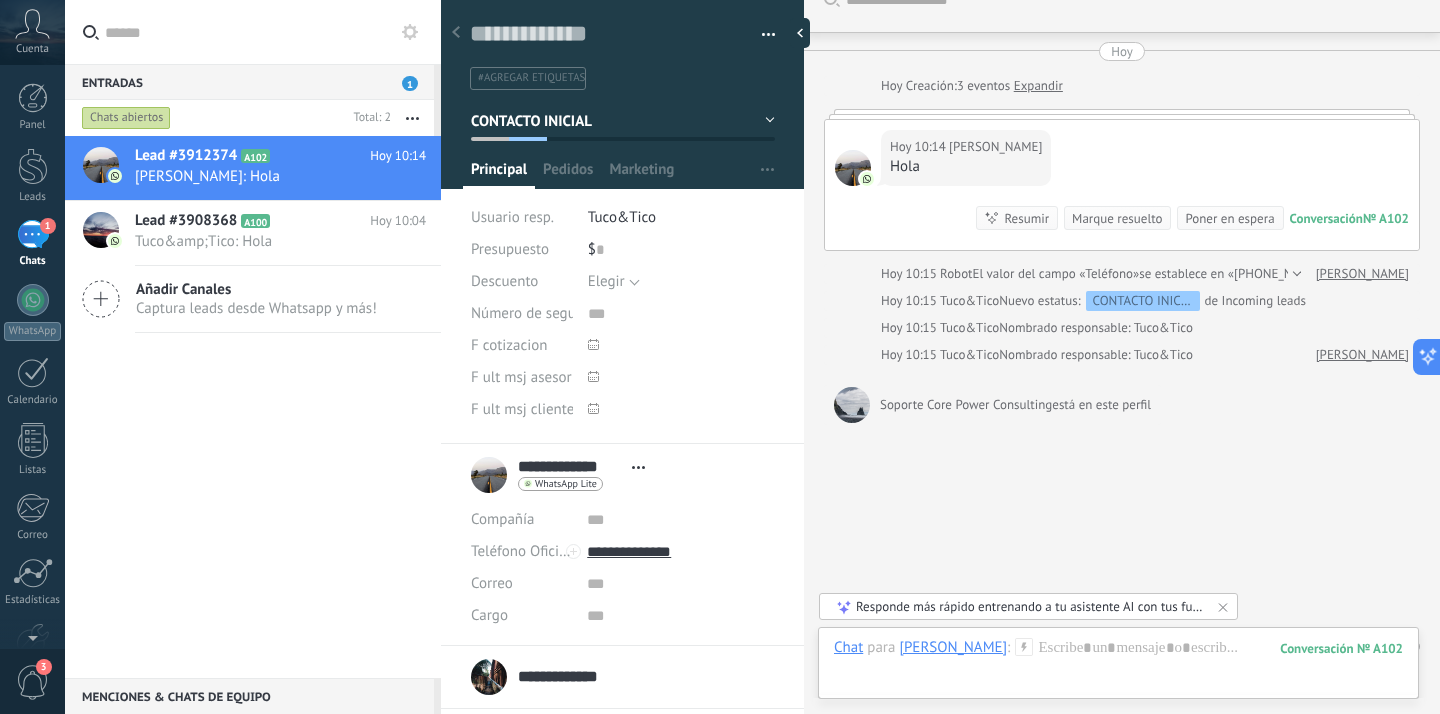 scroll, scrollTop: 45, scrollLeft: 0, axis: vertical 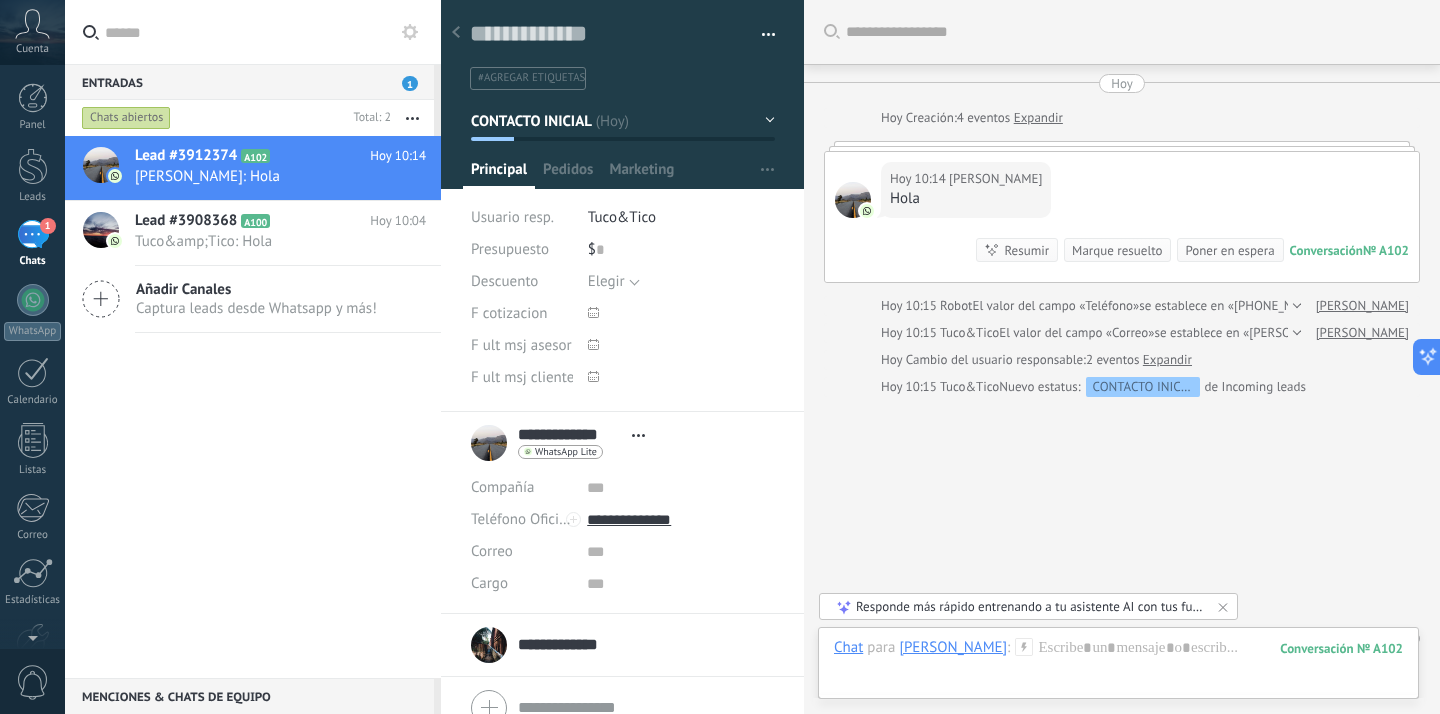 click 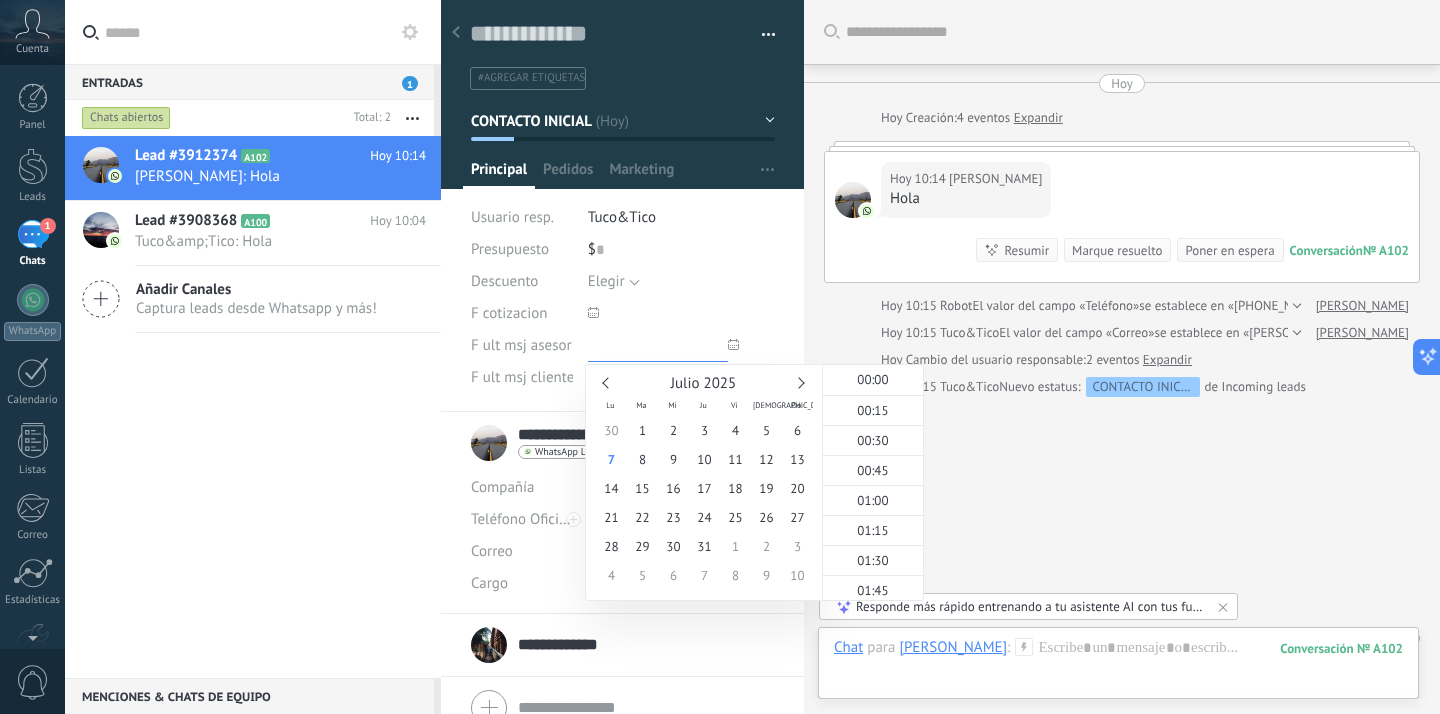 scroll, scrollTop: 1116, scrollLeft: 0, axis: vertical 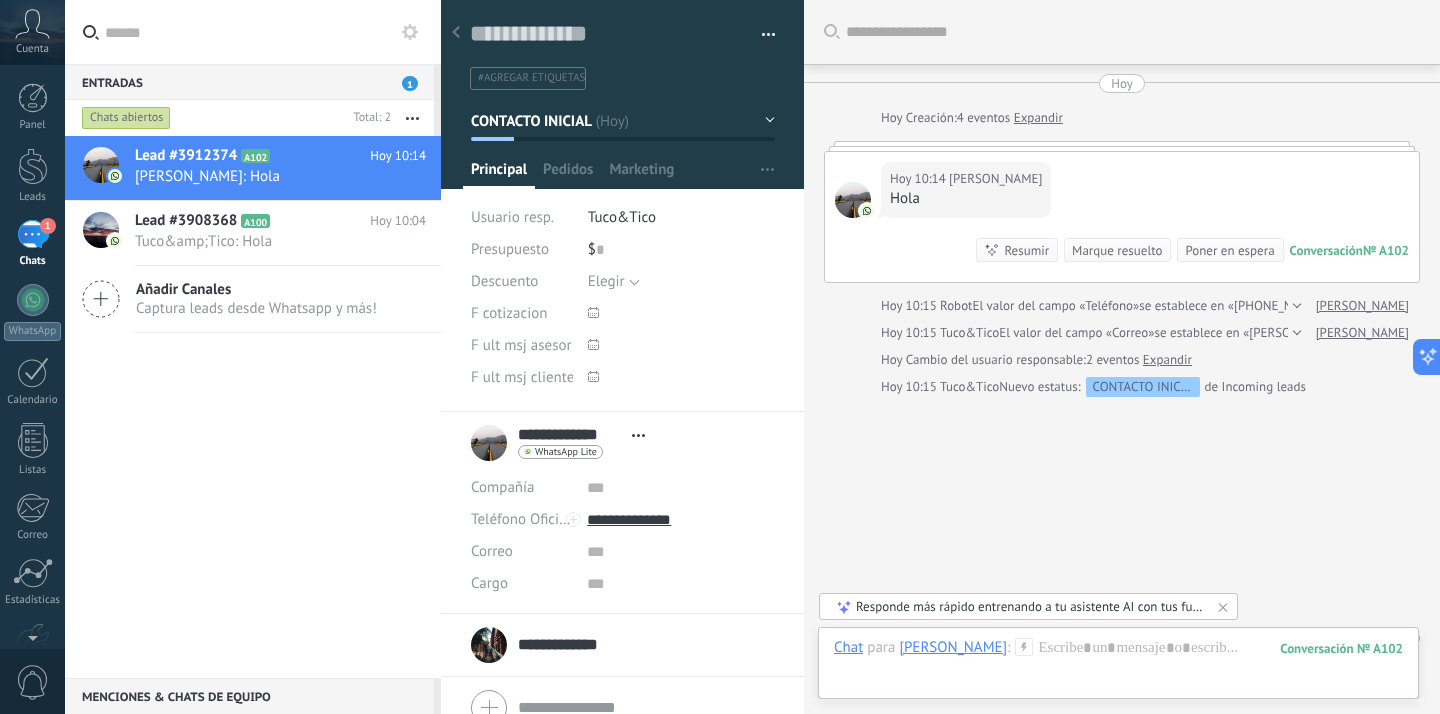 click 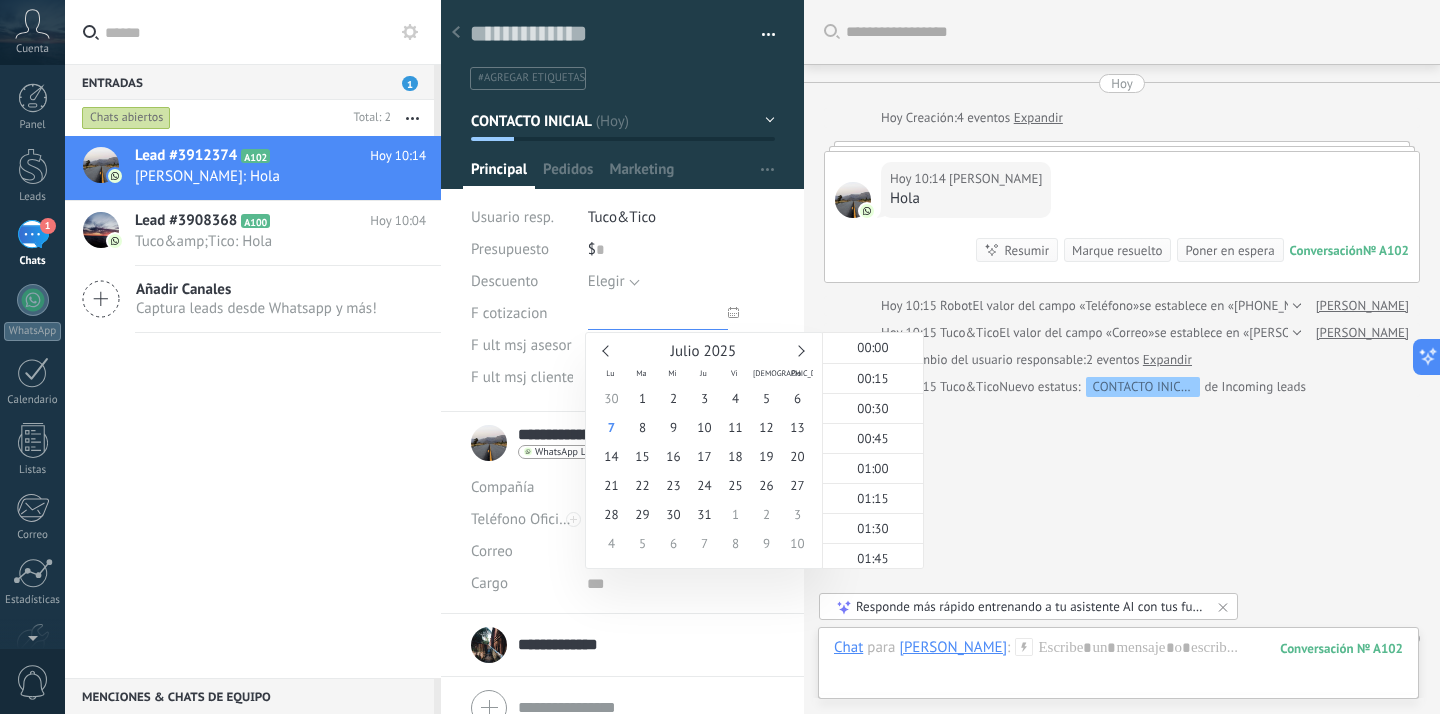 scroll, scrollTop: 1116, scrollLeft: 0, axis: vertical 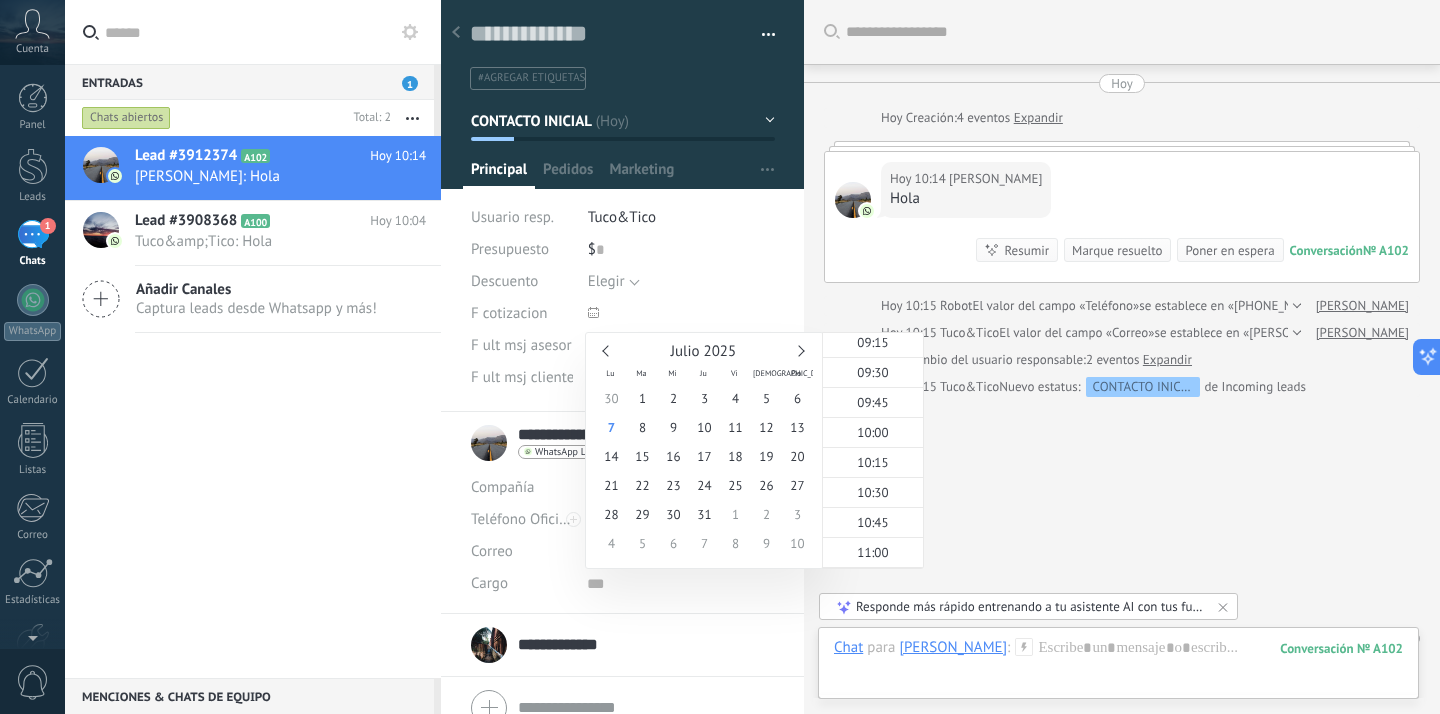 click on "Elegir" at bounding box center [606, 281] 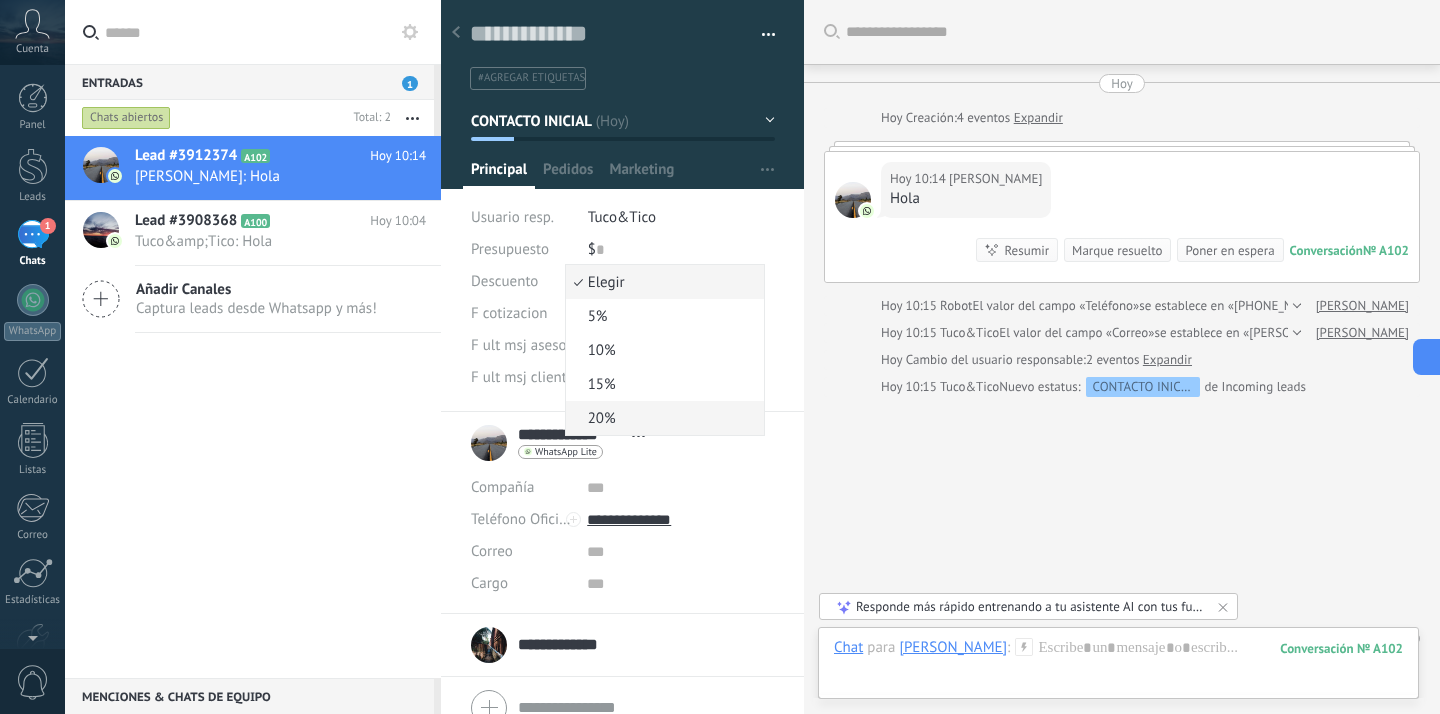 click on "20%" at bounding box center [662, 418] 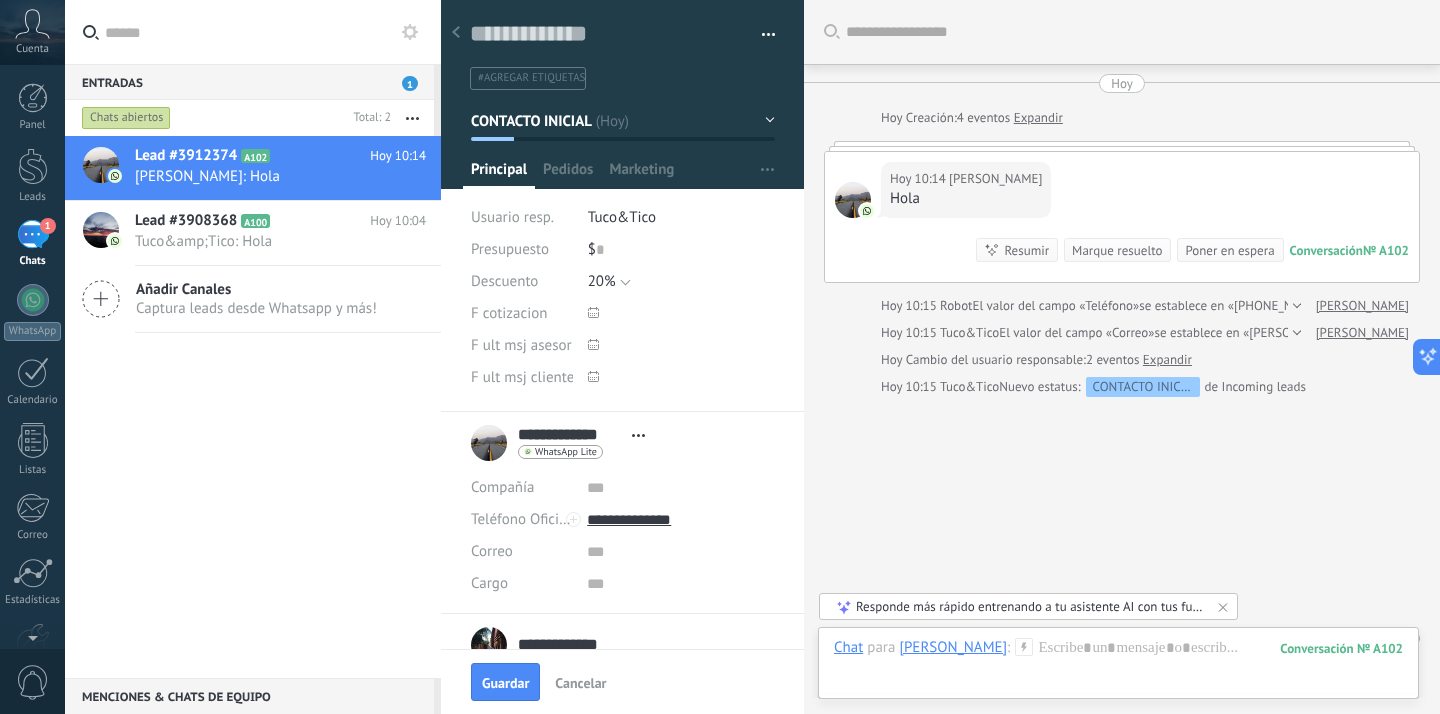 click 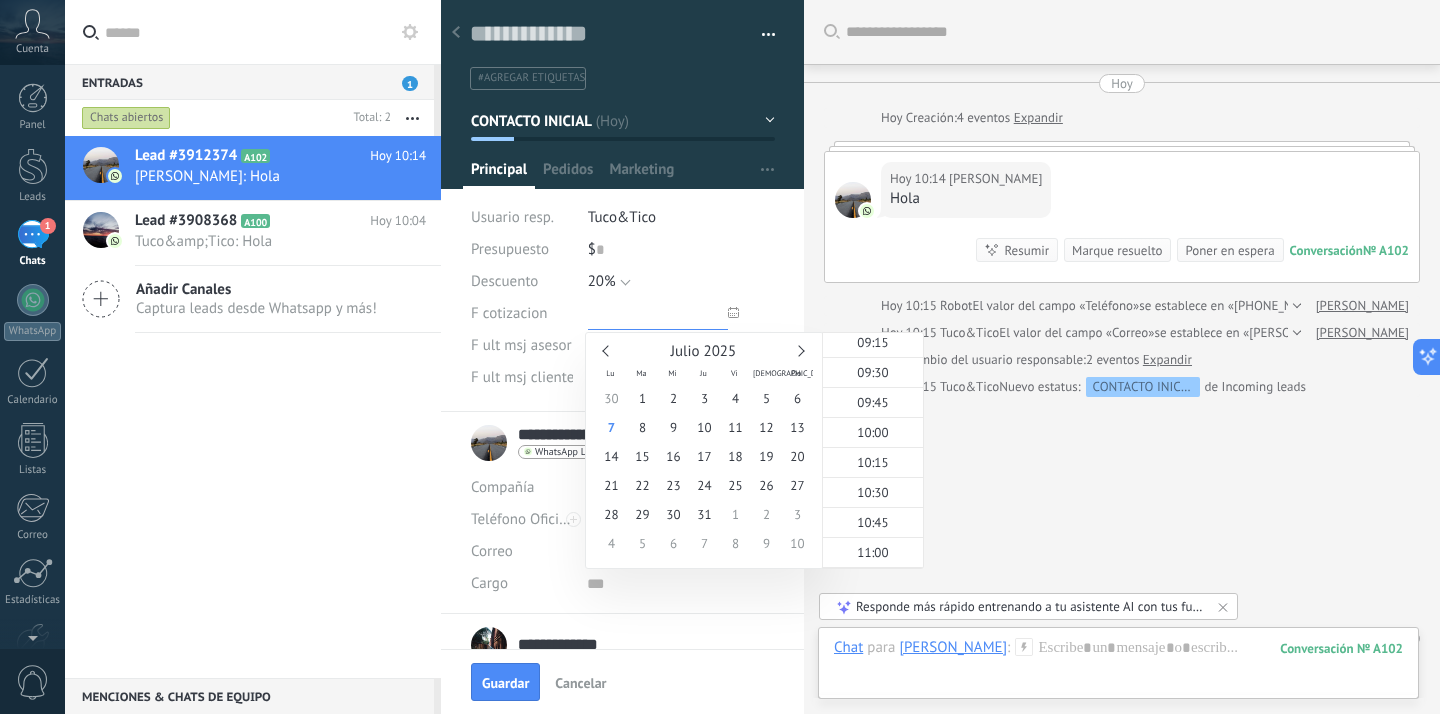 scroll, scrollTop: 1118, scrollLeft: 0, axis: vertical 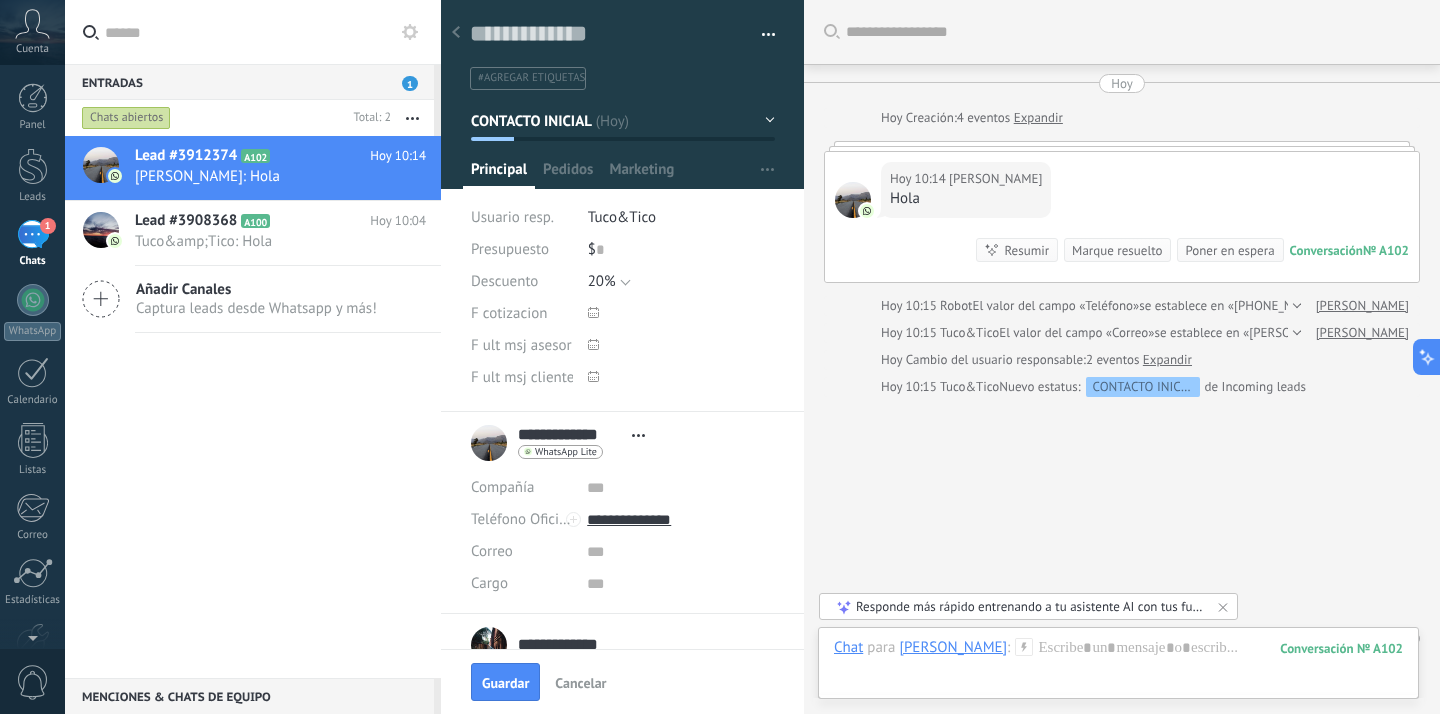click at bounding box center (681, 314) 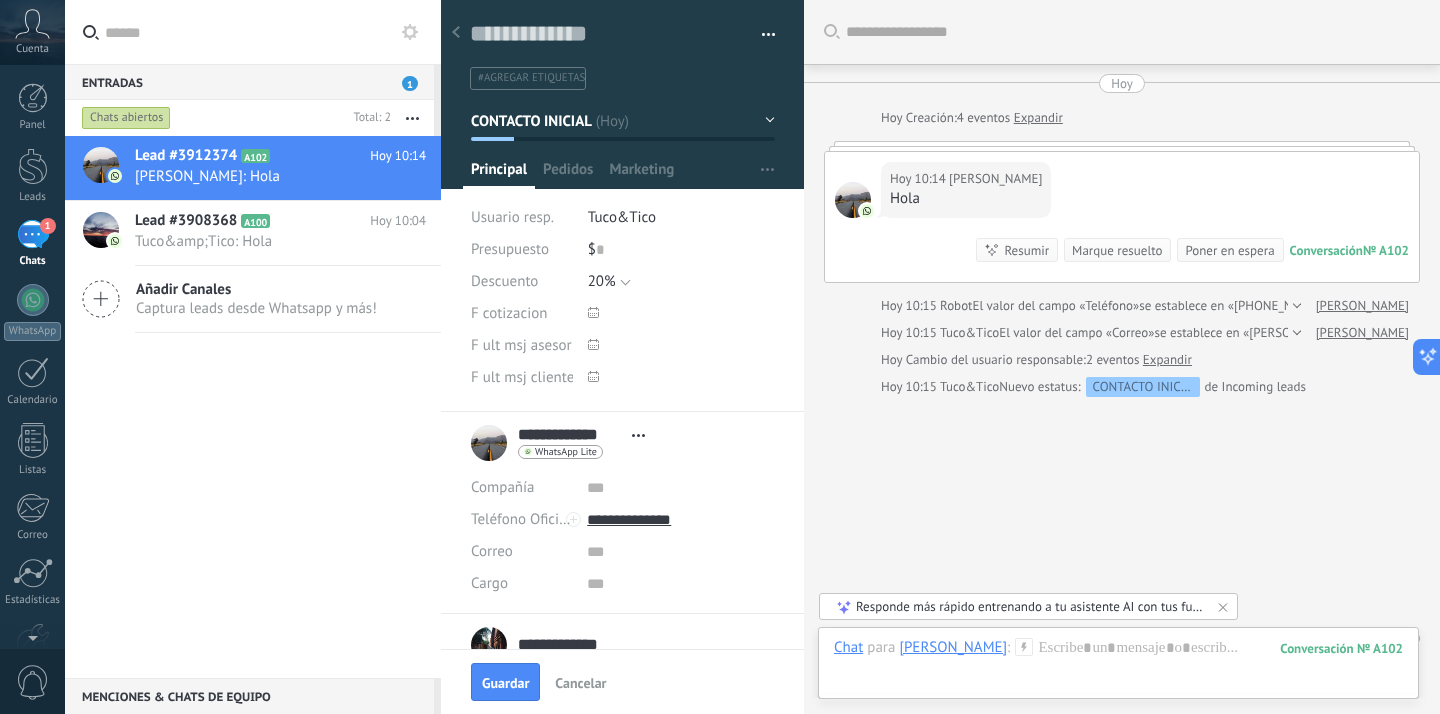 click 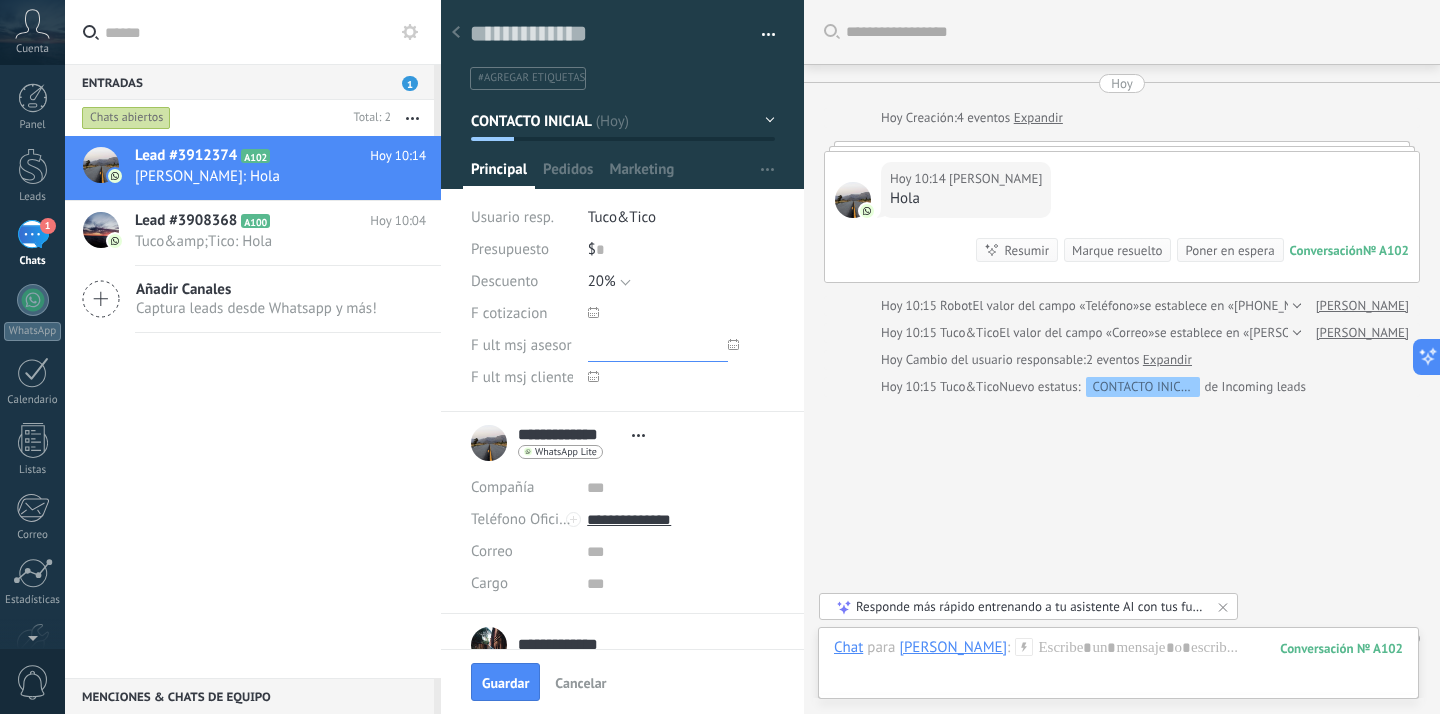 scroll, scrollTop: 1118, scrollLeft: 0, axis: vertical 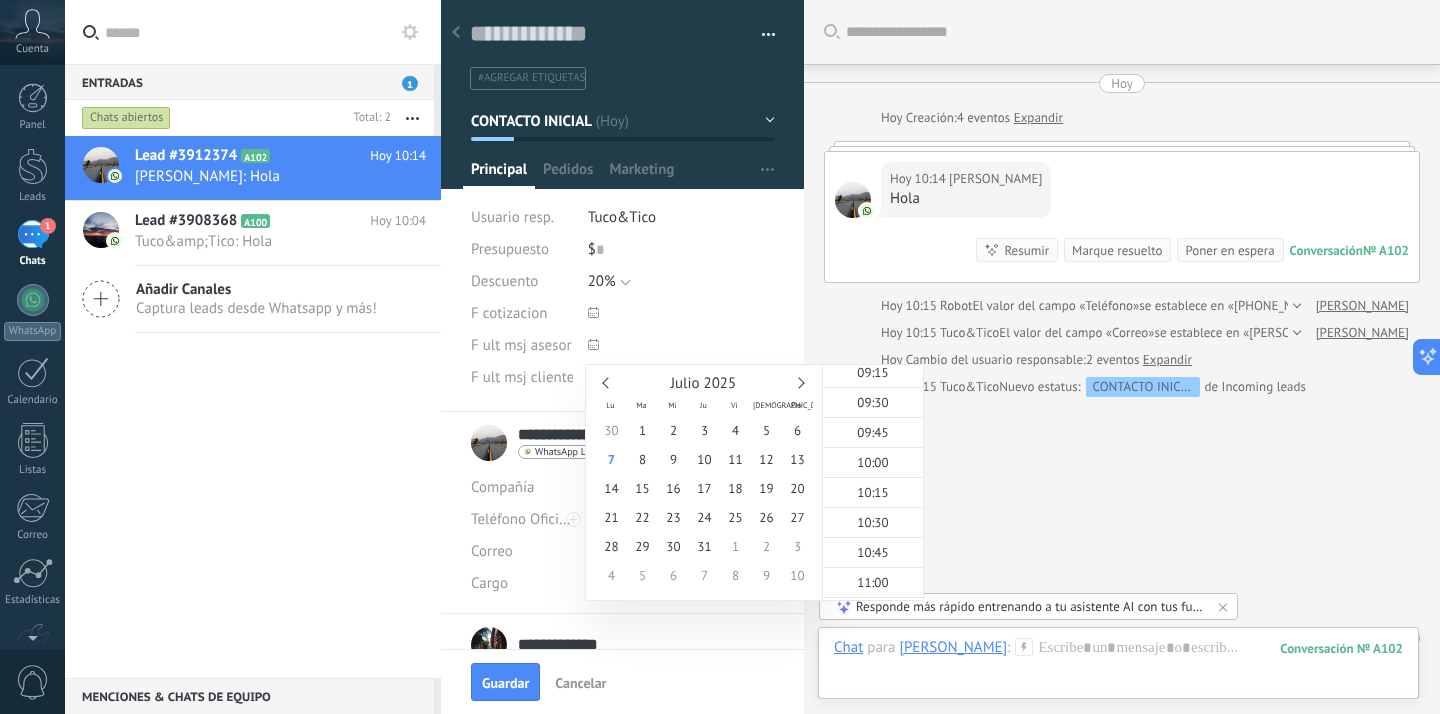 click at bounding box center [681, 346] 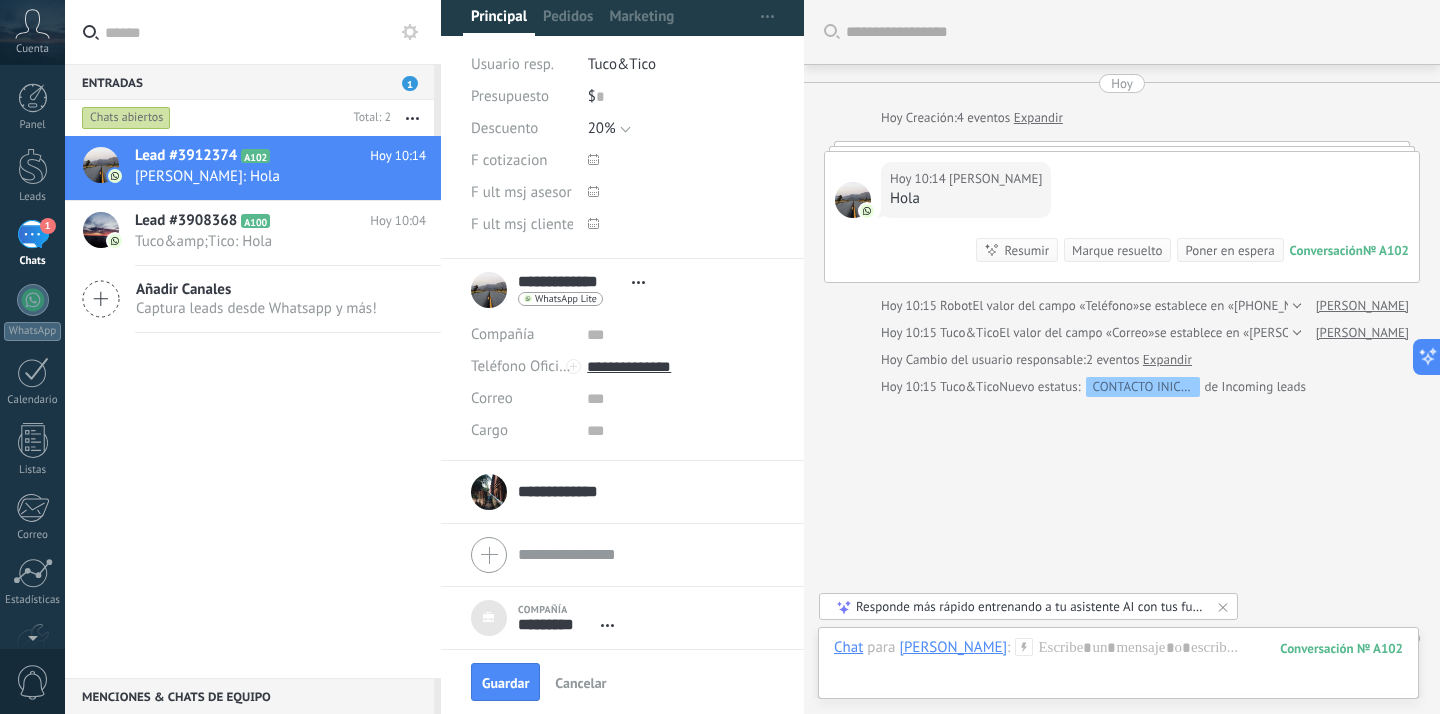 scroll, scrollTop: 172, scrollLeft: 0, axis: vertical 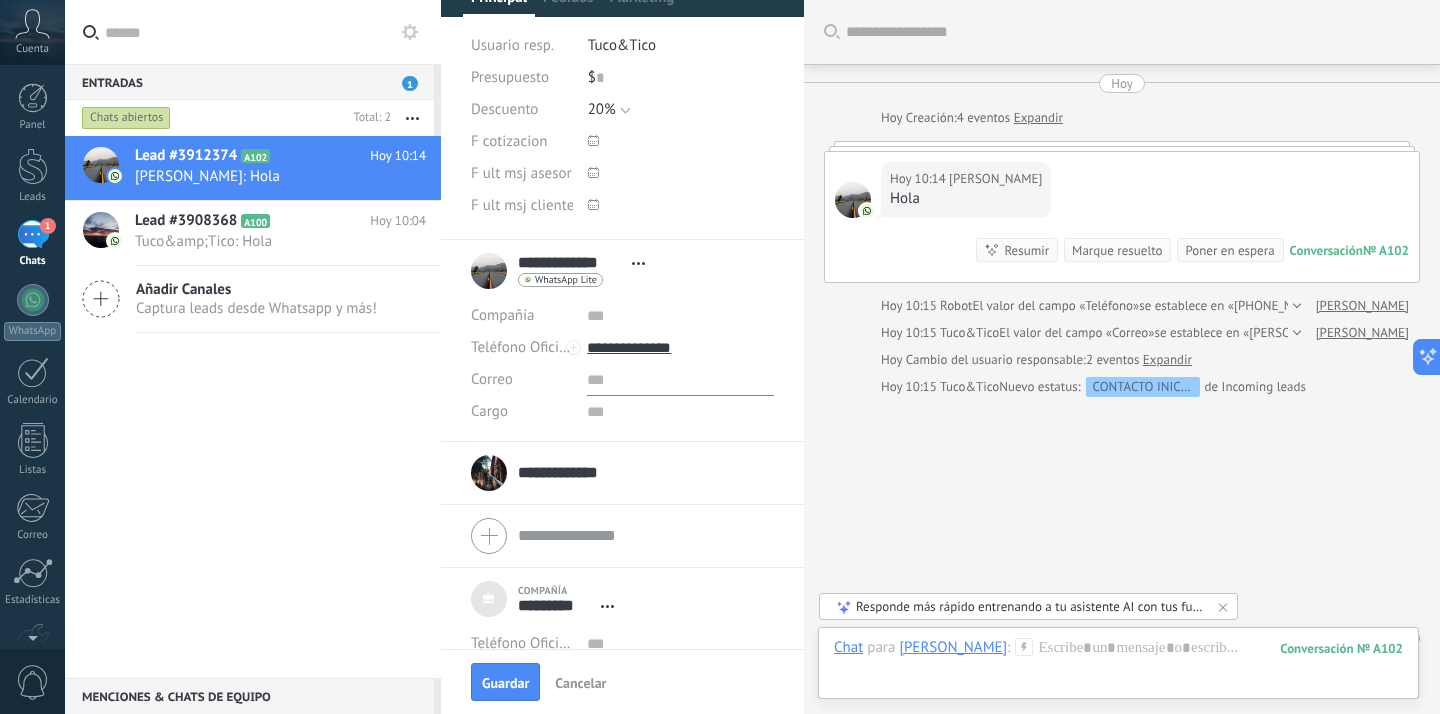 click at bounding box center [680, 380] 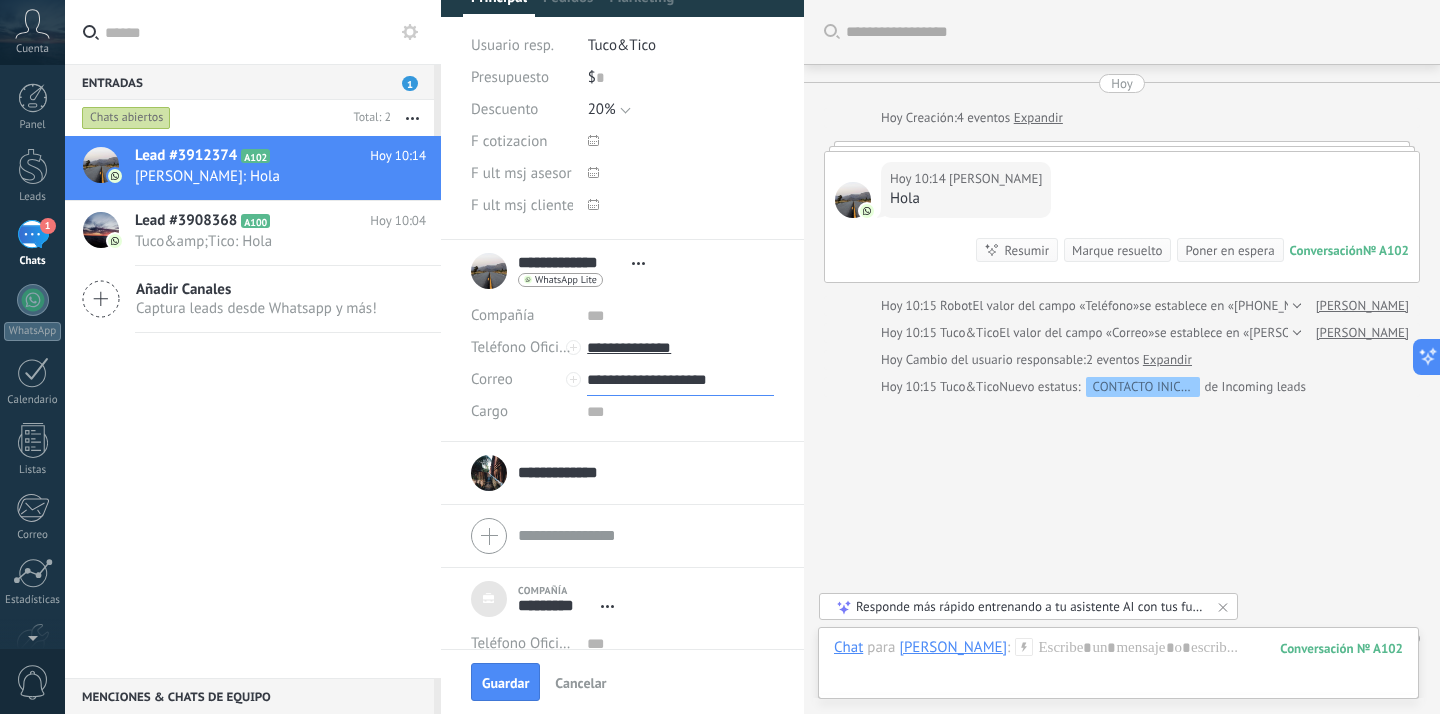 click on "**********" at bounding box center (622, 473) 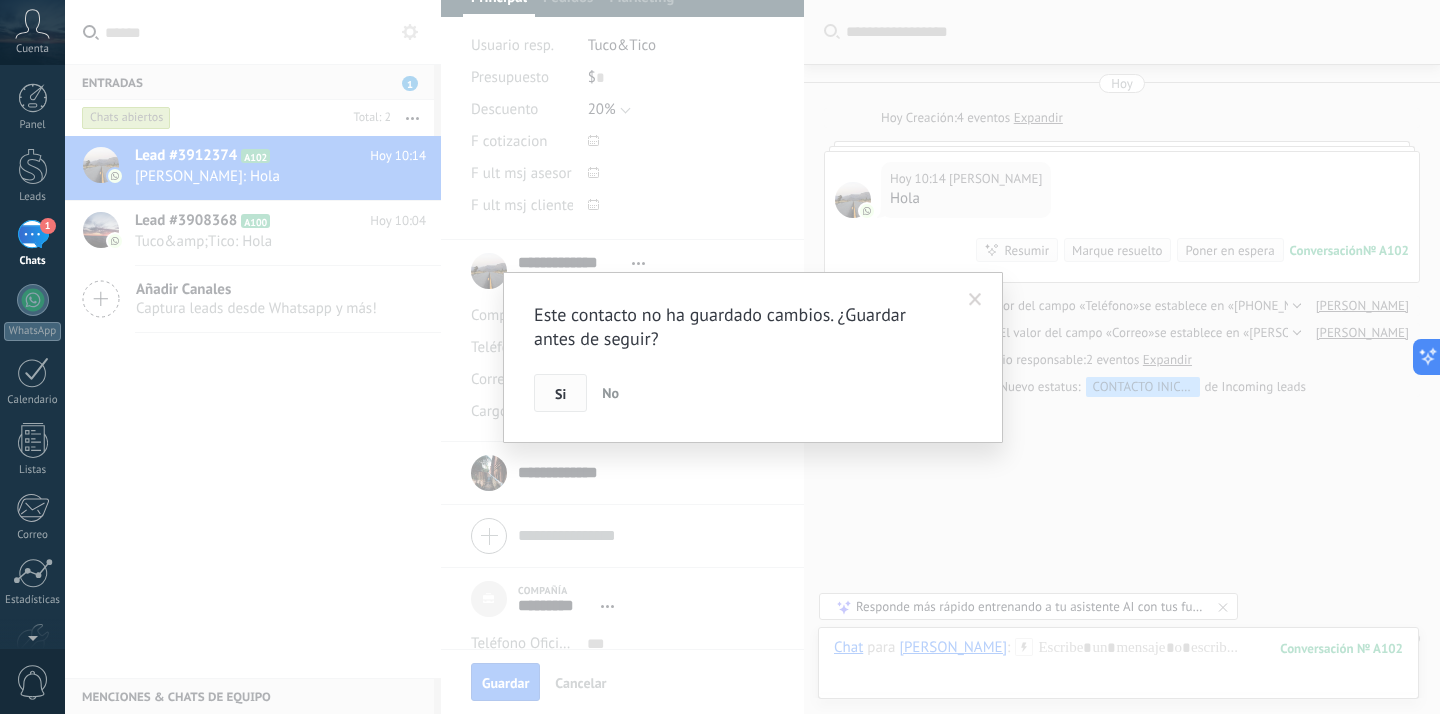 click on "Si" at bounding box center [560, 393] 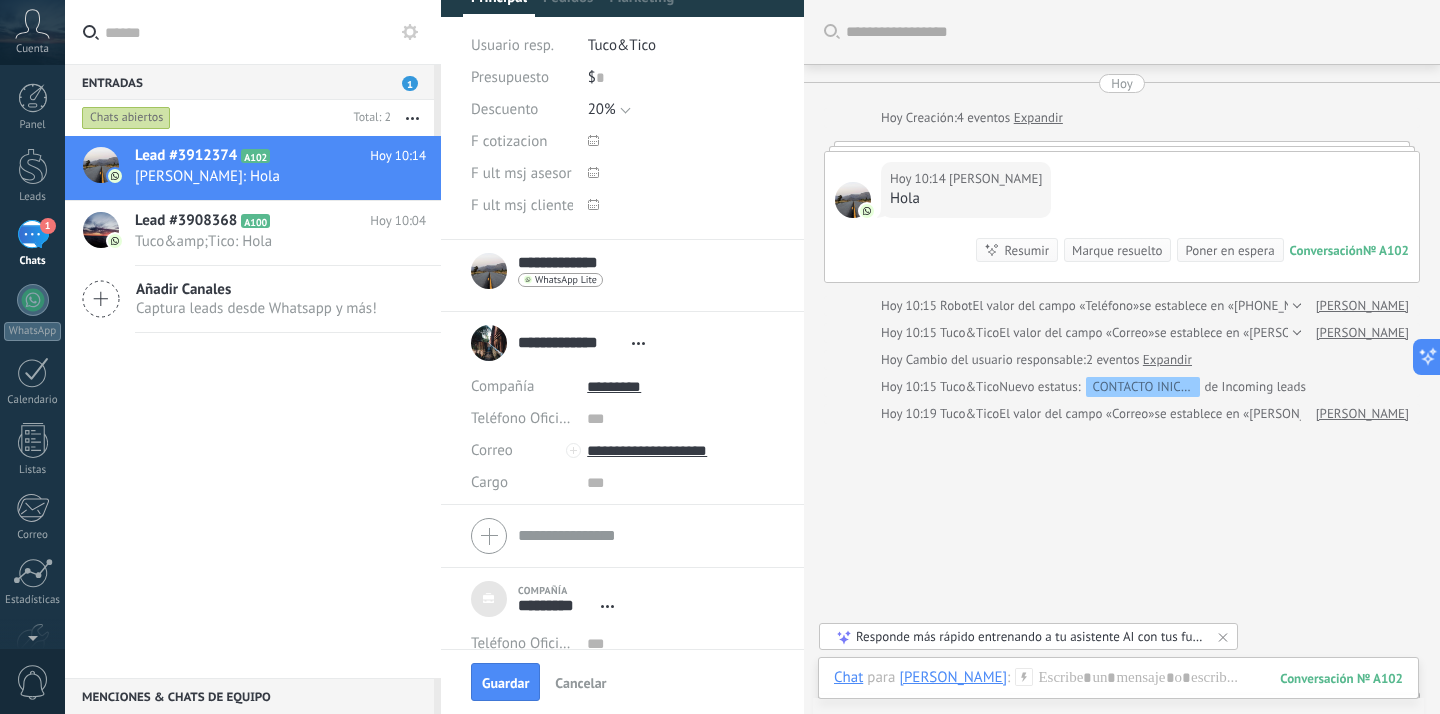 scroll, scrollTop: 27, scrollLeft: 0, axis: vertical 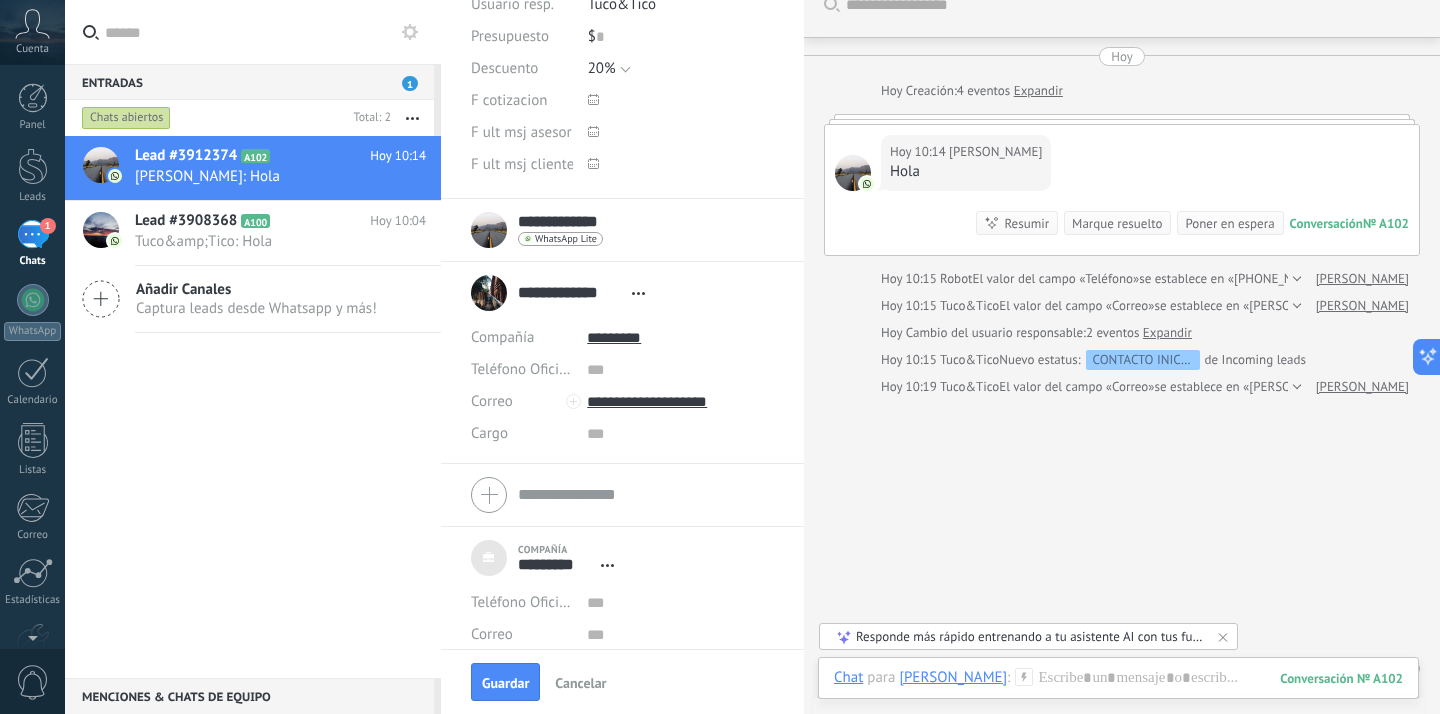 click on "**********" at bounding box center [586, 293] 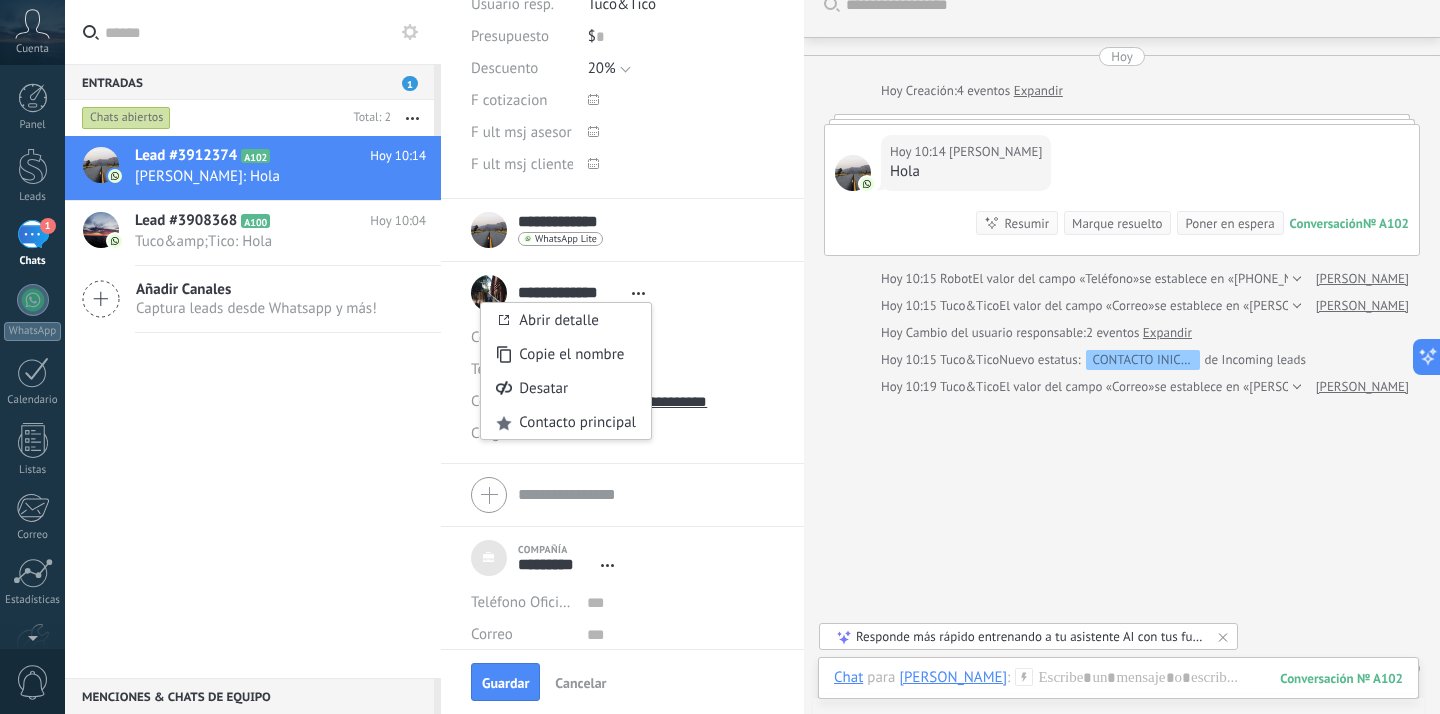 click on "**********" at bounding box center [622, 293] 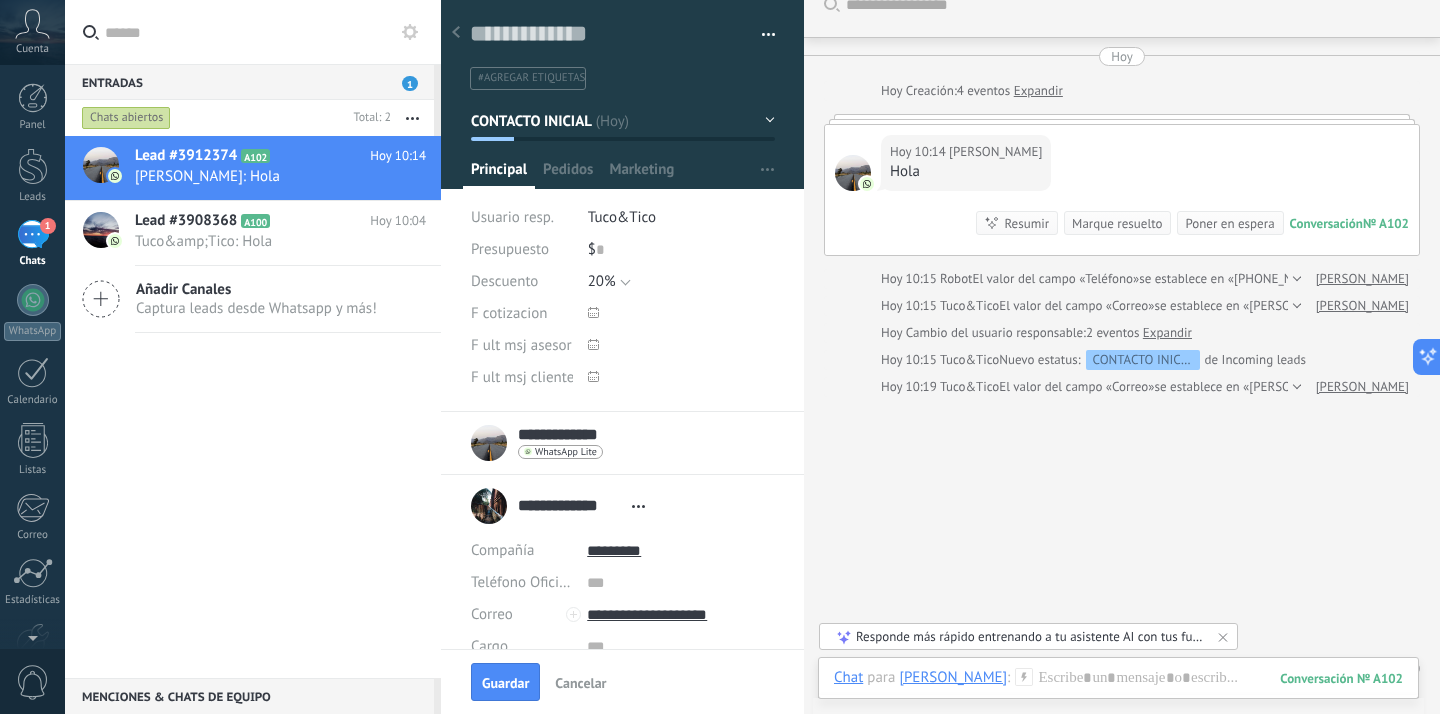 scroll, scrollTop: 0, scrollLeft: 0, axis: both 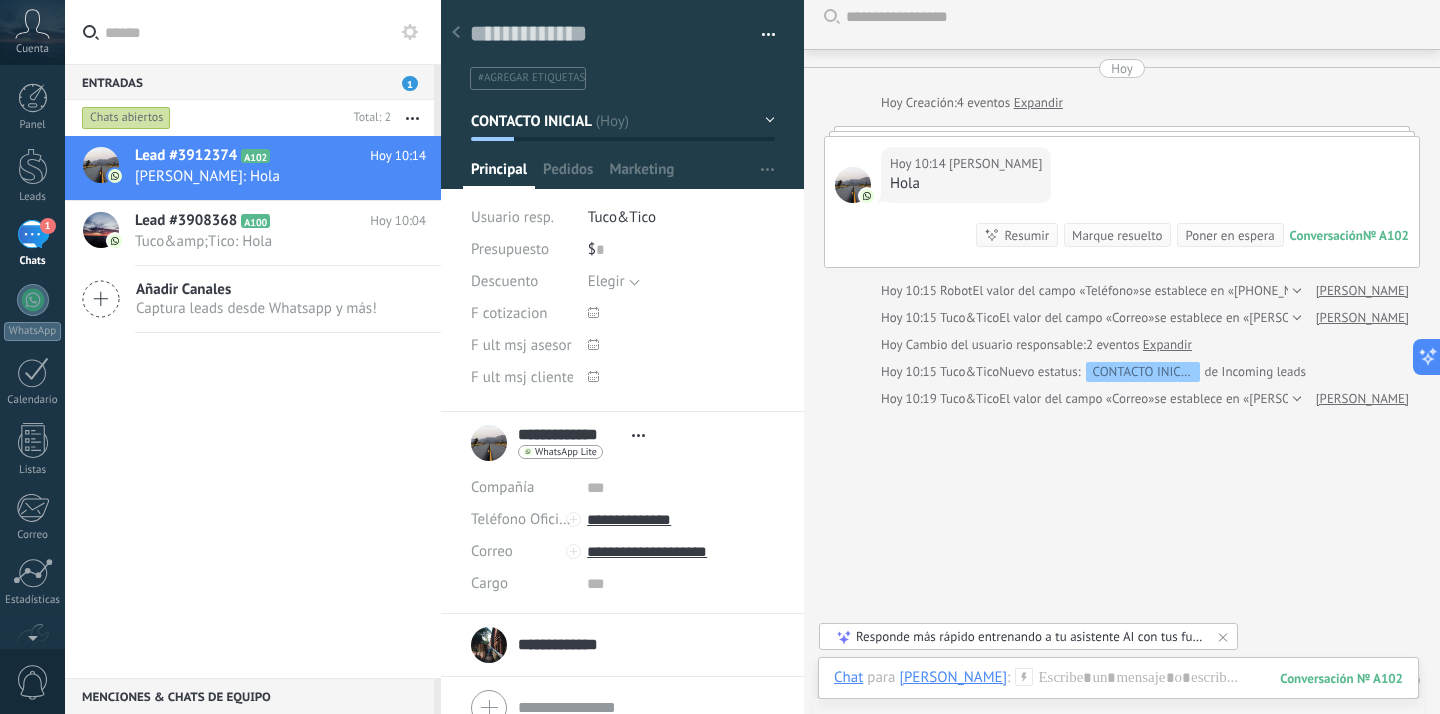 click at bounding box center (681, 314) 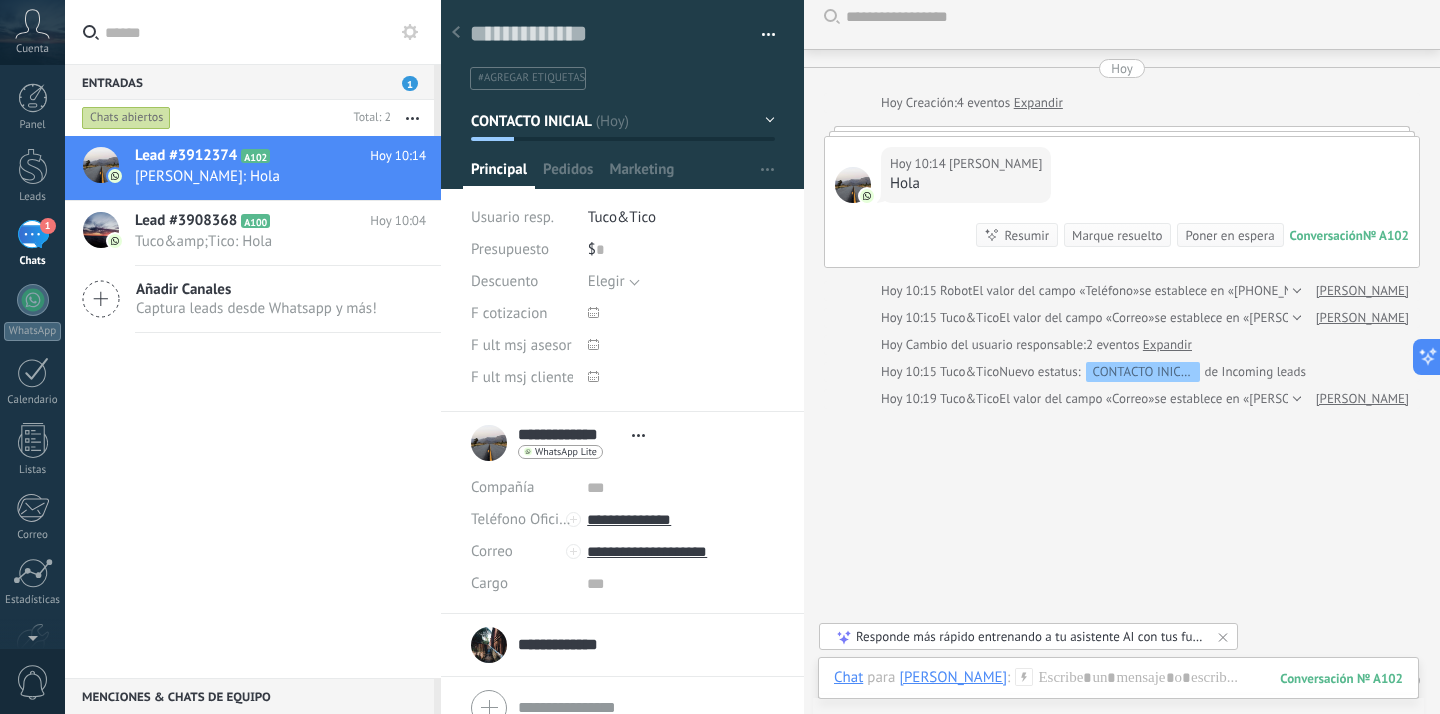 click on "CONTACTO INICIAL" at bounding box center (532, 120) 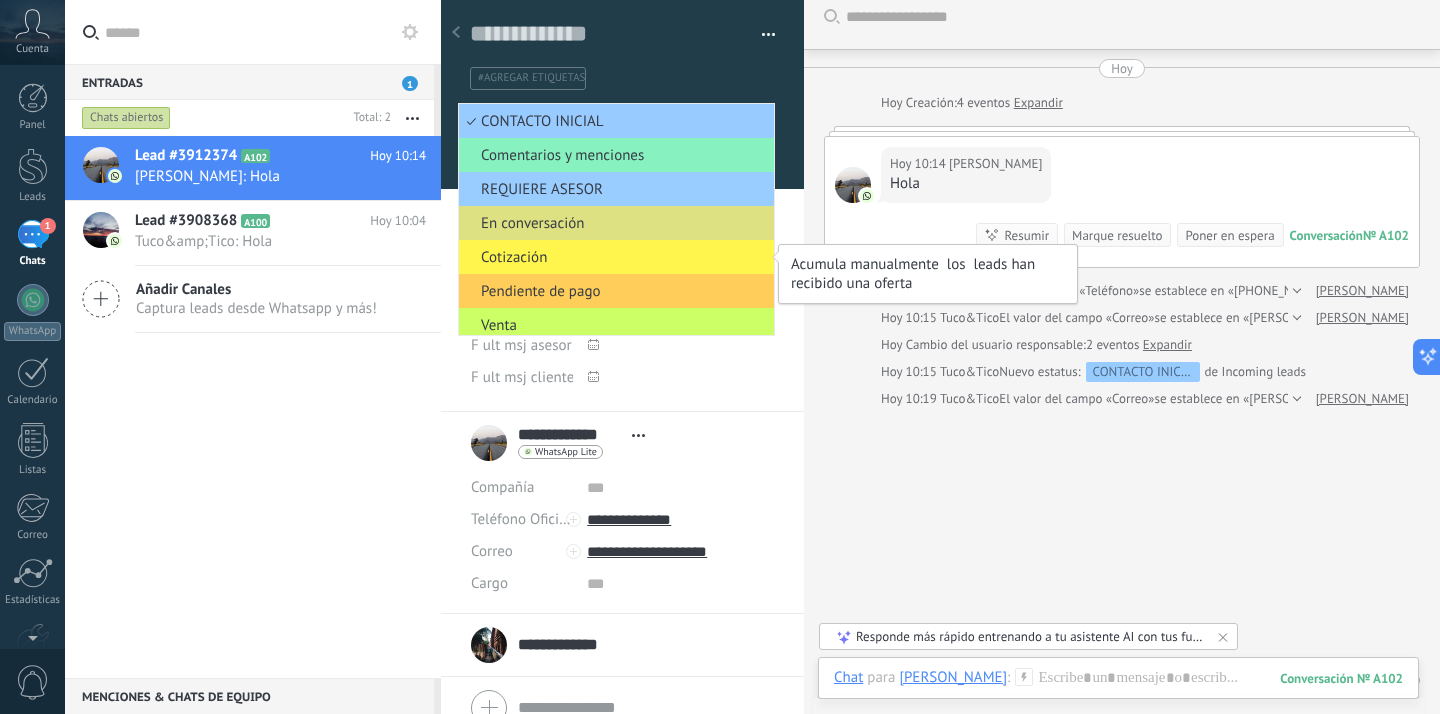 click on "Cotización" at bounding box center (613, 257) 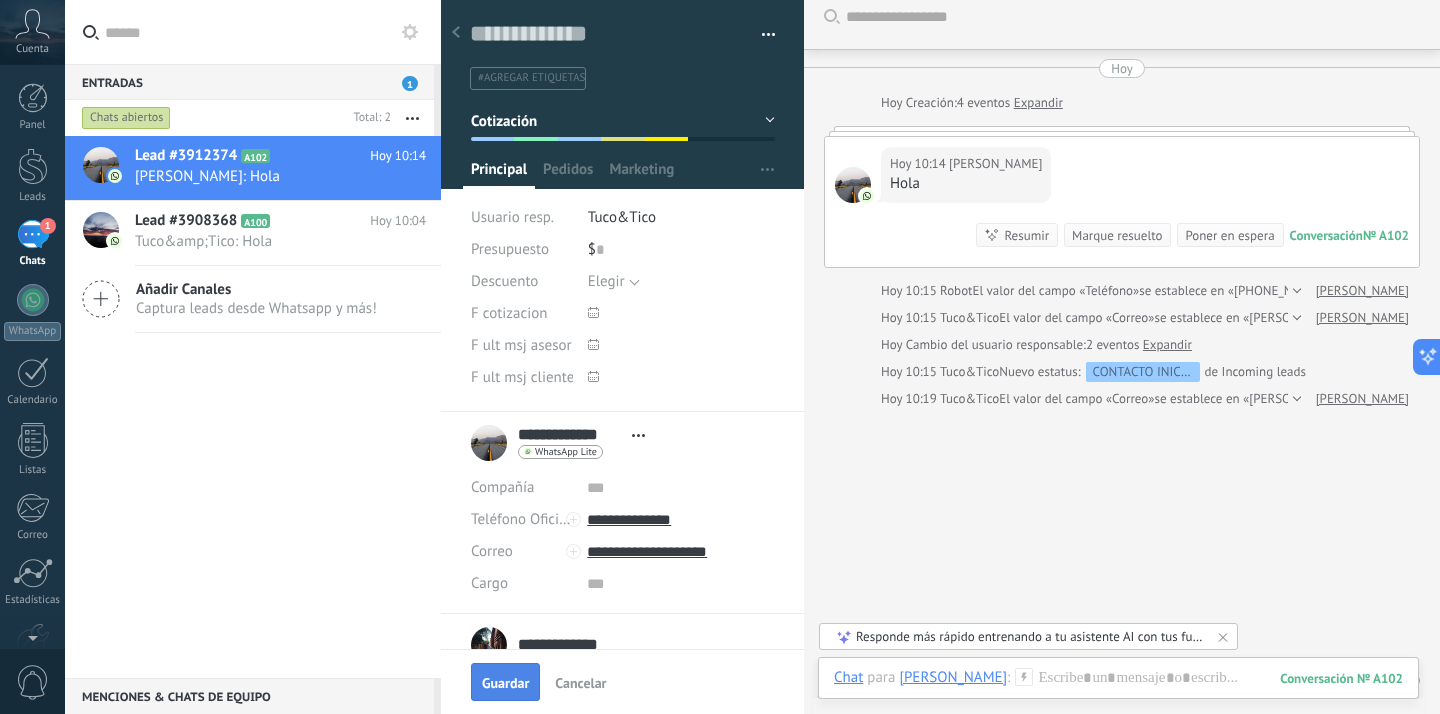click on "Guardar" at bounding box center (505, 683) 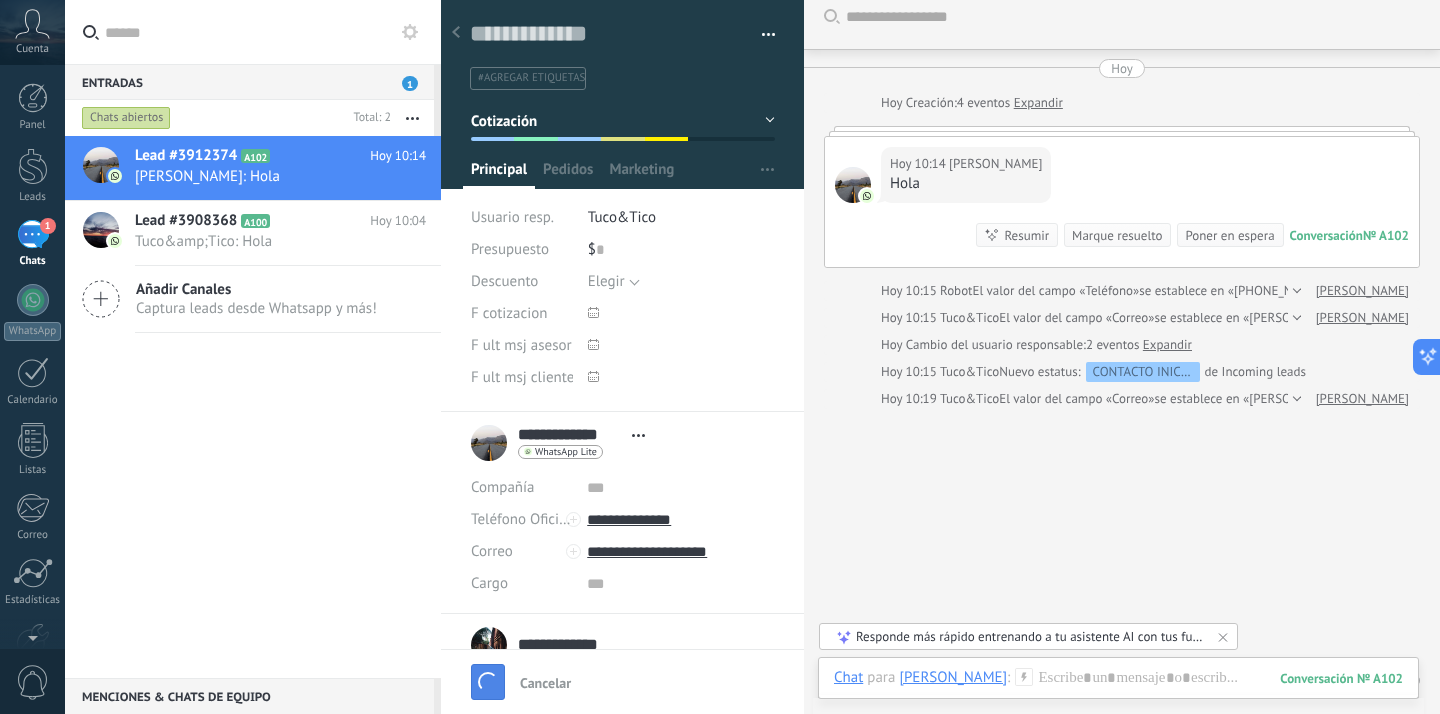 scroll, scrollTop: 42, scrollLeft: 0, axis: vertical 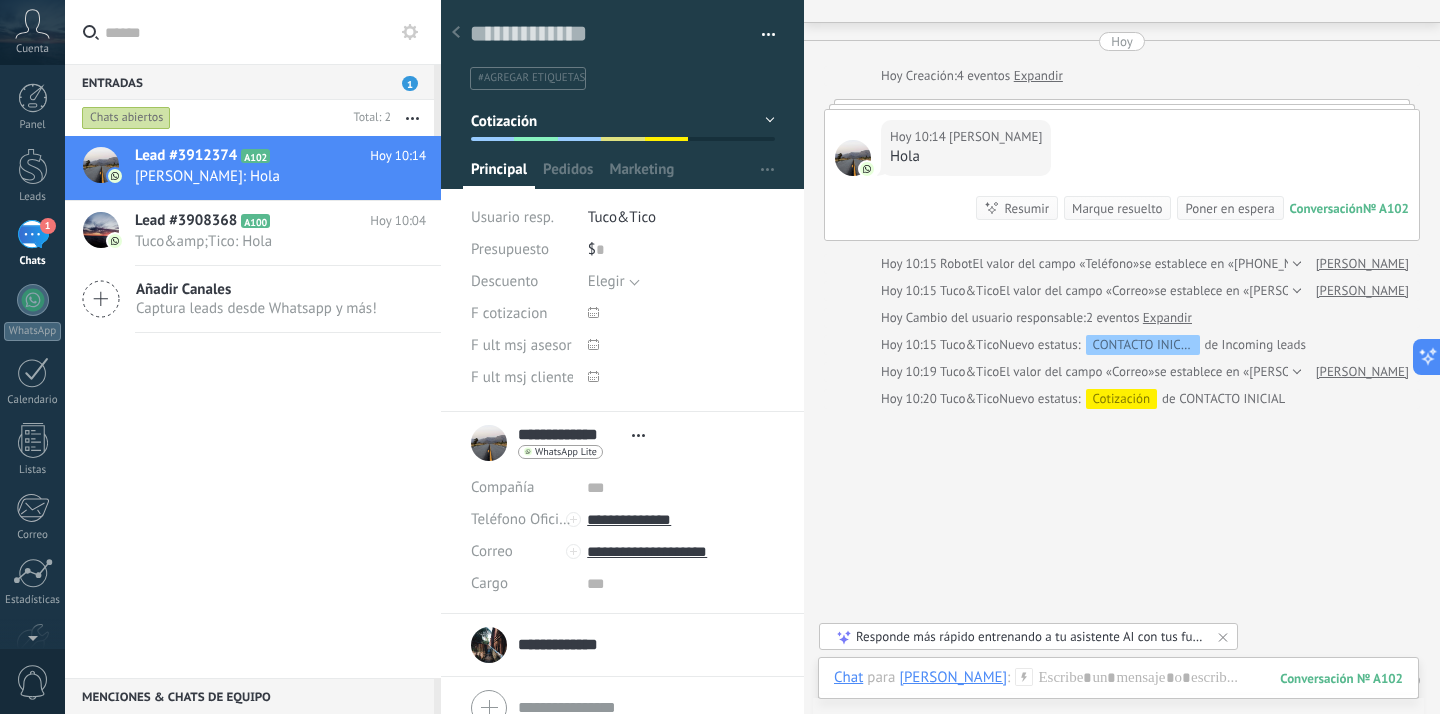 type on "**********" 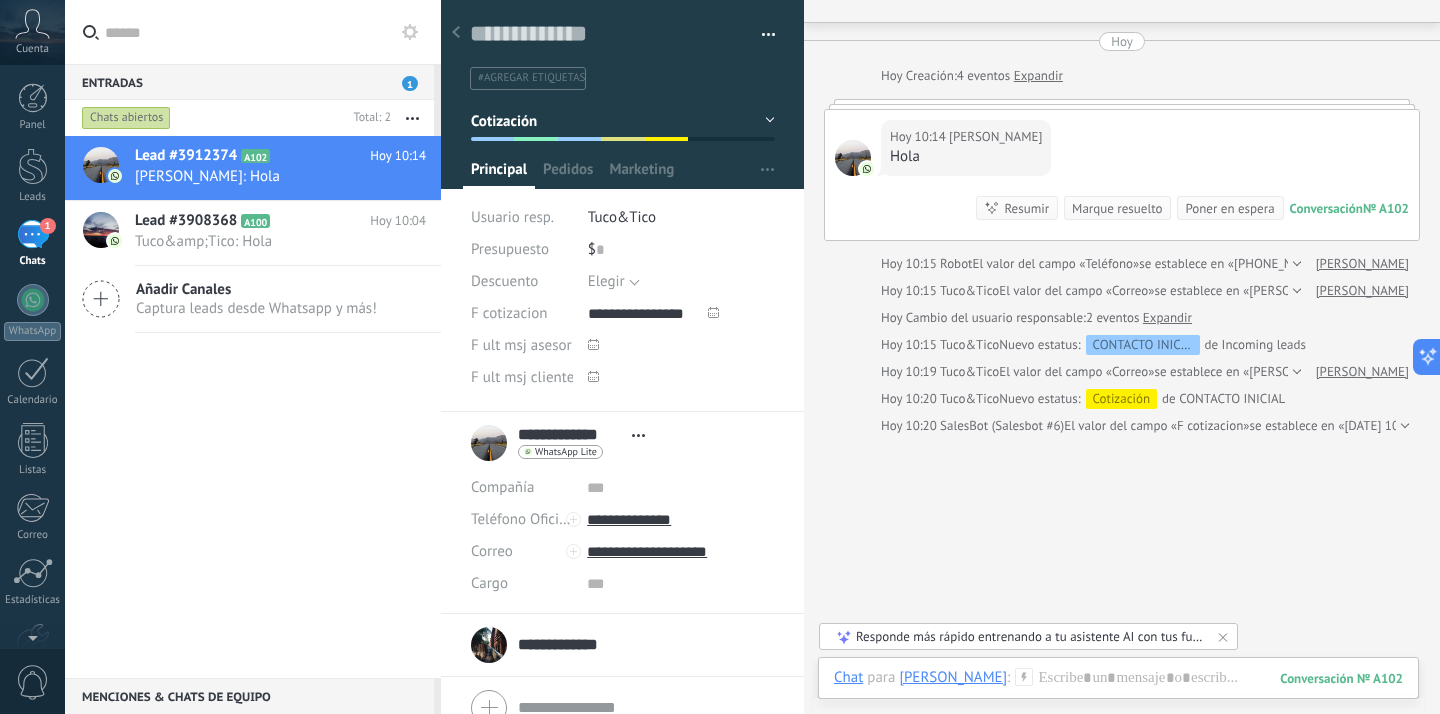 scroll, scrollTop: 69, scrollLeft: 0, axis: vertical 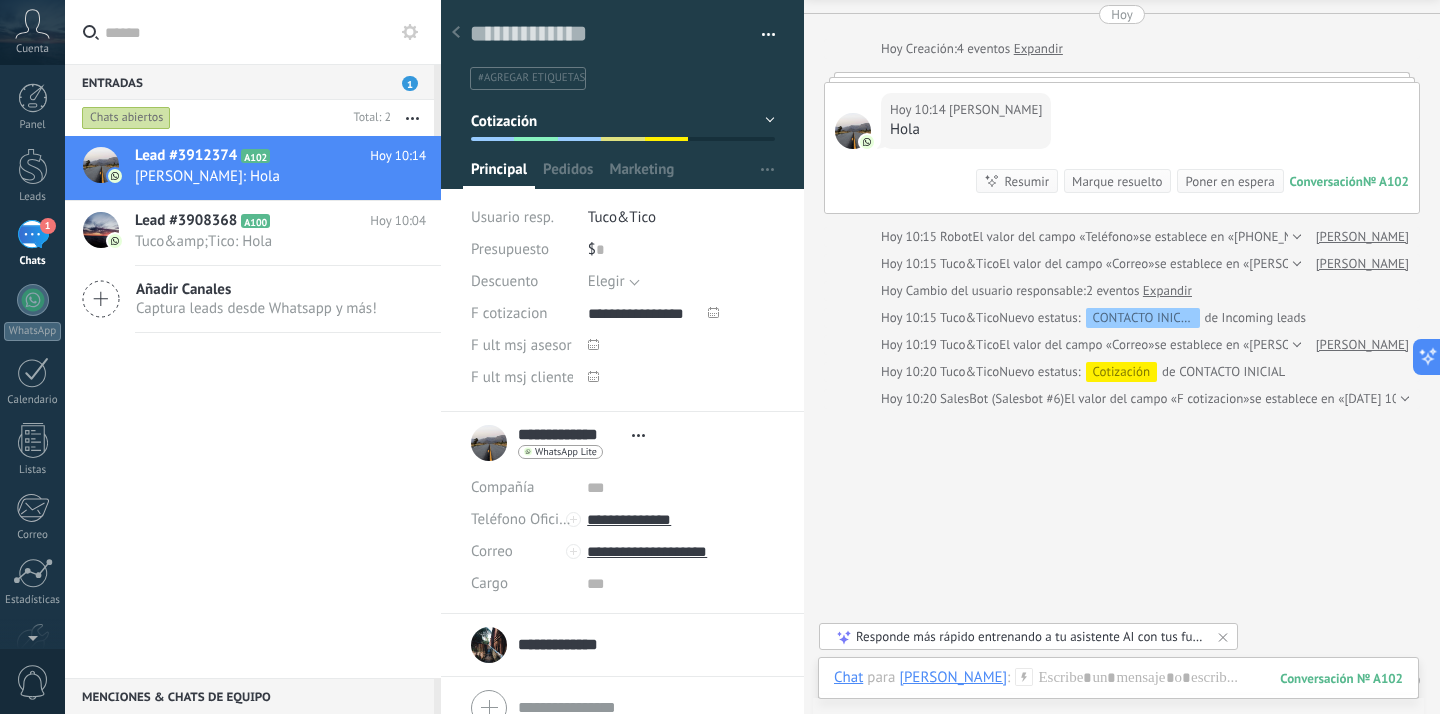 click on "Chat Correo Nota Tarea Chat   para   Renata Moreno : 102 Enviar Cancelar Rastrear clics en links ? Reducir links largos y rastrear clics: cuando se habilita, los URLs que envías serán reemplazados con links de rastreo. Una vez clickeados, un evento se registrará en el feed del lead. Abajo seleccione las fuentes que utilizan esta  en Ajustes Las plantillas no pueden ser editadas La sesión de mensajería finaliza en: Atajos – ejecutar bots y plantillas – seleccionar acción – mencionar a un colega – seleccionar el destinatario – insertar valor del campo Kommo AI Beta Corregir gramática y ortografía Hacerlo profesional Hacerlo amistoso Hacerlo ingenioso Hacerlo más largo Hacerlo más corto Simplificarlo Responde más rápido entrenando a tu asistente AI con tus fuentes de datos" at bounding box center (1118, 693) 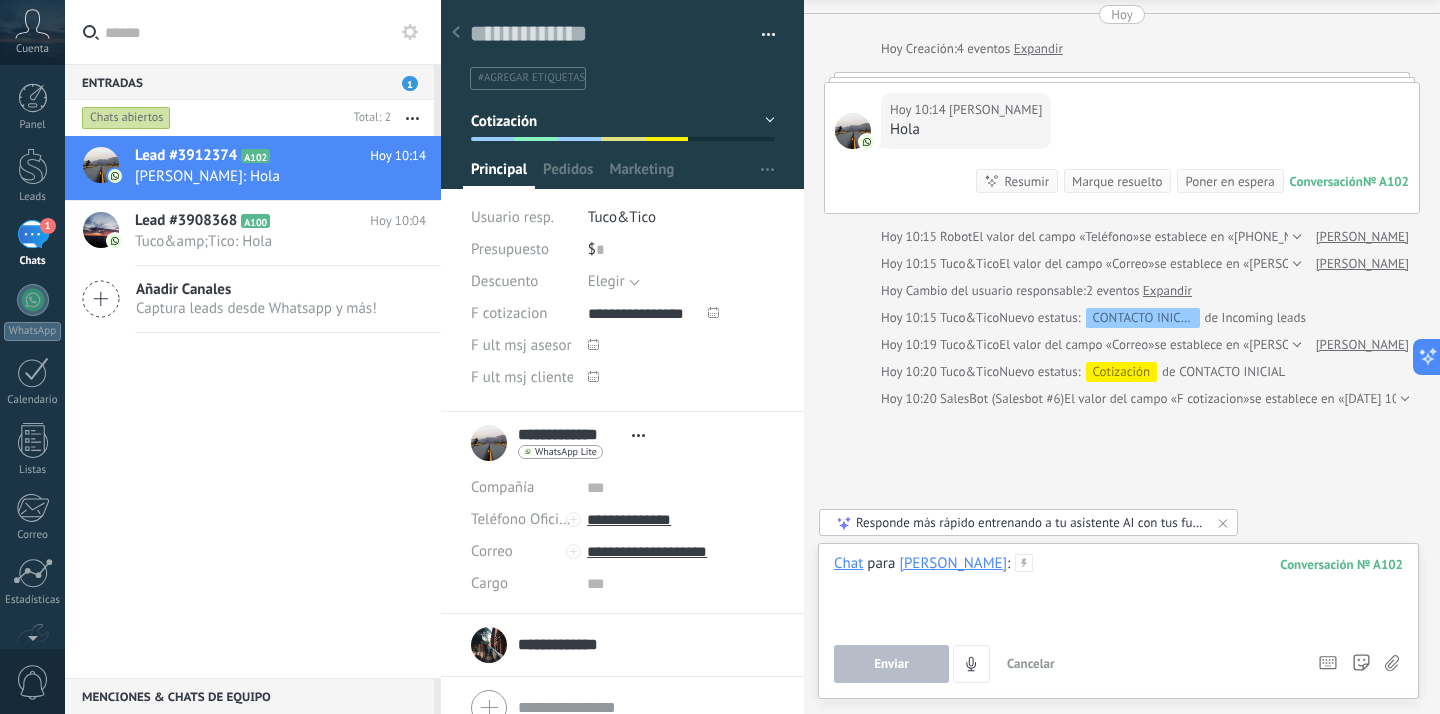 click at bounding box center [1118, 592] 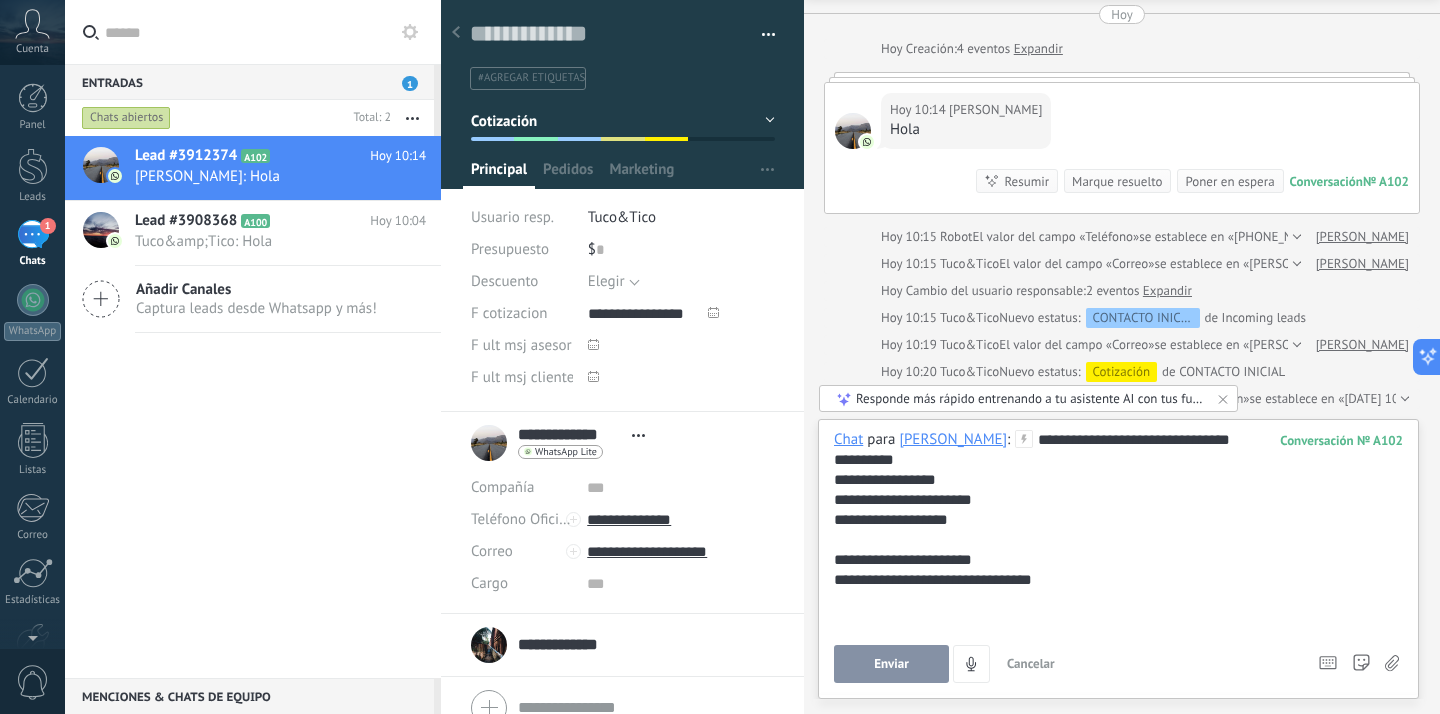 type 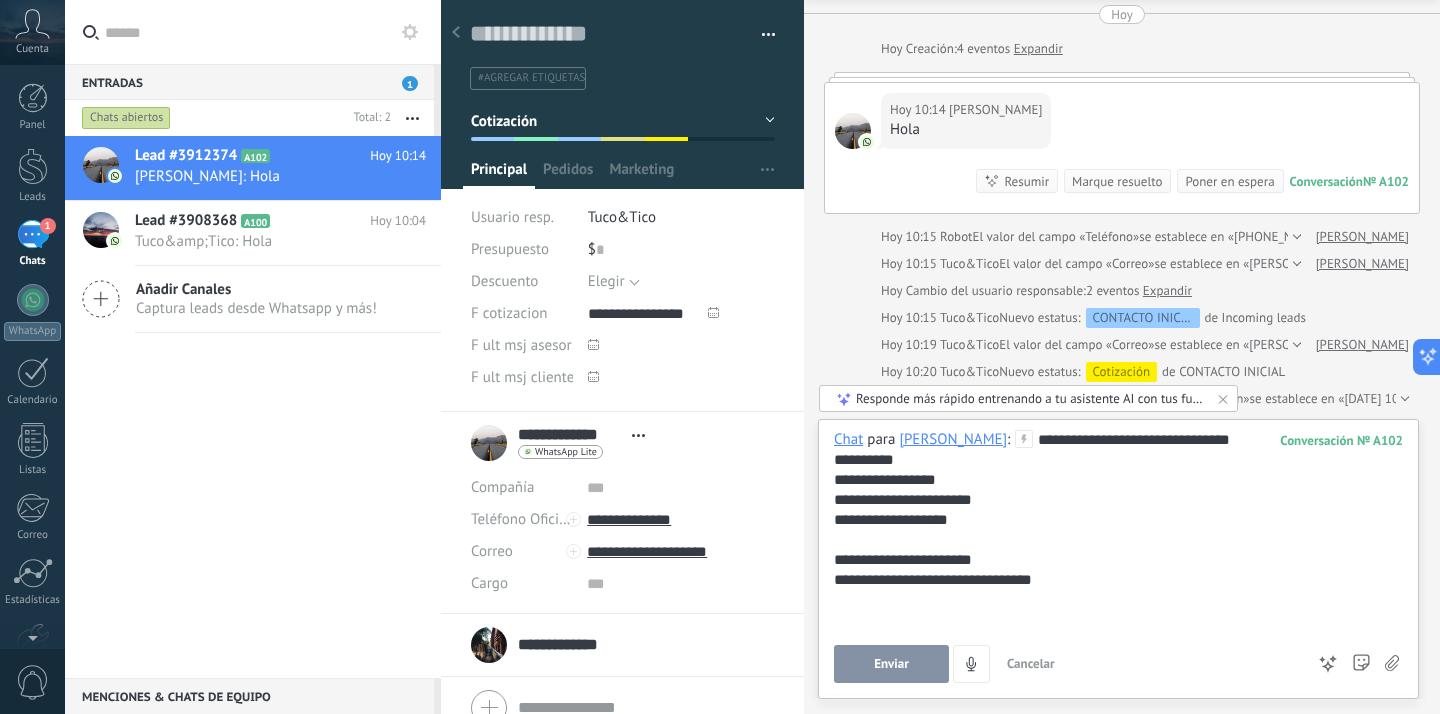 scroll, scrollTop: 80, scrollLeft: 0, axis: vertical 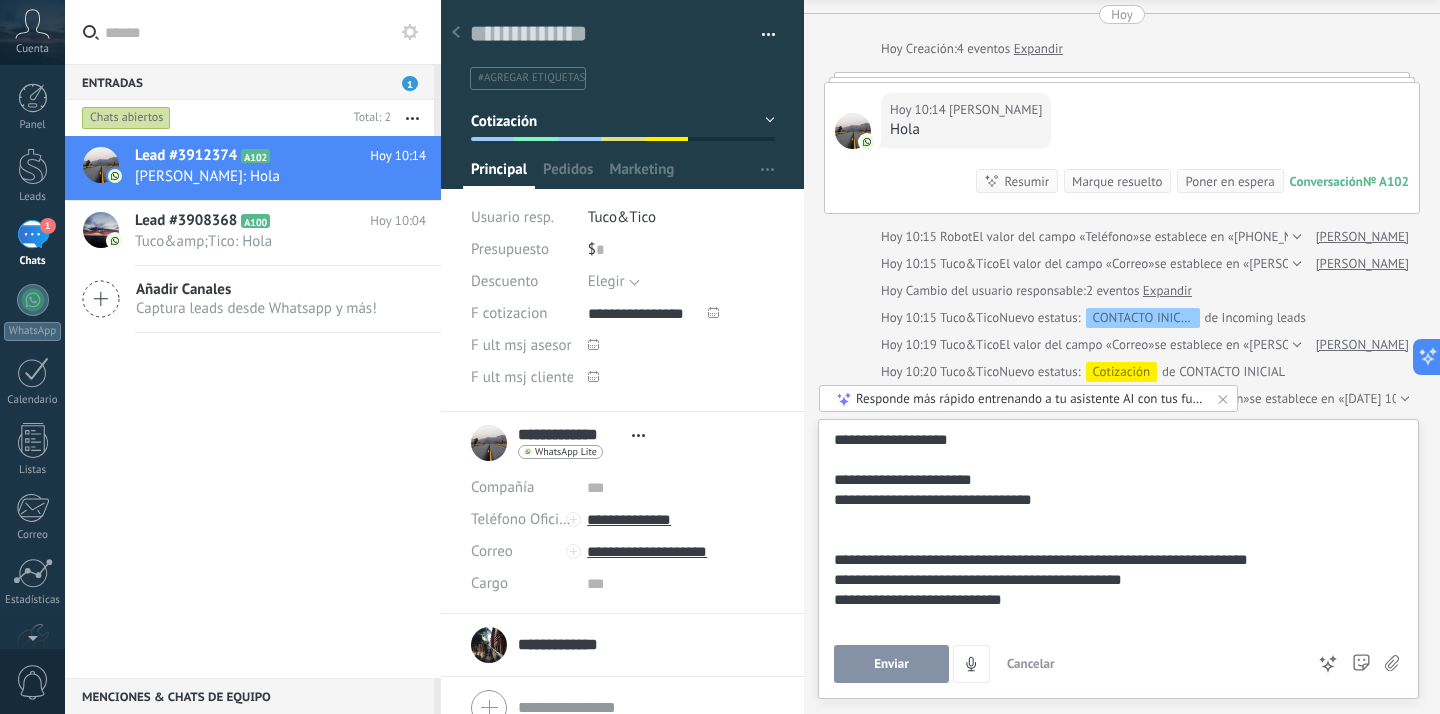 click on "Enviar" at bounding box center (891, 664) 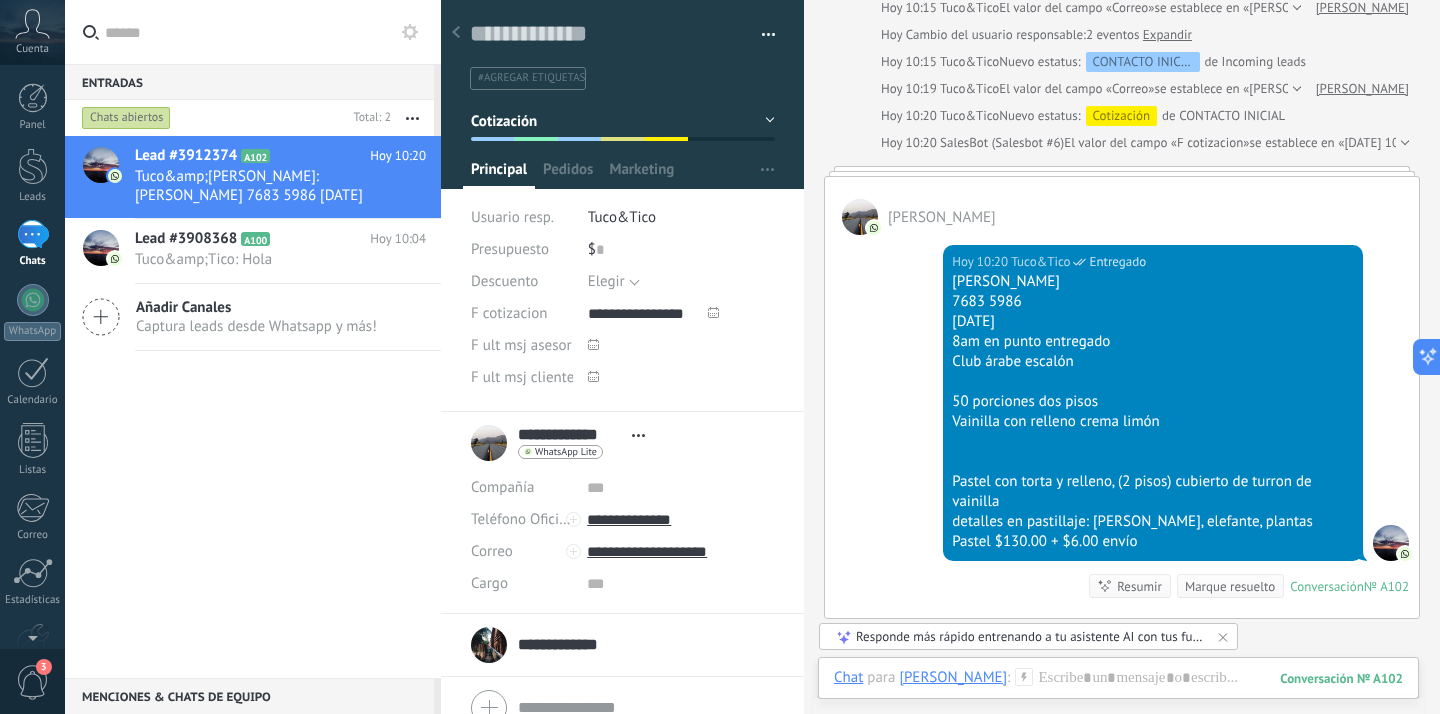 scroll, scrollTop: 283, scrollLeft: 0, axis: vertical 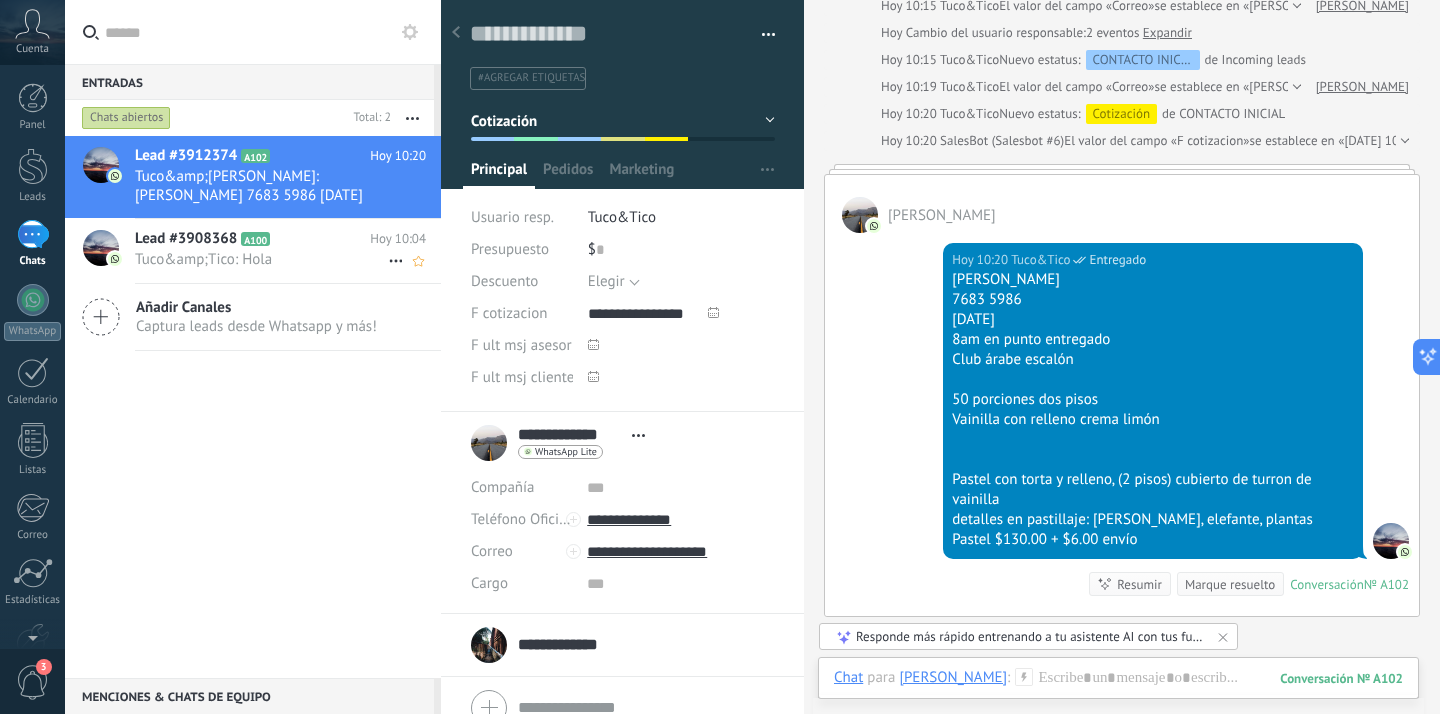 click on "Tuco&amp;Tico: Hola" at bounding box center (261, 259) 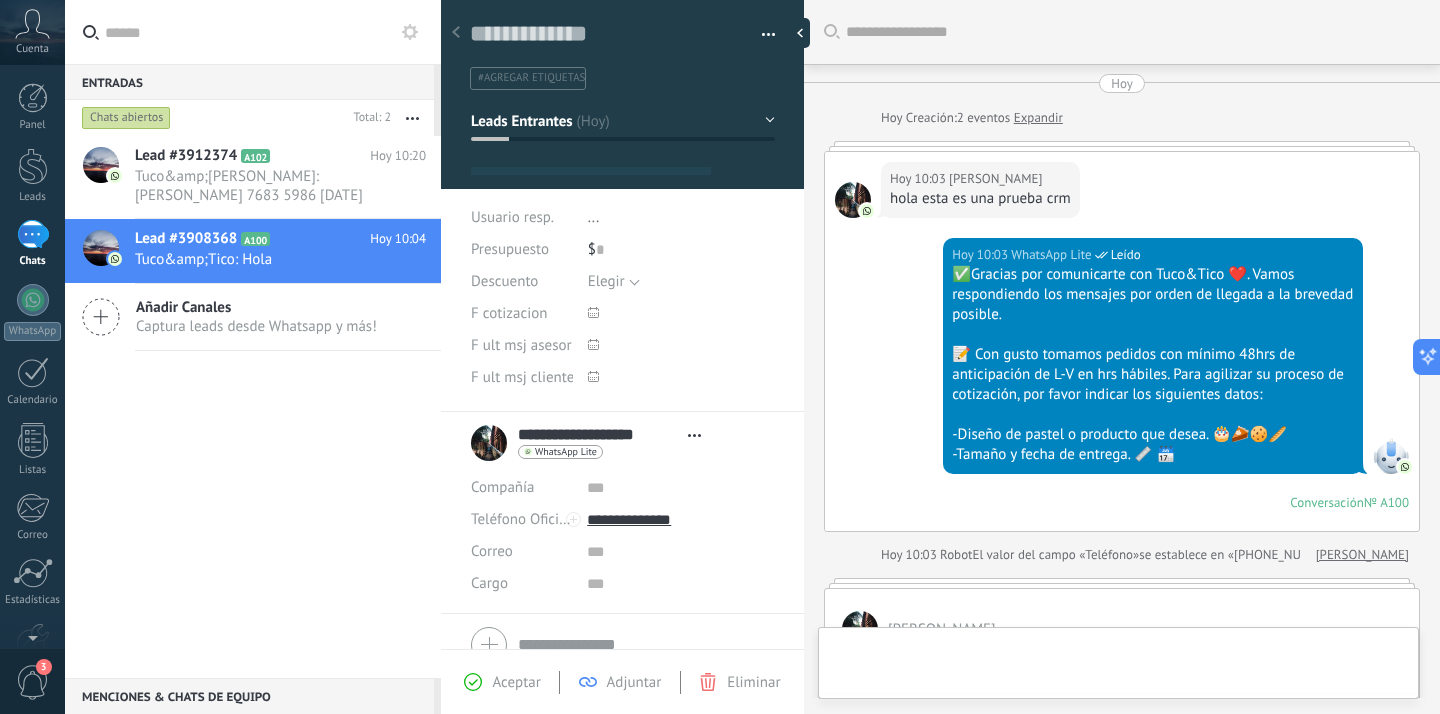 type on "**********" 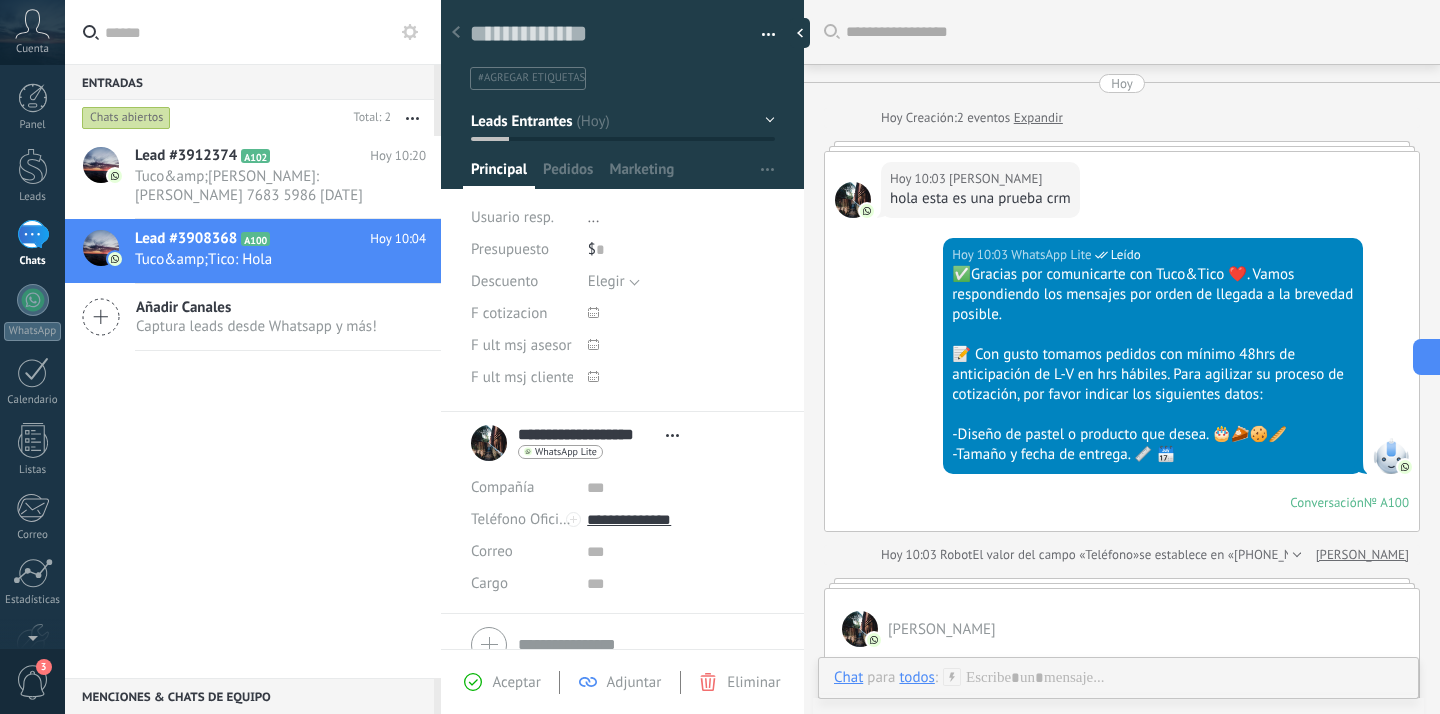 scroll, scrollTop: 30, scrollLeft: 0, axis: vertical 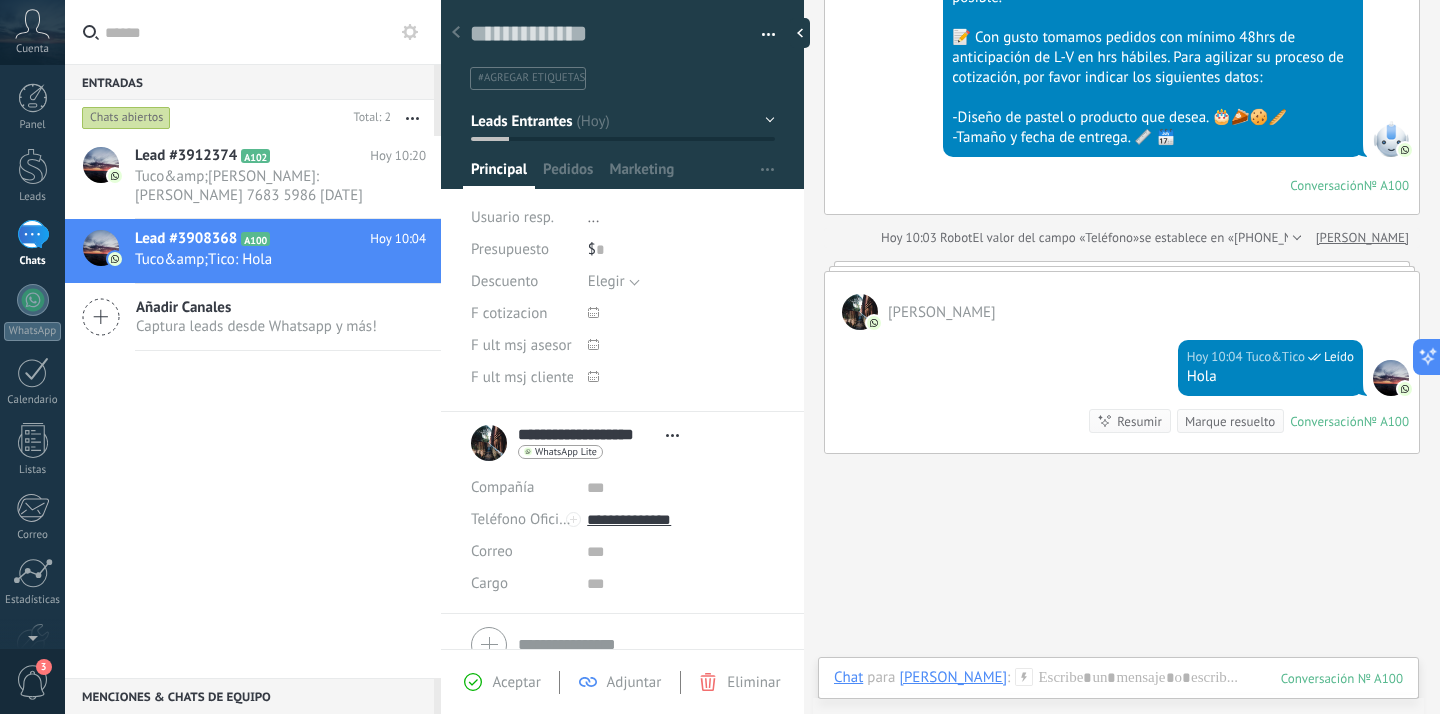 click on "Chat   para   Luis Raul Marroquin :" at bounding box center [933, 678] 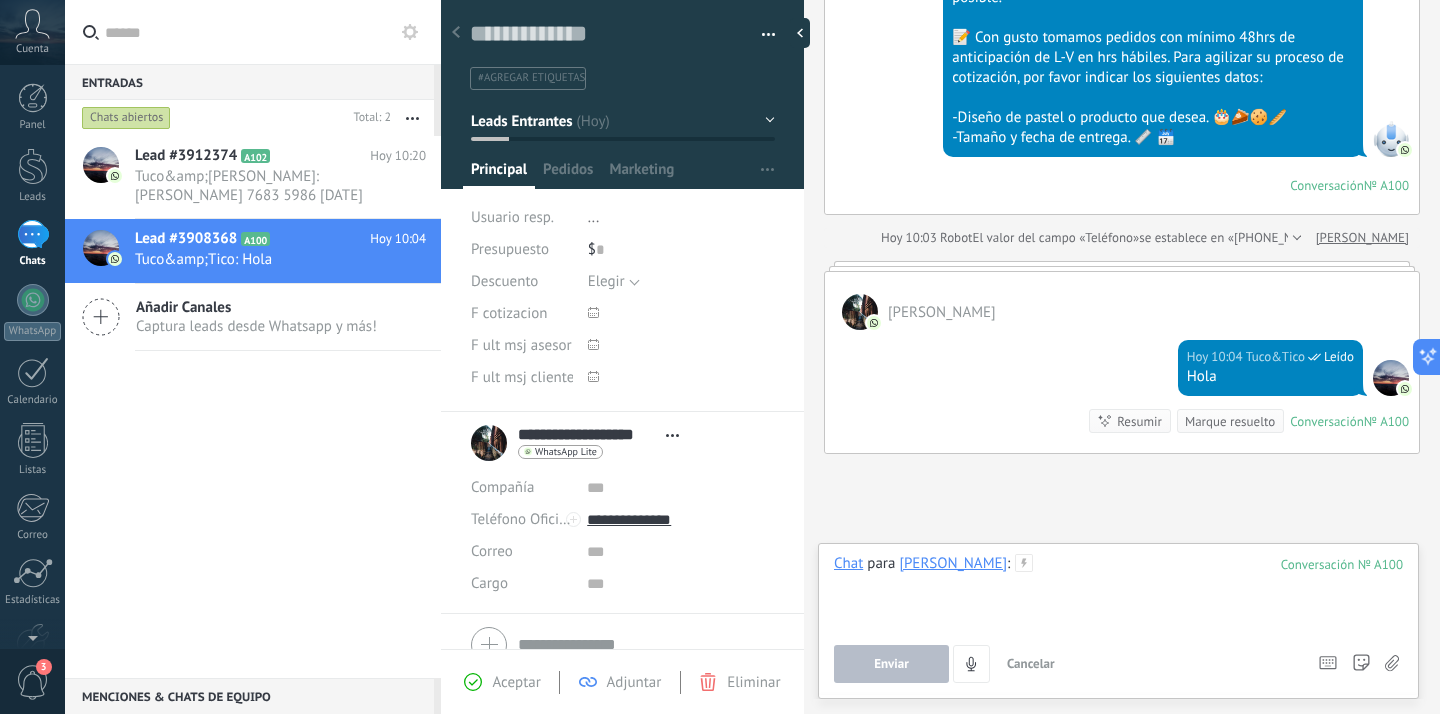 click at bounding box center [1118, 592] 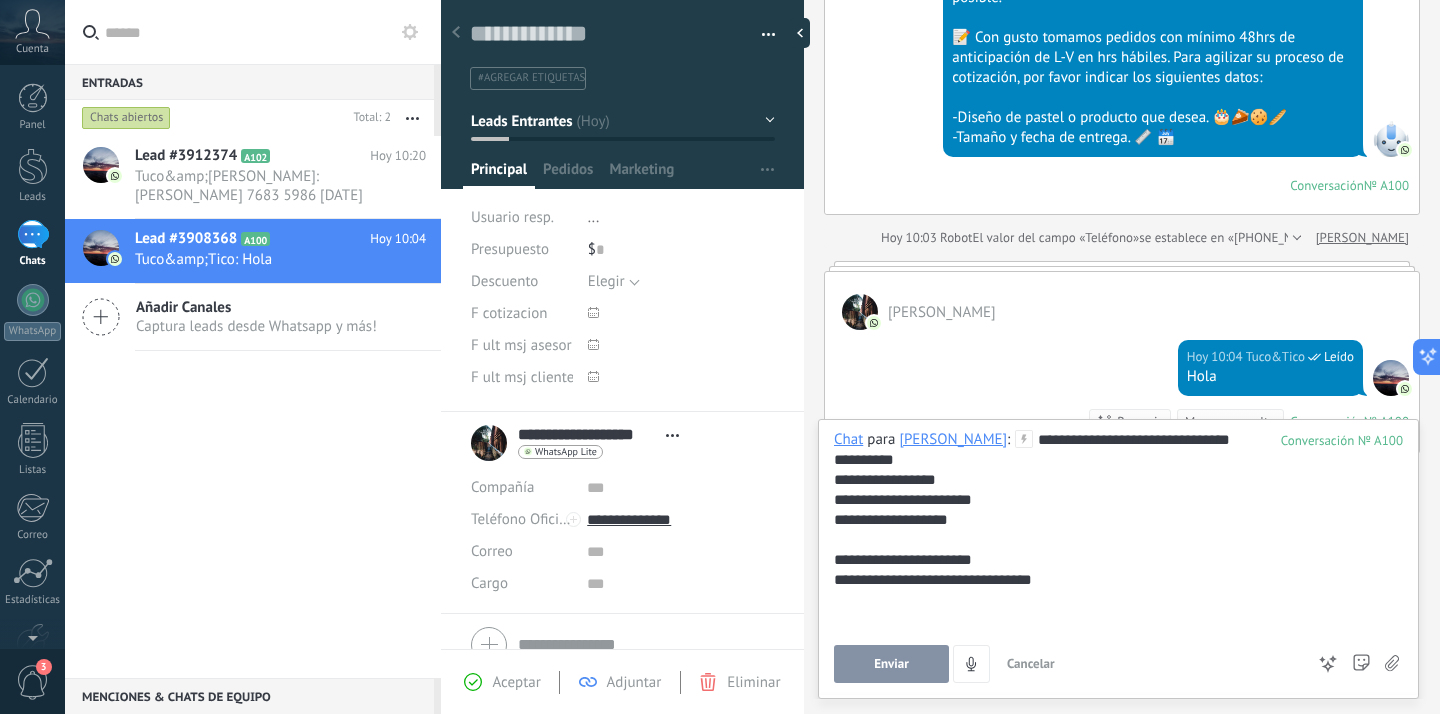 scroll, scrollTop: 100, scrollLeft: 0, axis: vertical 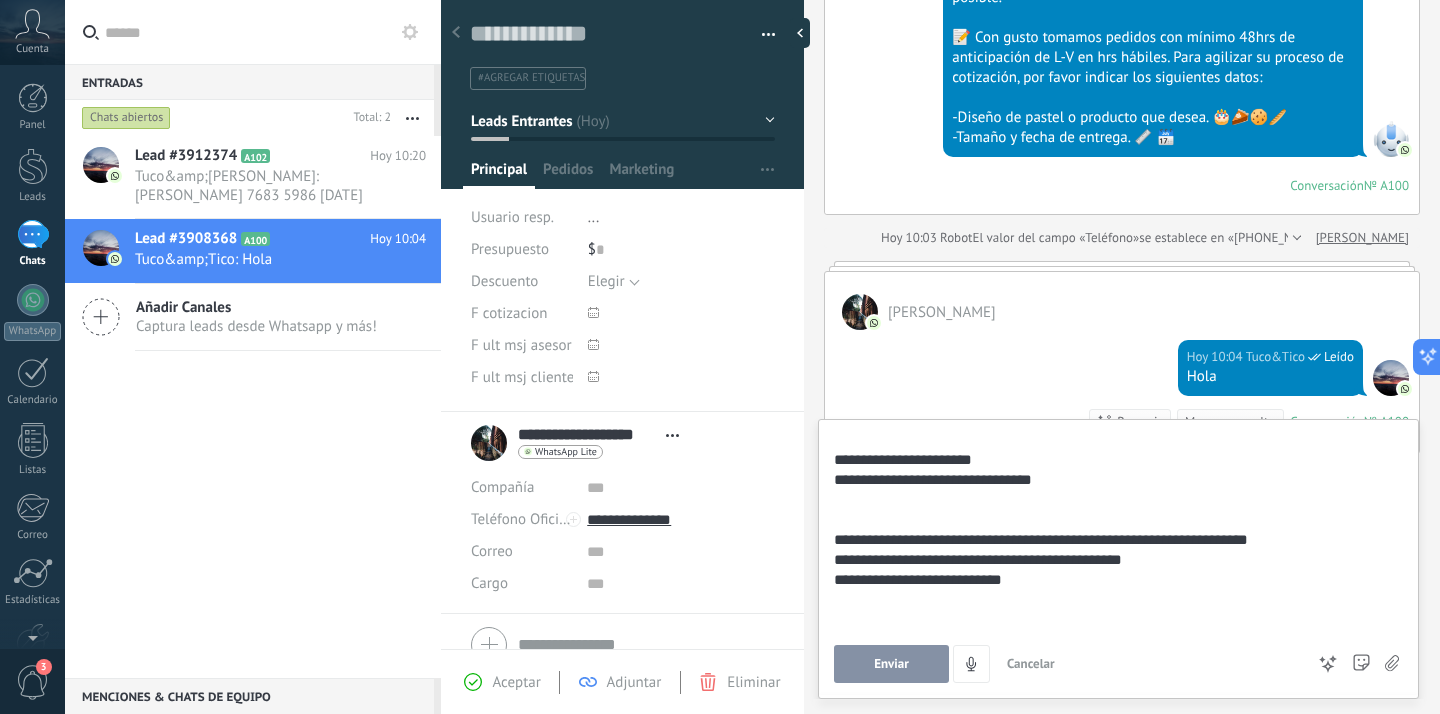 click on "Enviar" at bounding box center (891, 664) 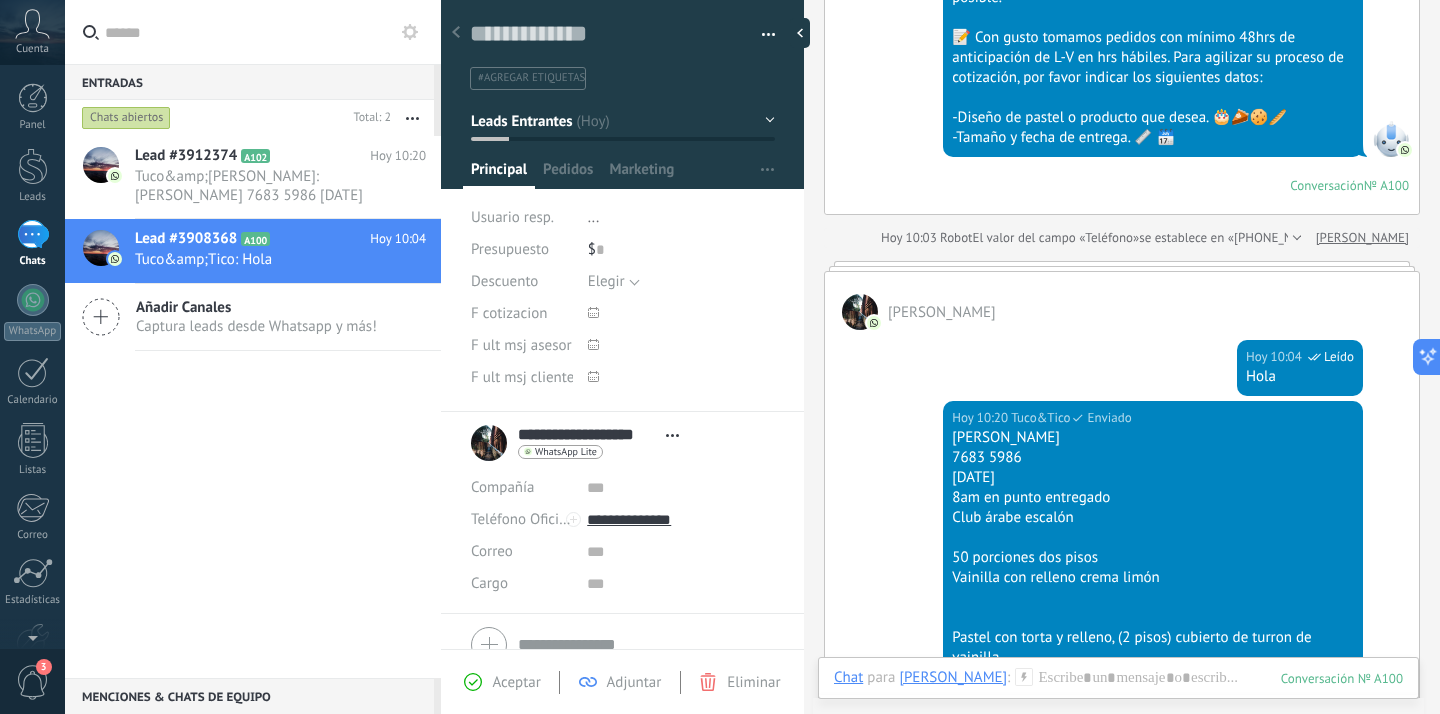 scroll, scrollTop: 675, scrollLeft: 0, axis: vertical 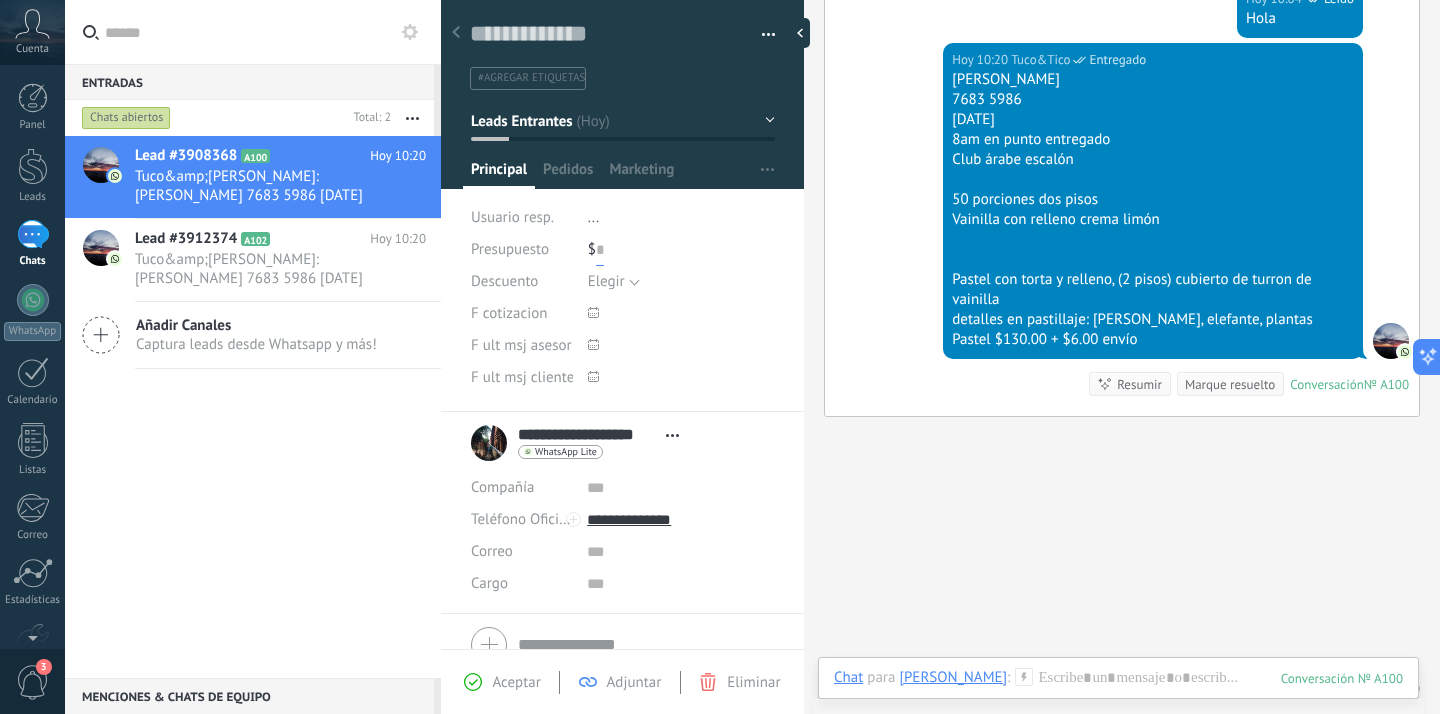 click at bounding box center [600, 250] 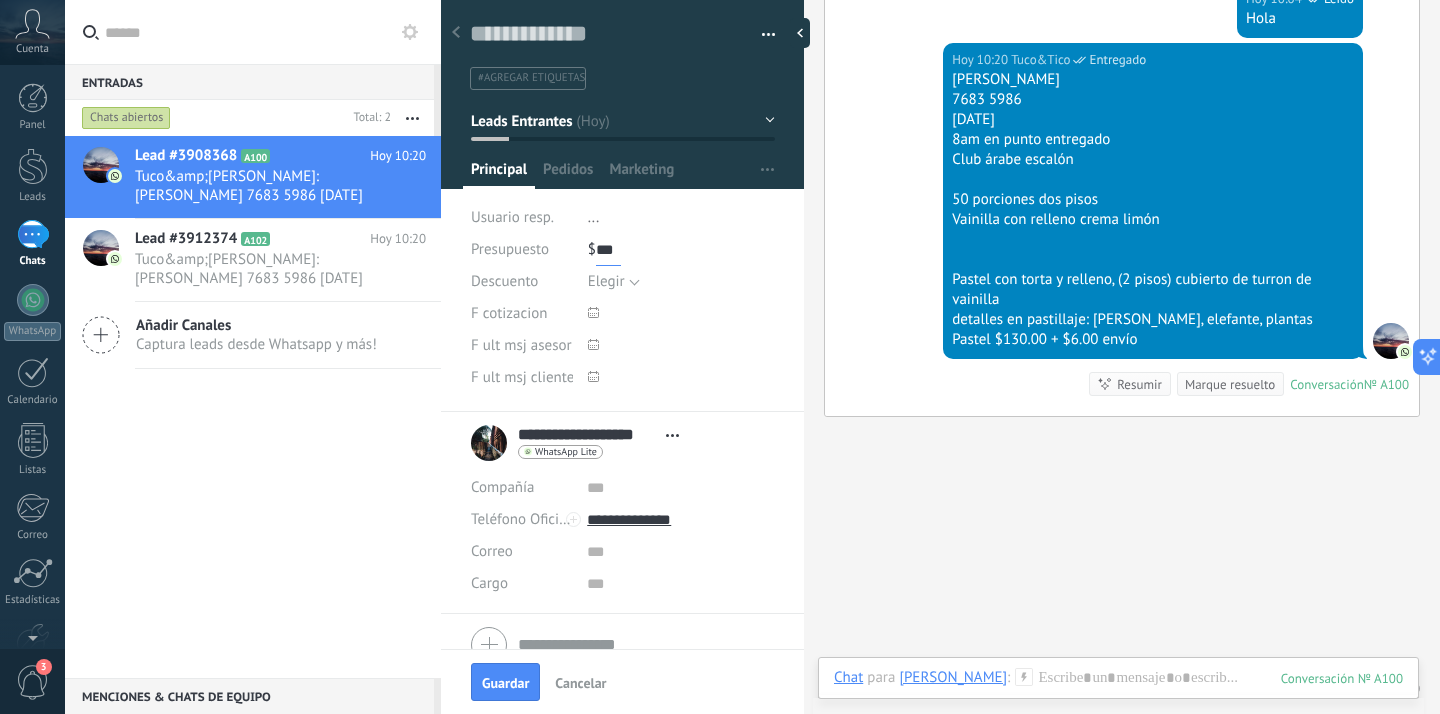 type on "***" 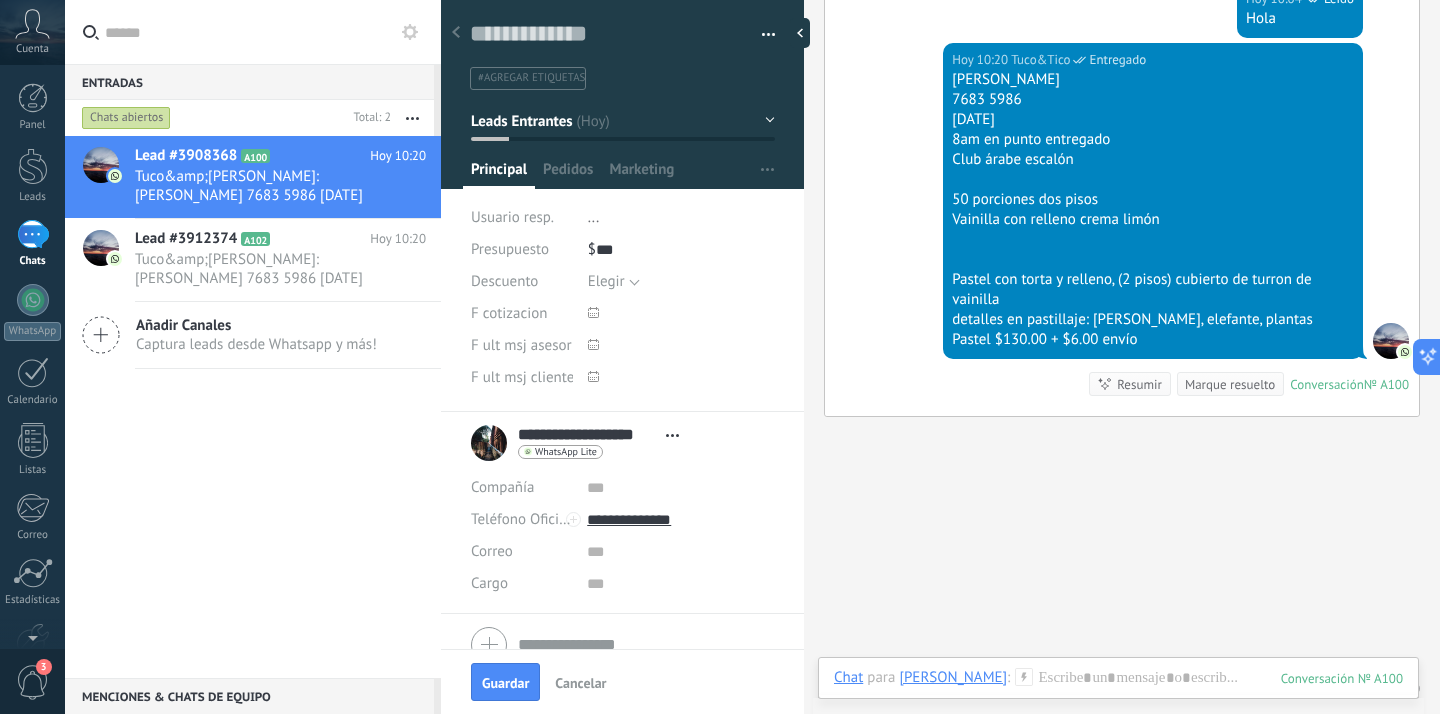 click at bounding box center [681, 346] 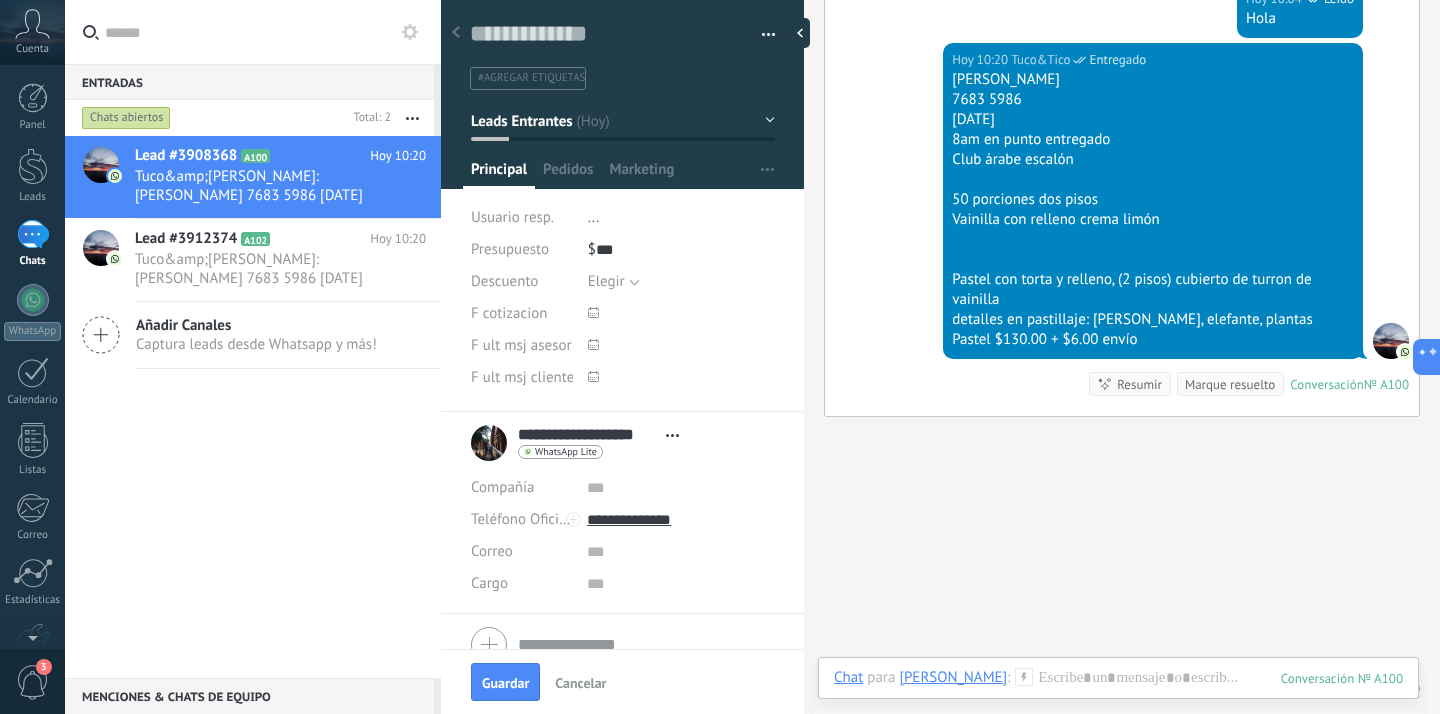 click on "Leads Entrantes" at bounding box center [521, 120] 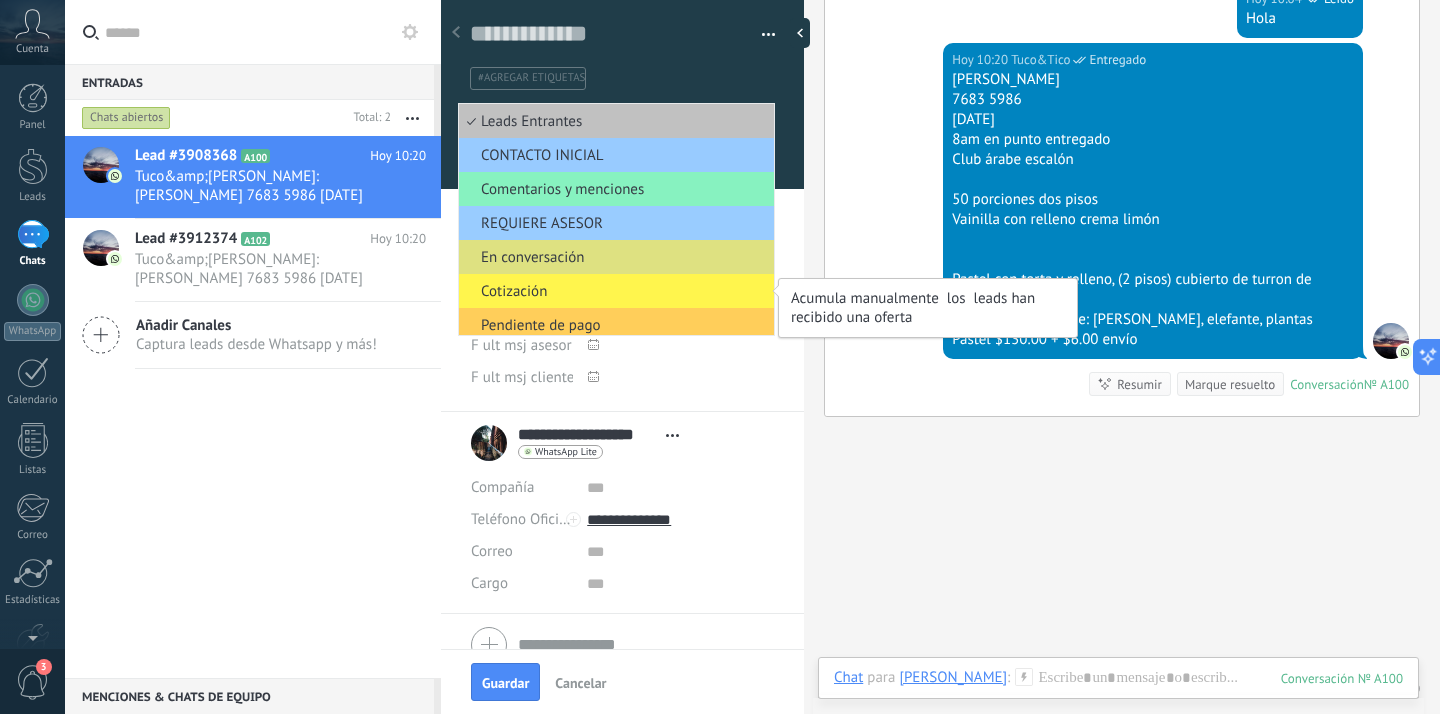 click on "Cotización" at bounding box center (613, 291) 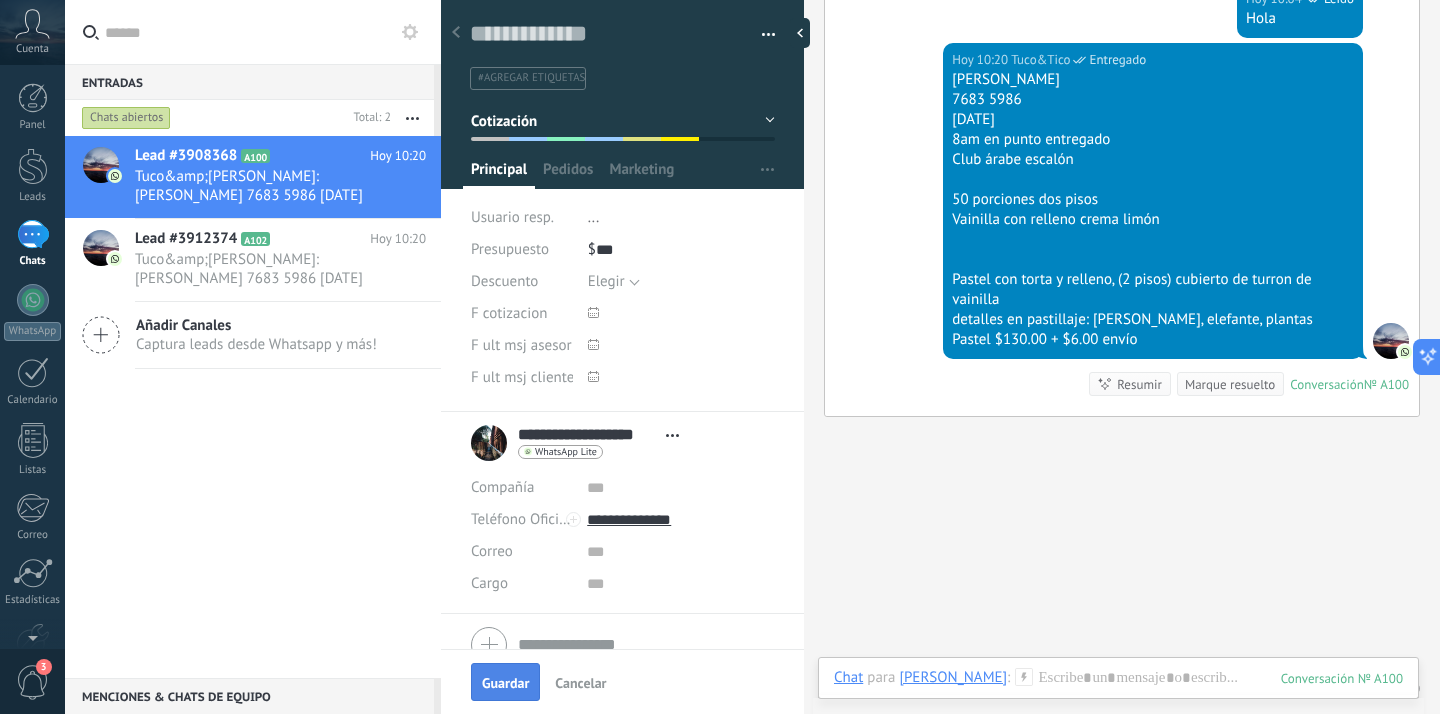 click on "Guardar" at bounding box center (505, 683) 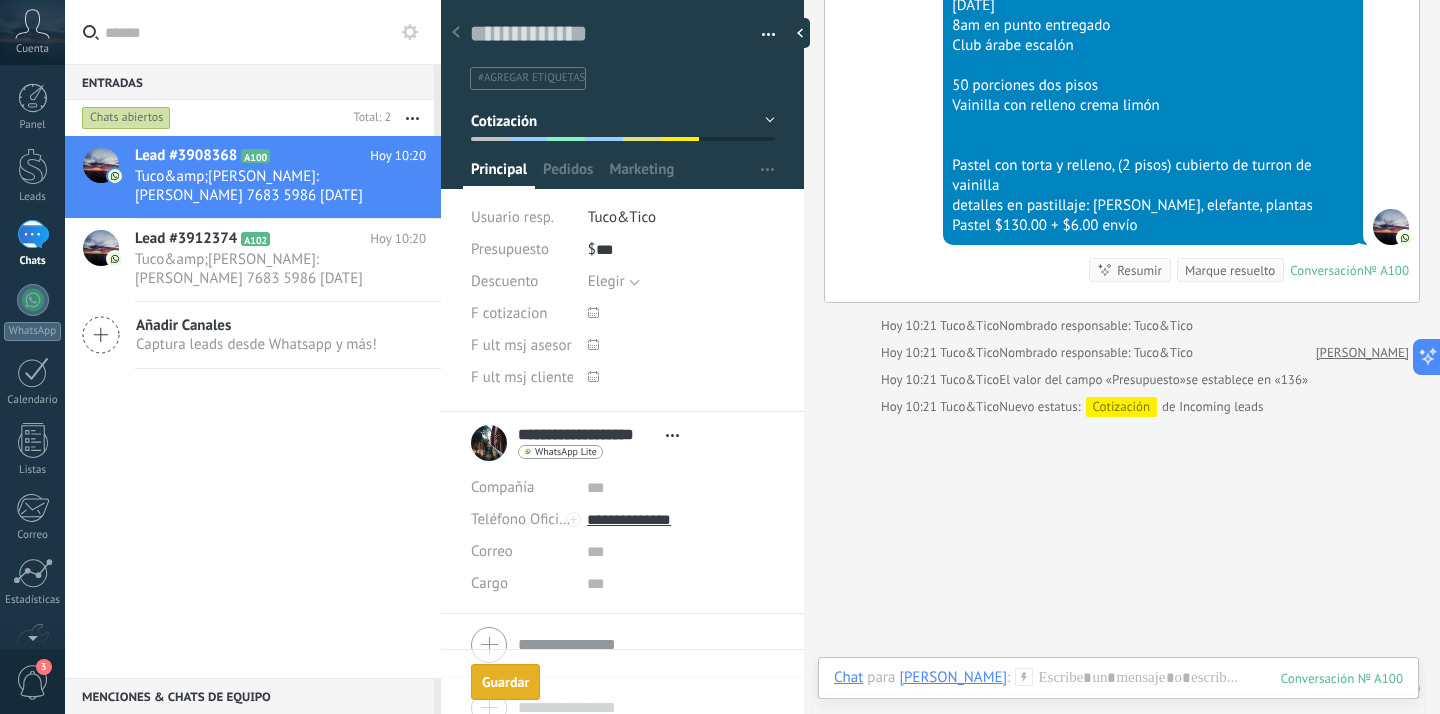 type on "**********" 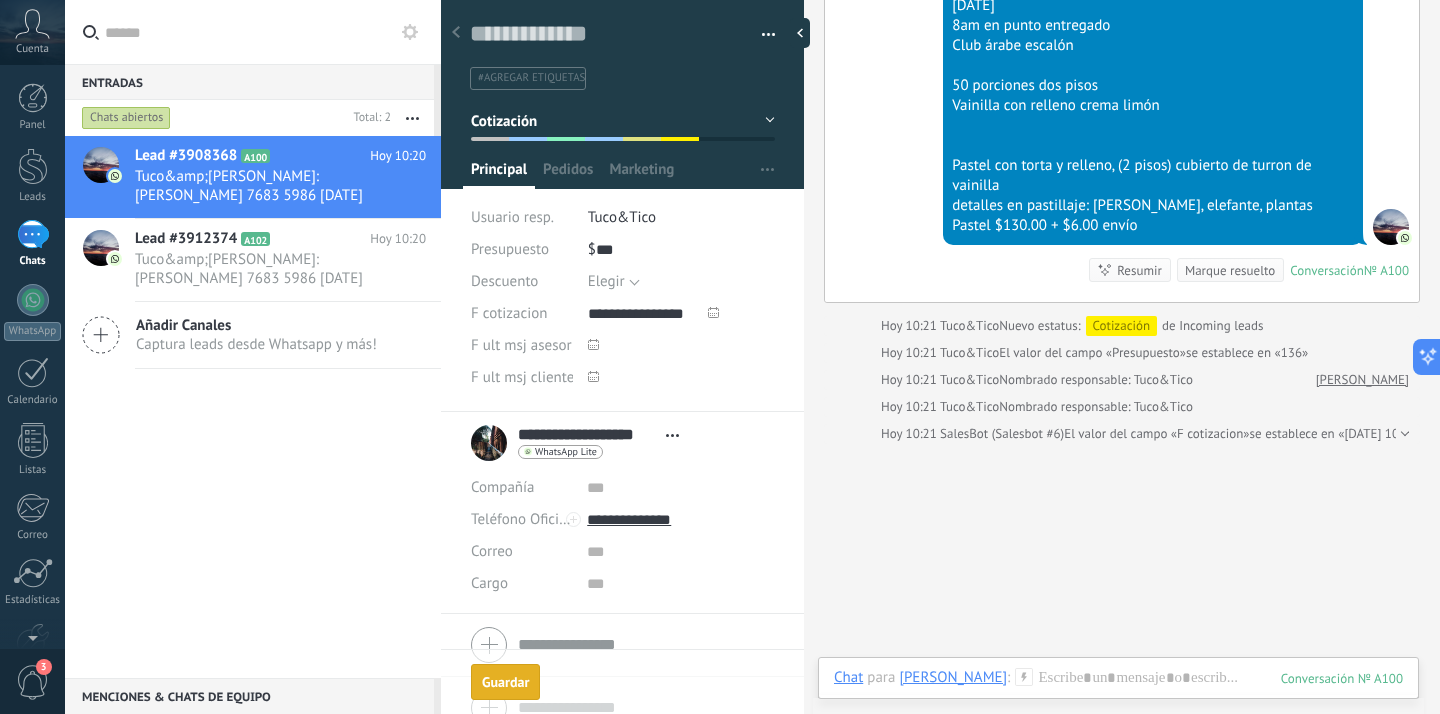 scroll, scrollTop: 816, scrollLeft: 0, axis: vertical 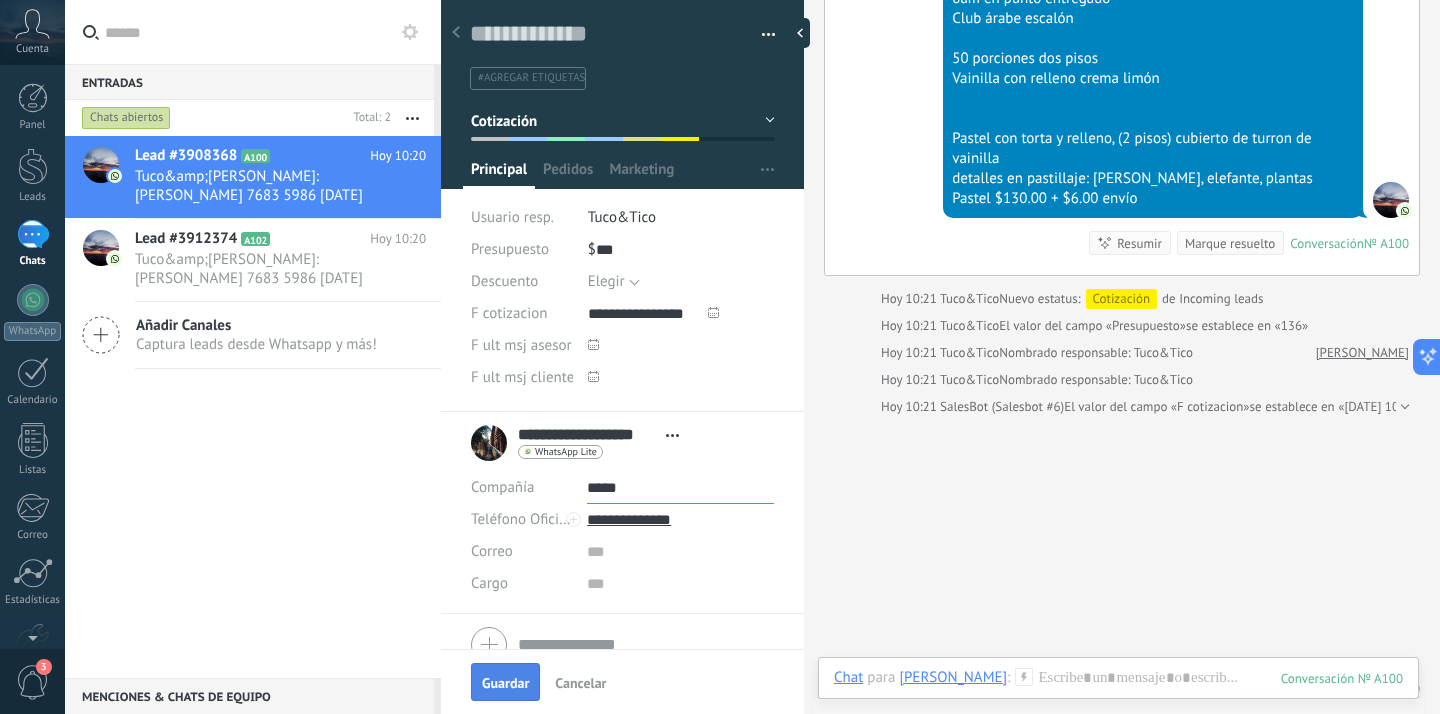 type on "*****" 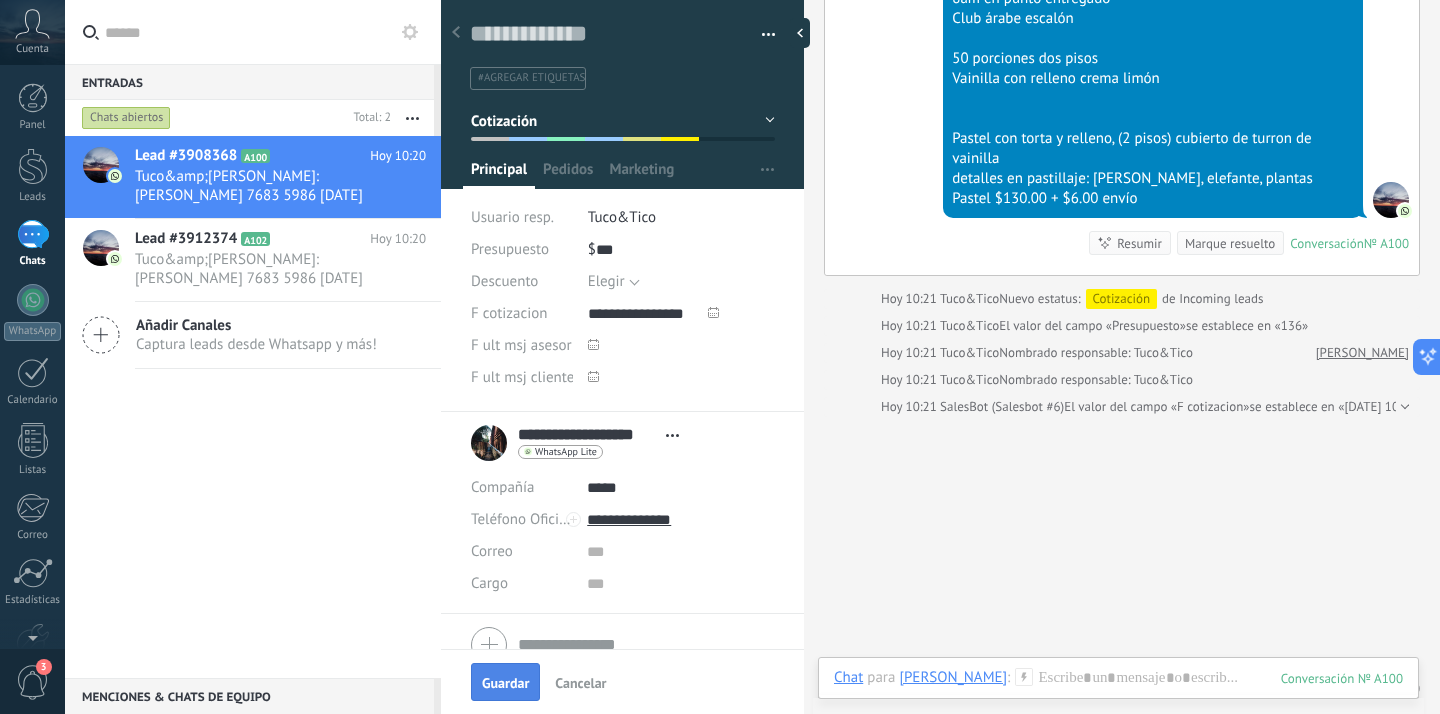 click on "Guardar" at bounding box center [505, 682] 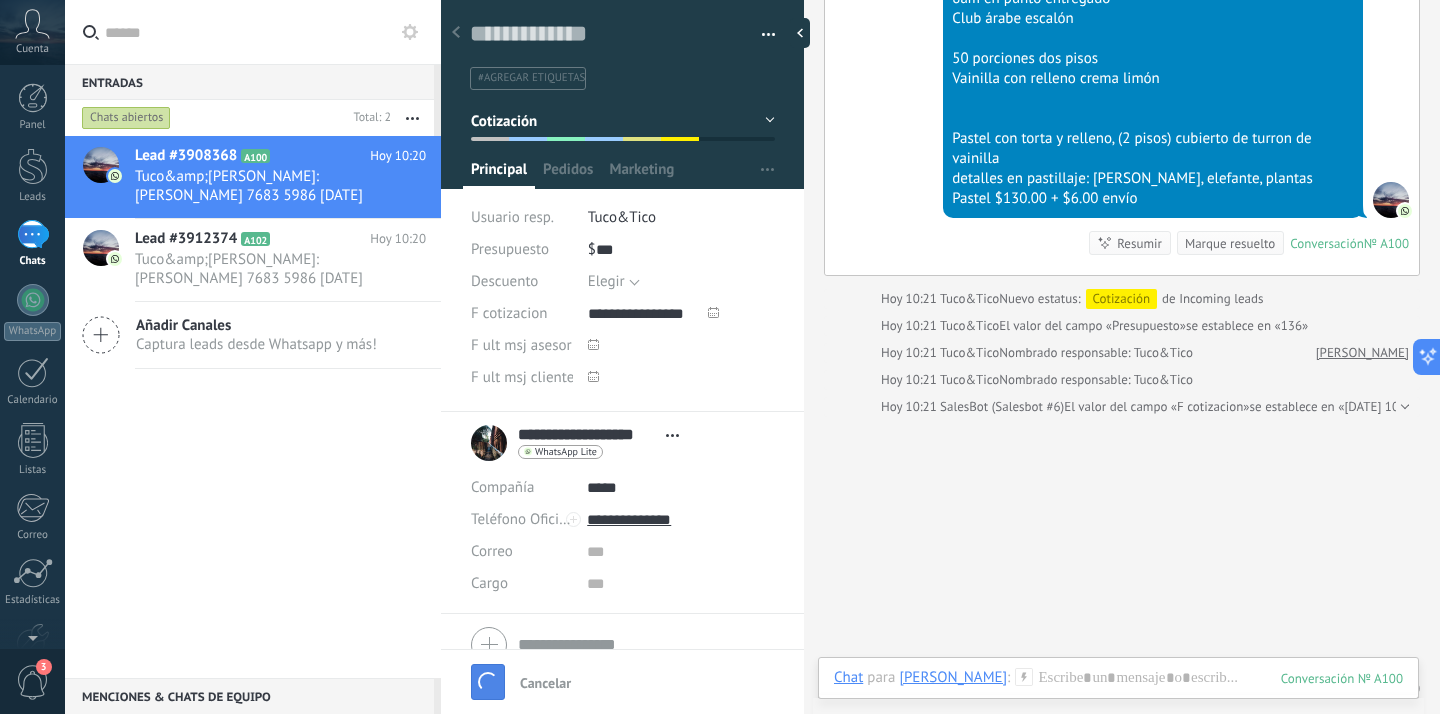 scroll, scrollTop: 20, scrollLeft: 0, axis: vertical 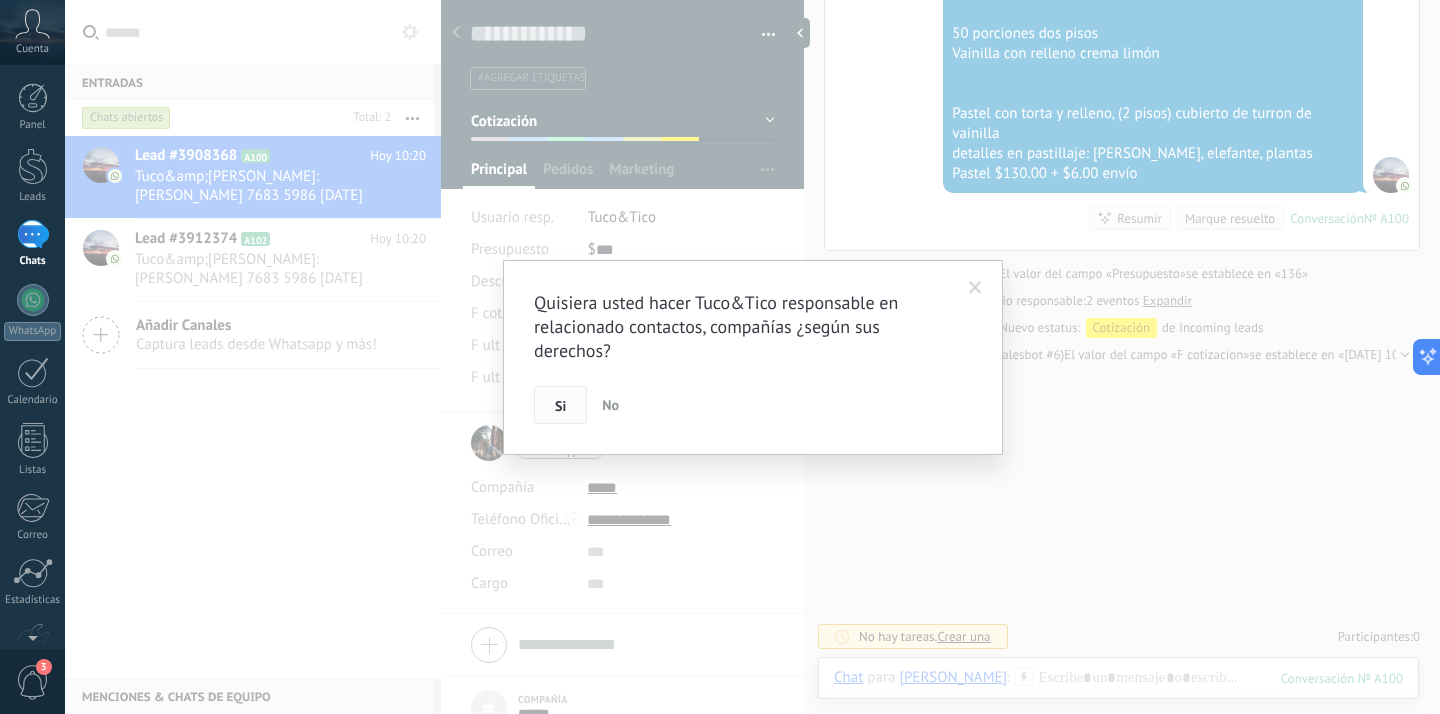 click on "Si" at bounding box center (560, 406) 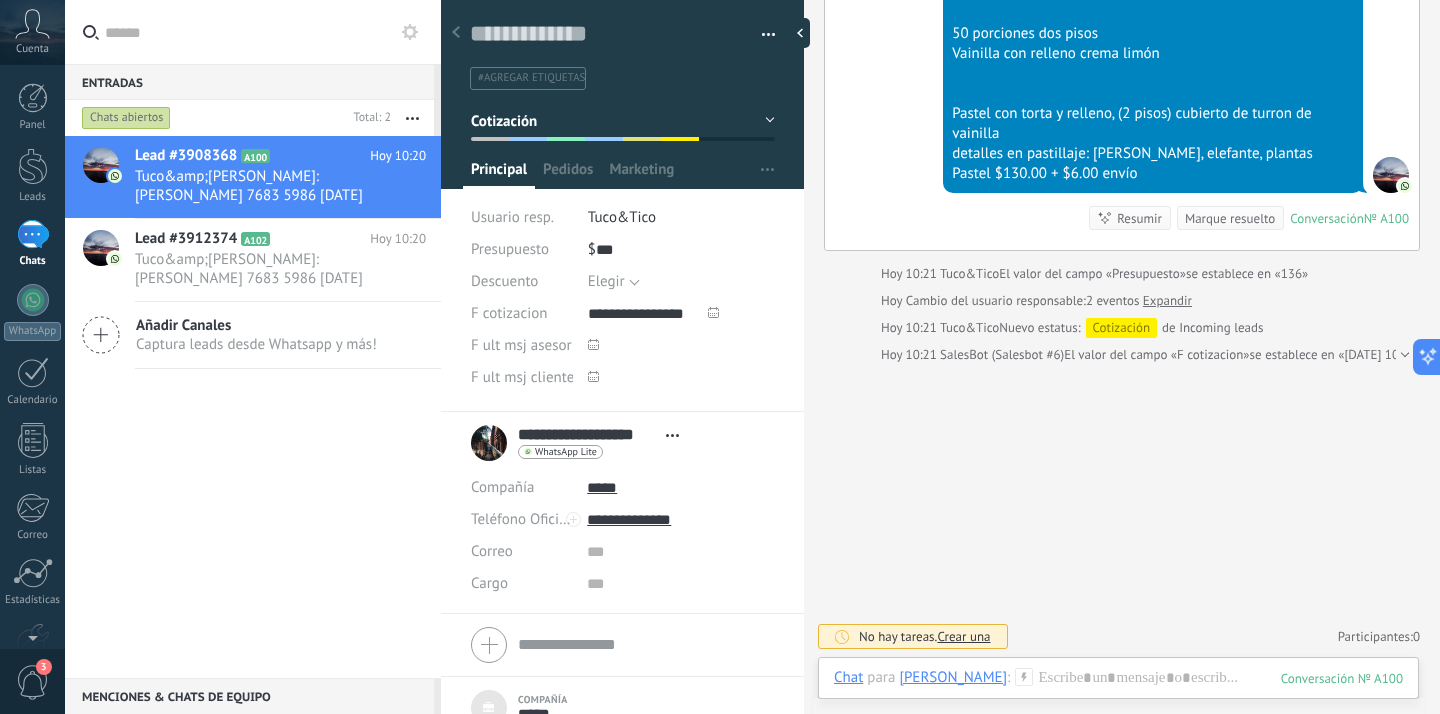 scroll, scrollTop: 0, scrollLeft: 0, axis: both 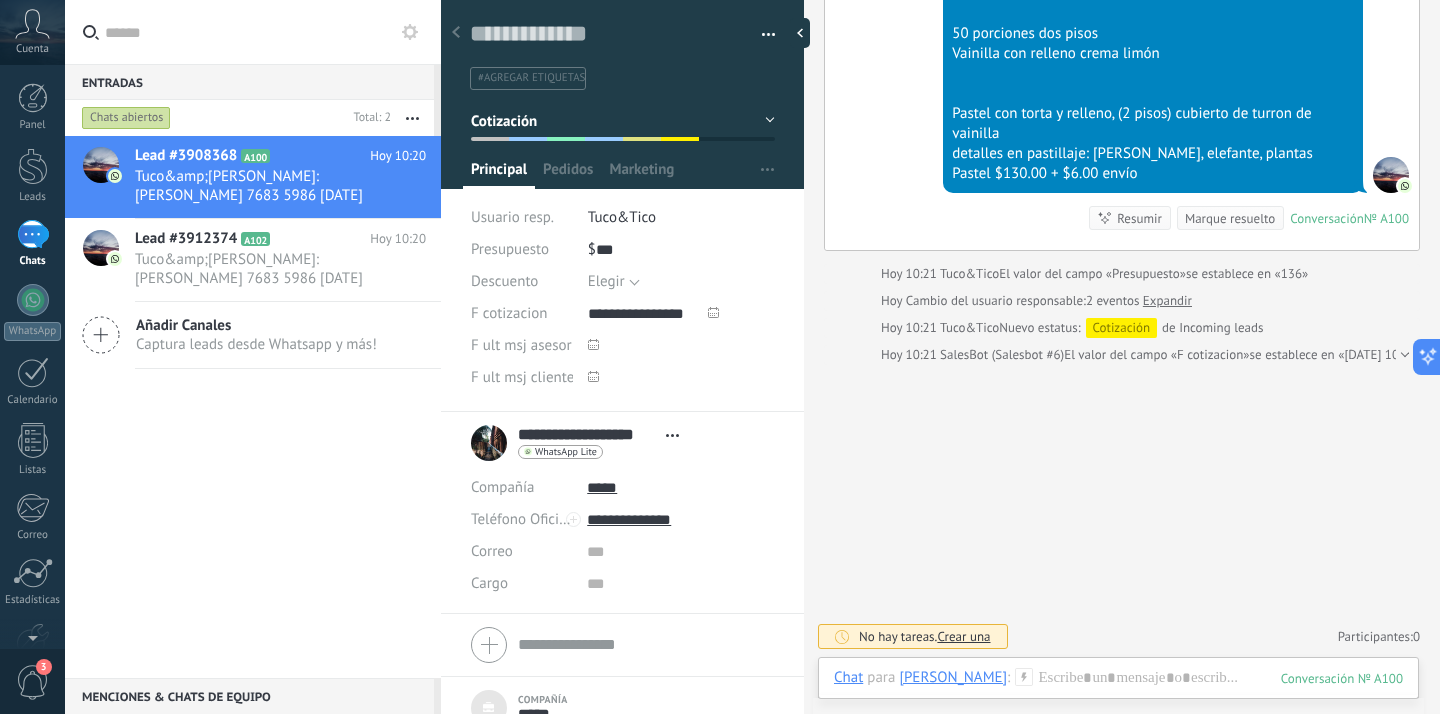 click on "Lead #3908368
A100
Hoy 10:20
Tuco&amp;Tico: Sonia Raquel Figueroa eguizabal
7683 5986
Domingo 3 agosto
8am en punto entregado
Club árabe escalón
50 porciones dos pisos
Vainilla con relleno crema limón
Pastel con torta y relleno, (2 pisos) cubierto de turron de vainilla
detalles en pastillaje: leon, elefante, plantas
Pastel $130.00 + $6.00 envío" at bounding box center [253, 407] 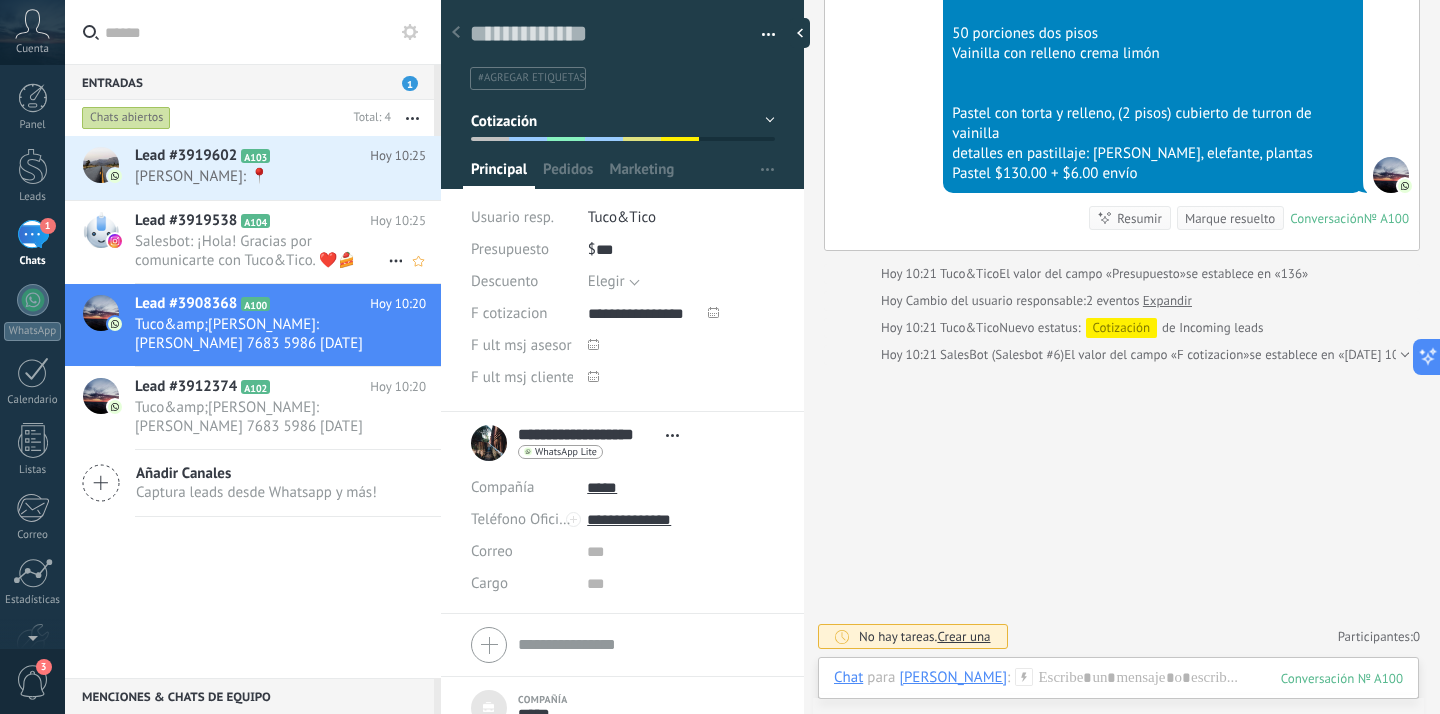 click on "Salesbot: ¡Hola! Gracias por comunicarte con Tuco&Tico. ❤️🍰
Estamos respondiendo los mensajes en orden de llegada y pronto atenderemos tu consulta.
¡Gracias por escribirnos y por elegirnos! ✨😊" at bounding box center [261, 251] 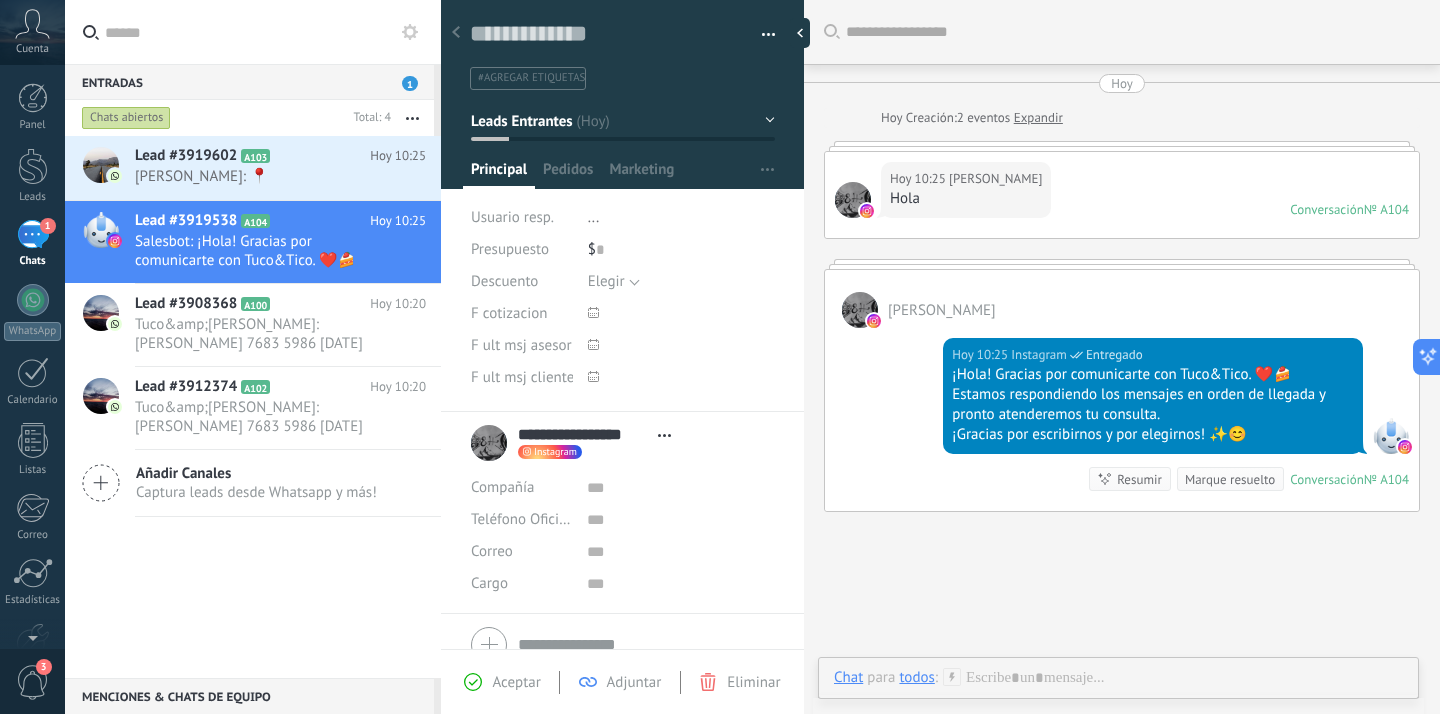 scroll, scrollTop: 30, scrollLeft: 0, axis: vertical 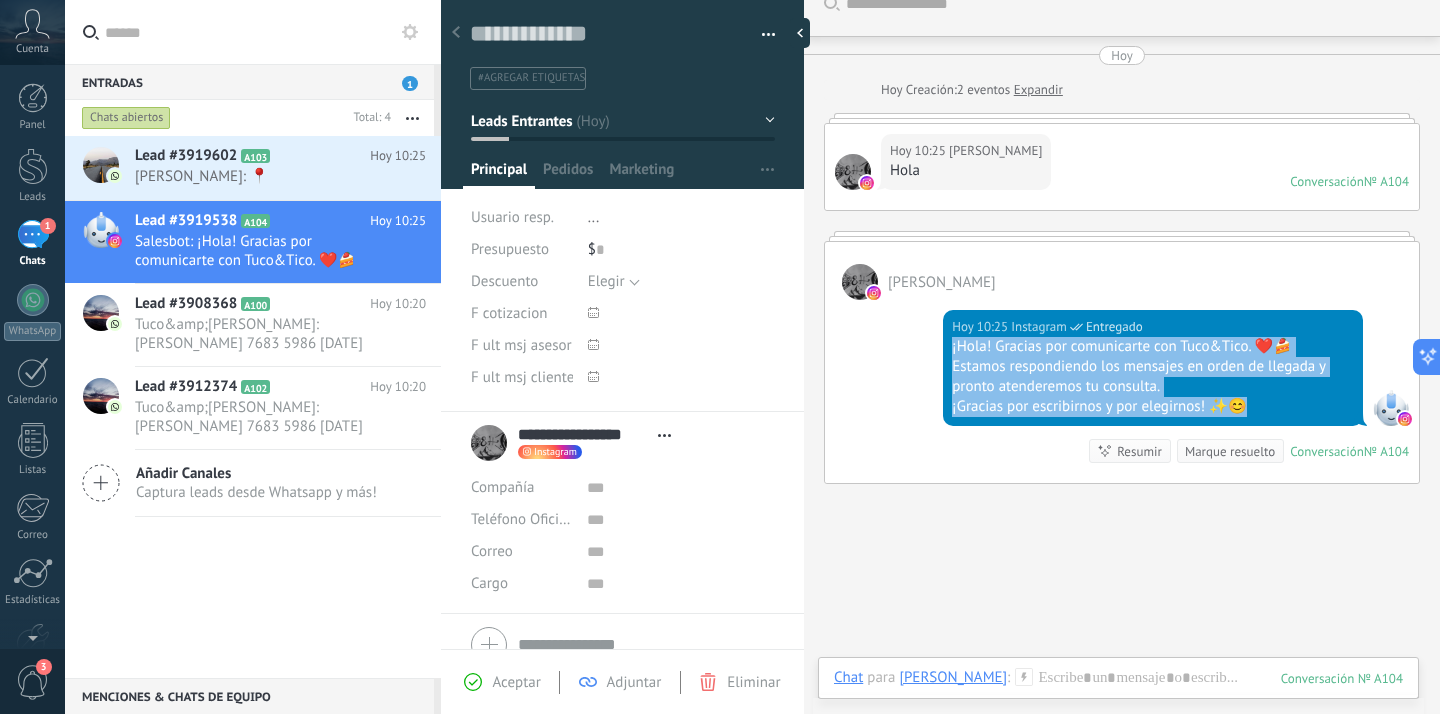 drag, startPoint x: 950, startPoint y: 349, endPoint x: 1269, endPoint y: 422, distance: 327.2461 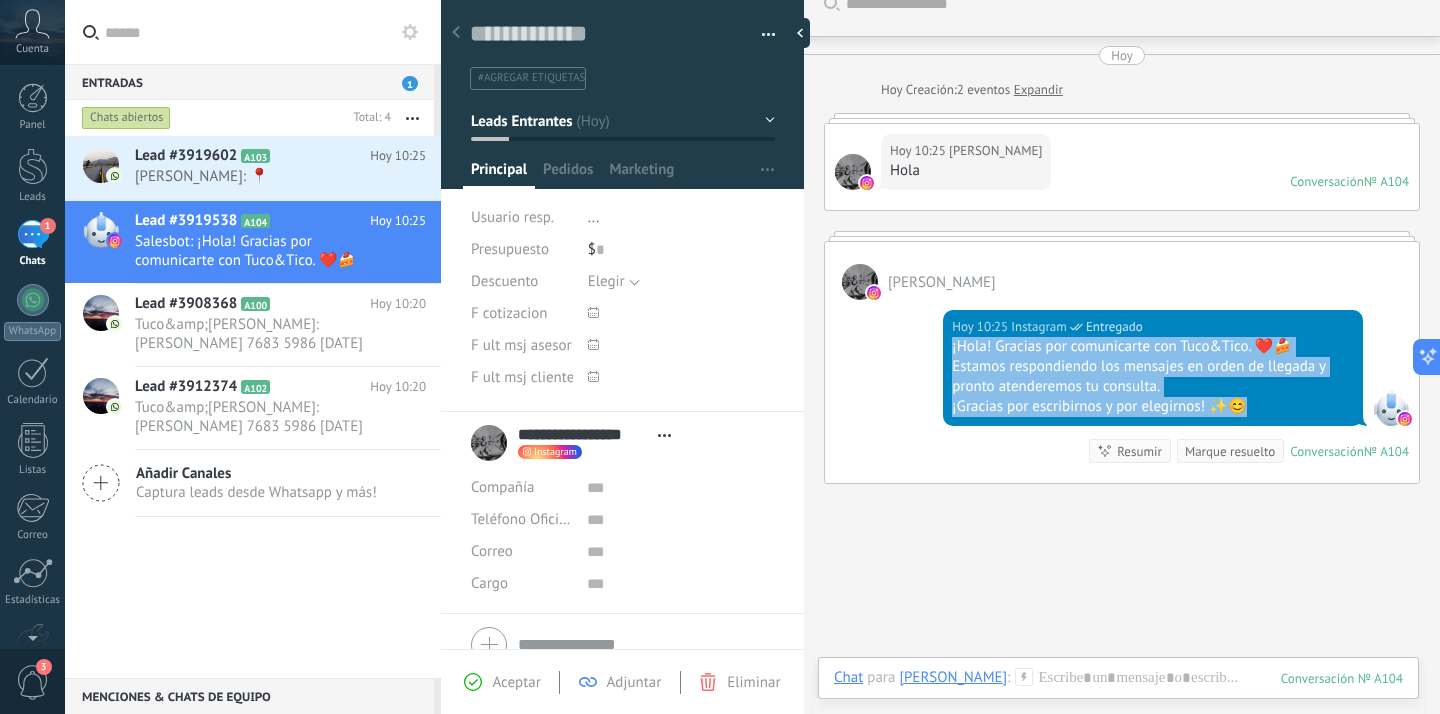click on "Hoy 10:25 Instagram  Entregado ¡Hola! Gracias por comunicarte con Tuco&Tico. ❤️🍰 Estamos respondiendo los mensajes en orden de llegada y pronto atenderemos tu consulta. ¡Gracias por escribirnos y por elegirnos! ✨😊" at bounding box center [1153, 368] 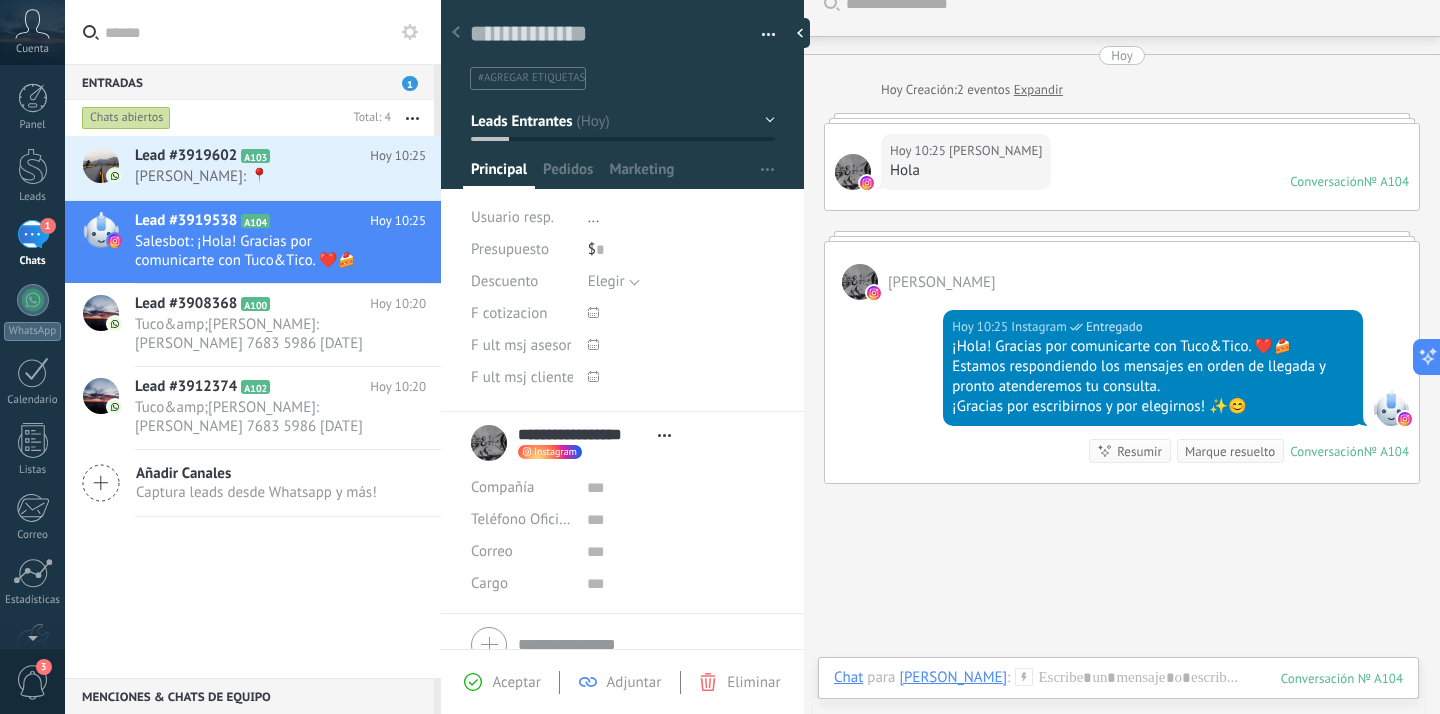 click on "Buscar Carga más Hoy Hoy Creación:  2  eventos   Expandir Hoy 10:25 Anderson Martínez  Hola Conversación  № A104 Conversación № A104 Anderson Martínez  Hoy 10:25 Instagram  Entregado ¡Hola! Gracias por comunicarte con Tuco&Tico. ❤️🍰 Estamos respondiendo los mensajes en orden de llegada y pronto atenderemos tu consulta. ¡Gracias por escribirnos y por elegirnos! ✨😊 Conversación  № A104 Conversación № A104 Resumir Resumir Marque resuelto Hoy 10:25 SalesBot: ¡Hola! Gracias por comunicarte con Tuco&Tico. ❤️🍰
Estamos respondiendo los mensajes en orden de llegada y pron... Conversación № A104 No hay tareas.  Crear una Participantes:  0 Agregar usuario Bots:  0" at bounding box center (1122, 402) 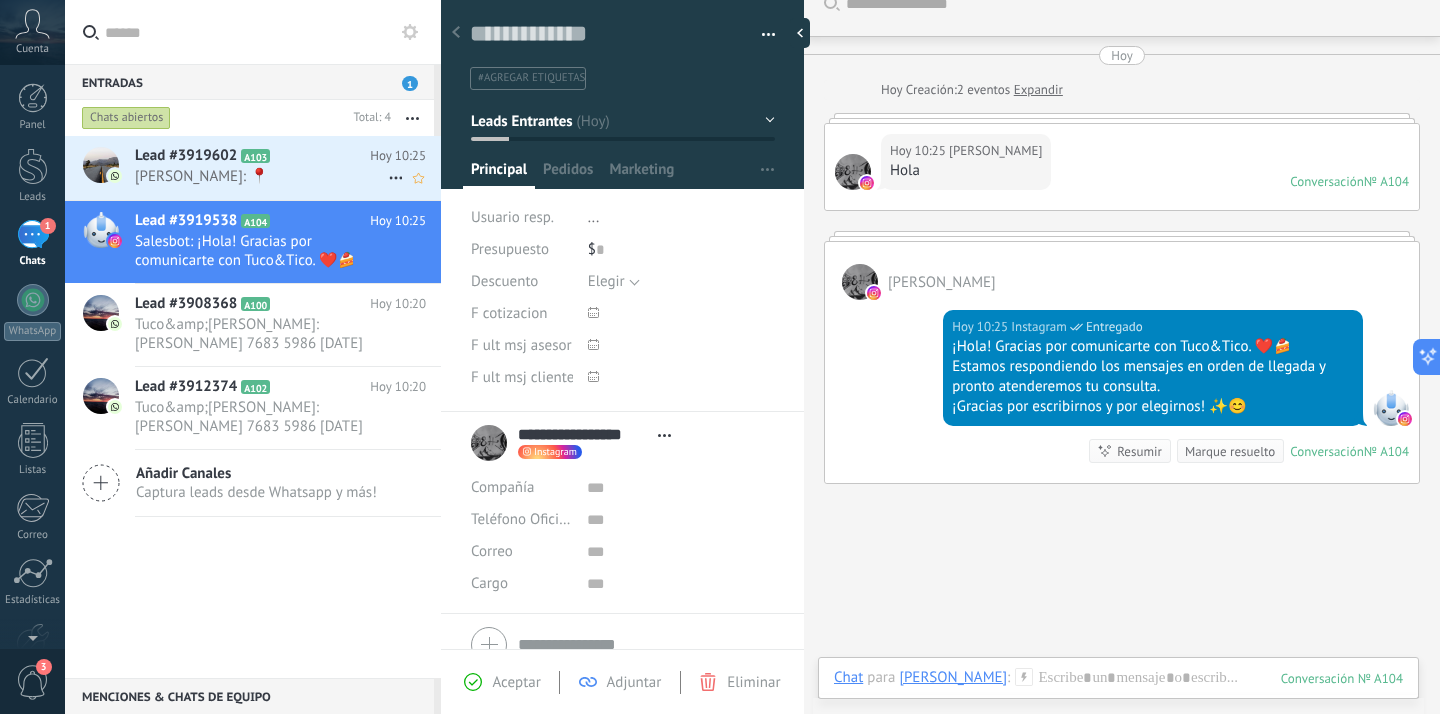 click on "Lead #3919602
A103" at bounding box center (252, 156) 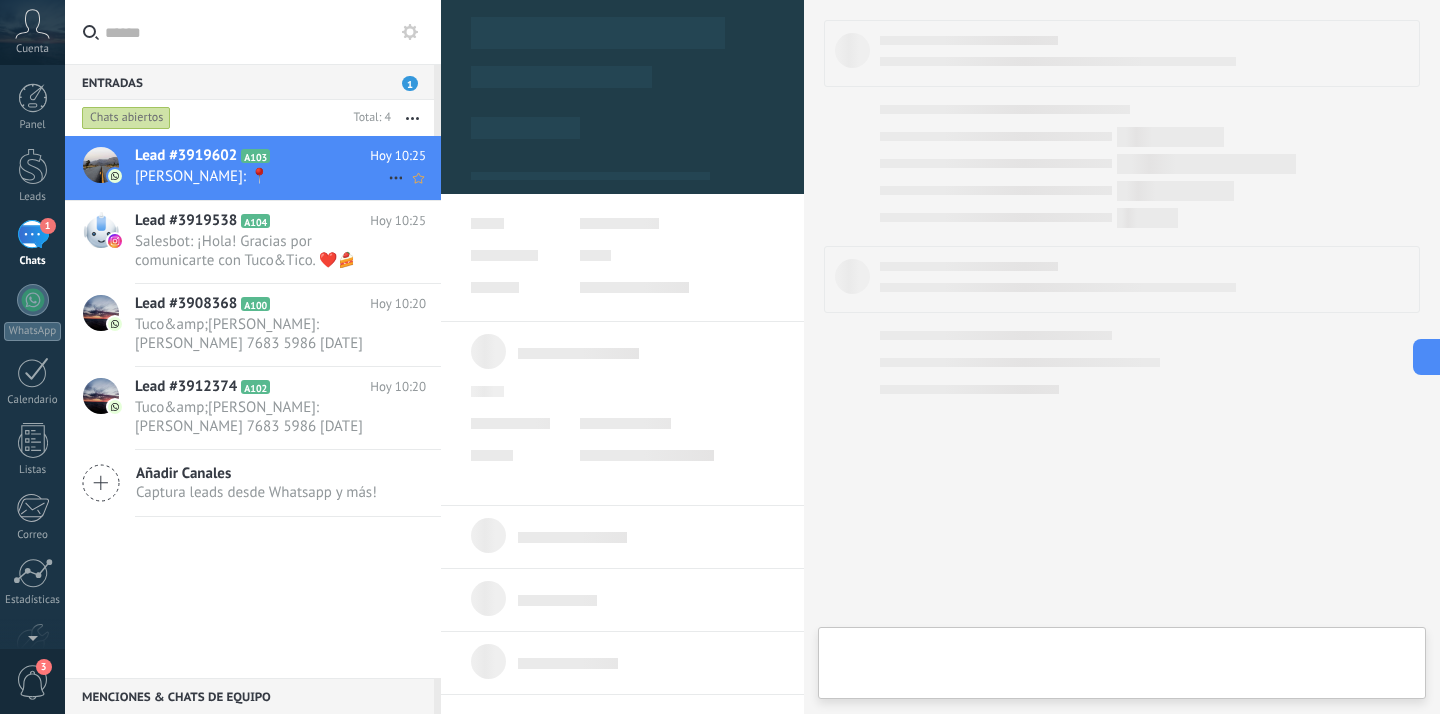 type on "**********" 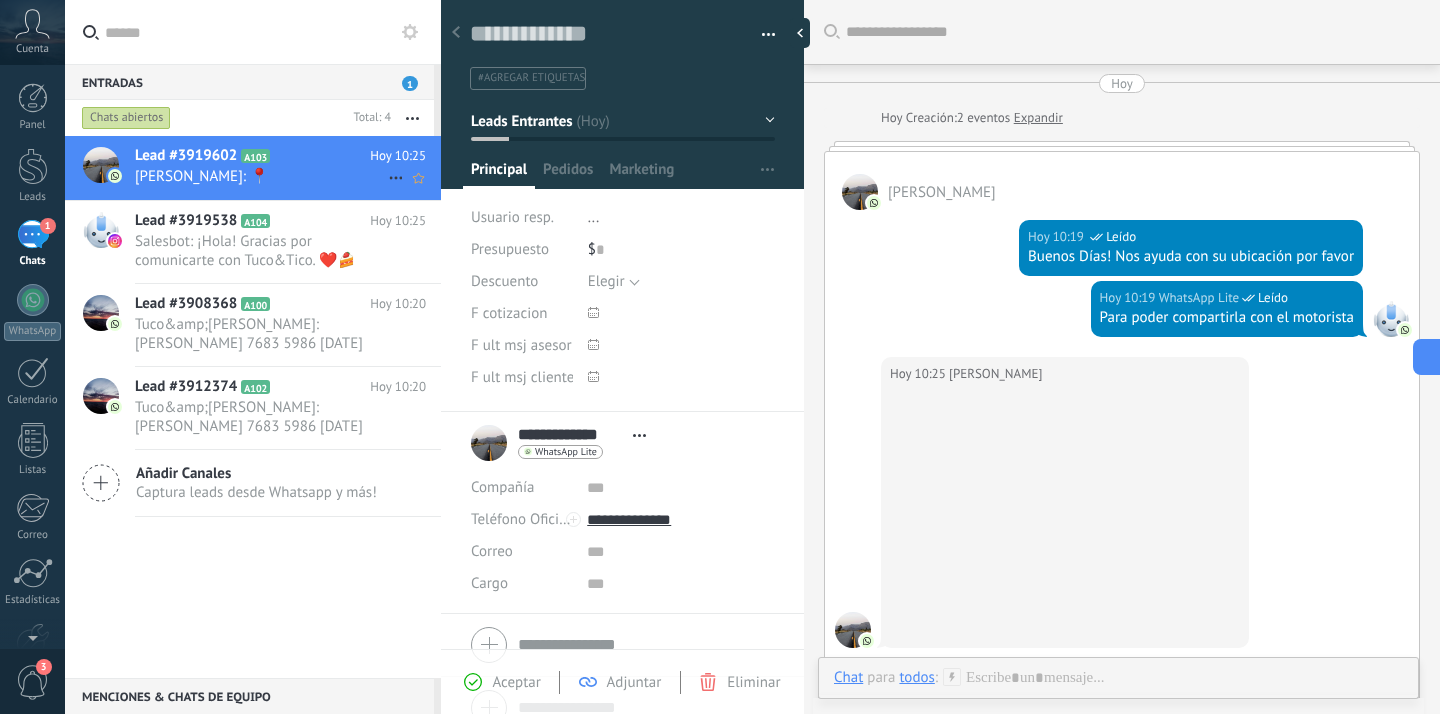 scroll, scrollTop: 30, scrollLeft: 0, axis: vertical 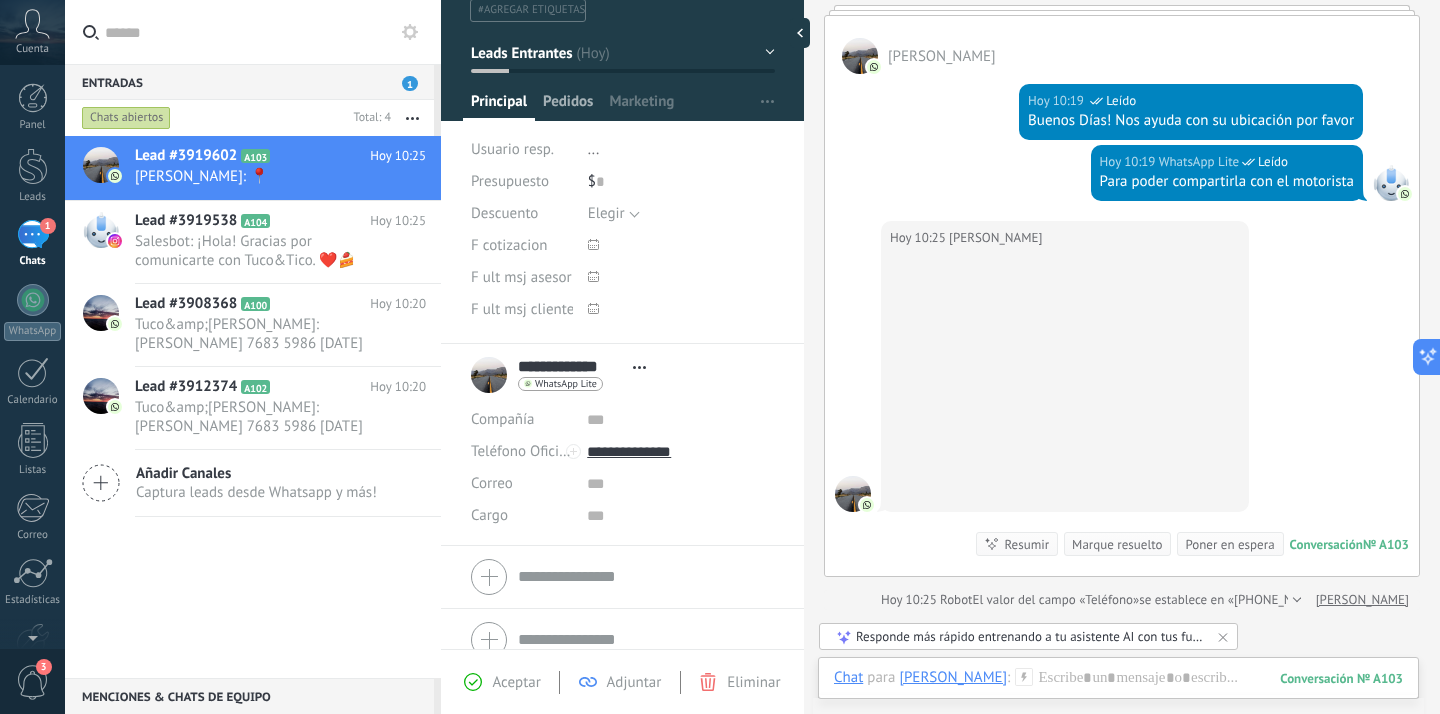 click on "Pedidos" at bounding box center (568, 106) 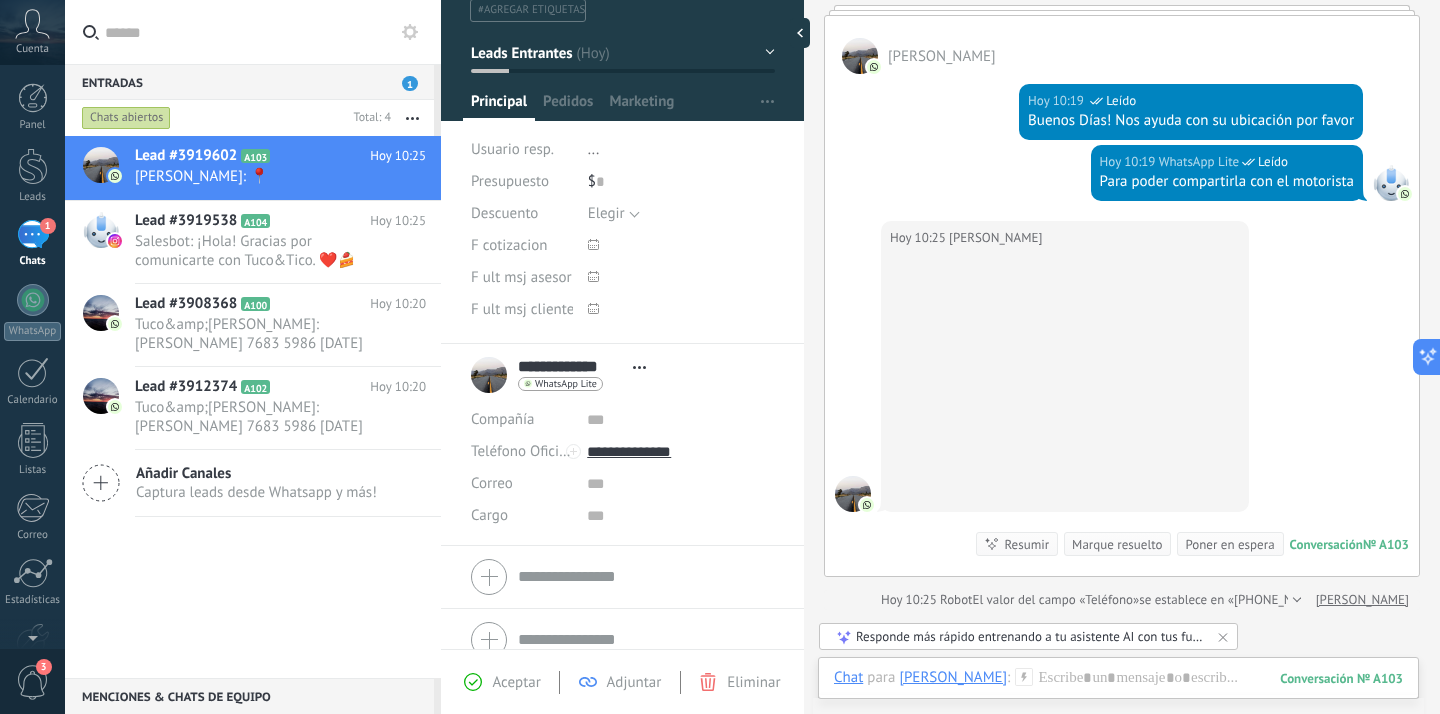 scroll, scrollTop: 0, scrollLeft: 0, axis: both 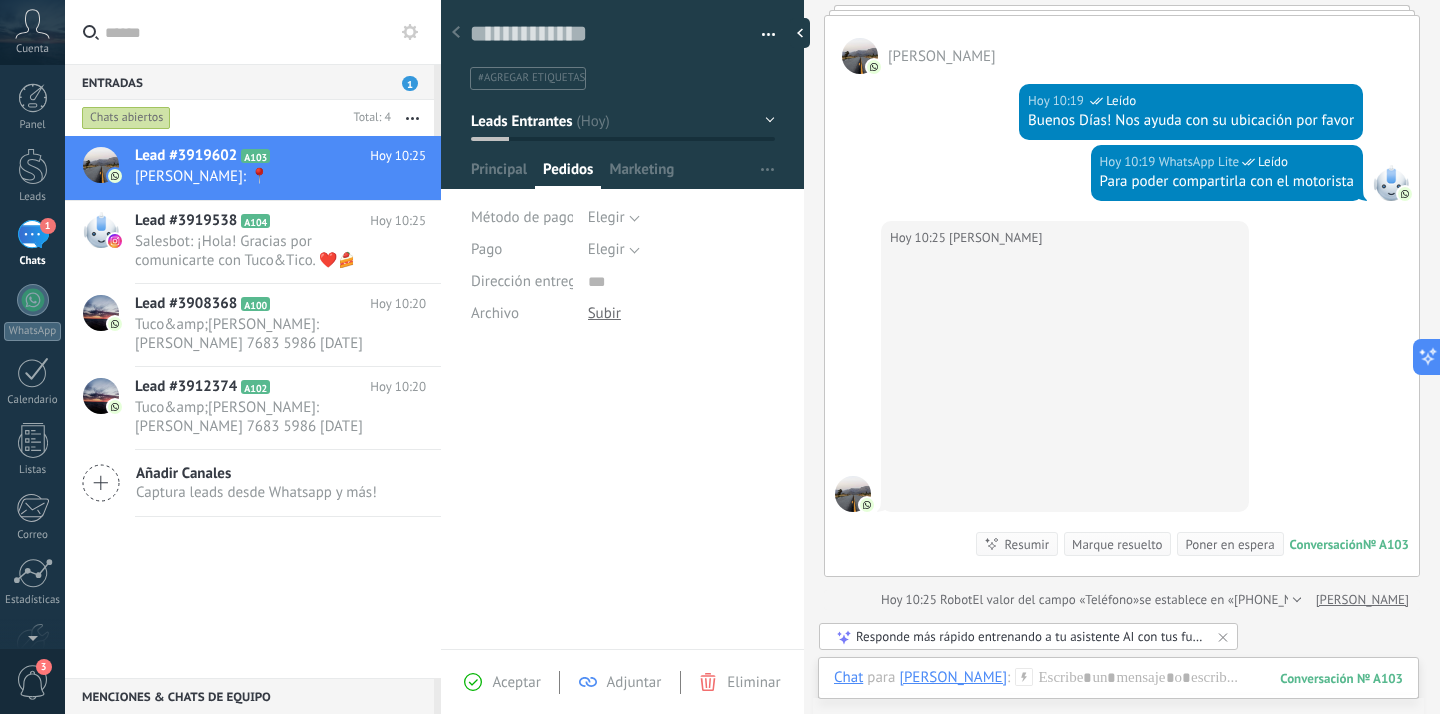 click on "Hoy 10:25 Andrea Romero" at bounding box center (1065, 238) 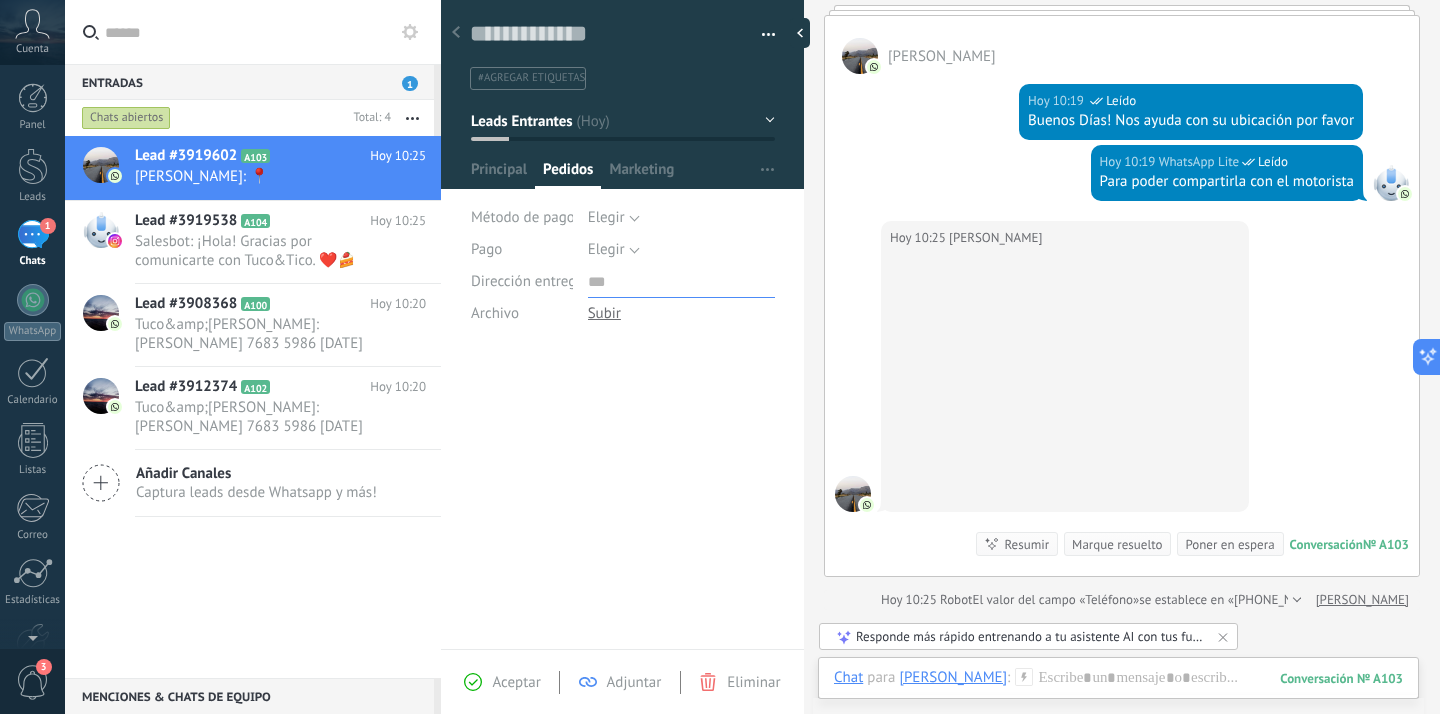 click at bounding box center [681, 282] 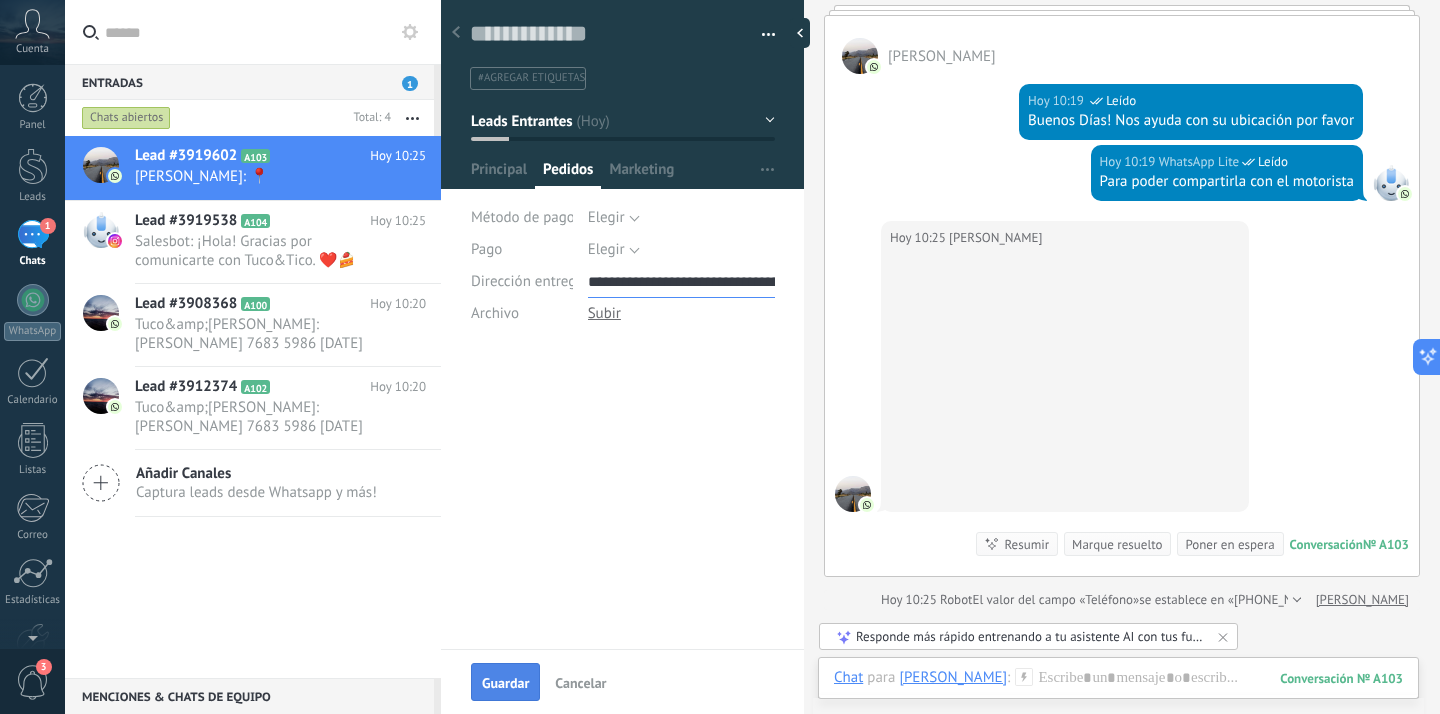 type on "**********" 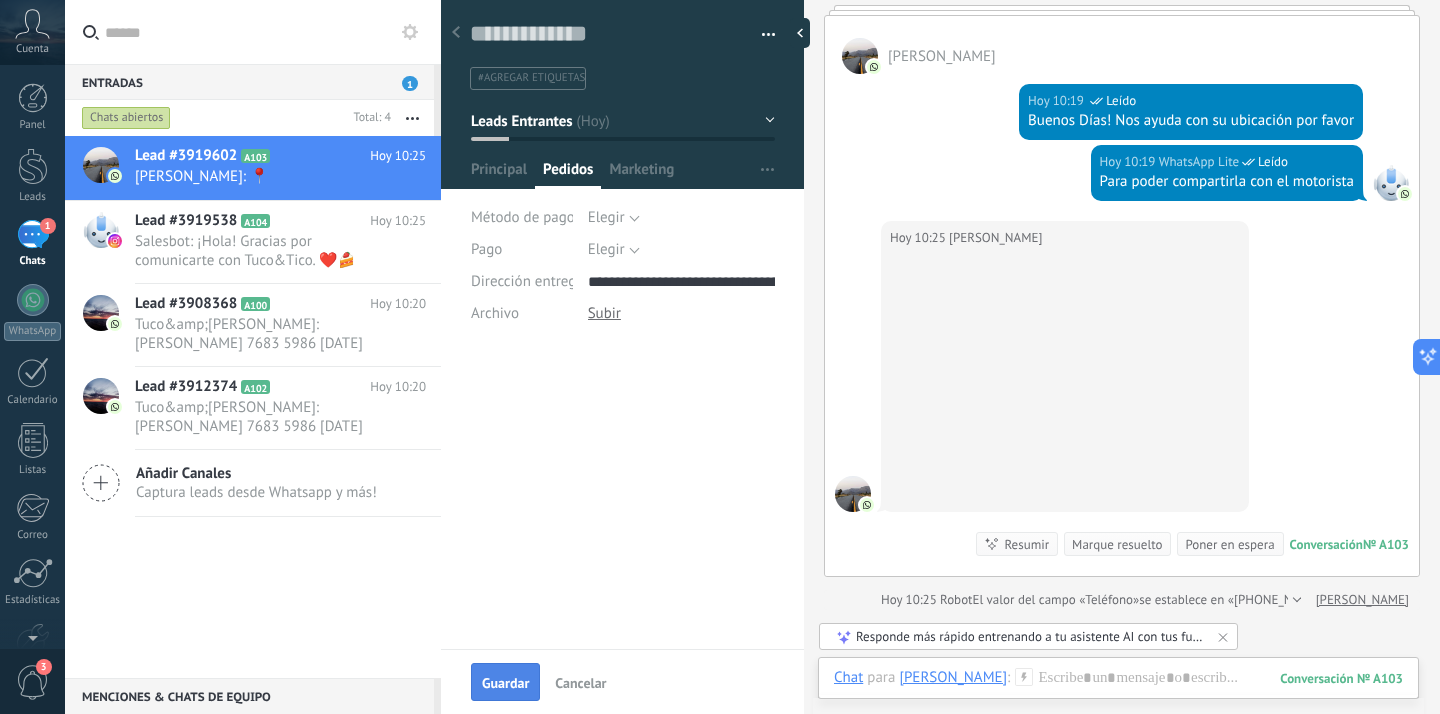 click on "Guardar" at bounding box center [505, 683] 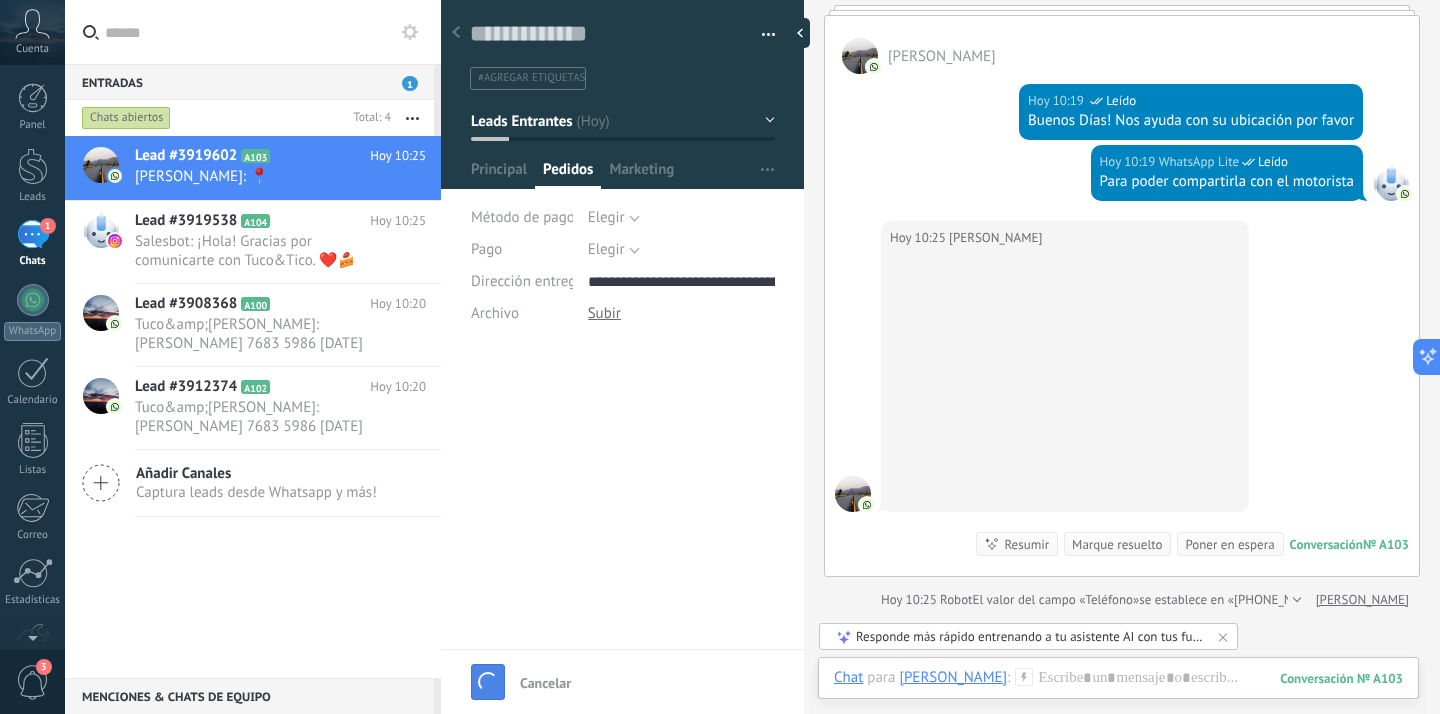scroll, scrollTop: 244, scrollLeft: 0, axis: vertical 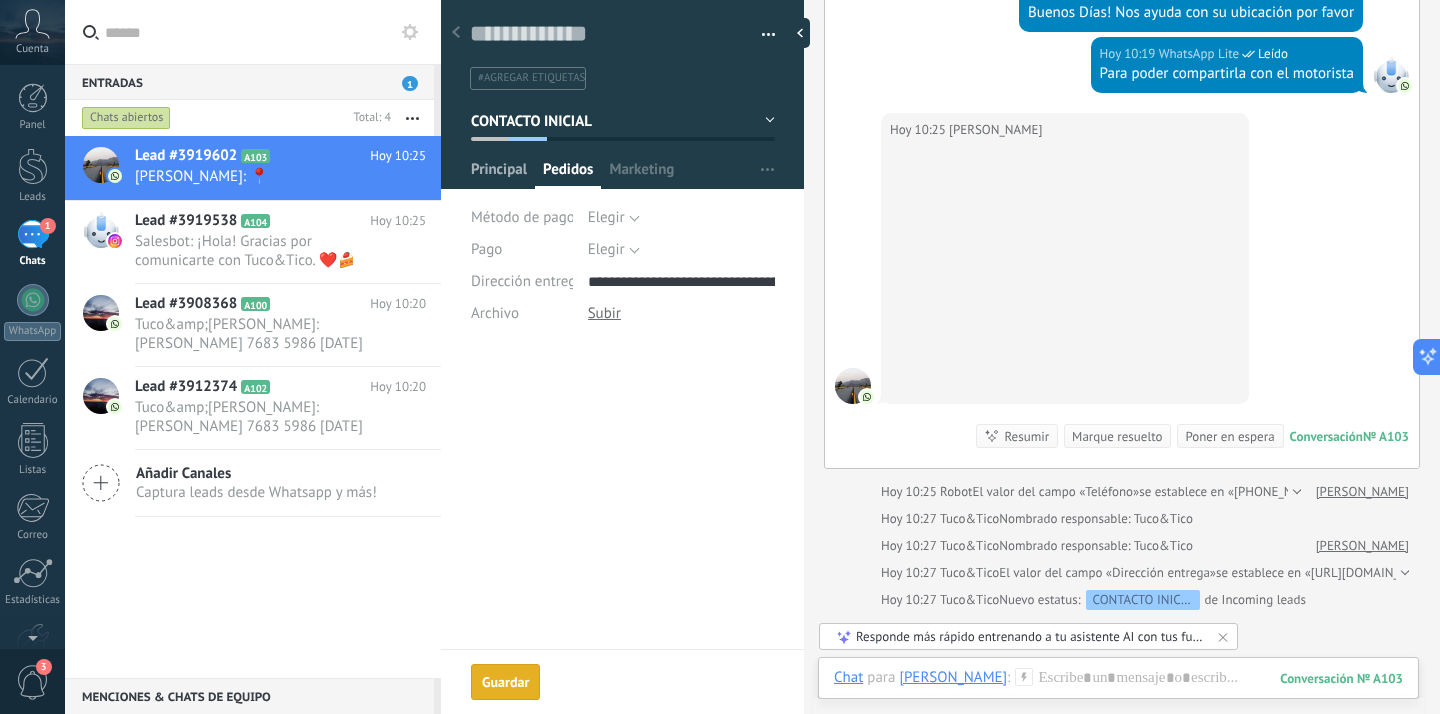 click on "Principal" at bounding box center (499, 174) 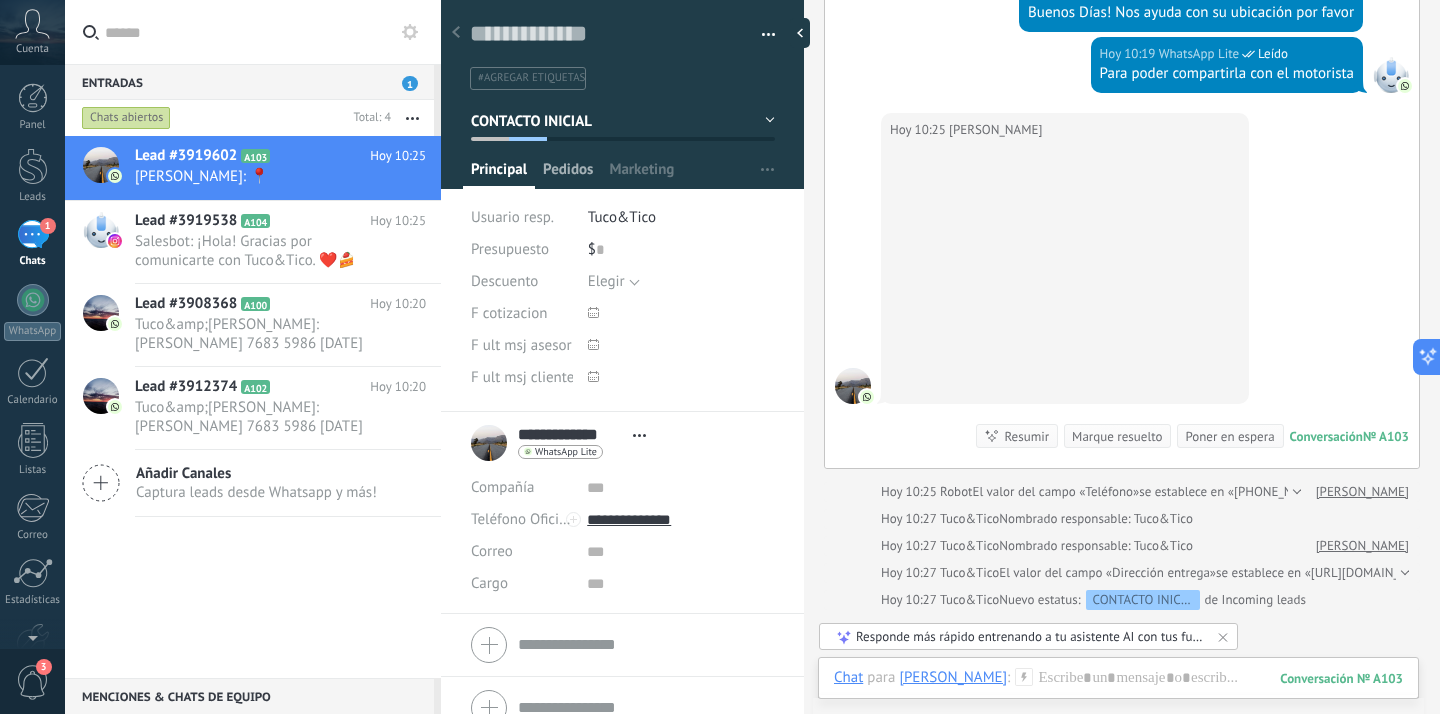 click on "Pedidos" at bounding box center [568, 174] 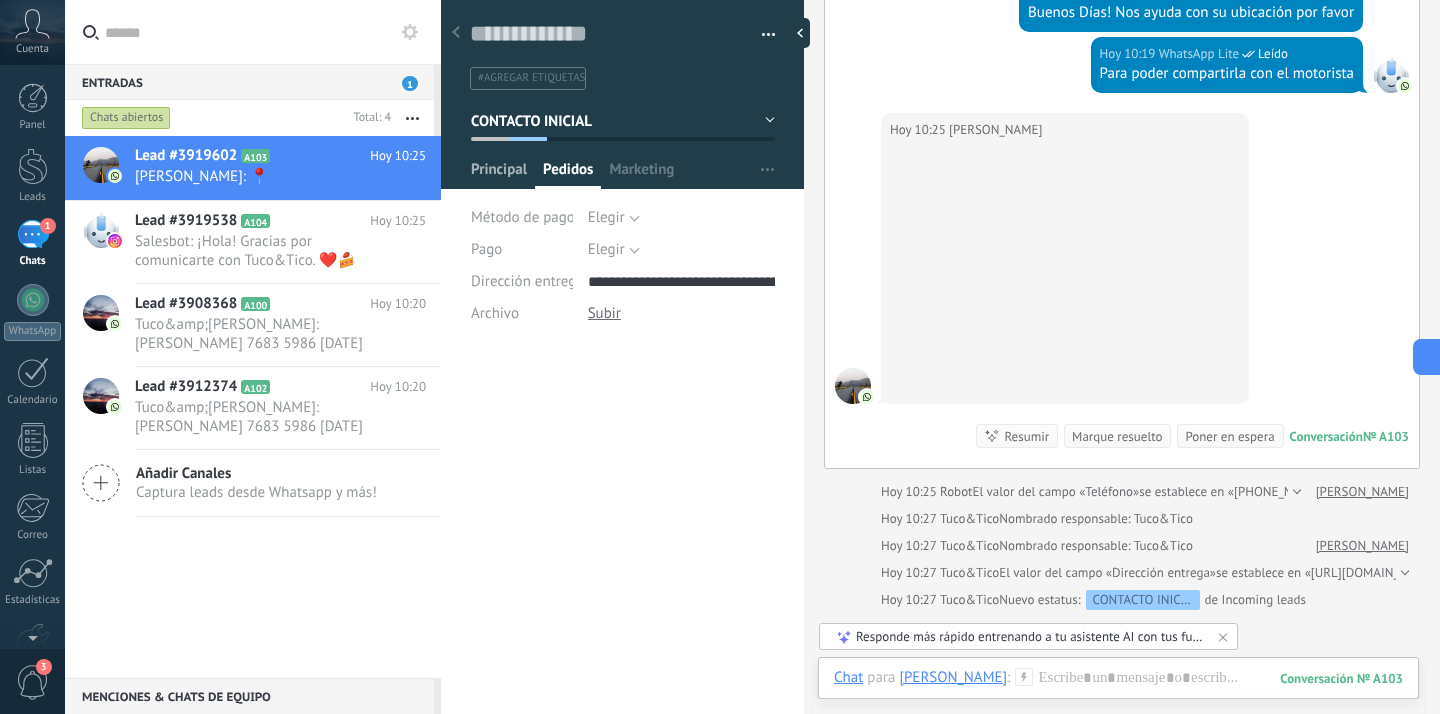 click on "Principal" at bounding box center (499, 174) 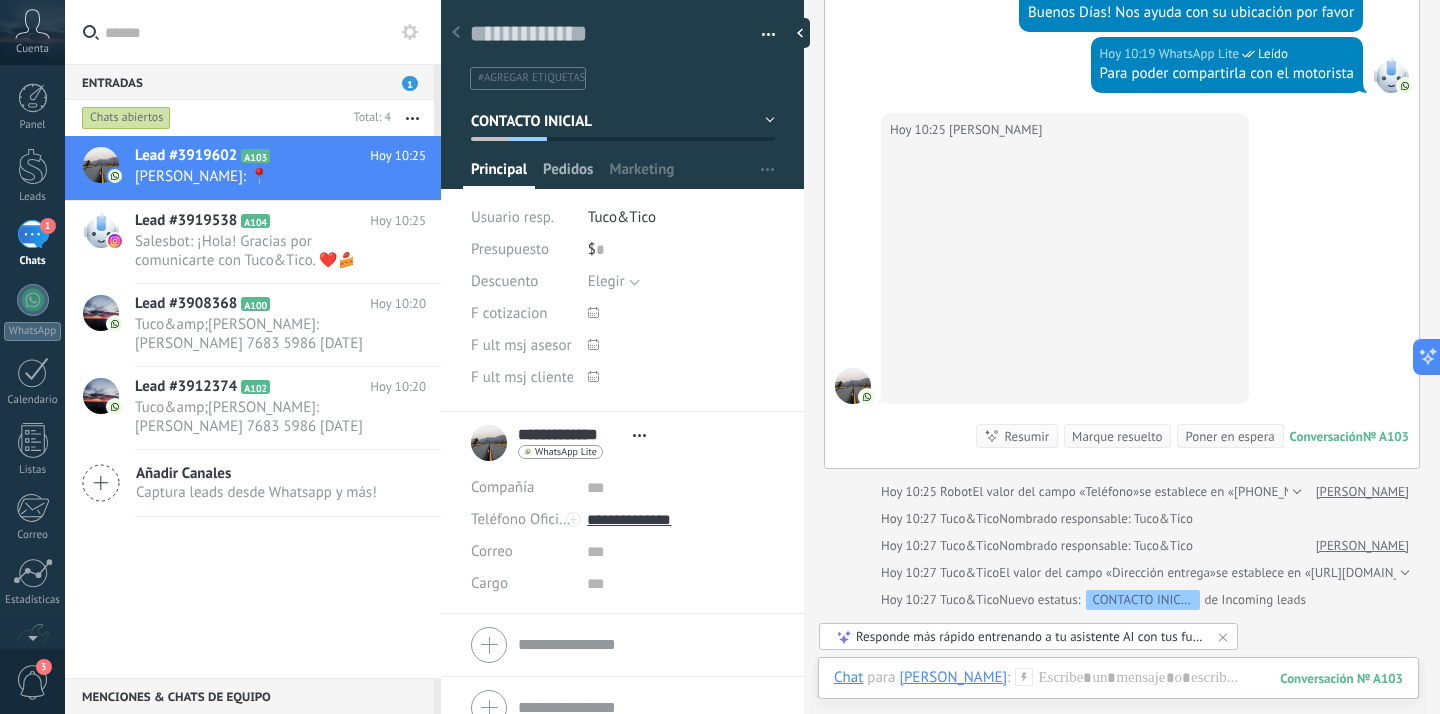 click on "Pedidos" at bounding box center [568, 174] 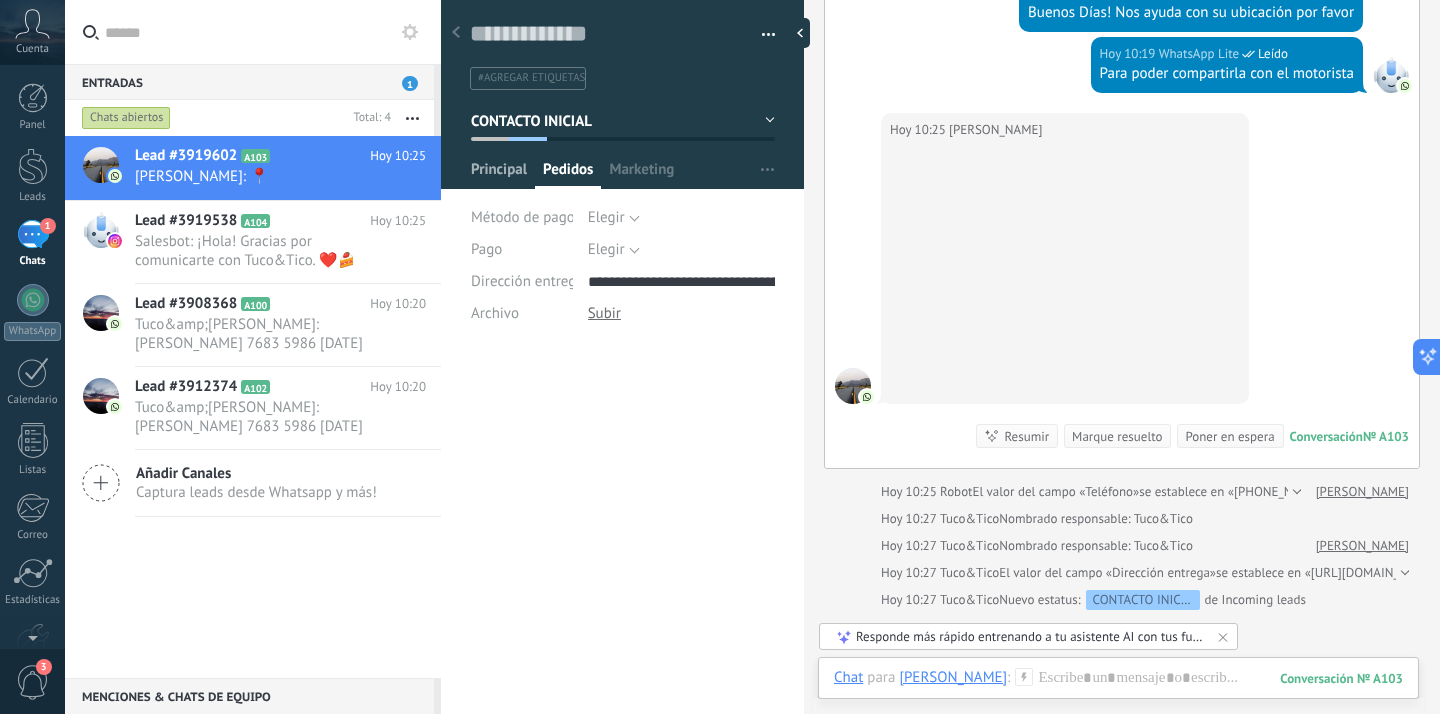 click on "Principal" at bounding box center (499, 174) 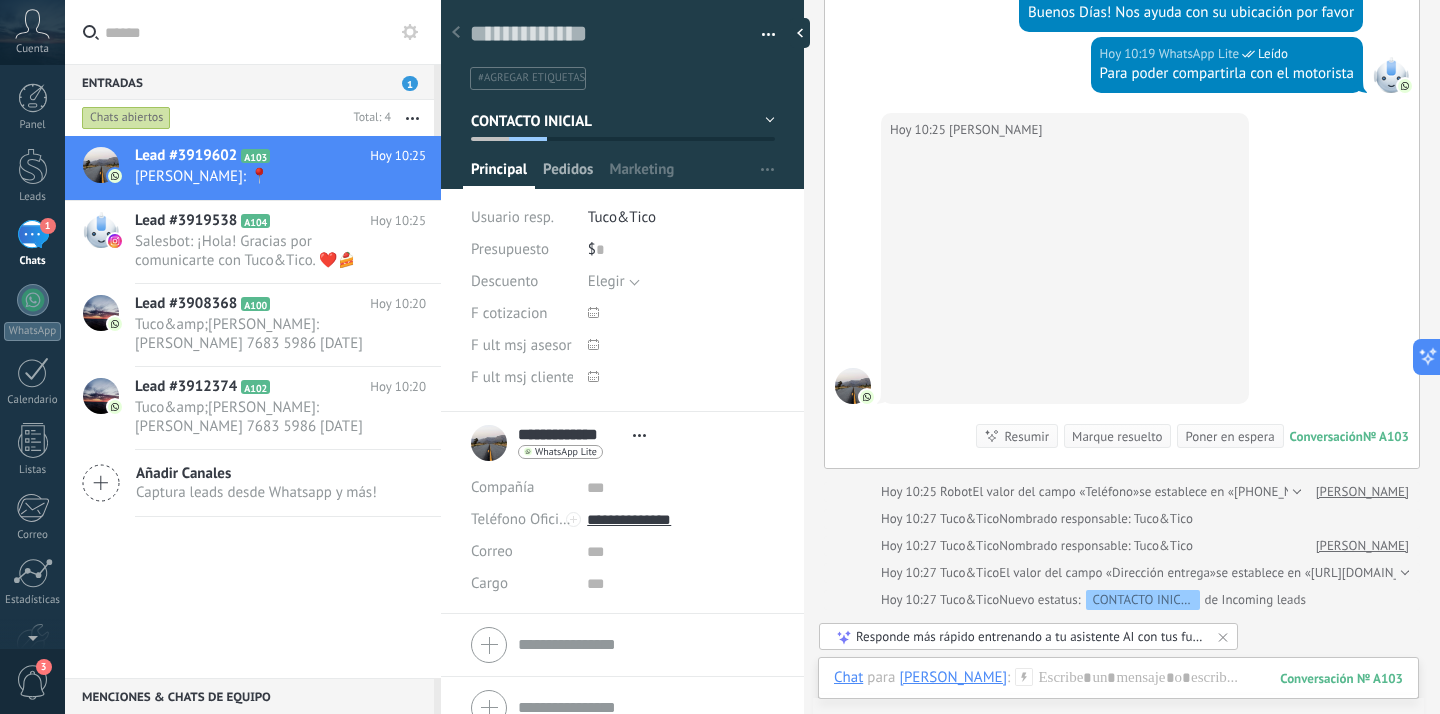 click on "Pedidos" at bounding box center [568, 174] 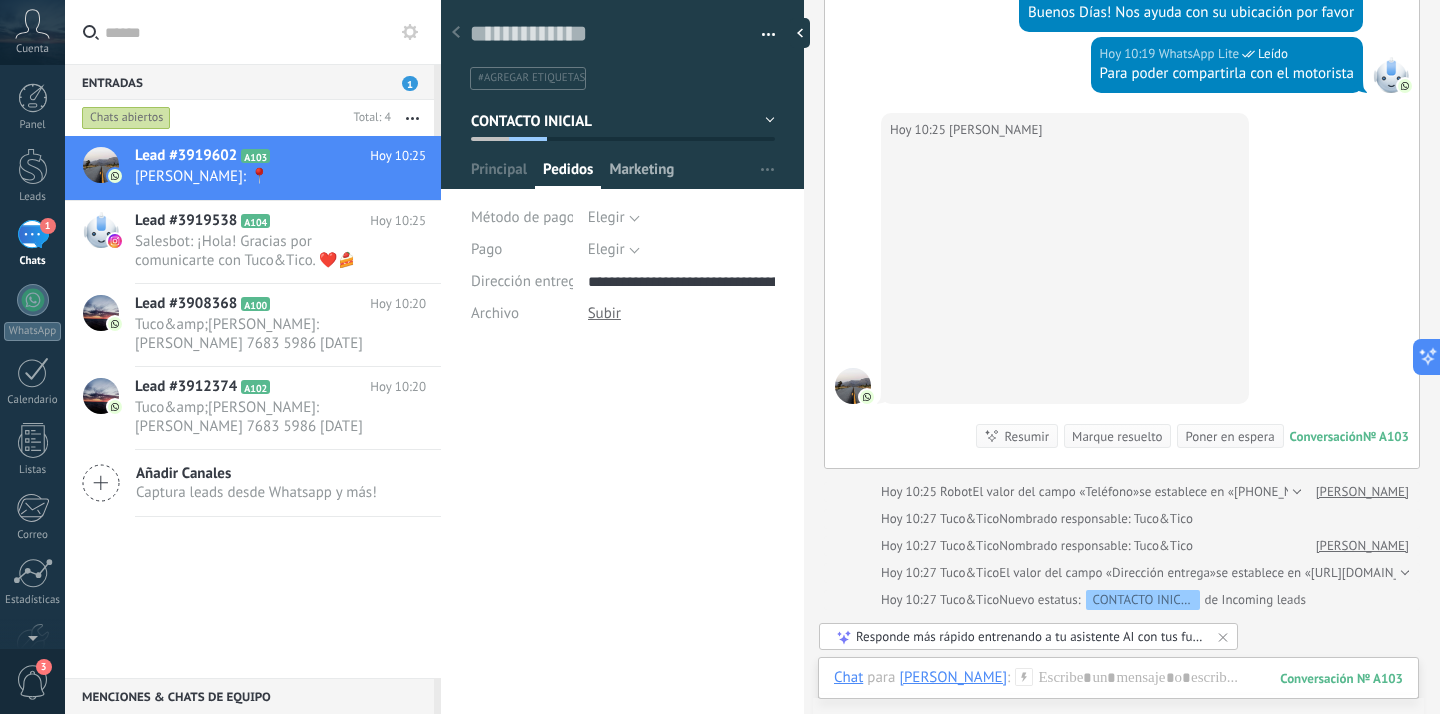 click on "Marketing" at bounding box center [641, 174] 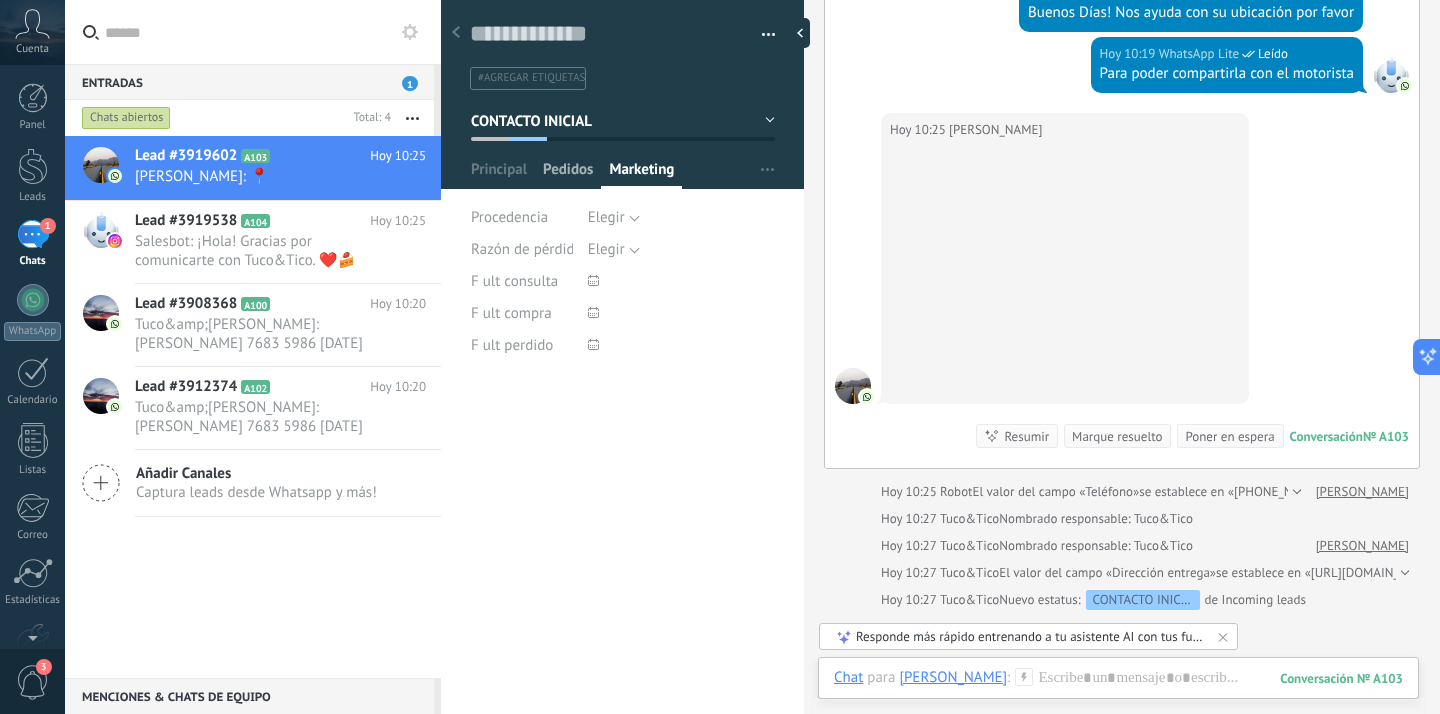 click on "Pedidos" at bounding box center [568, 174] 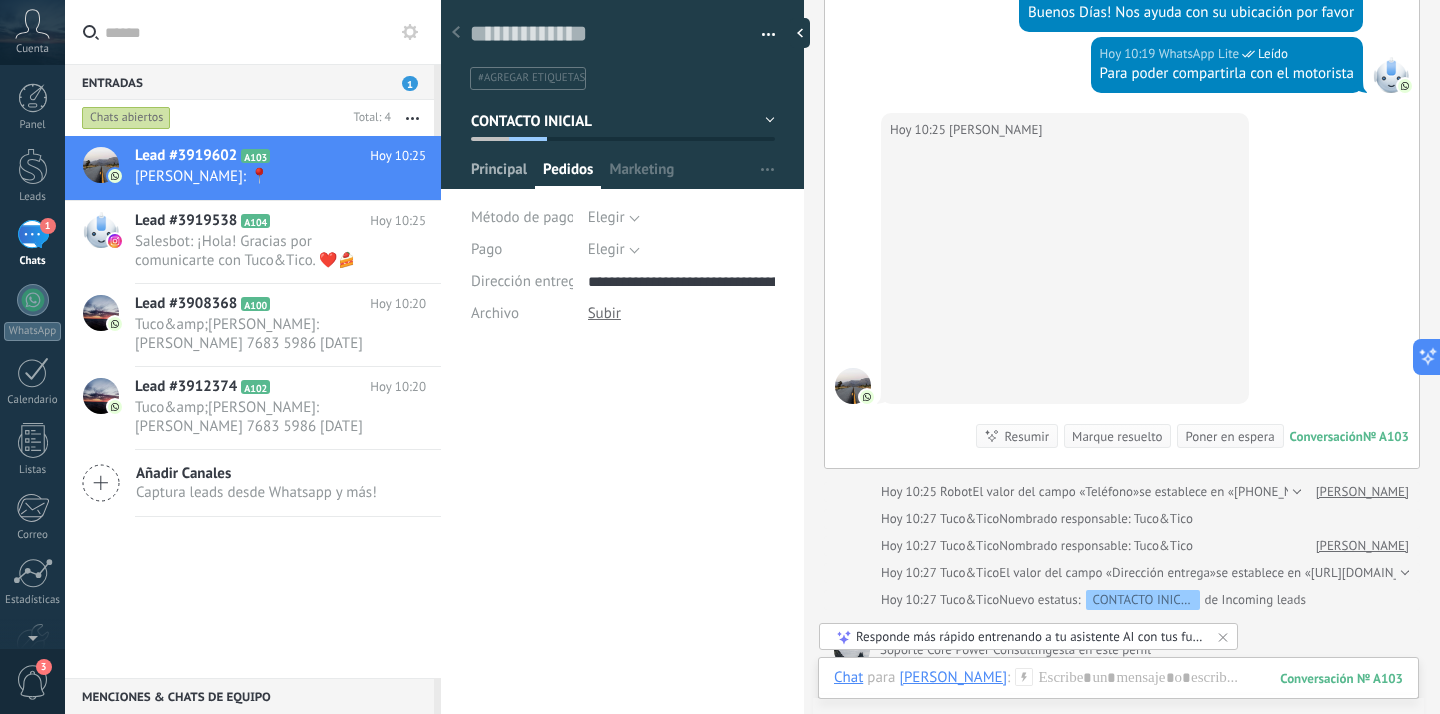 click on "Principal" at bounding box center [499, 174] 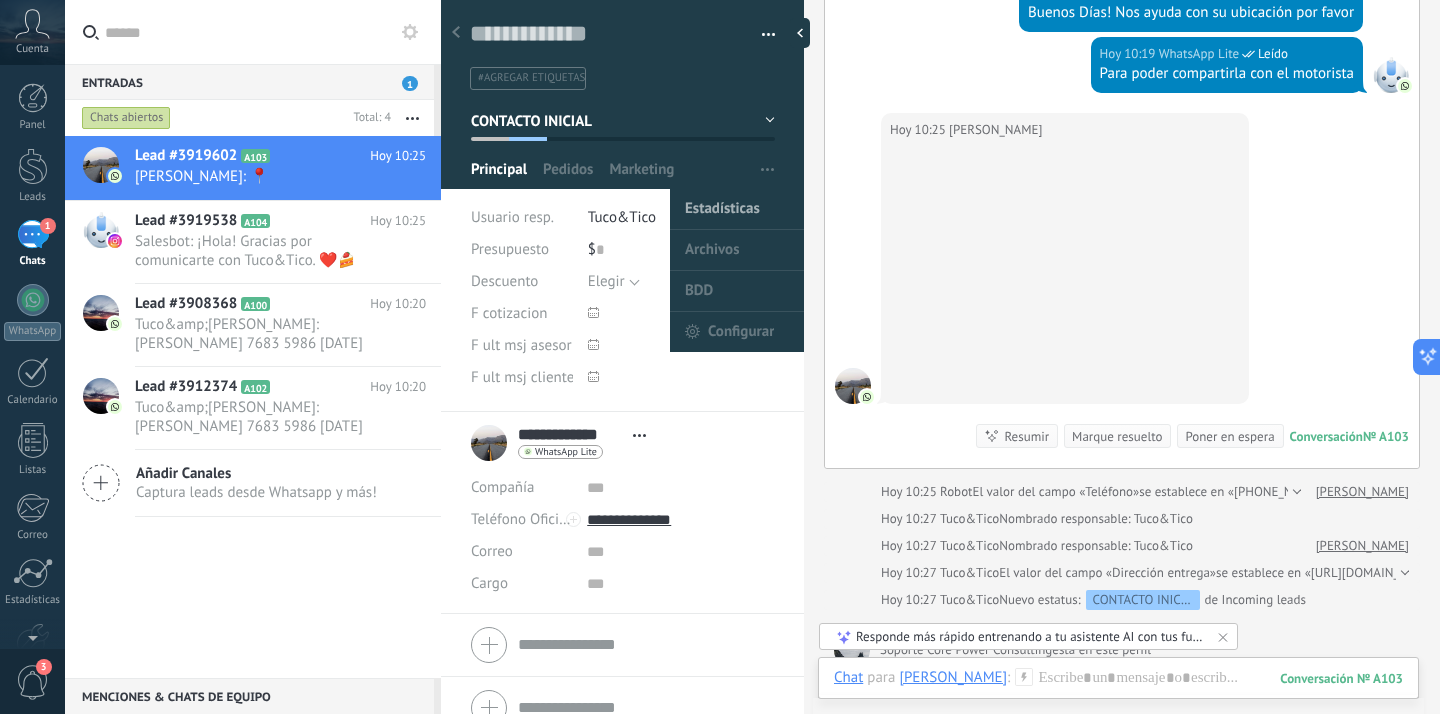 click on "Estadísticas" at bounding box center (722, 209) 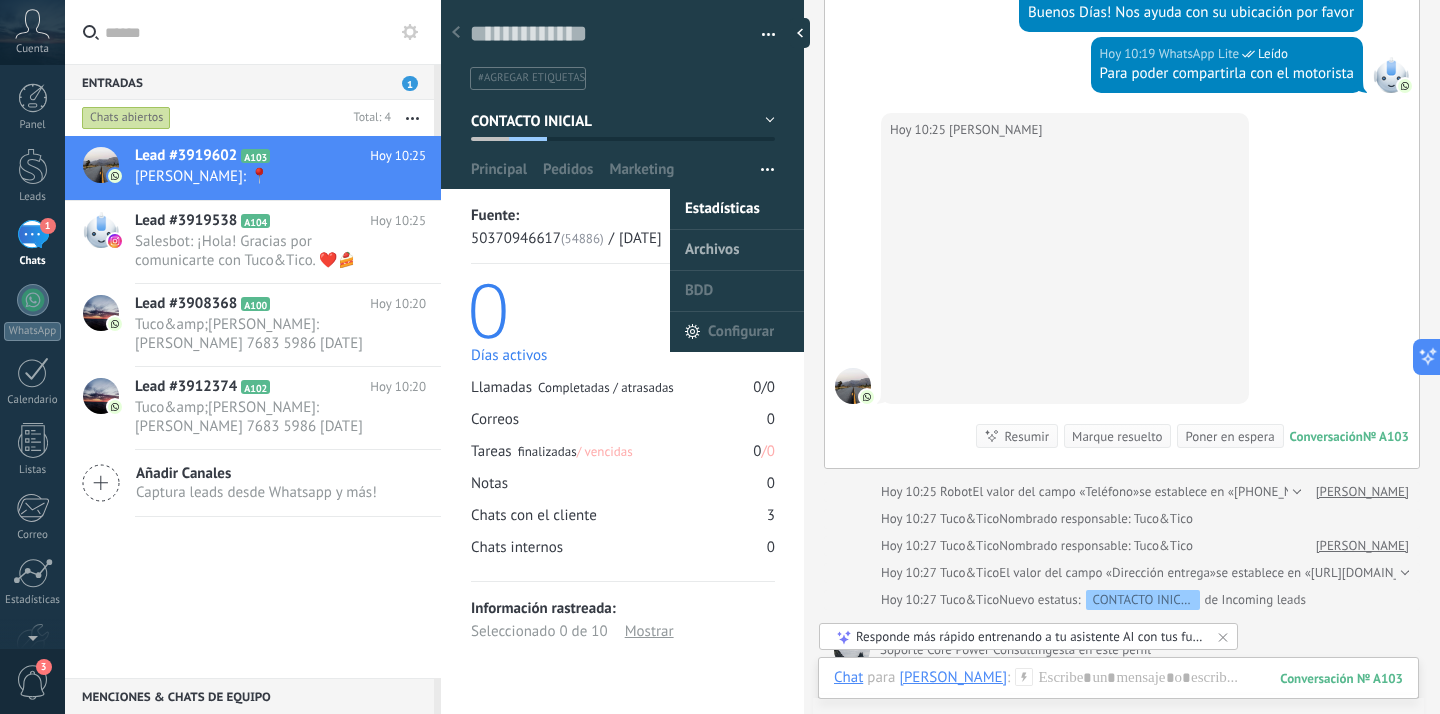 click on "Archivos" at bounding box center (712, 250) 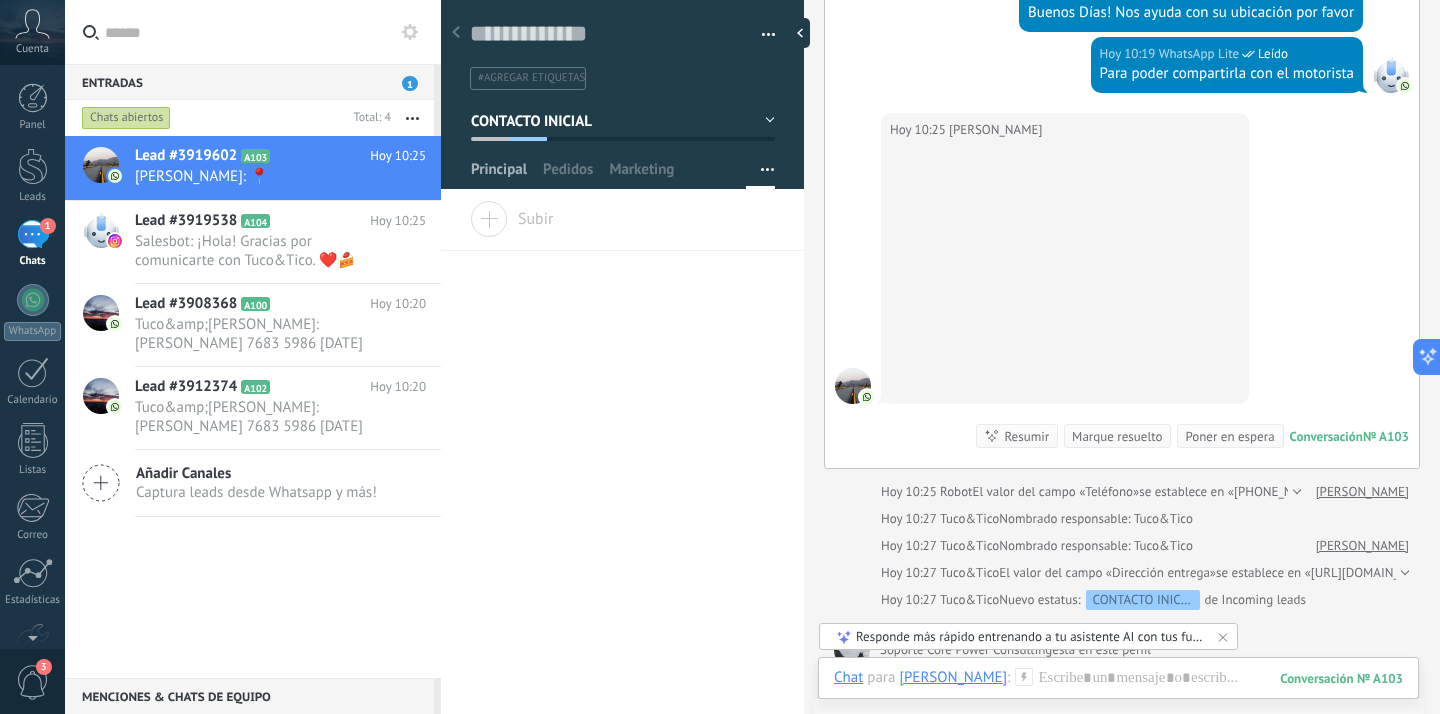 click on "Principal" at bounding box center (499, 174) 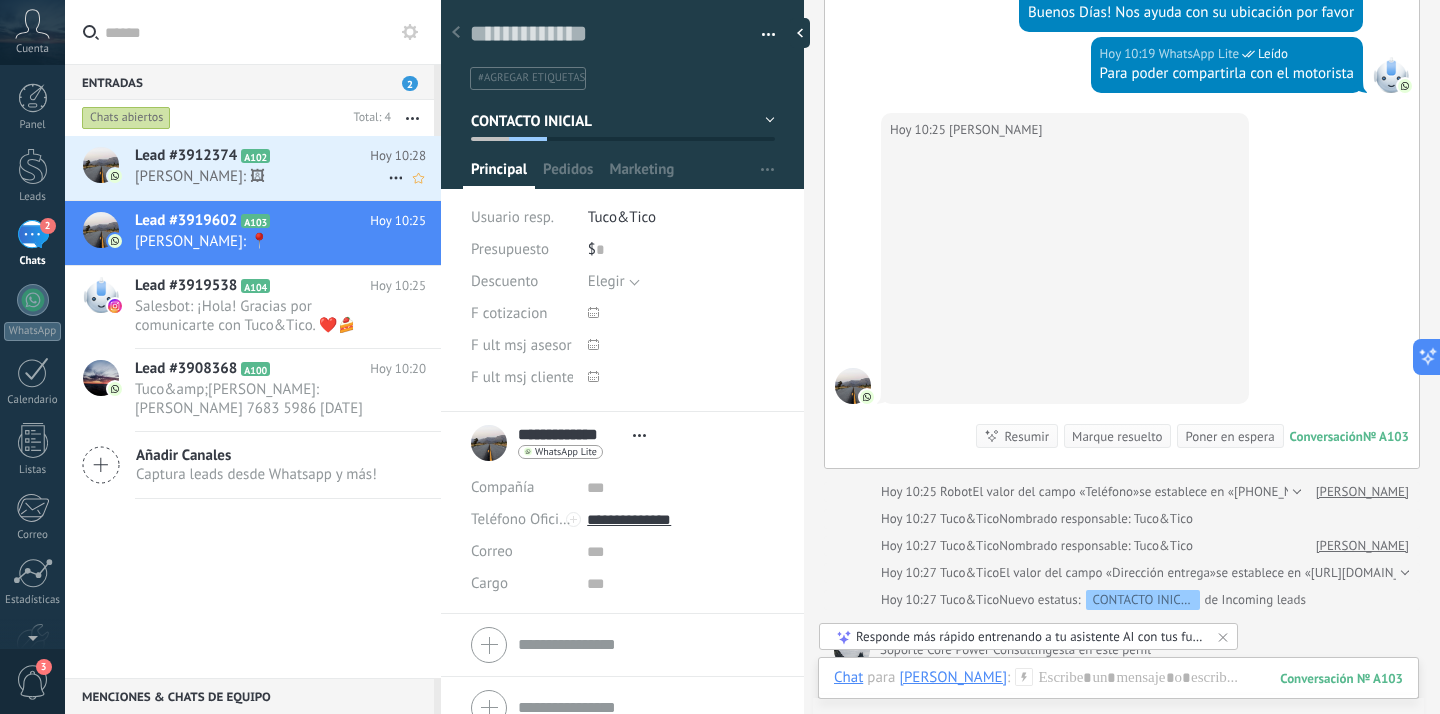 click on "Renata Moreno: 🖼" at bounding box center [261, 176] 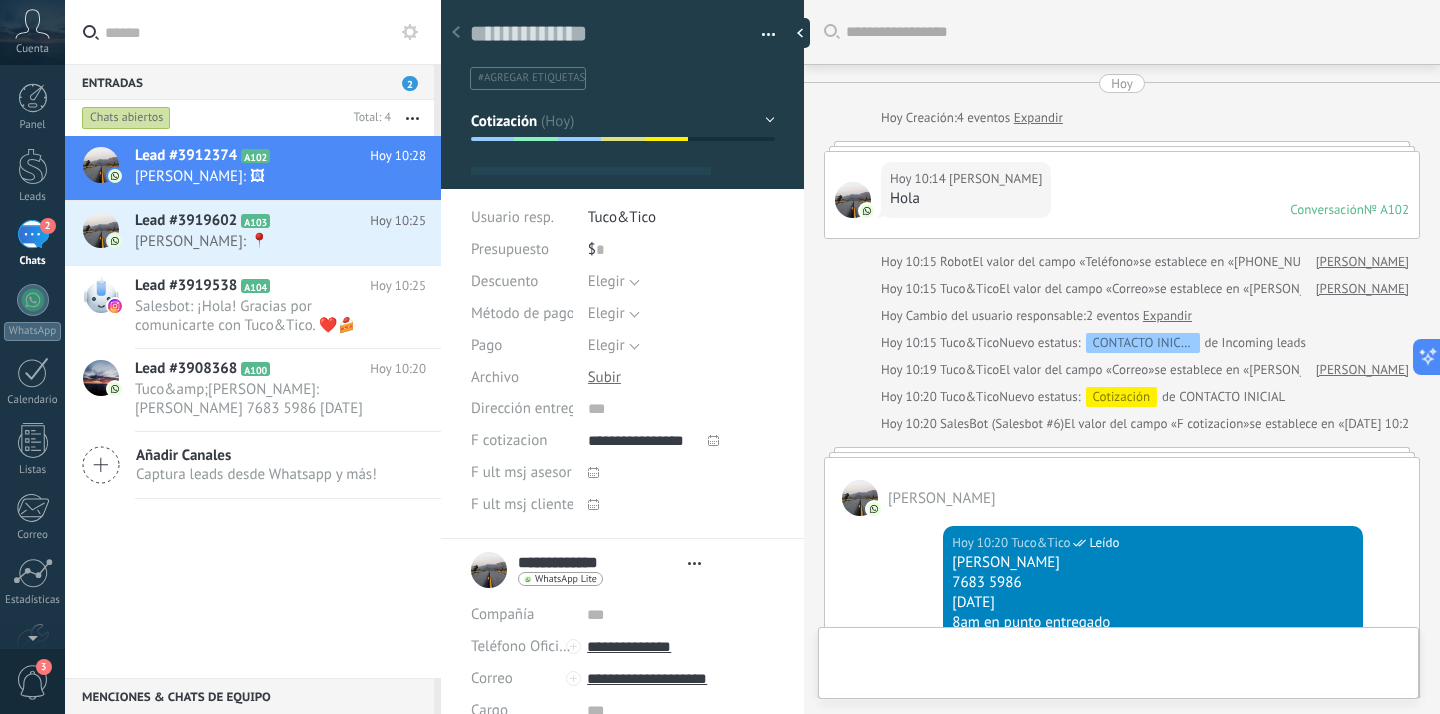 type on "***" 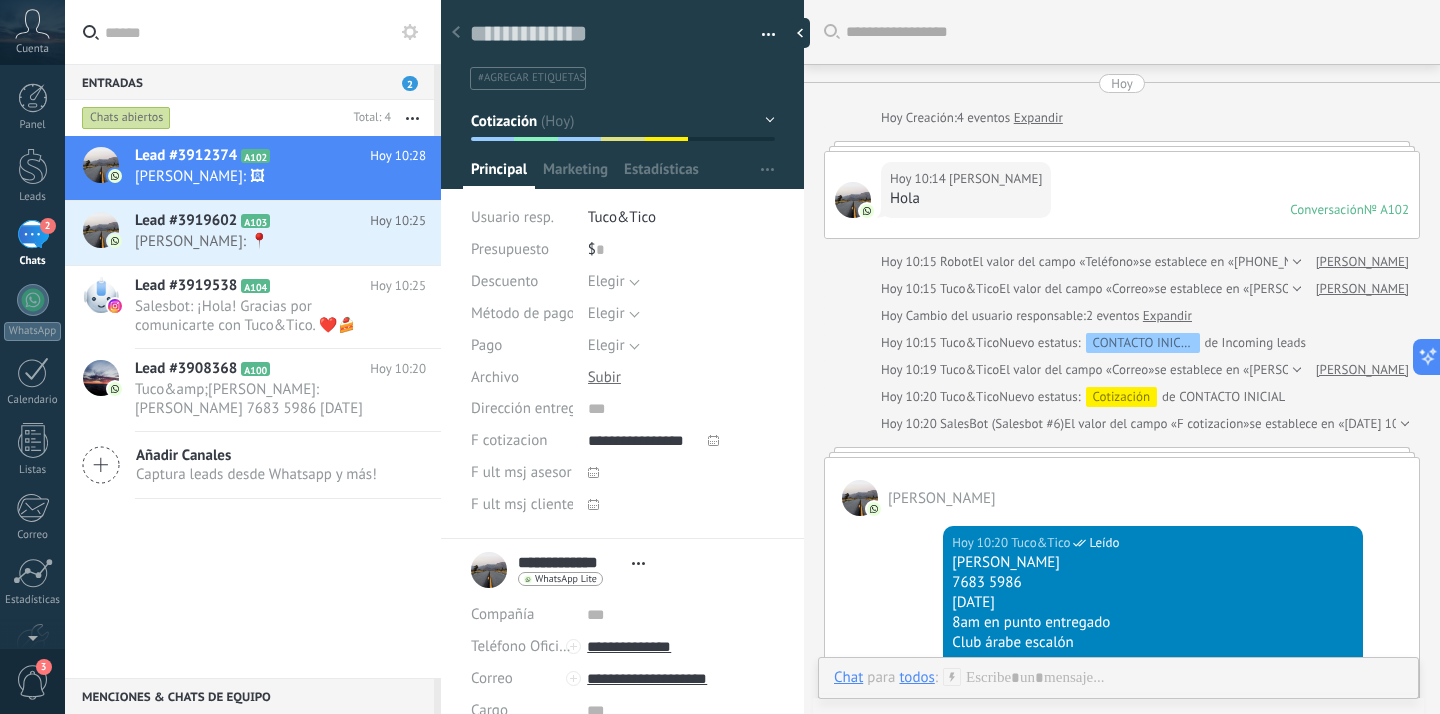 scroll, scrollTop: 20, scrollLeft: 0, axis: vertical 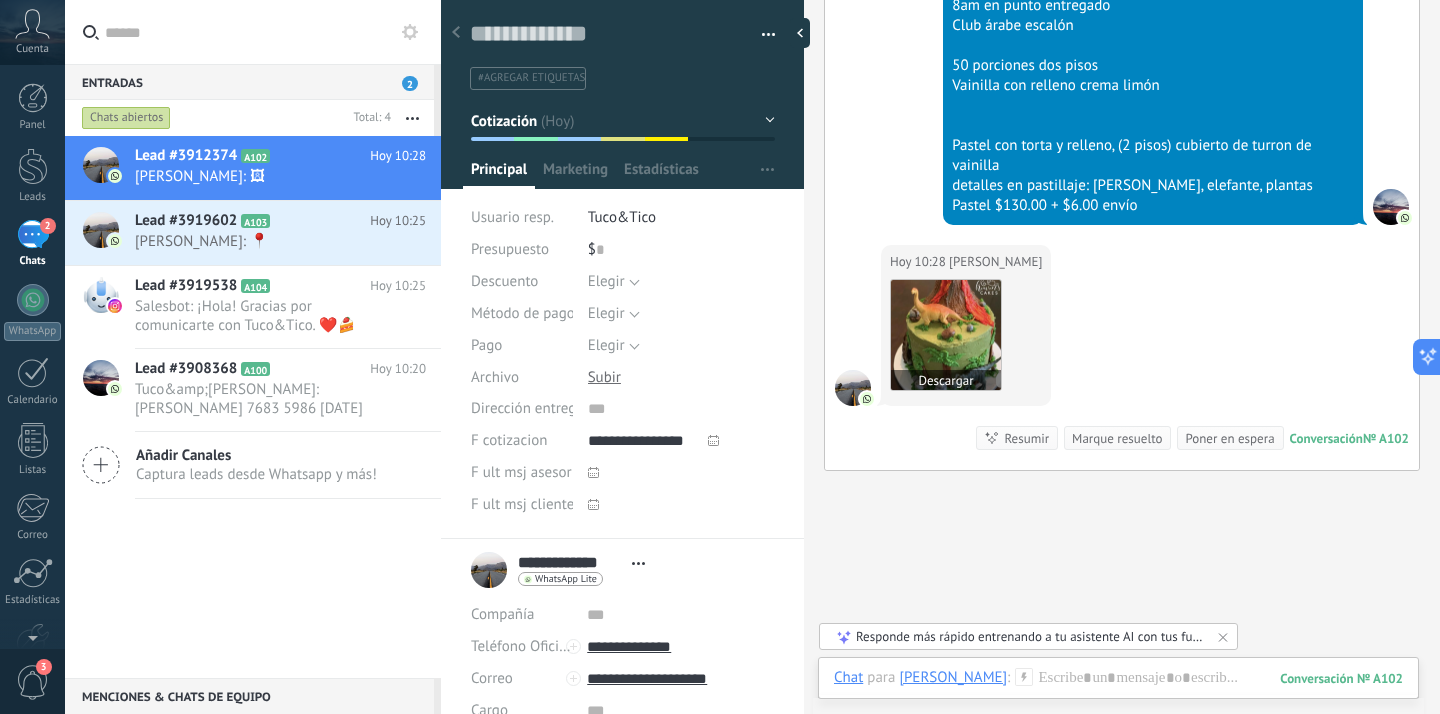 click at bounding box center [946, 335] 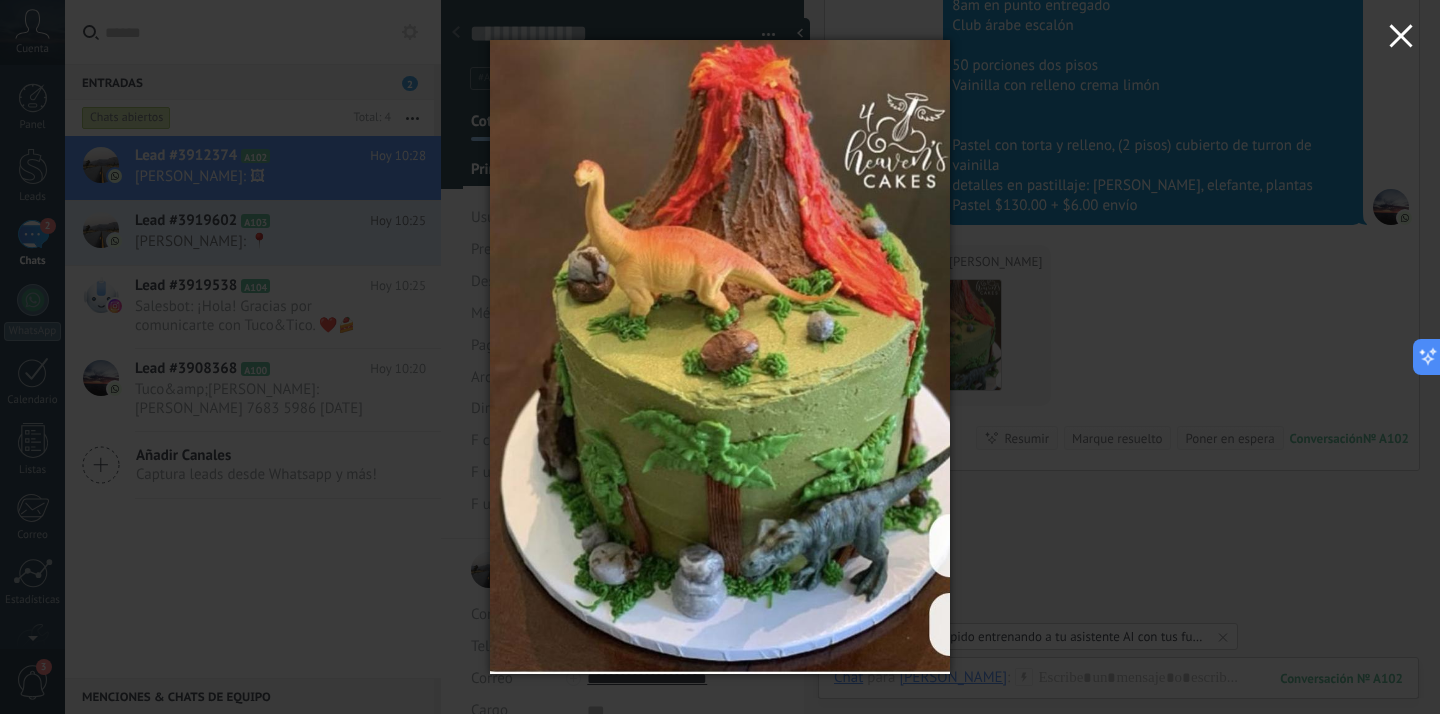 click 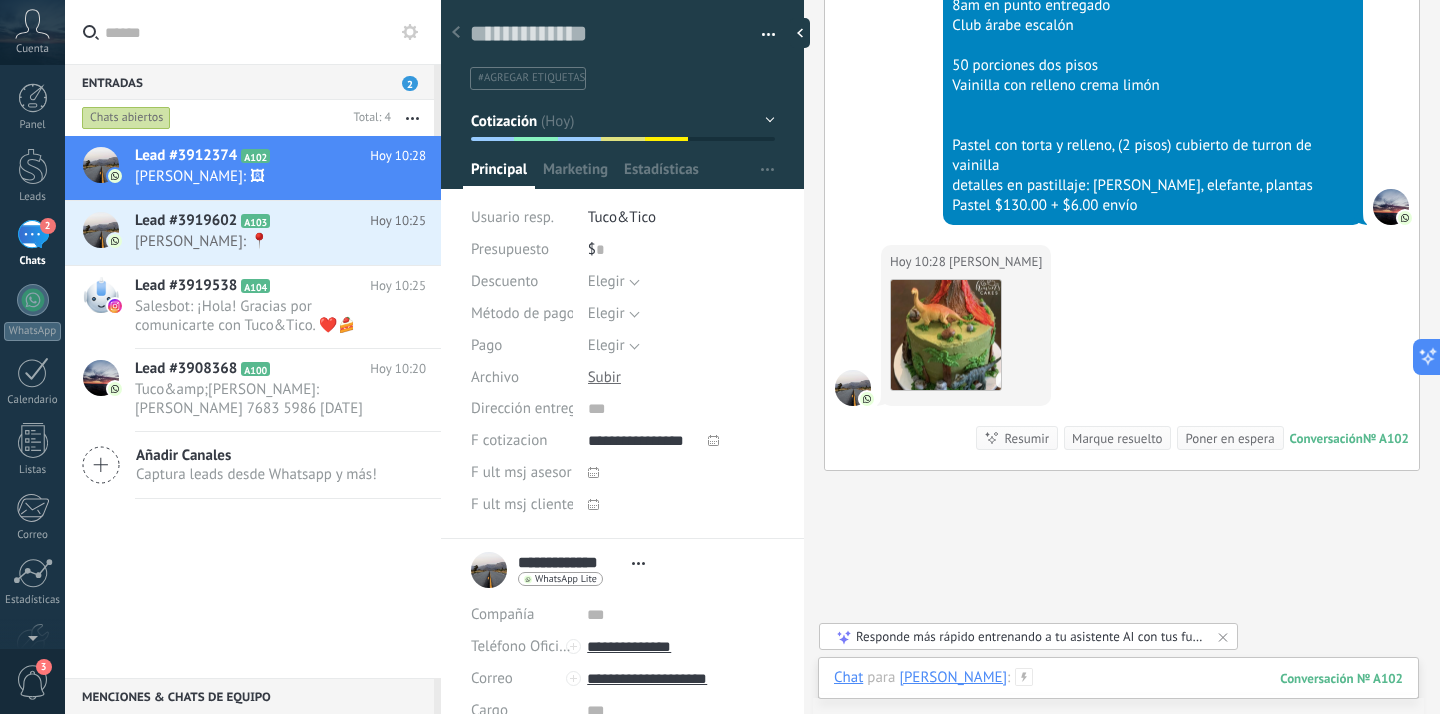 click at bounding box center (1118, 698) 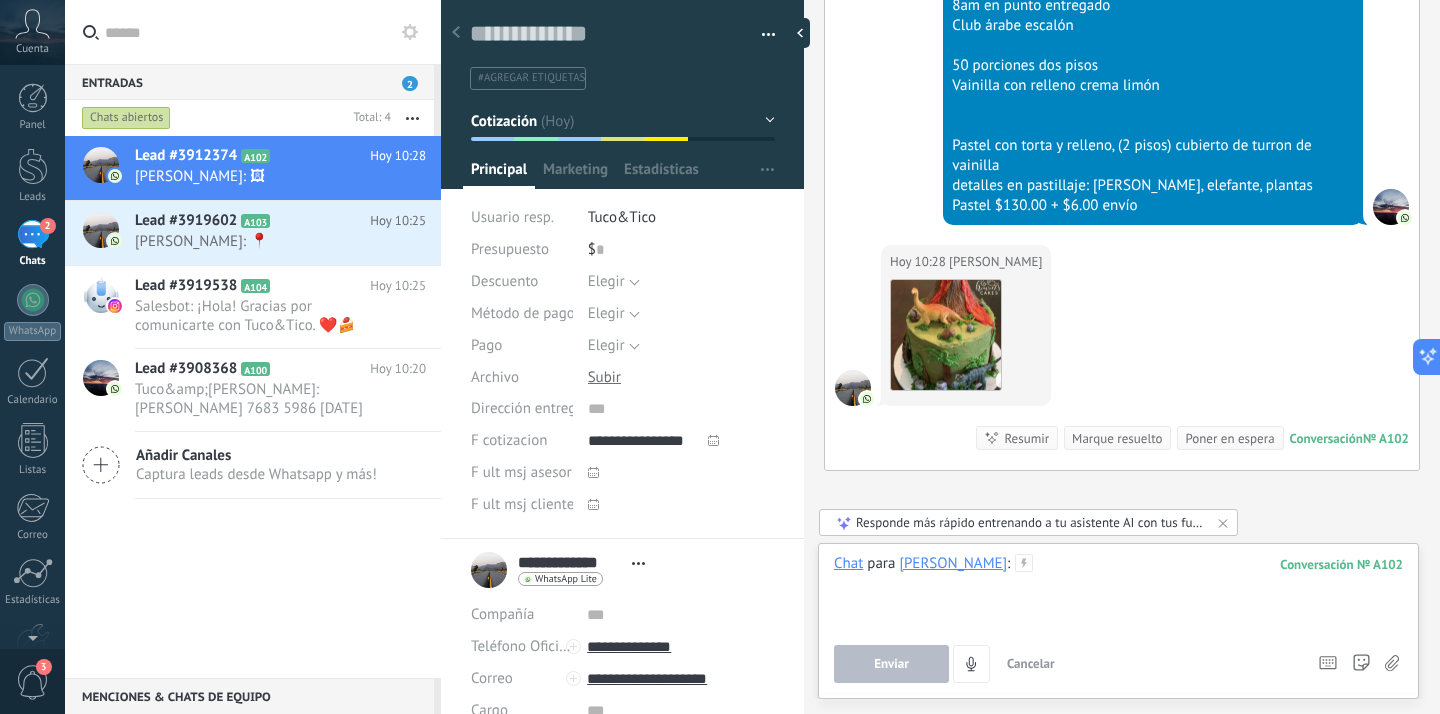 type 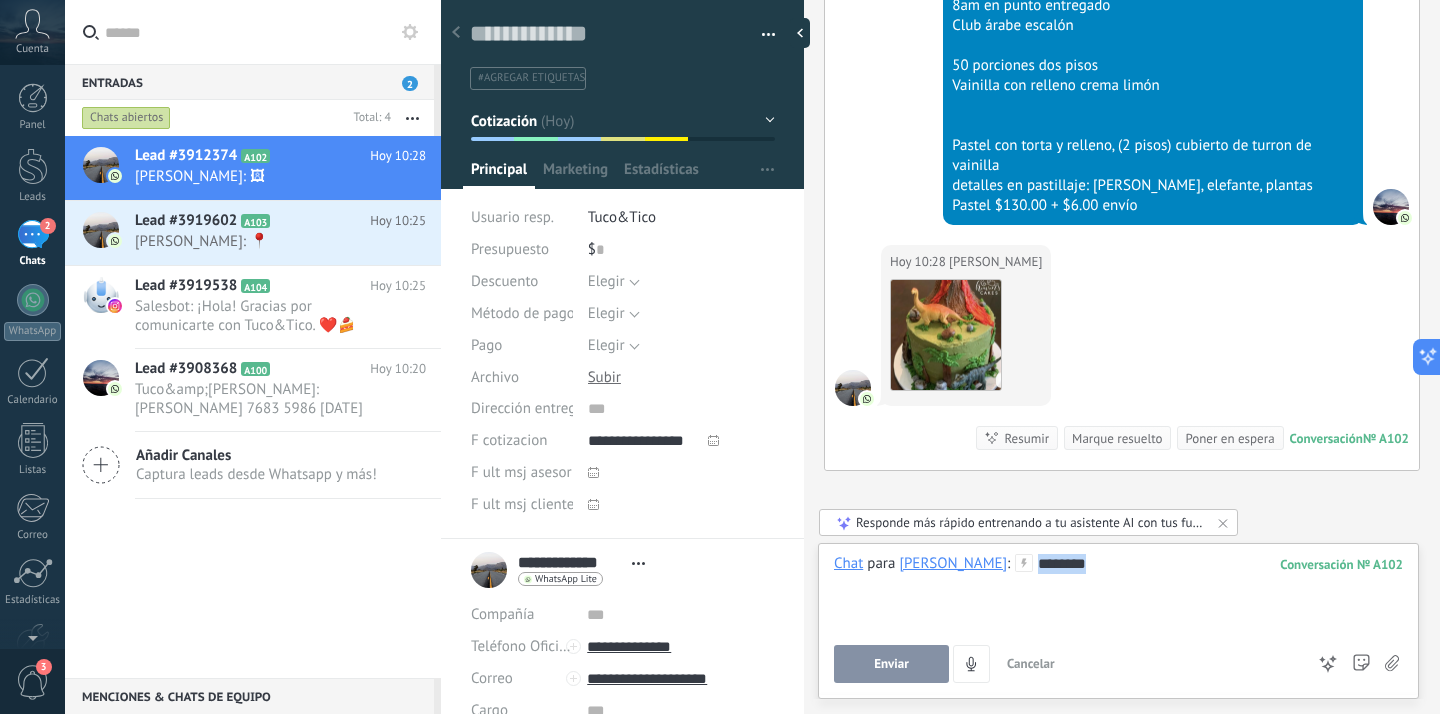drag, startPoint x: 1077, startPoint y: 567, endPoint x: 1019, endPoint y: 566, distance: 58.00862 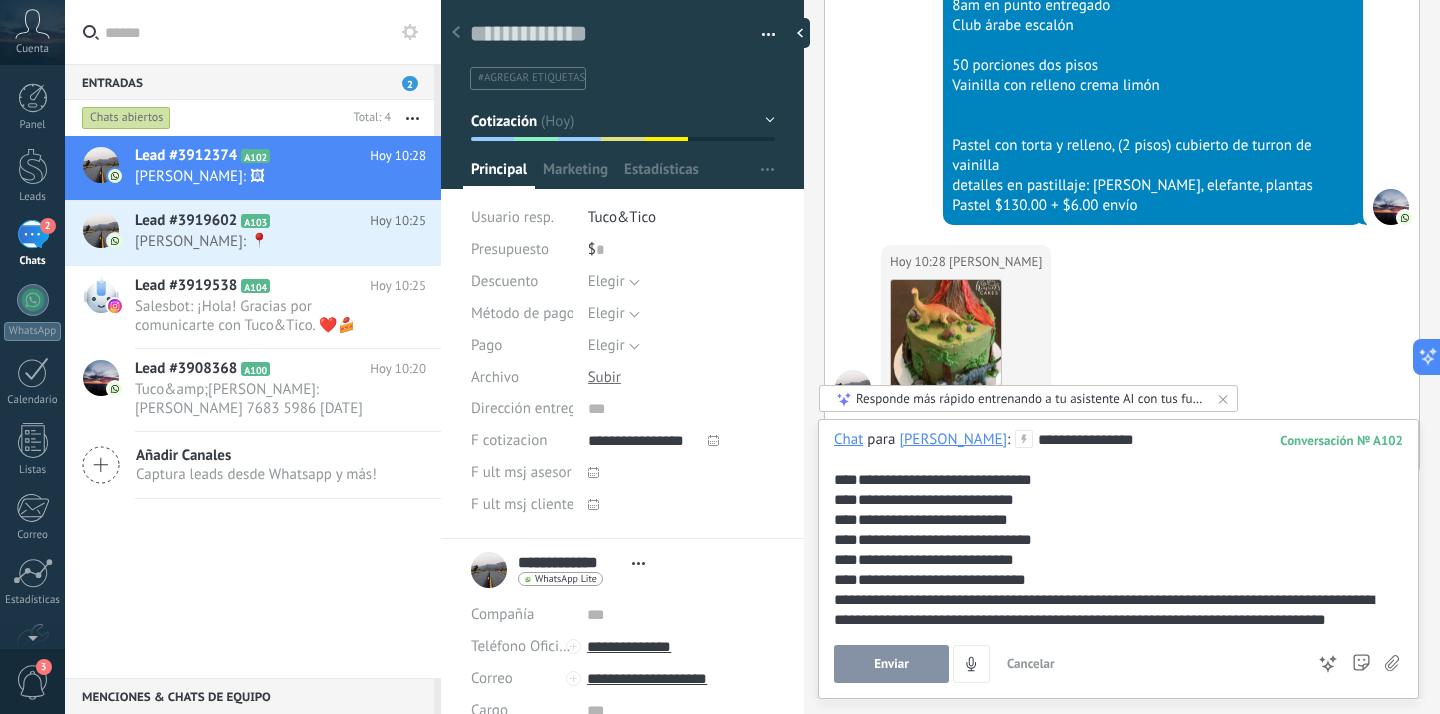 click on "Enviar" at bounding box center (891, 664) 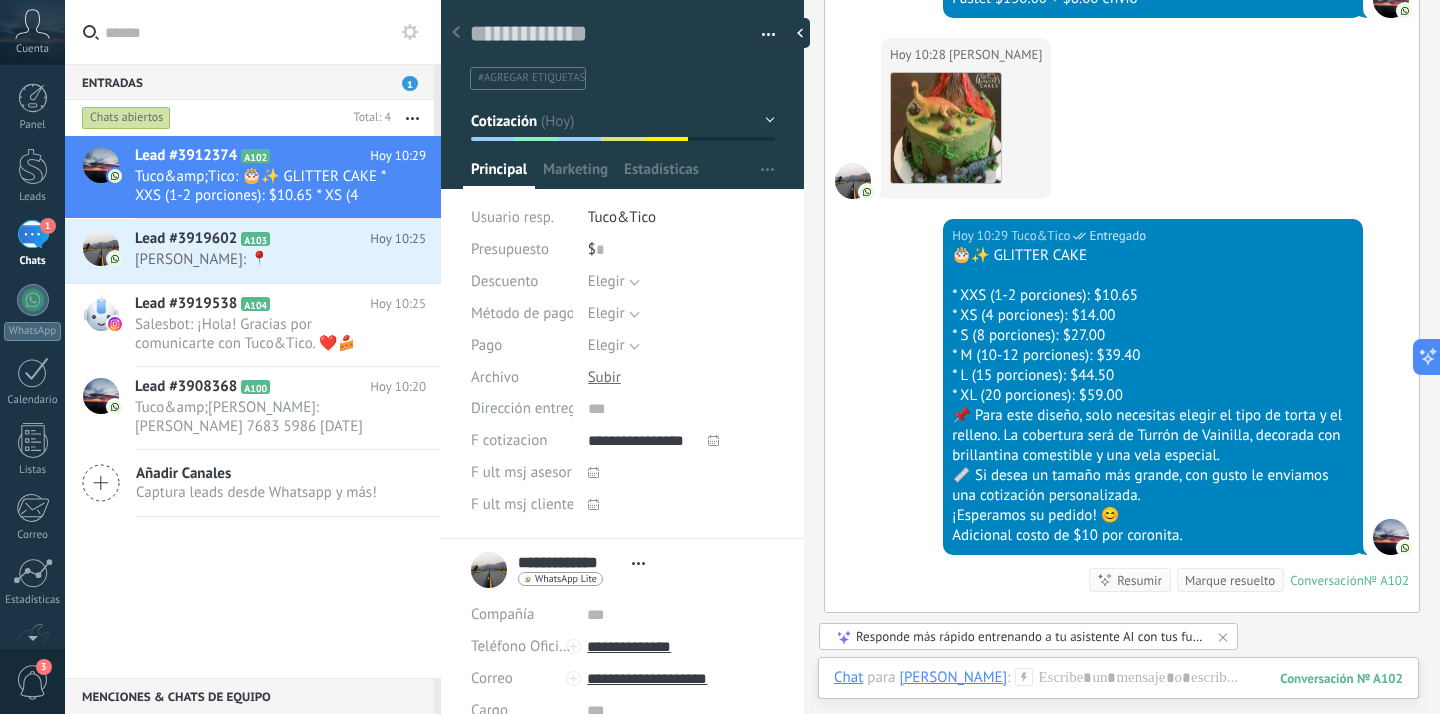 scroll, scrollTop: 810, scrollLeft: 0, axis: vertical 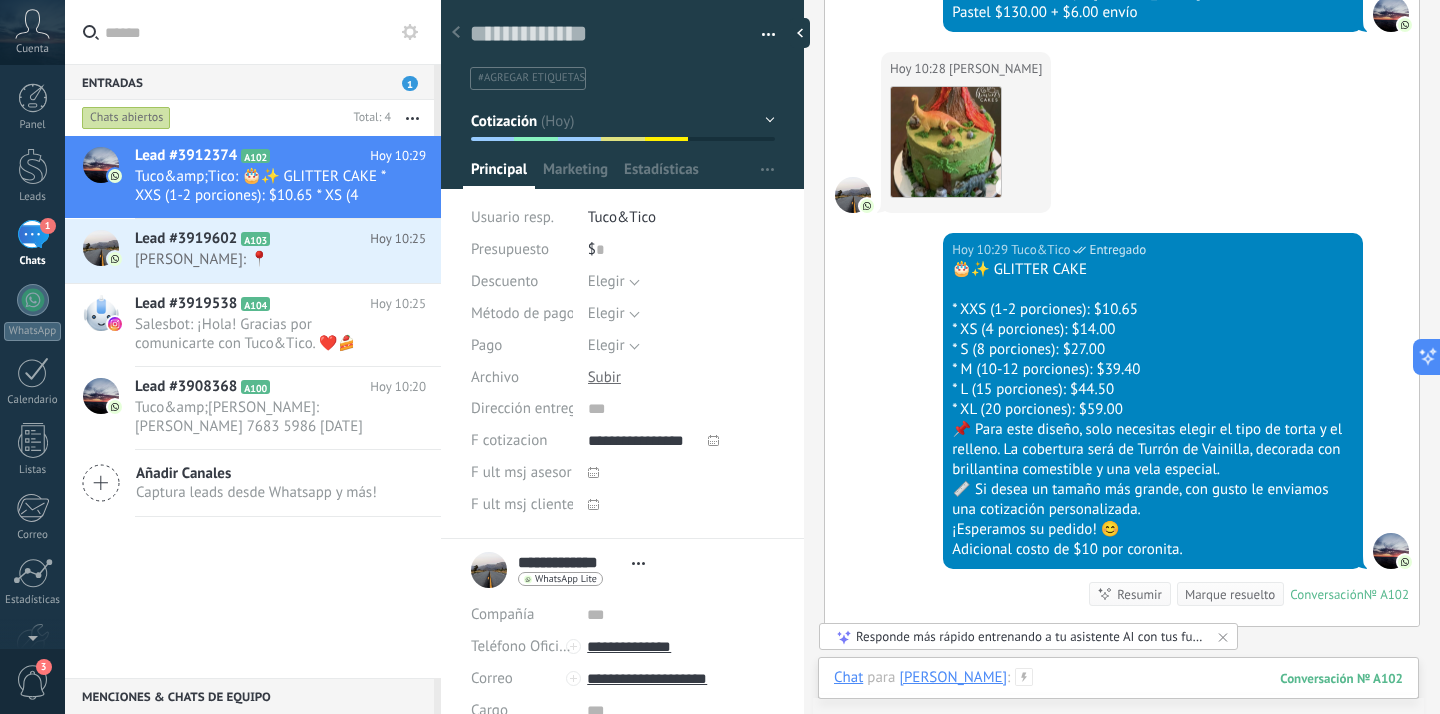 click at bounding box center [1118, 698] 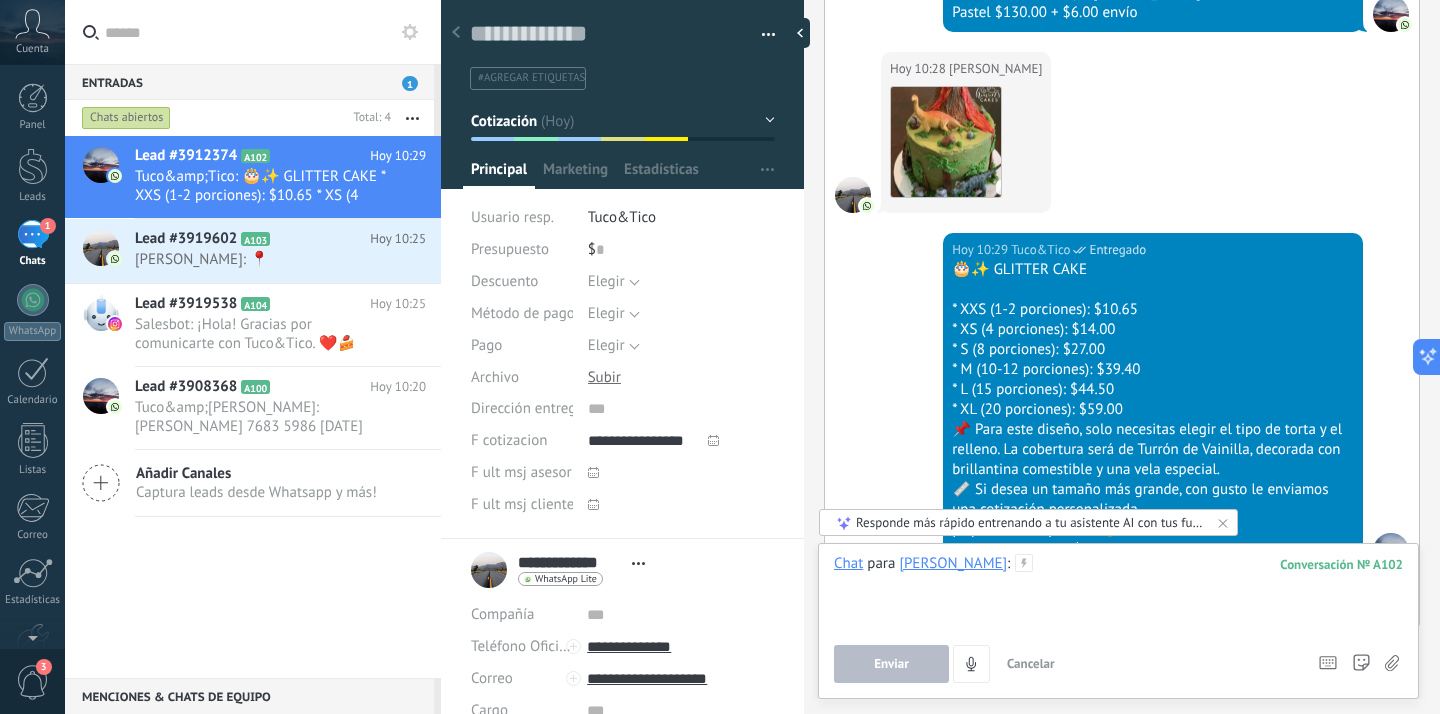 paste 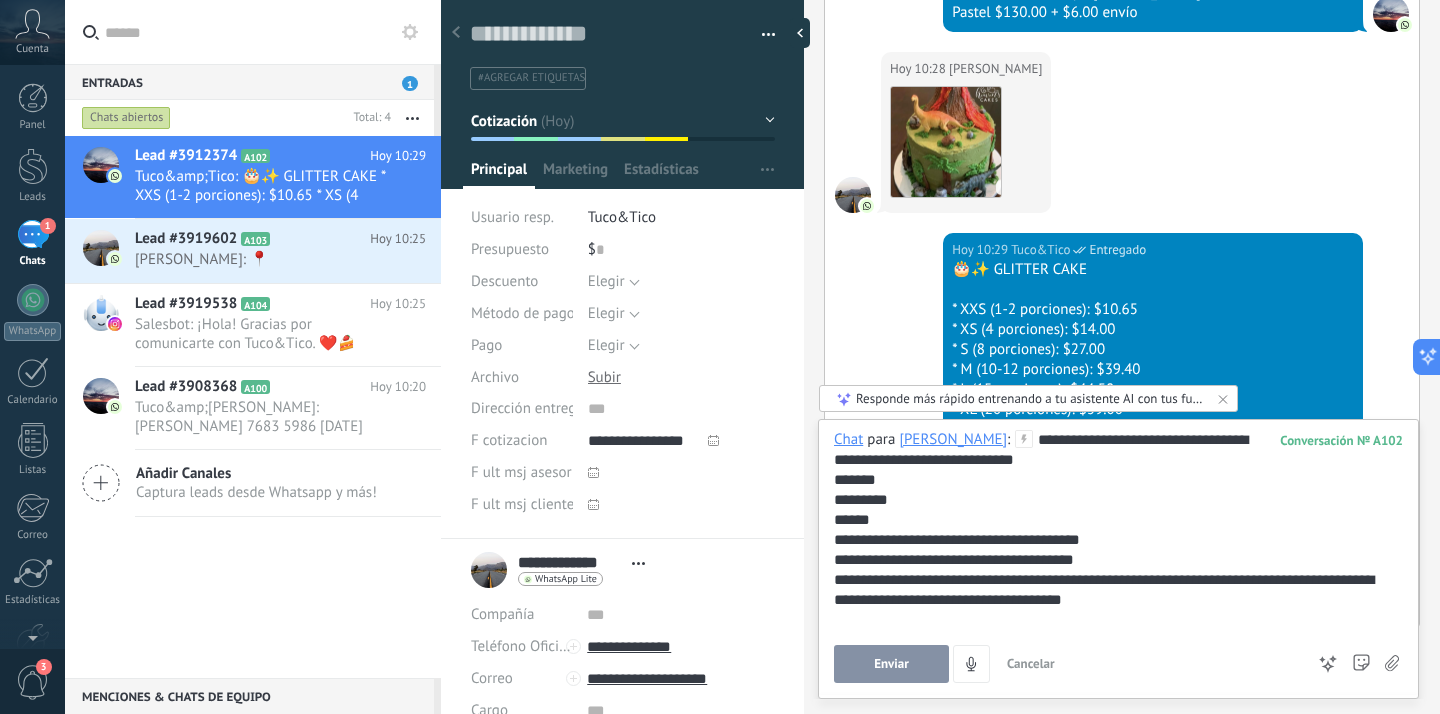 scroll, scrollTop: 120, scrollLeft: 0, axis: vertical 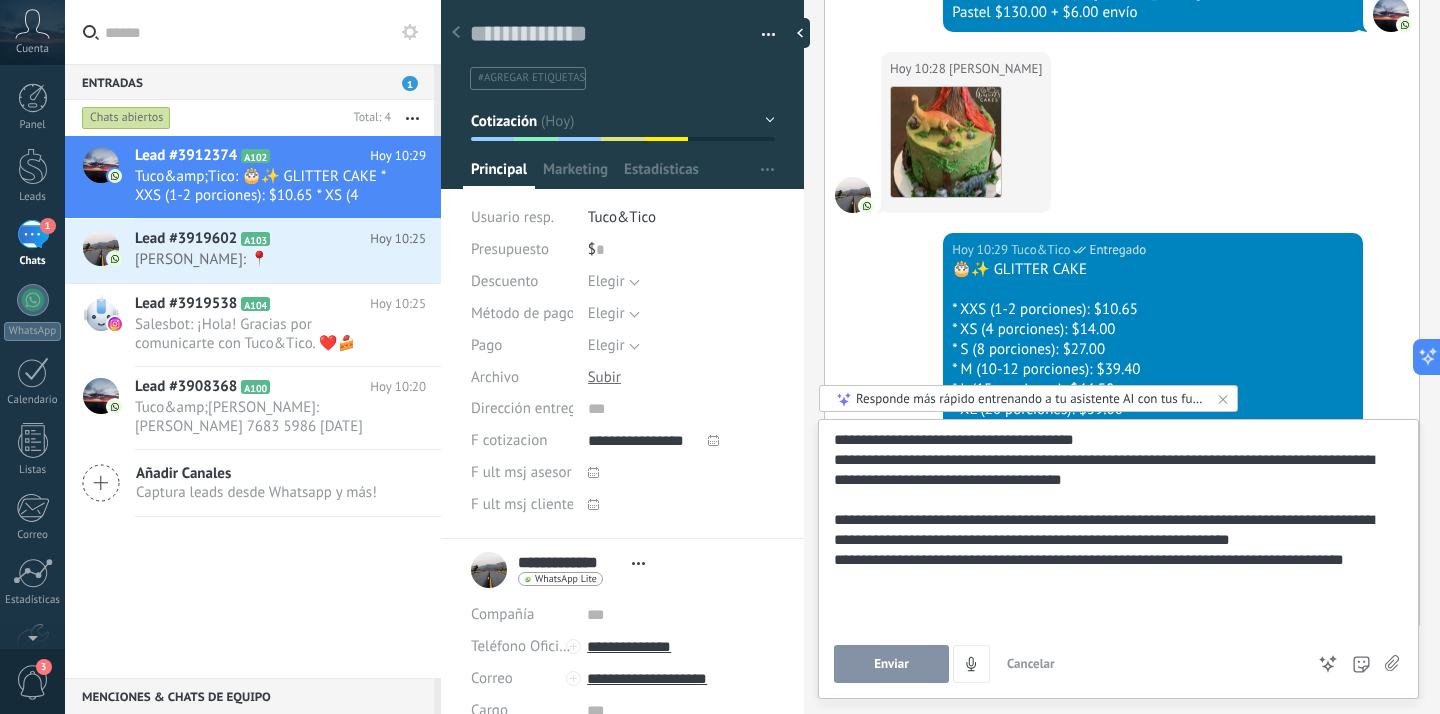 click on "**********" at bounding box center (1118, 559) 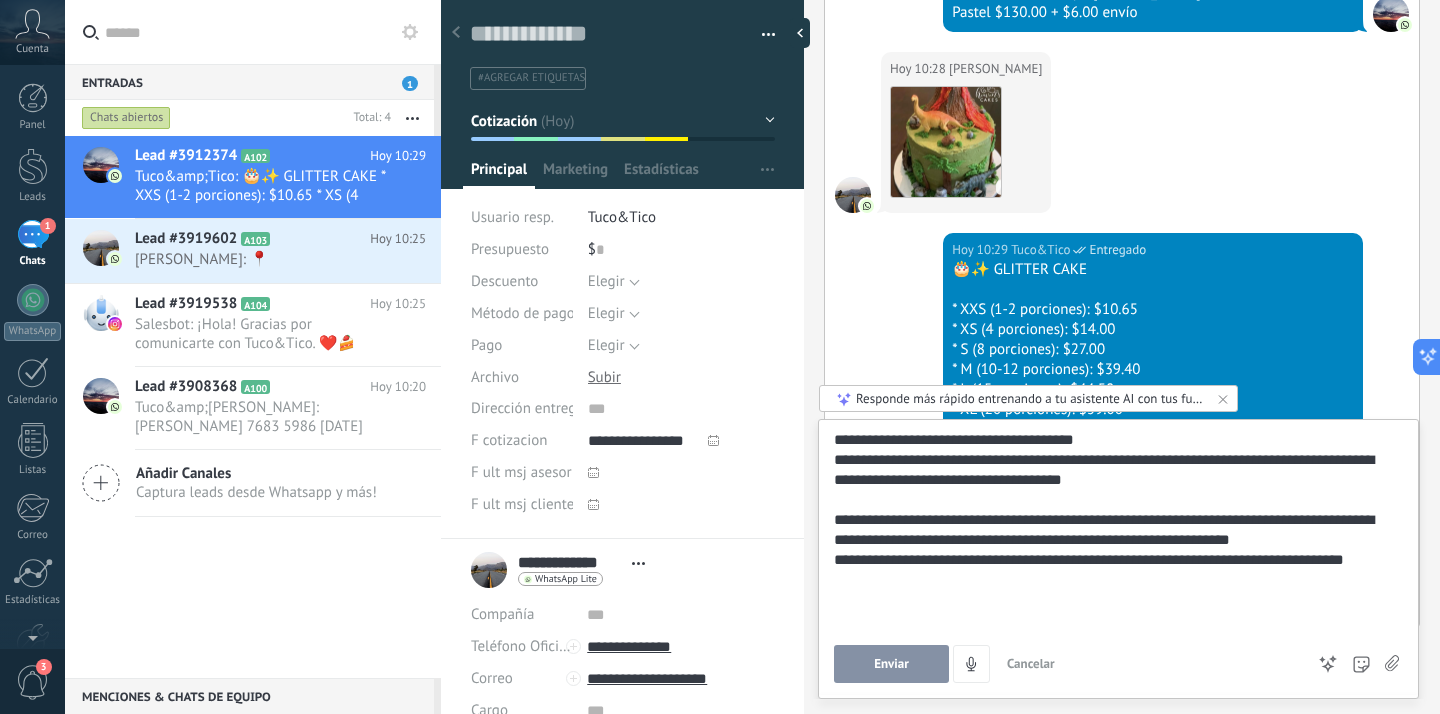 click 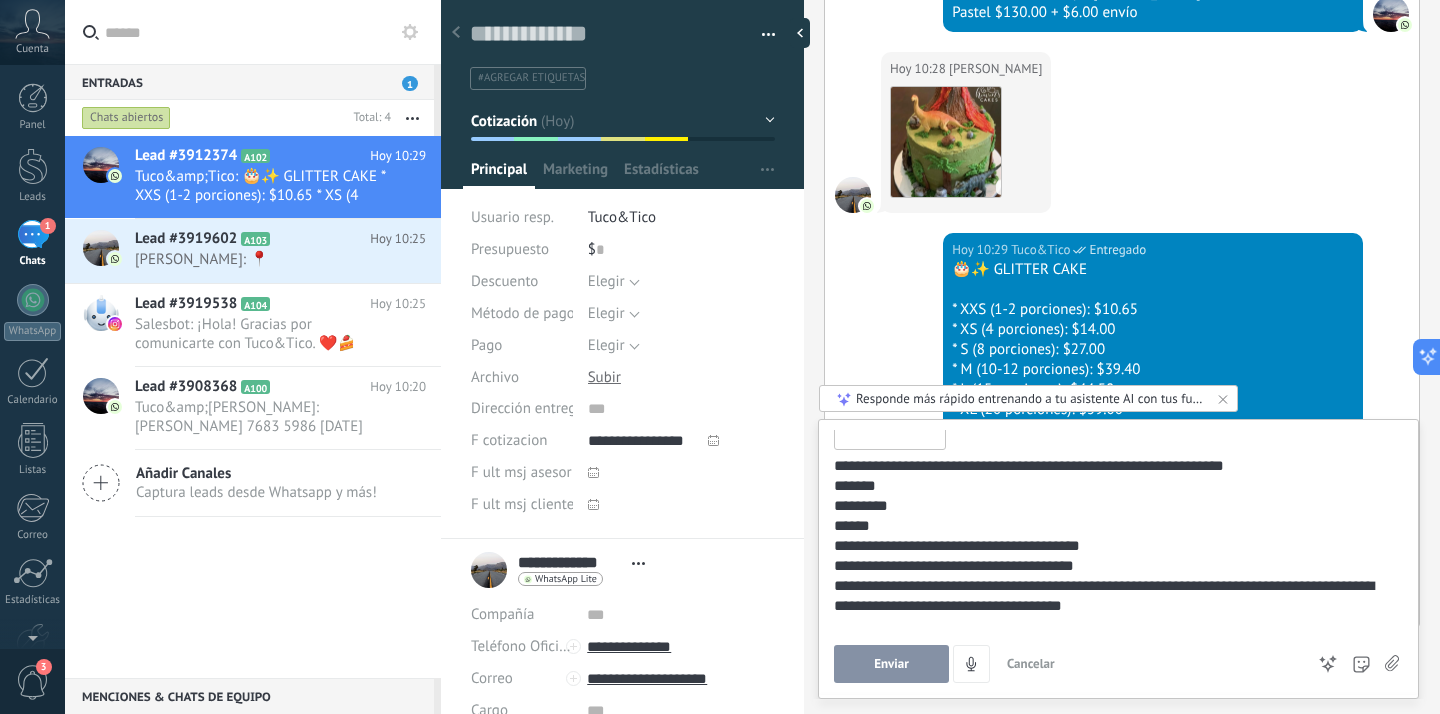 click on "Enviar" at bounding box center (891, 664) 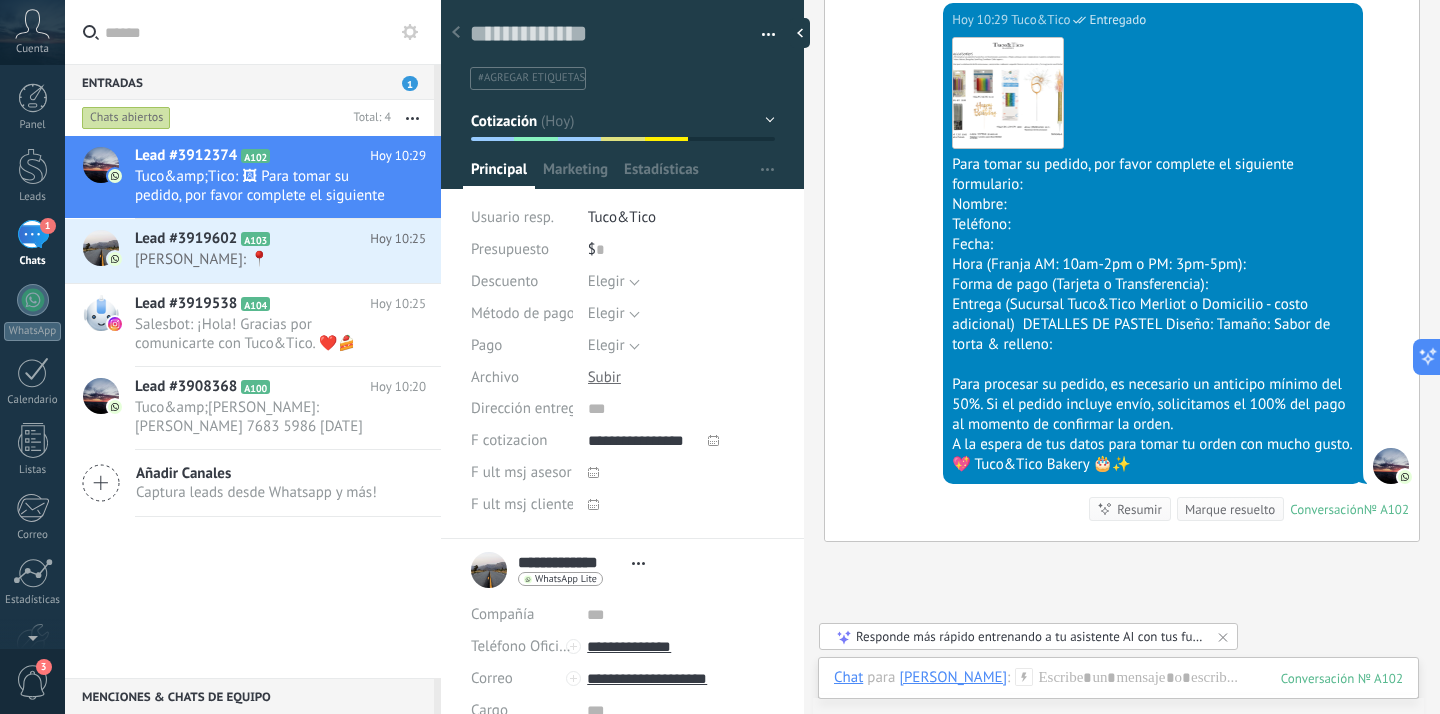scroll, scrollTop: 1884, scrollLeft: 0, axis: vertical 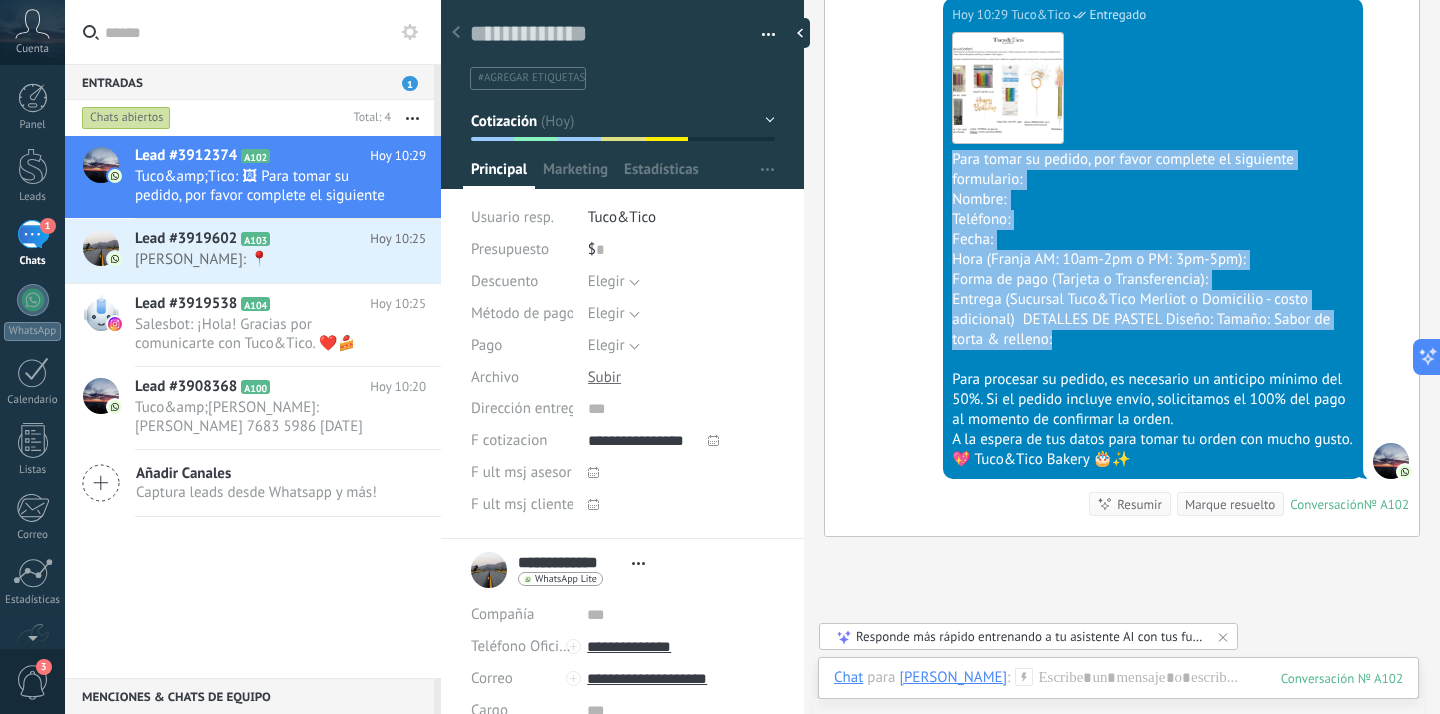drag, startPoint x: 951, startPoint y: 158, endPoint x: 1141, endPoint y: 346, distance: 267.2901 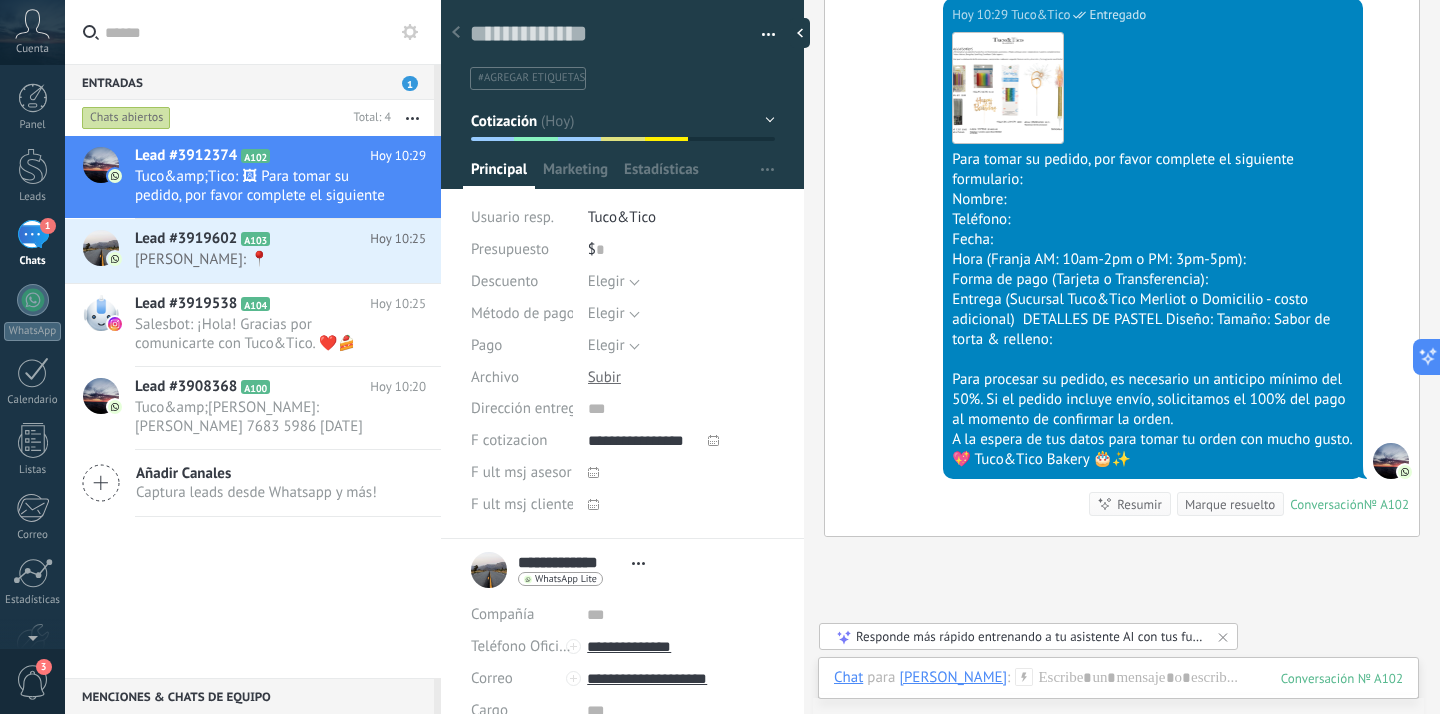 click at bounding box center (1153, 360) 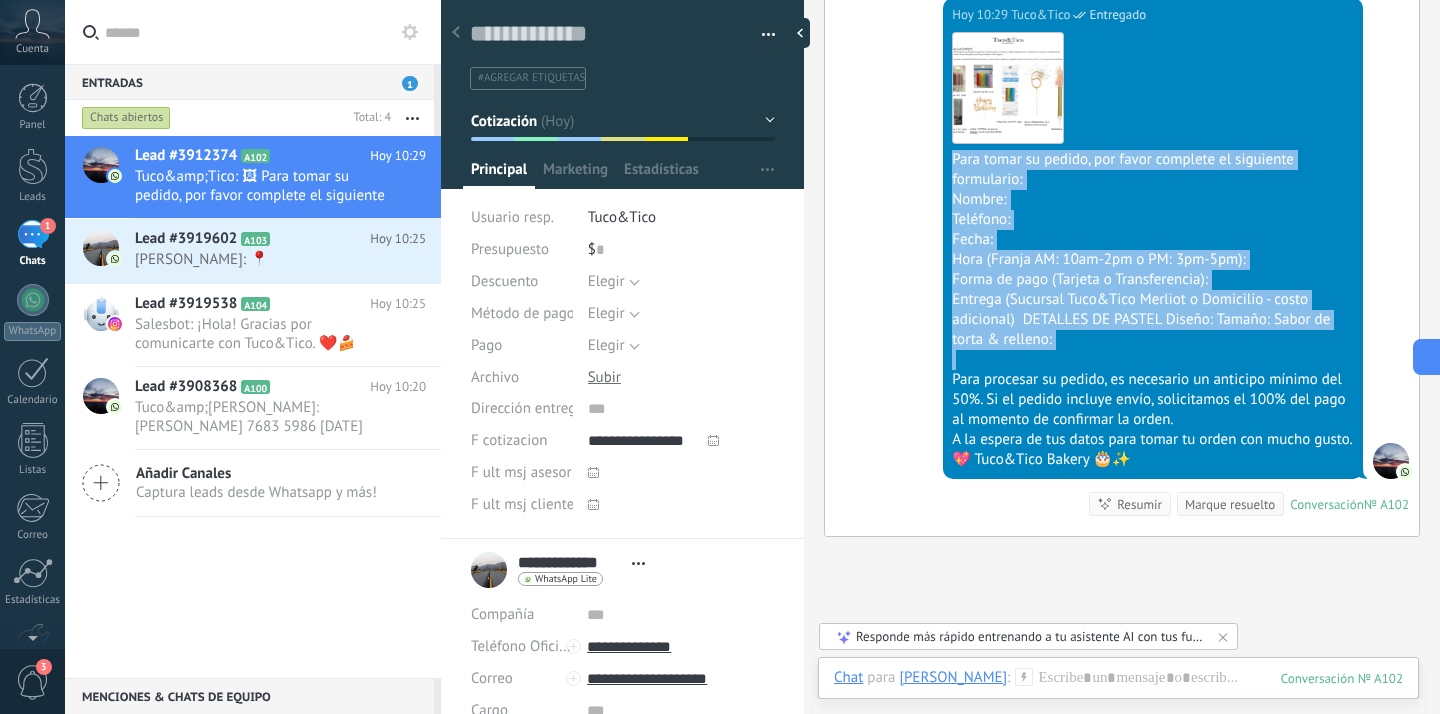 drag, startPoint x: 1082, startPoint y: 351, endPoint x: 937, endPoint y: 162, distance: 238.21419 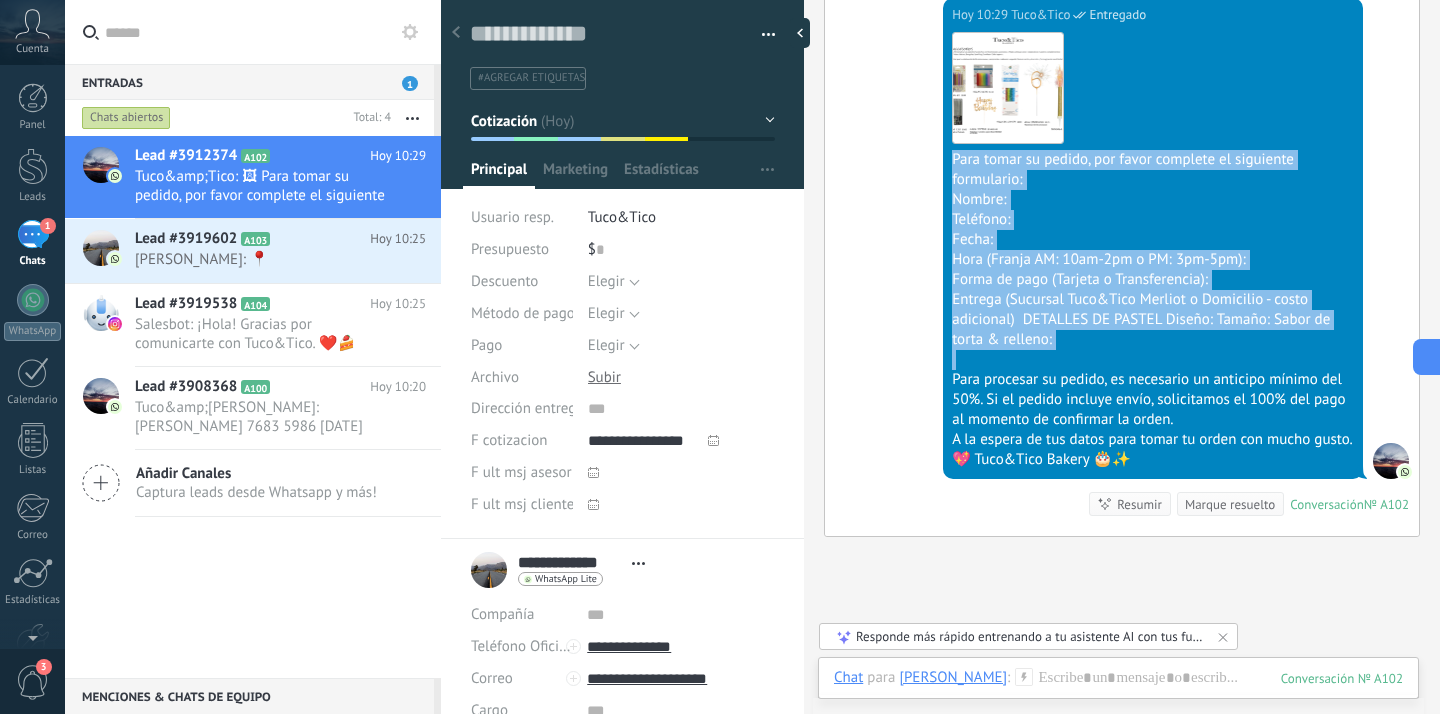 click on "Hoy 10:29 Tuco&Tico  Entregado Descargar Para tomar su pedido, por favor complete el siguiente formulario: Nombre: Teléfono: Fecha: Hora (Franja AM: 10am-2pm o PM: 3pm-5pm): Forma de pago (Tarjeta o Transferencia): Entrega (Sucursal Tuco&Tico Merliot o Domicilio - costo adicional)  DETALLES DE PASTEL Diseño: Tamaño: Sabor de torta & relleno:   Para procesar su pedido, es necesario un anticipo mínimo del 50%. Si el pedido incluye envío, solicitamos el 100% del pago al momento de confirmar la orden. A la espera de tus datos para tomar tu orden con mucho gusto. 💖 Tuco&Tico Bakery 🎂✨ Conversación  № A102 Conversación № A102 Resumir Resumir Marque resuelto" at bounding box center [1122, 267] 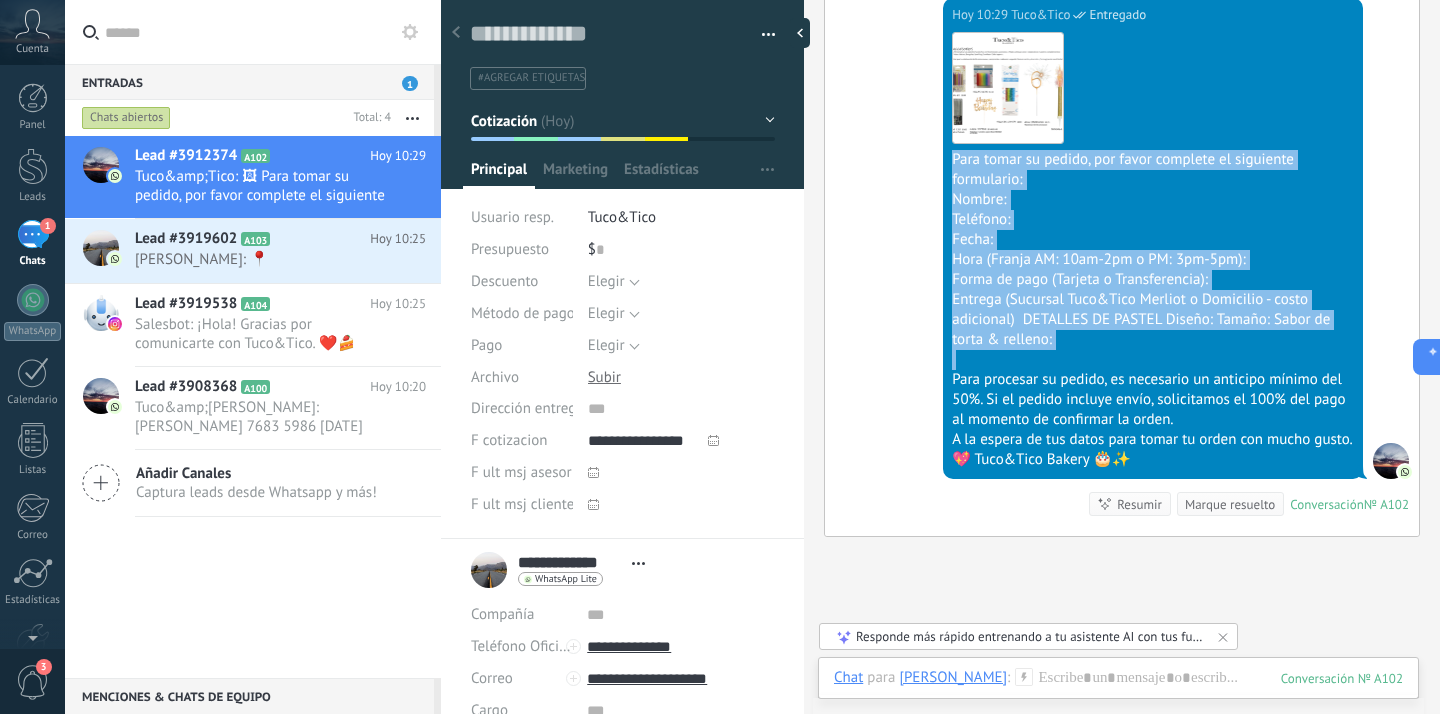 copy on "Para tomar su pedido, por favor complete el siguiente formulario: Nombre: Teléfono: Fecha: Hora (Franja AM: 10am-2pm o PM: 3pm-5pm): Forma de pago (Tarjeta o Transferencia): Entrega (Sucursal Tuco&Tico Merliot o Domicilio - costo adicional)  DETALLES DE PASTEL Diseño: Tamaño: Sabor de torta & relleno:" 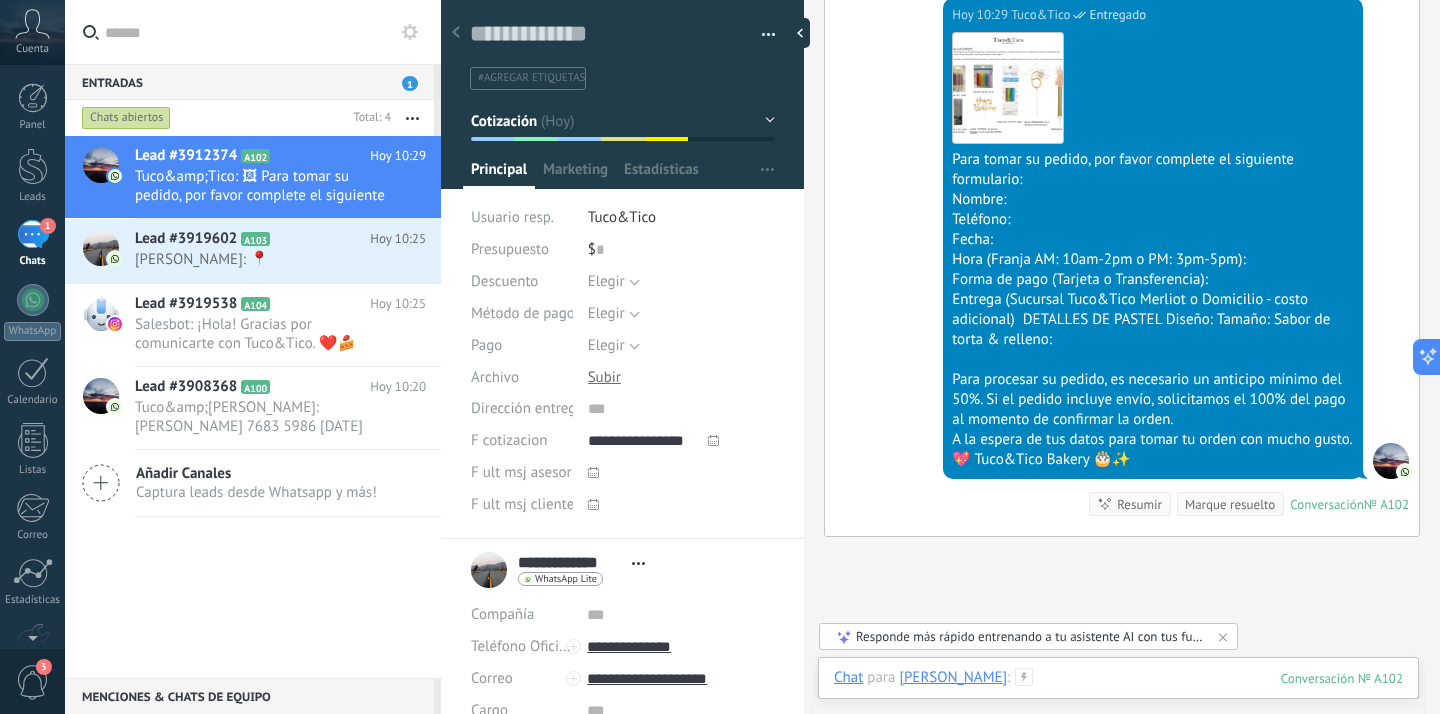 click at bounding box center (1118, 698) 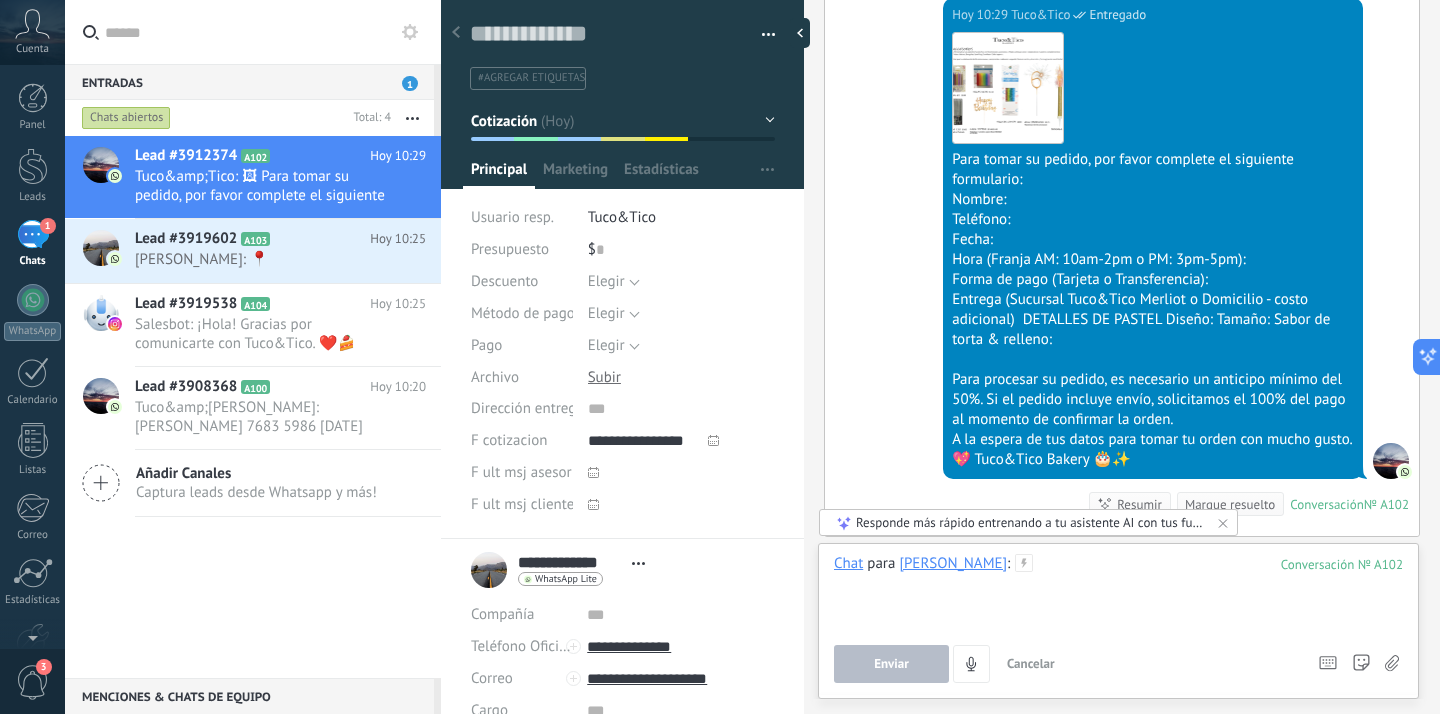 paste 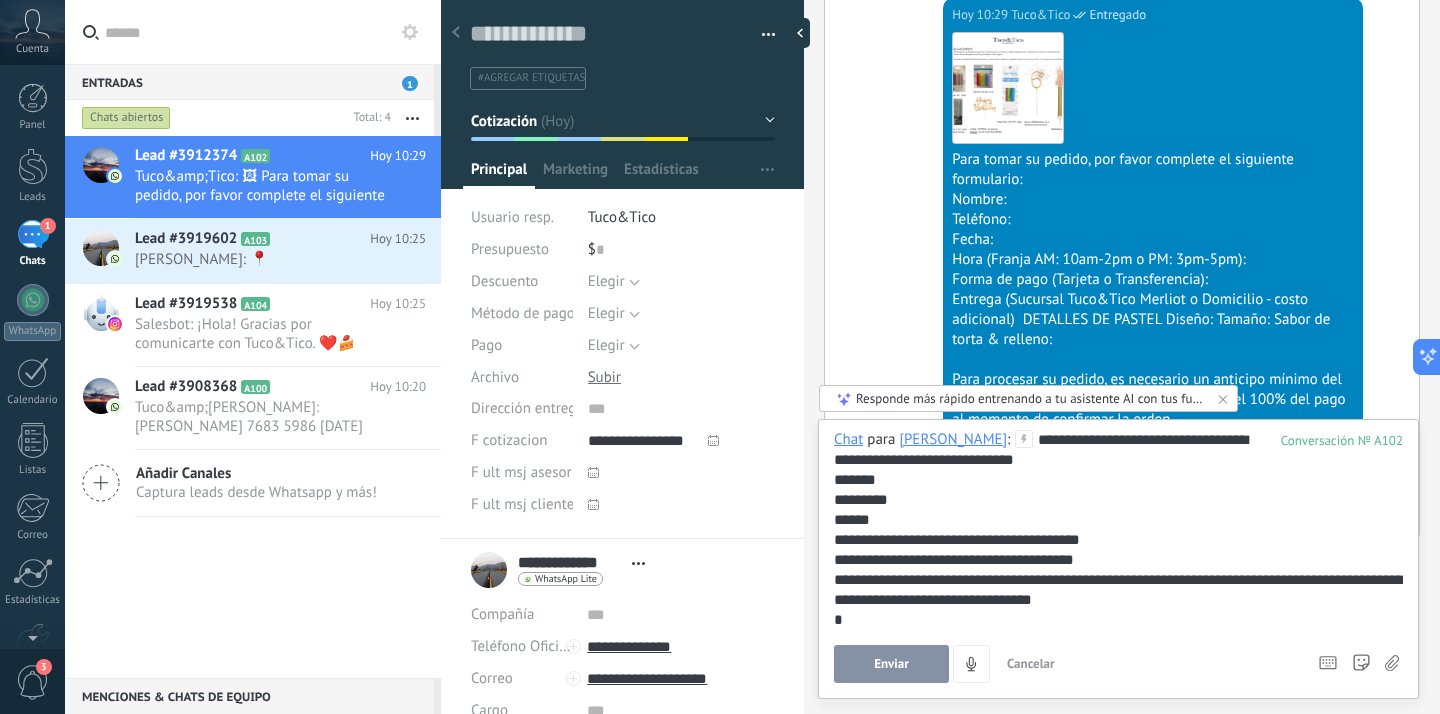 type 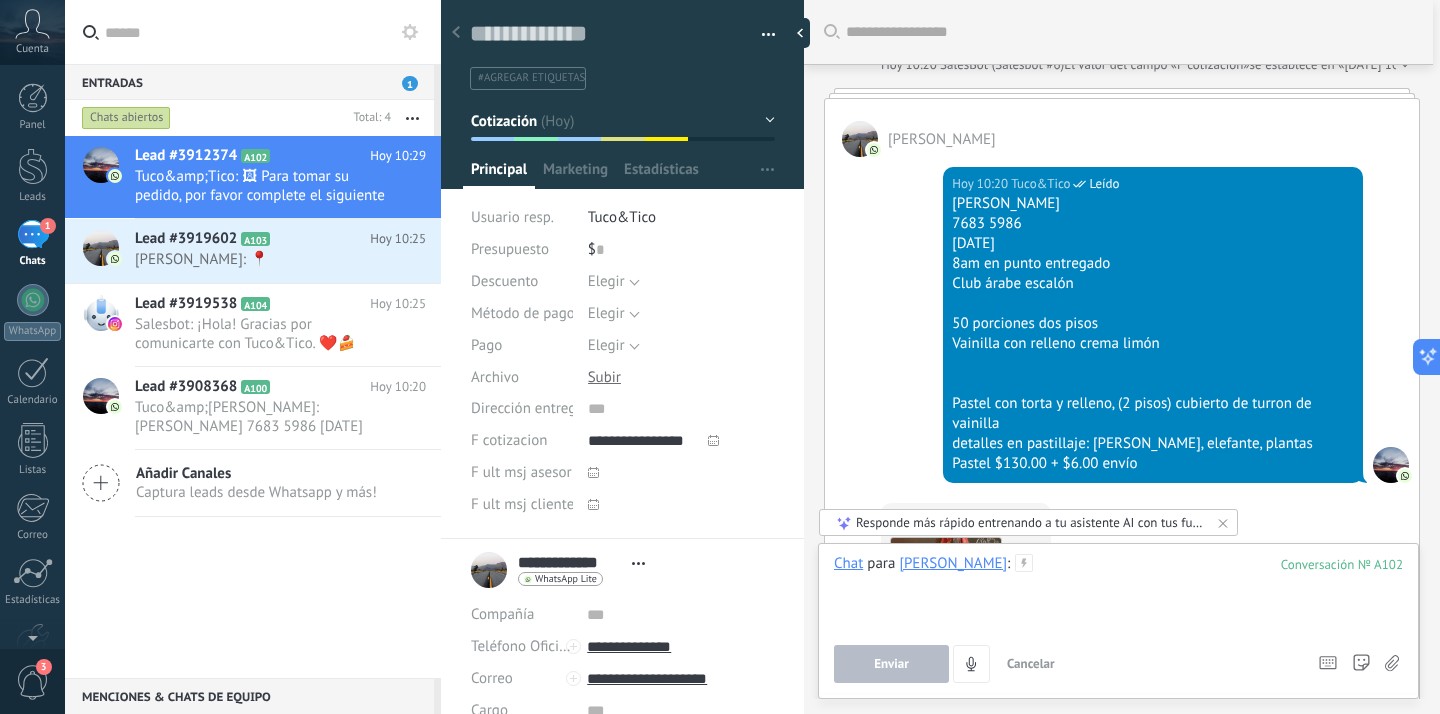 scroll, scrollTop: 345, scrollLeft: 0, axis: vertical 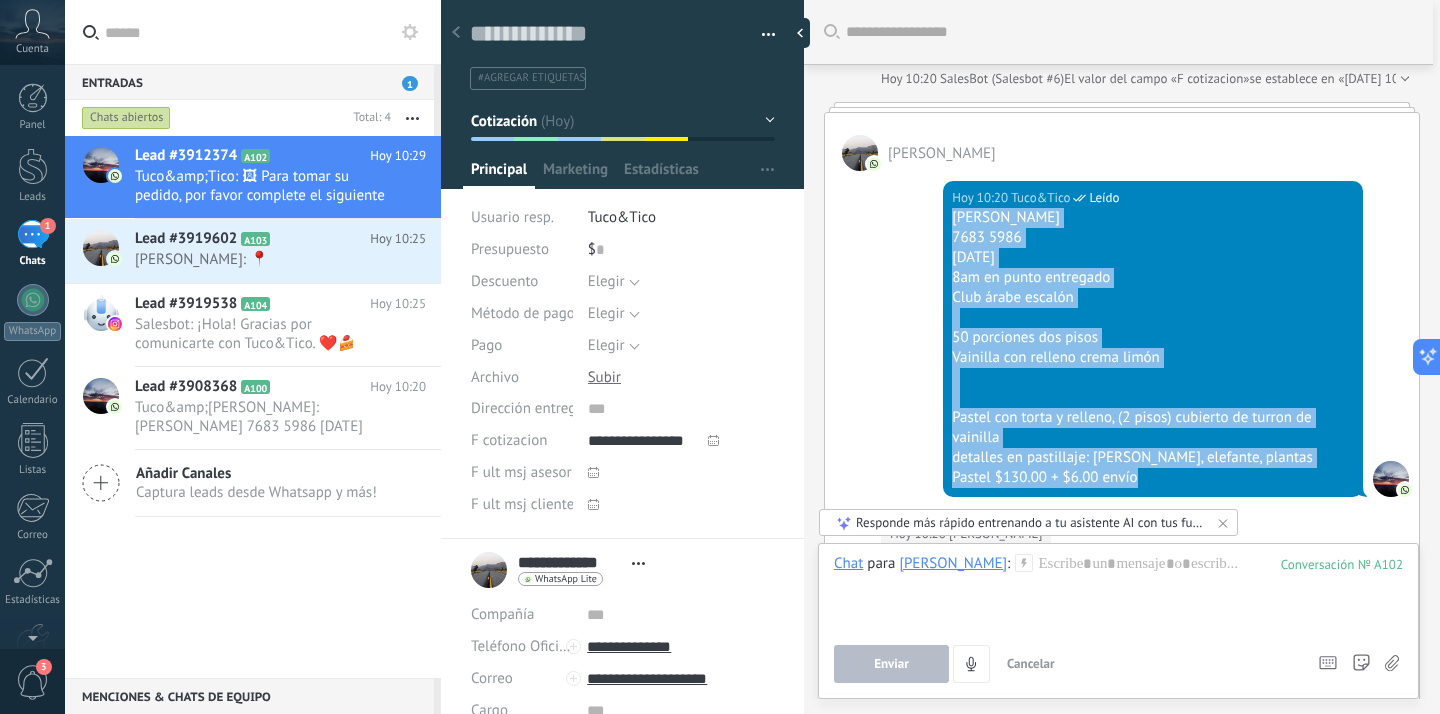 drag, startPoint x: 954, startPoint y: 218, endPoint x: 1193, endPoint y: 470, distance: 347.3111 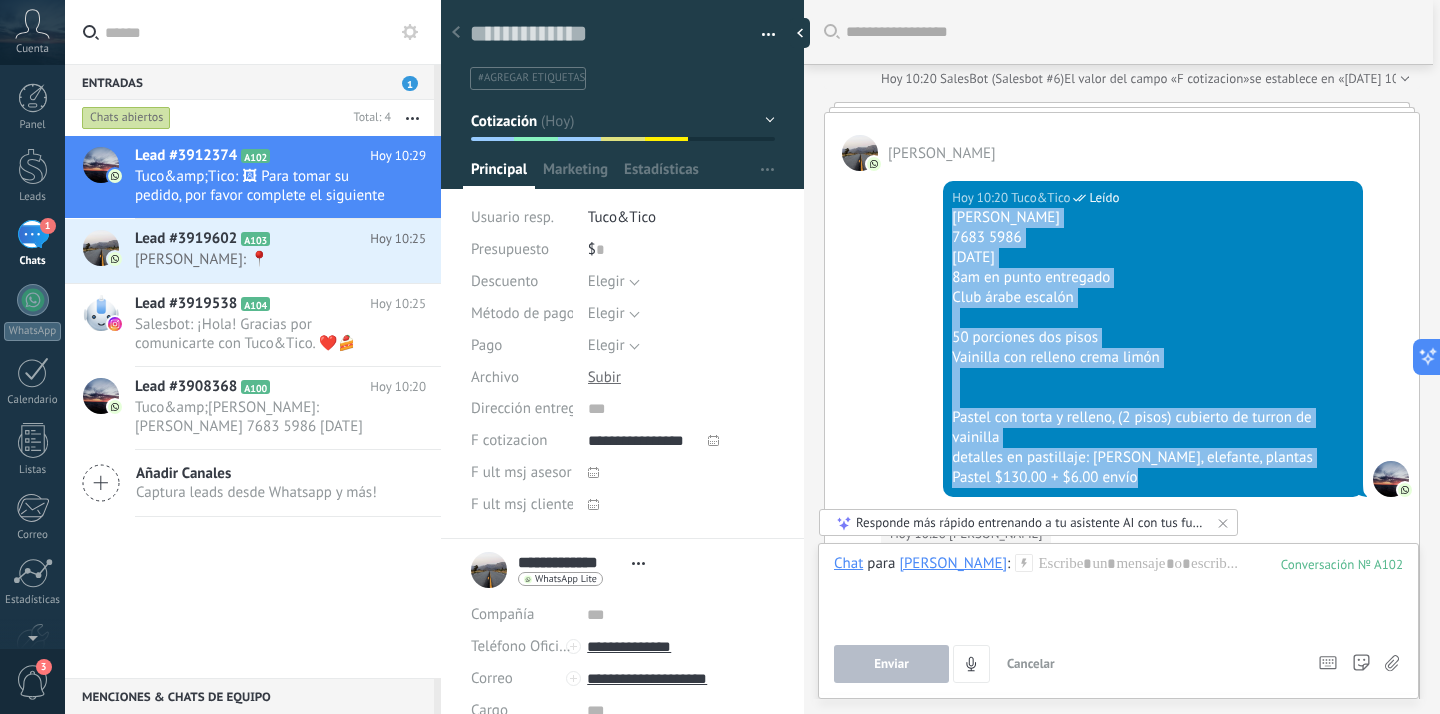 copy on "Sonia Raquel Figueroa eguizabal 7683 5986 Domingo 3 agosto 8am en punto entregado Club árabe escalón   50 porciones dos pisos Vainilla con relleno crema limón     Pastel con torta y relleno, (2 pisos) cubierto de turron de vainilla detalles en pastillaje: leon, elefante, plantas Pastel $130.00 + $6.00 envío" 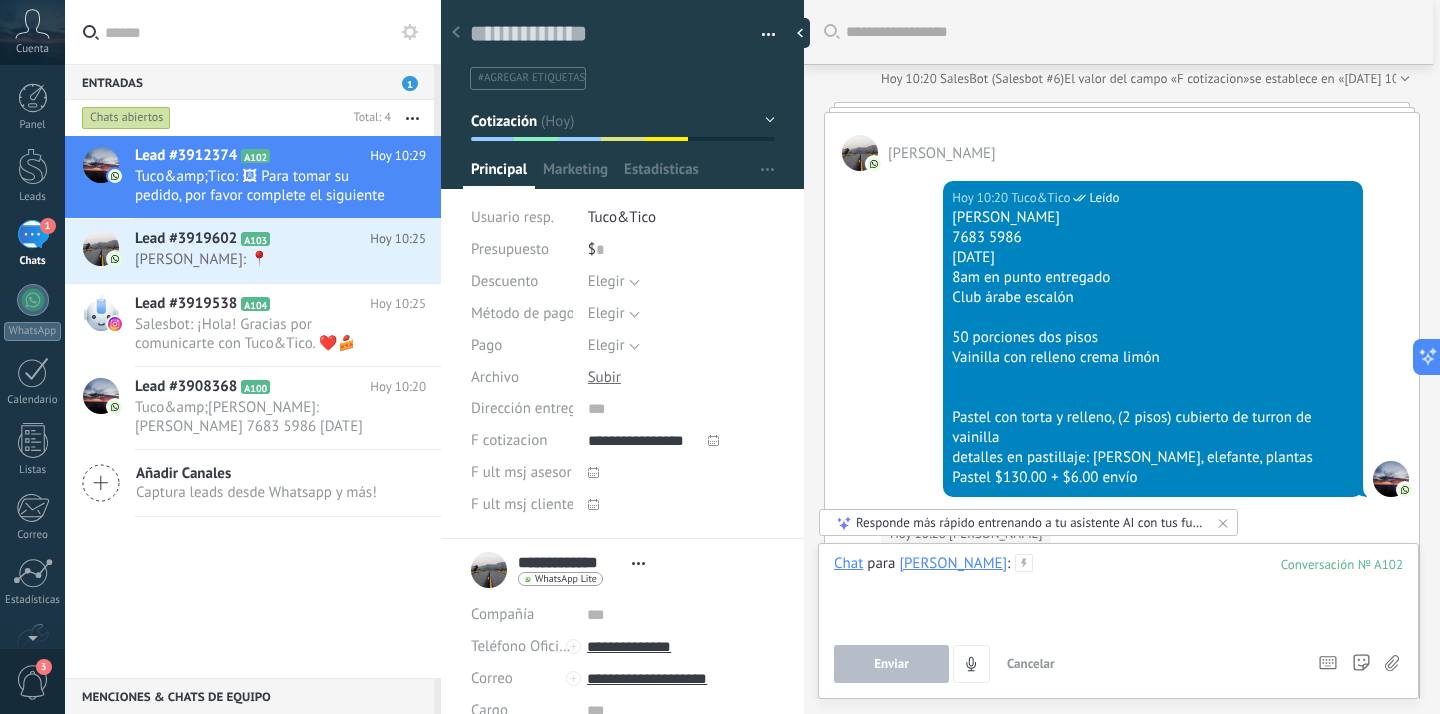 click at bounding box center (1118, 592) 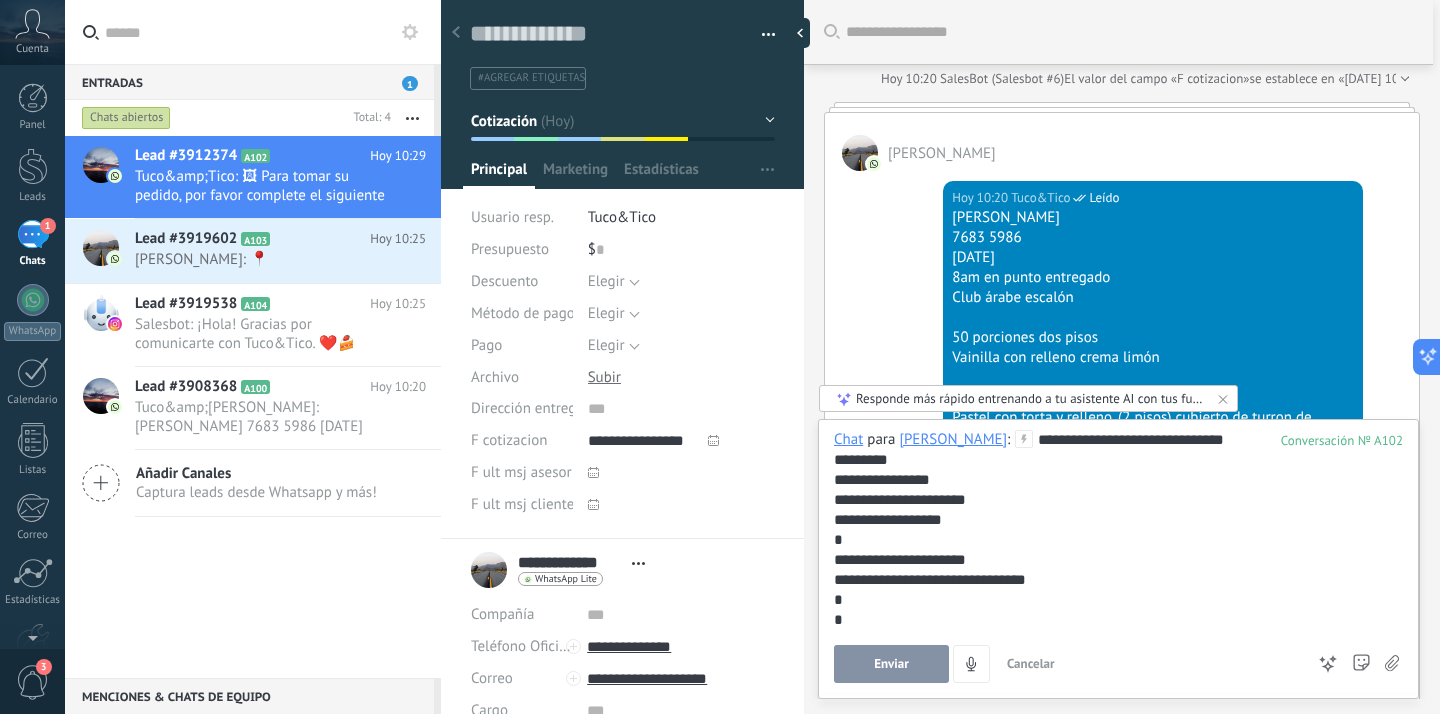 scroll, scrollTop: 80, scrollLeft: 0, axis: vertical 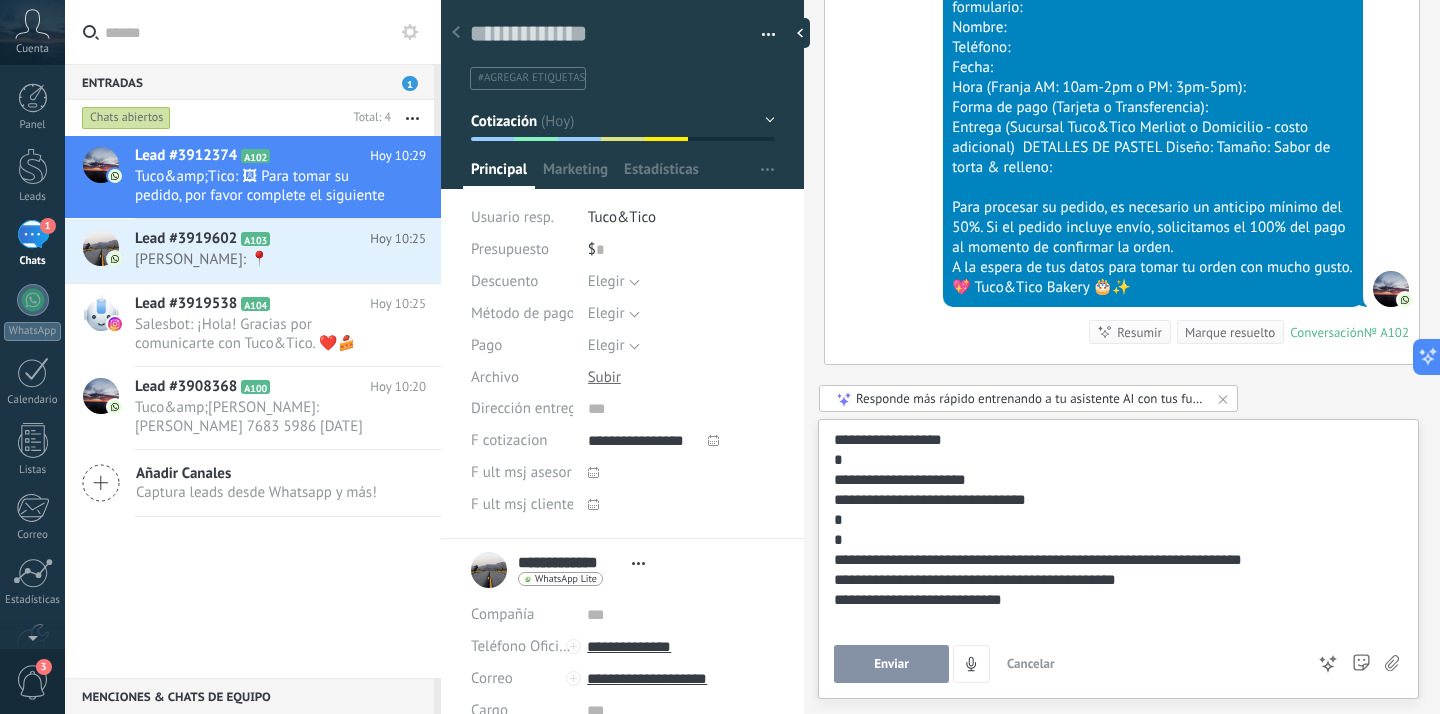 click on "Enviar" at bounding box center (891, 664) 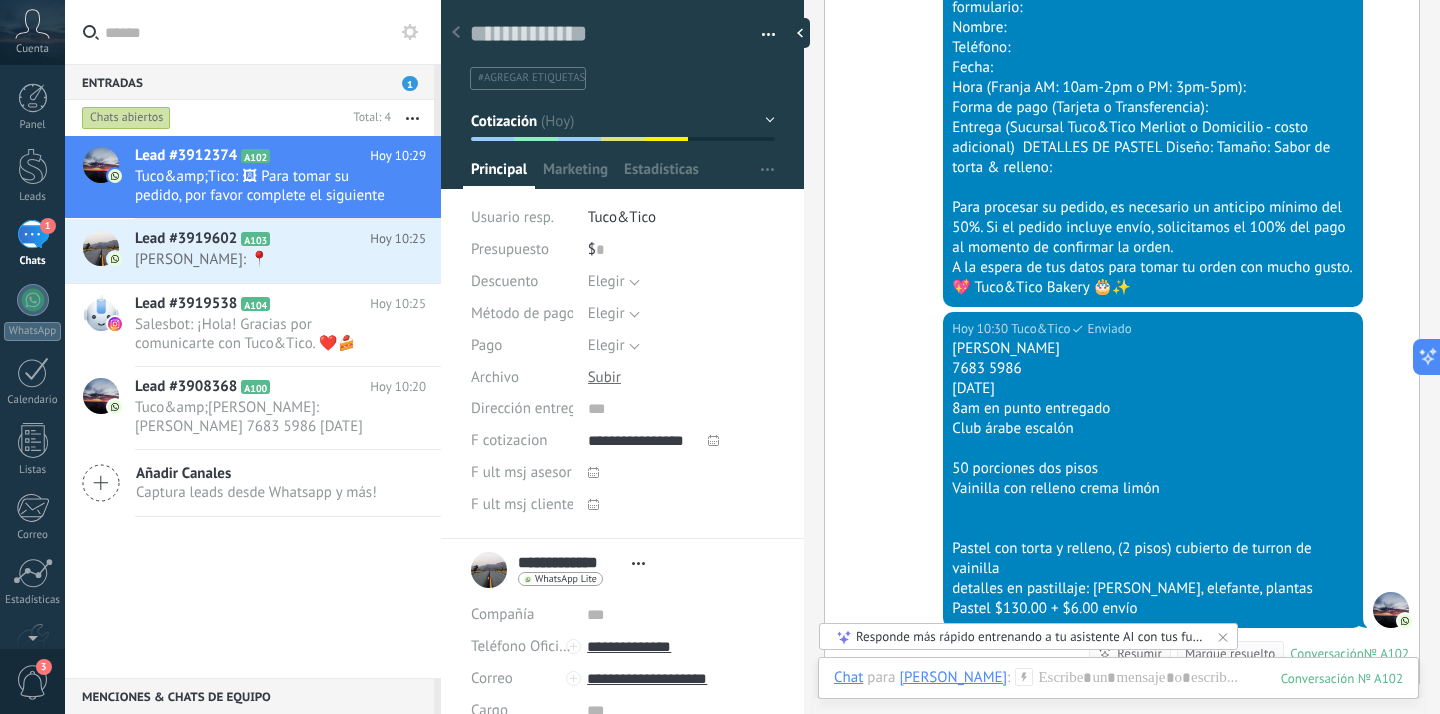scroll, scrollTop: 2325, scrollLeft: 0, axis: vertical 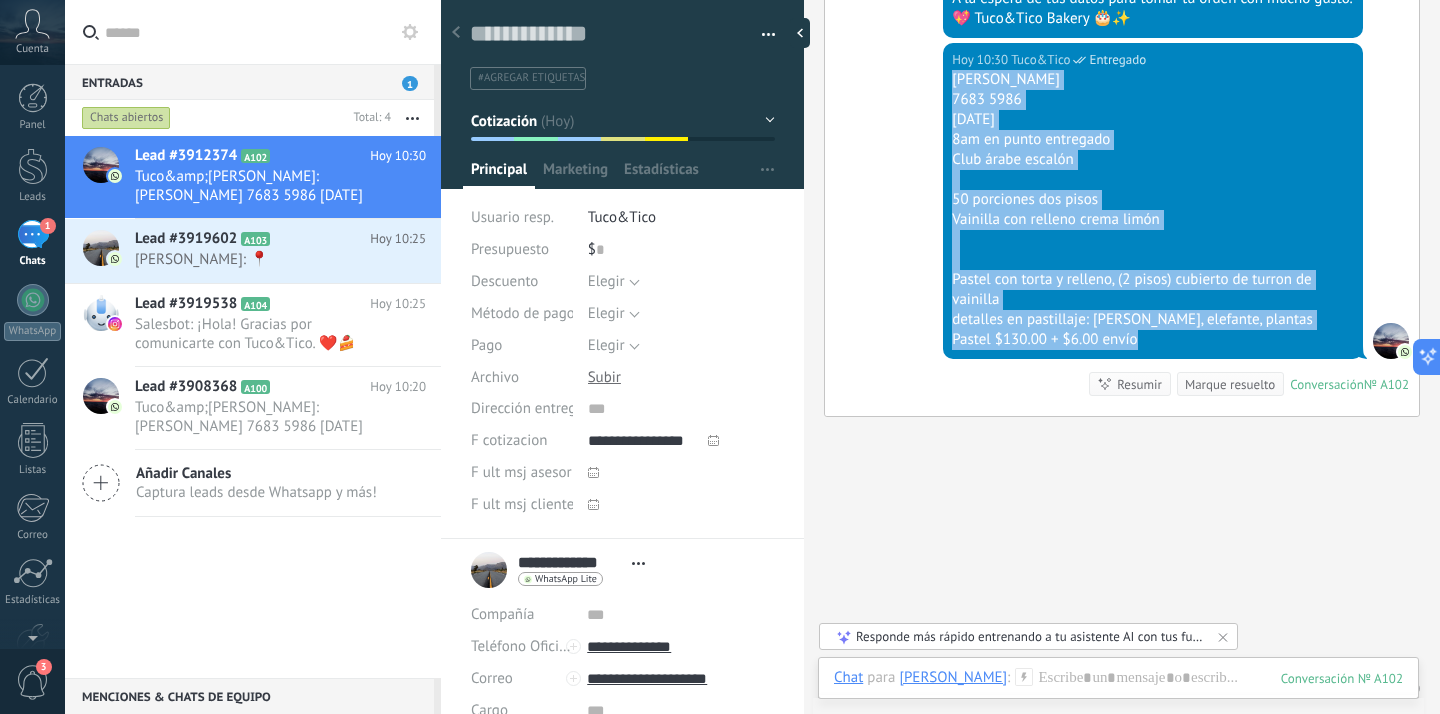 drag, startPoint x: 1169, startPoint y: 346, endPoint x: 951, endPoint y: 84, distance: 340.83426 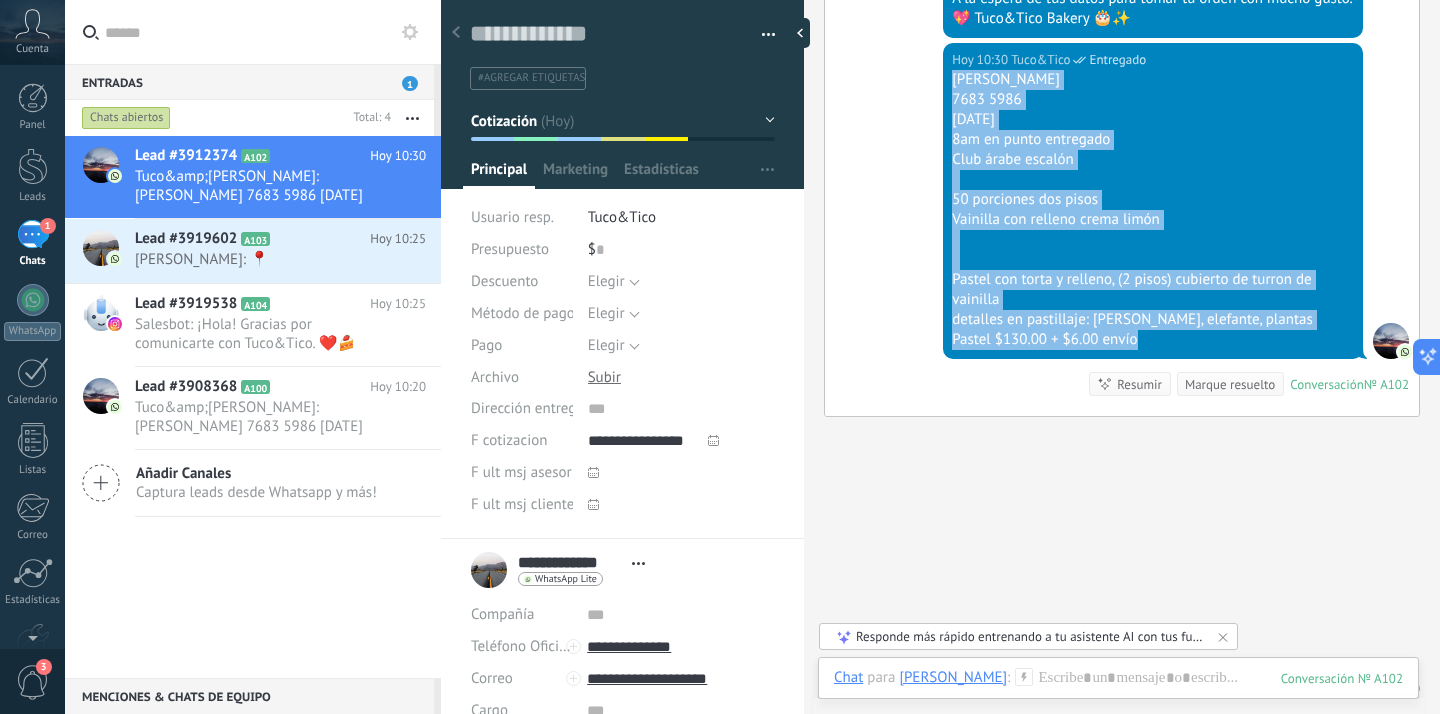 click on "Sonia Raquel Figueroa eguizabal 7683 5986 Domingo 3 agosto 8am en punto entregado Club árabe escalón   50 porciones dos pisos Vainilla con relleno crema limón     Pastel con torta y relleno, (2 pisos) cubierto de turron de vainilla detalles en pastillaje: leon, elefante, plantas Pastel $130.00 + $6.00 envío" at bounding box center (1153, 210) 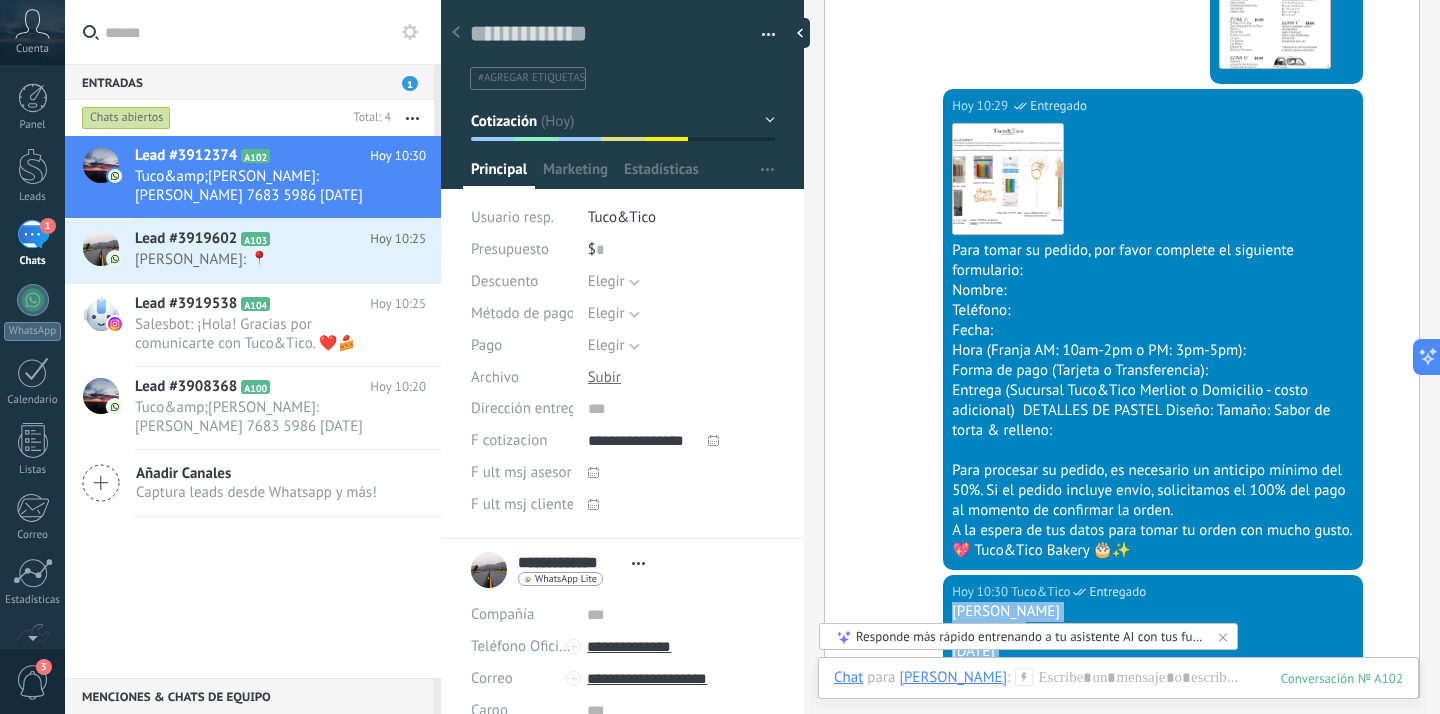 scroll, scrollTop: 1804, scrollLeft: 0, axis: vertical 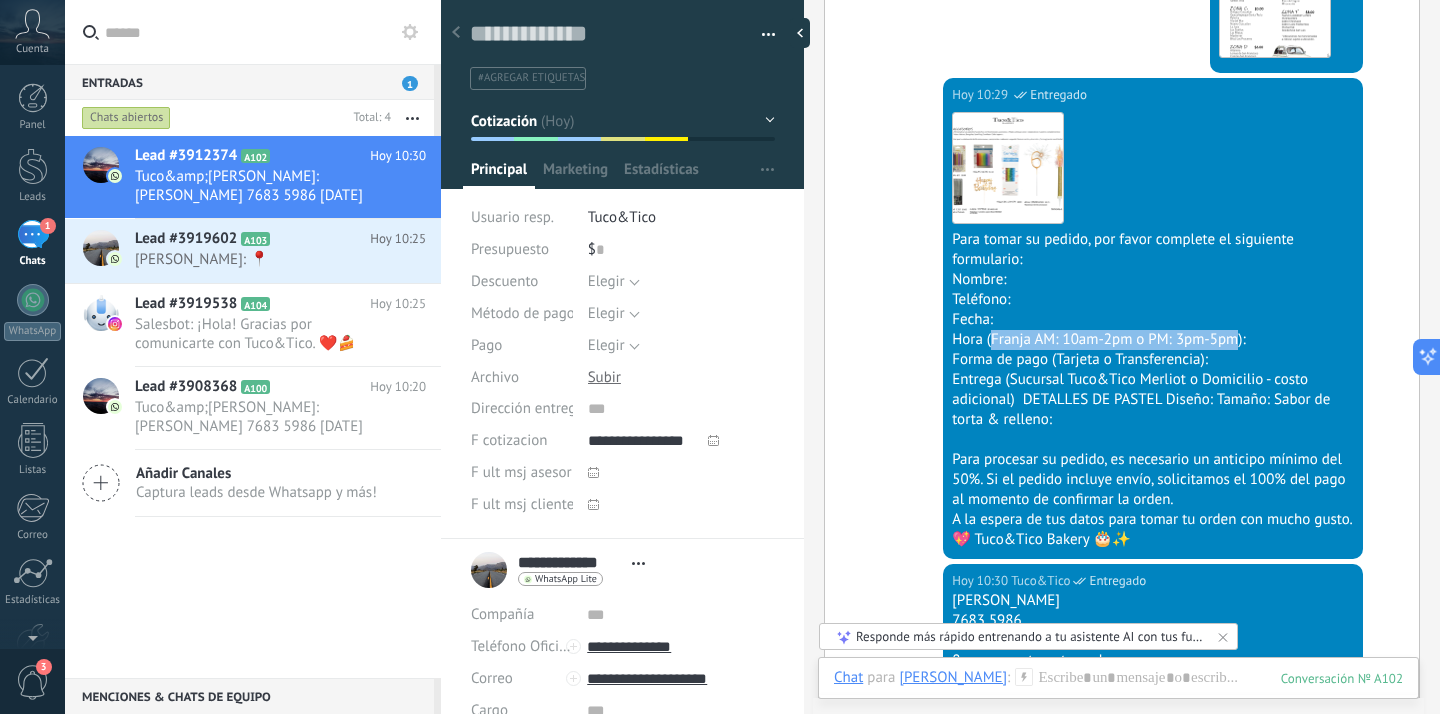 drag, startPoint x: 990, startPoint y: 339, endPoint x: 1235, endPoint y: 330, distance: 245.16525 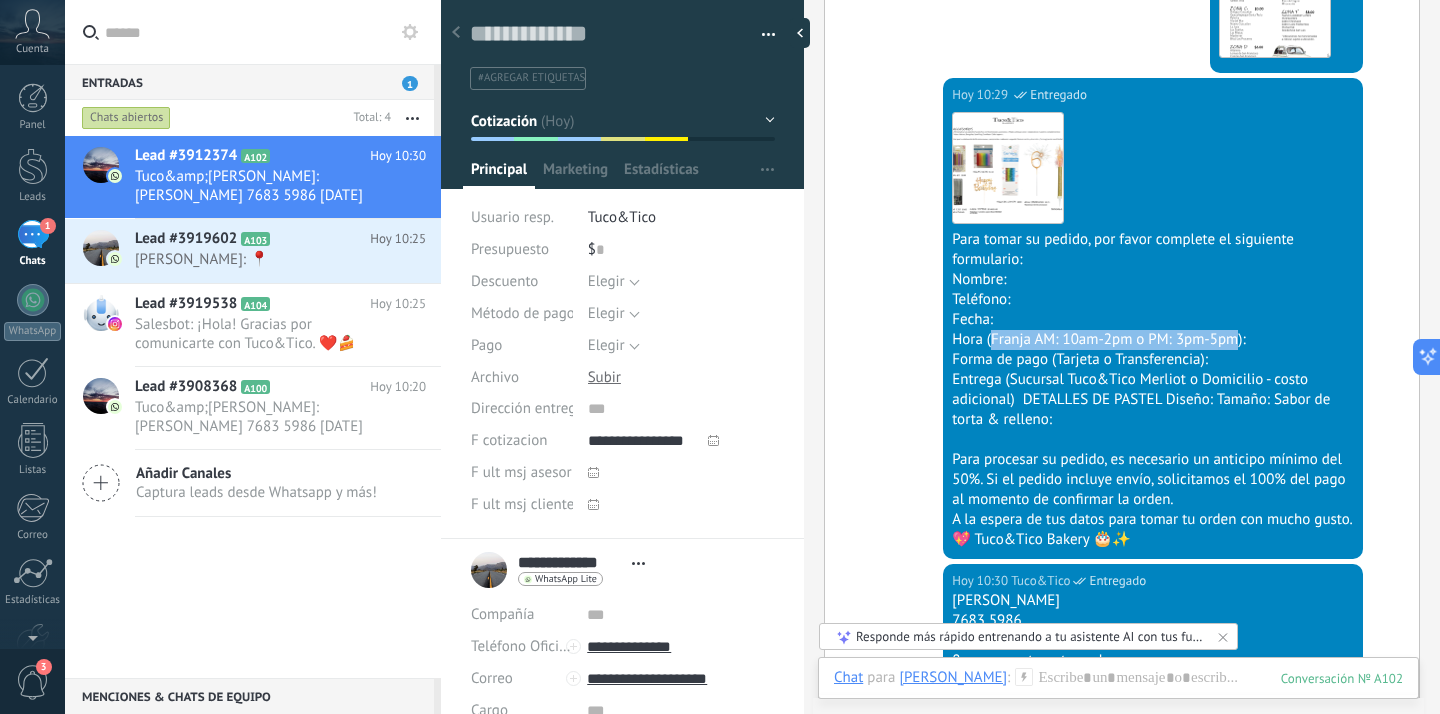 click on "Hora (Franja AM: 10am-2pm o PM: 3pm-5pm):" at bounding box center (1153, 340) 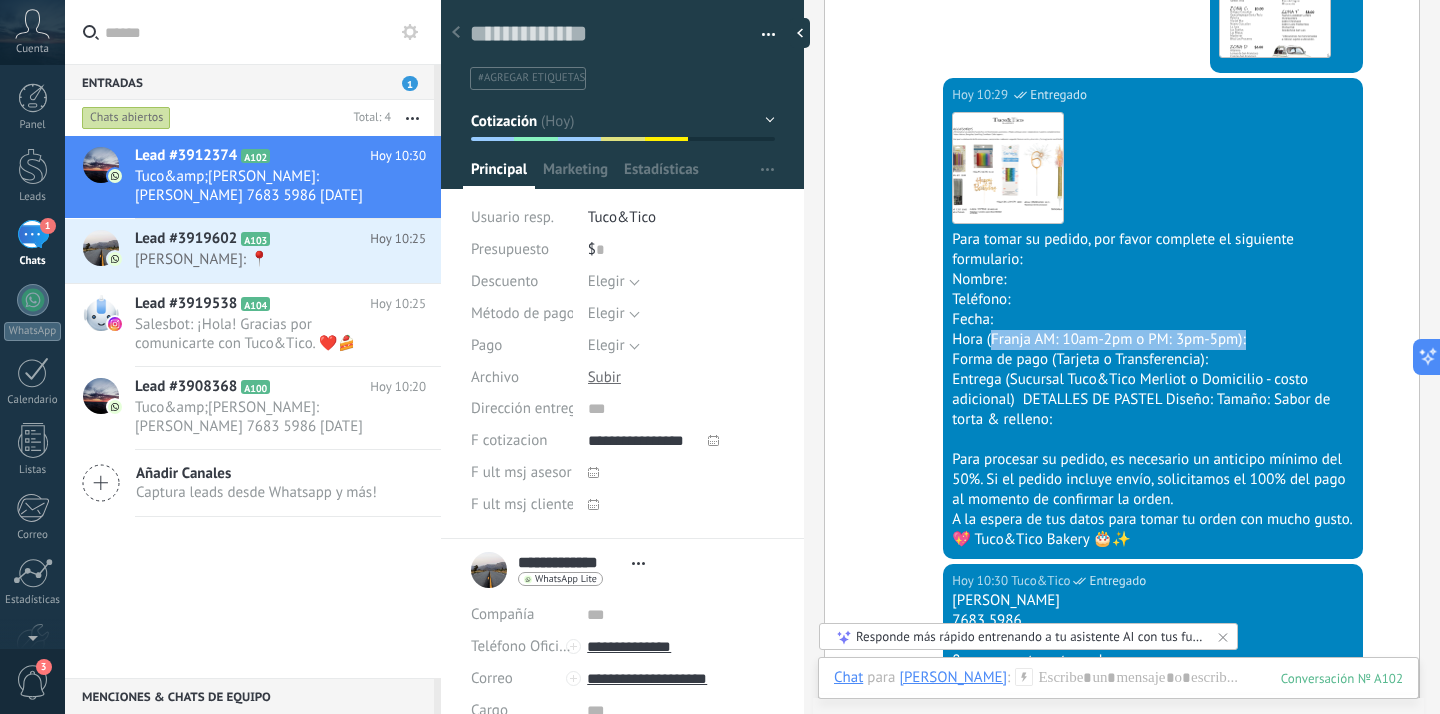 drag, startPoint x: 988, startPoint y: 340, endPoint x: 1260, endPoint y: 342, distance: 272.00735 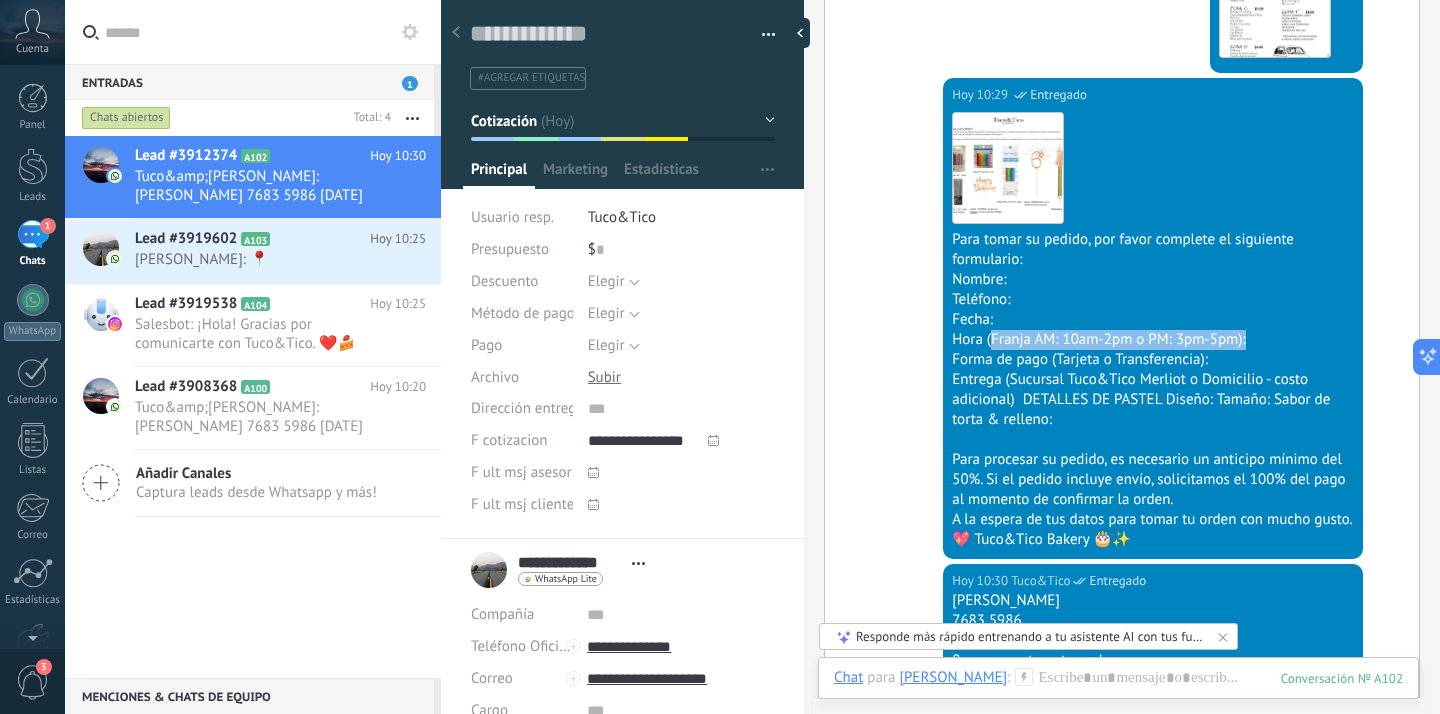 click on "Hora (Franja AM: 10am-2pm o PM: 3pm-5pm):" at bounding box center (1153, 340) 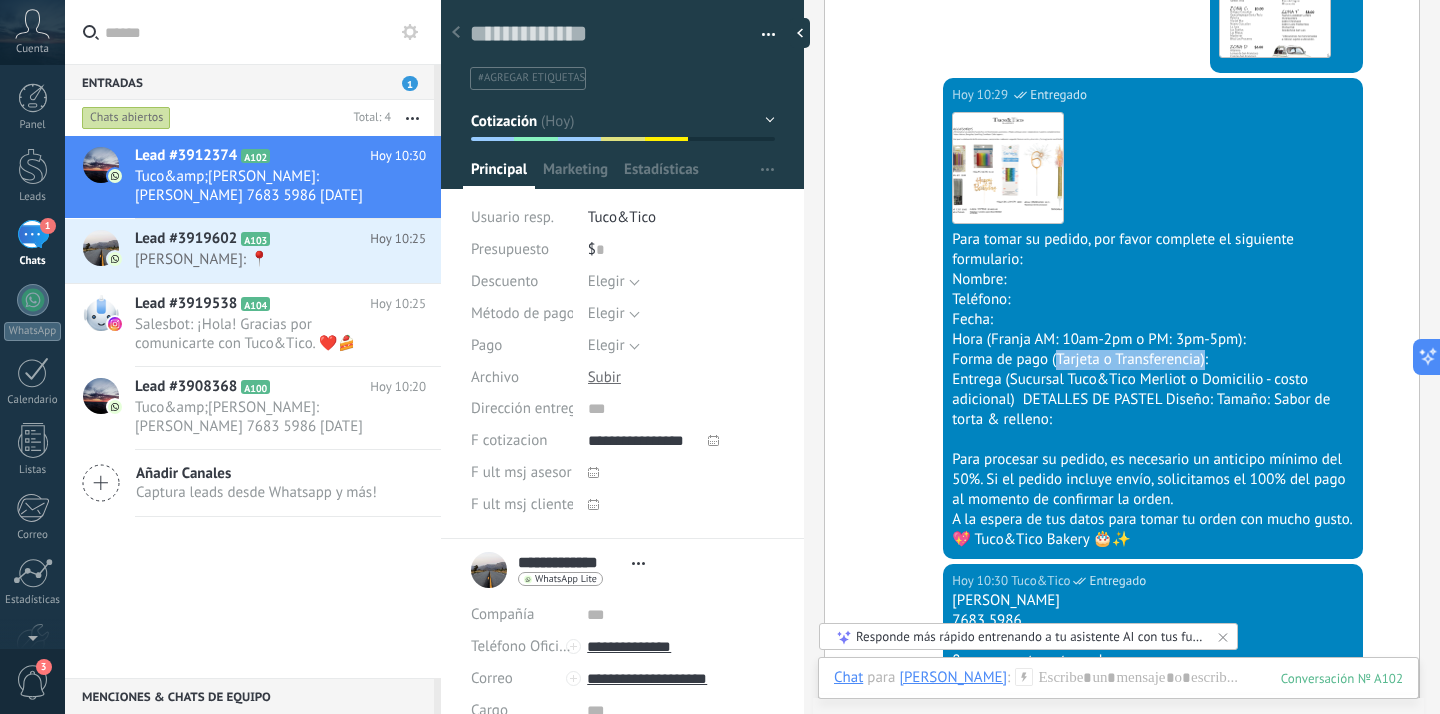 drag, startPoint x: 1054, startPoint y: 360, endPoint x: 1203, endPoint y: 360, distance: 149 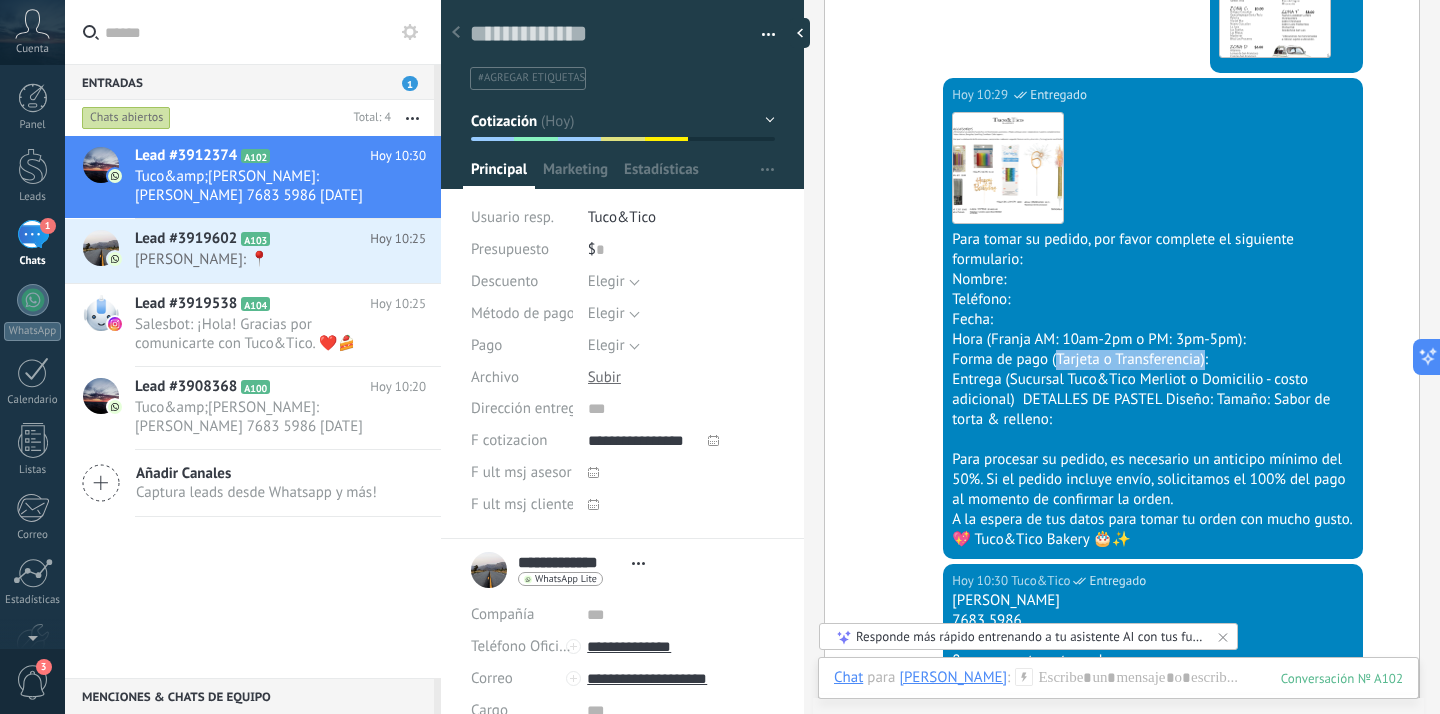 click on "Forma de pago (Tarjeta o Transferencia):" at bounding box center [1153, 360] 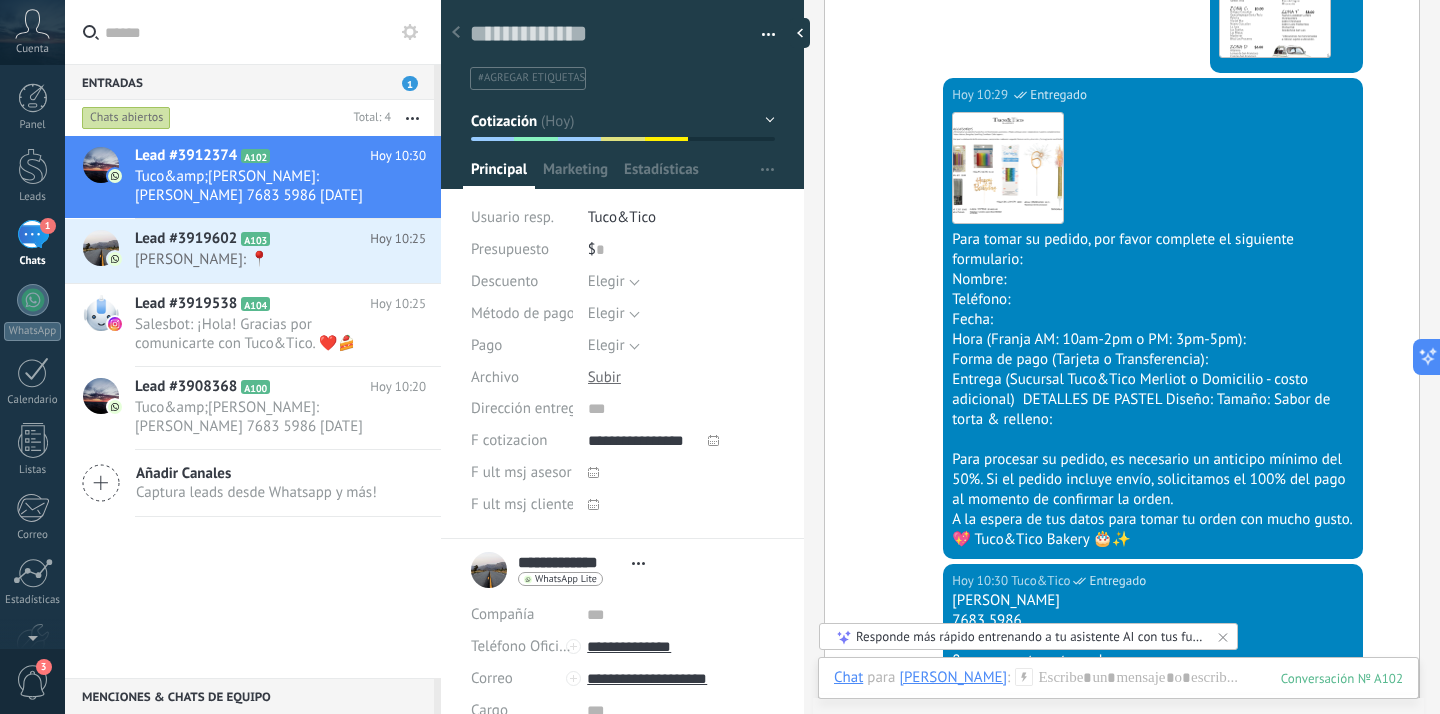 drag, startPoint x: 1209, startPoint y: 361, endPoint x: 1051, endPoint y: 369, distance: 158.20241 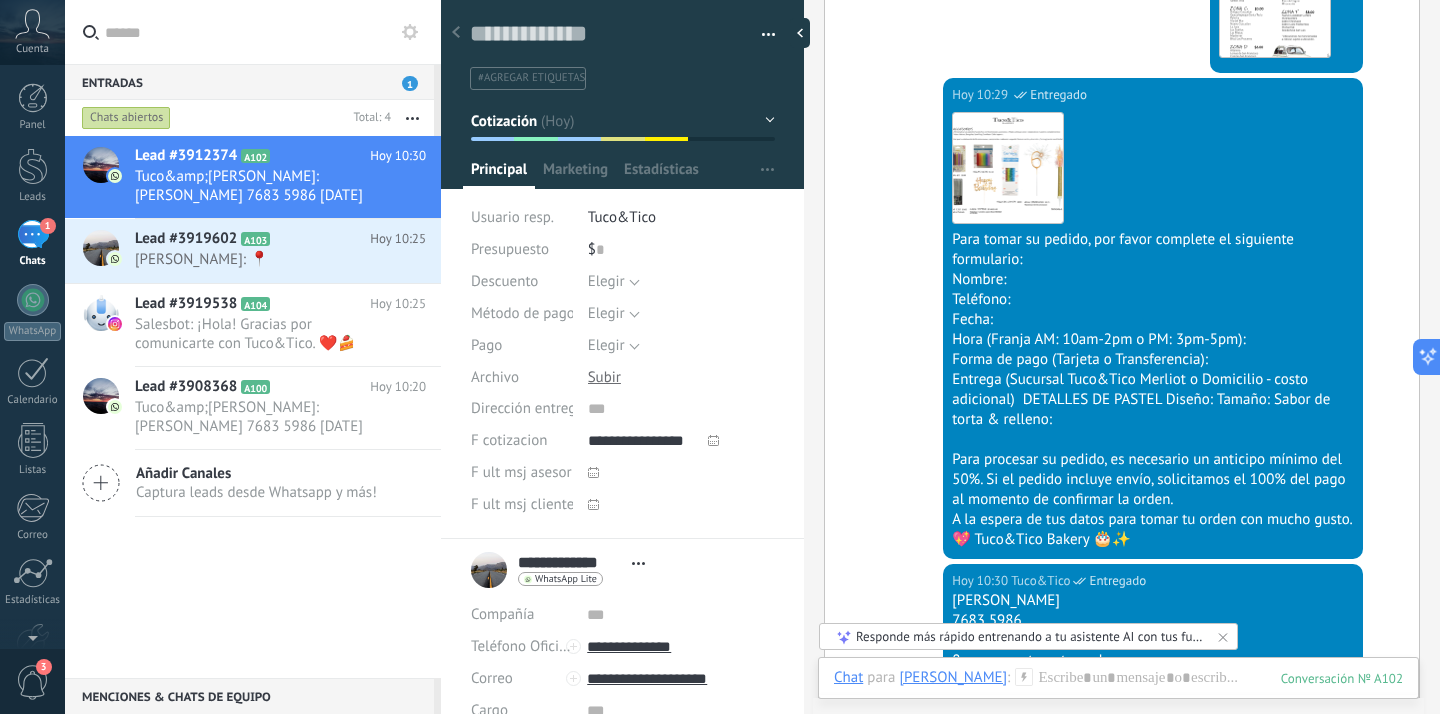 click on "Forma de pago (Tarjeta o Transferencia):" at bounding box center [1153, 360] 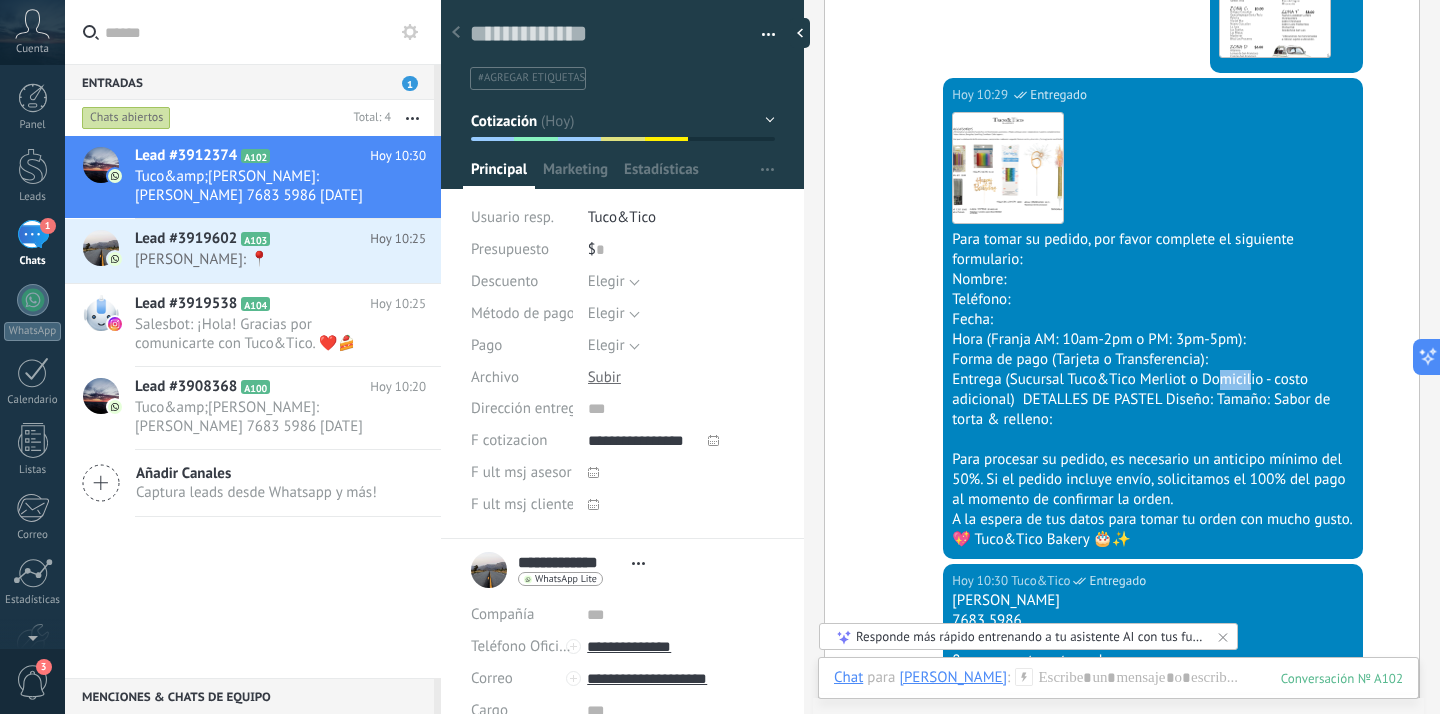 drag, startPoint x: 1218, startPoint y: 377, endPoint x: 1251, endPoint y: 380, distance: 33.13608 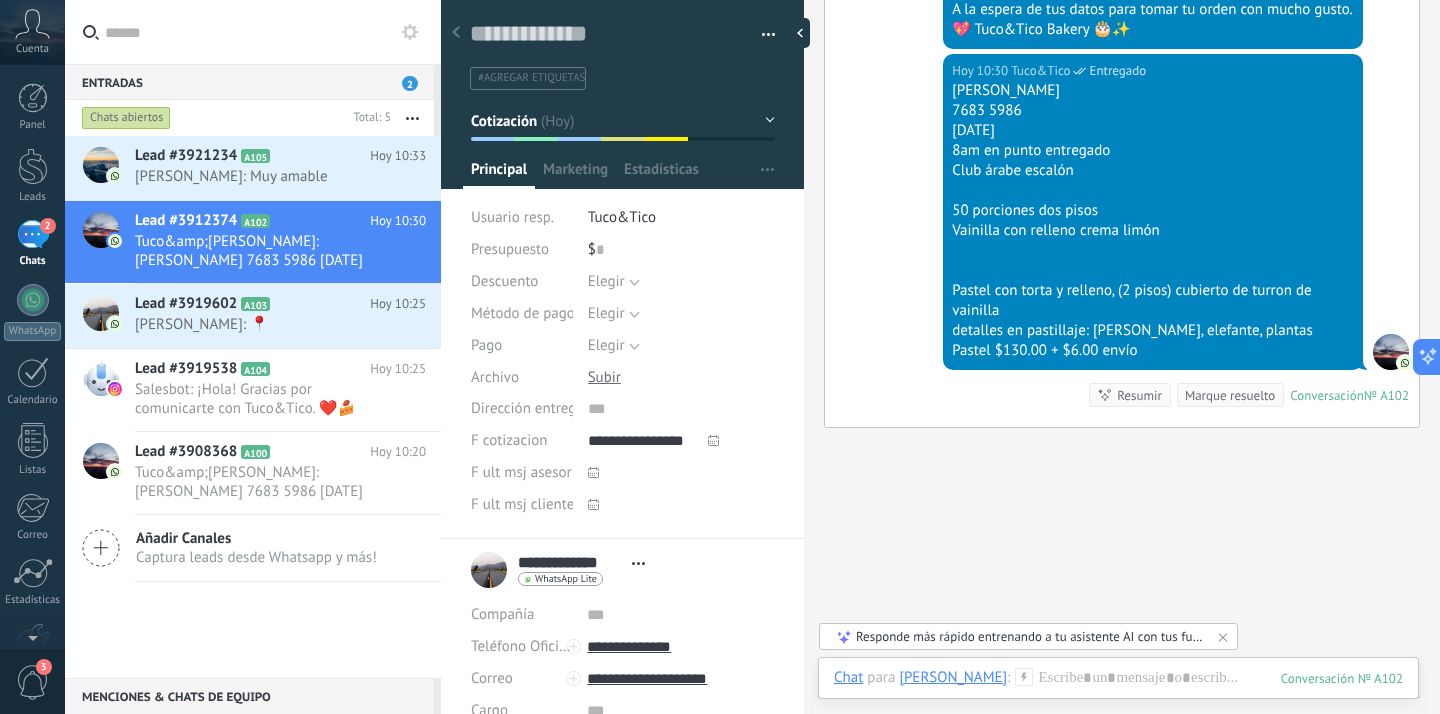 scroll, scrollTop: 2327, scrollLeft: 0, axis: vertical 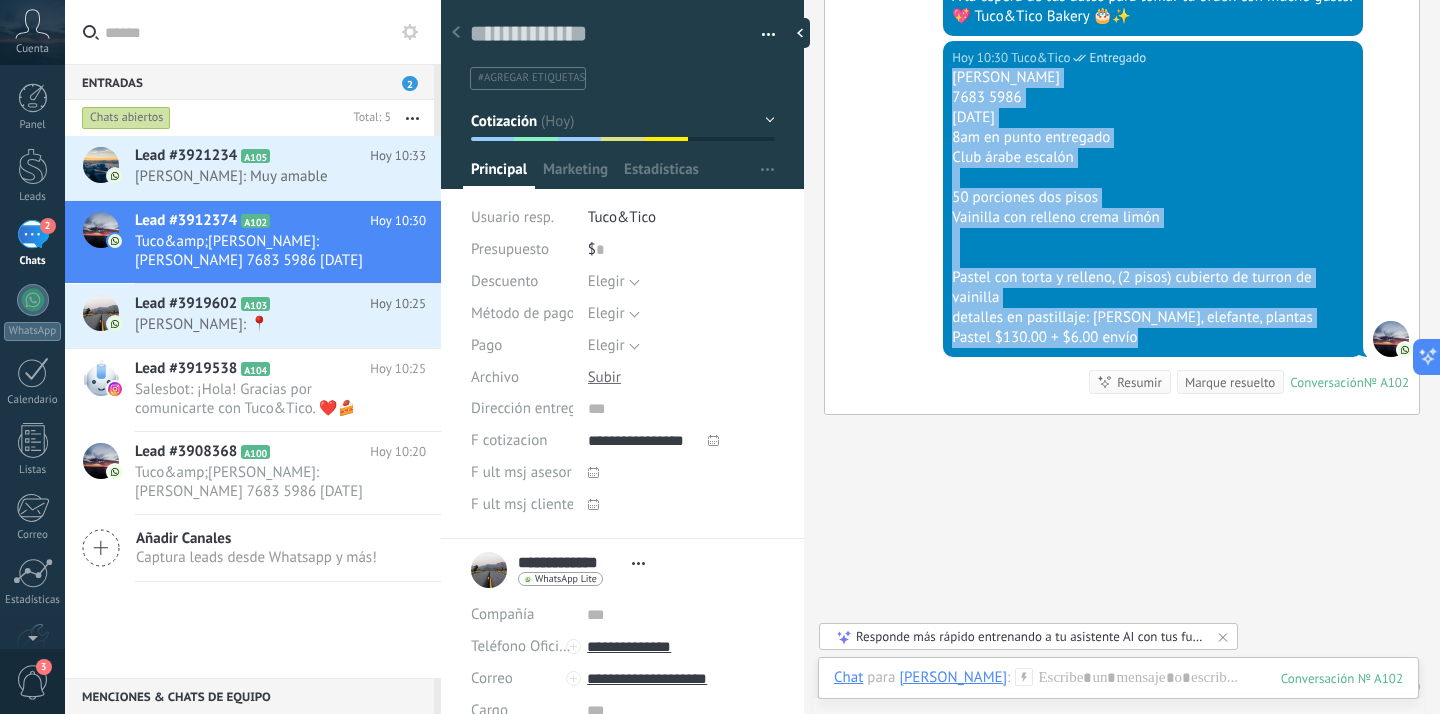 drag, startPoint x: 949, startPoint y: 80, endPoint x: 1195, endPoint y: 356, distance: 369.7188 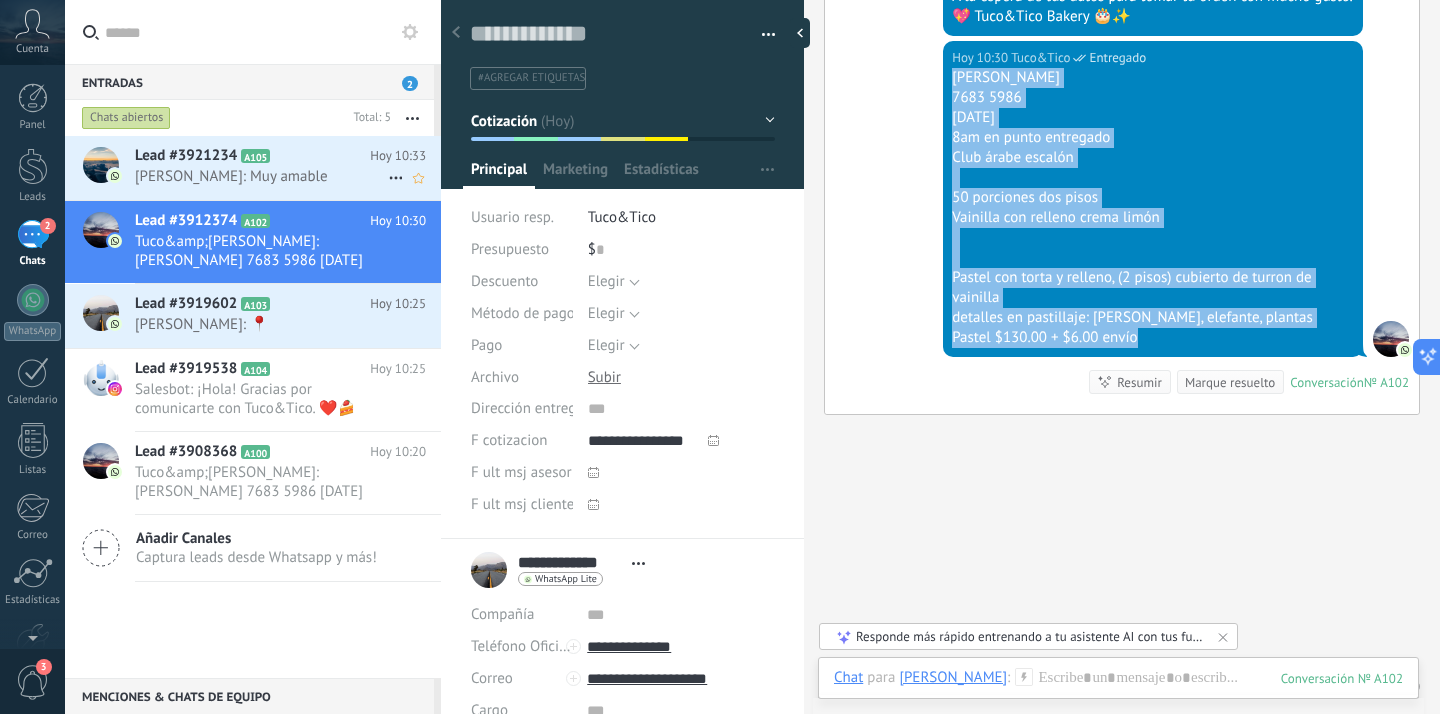 click on "Johnny Ferman: Muy amable" at bounding box center (261, 176) 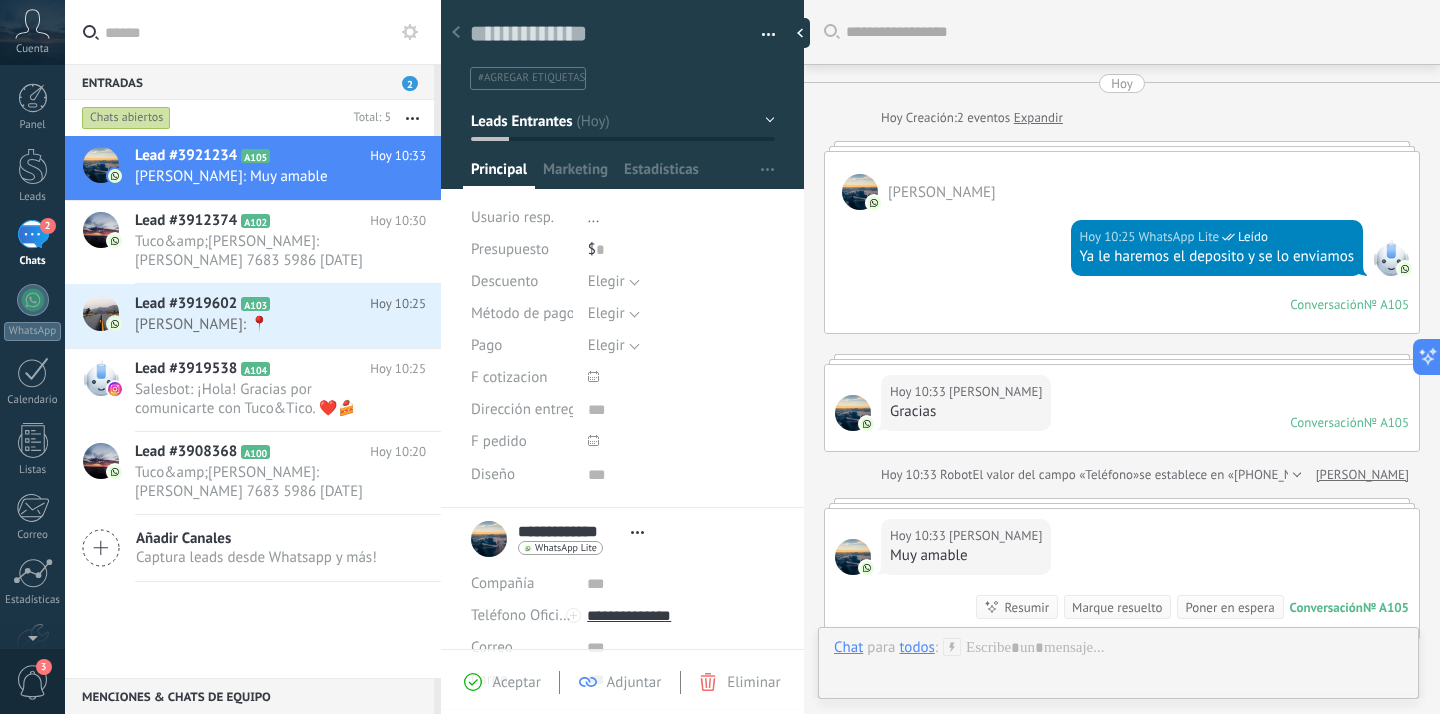 scroll, scrollTop: 20, scrollLeft: 0, axis: vertical 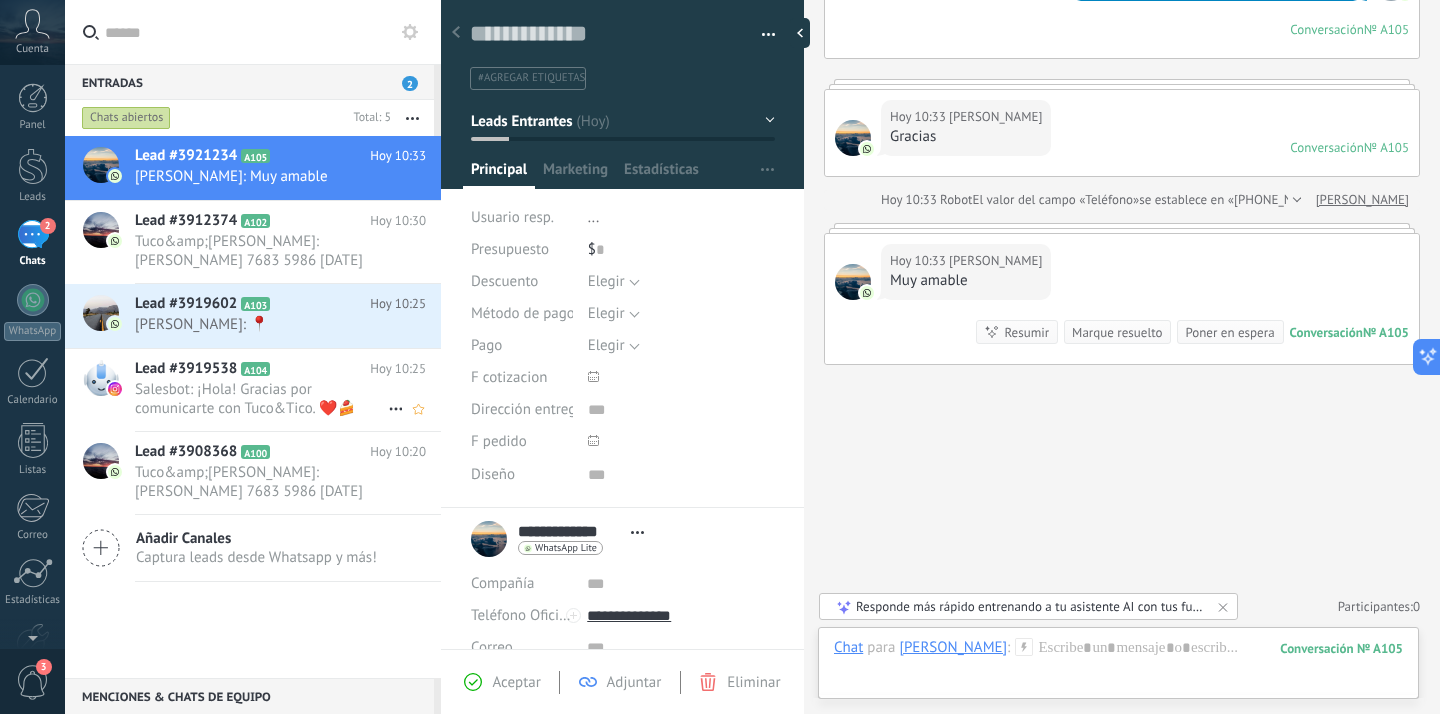 click on "Lead #3919538
A104
Hoy 10:25
Salesbot: ¡Hola! Gracias por comunicarte con Tuco&Tico. ❤️🍰
Estamos respondiendo los mensajes en orden de llegada y pronto atenderemos tu consulta.
¡Gracias por escribirnos y por elegirnos! ✨😊" at bounding box center [288, 390] 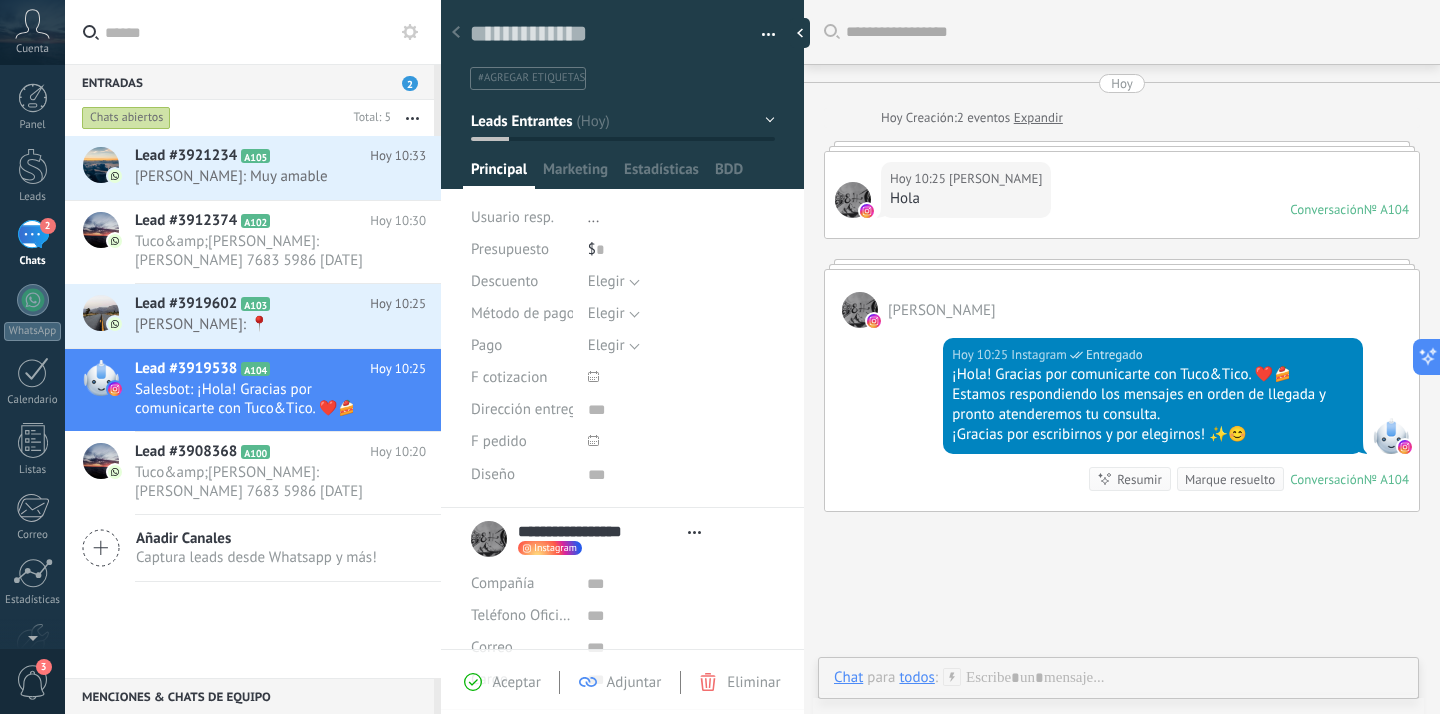 scroll, scrollTop: 20, scrollLeft: 0, axis: vertical 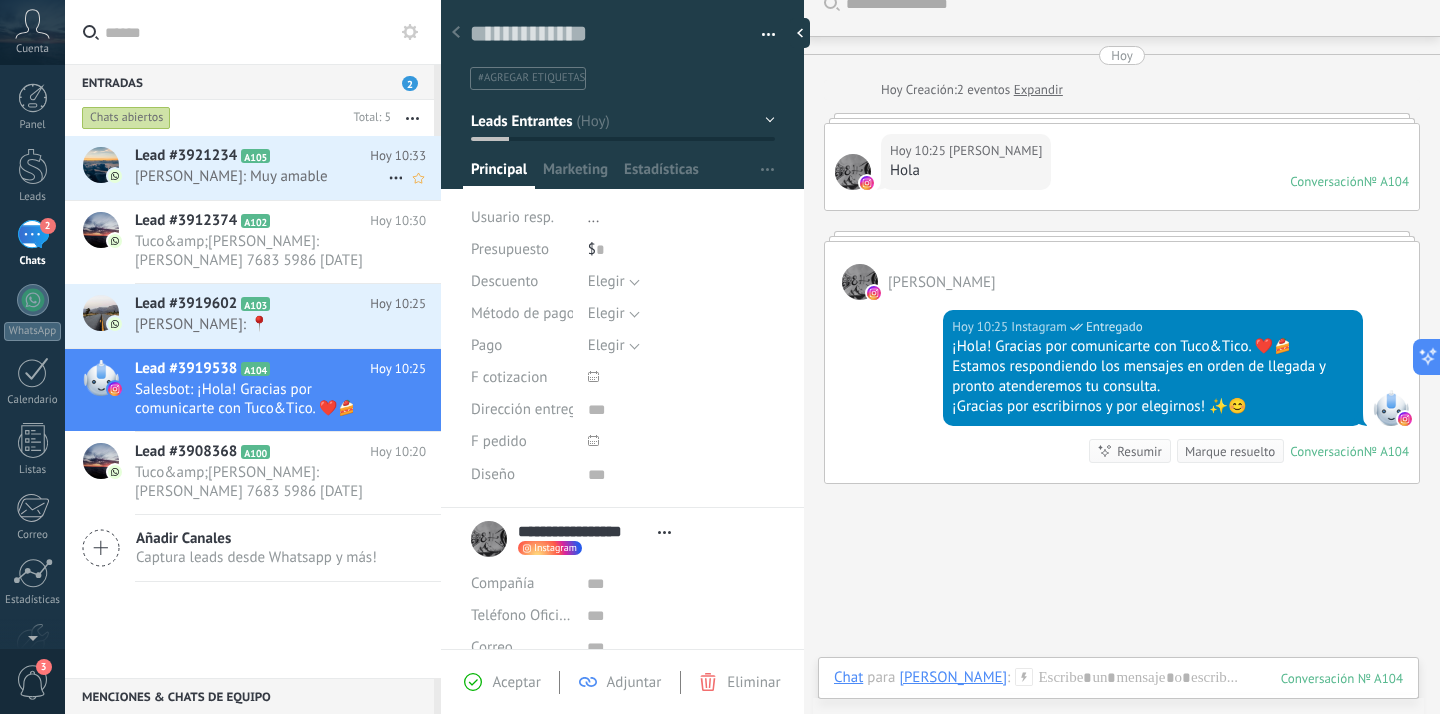 click 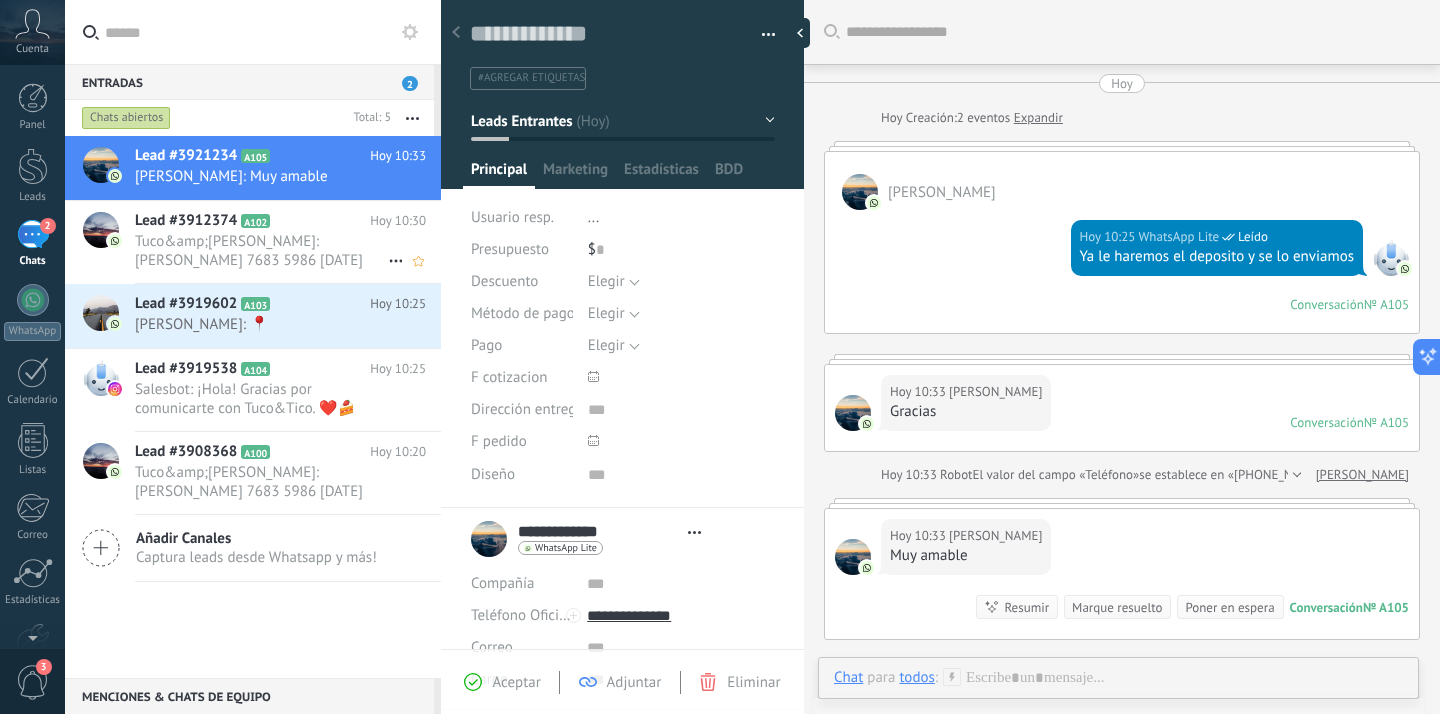 scroll, scrollTop: 20, scrollLeft: 0, axis: vertical 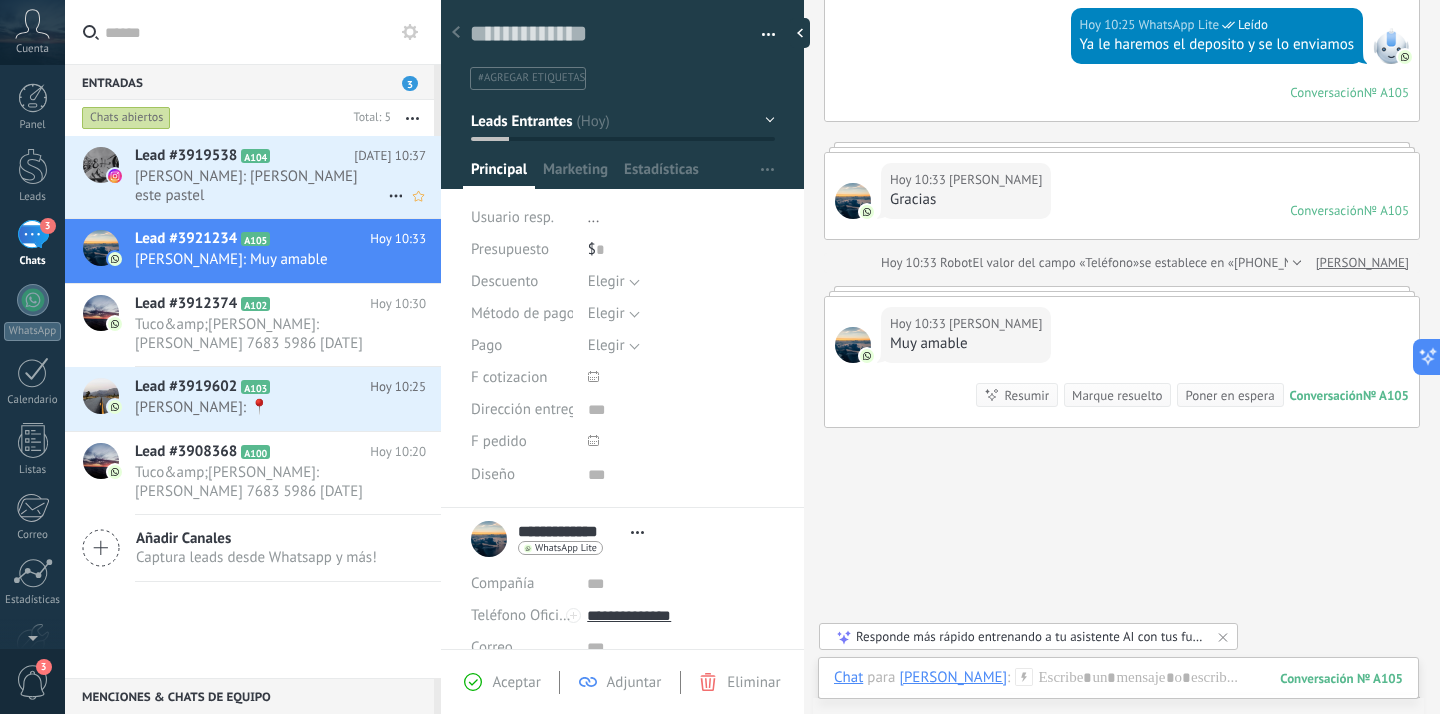 click on "Lead #3919538
A104
Hoy 10:37
Anderson Martínez: Quiero cotizar este pastel" at bounding box center (288, 177) 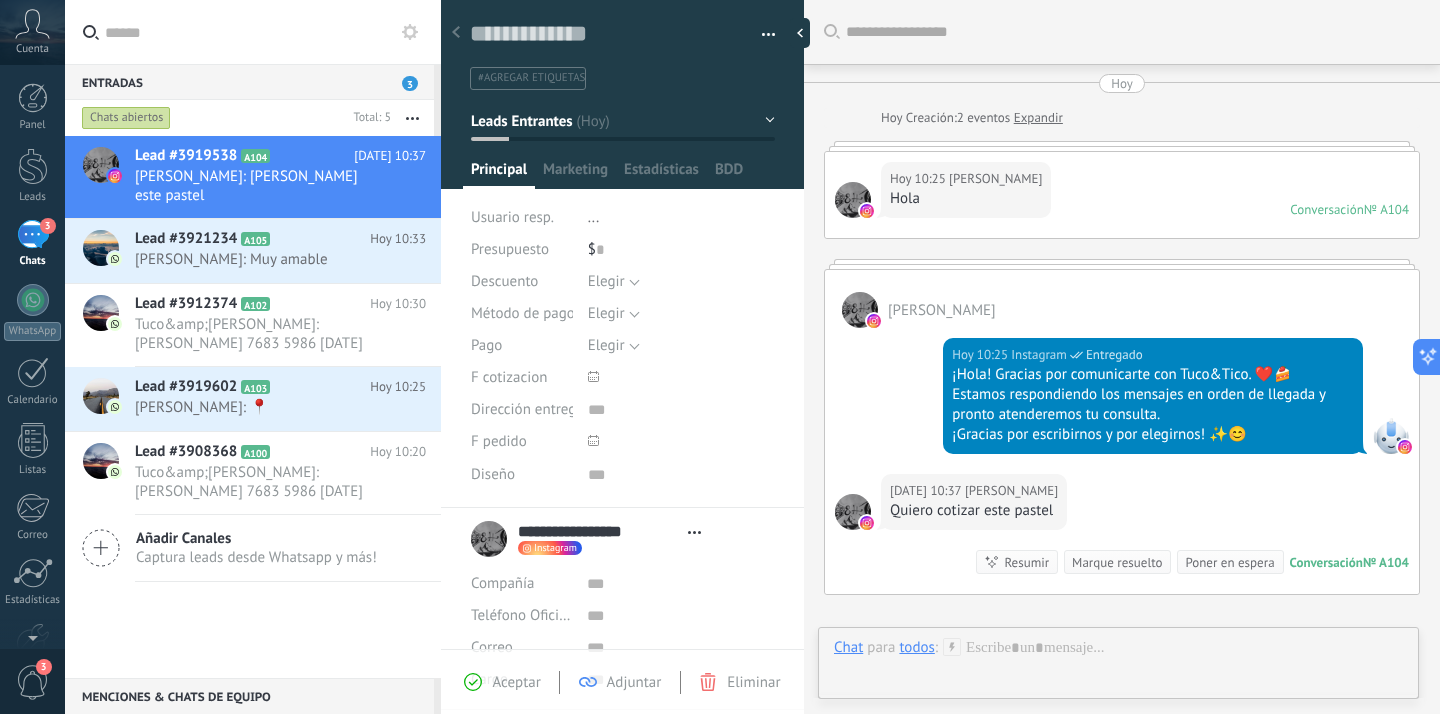 type on "***" 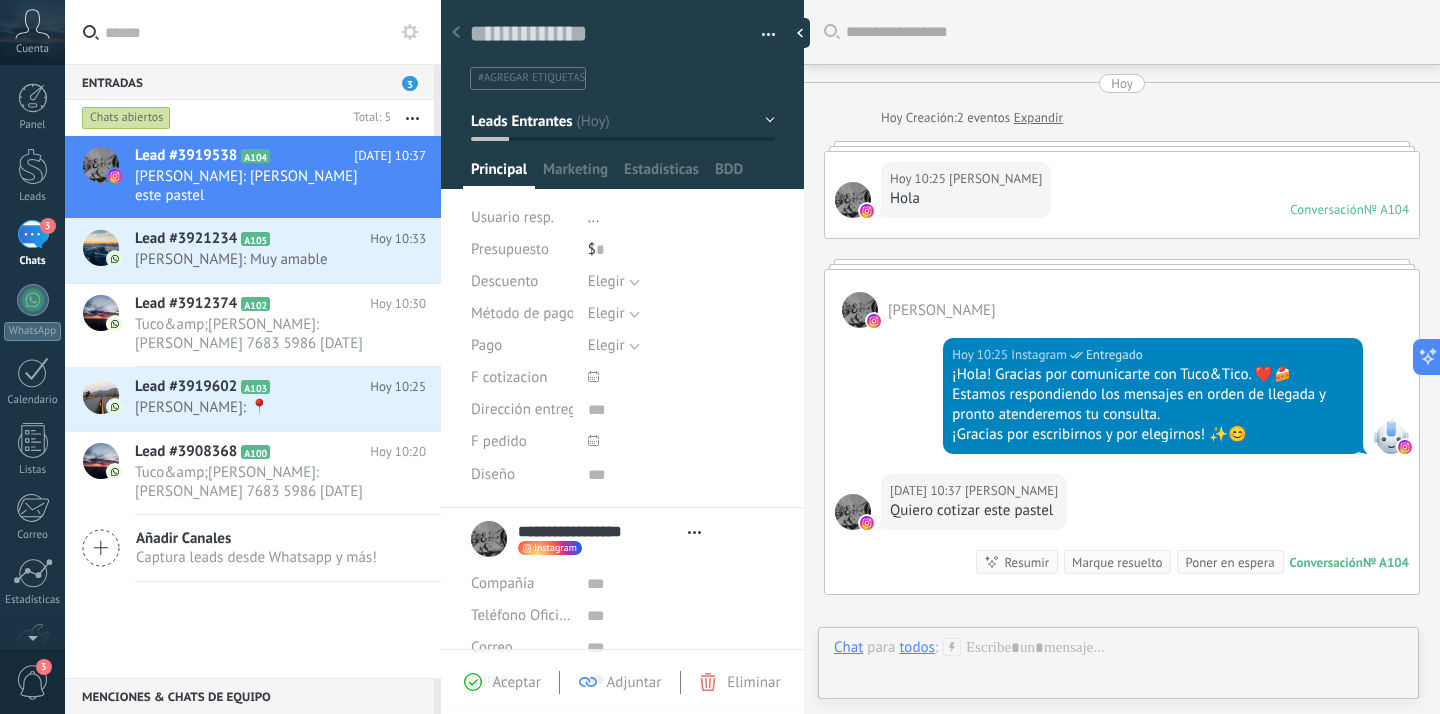 scroll, scrollTop: 20, scrollLeft: 0, axis: vertical 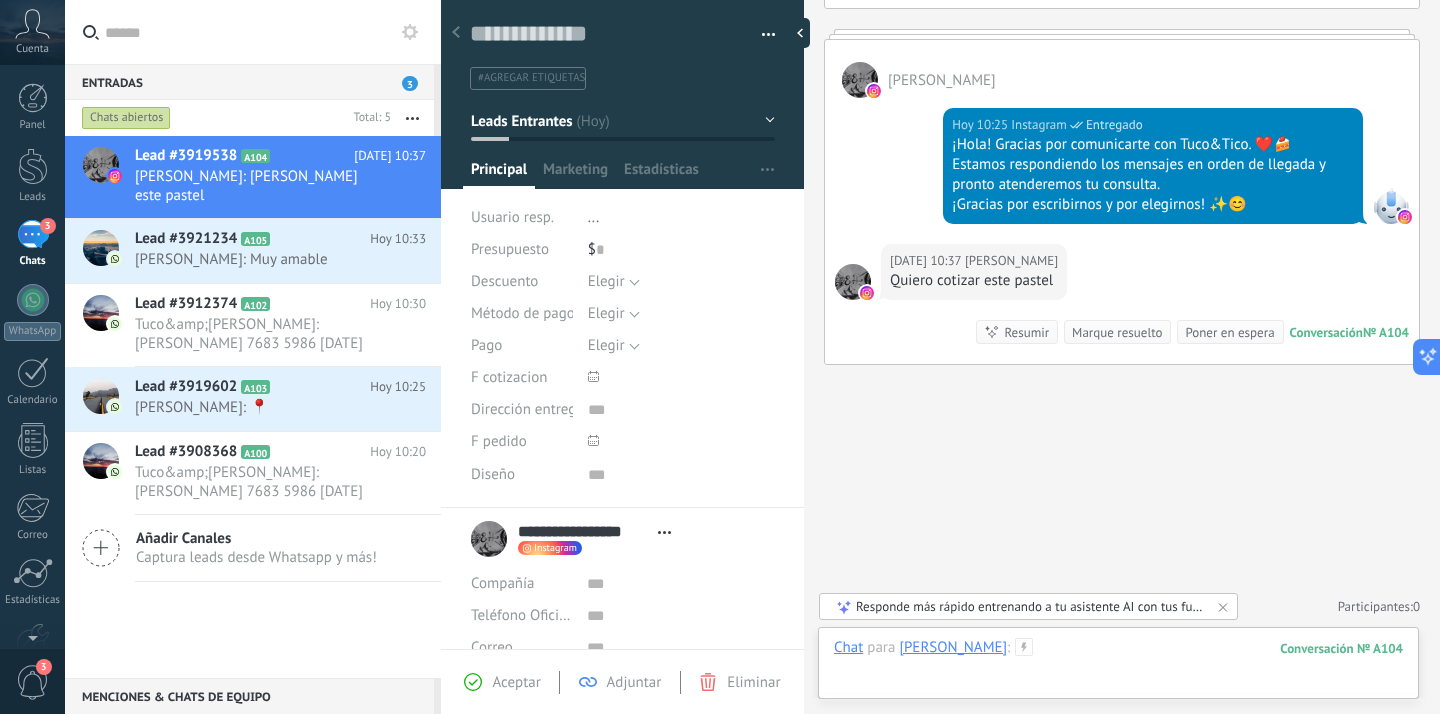 click at bounding box center [1118, 668] 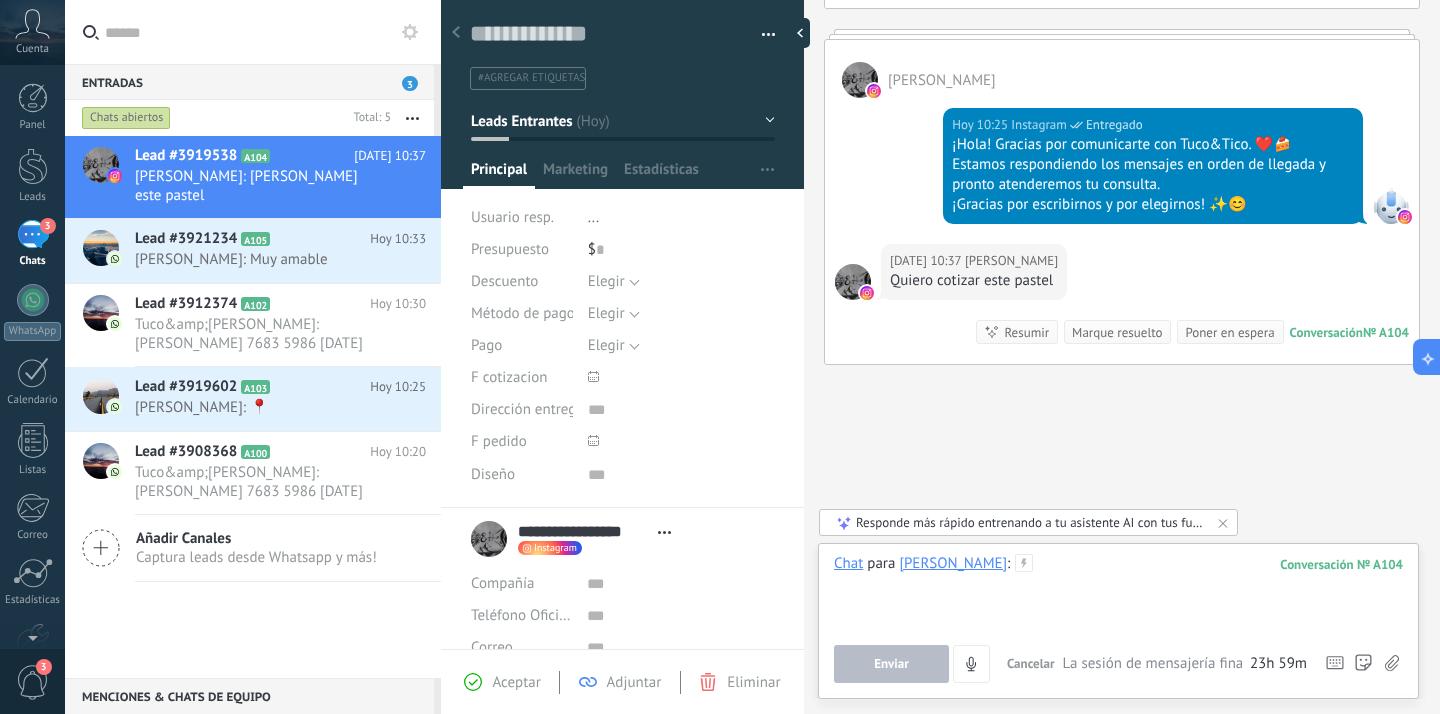 paste 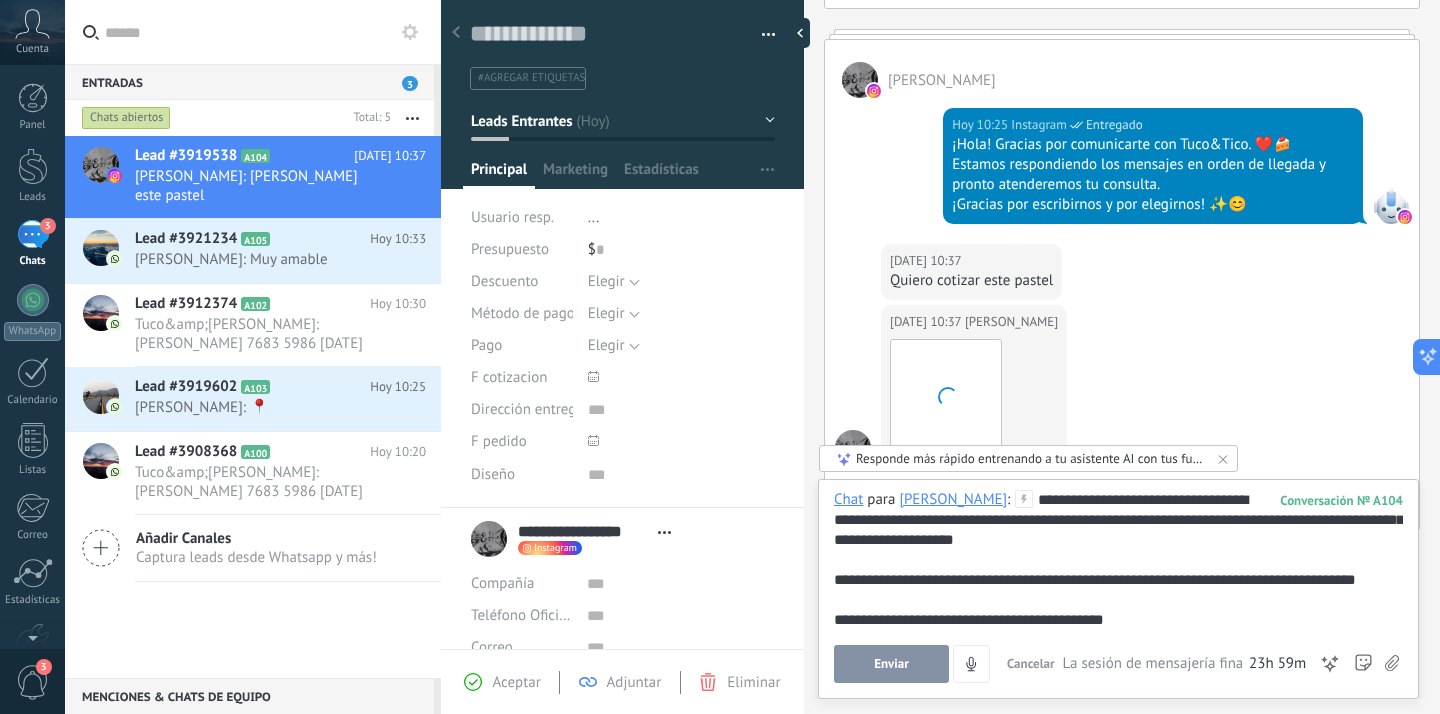 scroll, scrollTop: 381, scrollLeft: 0, axis: vertical 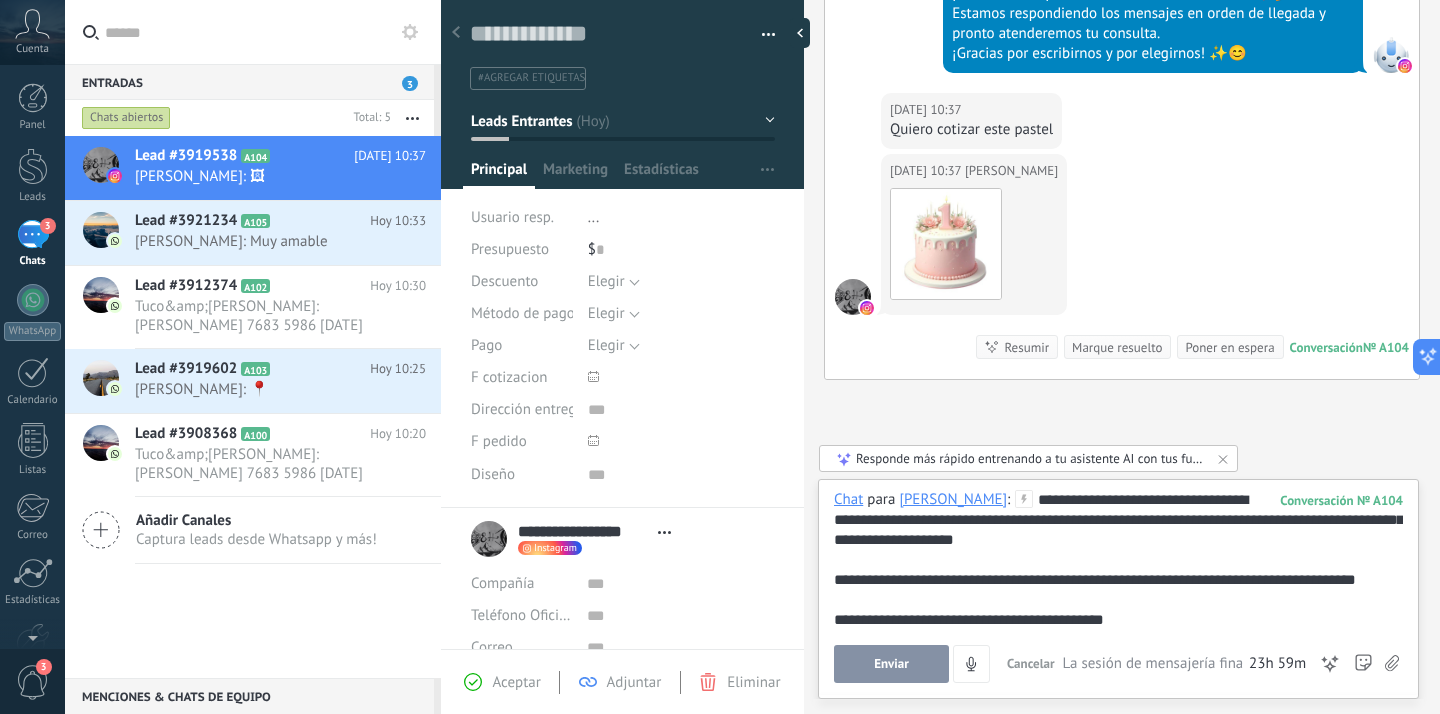 click on "Enviar" at bounding box center [891, 664] 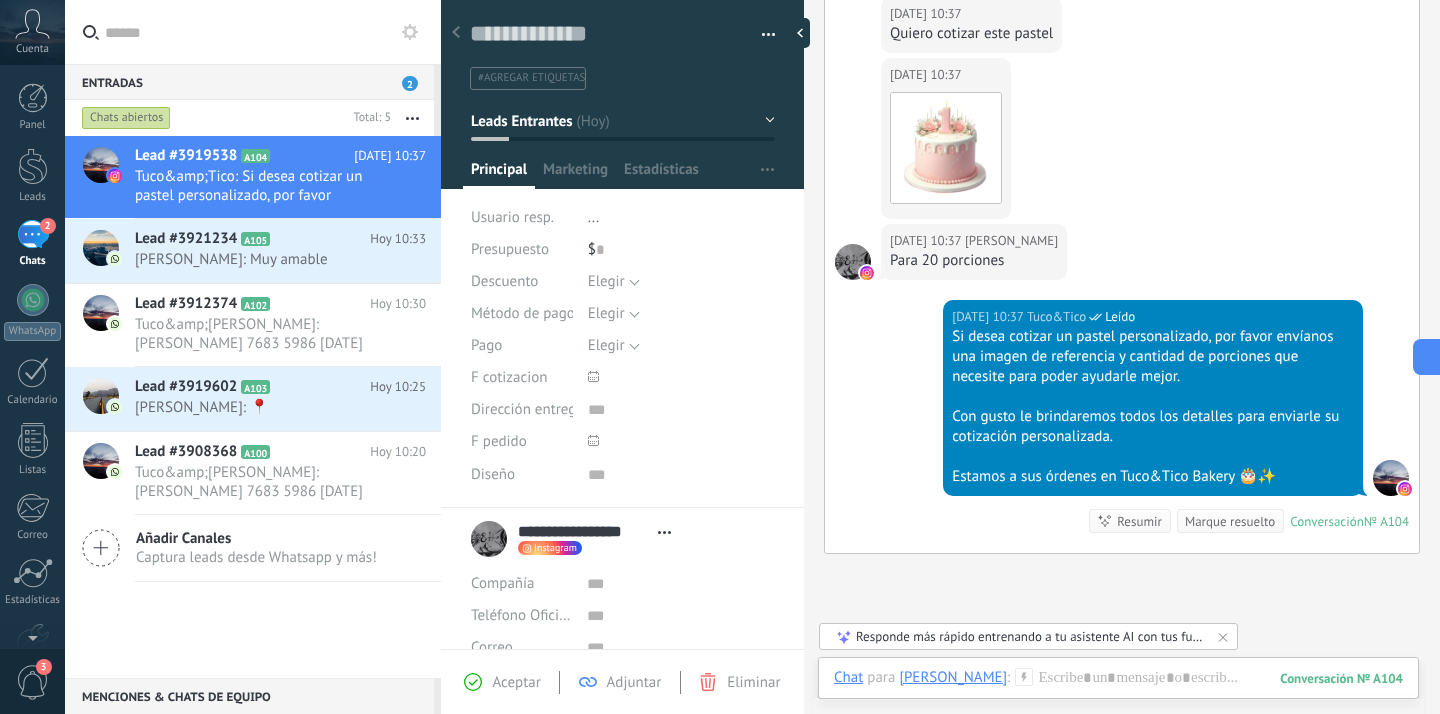 scroll, scrollTop: 472, scrollLeft: 0, axis: vertical 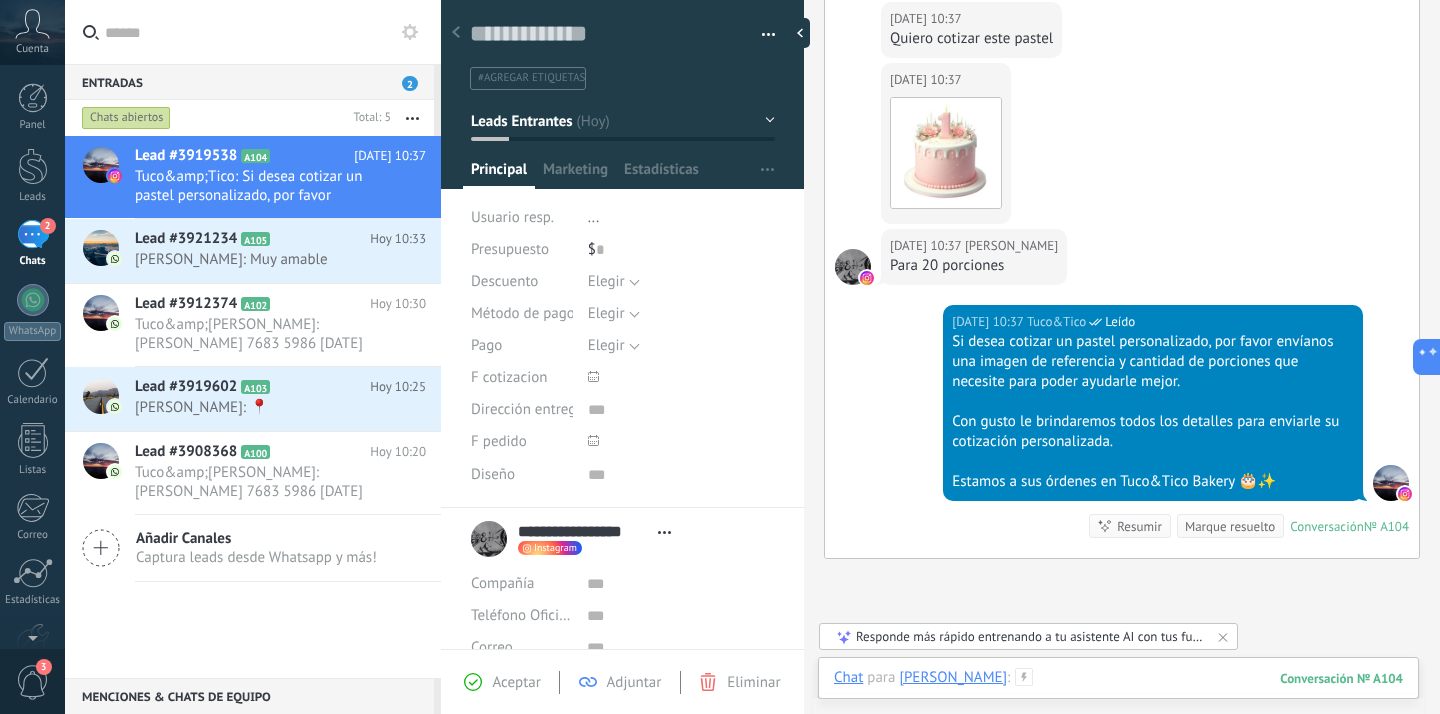 click at bounding box center (1118, 698) 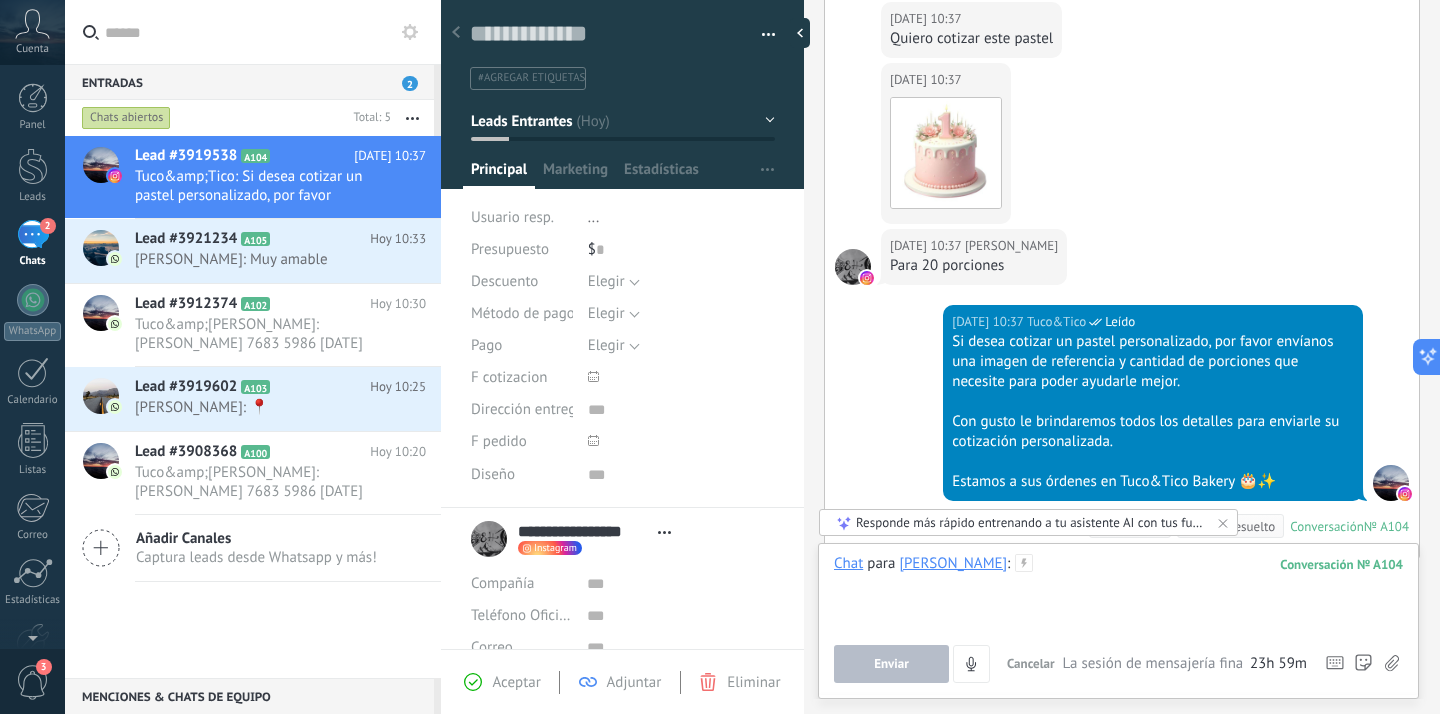 paste 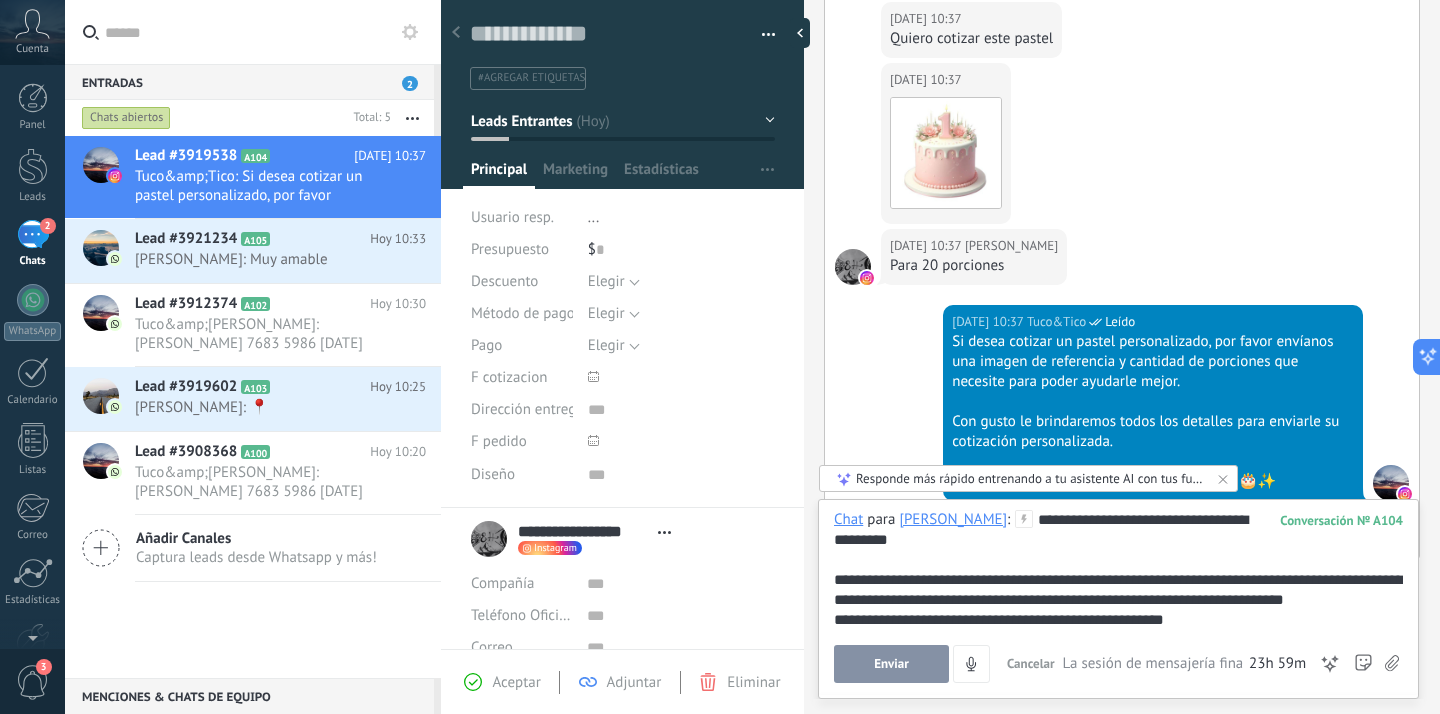 click on "**********" at bounding box center (1118, 590) 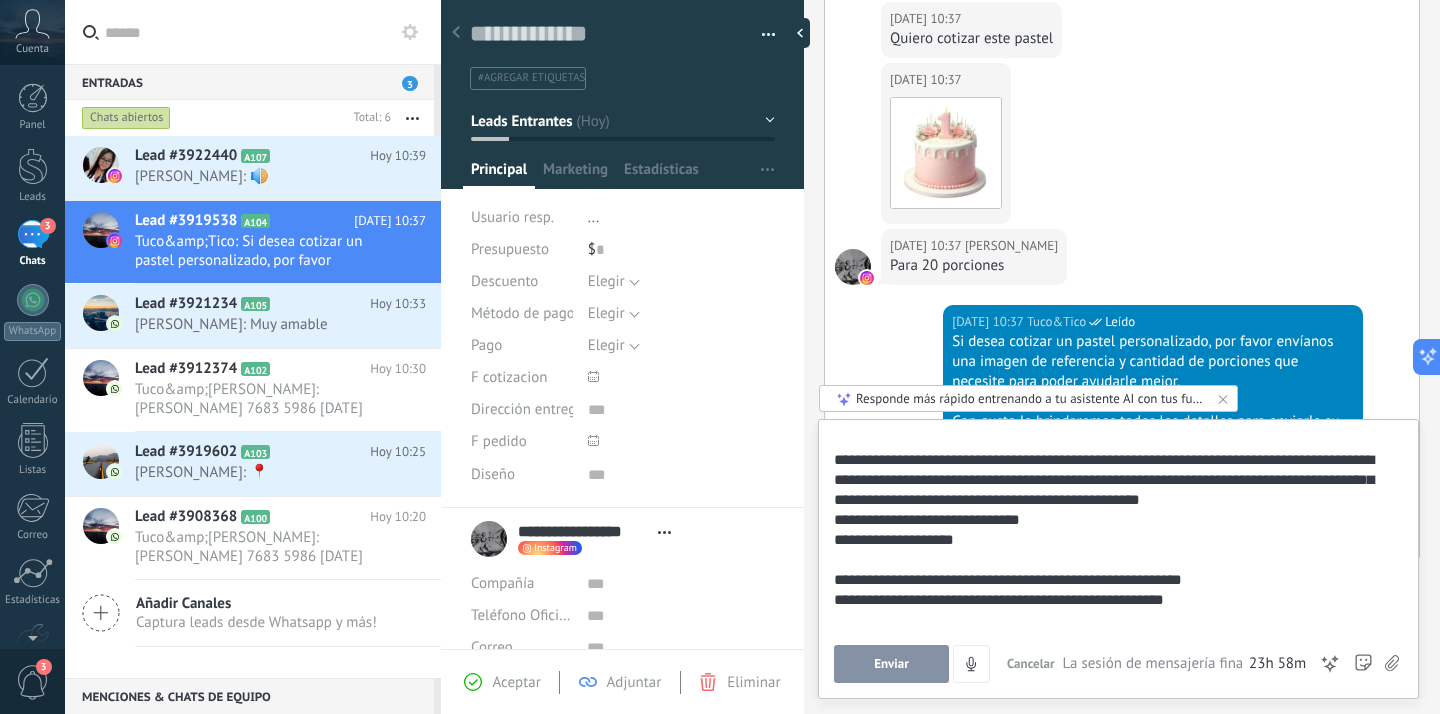 scroll, scrollTop: 20, scrollLeft: 0, axis: vertical 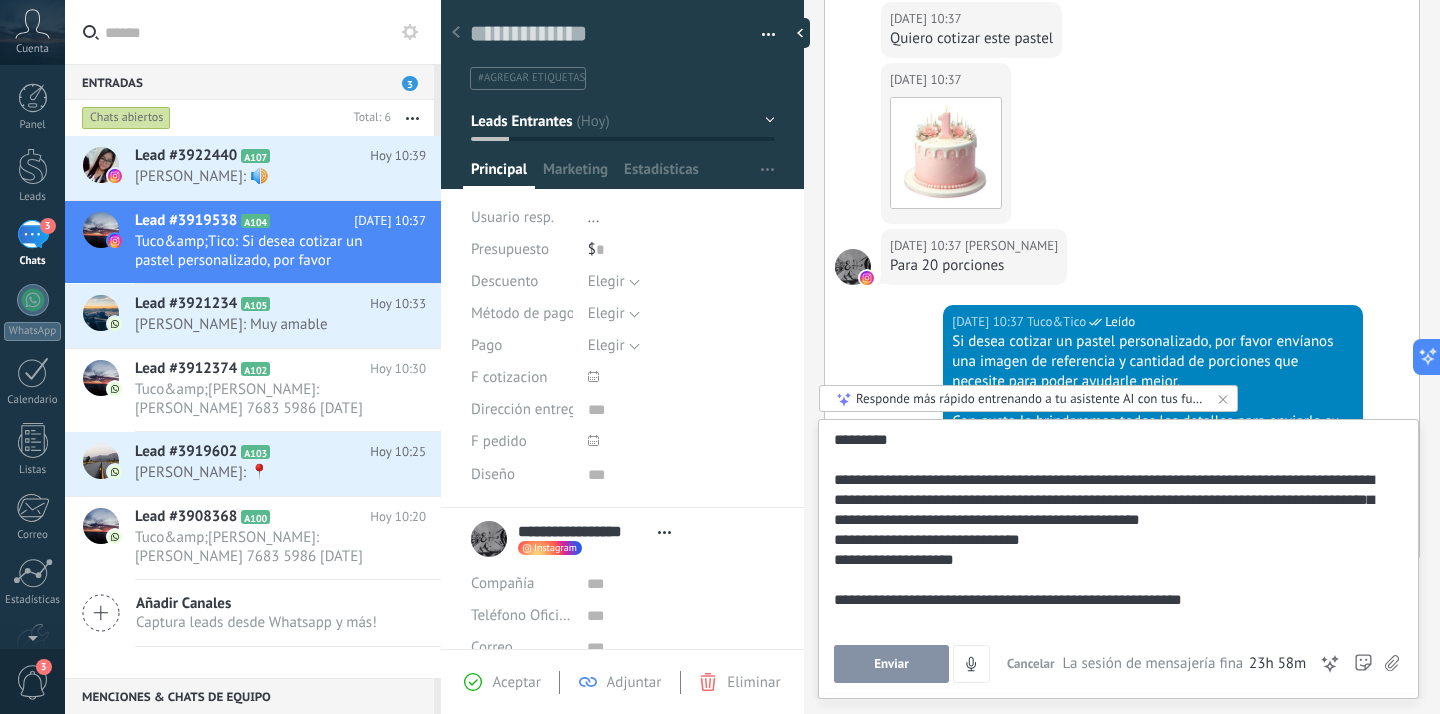 click on "Enviar" at bounding box center [891, 664] 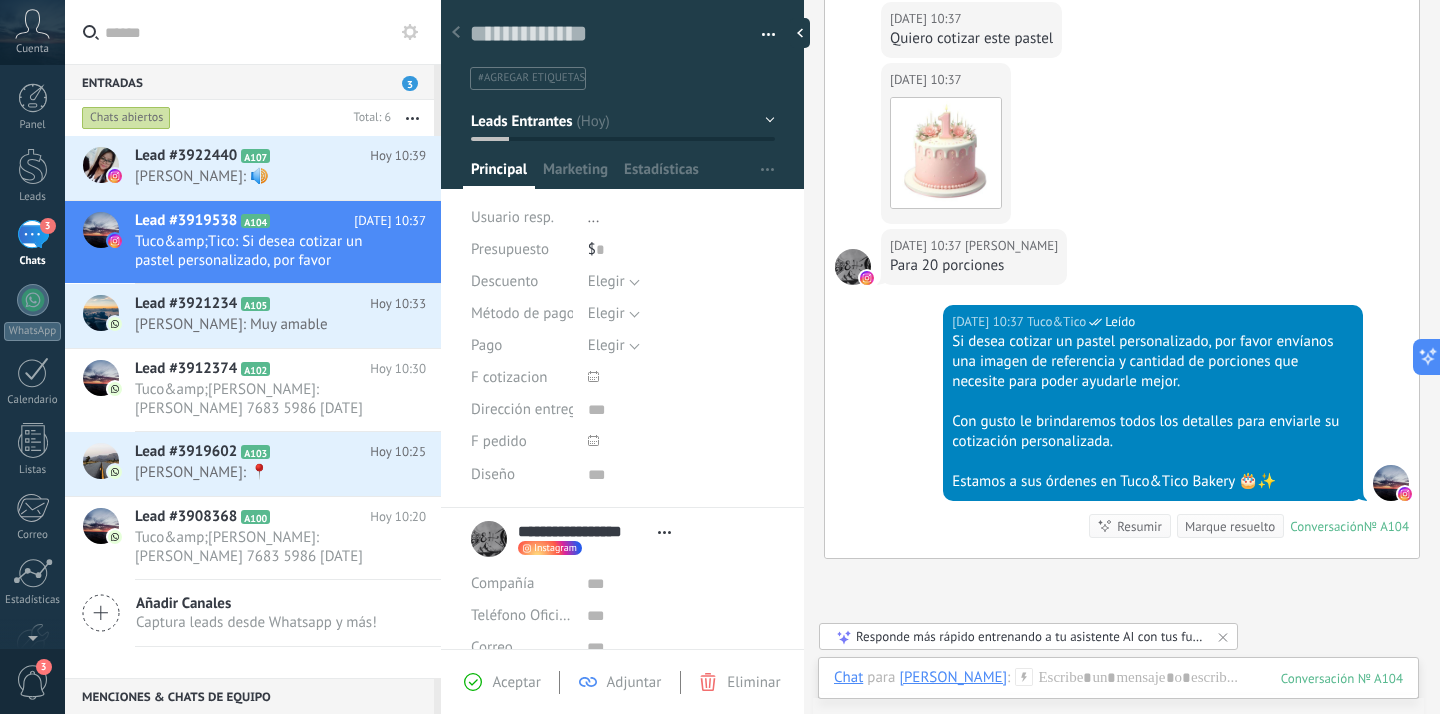 scroll, scrollTop: 895, scrollLeft: 0, axis: vertical 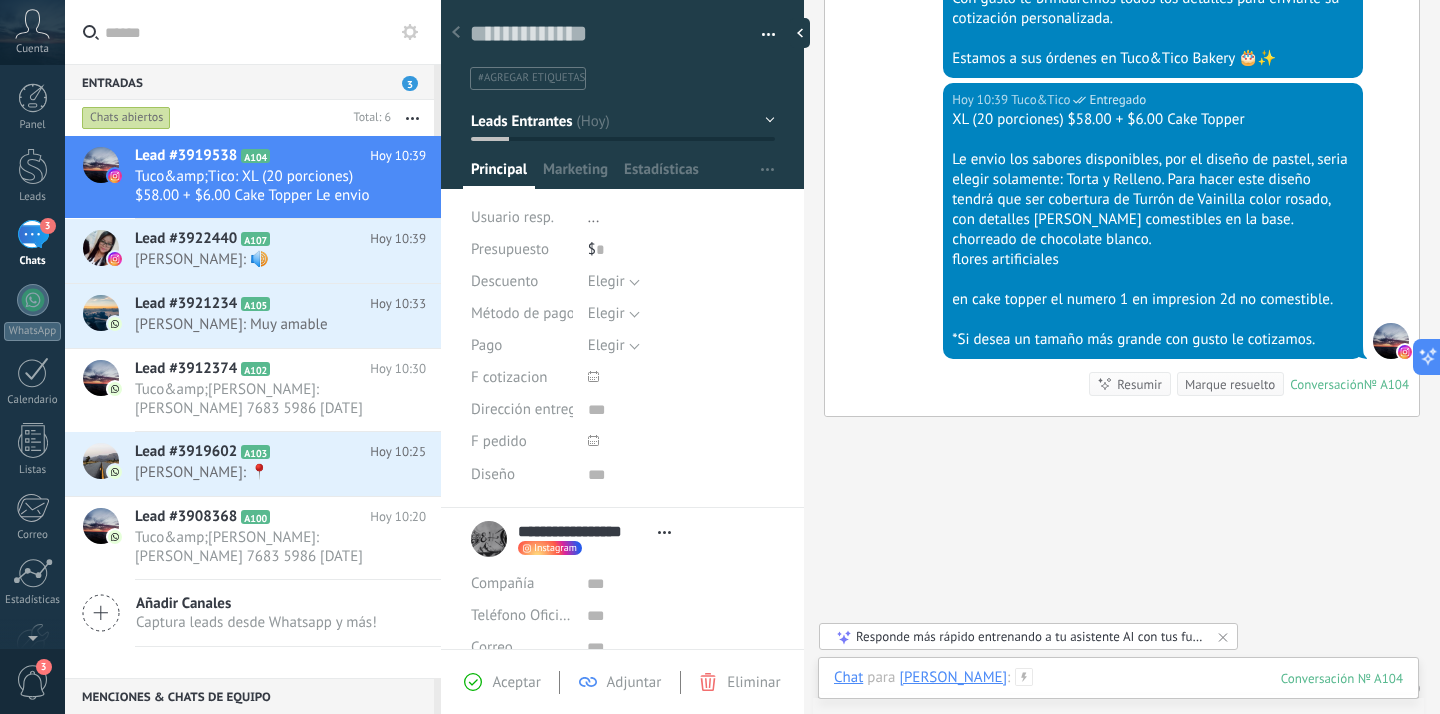 click at bounding box center (1118, 698) 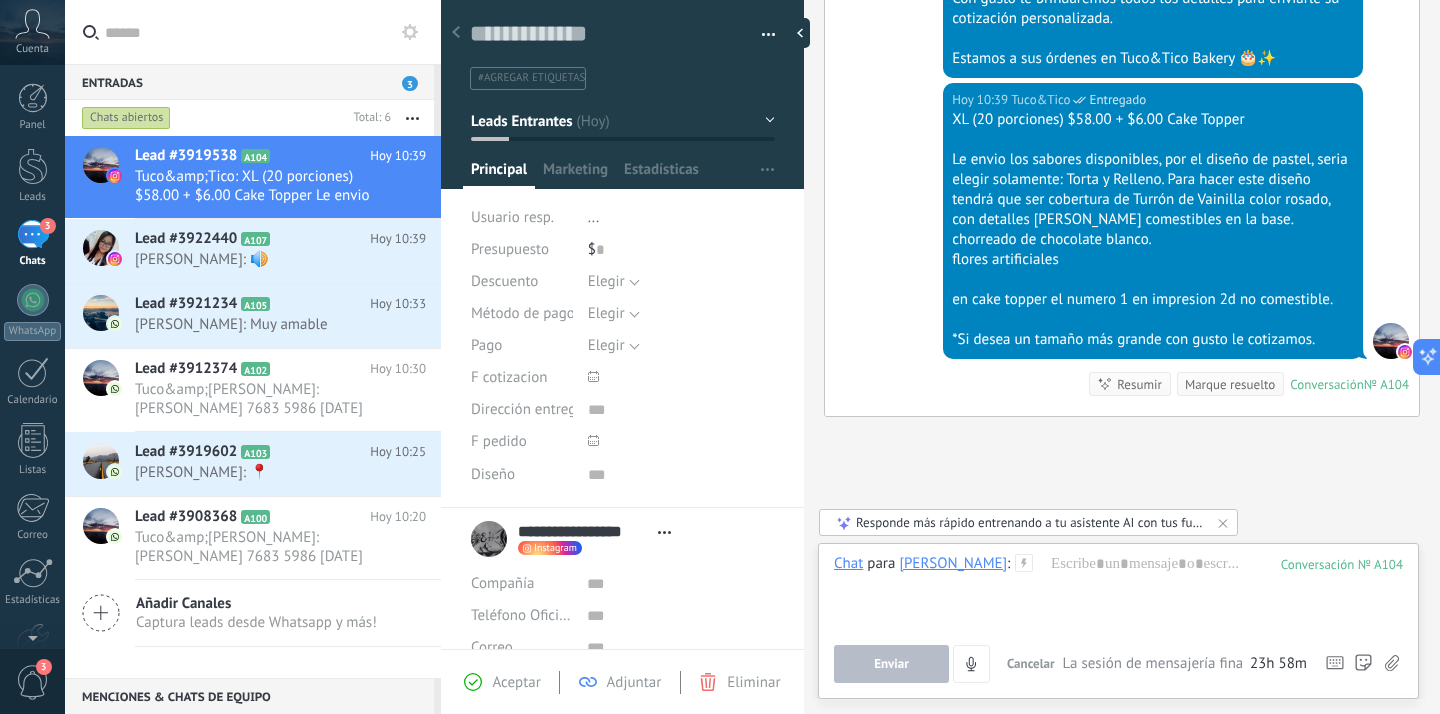 click 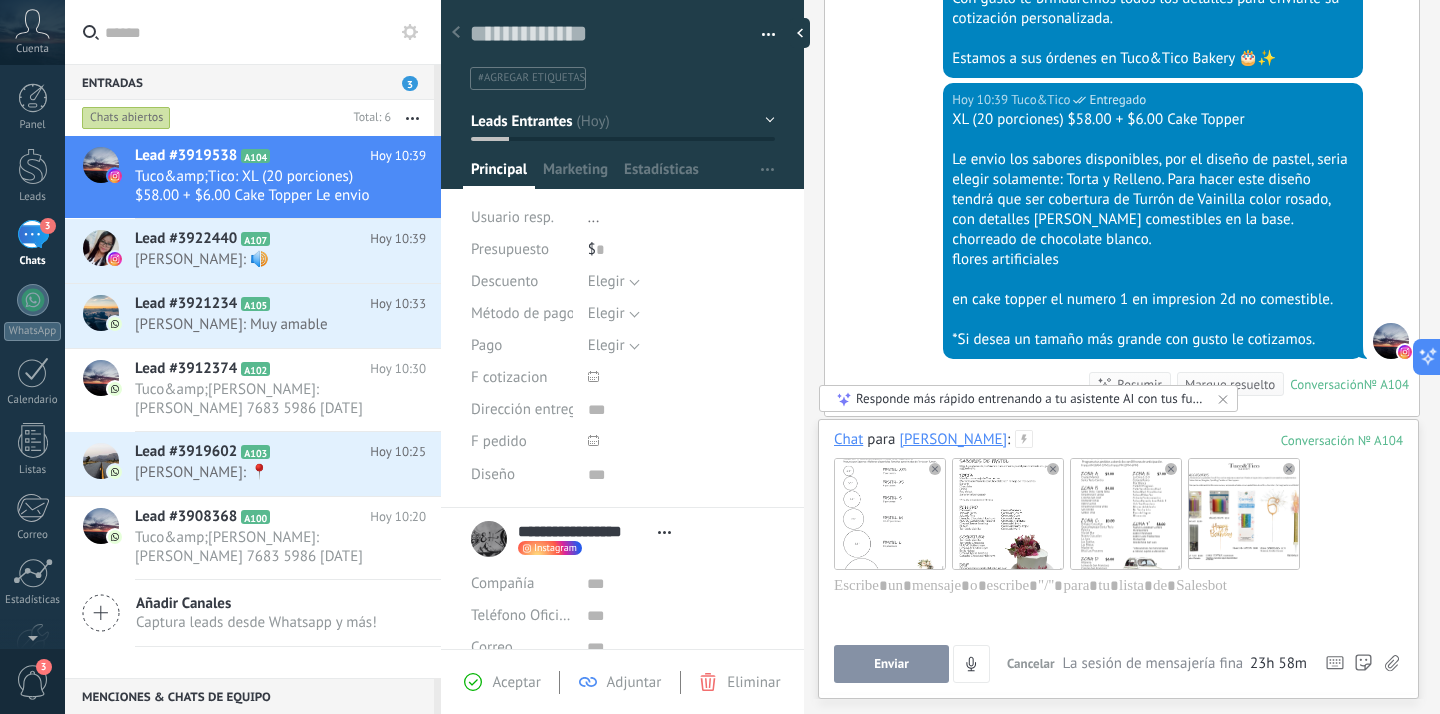 click on "Enviar" at bounding box center [891, 664] 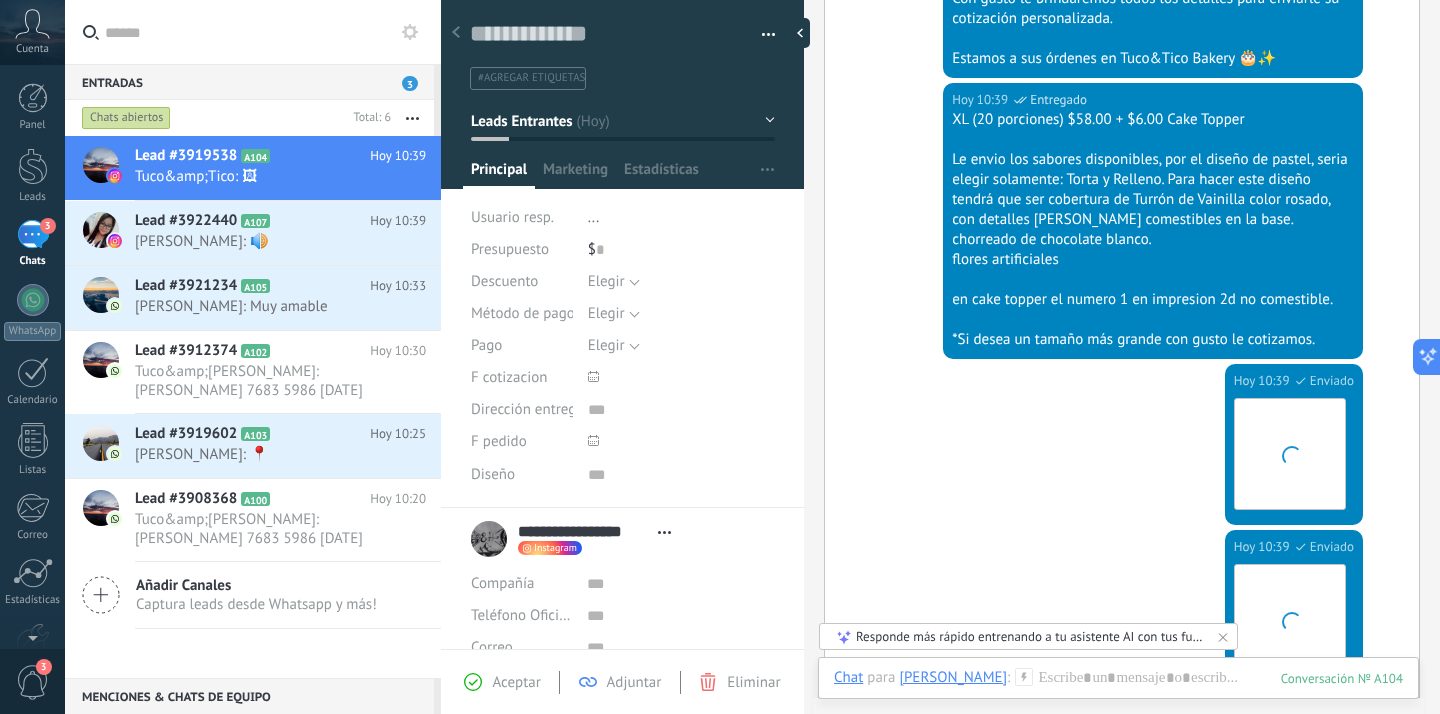 scroll, scrollTop: 1559, scrollLeft: 0, axis: vertical 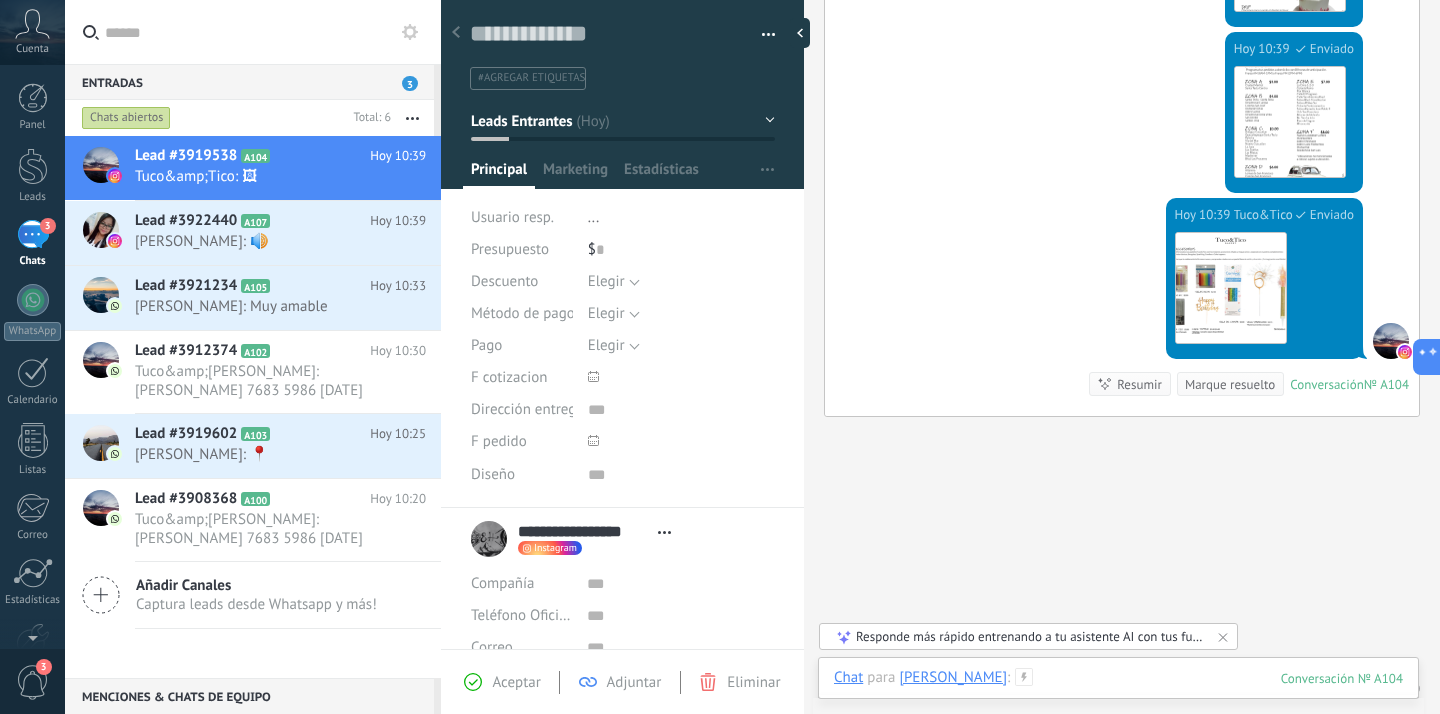 click at bounding box center (1118, 698) 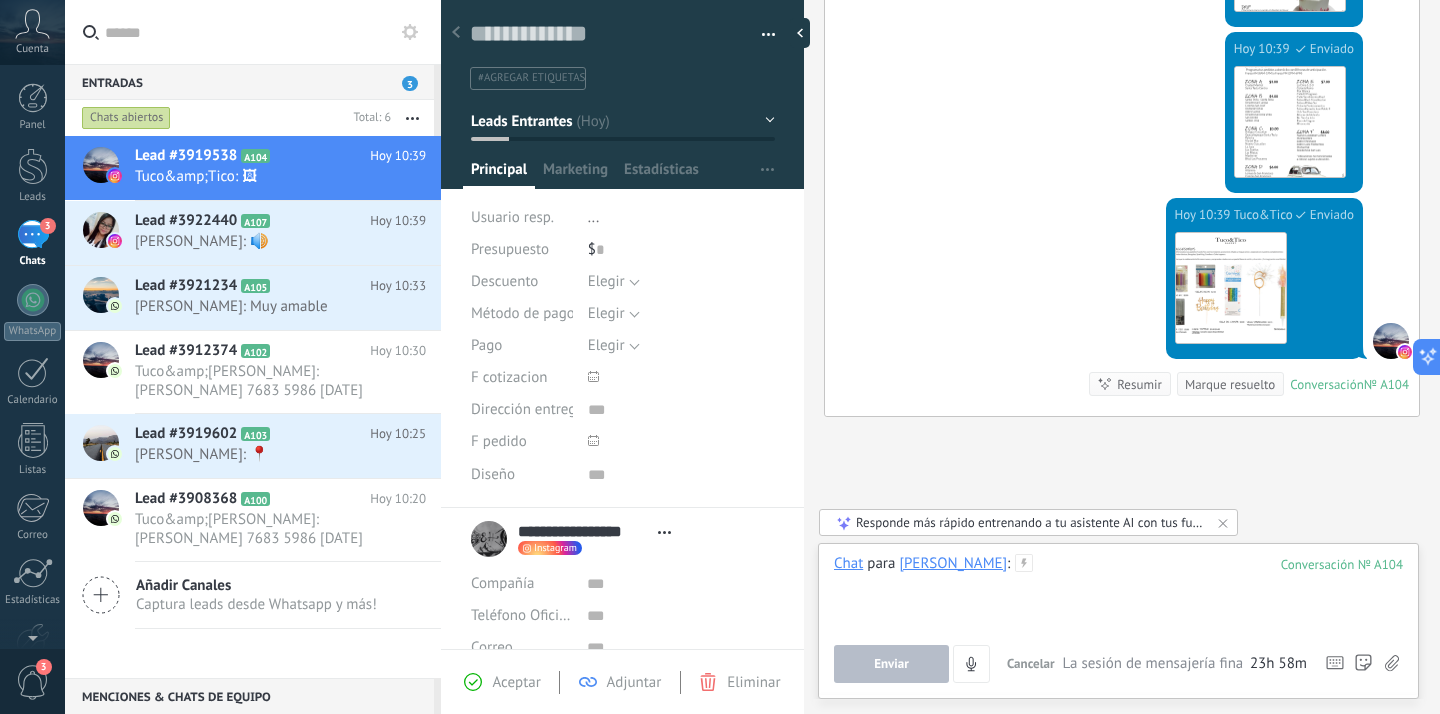 paste 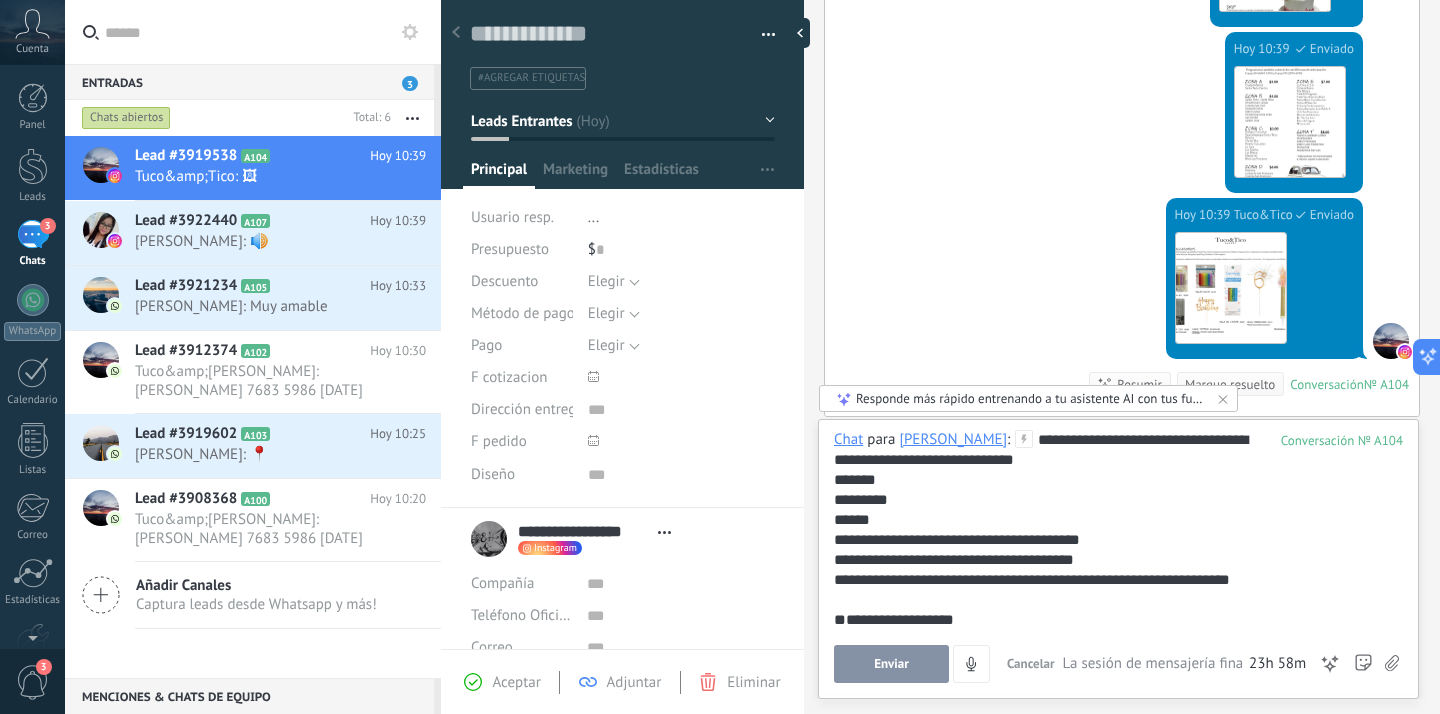 click at bounding box center [1115, 600] 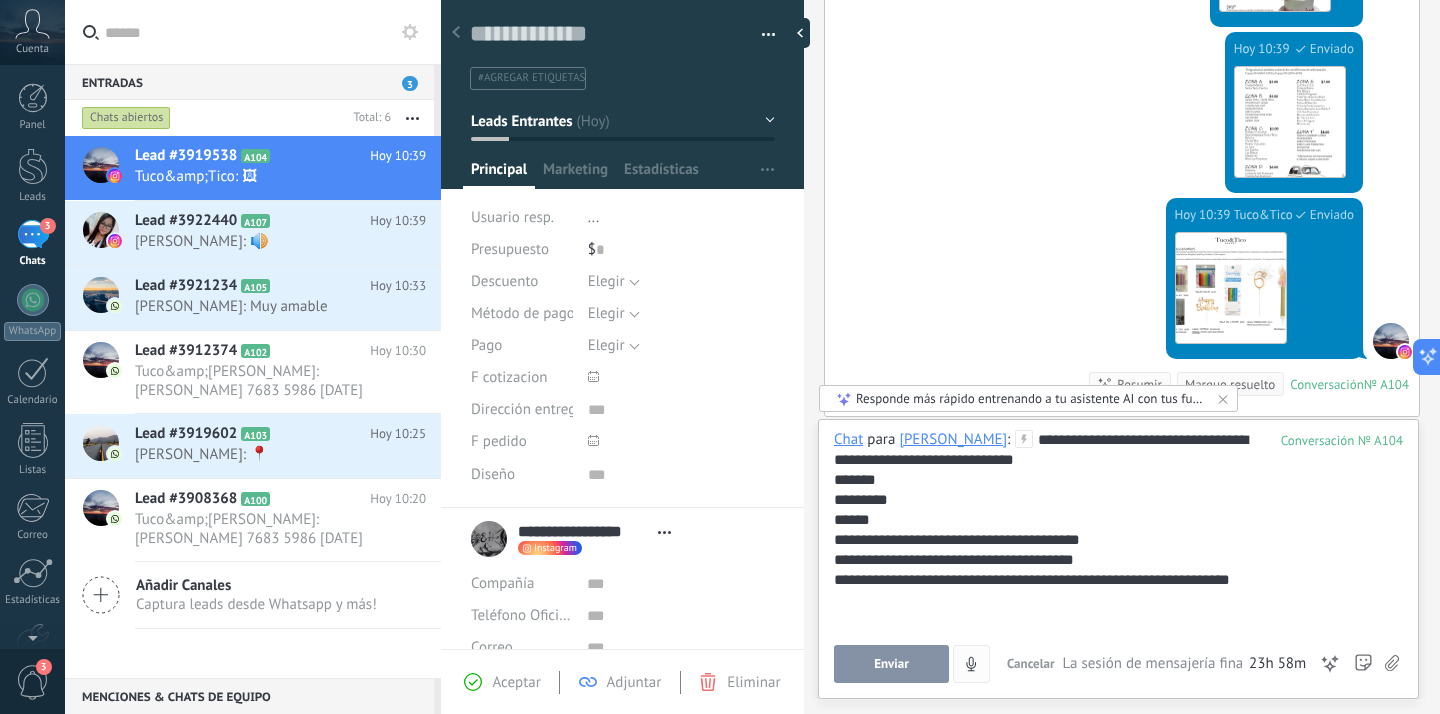 click on "Enviar" at bounding box center (891, 664) 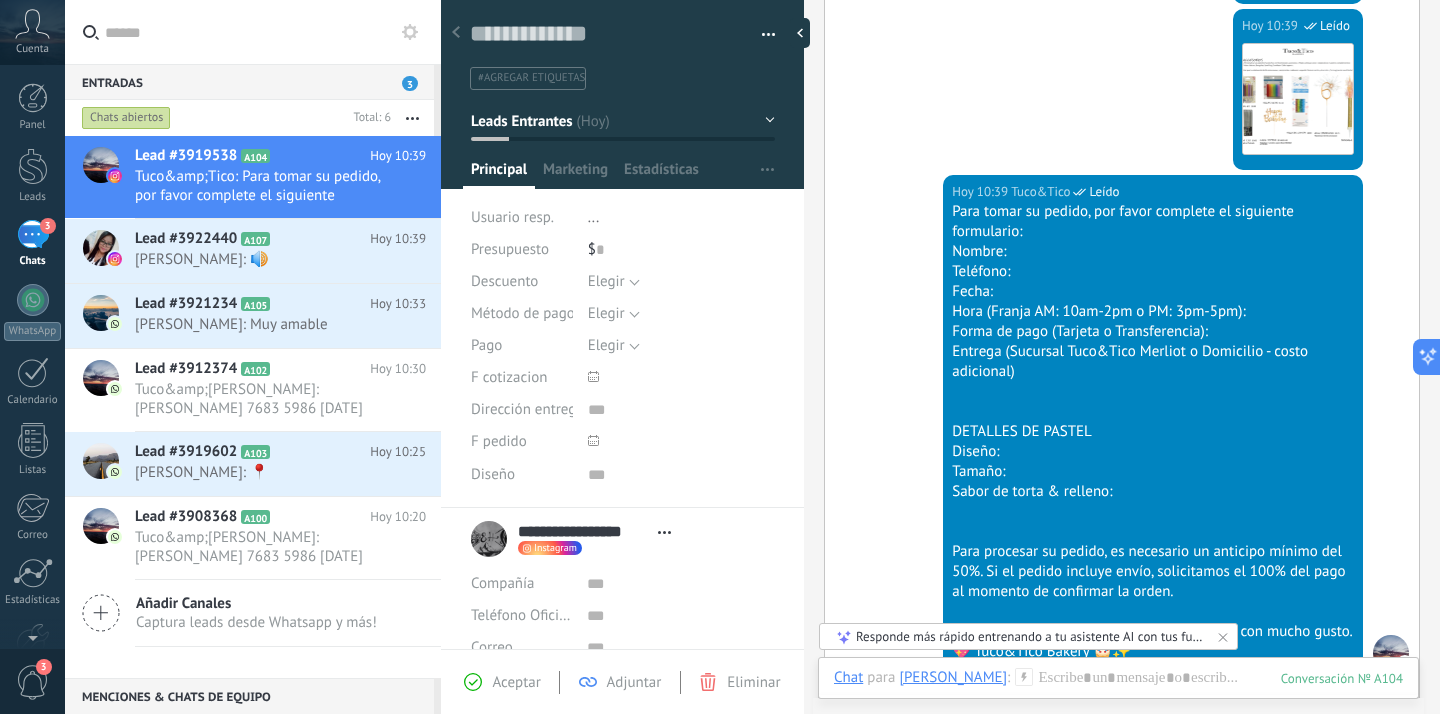 scroll, scrollTop: 1750, scrollLeft: 0, axis: vertical 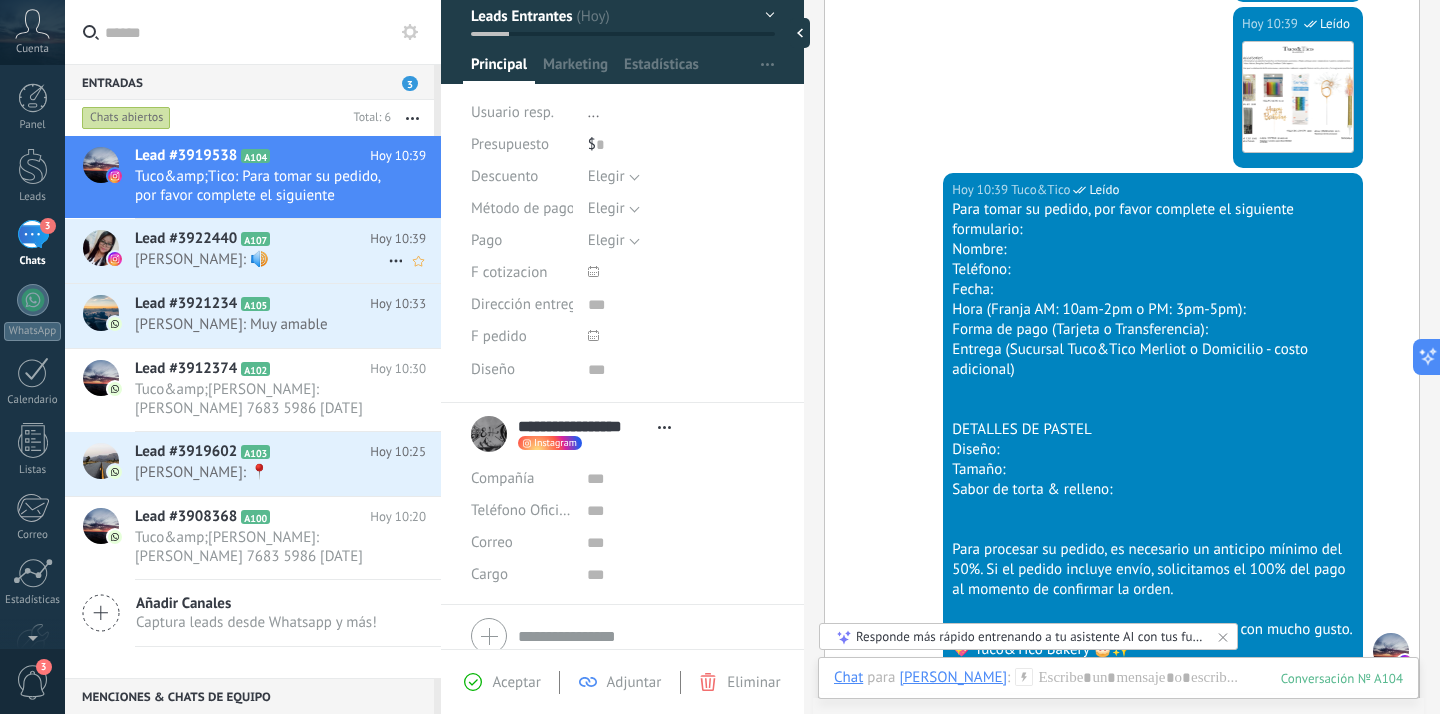click on "Lead #3922440
A107" at bounding box center [252, 239] 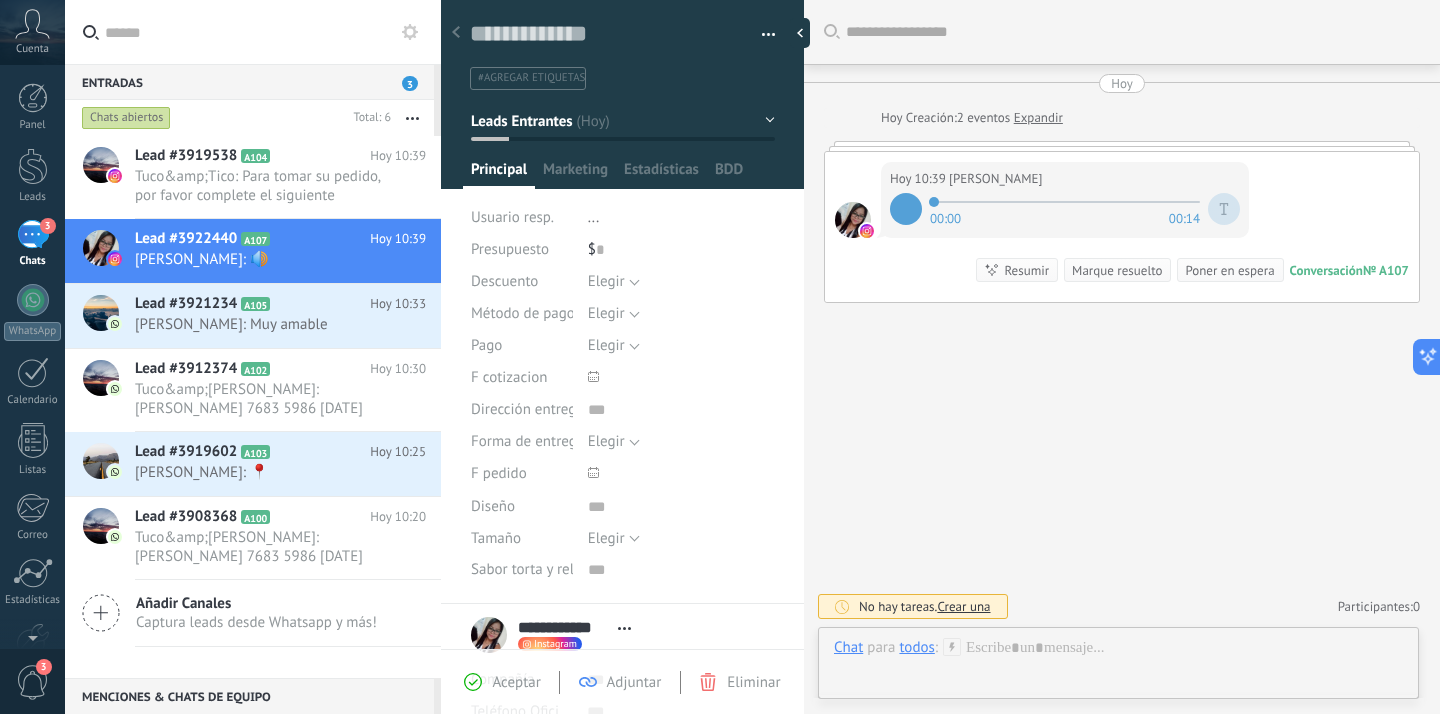 scroll, scrollTop: 20, scrollLeft: 0, axis: vertical 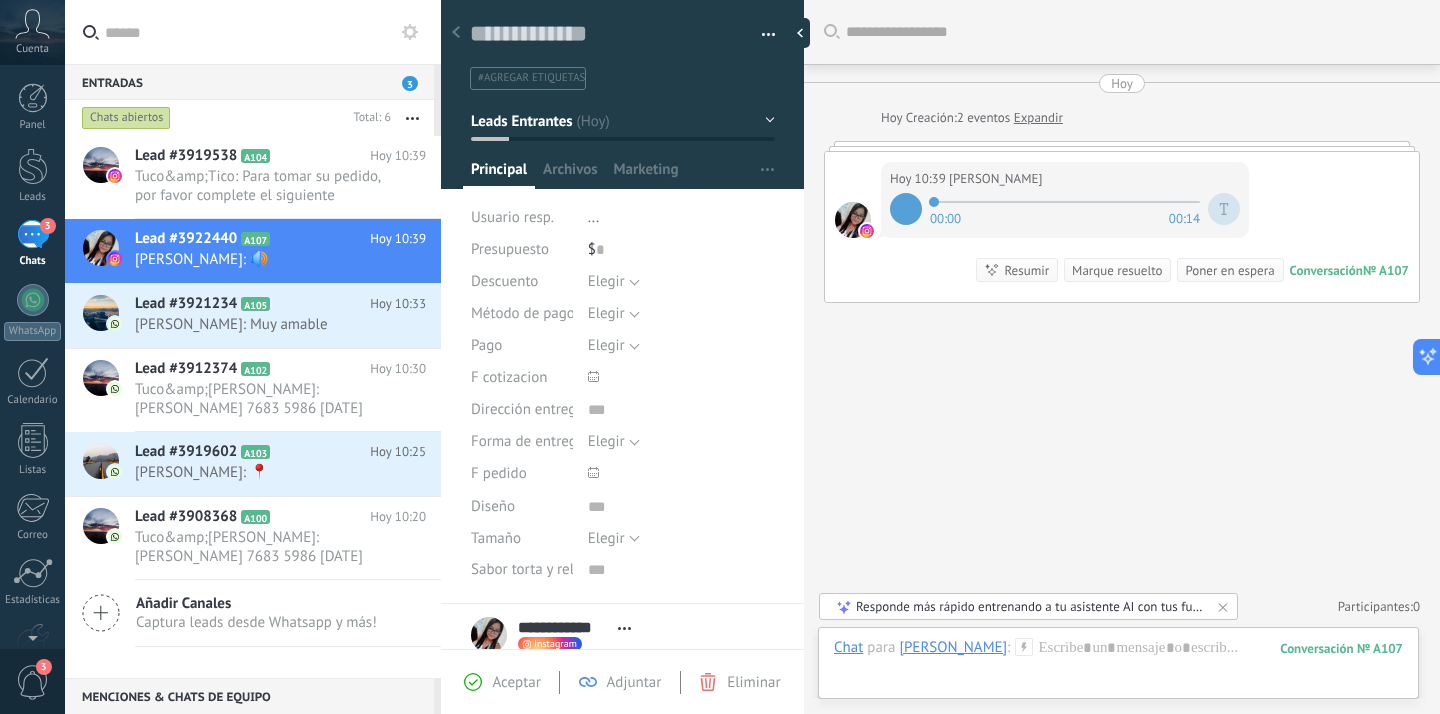 click 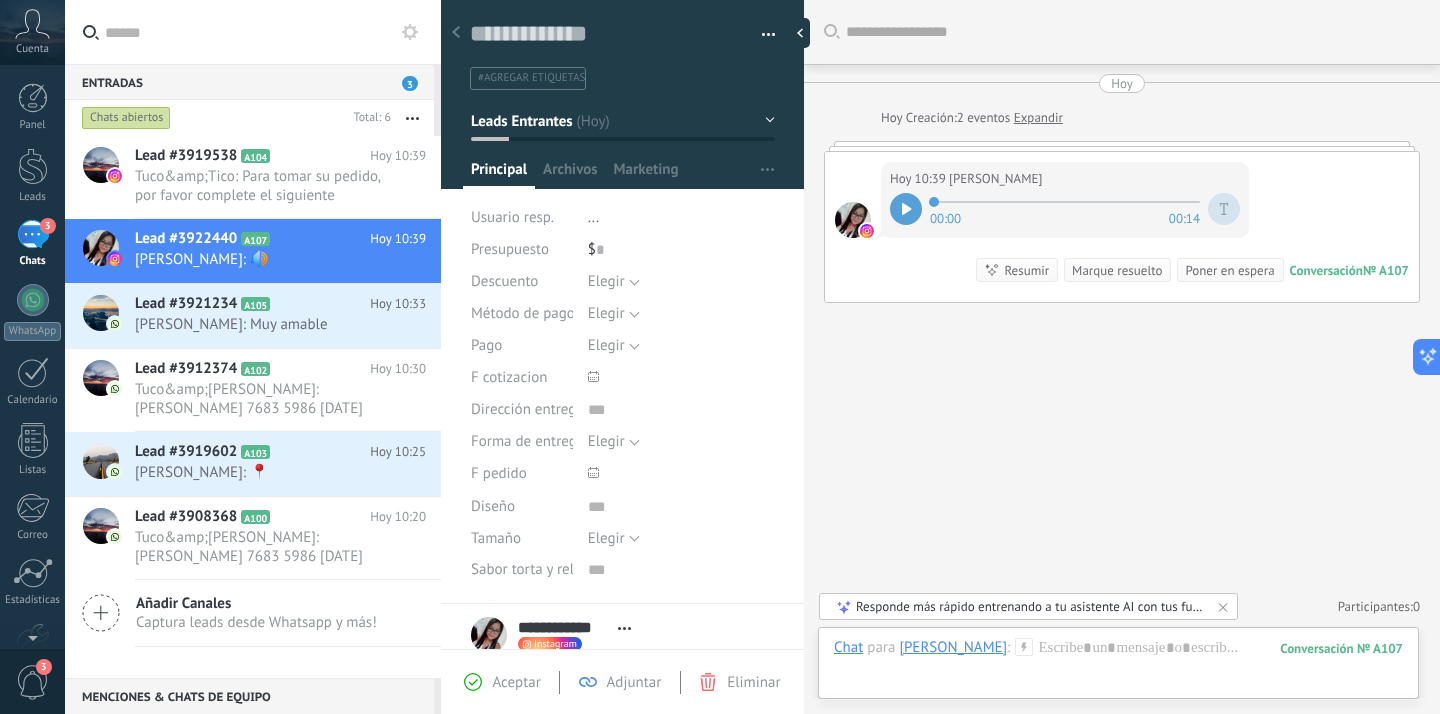 click 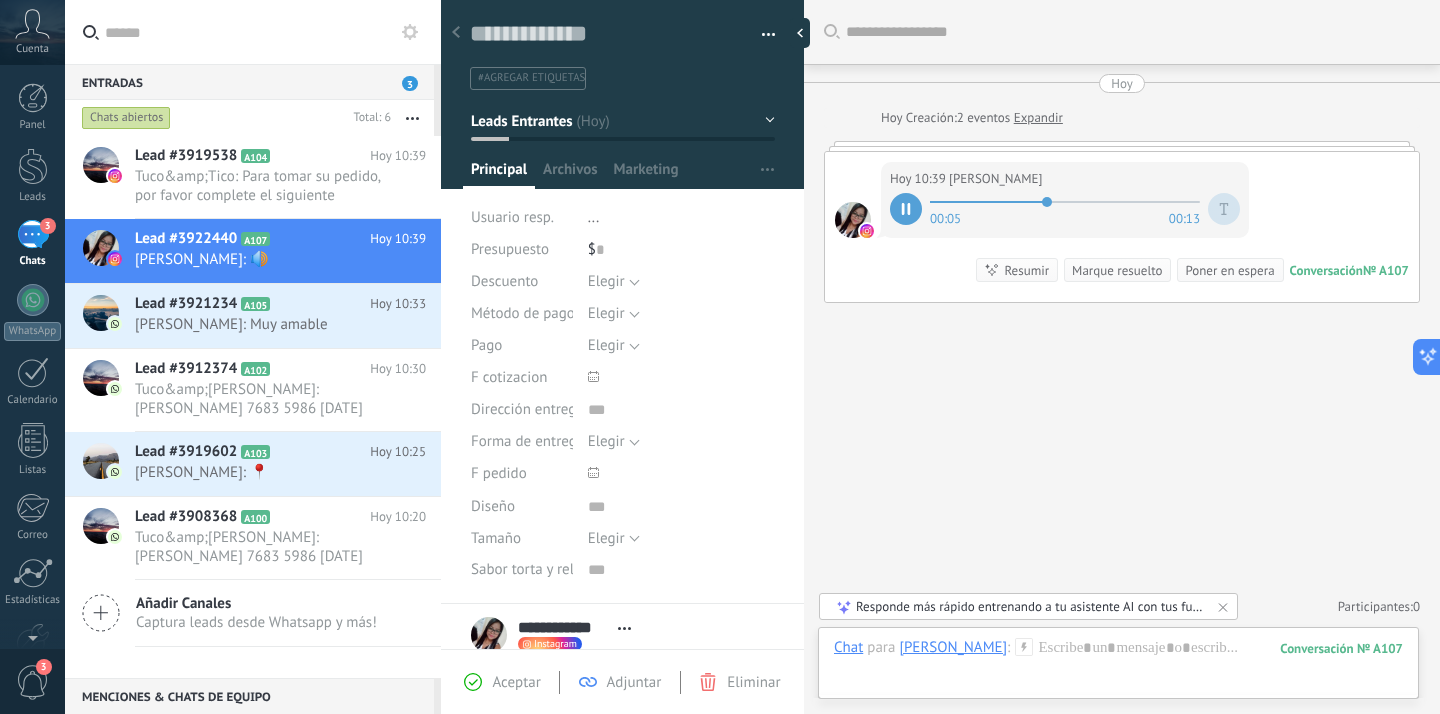 click at bounding box center [1224, 209] 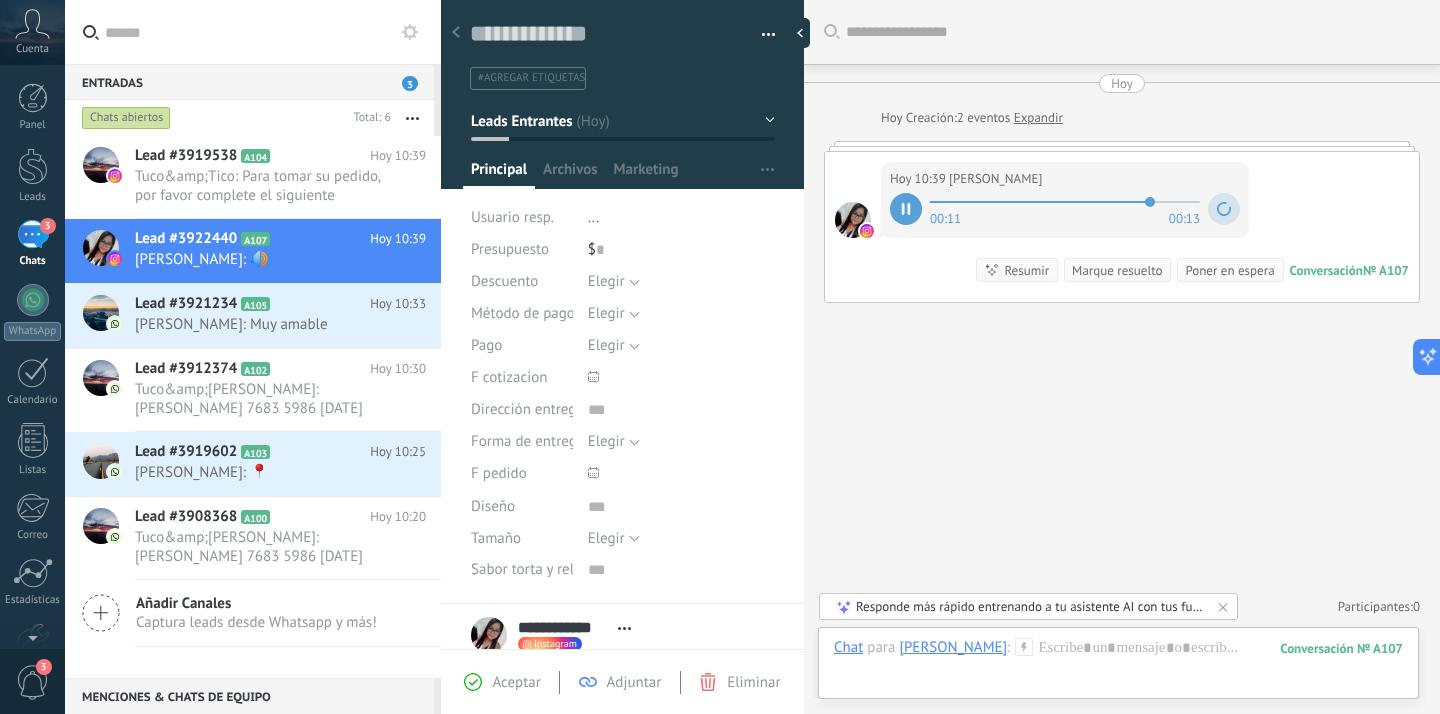 click at bounding box center [906, 209] 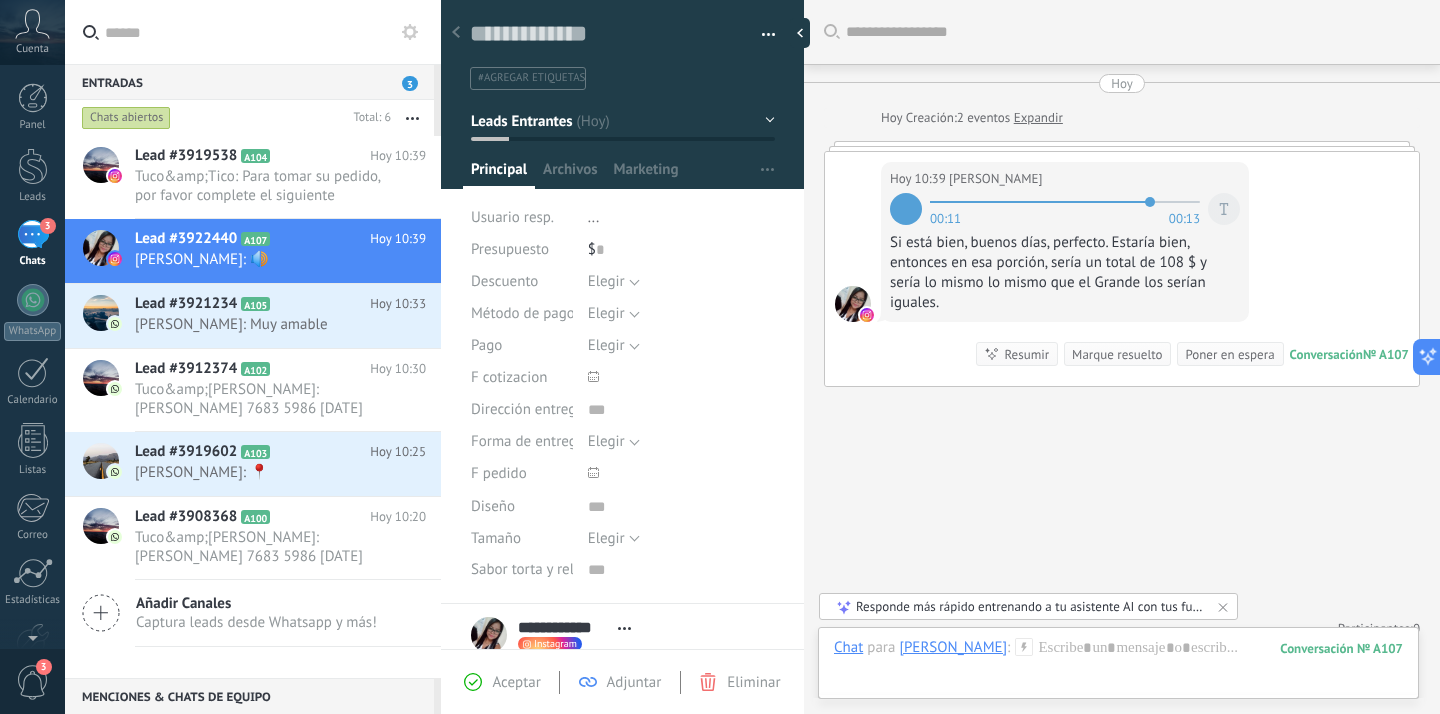 scroll, scrollTop: 14, scrollLeft: 0, axis: vertical 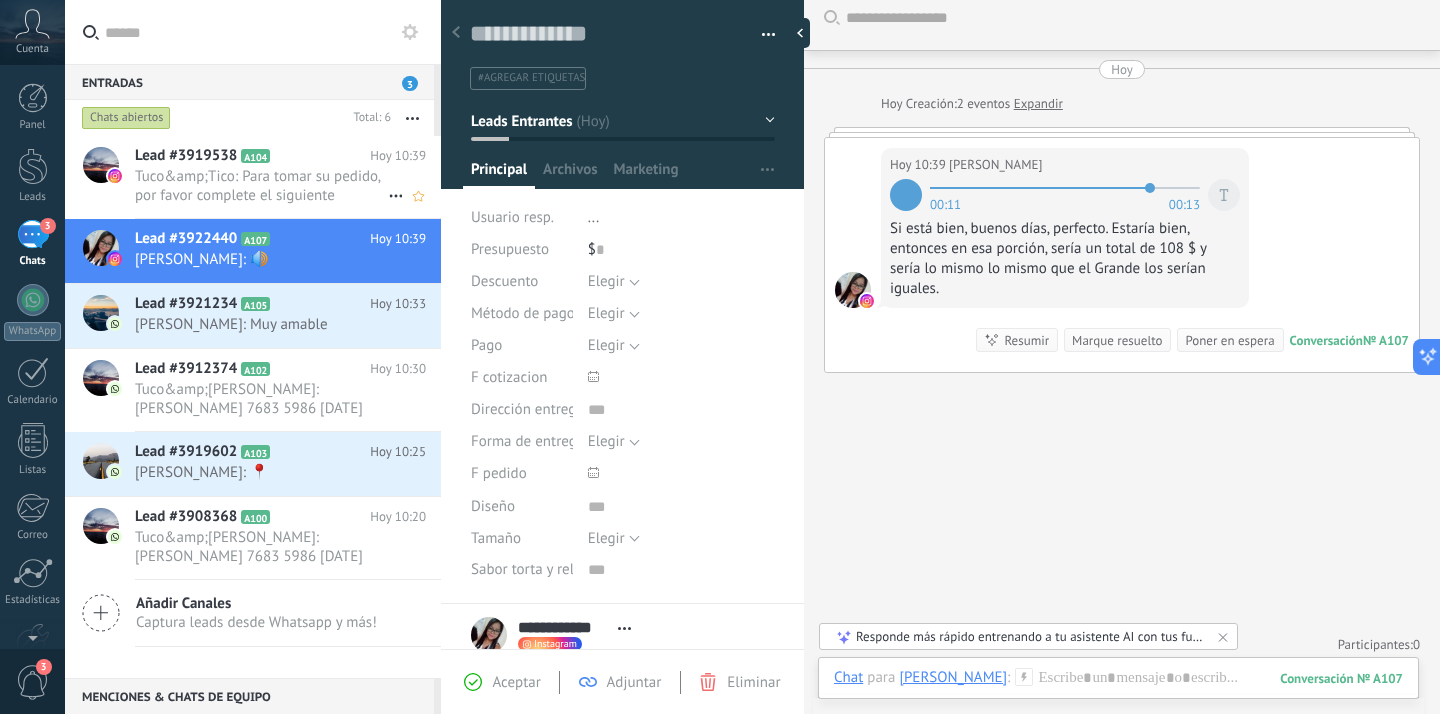 click on "Tuco&amp;Tico: Para tomar su pedido, por favor complete el siguiente formulario:
Nombre:
Teléfono:
Fecha:
Hora (Franja AM: 10am-2pm o PM: 3pm-5pm):
Forma de pago (Tarjeta o Transferencia):
Entrega (Sucursal Tuco&Tico Merliot o Domicilio - costo adicional)
DETALLES DE PASTEL
Diseño:
Tamaño:
Sabor de torta & relleno:
Para procesar su pedido, es necesario un anticipo mínimo del 50%. Si el pedido incluye envío, solicitamos el 100% del pago al momento de confirmar la orden.
A la espera de tus datos para tomar tu orden con mucho gusto. 💖 Tuco&Tico Bakery 🎂✨" at bounding box center (261, 186) 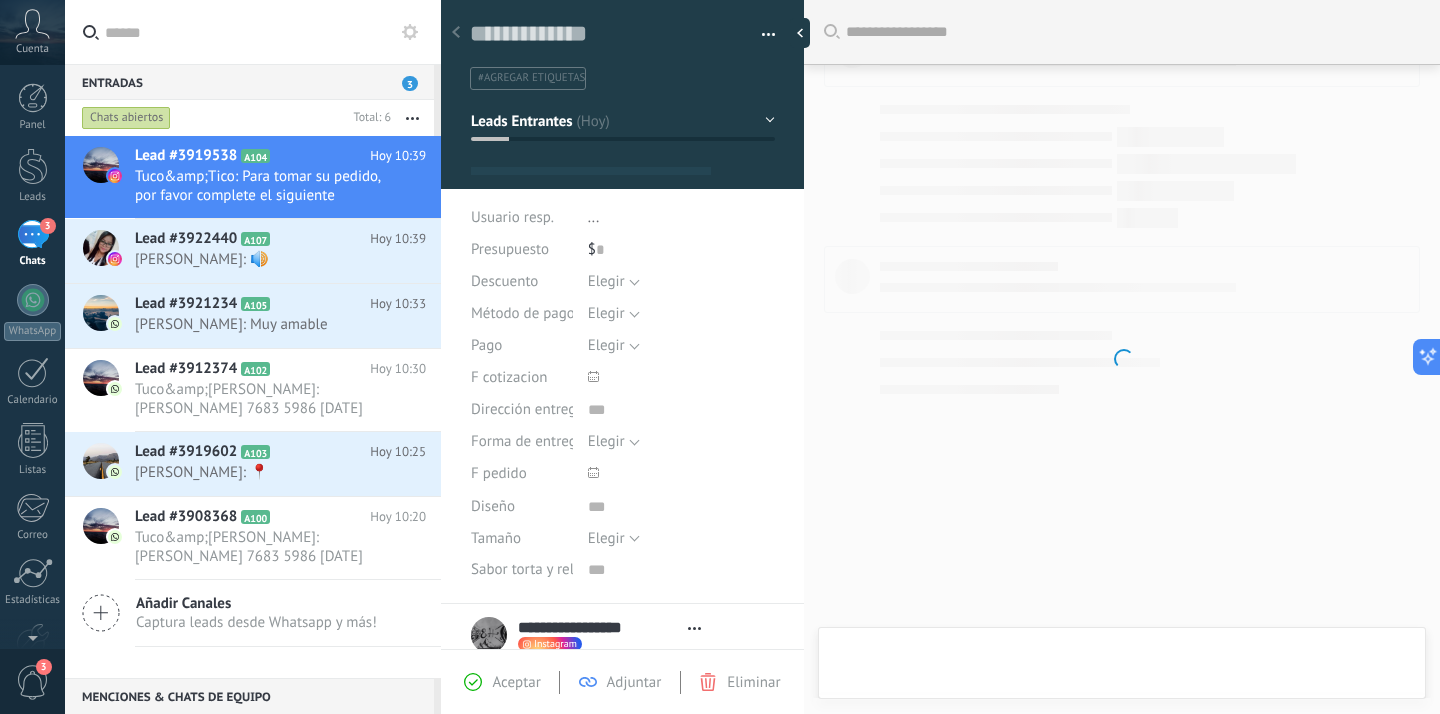 scroll, scrollTop: 1706, scrollLeft: 0, axis: vertical 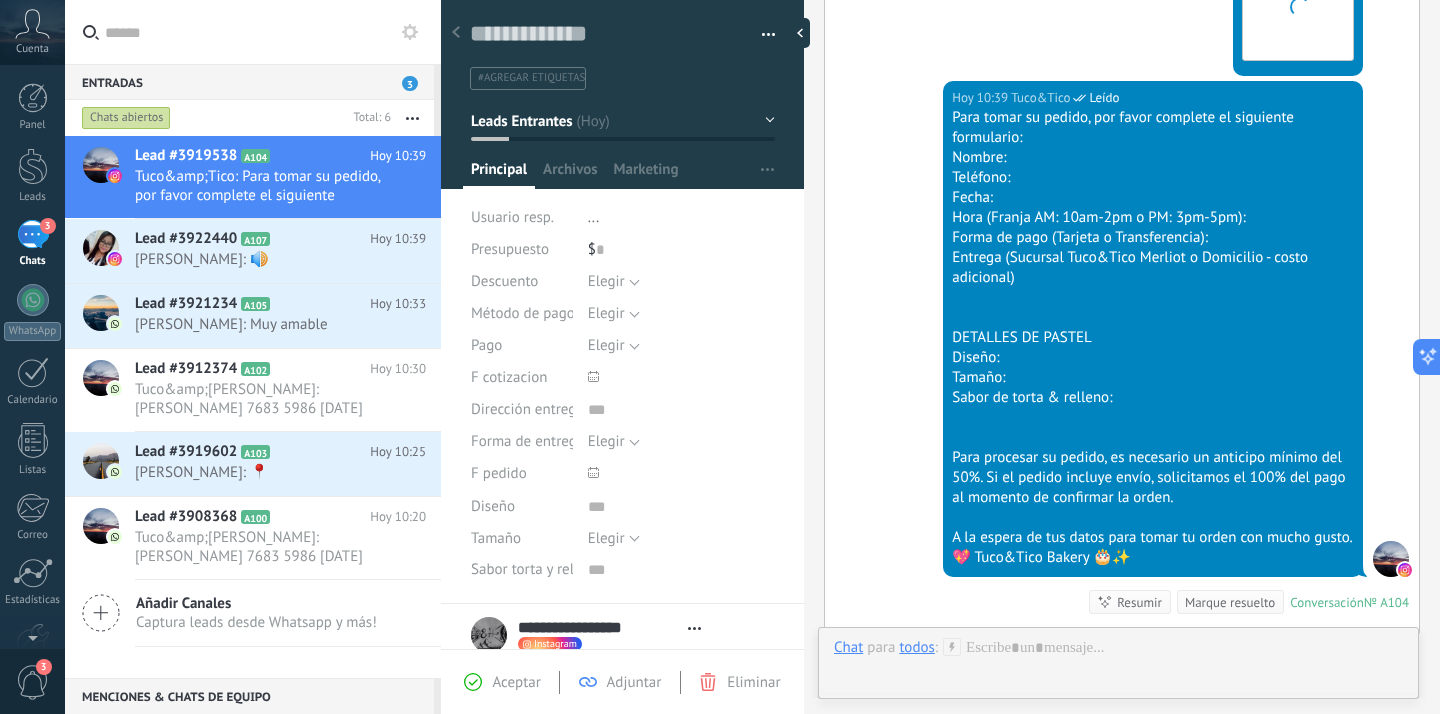 type on "***" 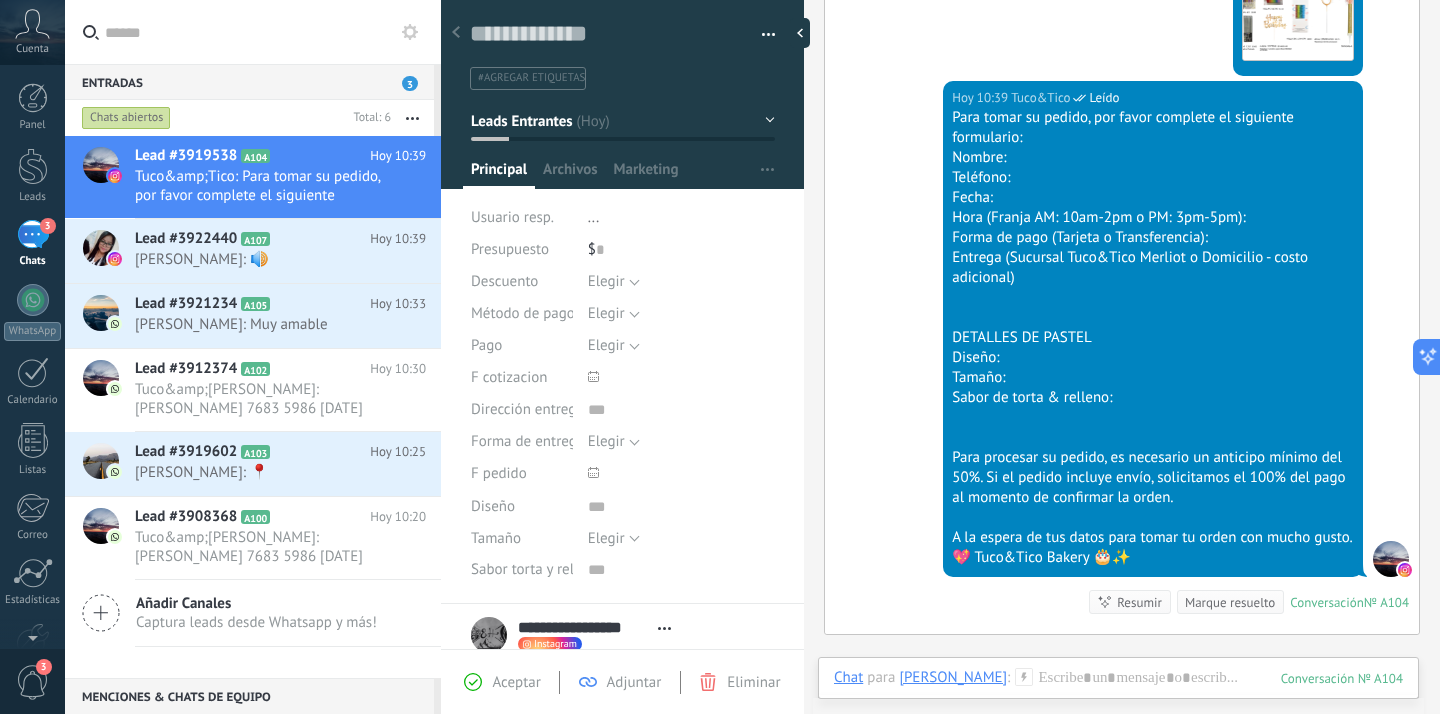 scroll, scrollTop: 20, scrollLeft: 0, axis: vertical 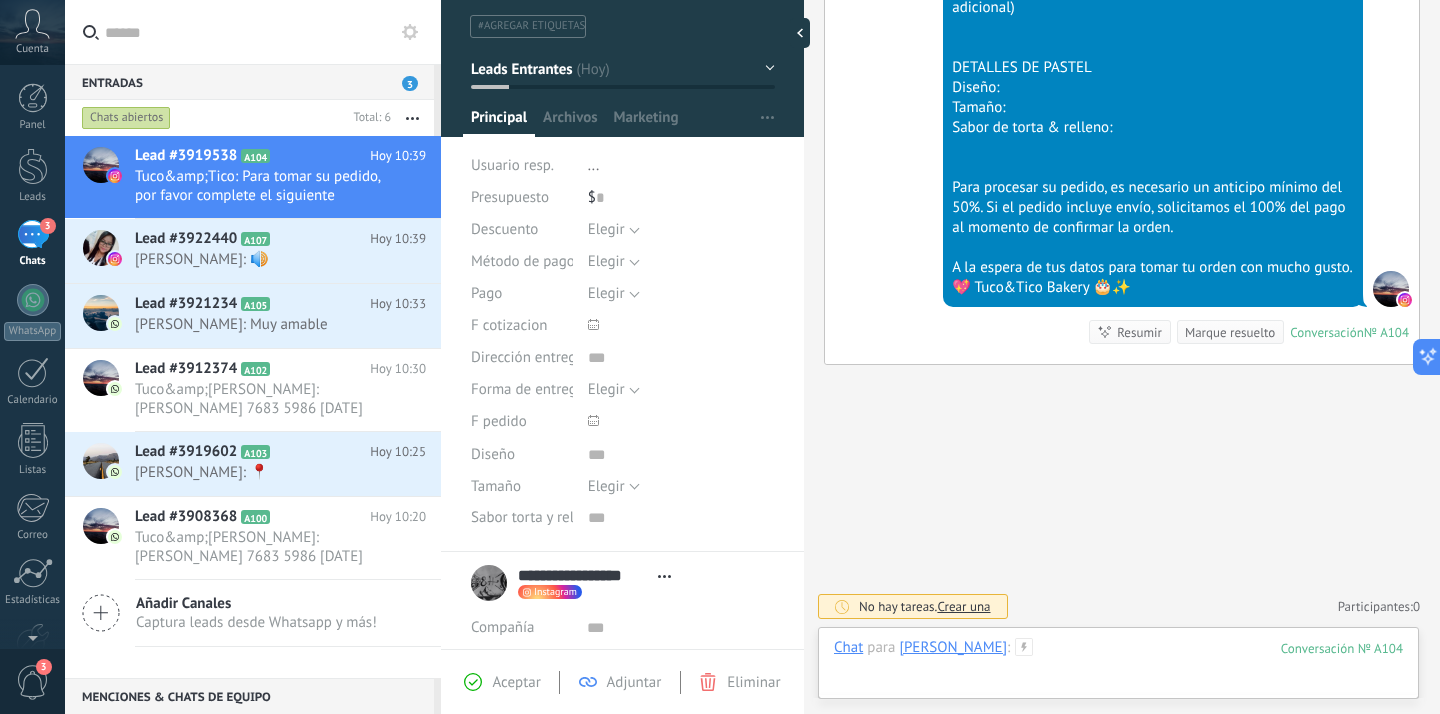 click at bounding box center (1118, 668) 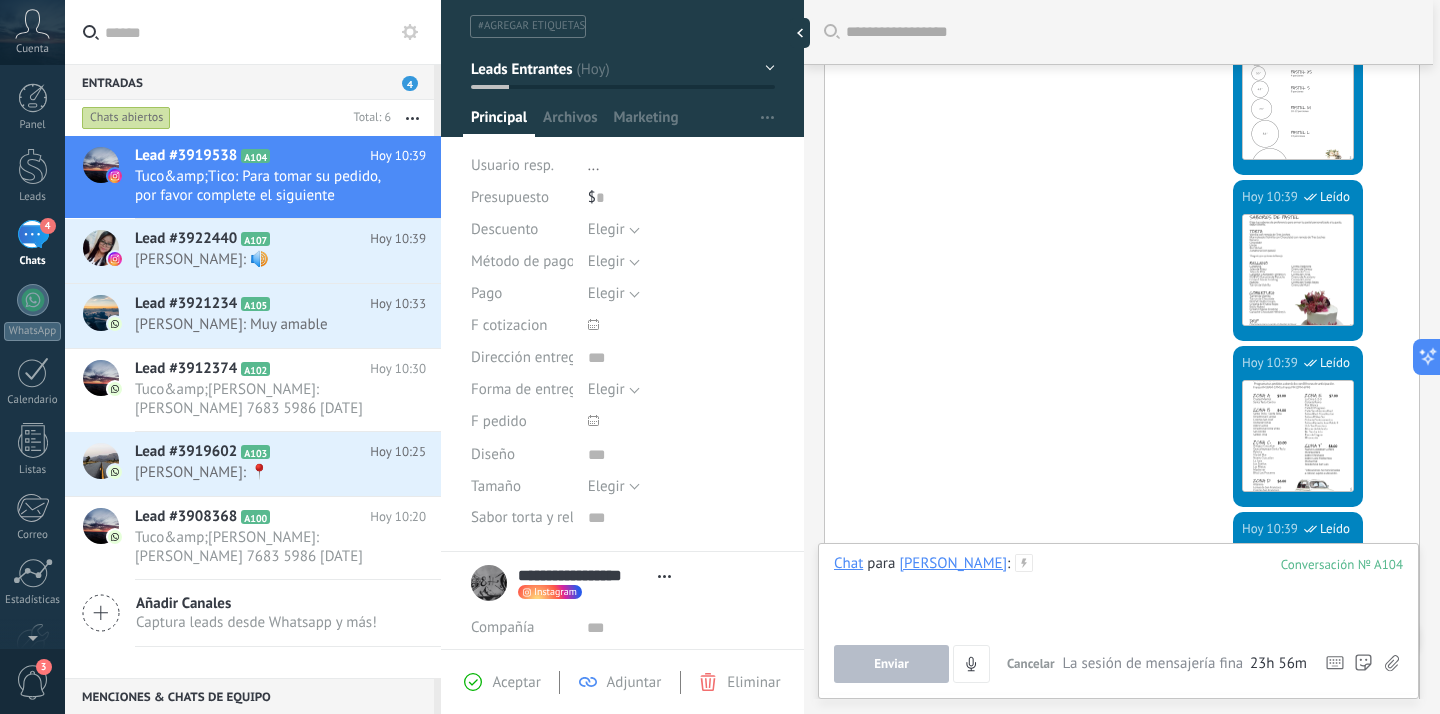 scroll, scrollTop: 615, scrollLeft: 0, axis: vertical 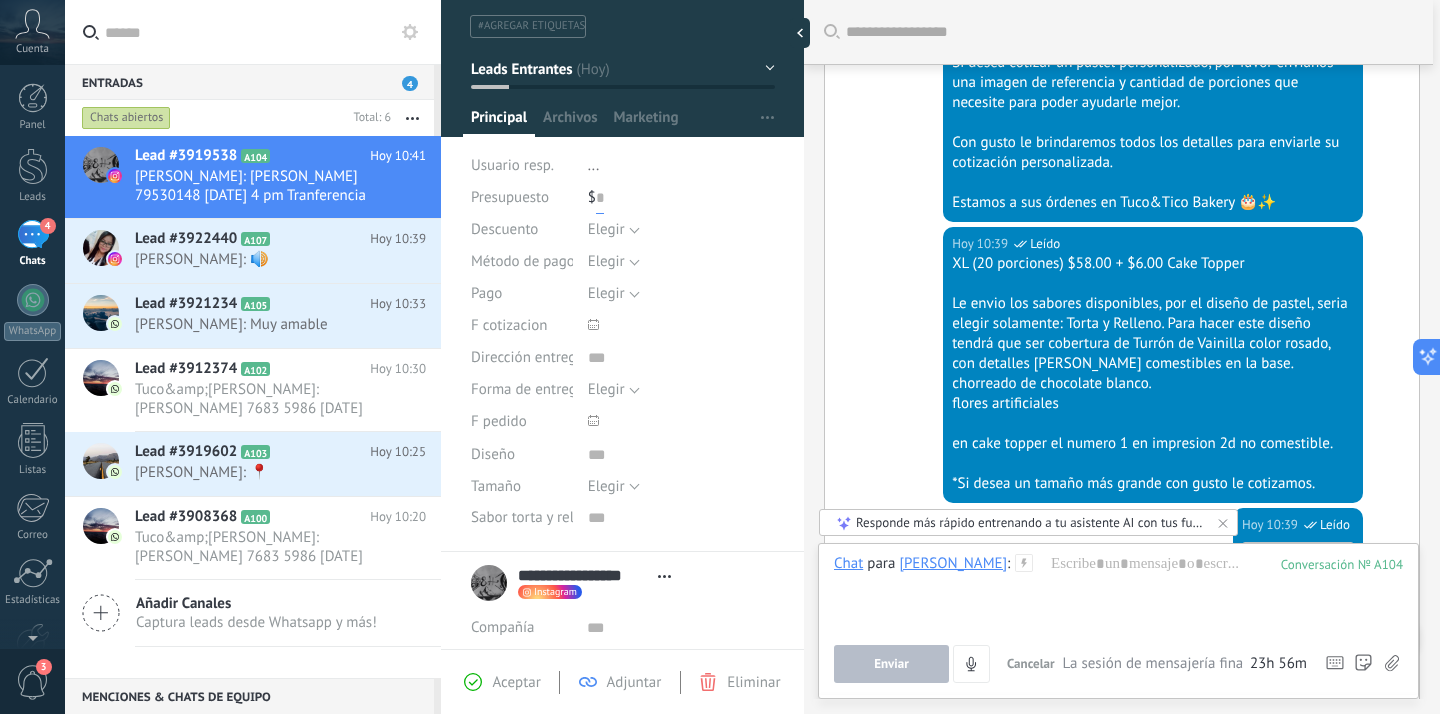 click at bounding box center (600, 198) 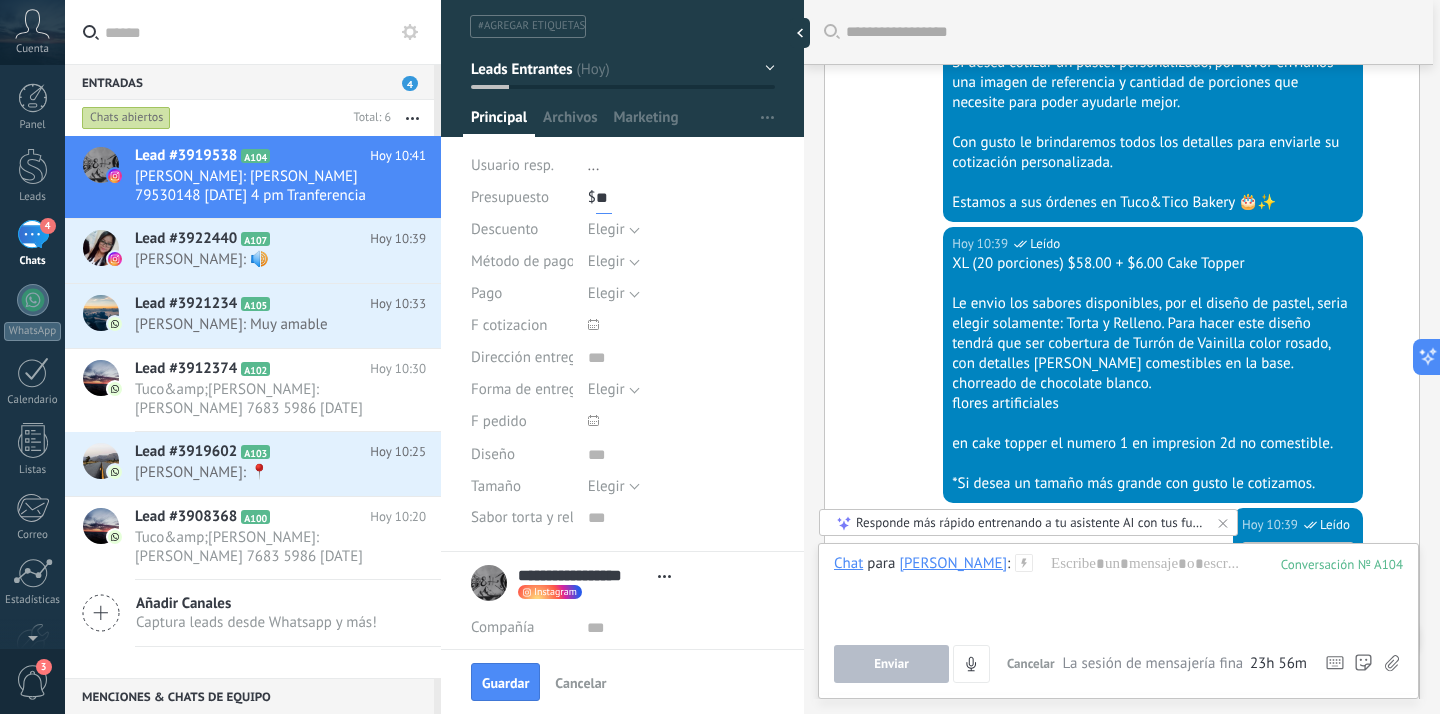 type on "**" 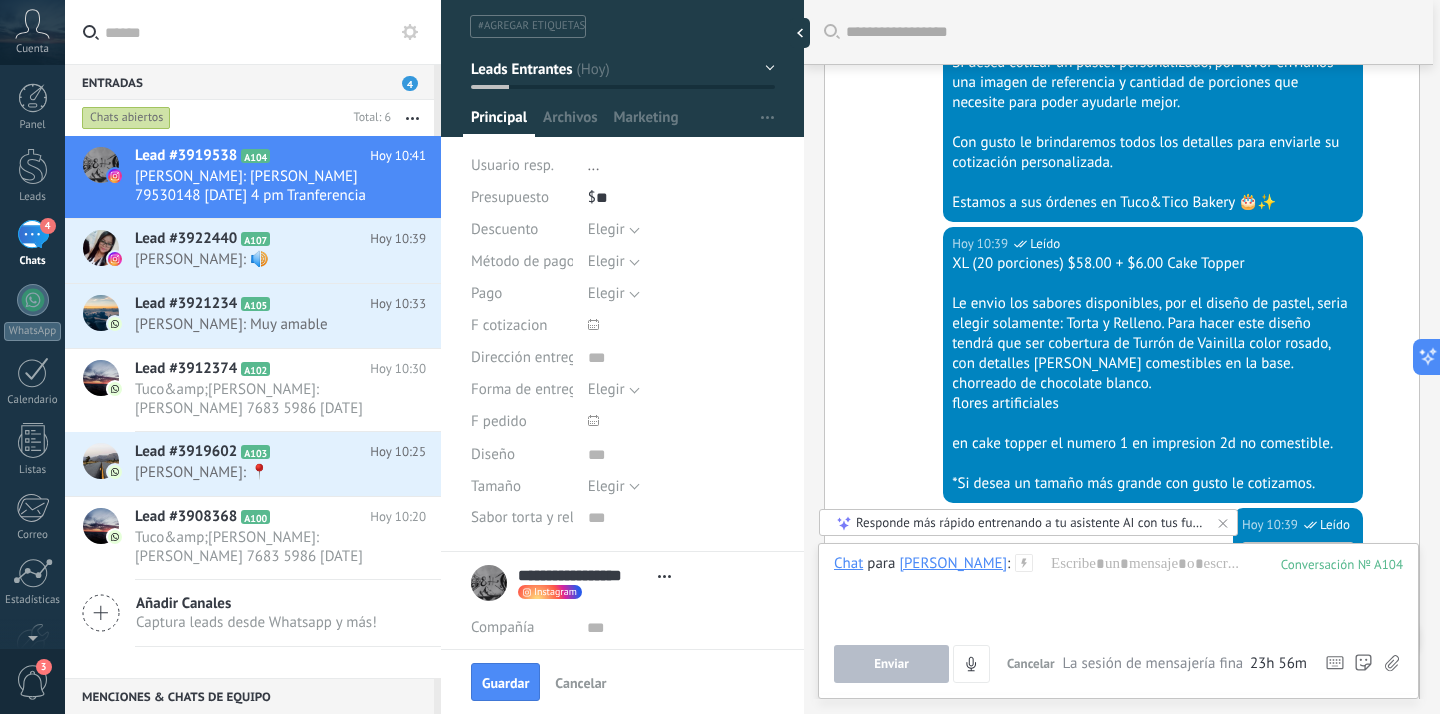 click on "Elegir
Factura
Pago con tarjeta
Efectivo
Elegir" at bounding box center [681, 262] 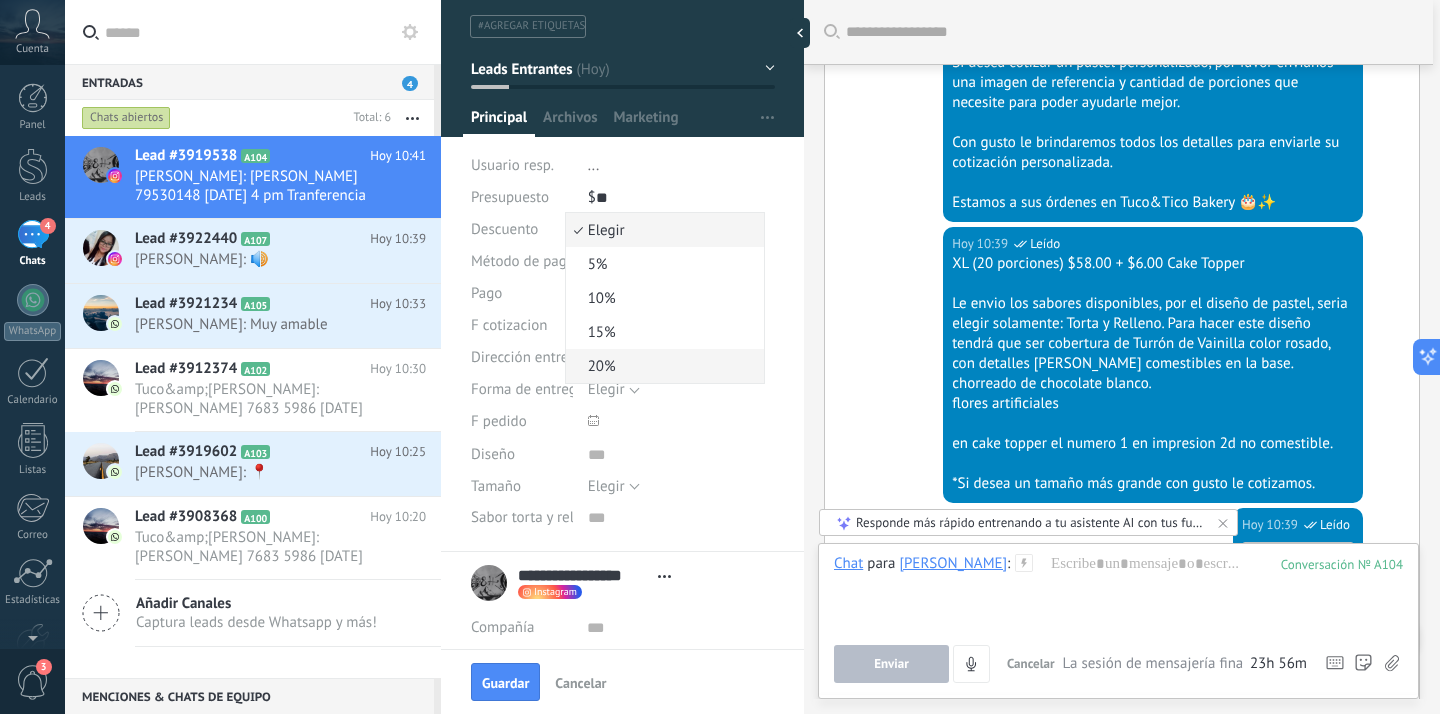 click on "20%" at bounding box center [662, 366] 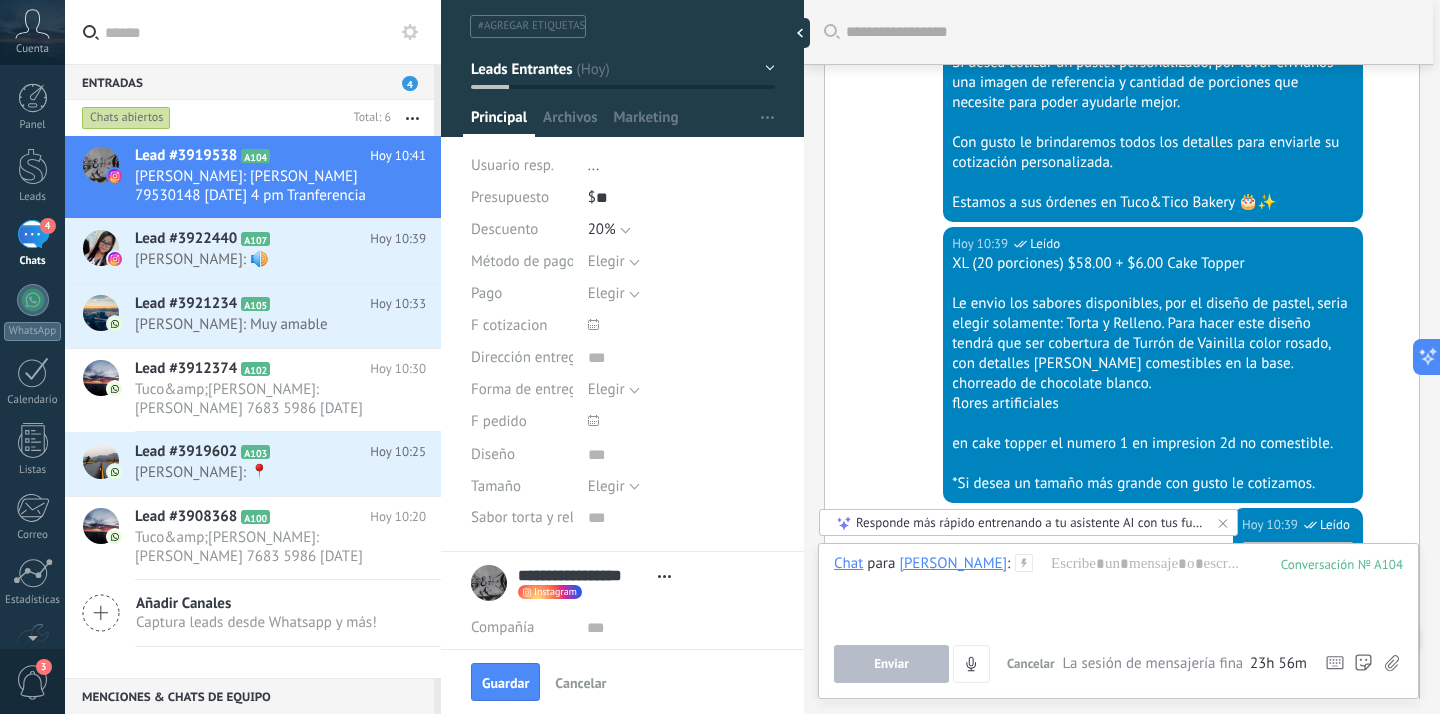 click on "Elegir" at bounding box center [614, 262] 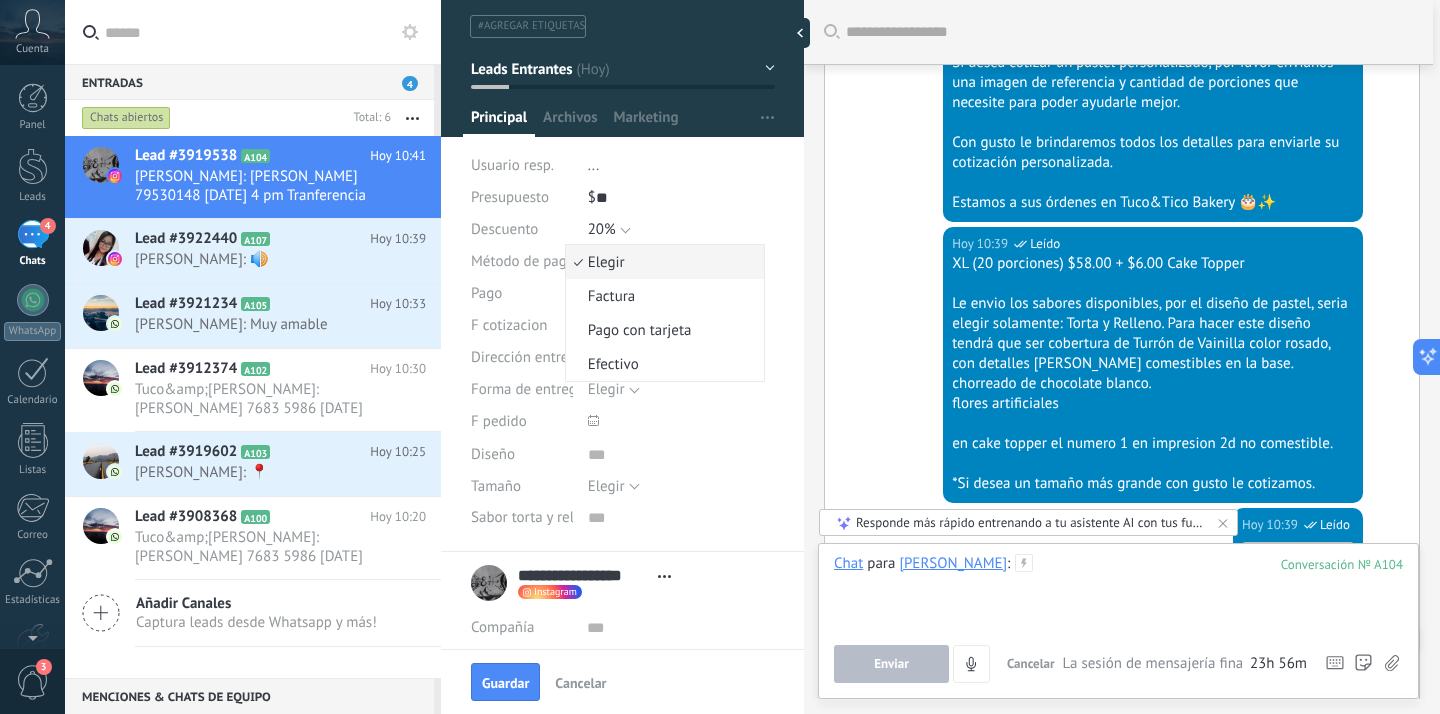 click at bounding box center [1118, 592] 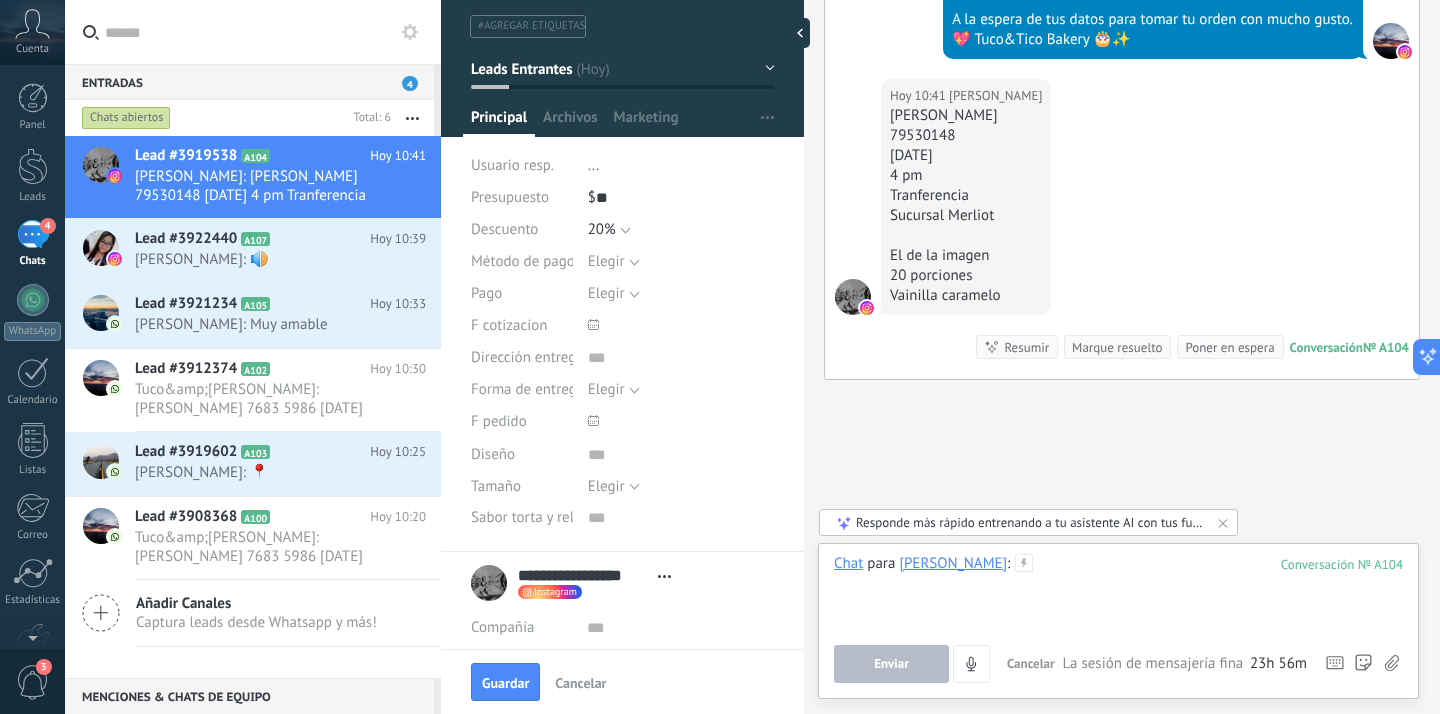 scroll, scrollTop: 2222, scrollLeft: 0, axis: vertical 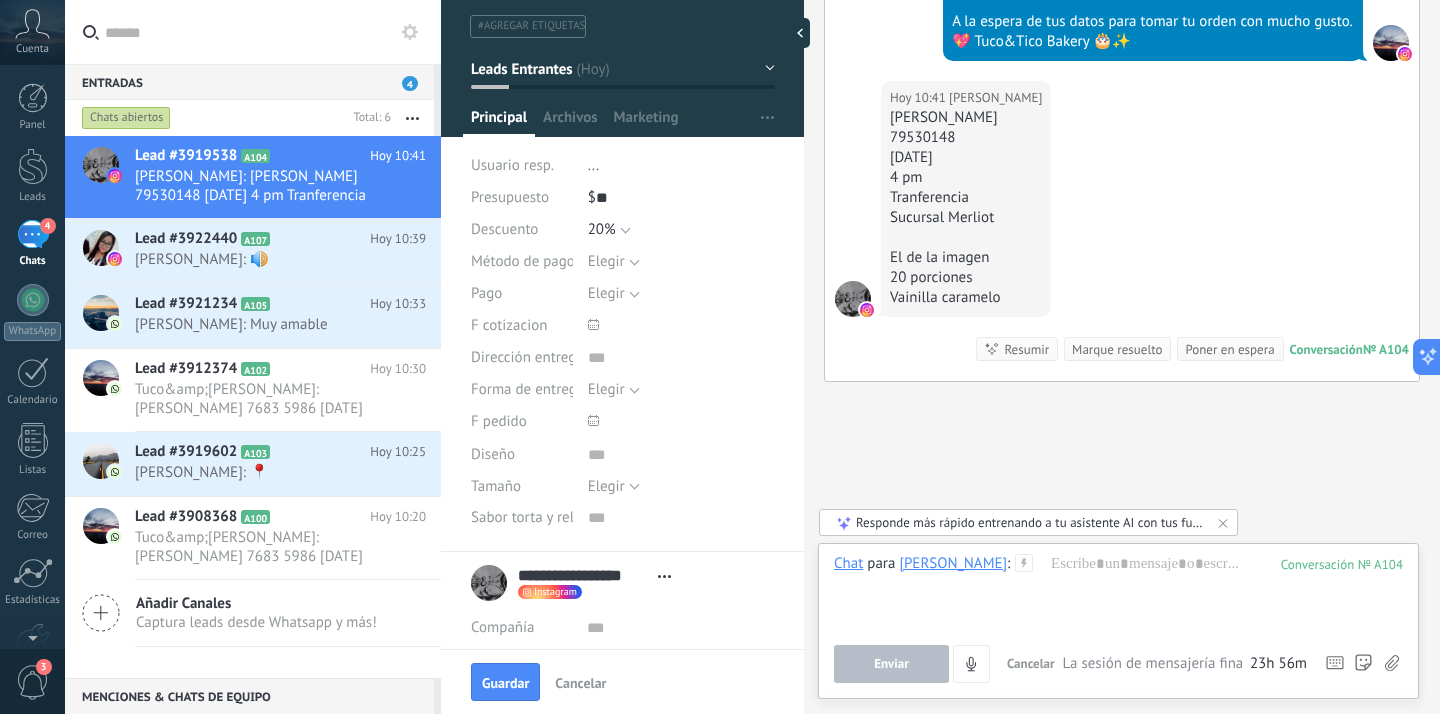 click on "Elegir" at bounding box center [606, 293] 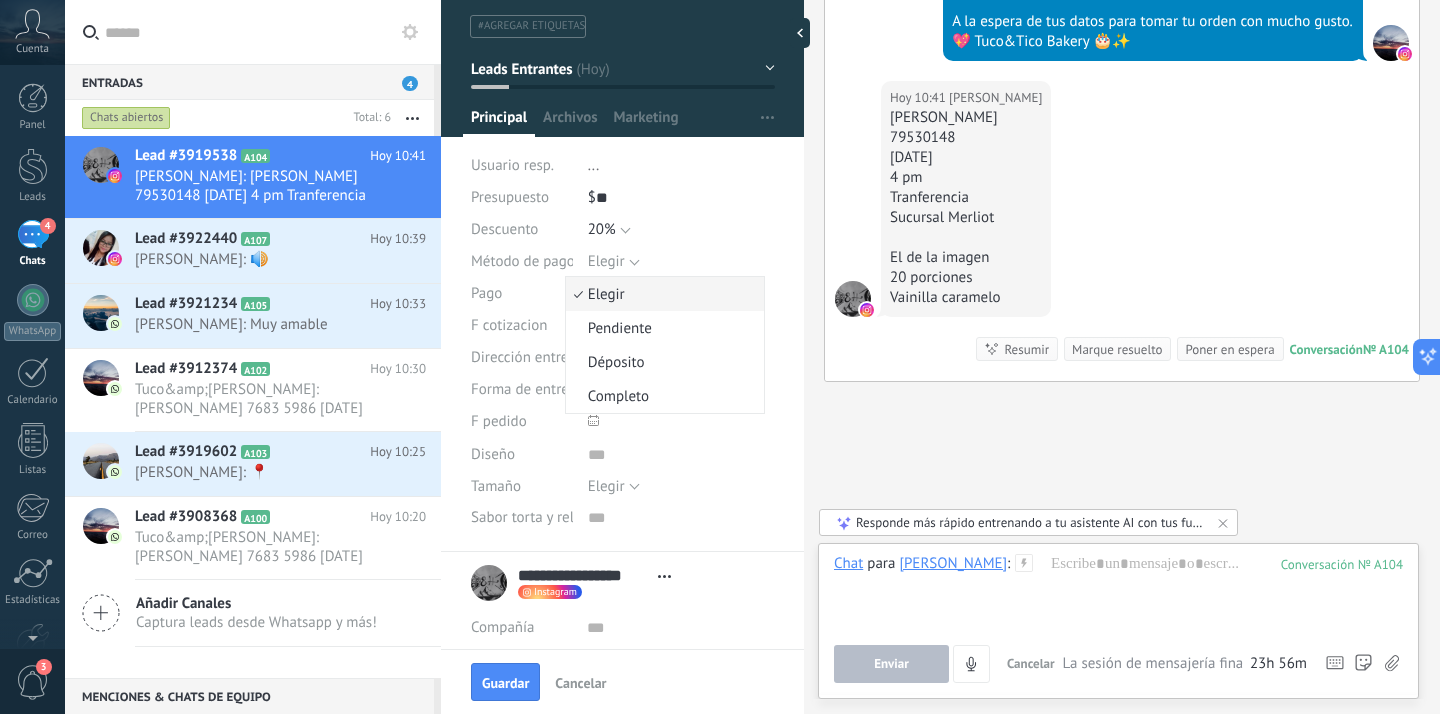 click on "Elegir" at bounding box center (606, 261) 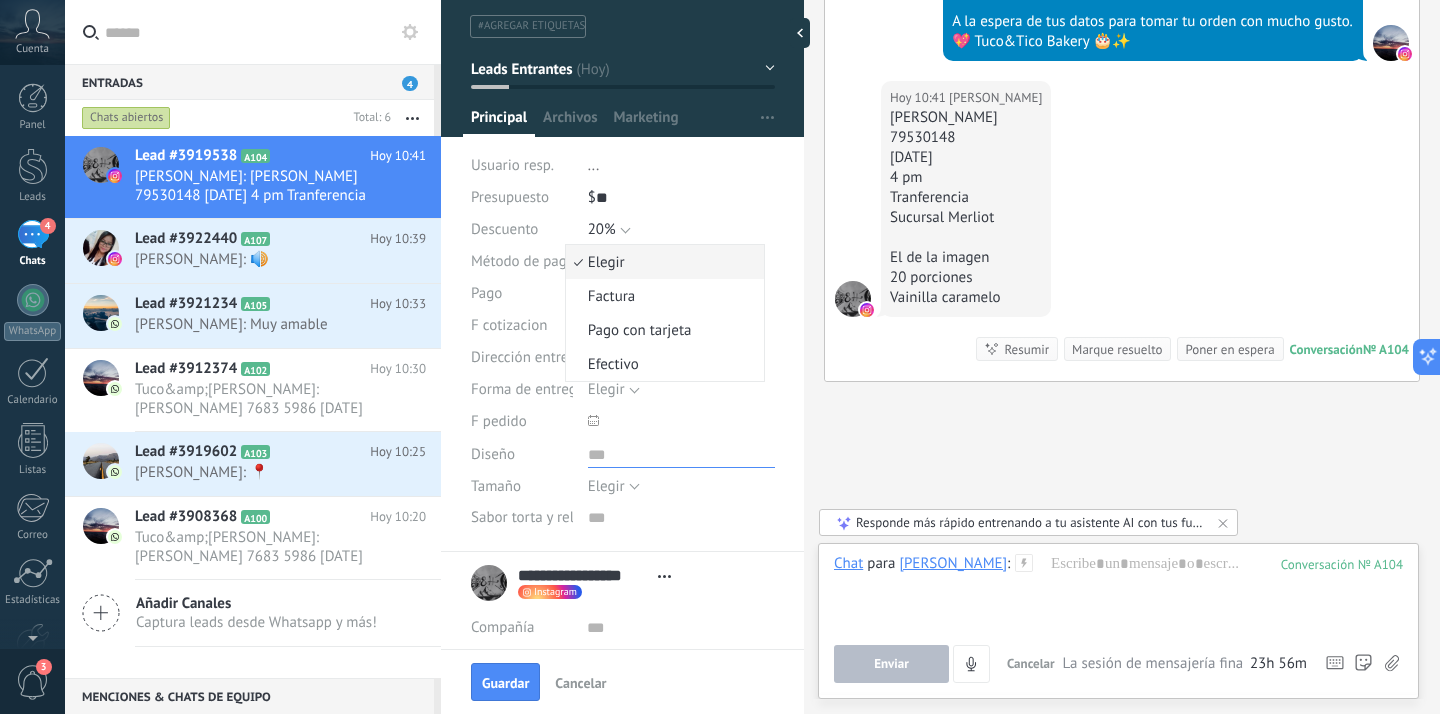 click at bounding box center [681, 453] 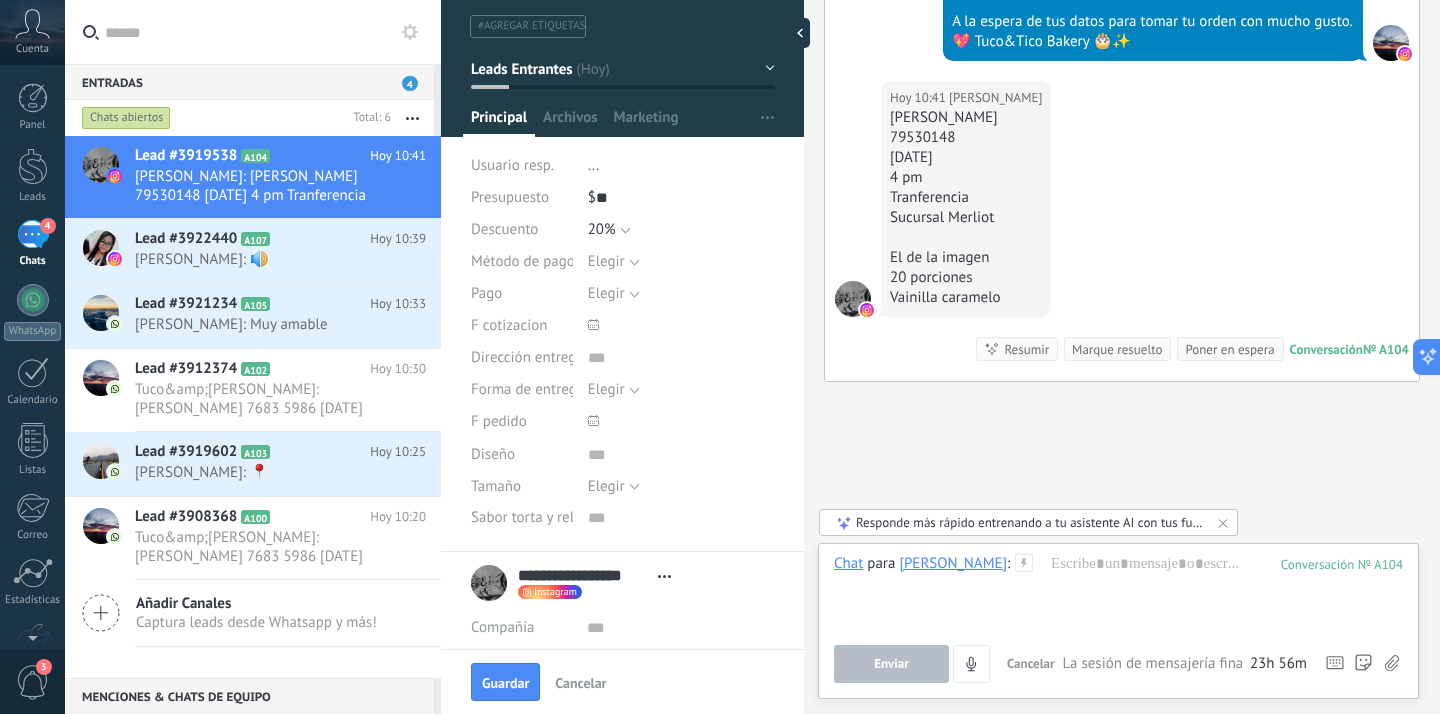 click on "Elegir" at bounding box center [606, 293] 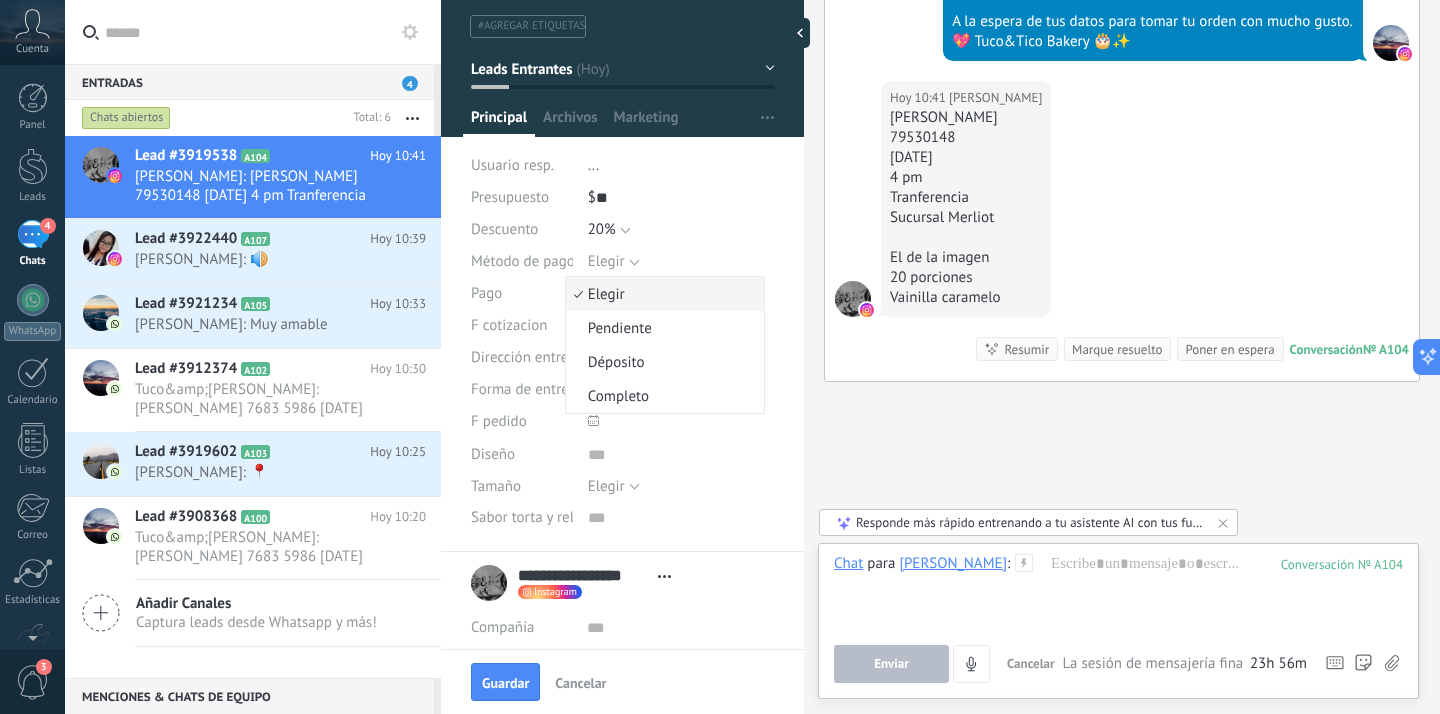 click on "Elegir
Factura
Pago con tarjeta
Efectivo
Elegir" at bounding box center (681, 262) 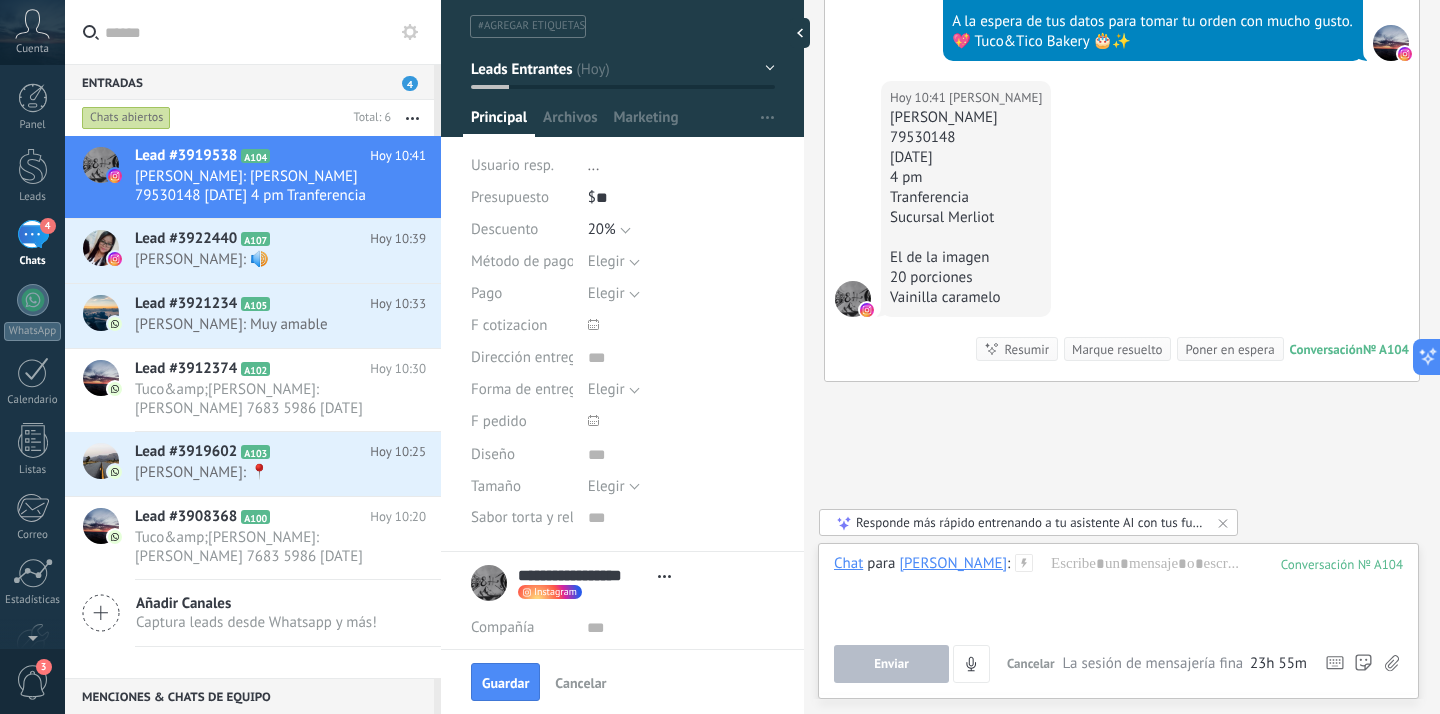 click 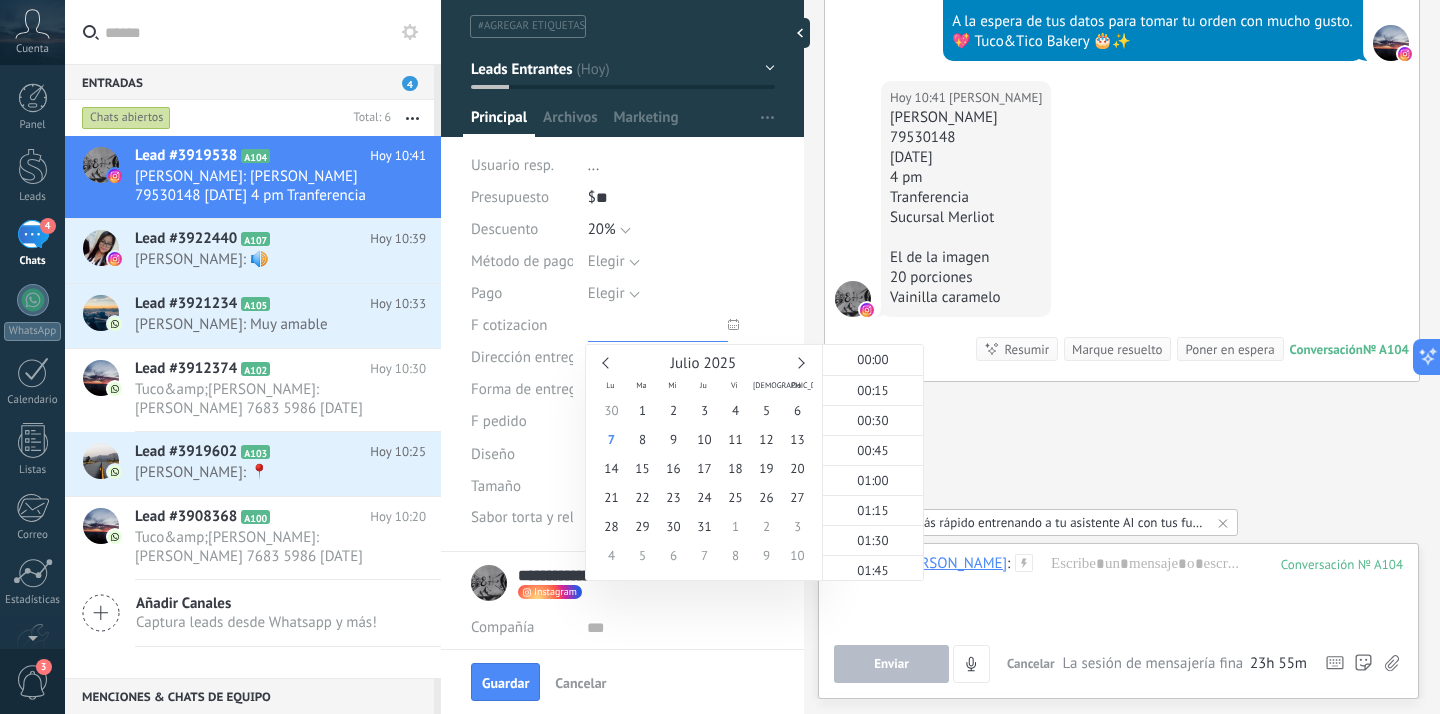 scroll, scrollTop: 1164, scrollLeft: 0, axis: vertical 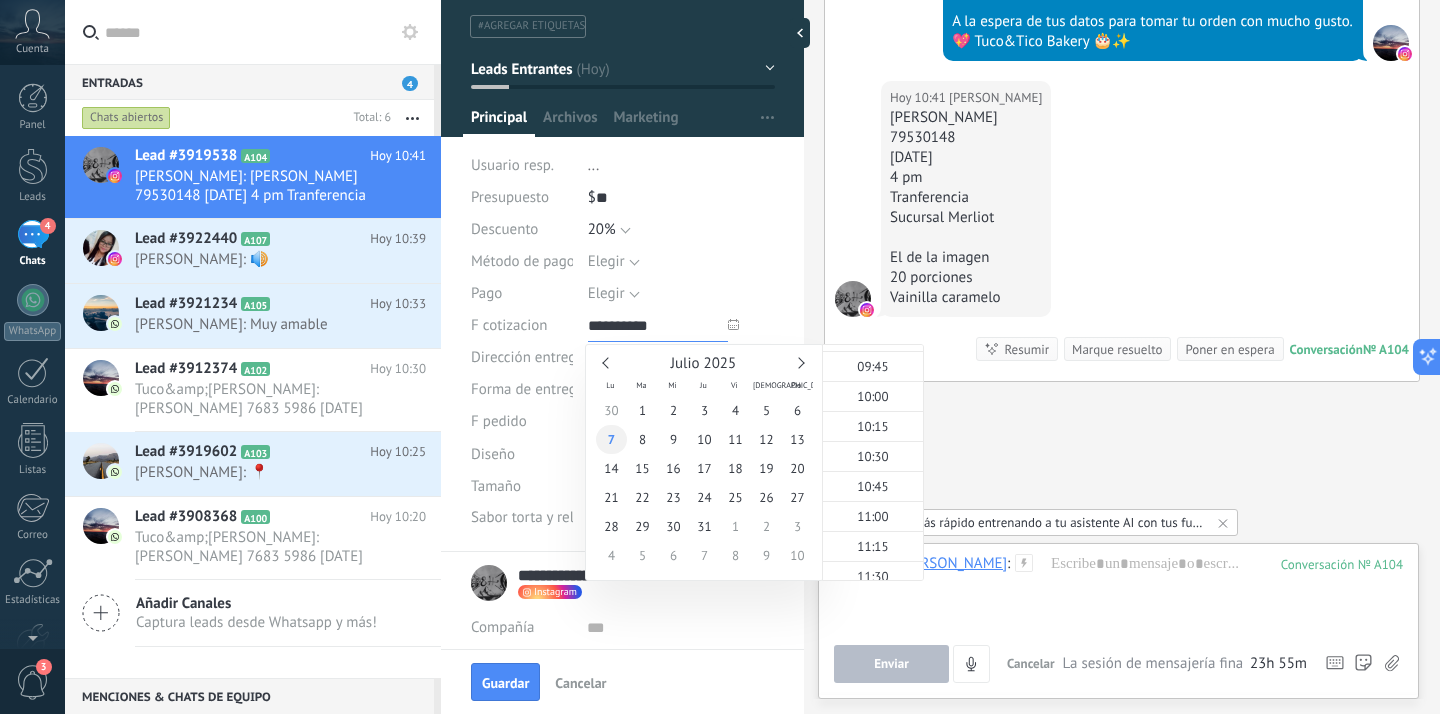 type on "**********" 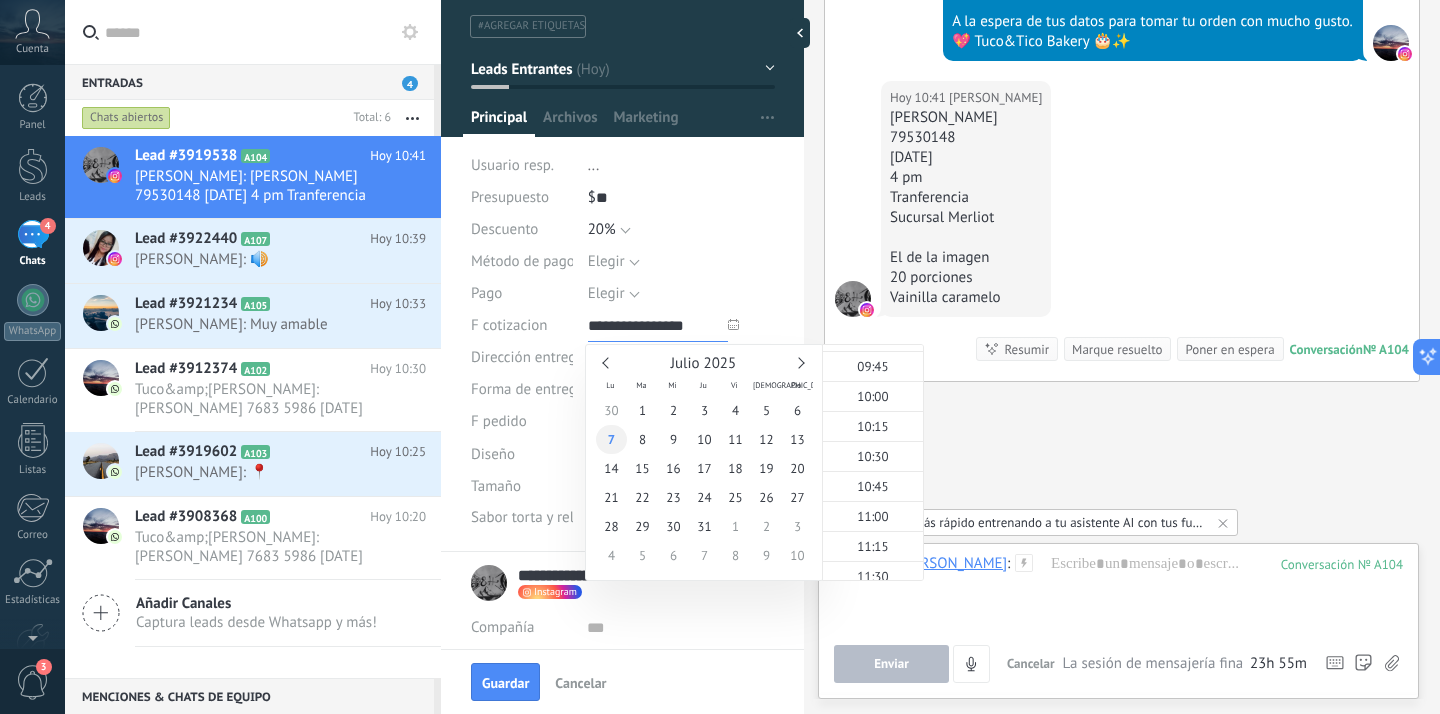 click on "7" at bounding box center [611, 439] 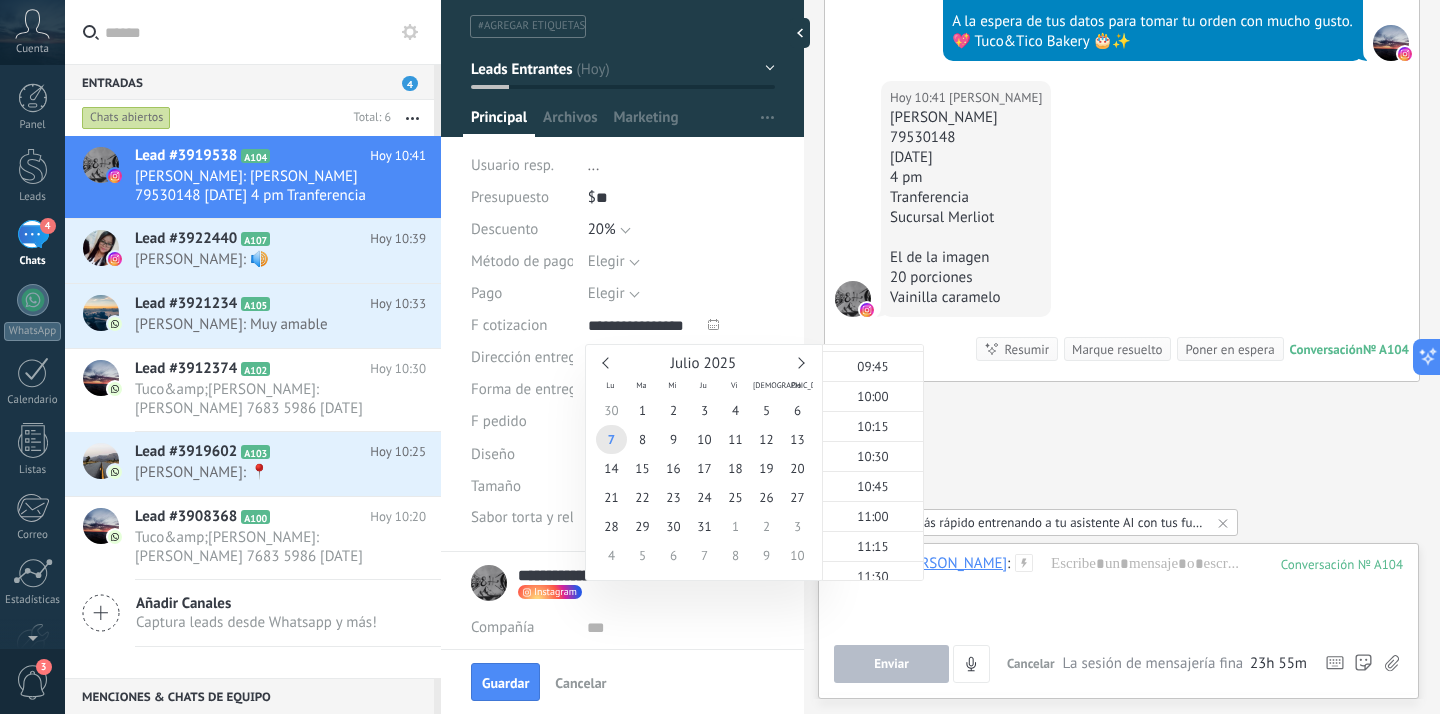 click on "Guardar y crear
Imprimir
Administrar etiquetas
Exportar a excel" at bounding box center (623, 243) 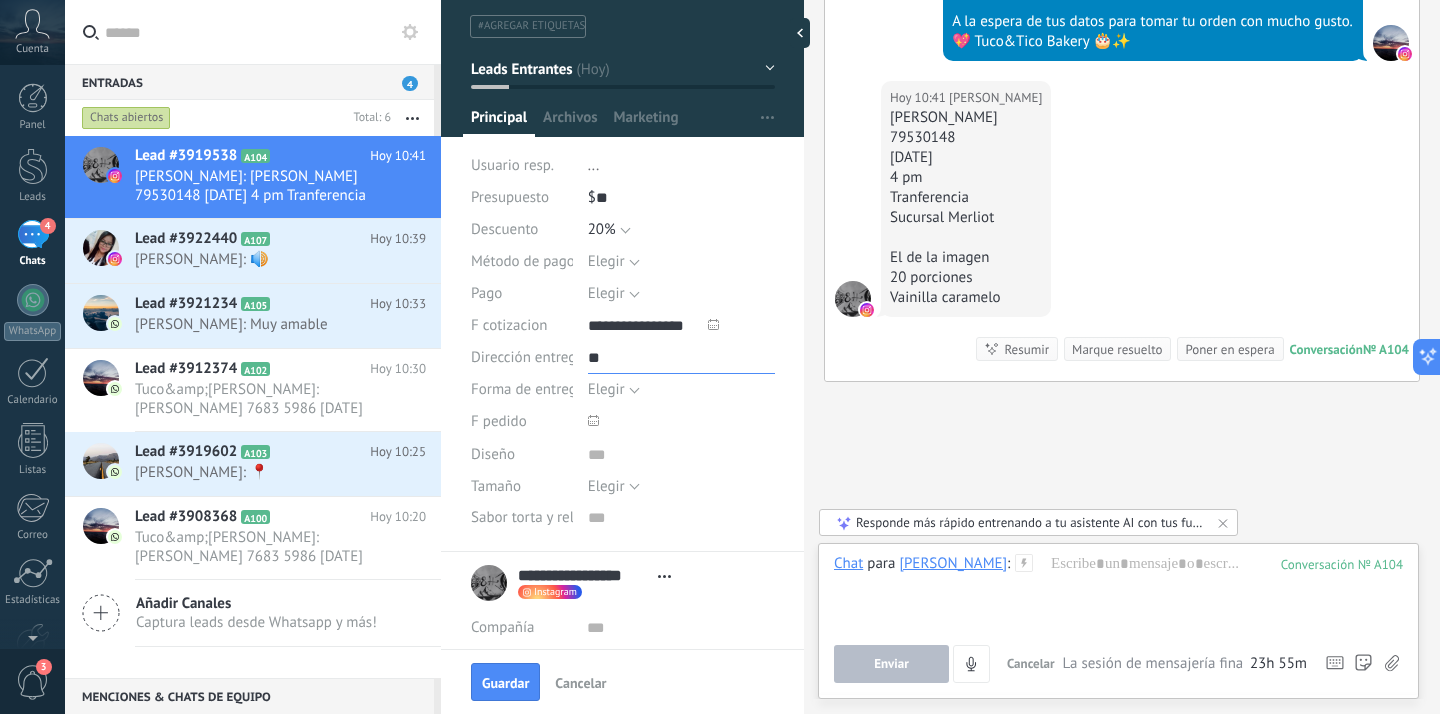type on "*" 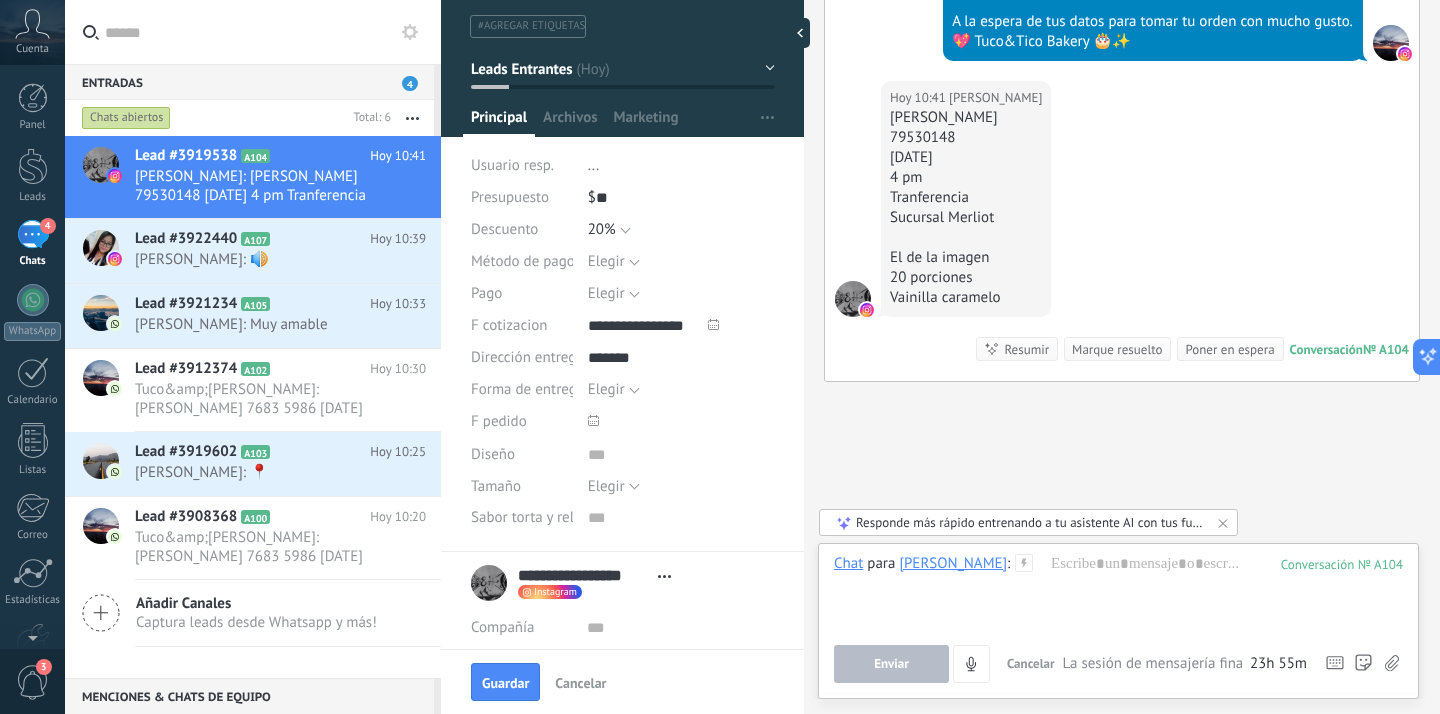 click on "Dirección entrega *******" at bounding box center (623, 358) 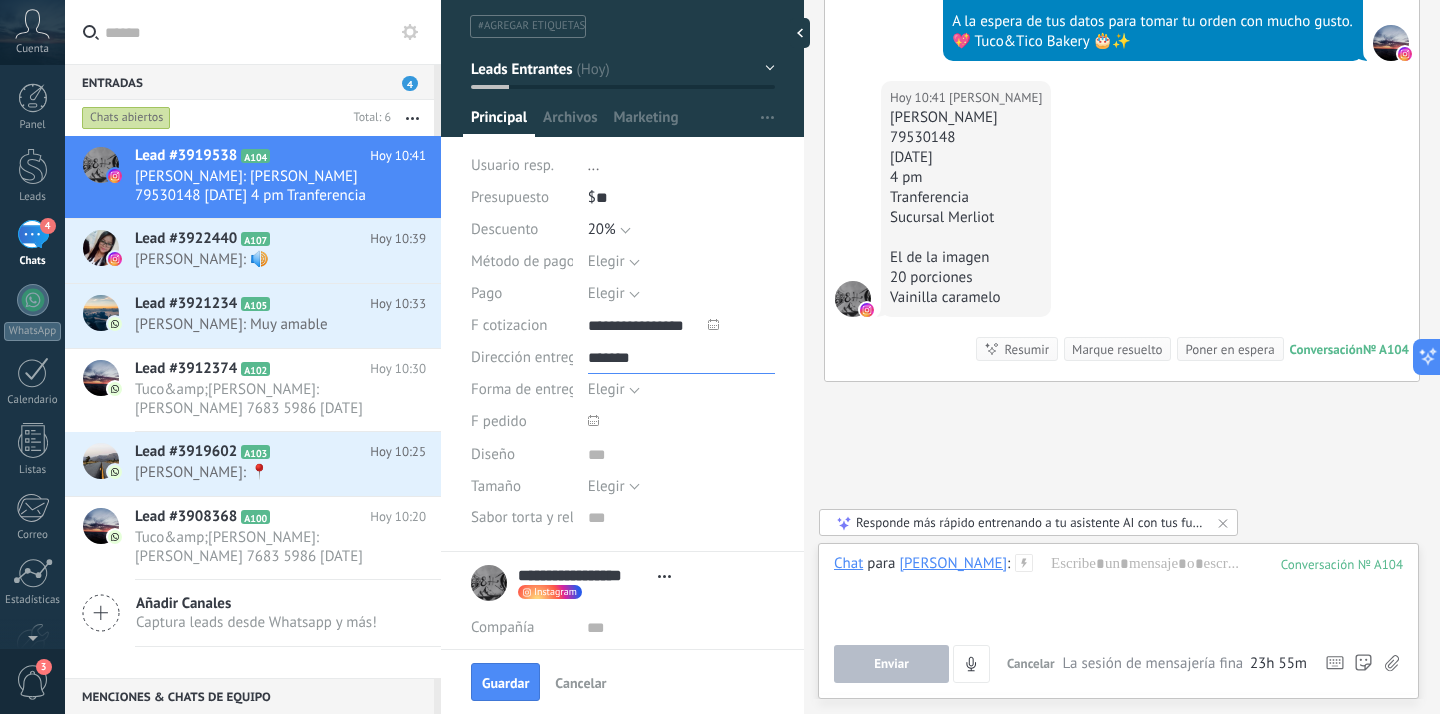click on "*******" at bounding box center (681, 358) 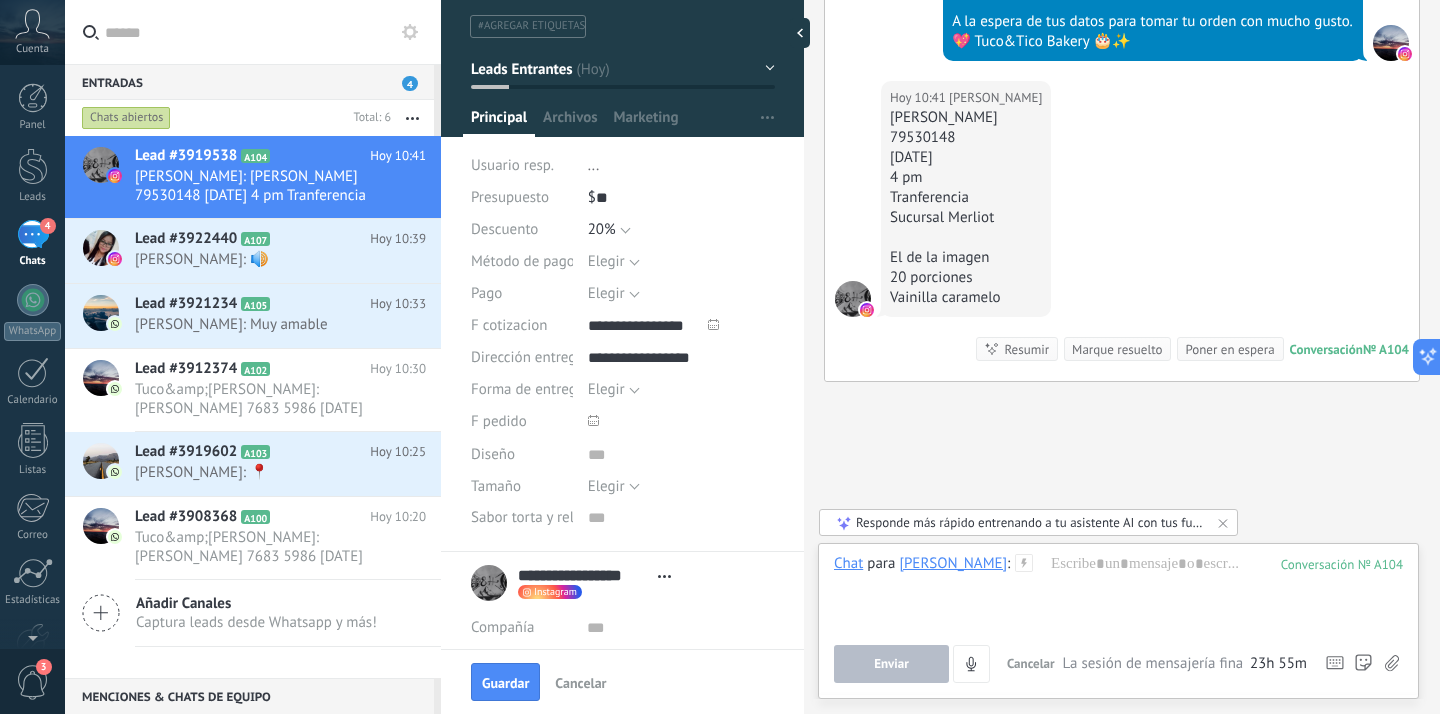 click at bounding box center [681, 422] 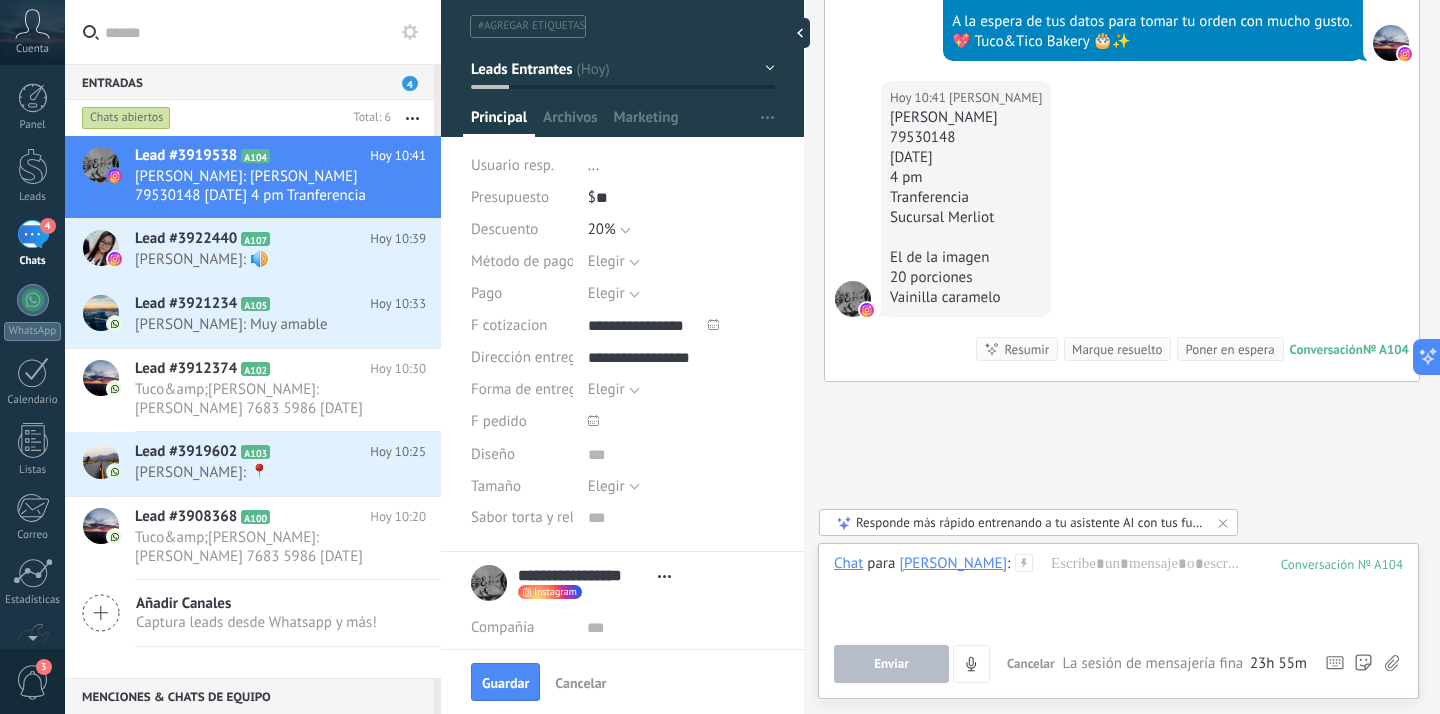 click on "Elegir" at bounding box center (614, 390) 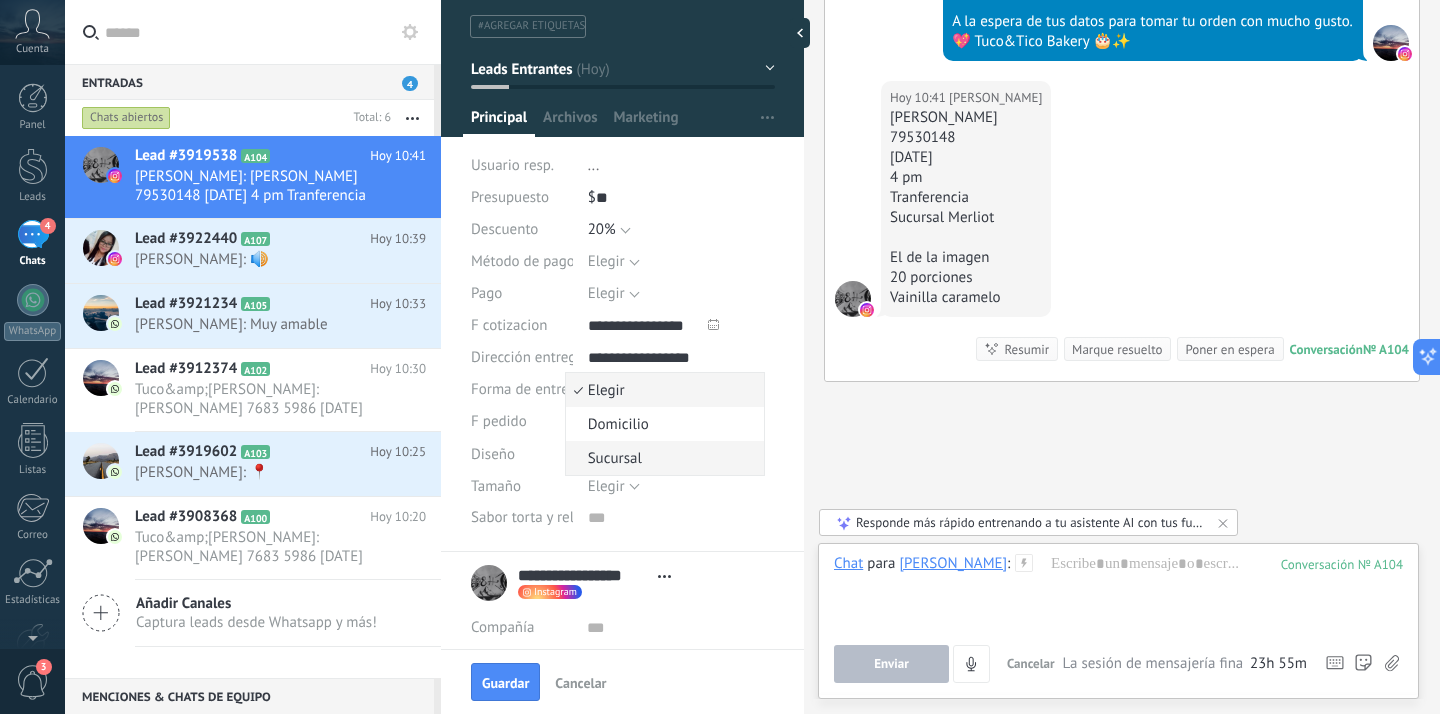 click on "Sucursal" at bounding box center [662, 458] 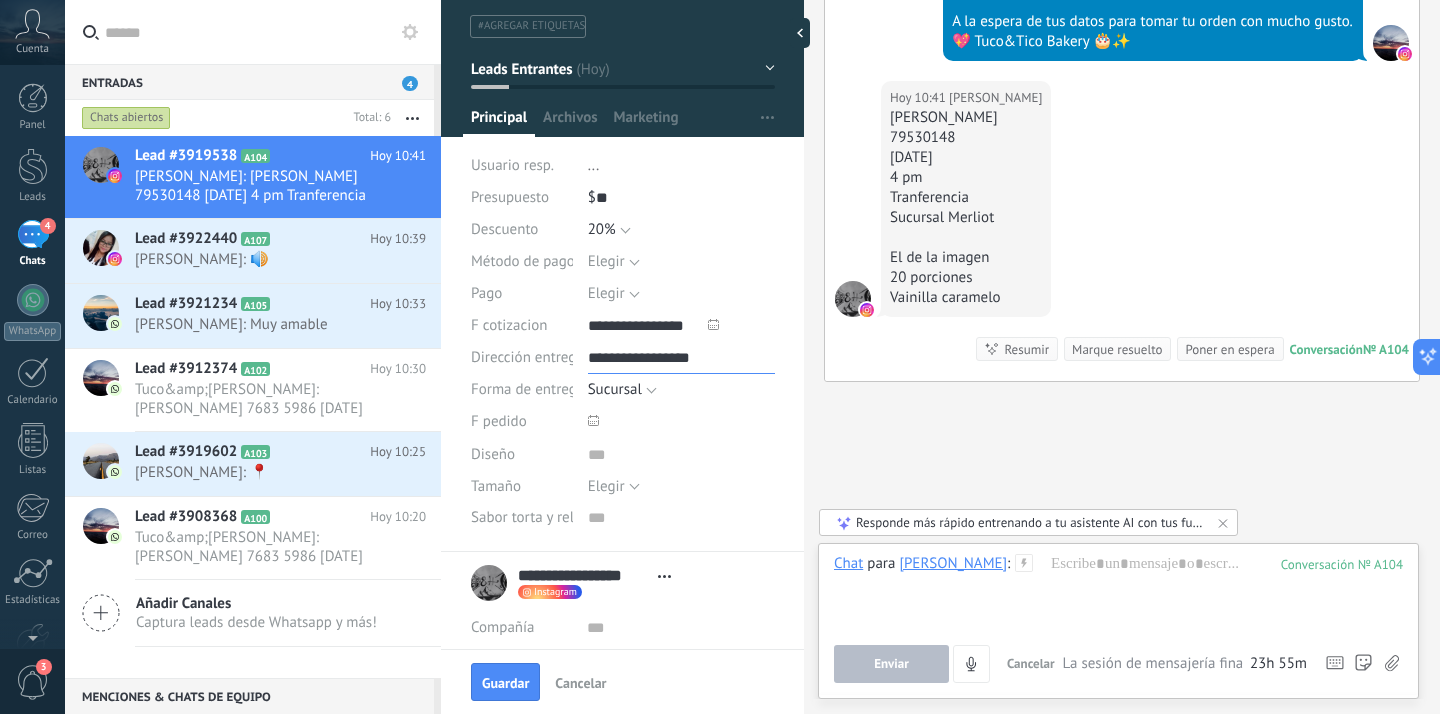 click on "**********" at bounding box center (681, 358) 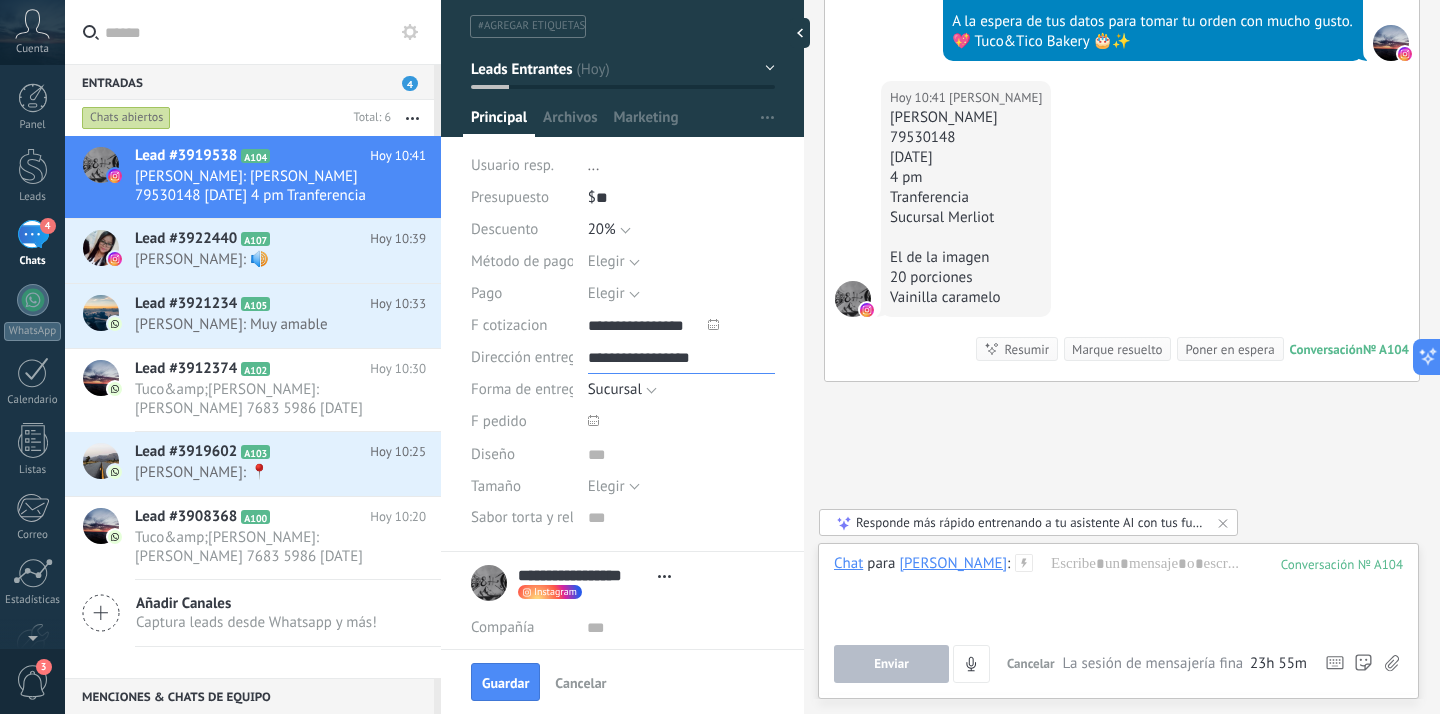 drag, startPoint x: 590, startPoint y: 358, endPoint x: 839, endPoint y: 358, distance: 249 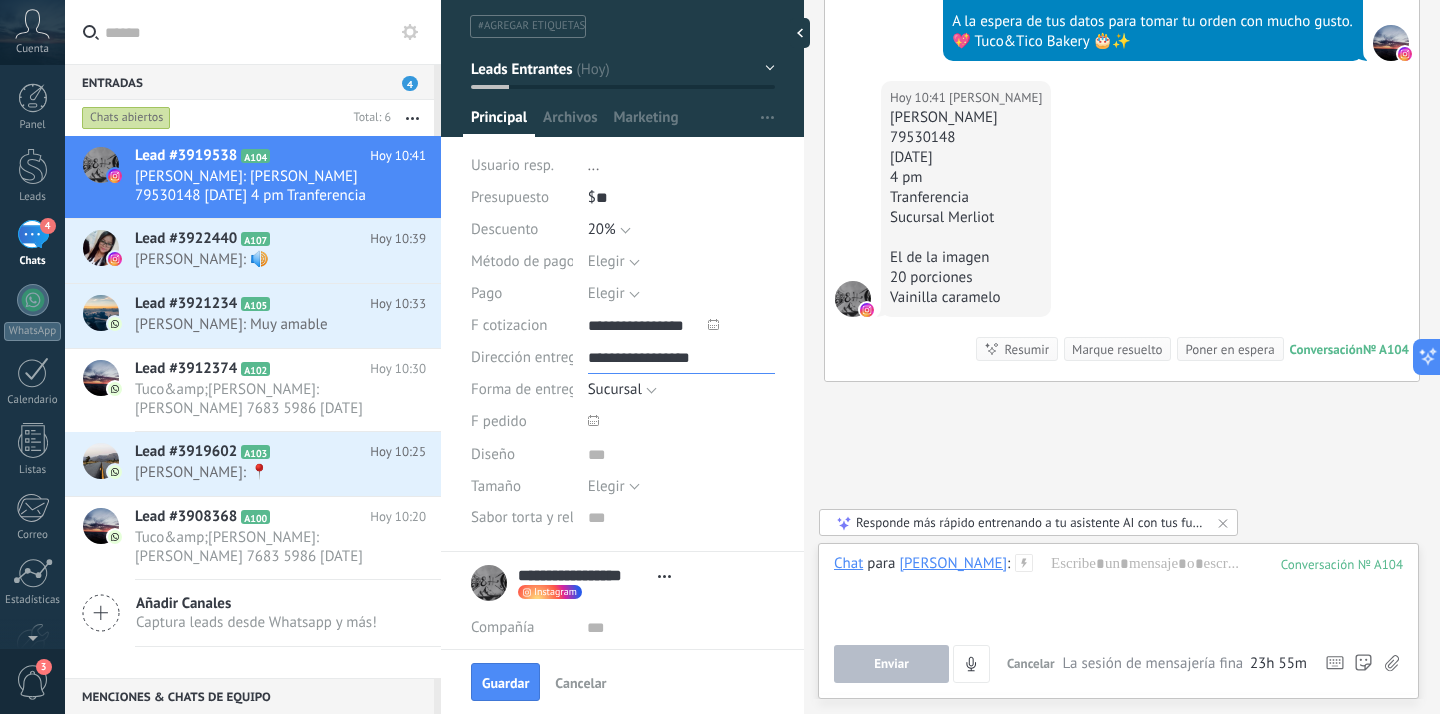 click on "Guardar y crear
Imprimir
Administrar etiquetas" at bounding box center [940, 357] 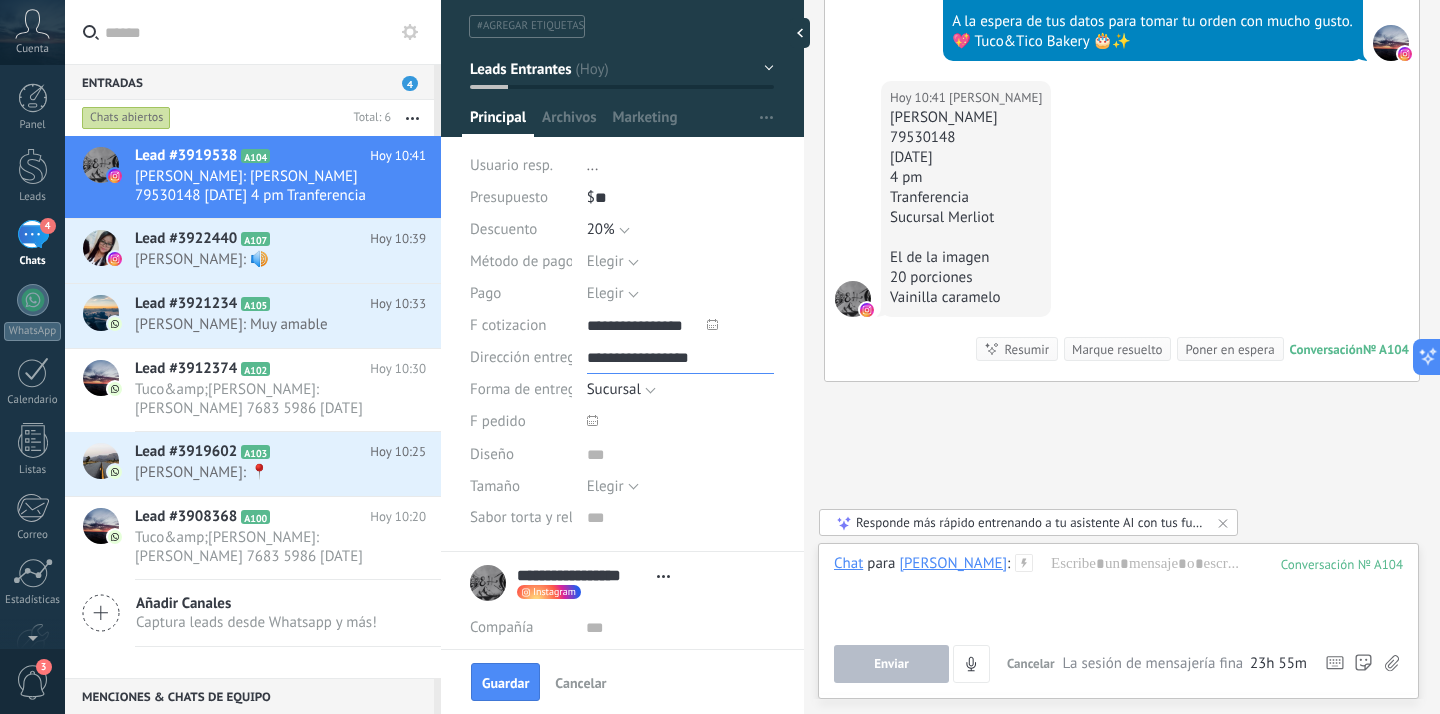 type on "*" 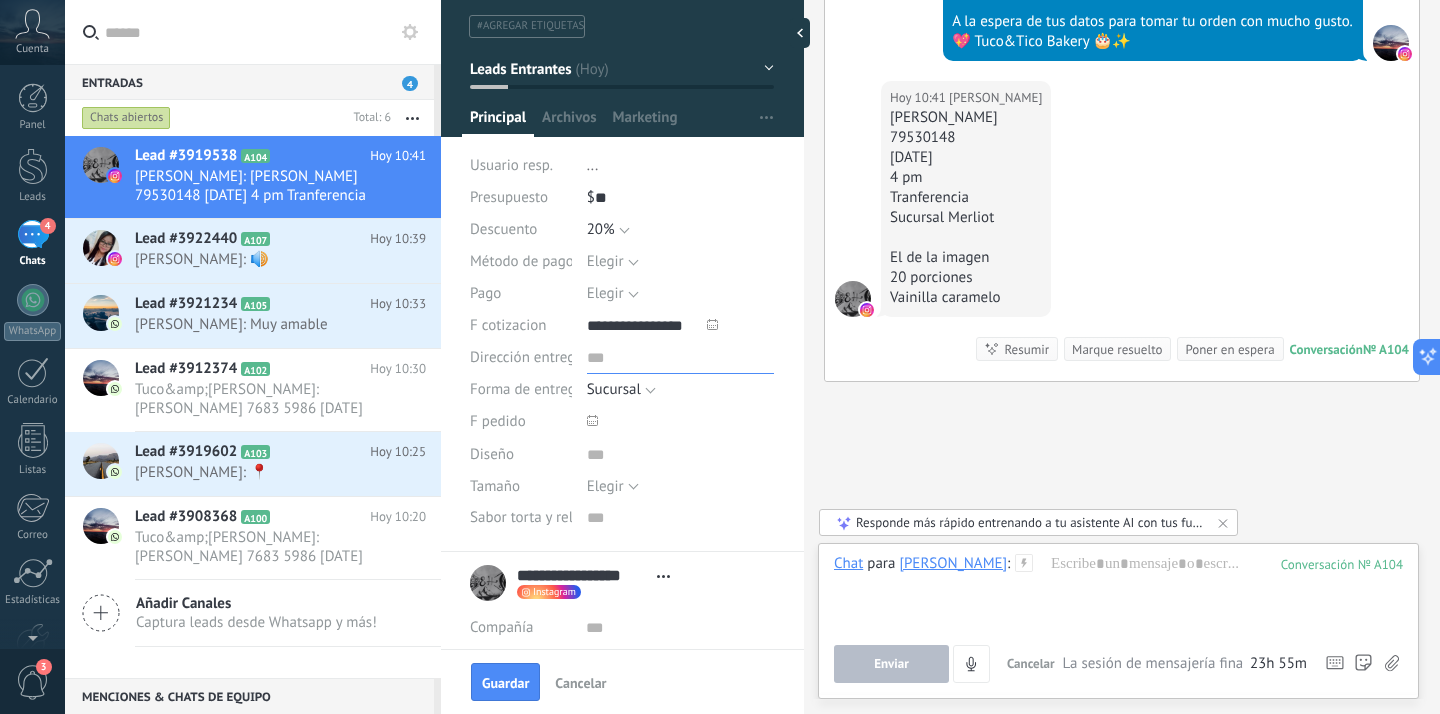 type 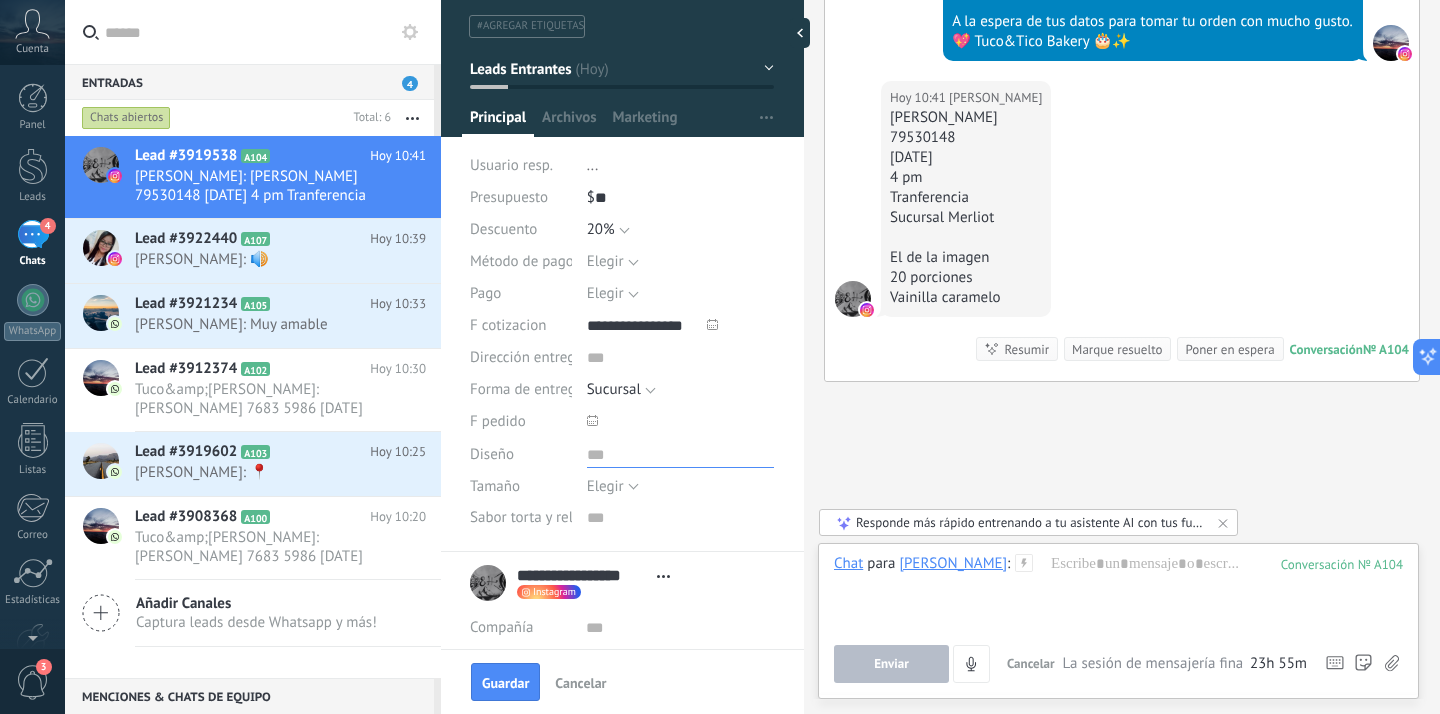 click at bounding box center [680, 453] 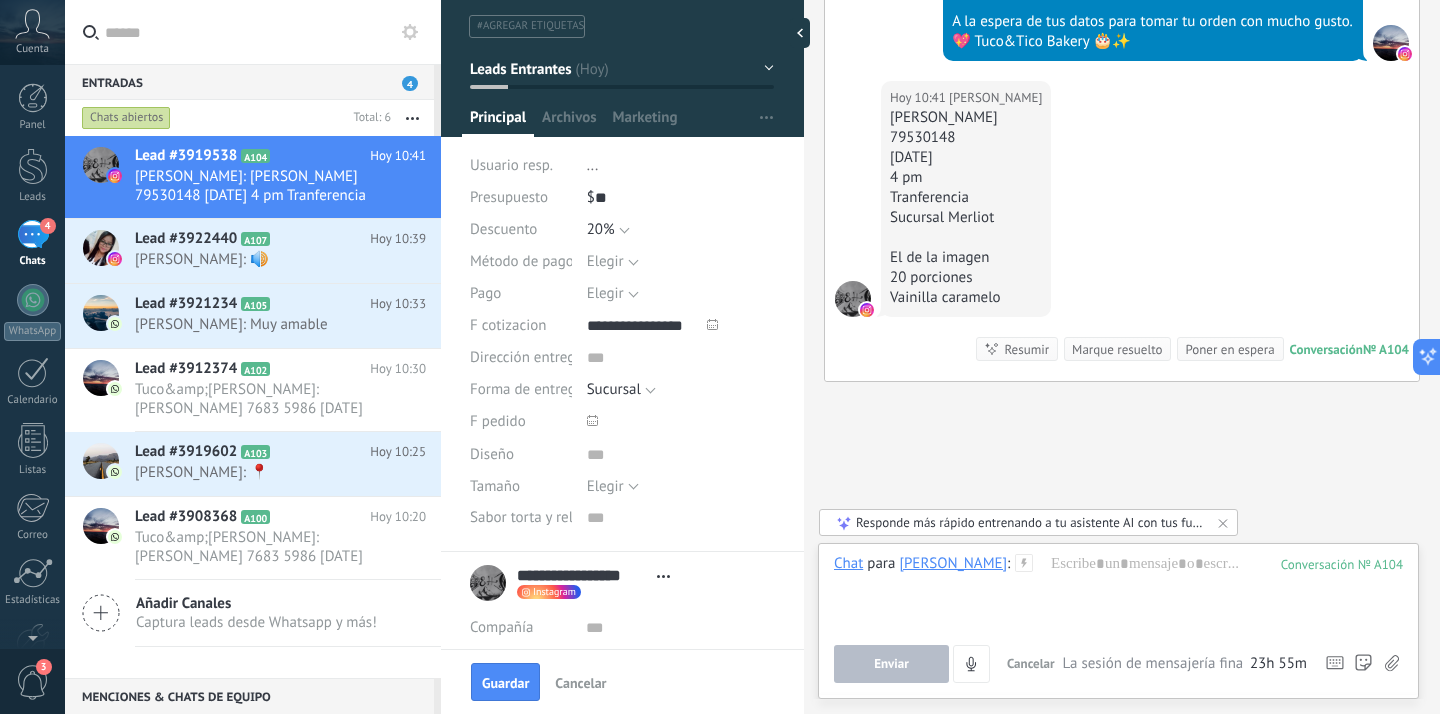 click at bounding box center (592, 421) 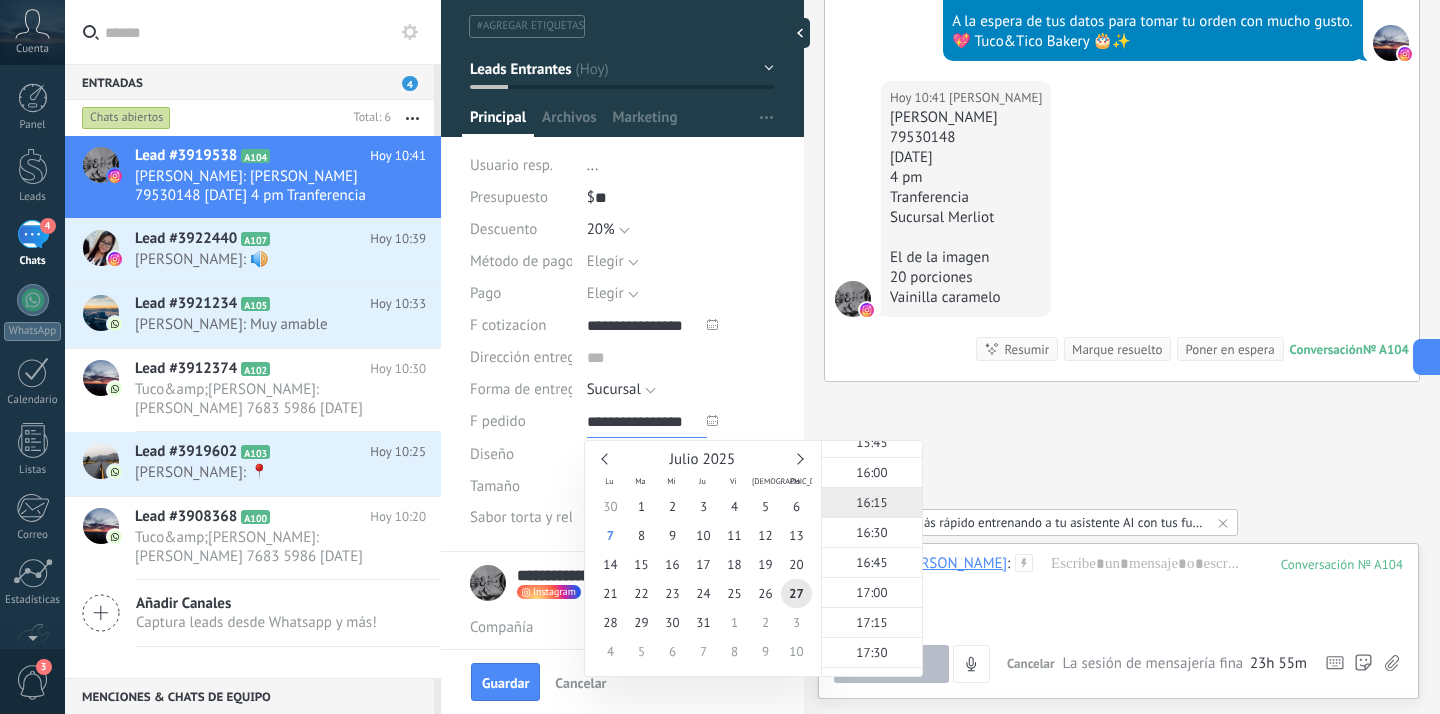 scroll, scrollTop: 1897, scrollLeft: 0, axis: vertical 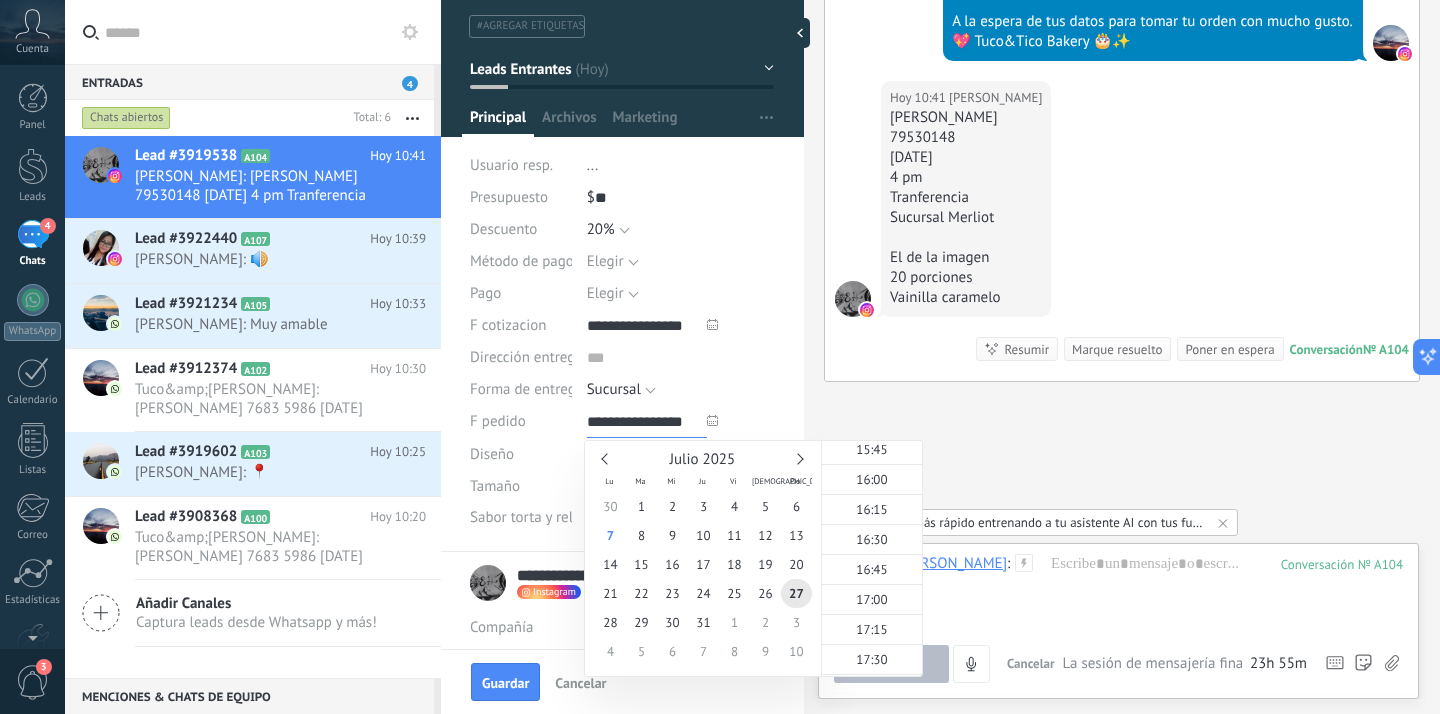 click on "16:00" at bounding box center (872, 479) 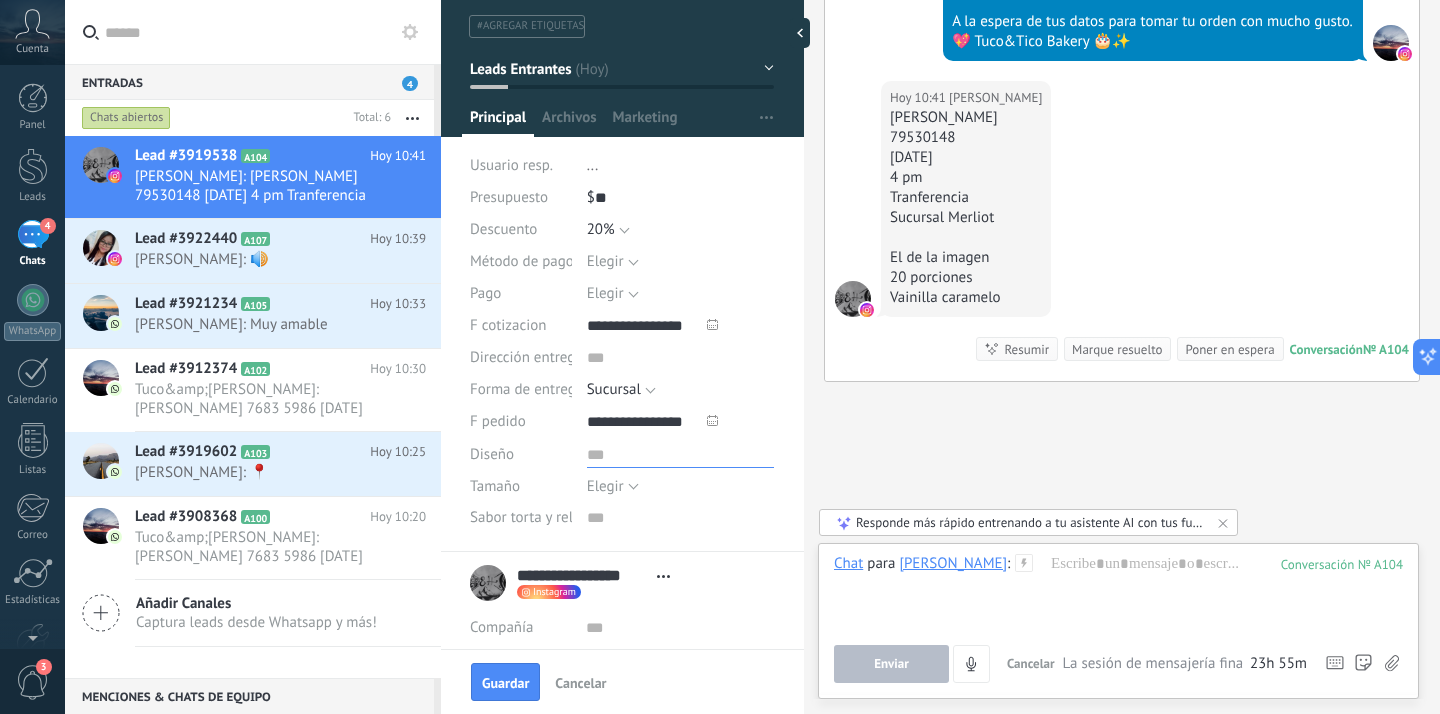 click at bounding box center (680, 453) 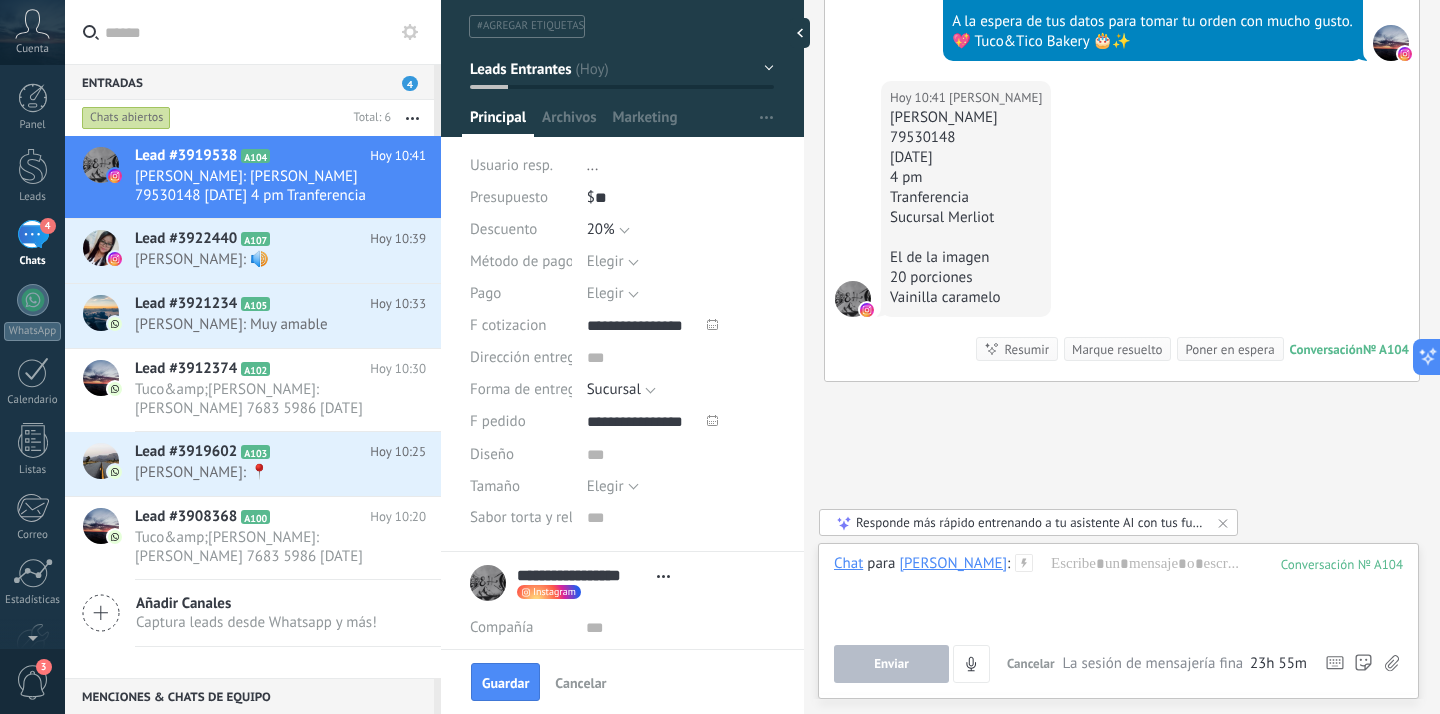 click on "Elegir" at bounding box center [613, 486] 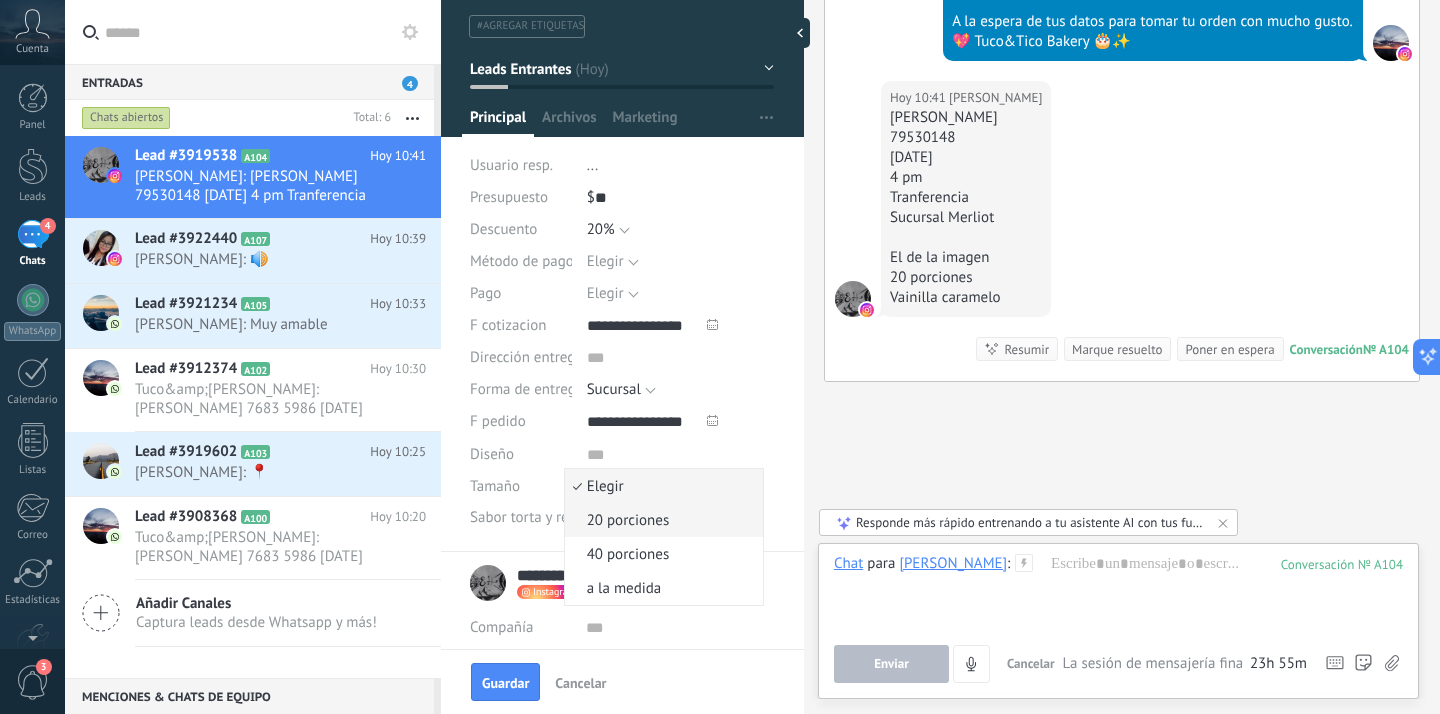 click on "20 porciones" at bounding box center (664, 520) 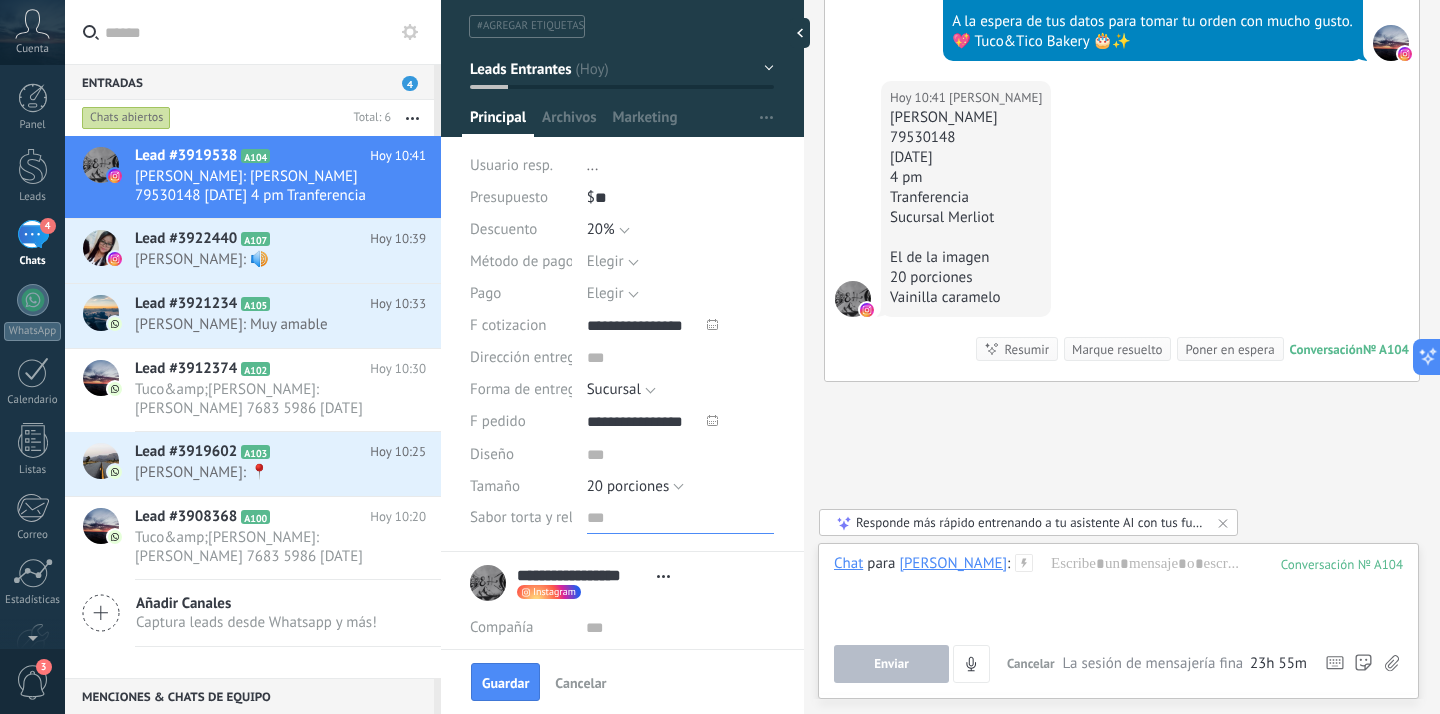 click at bounding box center [680, 518] 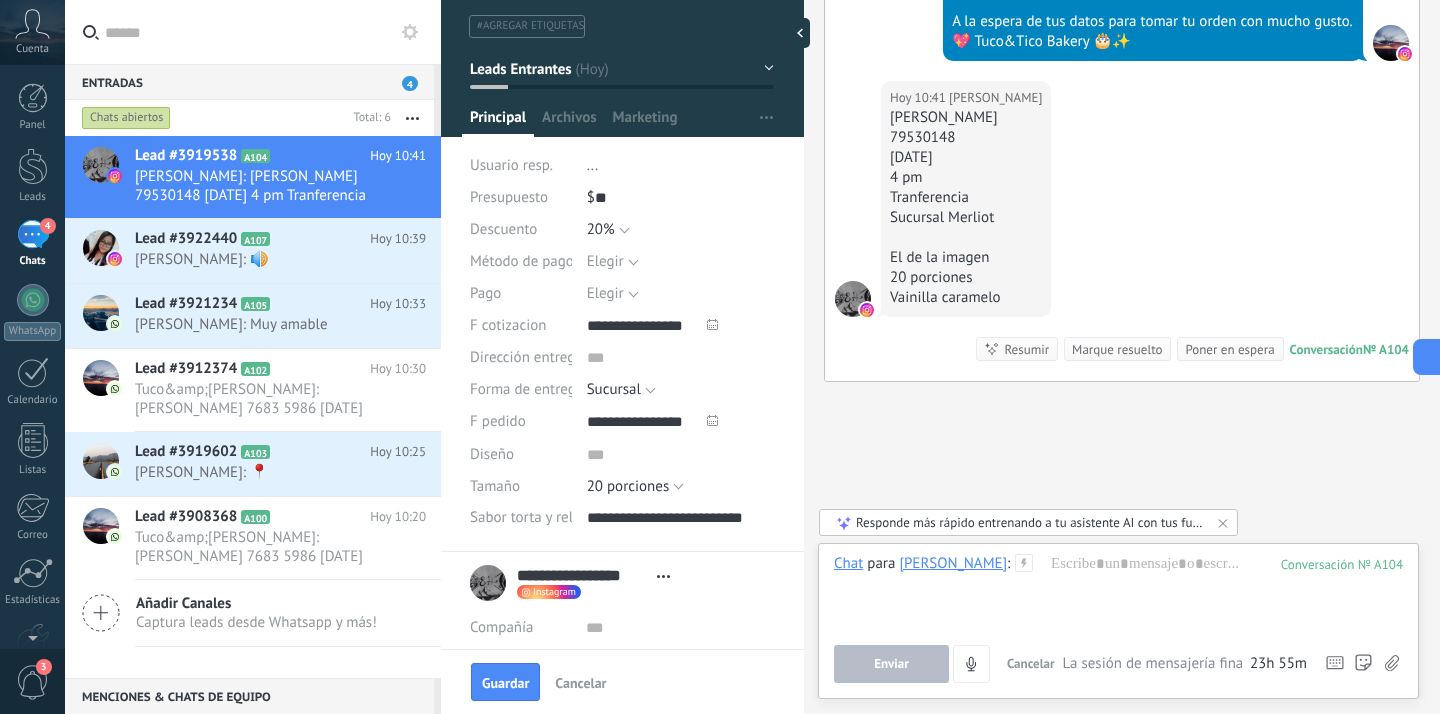 type on "**********" 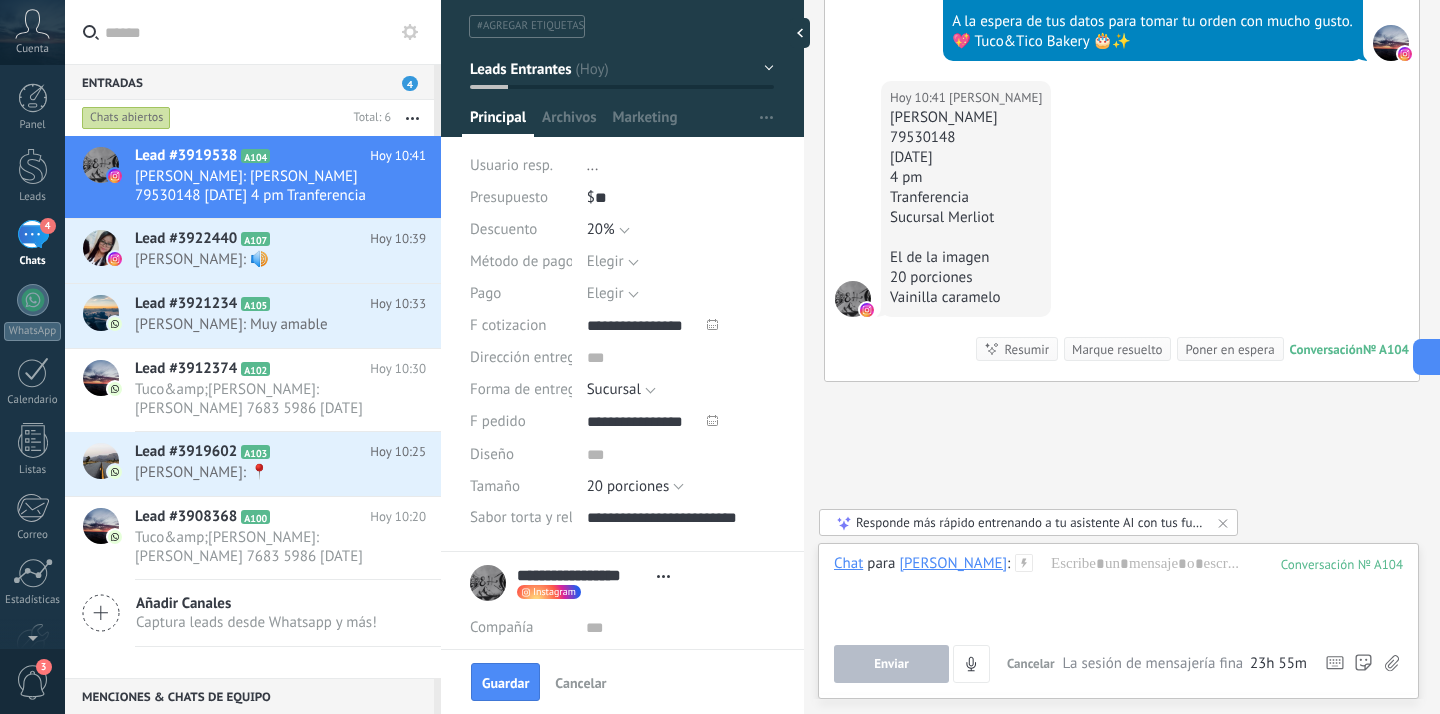 click on "Diseño" at bounding box center [622, 454] 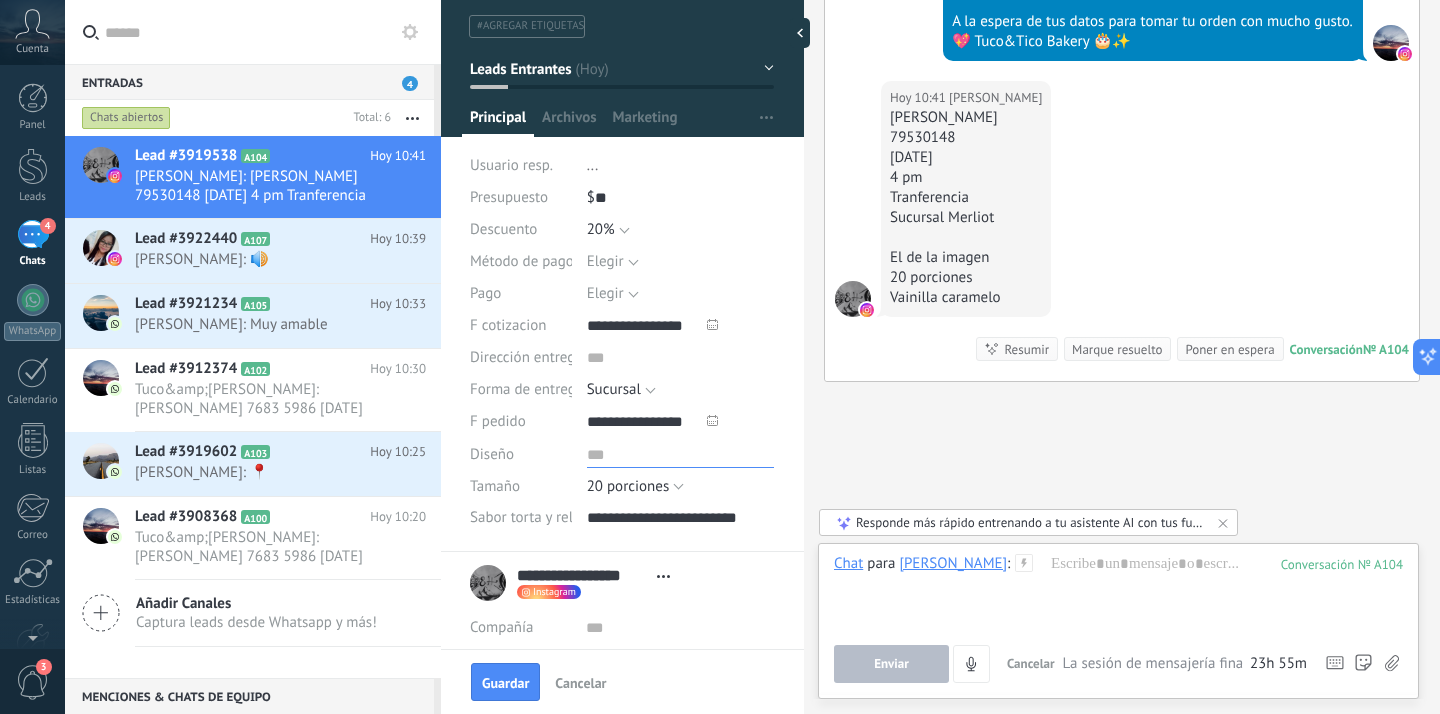 click at bounding box center (680, 453) 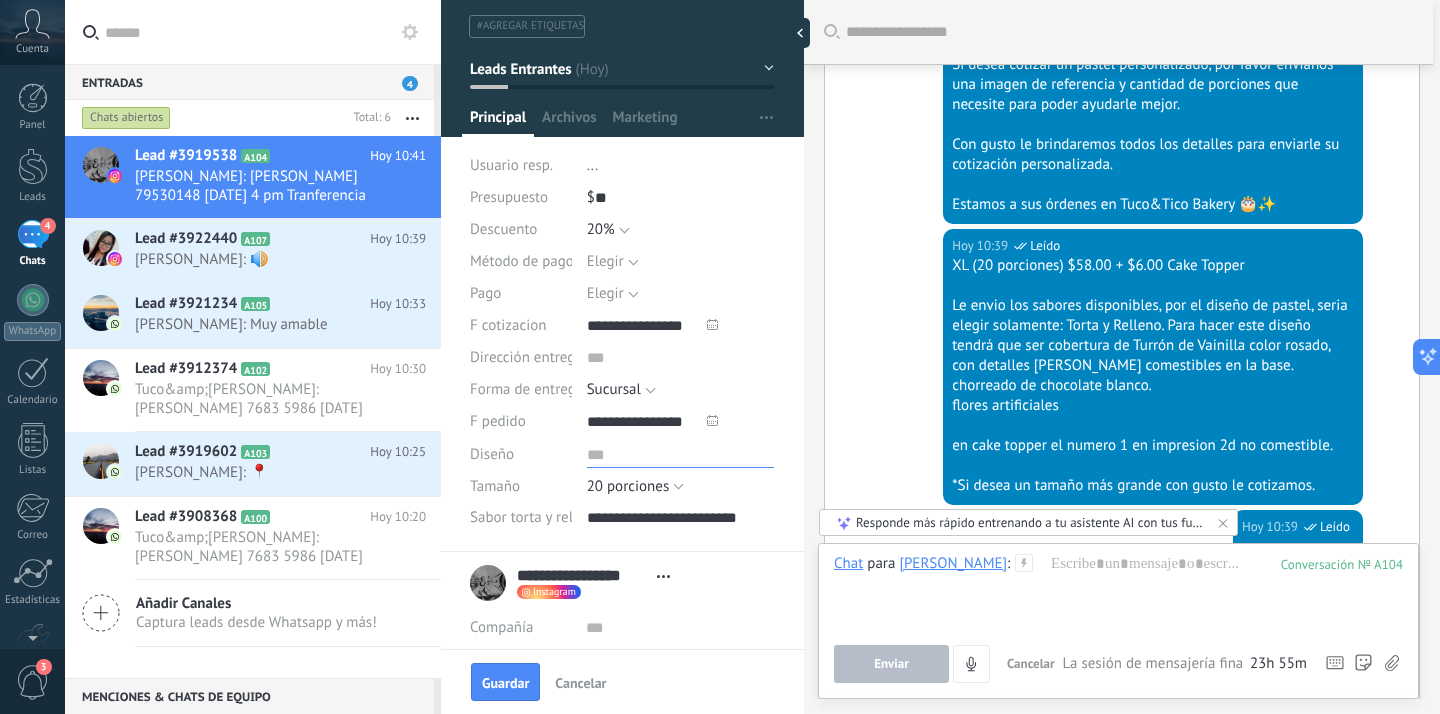 scroll, scrollTop: 620, scrollLeft: 0, axis: vertical 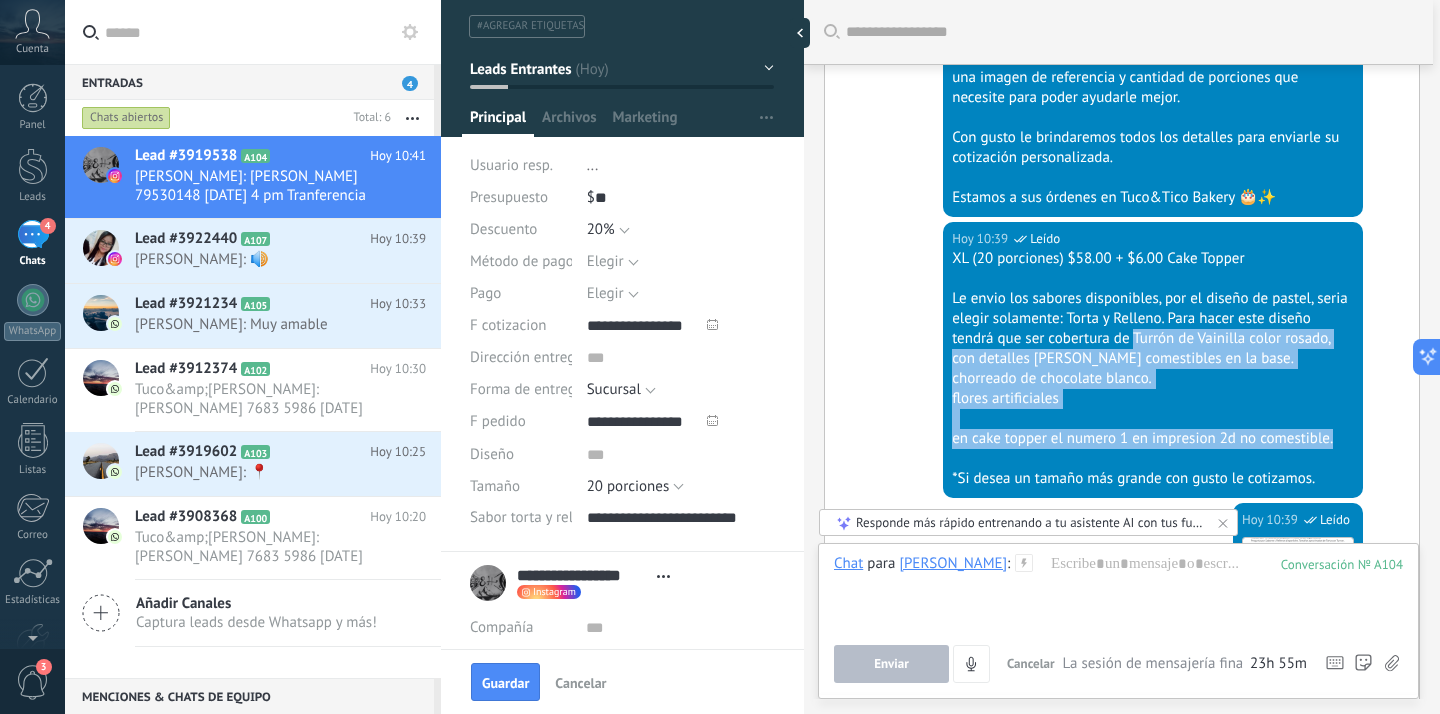 drag, startPoint x: 1132, startPoint y: 338, endPoint x: 1356, endPoint y: 434, distance: 243.70474 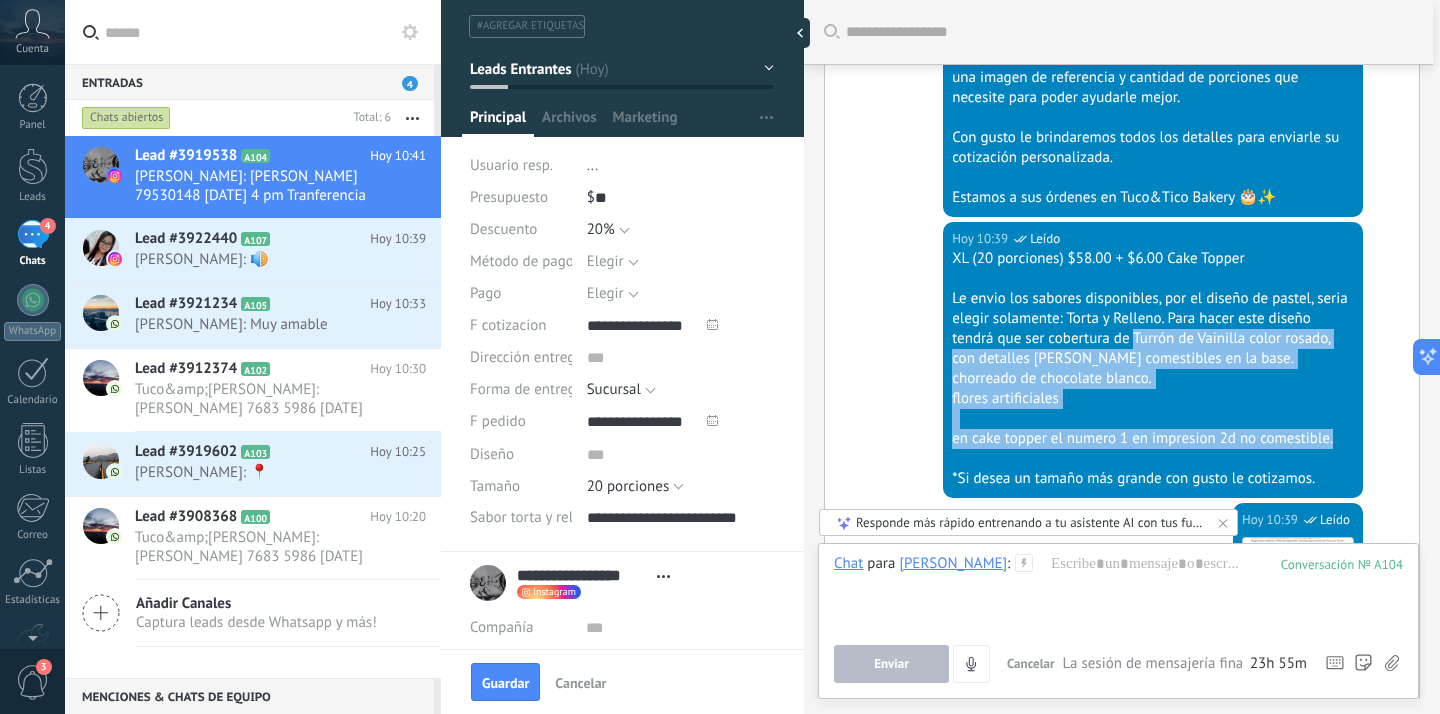 click on "Hoy 10:39 Tuco&Tico  Leído XL (20 porciones) $58.00 + $6.00 Cake Topper   Le envio los sabores disponibles, por el diseño de pastel, seria elegir solamente: Torta y Relleno. Para hacer este diseño tendrá que ser cobertura de Turrón de Vainilla color rosado, con detalles de perlas comestibles en la base. chorreado de chocolate blanco. flores artificiales   en cake topper el numero 1 en impresion 2d no comestible.   *Si desea un tamaño más grande con gusto le cotizamos." at bounding box center [1122, 362] 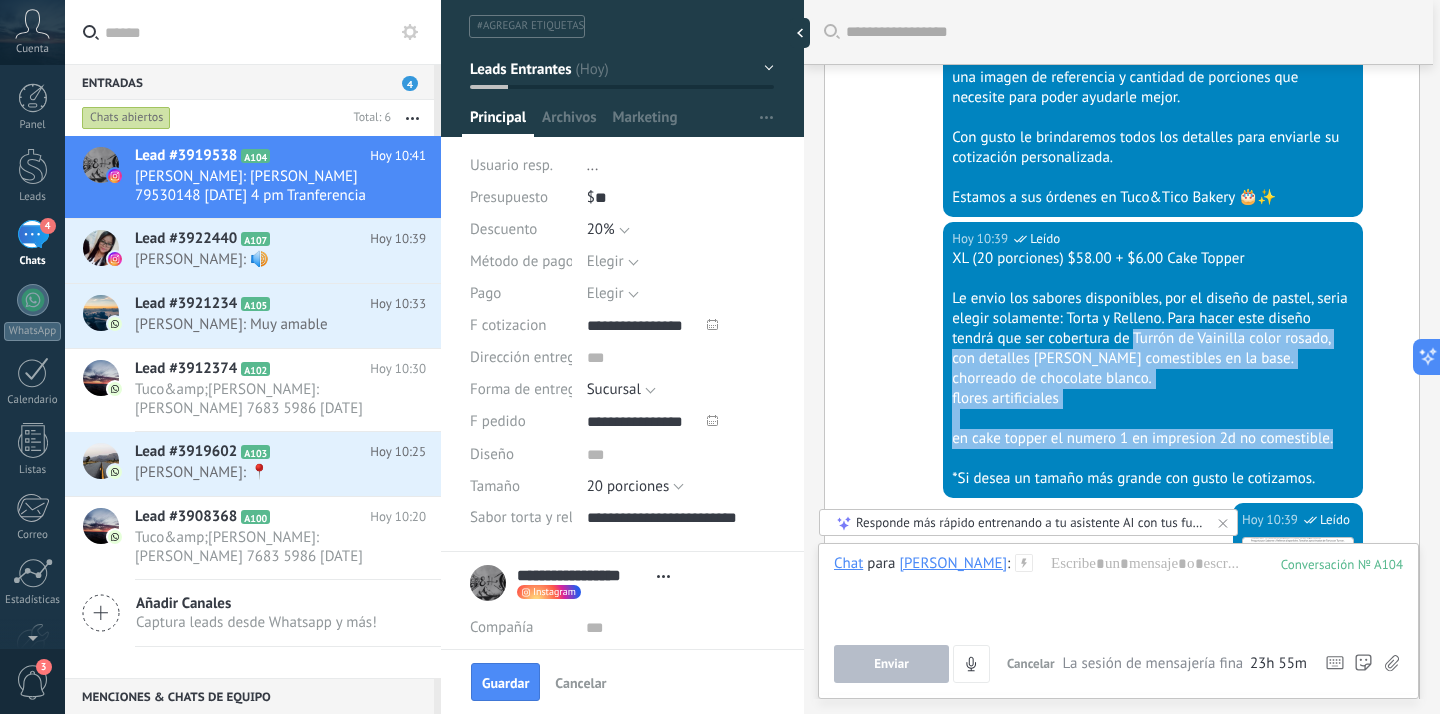copy on "Turrón de Vainilla color rosado, con detalles de perlas comestibles en la base. chorreado de chocolate blanco. flores artificiales   en cake topper el numero 1 en impresion 2d no comestible." 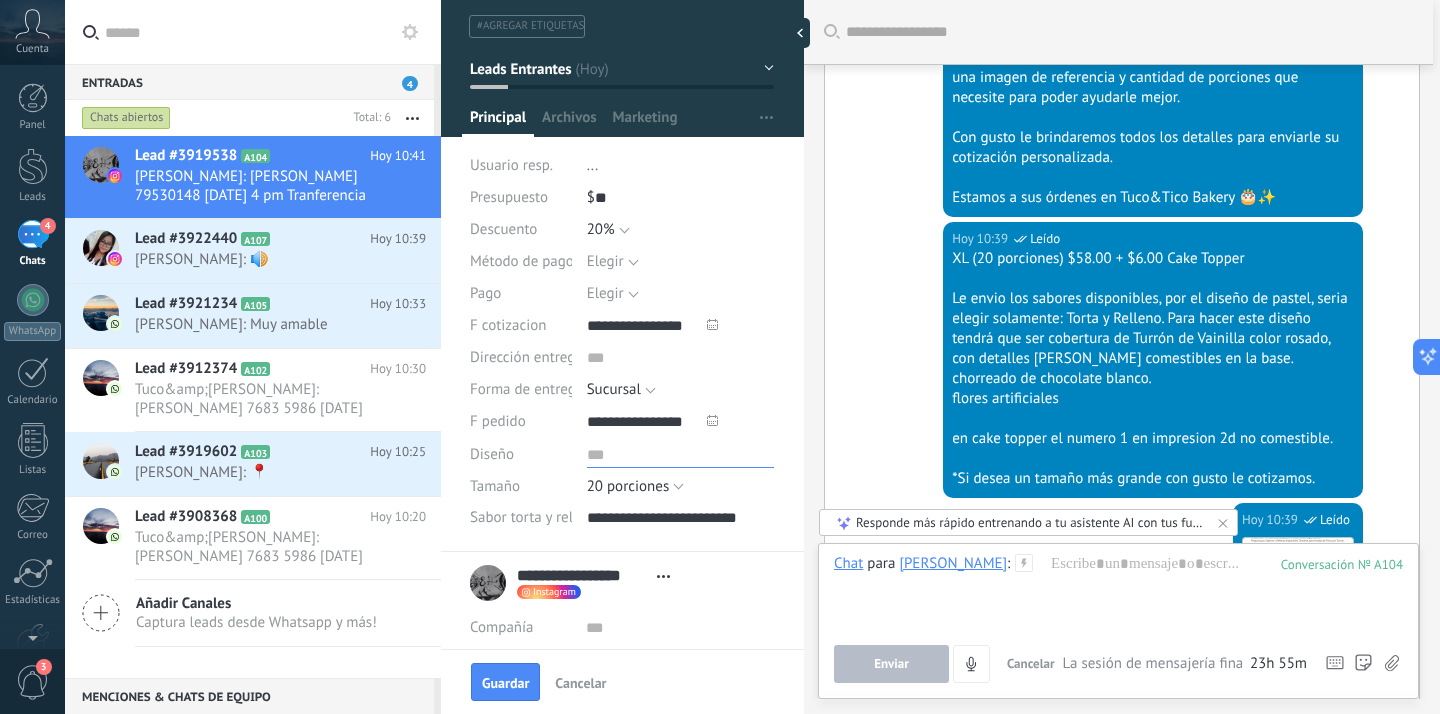 click at bounding box center [680, 453] 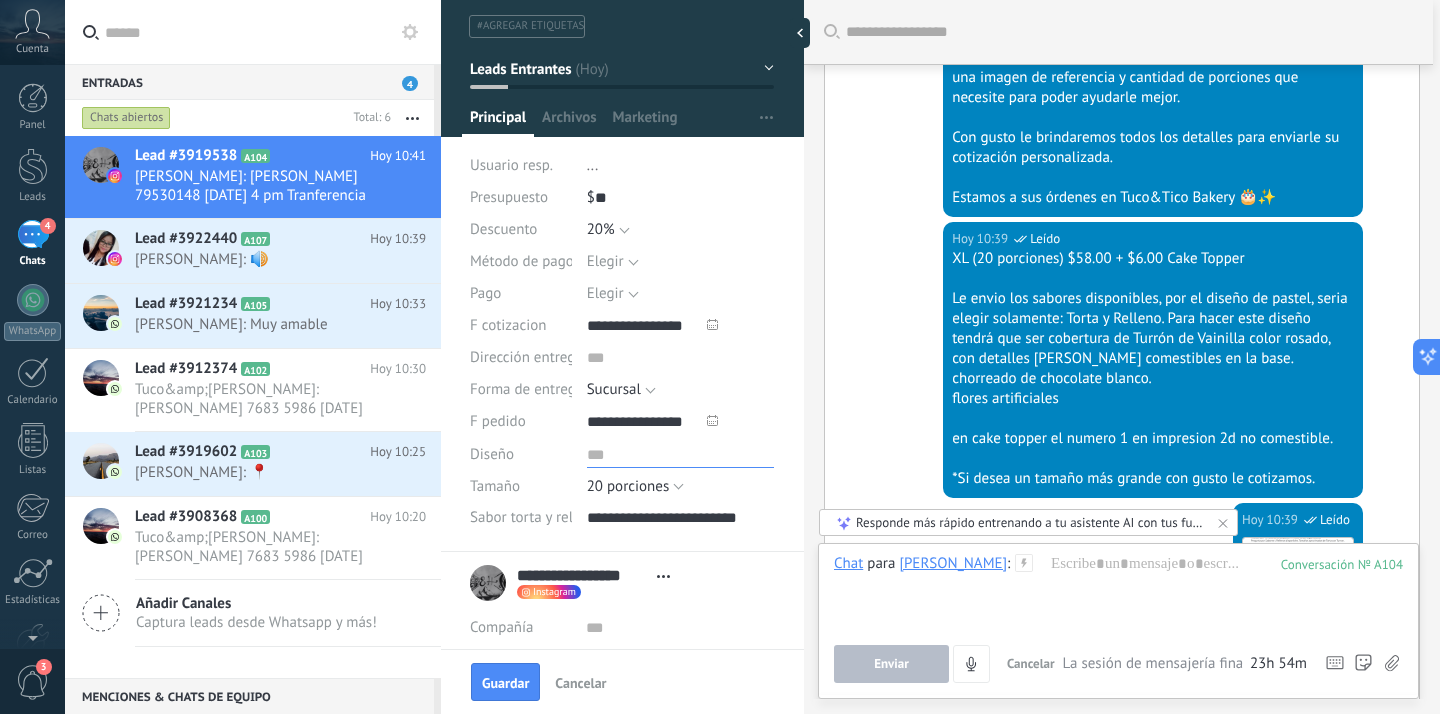 paste on "**********" 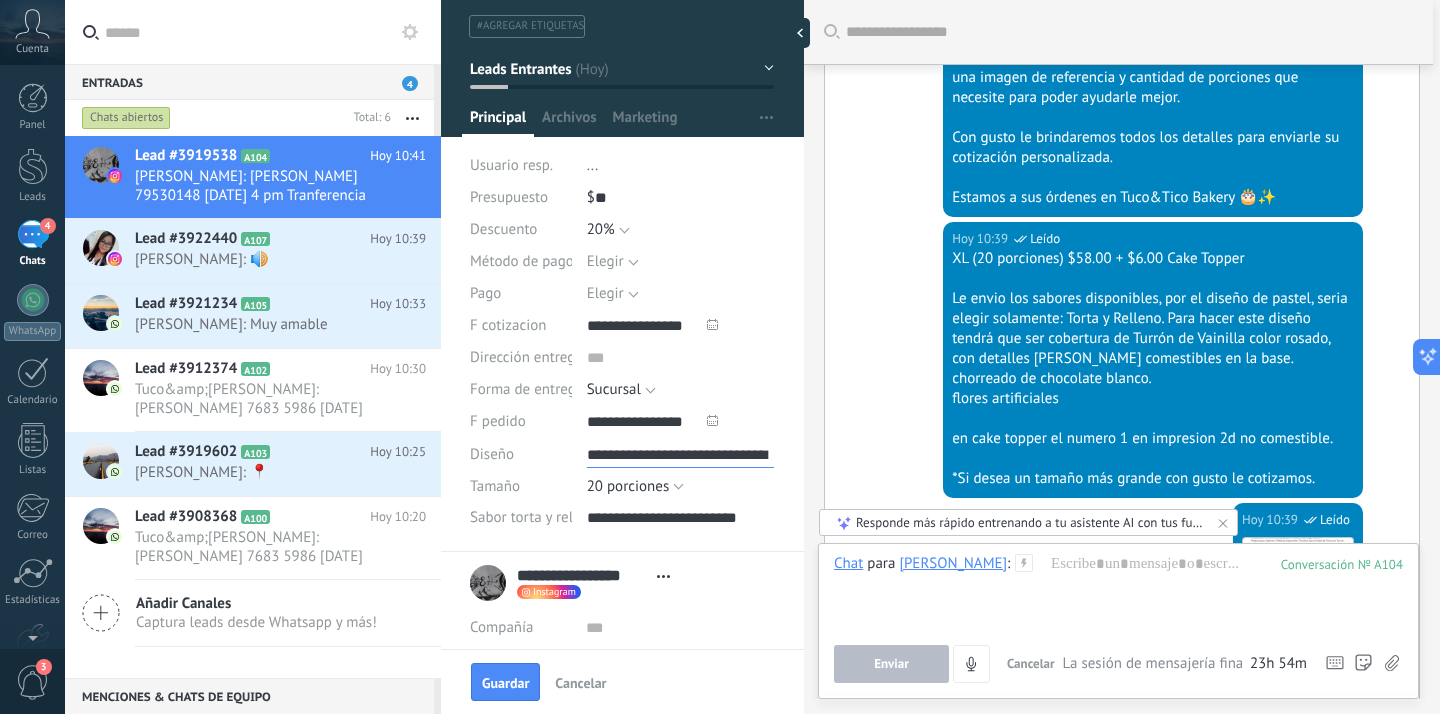 scroll, scrollTop: 220, scrollLeft: 0, axis: vertical 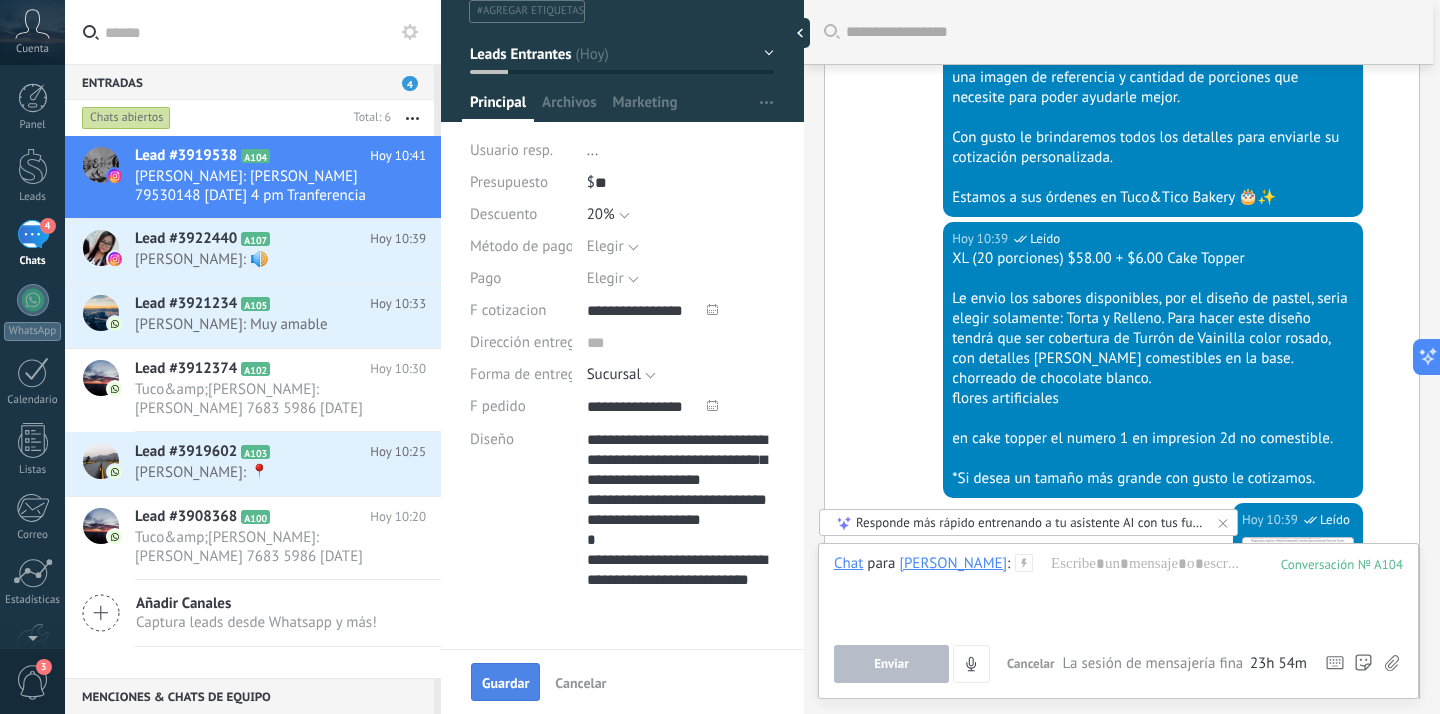 type on "**********" 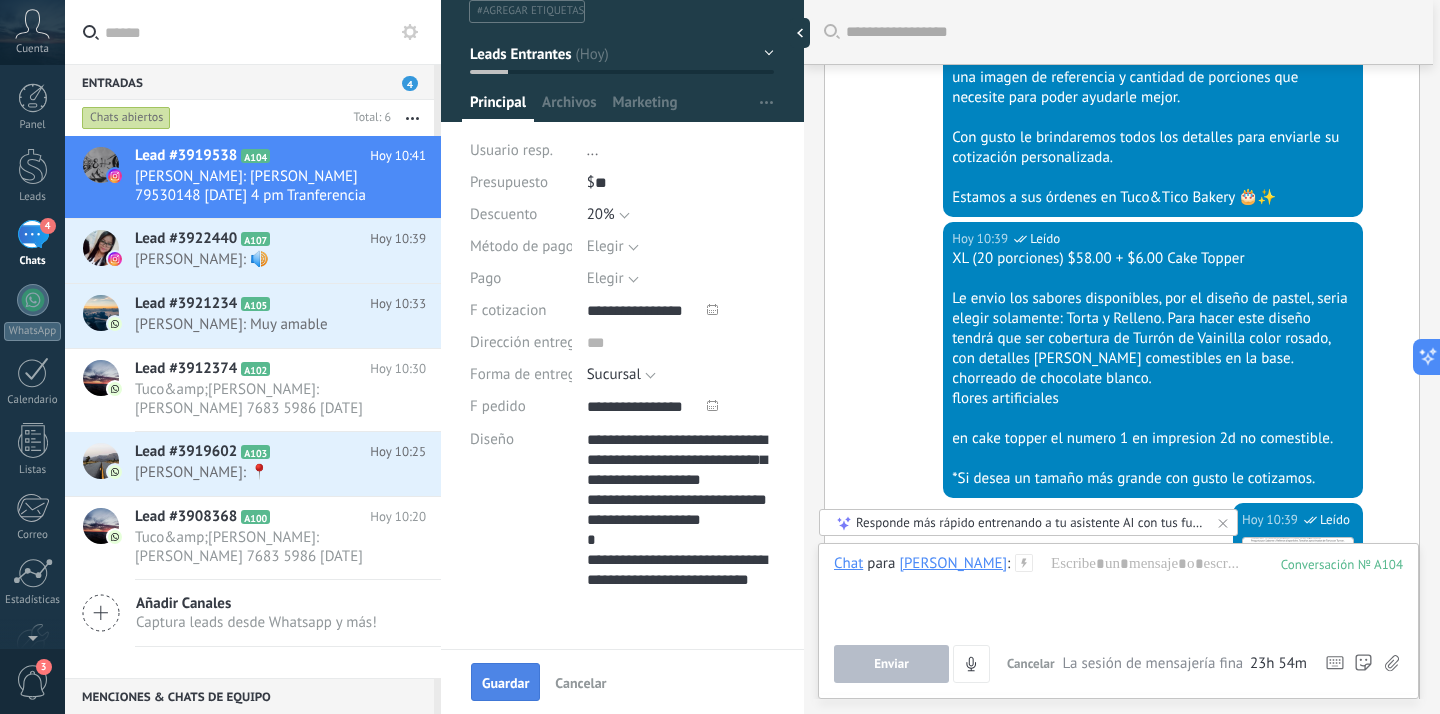 click on "Guardar" at bounding box center (505, 683) 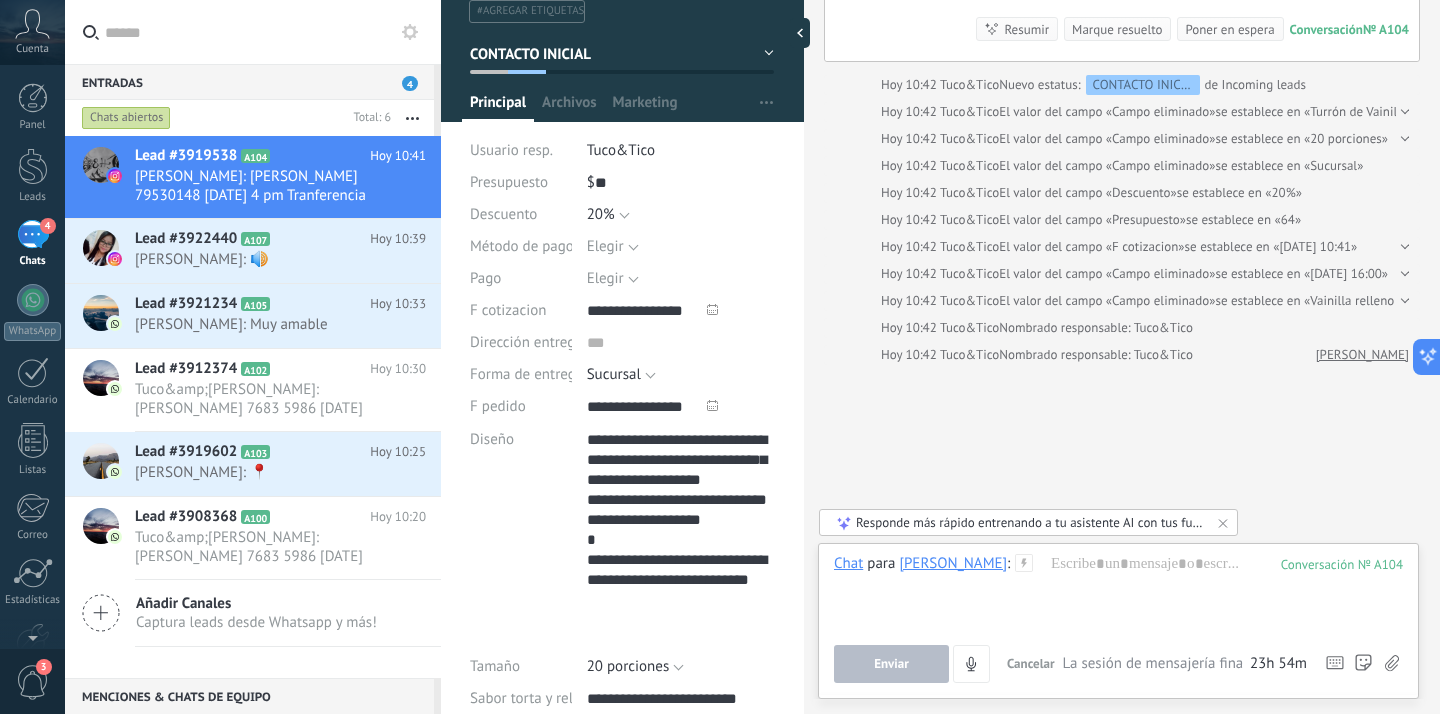 scroll, scrollTop: 2542, scrollLeft: 0, axis: vertical 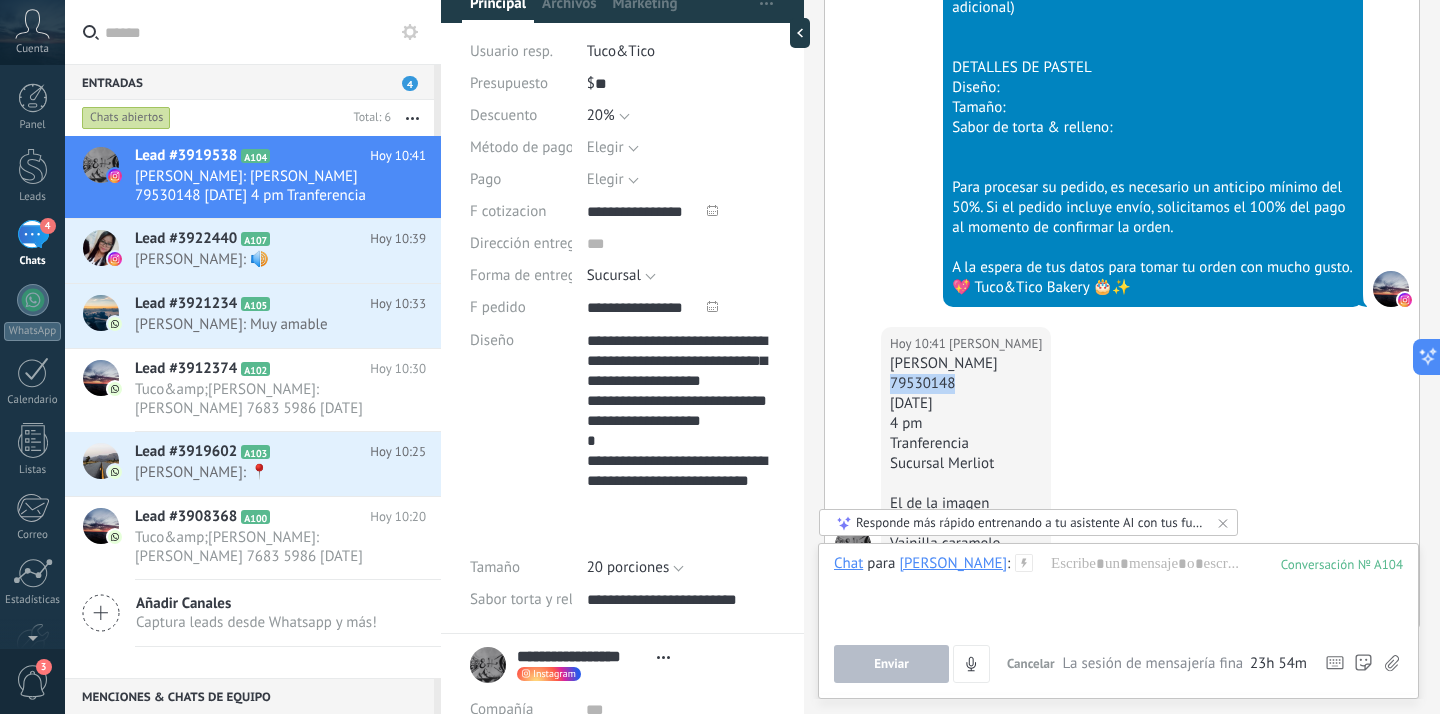 drag, startPoint x: 962, startPoint y: 386, endPoint x: 884, endPoint y: 383, distance: 78.05767 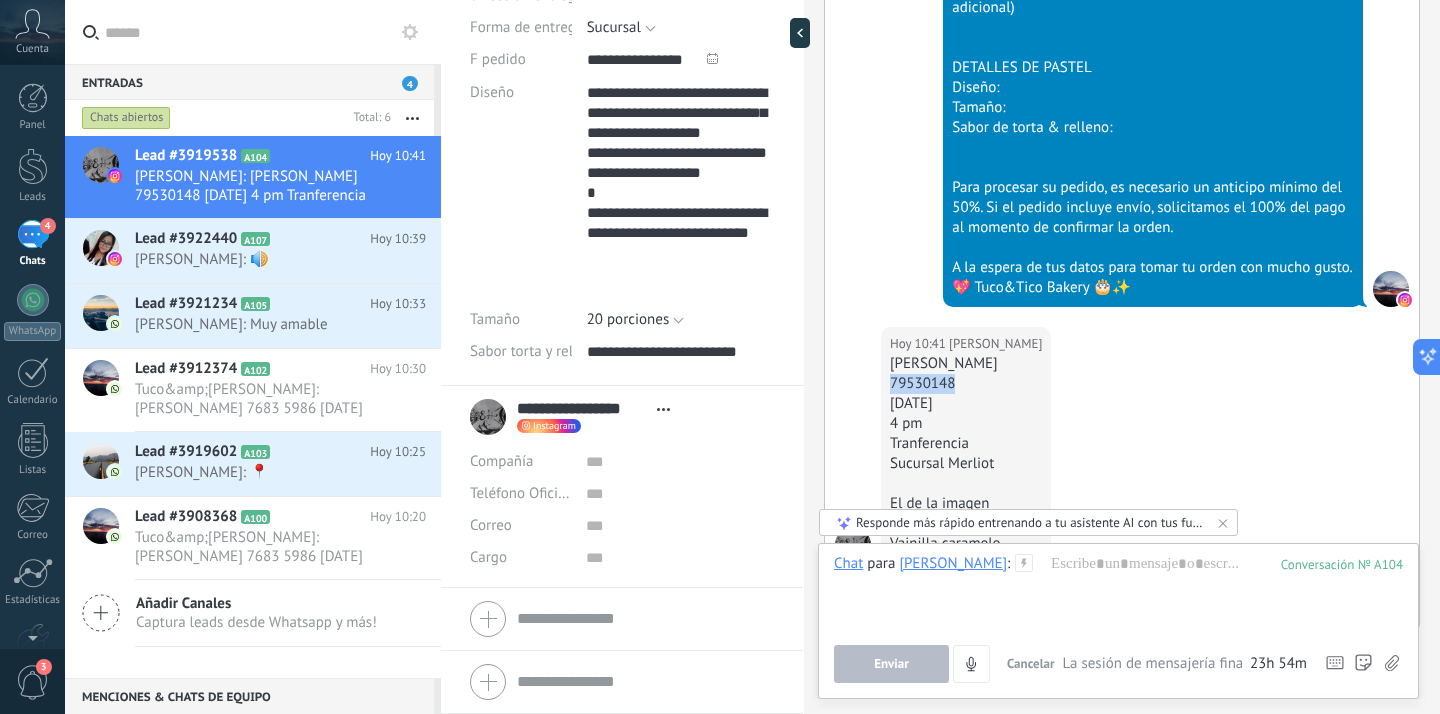 scroll, scrollTop: 414, scrollLeft: 1, axis: both 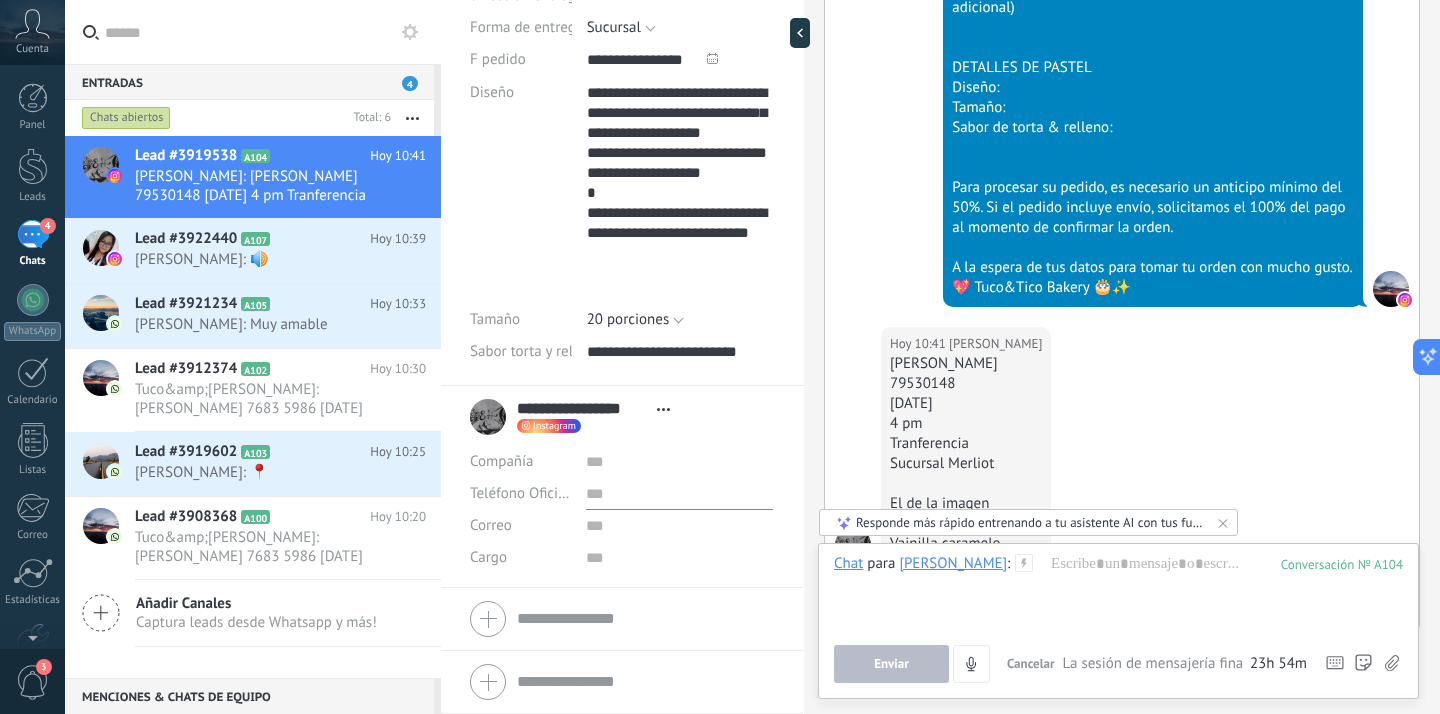 click at bounding box center [679, 494] 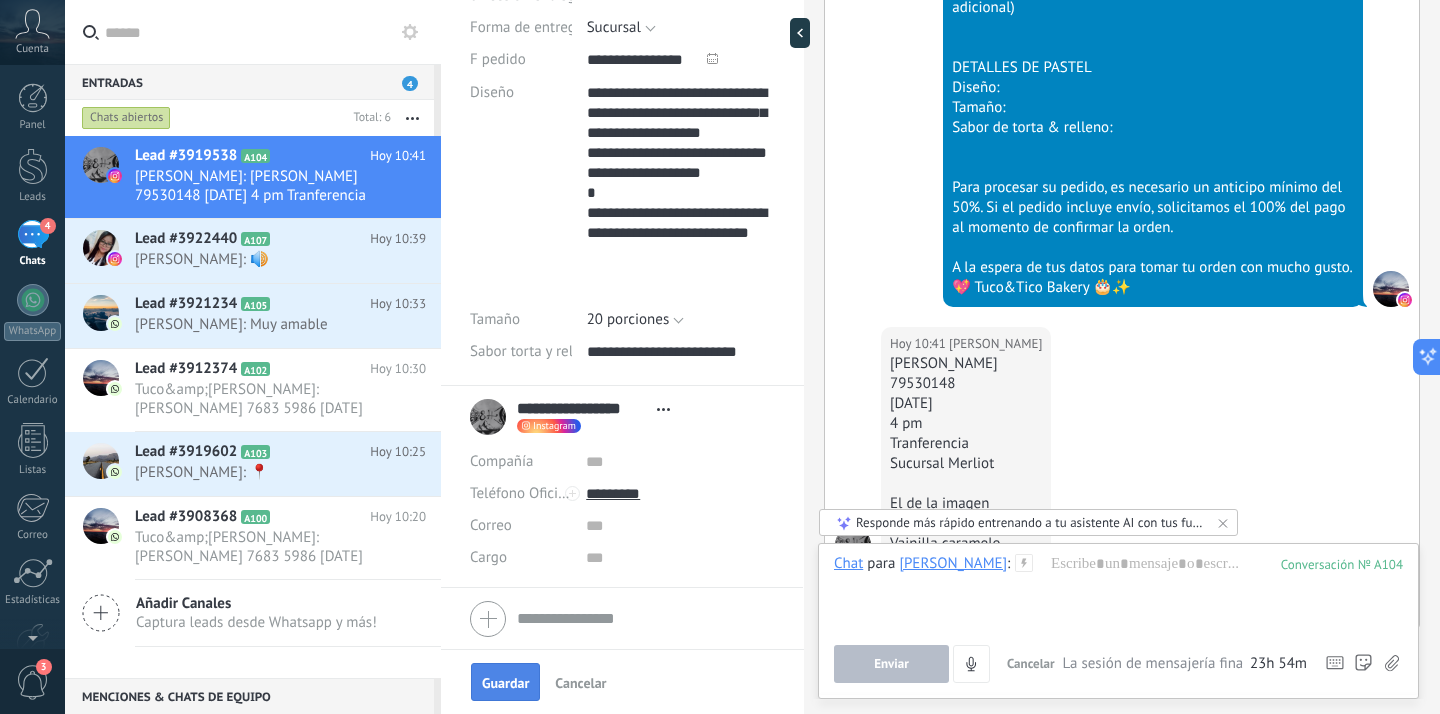 type on "*********" 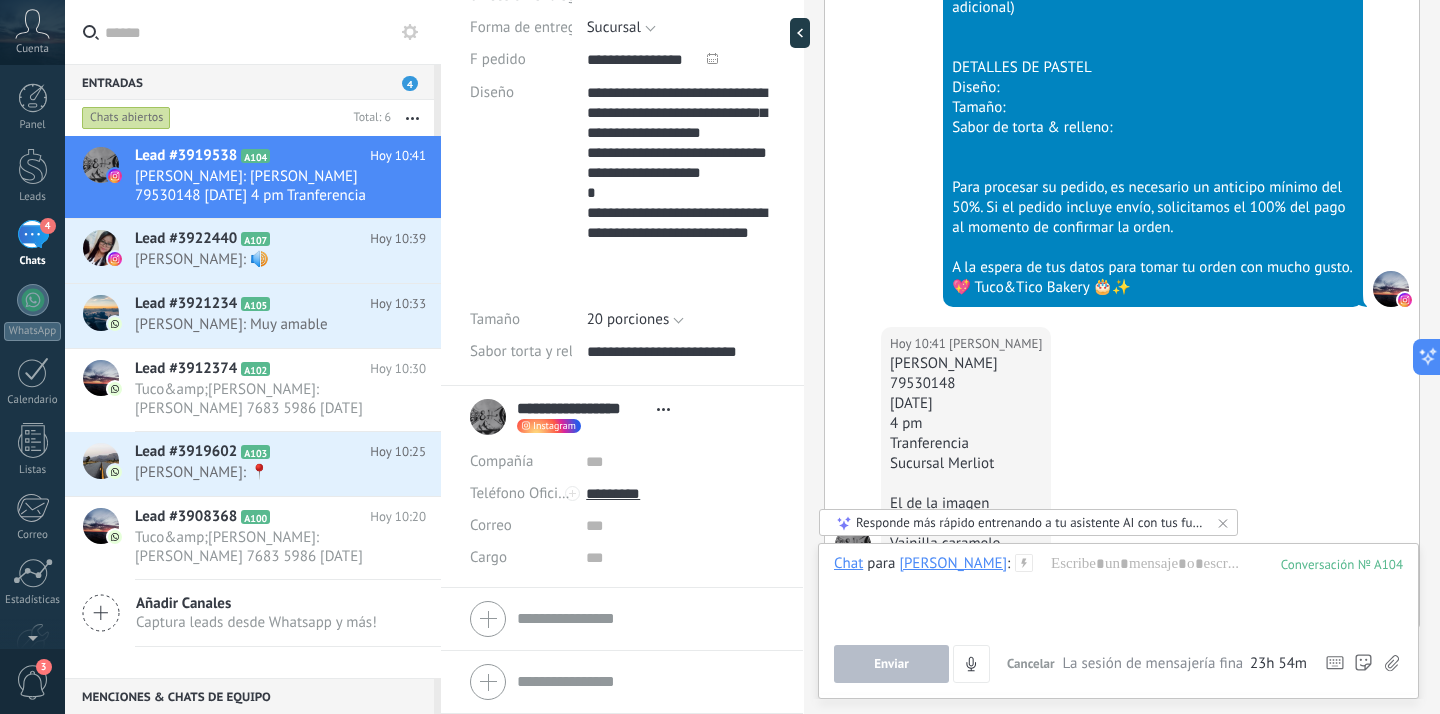 scroll, scrollTop: 2003, scrollLeft: 0, axis: vertical 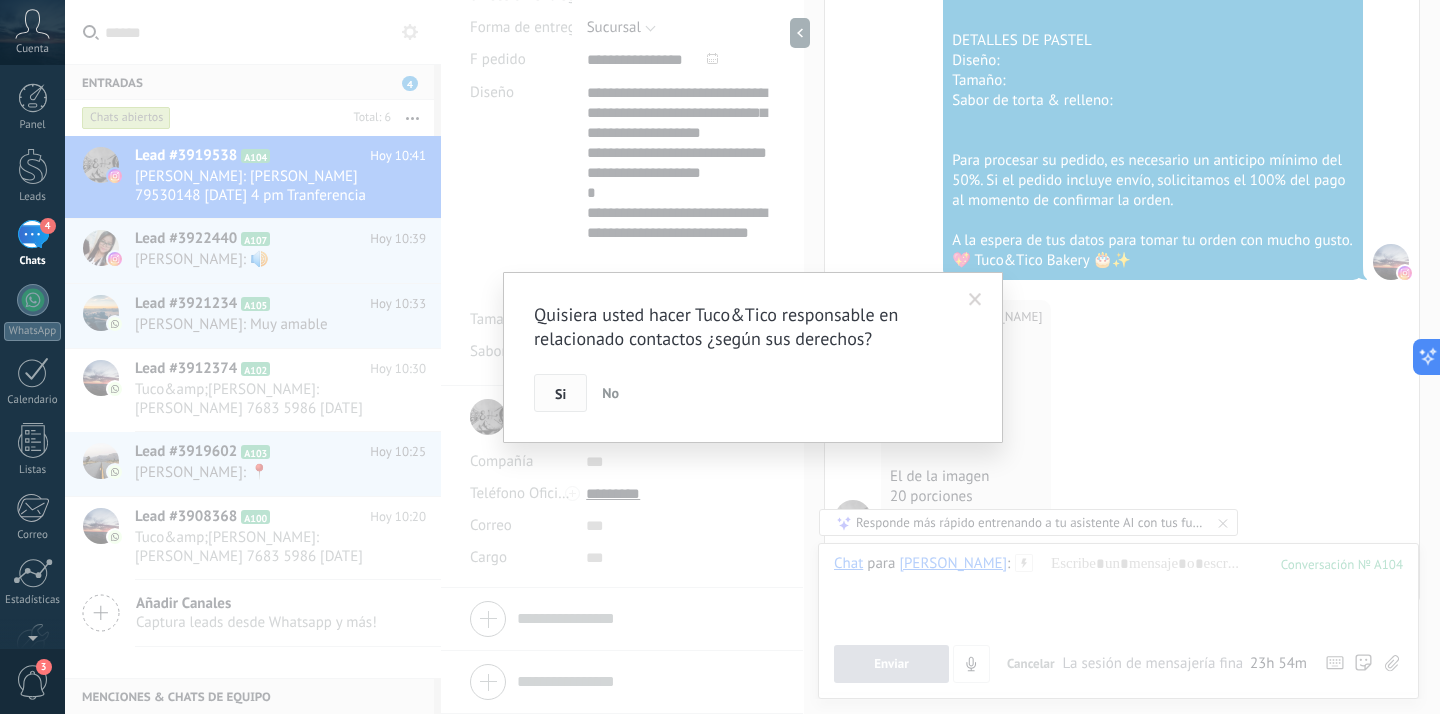 click on "Si" at bounding box center (560, 393) 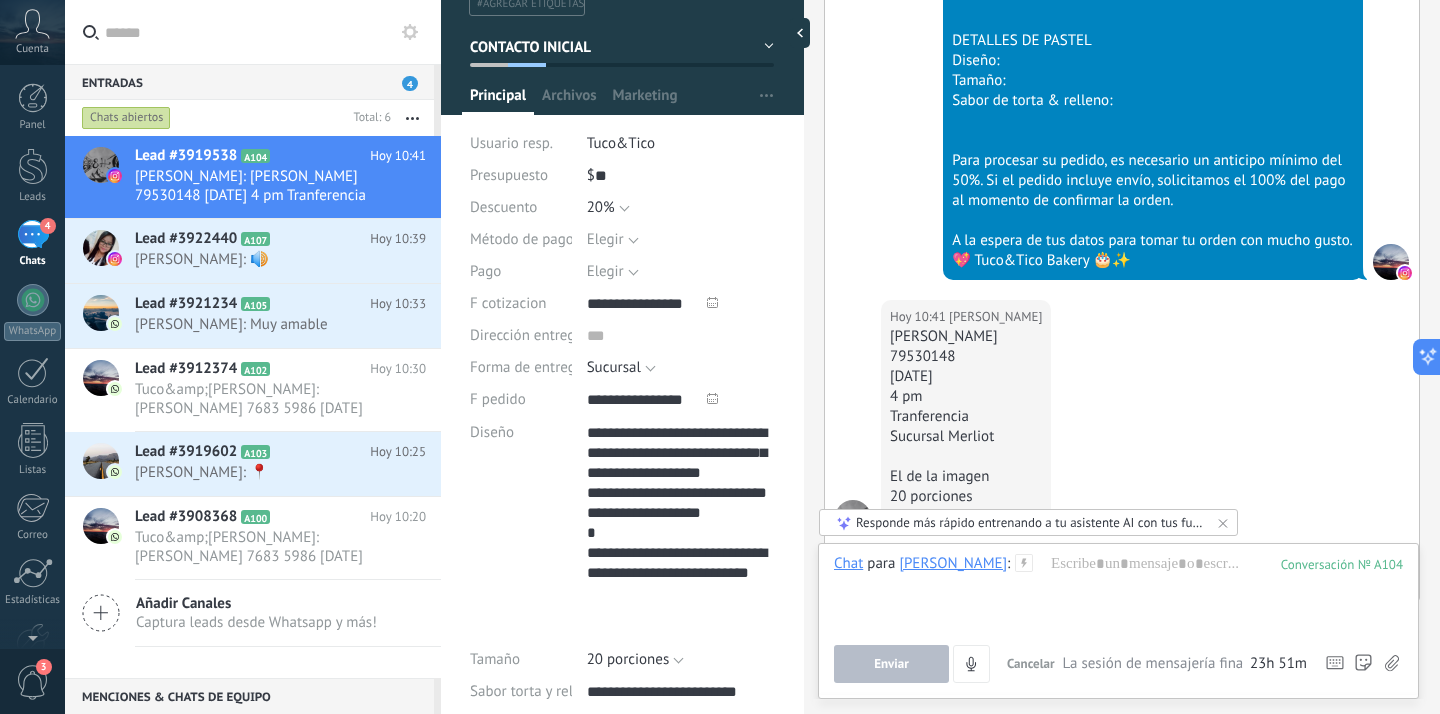 scroll, scrollTop: 65, scrollLeft: 1, axis: both 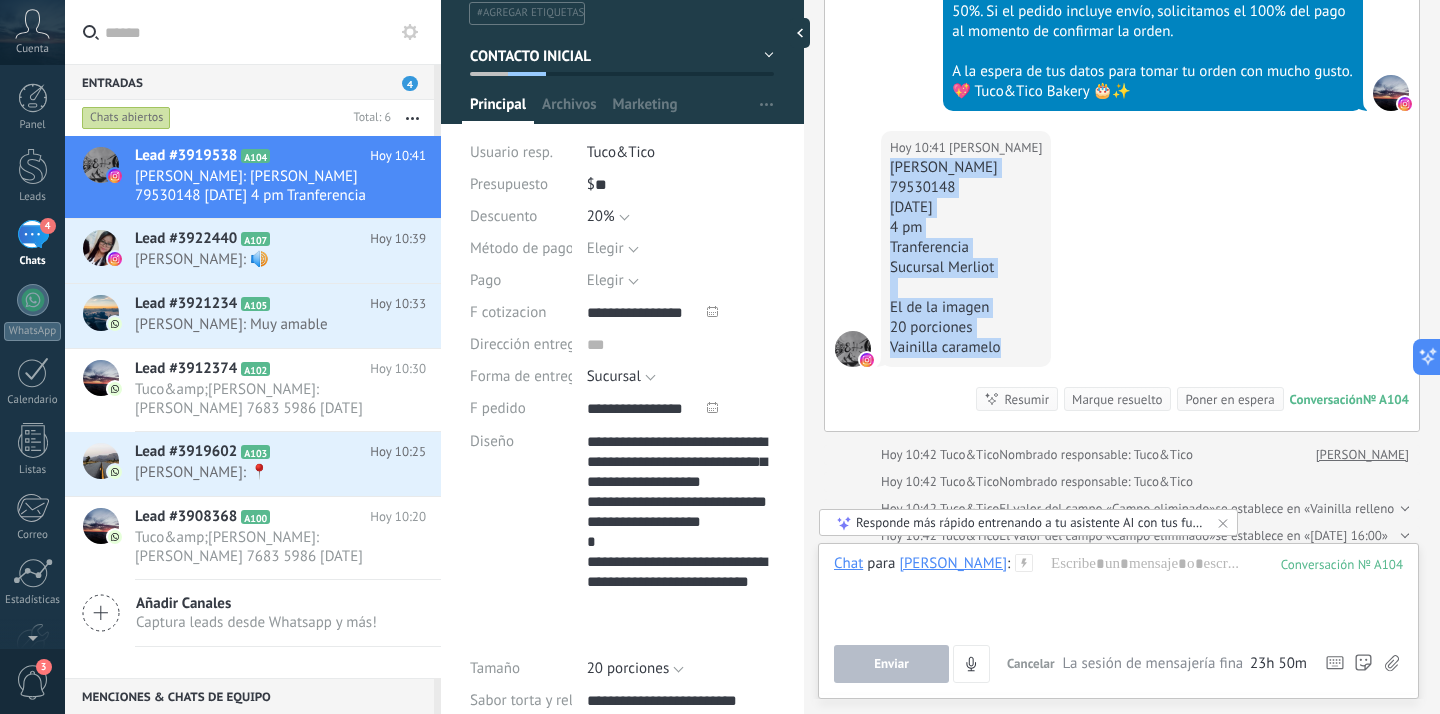 drag, startPoint x: 1003, startPoint y: 347, endPoint x: 897, endPoint y: 175, distance: 202.0396 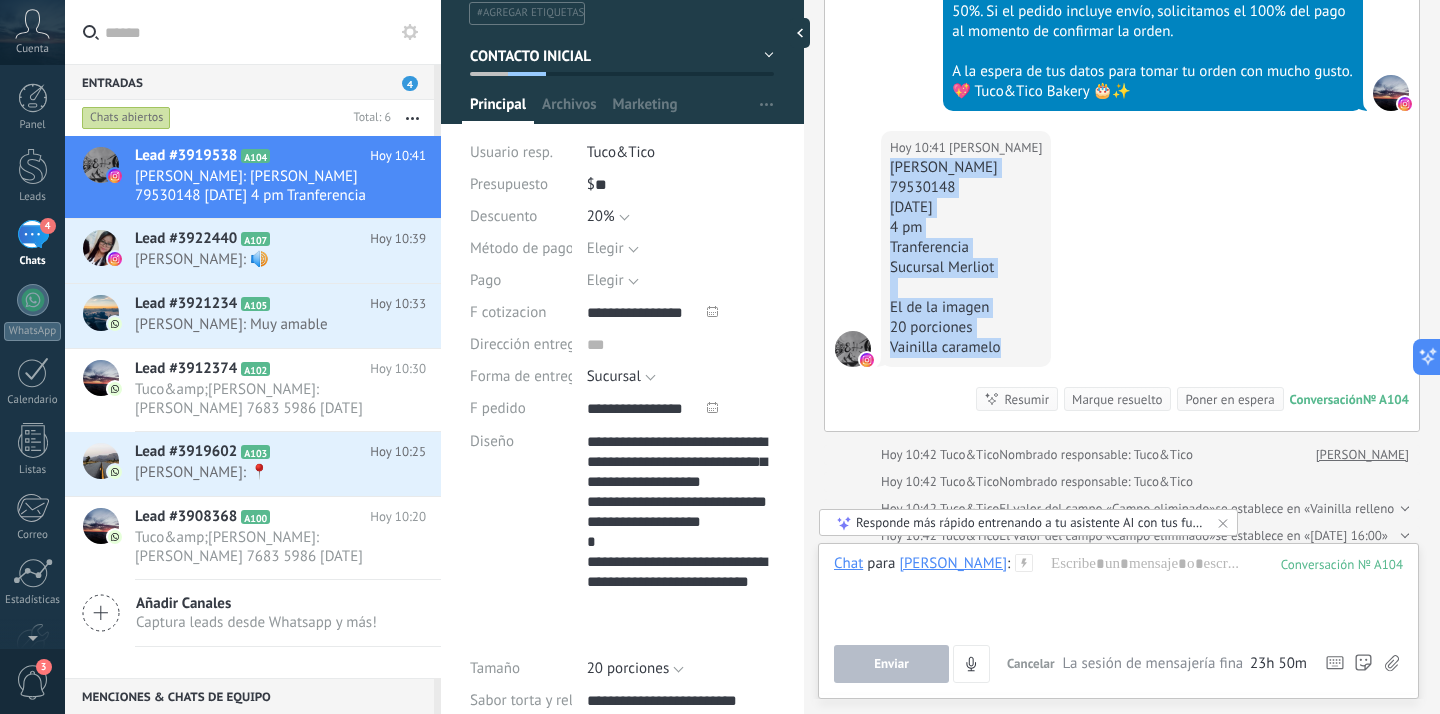 copy on "Anderson Martinez 79530148 27 de julio 4 pm Tranferencia Sucursal Merliot   El de la imagen 20 porciones Vainilla caramelo" 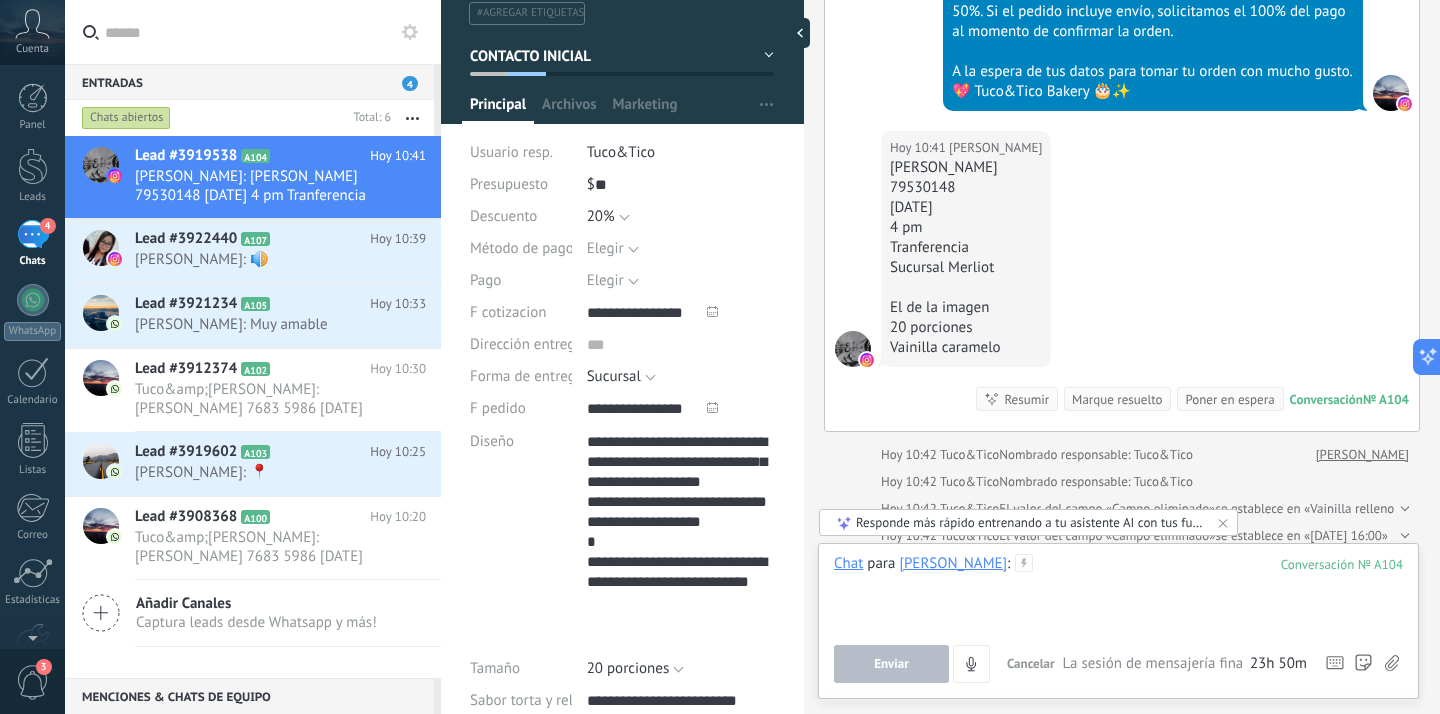 click at bounding box center (1118, 592) 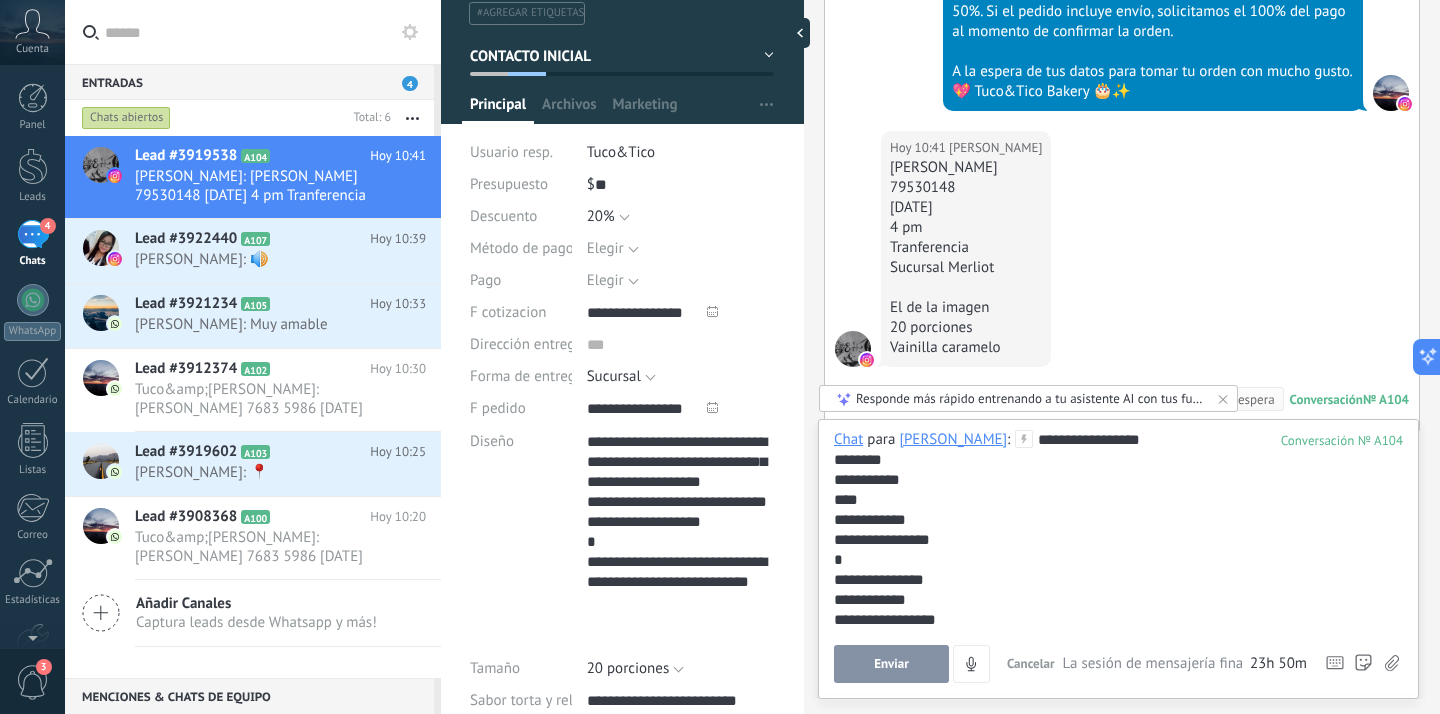 type 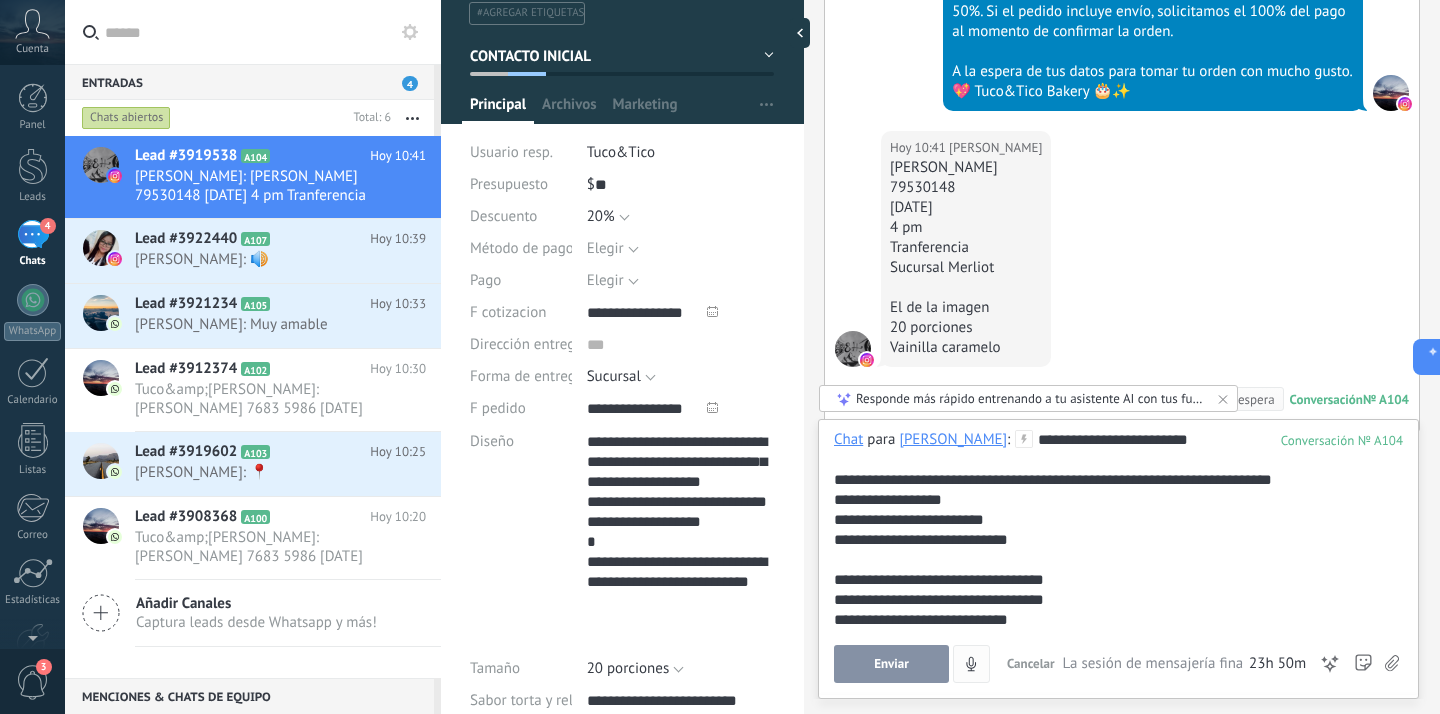 click on "Enviar" at bounding box center (891, 664) 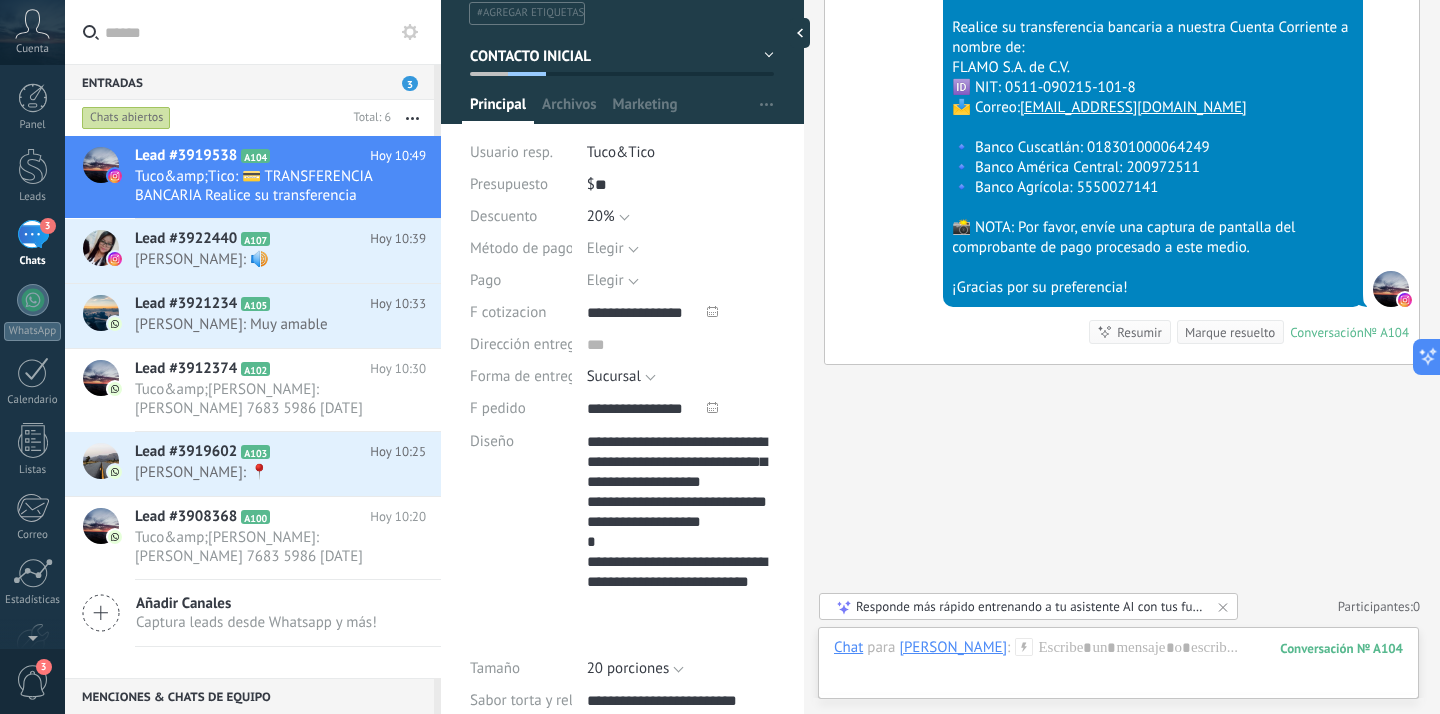 scroll, scrollTop: 3031, scrollLeft: 0, axis: vertical 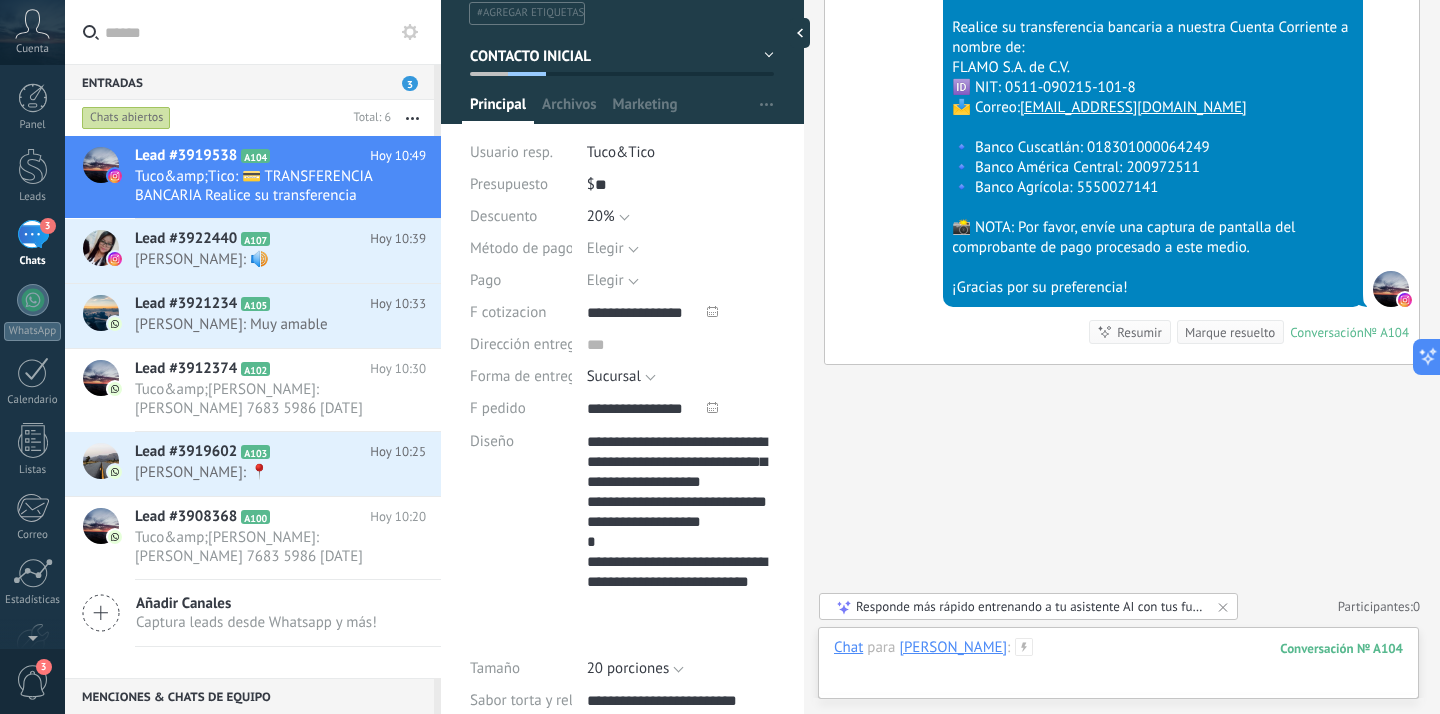 click at bounding box center (1118, 668) 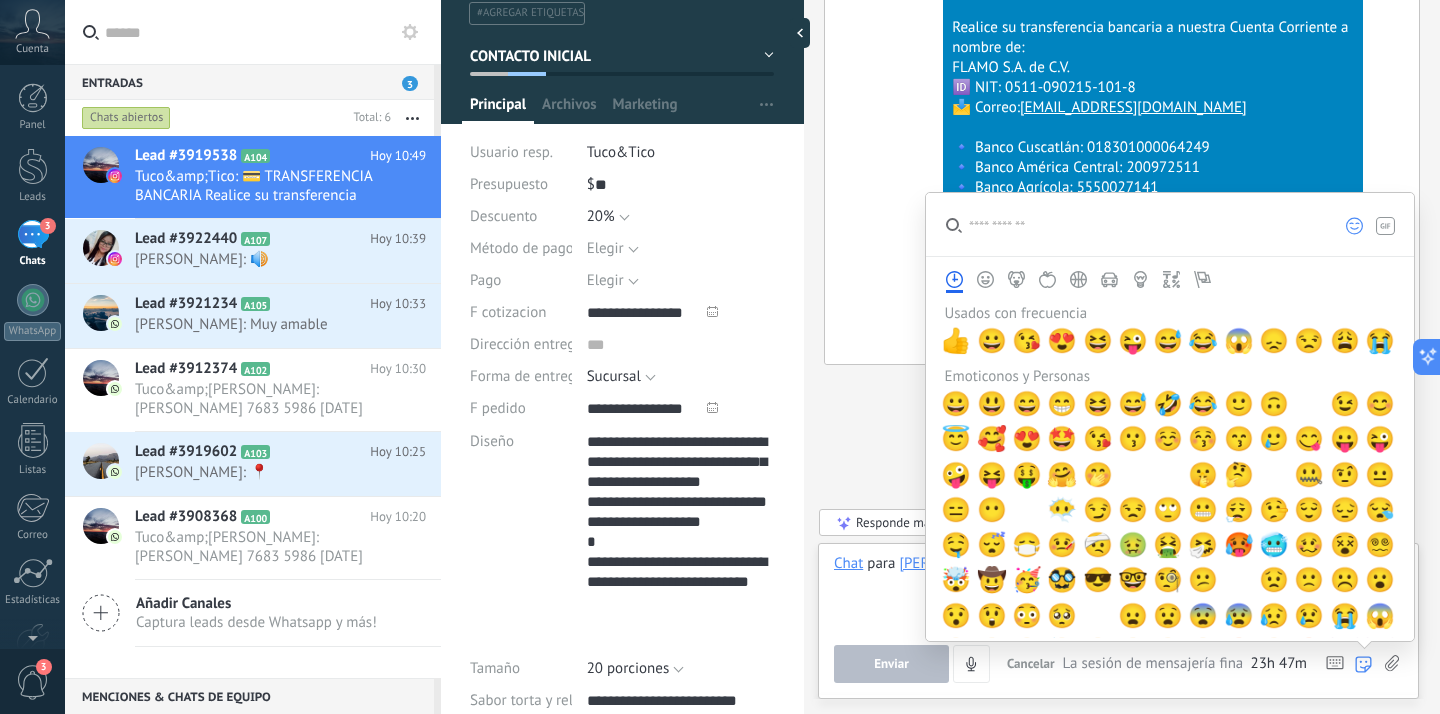 click on "Enviar Cancelar Rastrear clics en links ? Reducir links largos y rastrear clics: cuando se habilita, los URLs que envías serán reemplazados con links de rastreo. Una vez clickeados, un evento se registrará en el feed del lead. Abajo seleccione las fuentes que utilizan esta  en Ajustes Las plantillas no pueden ser editadas 23h 47m La sesión de mensajería finaliza en: Atajos – ejecutar bots y plantillas – seleccionar acción – mencionar a un colega – seleccionar el destinatario – insertar valor del campo Kommo AI Beta Corregir gramática y ortografía Hacerlo profesional Hacerlo amistoso Hacerlo ingenioso Hacerlo más largo Hacerlo más corto Simplificarlo" at bounding box center (1118, 664) 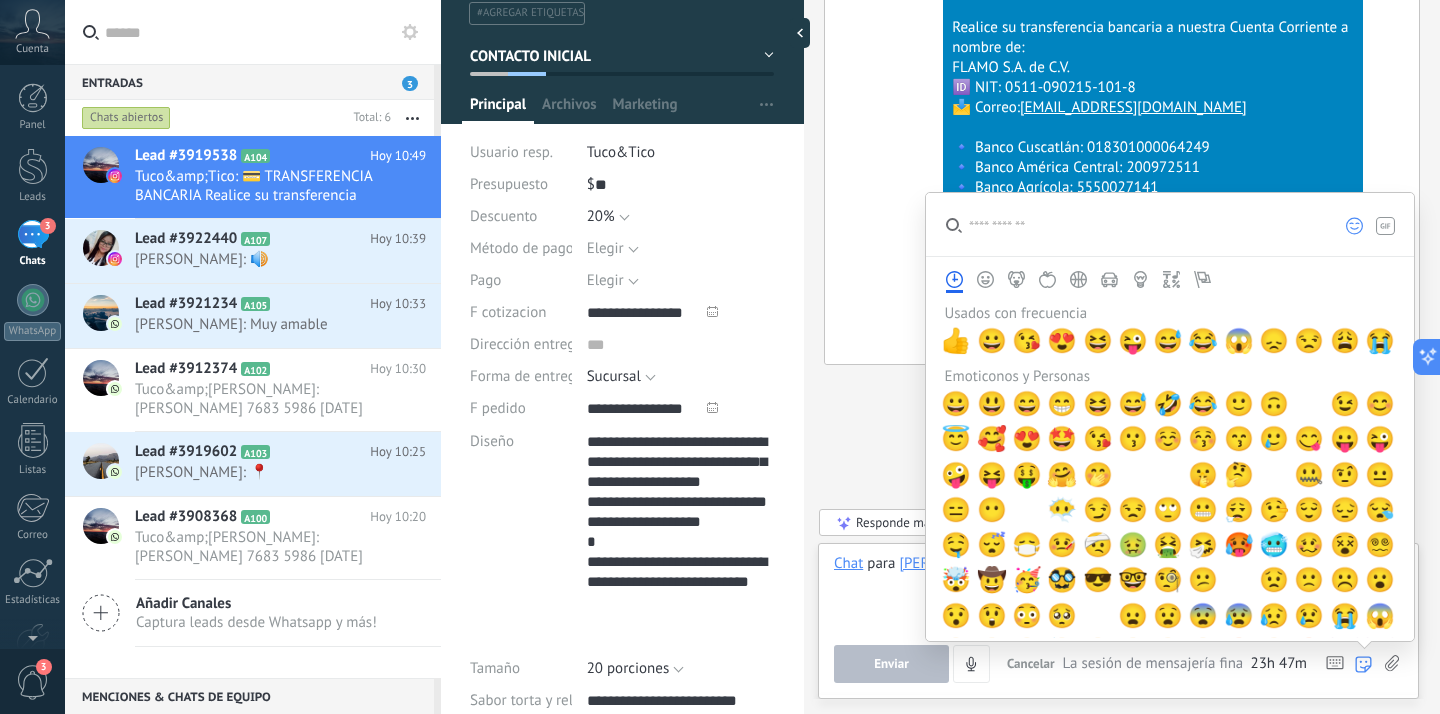 click 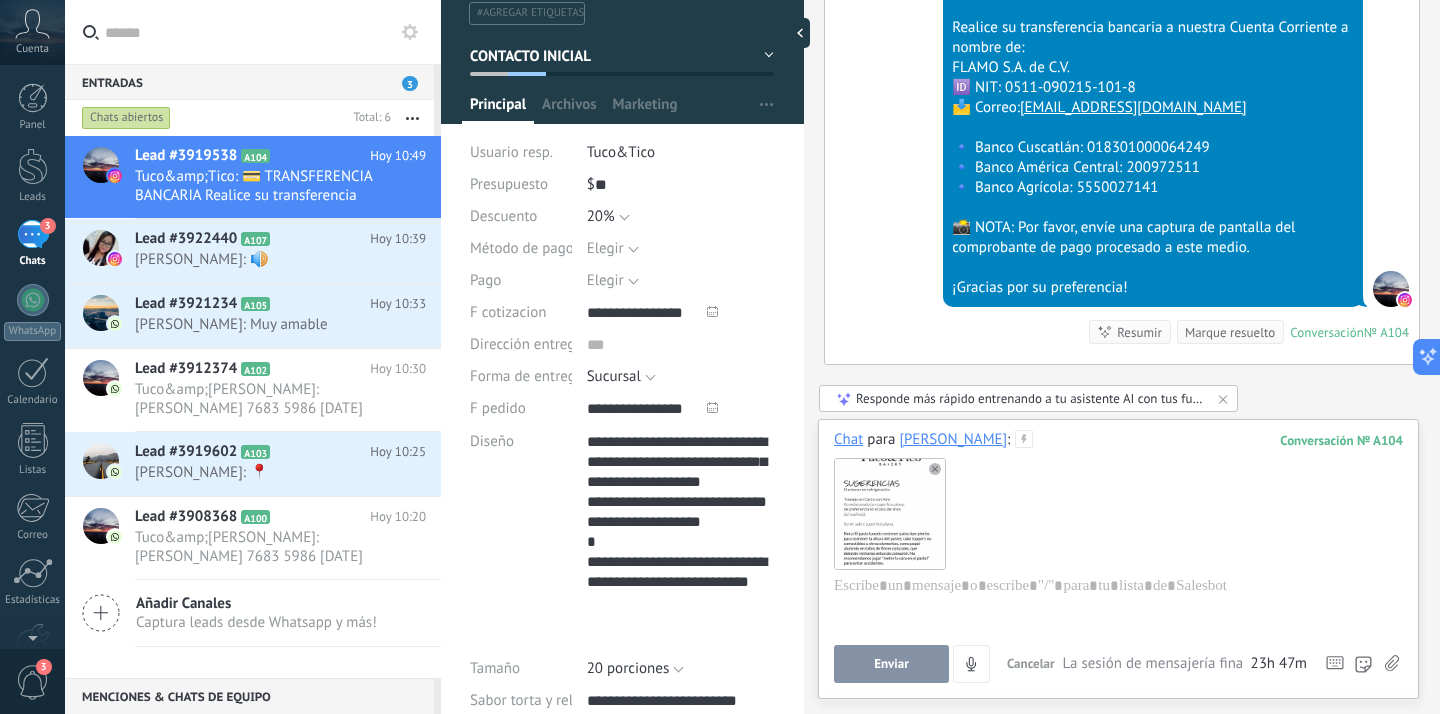 click on "Enviar" at bounding box center (891, 664) 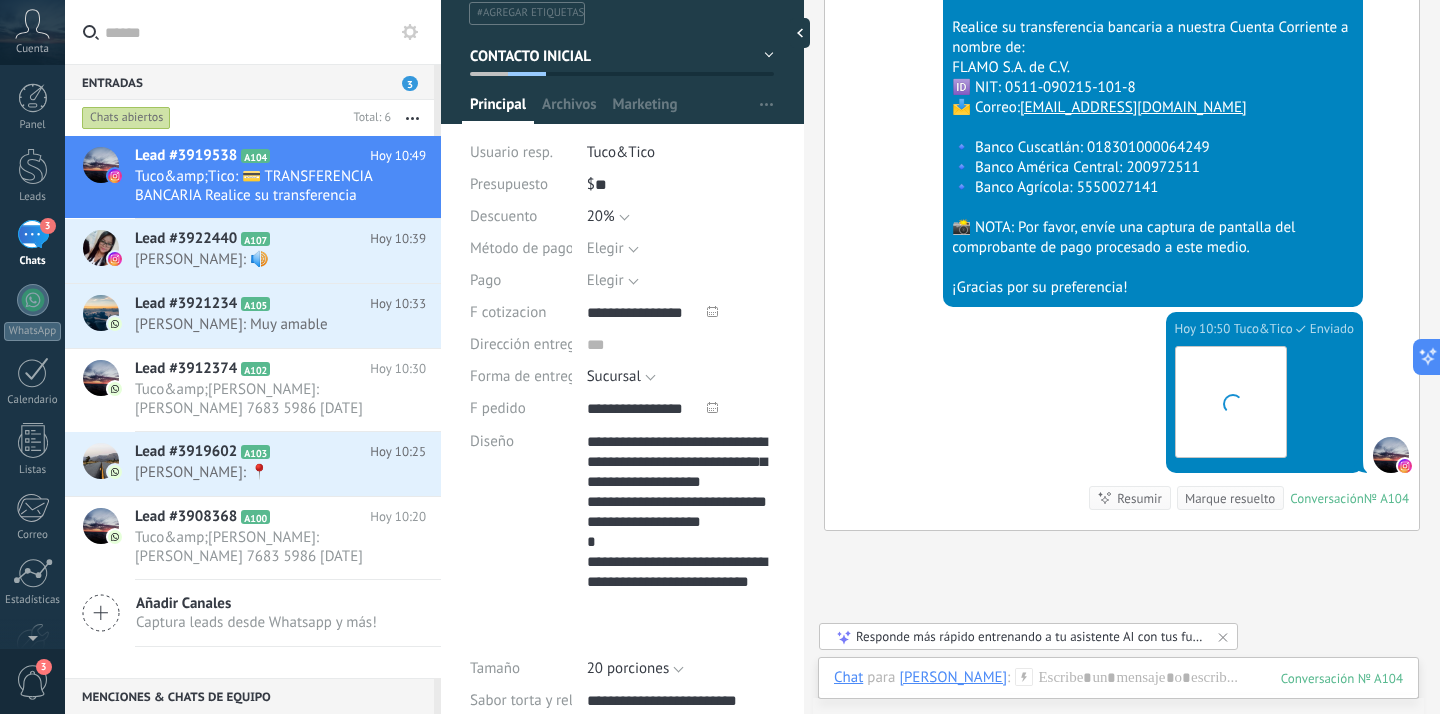 scroll, scrollTop: 3145, scrollLeft: 0, axis: vertical 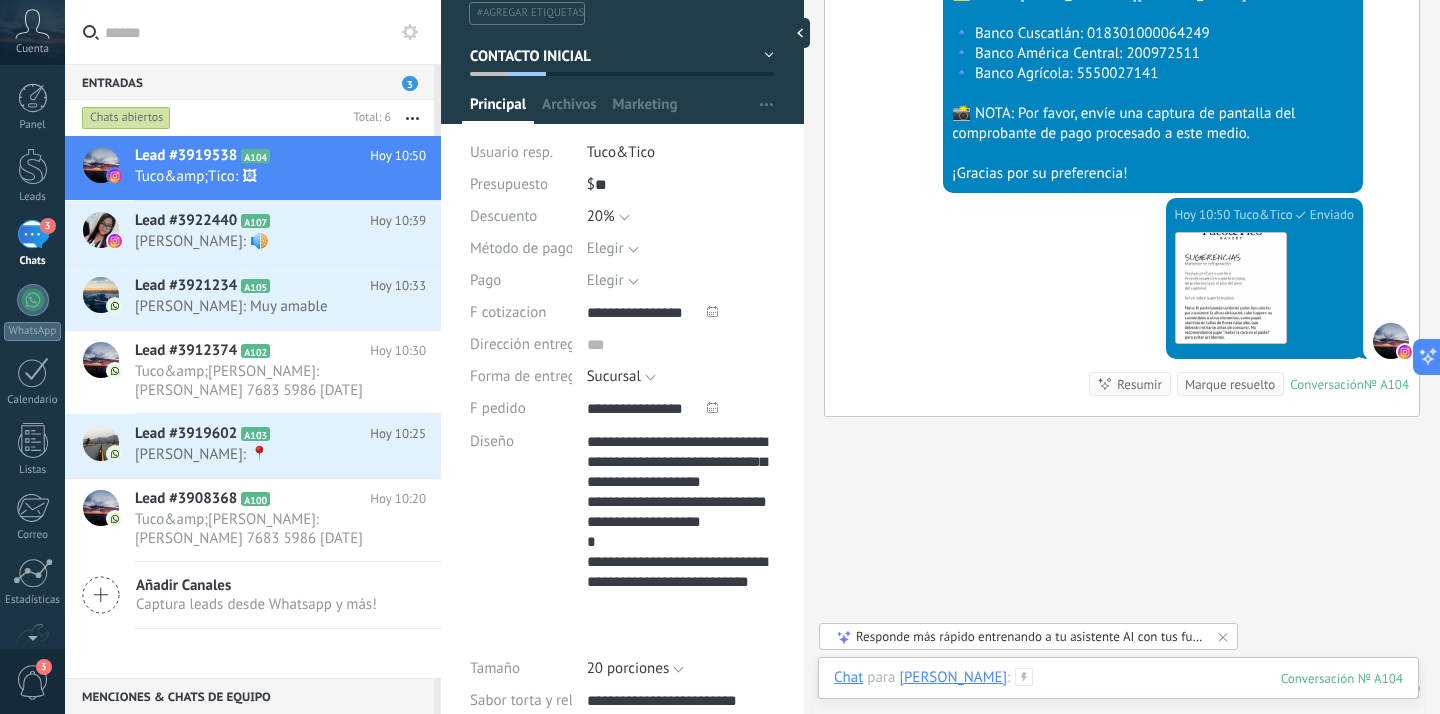 click at bounding box center [1118, 698] 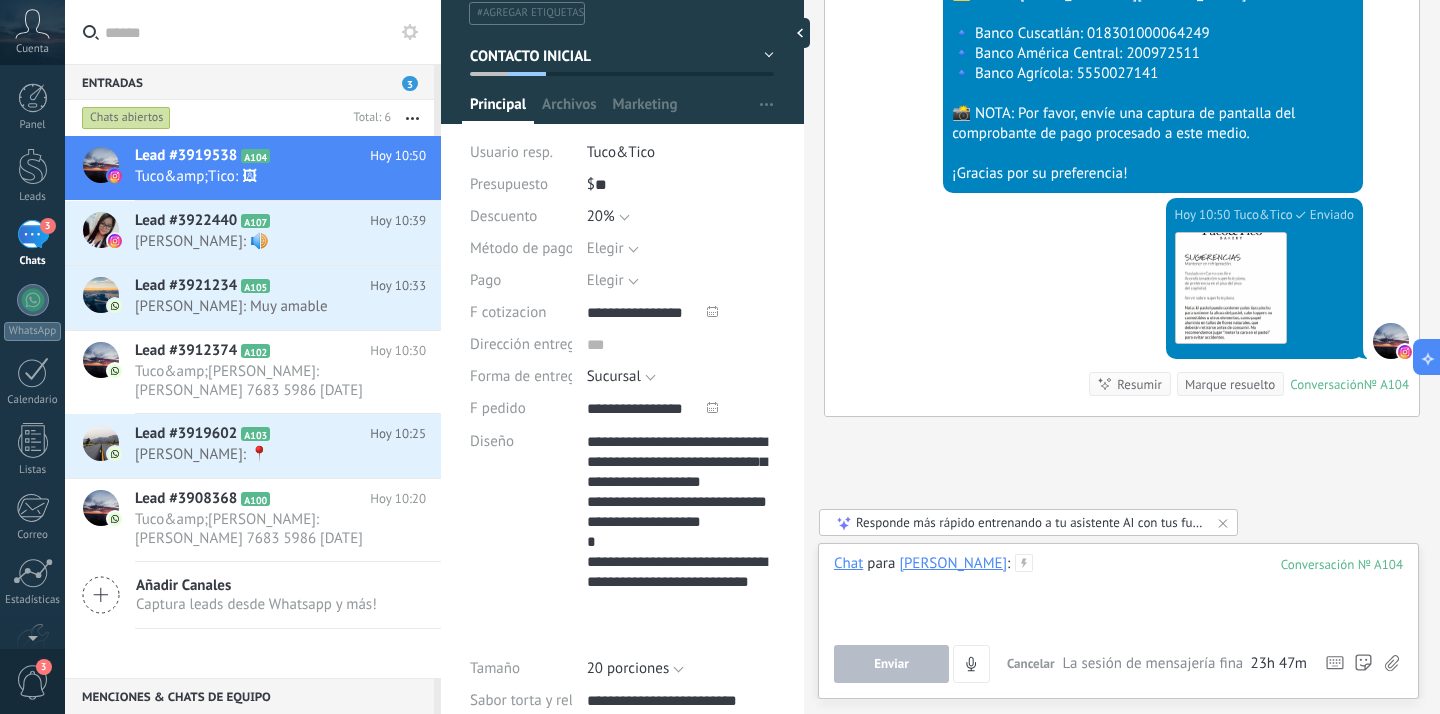 paste 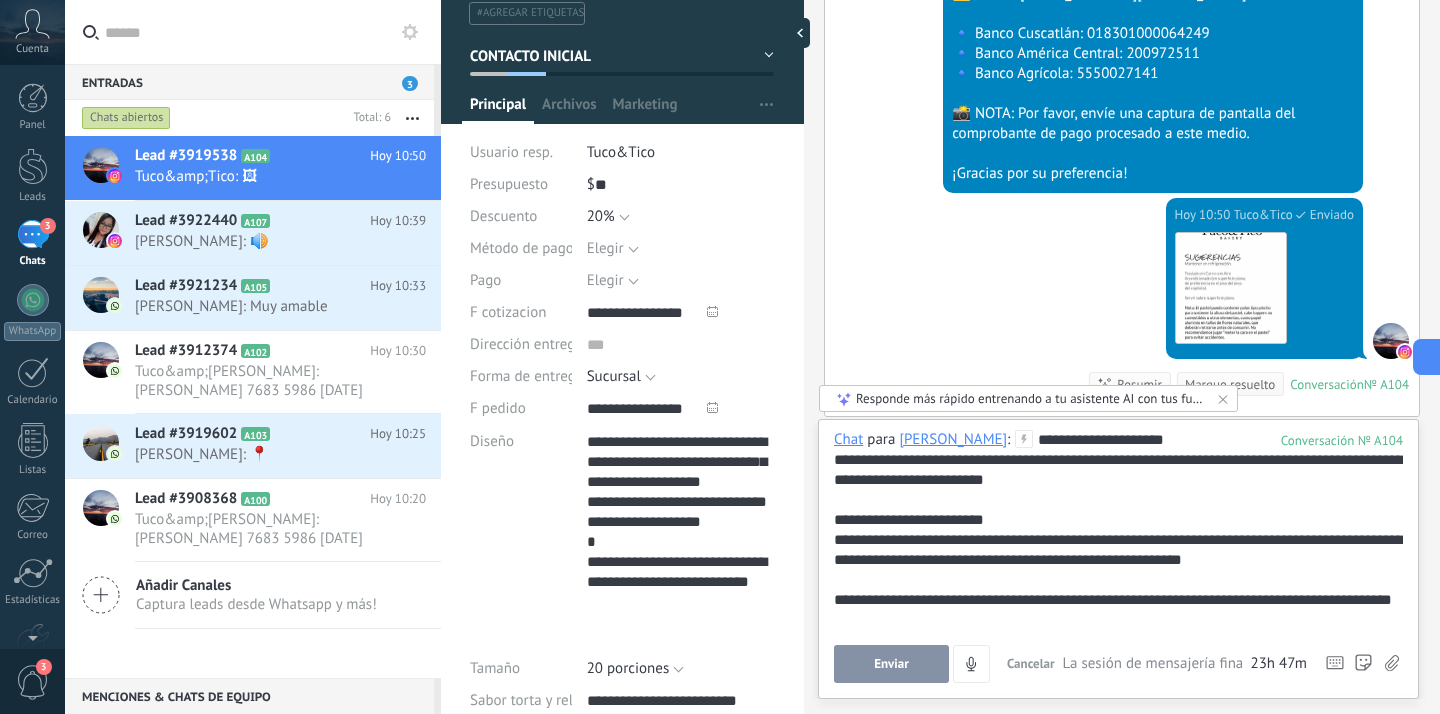 type 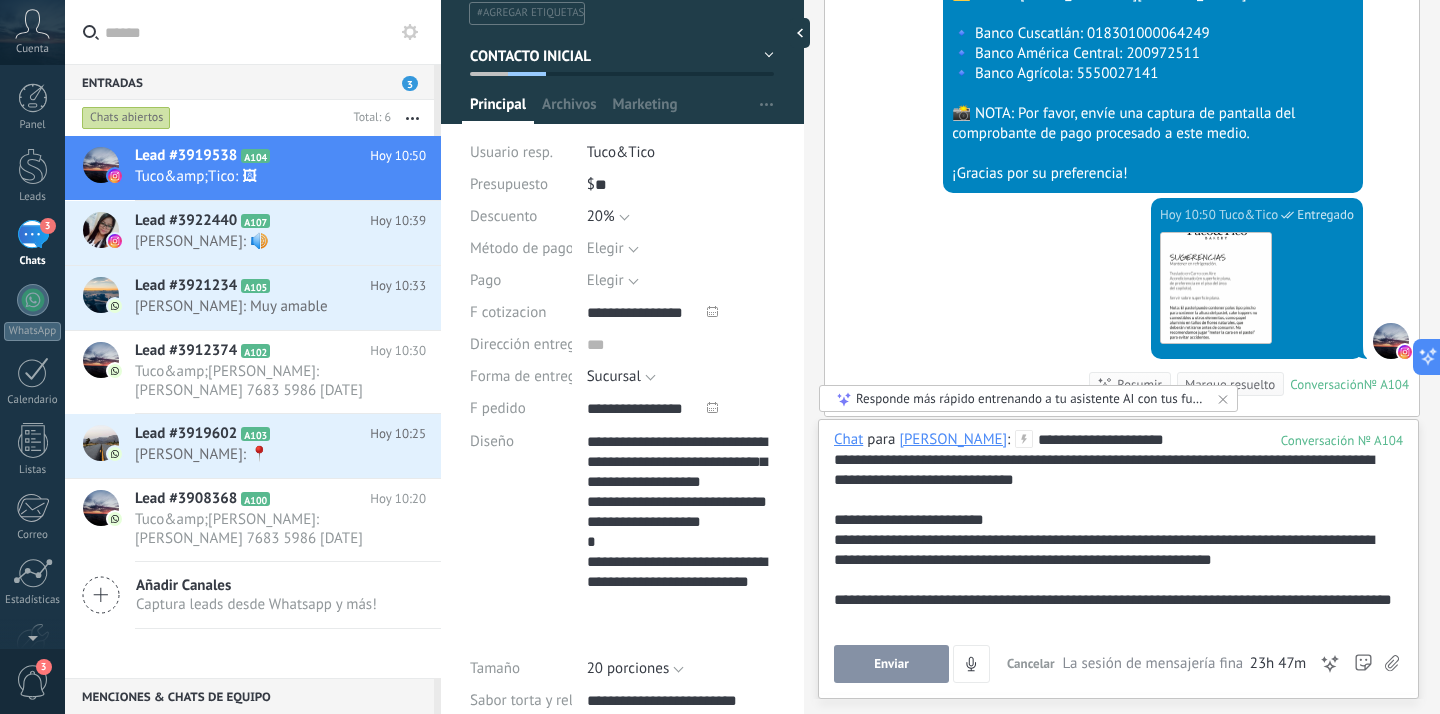 scroll, scrollTop: 40, scrollLeft: 0, axis: vertical 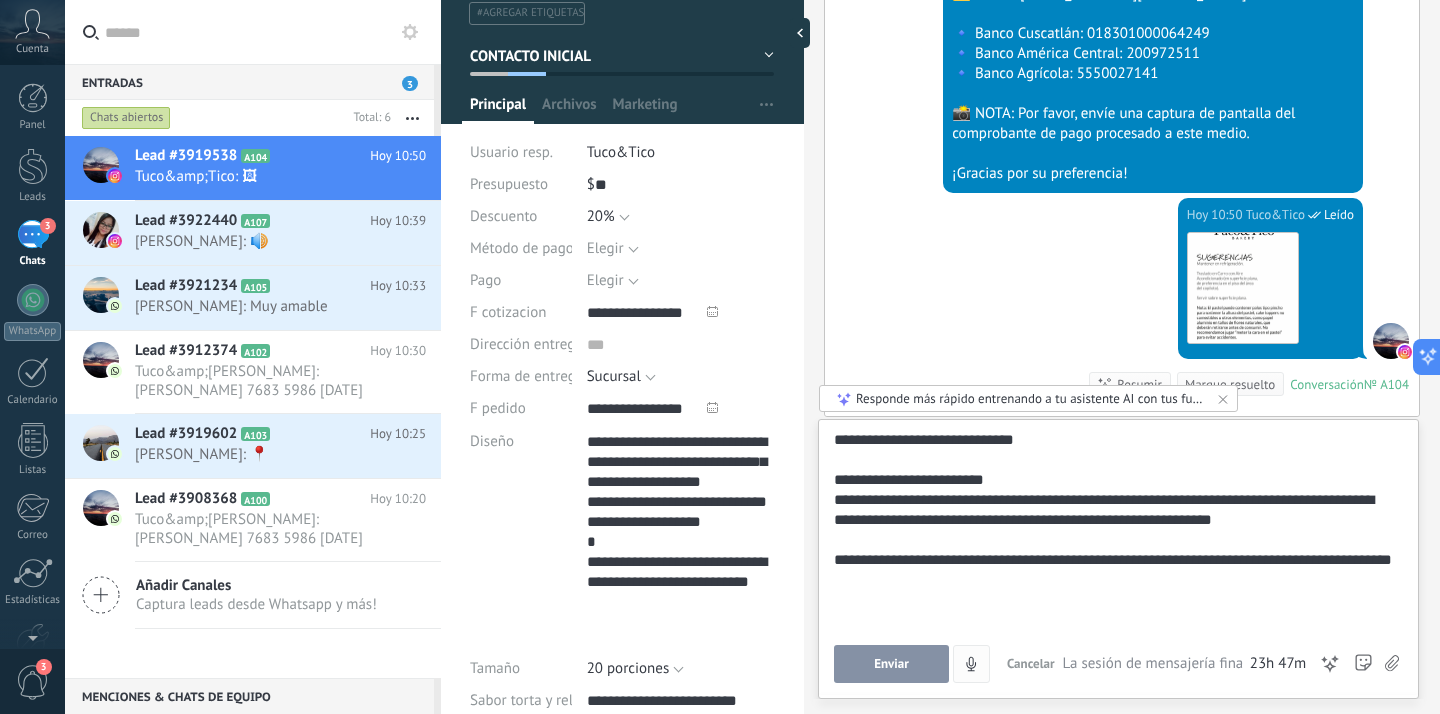 click on "Enviar" at bounding box center [891, 664] 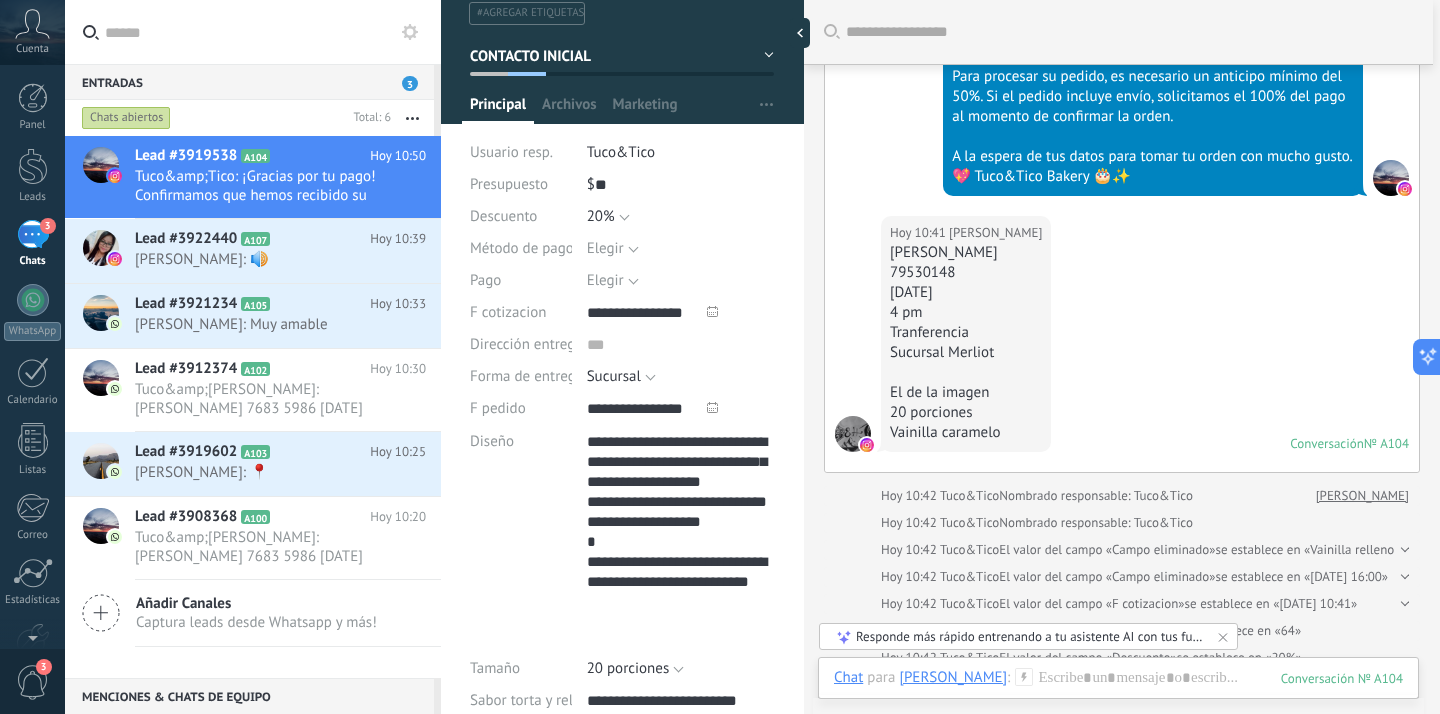 scroll, scrollTop: 2048, scrollLeft: 0, axis: vertical 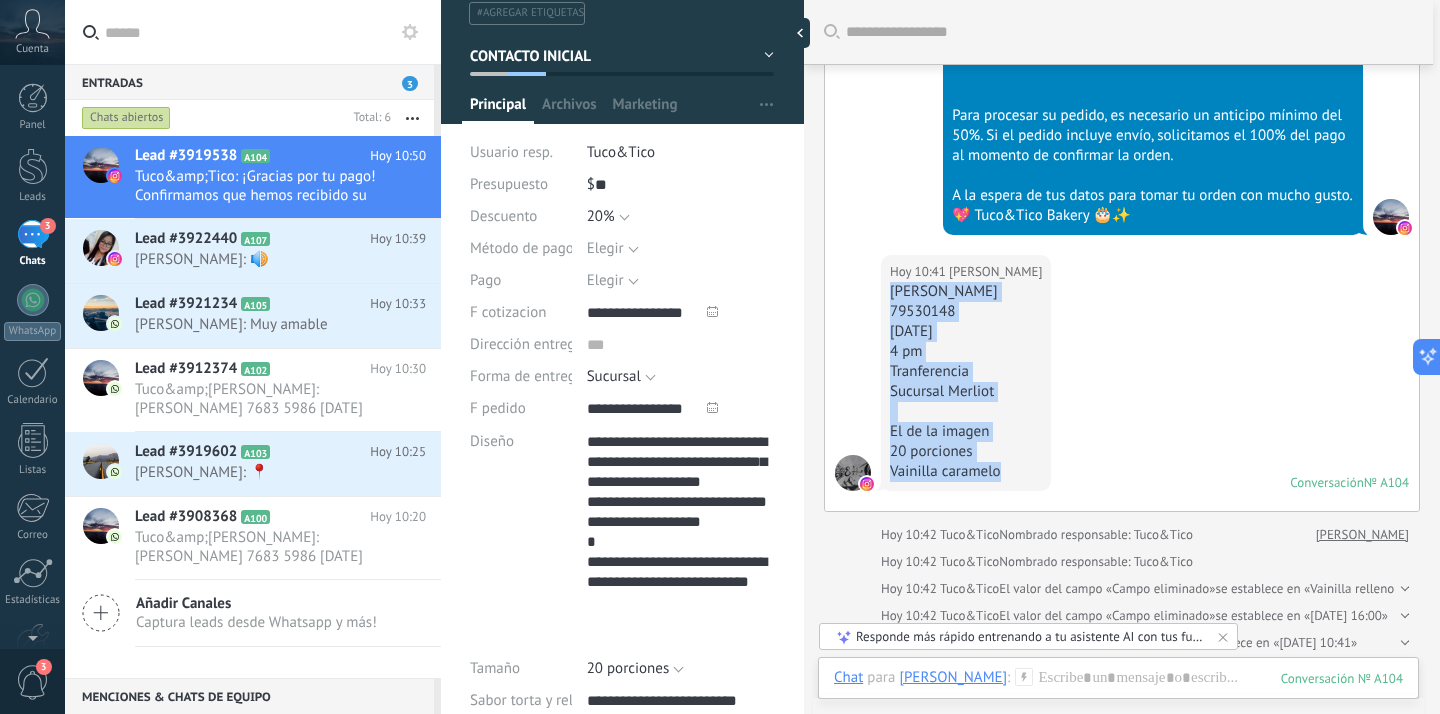 drag, startPoint x: 1011, startPoint y: 483, endPoint x: 887, endPoint y: 289, distance: 230.24335 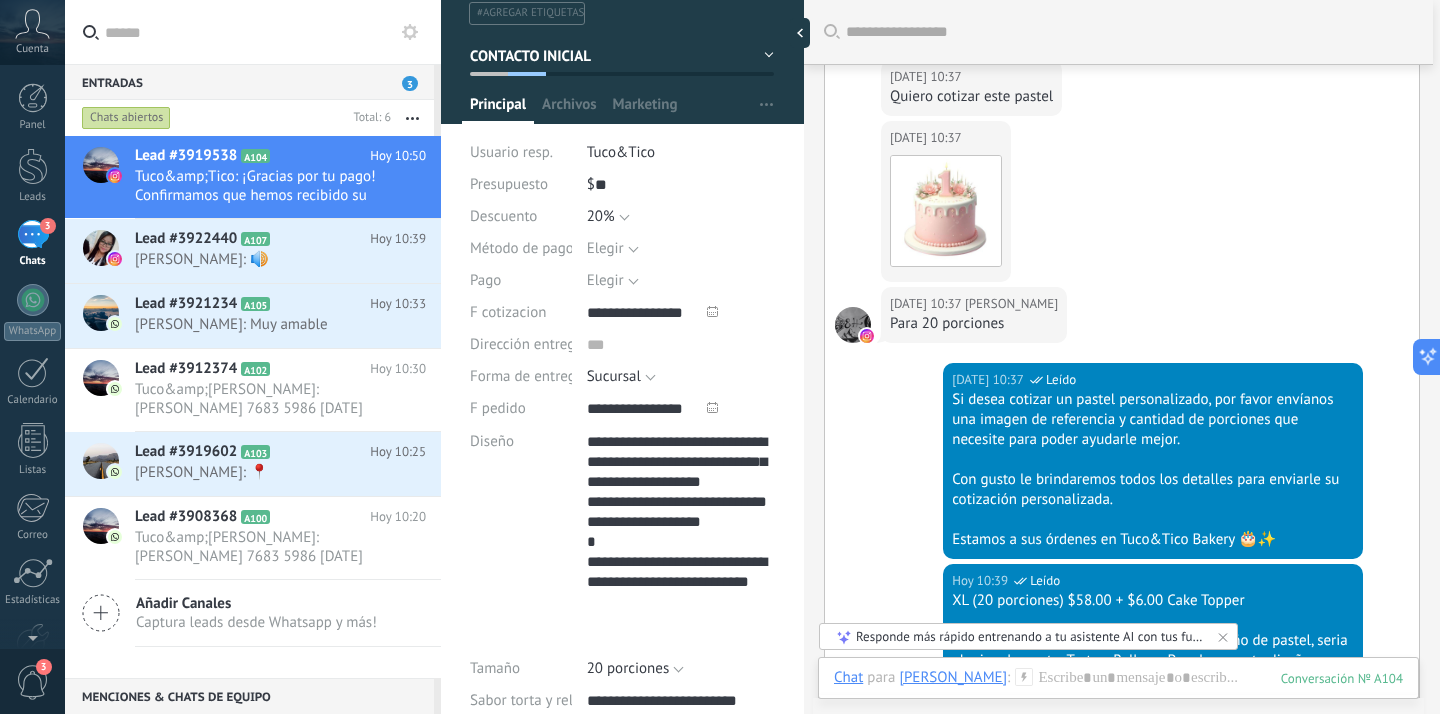 scroll, scrollTop: 179, scrollLeft: 0, axis: vertical 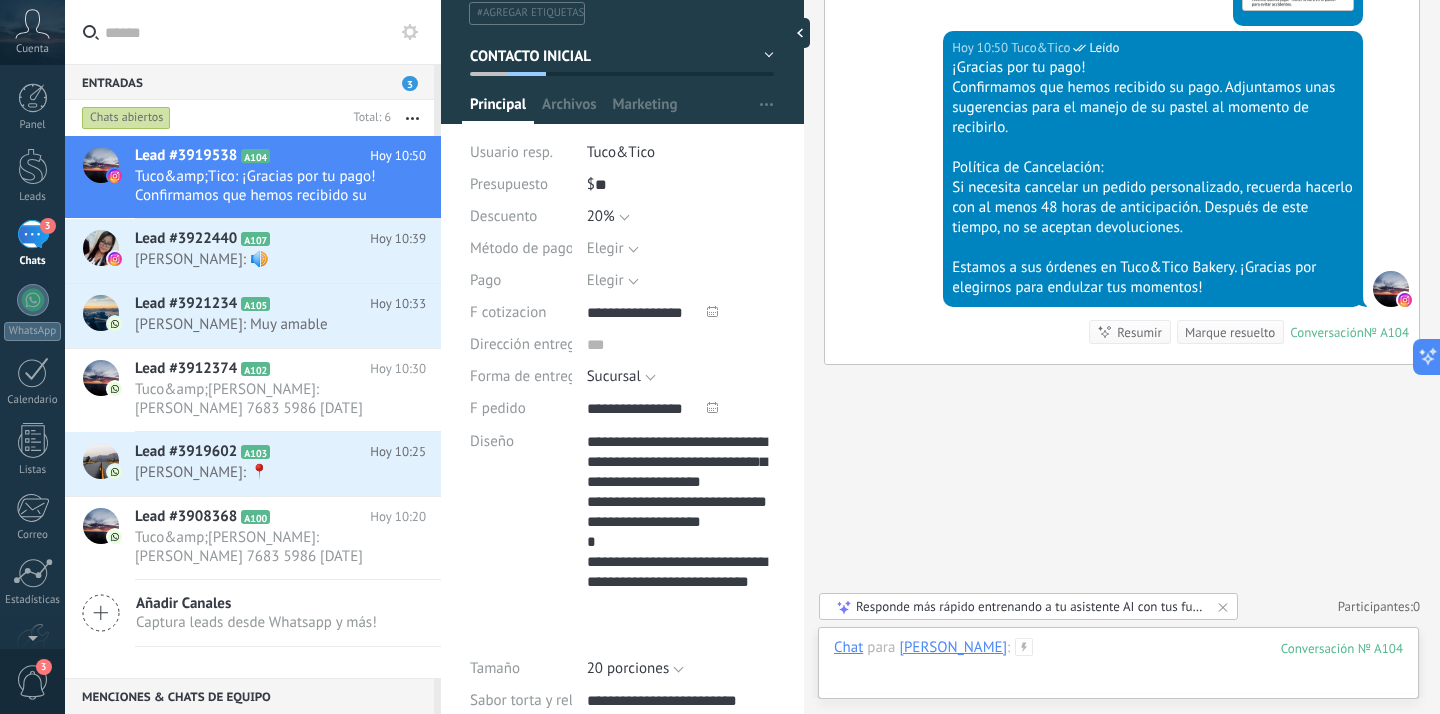 click at bounding box center [1118, 668] 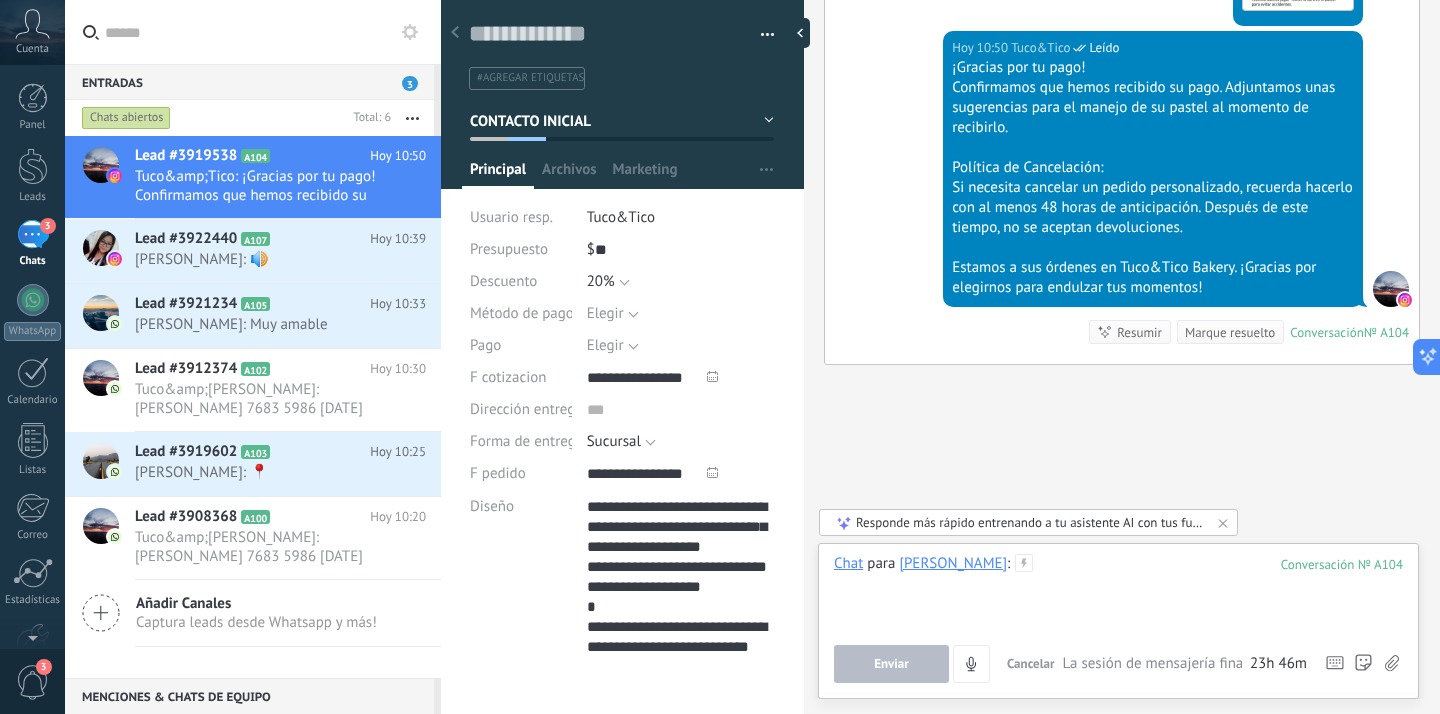 scroll, scrollTop: 0, scrollLeft: 1, axis: horizontal 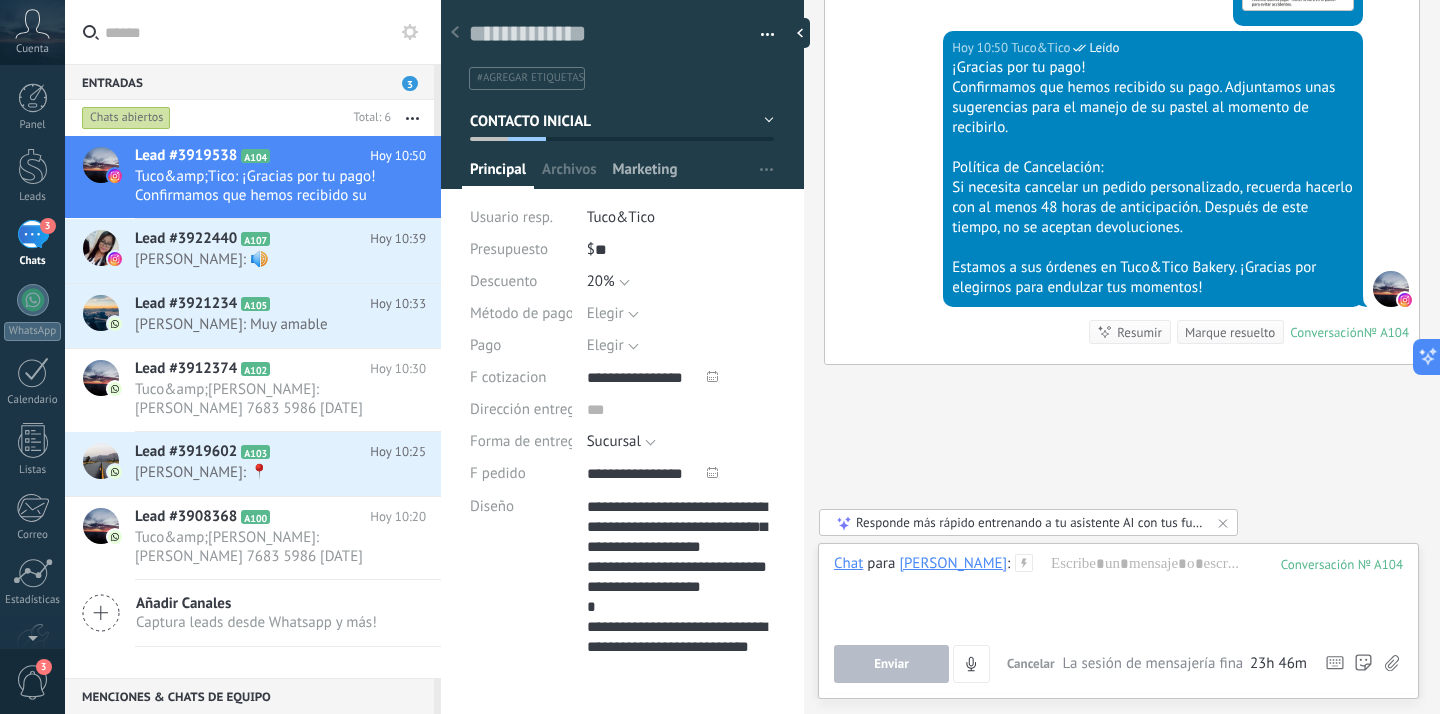 click on "Marketing" at bounding box center [645, 174] 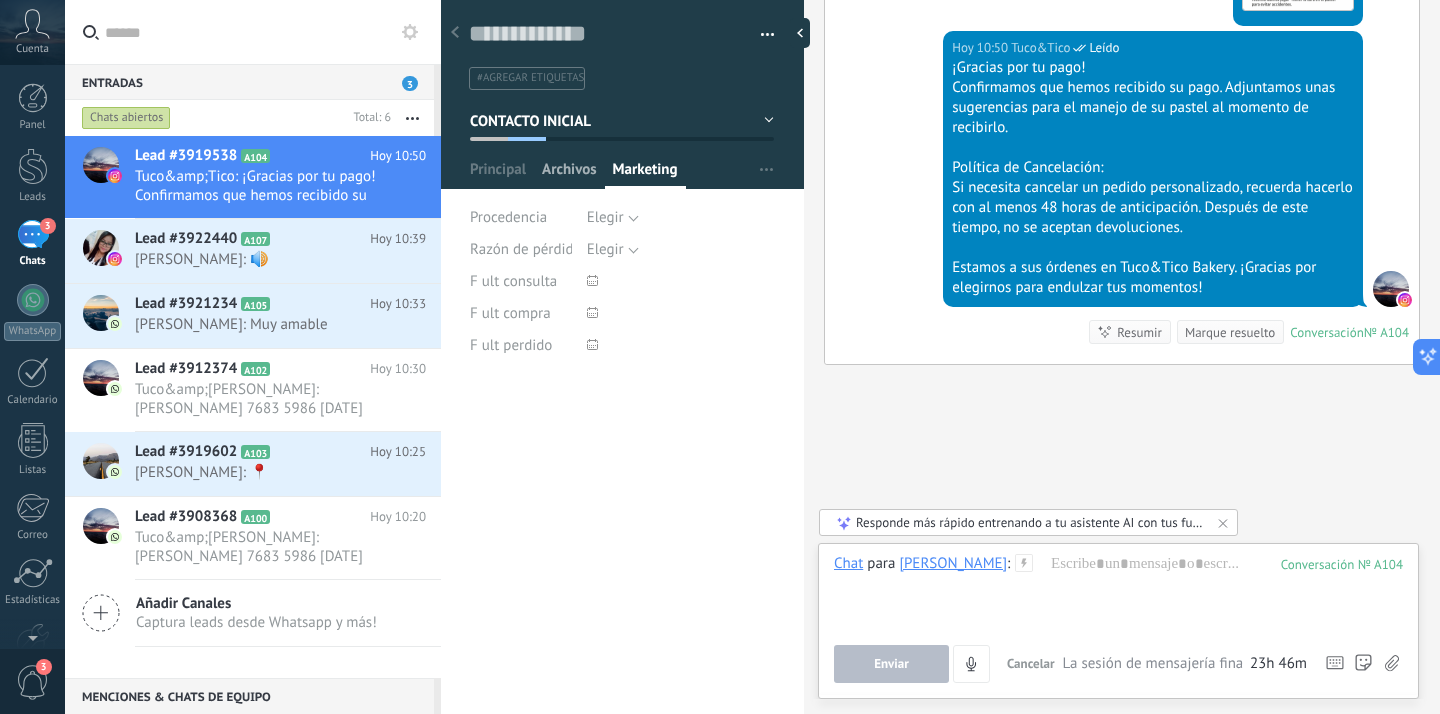 click on "Archivos" at bounding box center [569, 174] 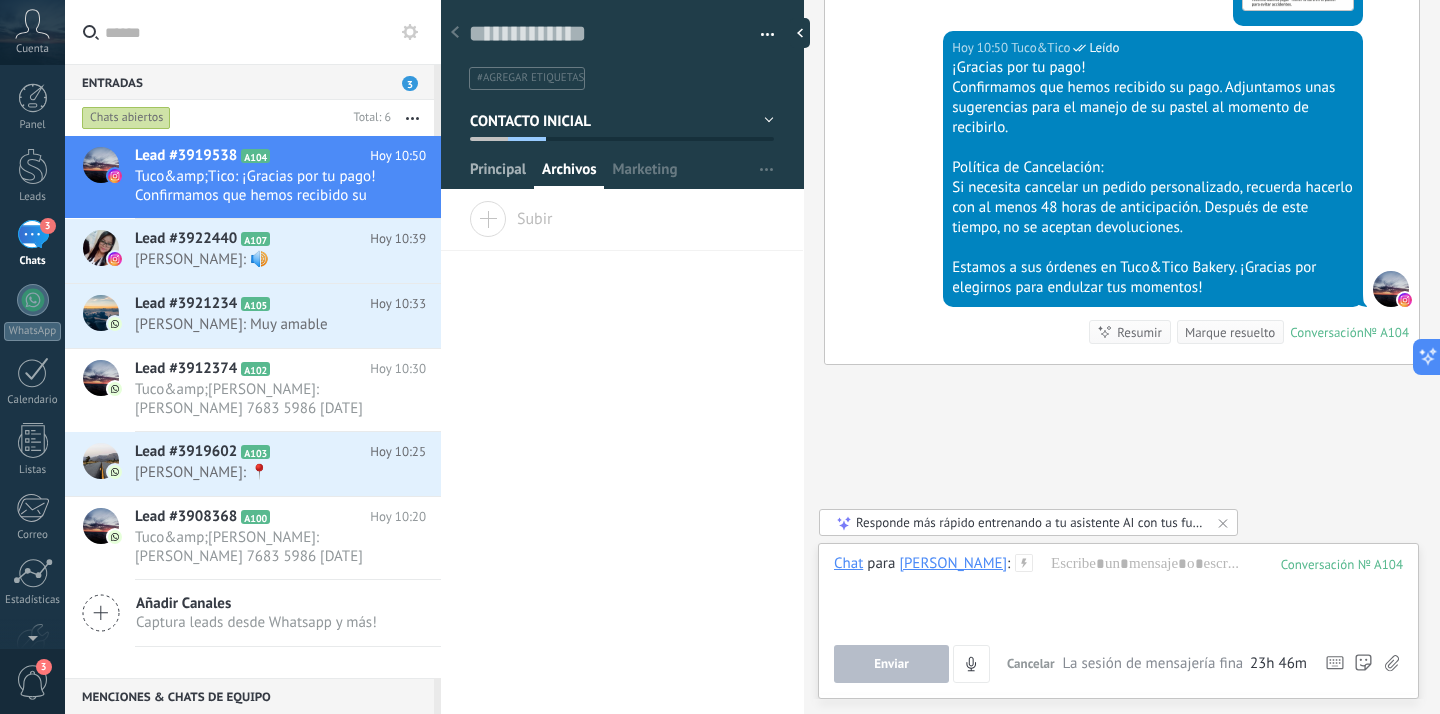 click on "Principal" at bounding box center (498, 174) 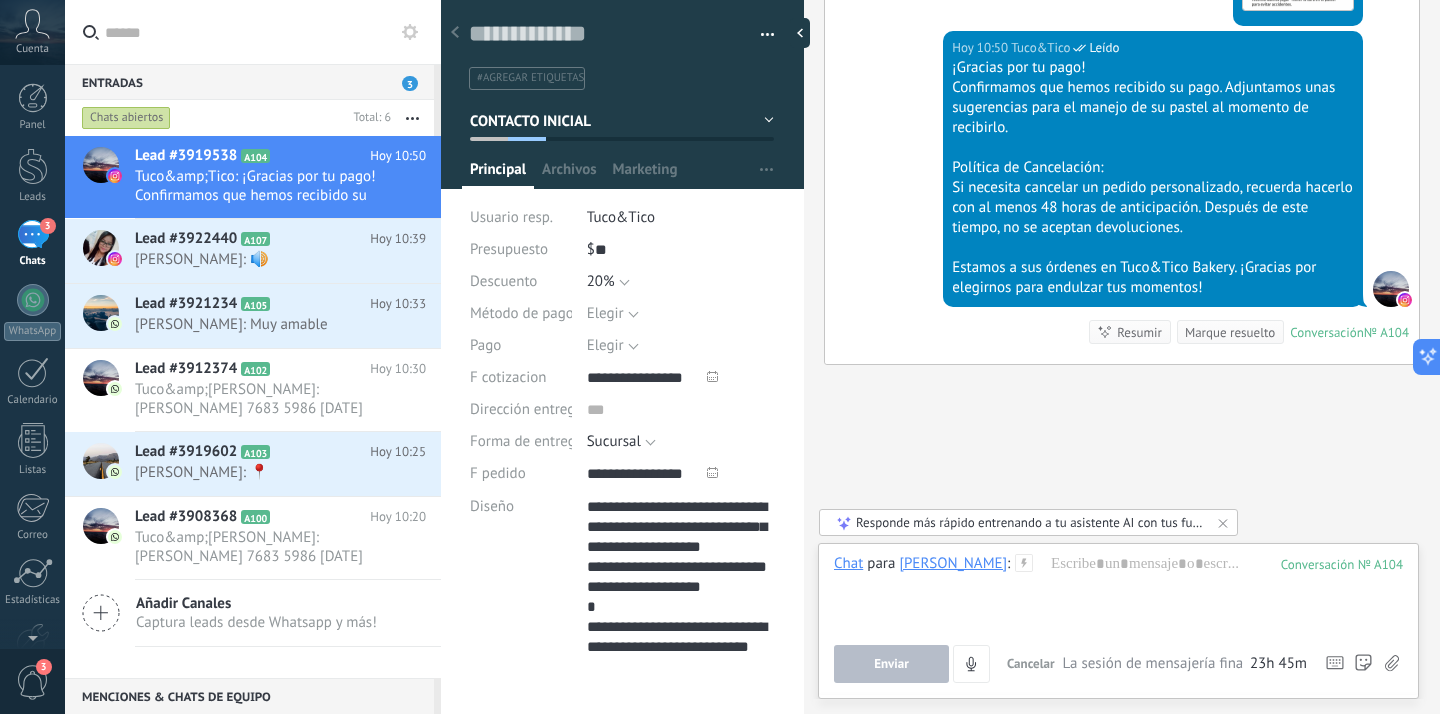 scroll, scrollTop: 220, scrollLeft: 0, axis: vertical 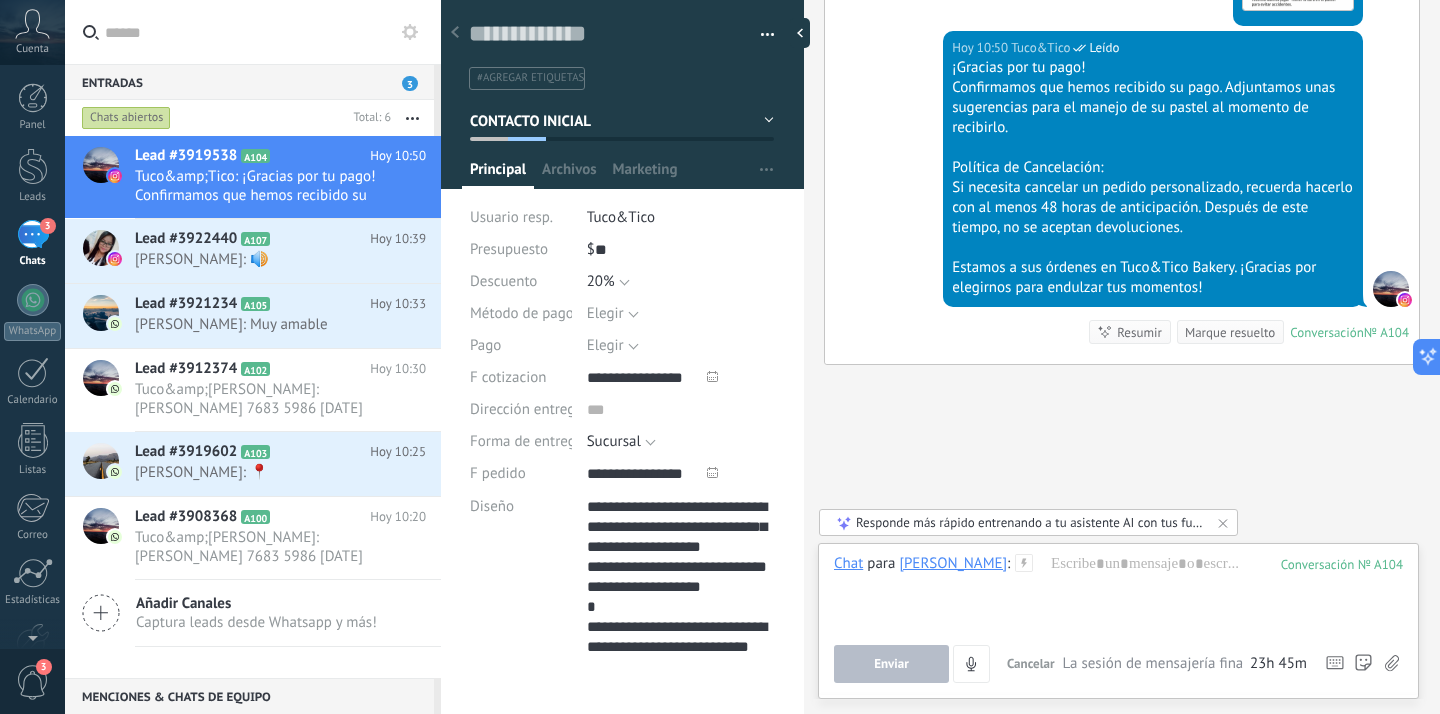 click on "Responde más rápido entrenando a tu asistente AI con tus fuentes de datos" at bounding box center [1029, 522] 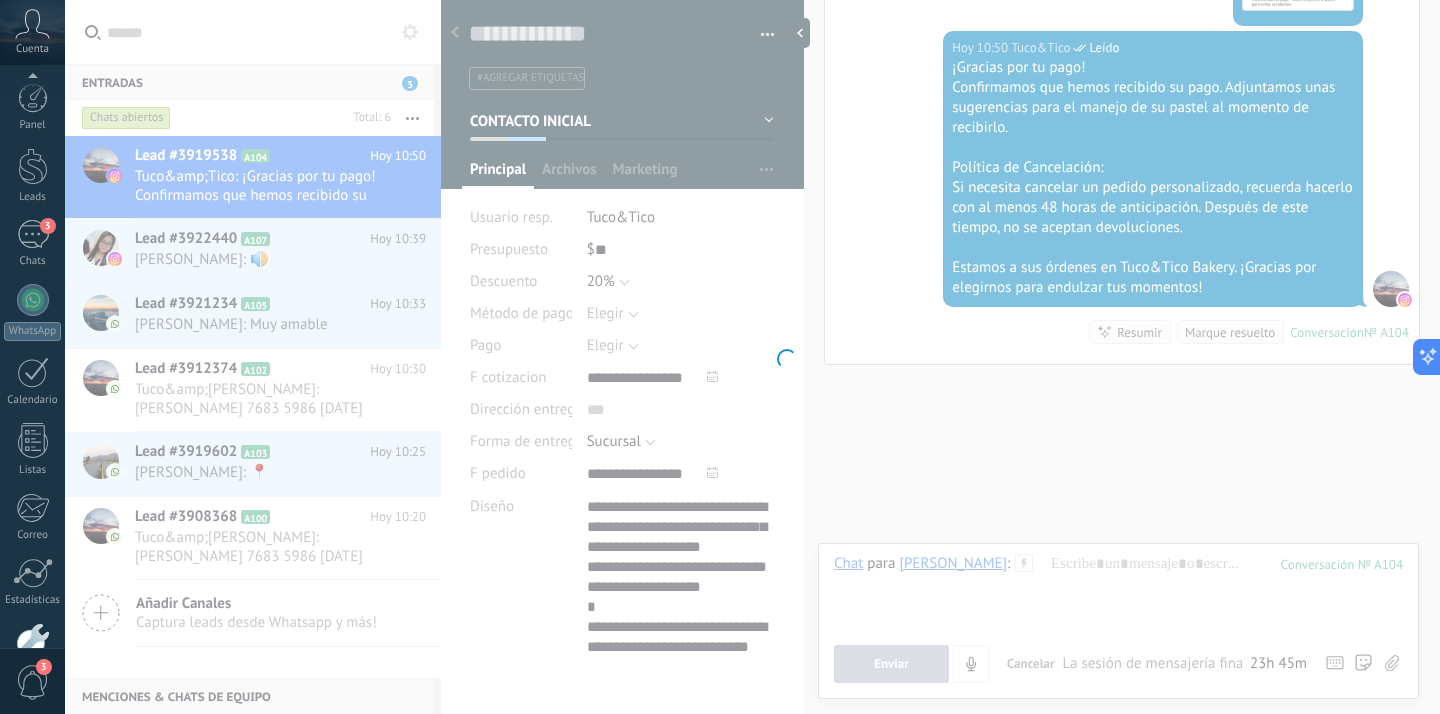 scroll, scrollTop: 118, scrollLeft: 0, axis: vertical 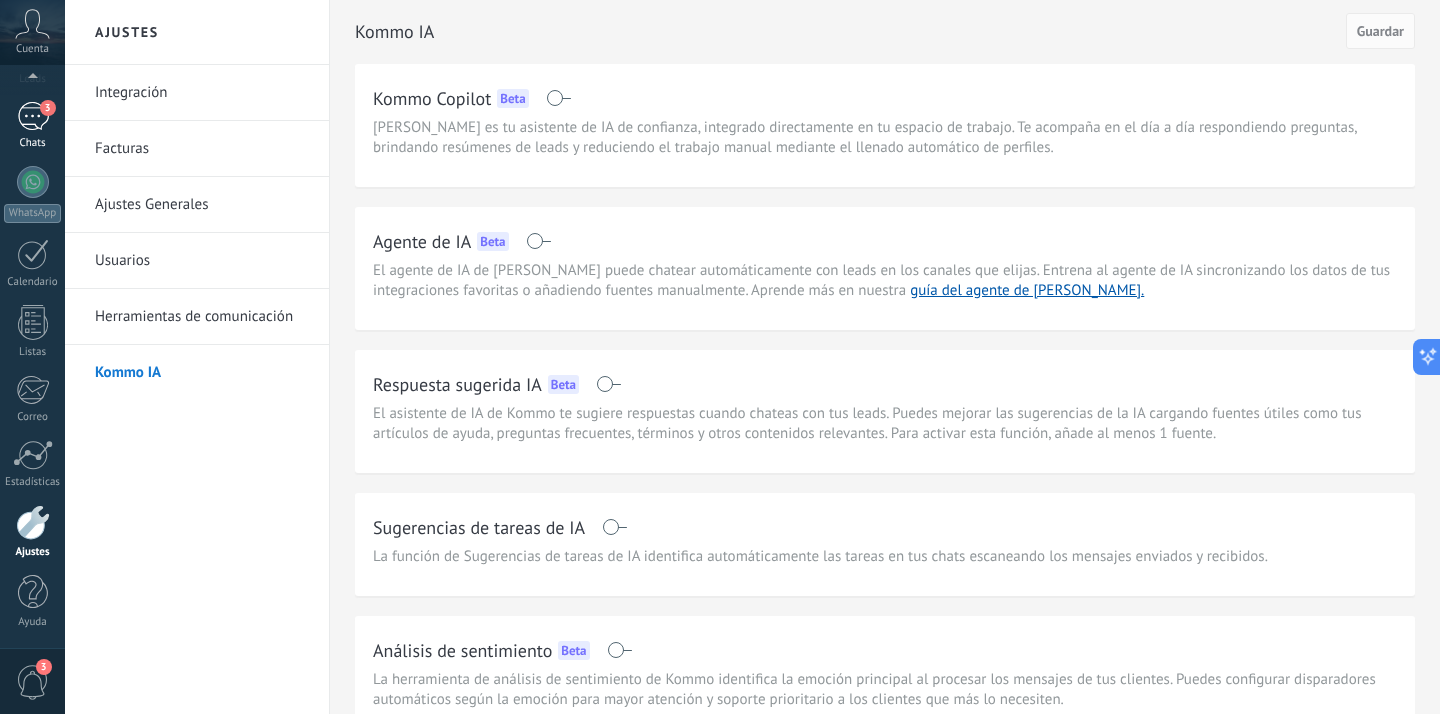 click on "3" at bounding box center [33, 116] 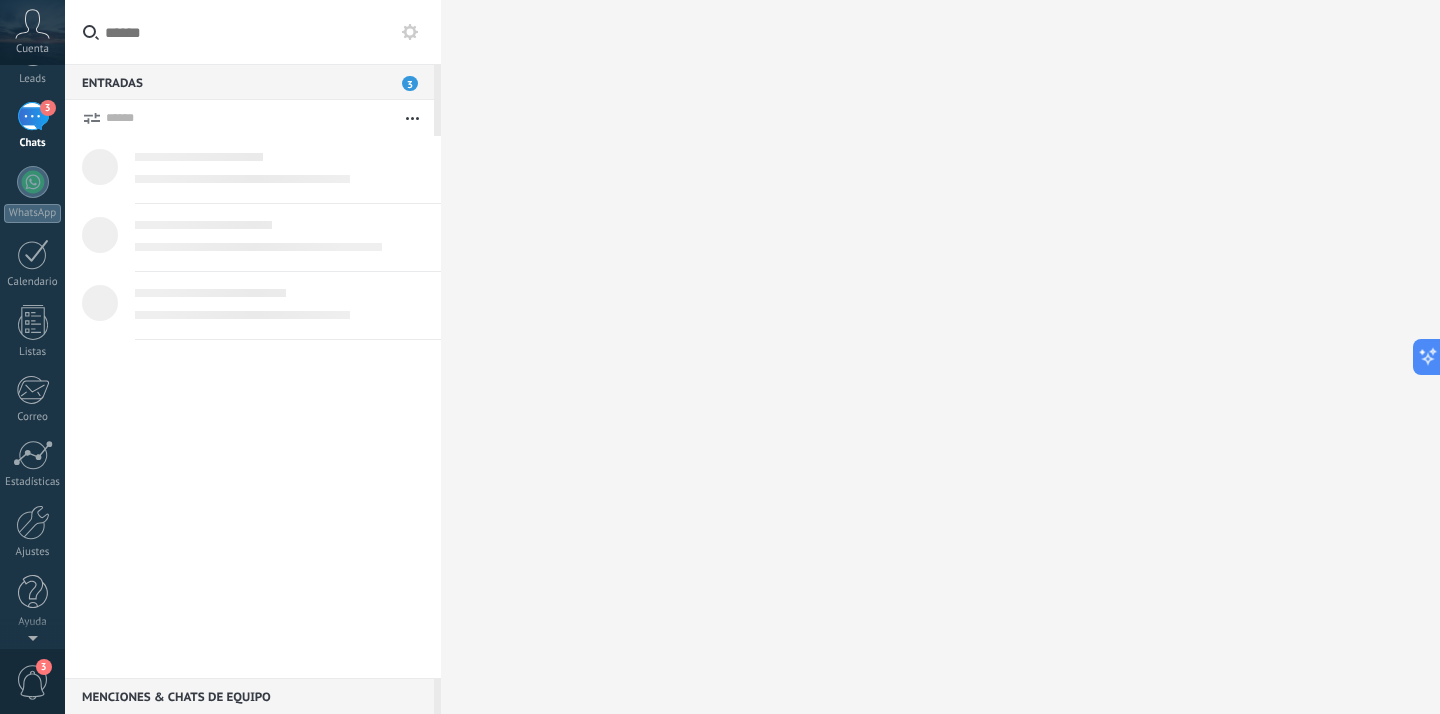 scroll, scrollTop: 0, scrollLeft: 0, axis: both 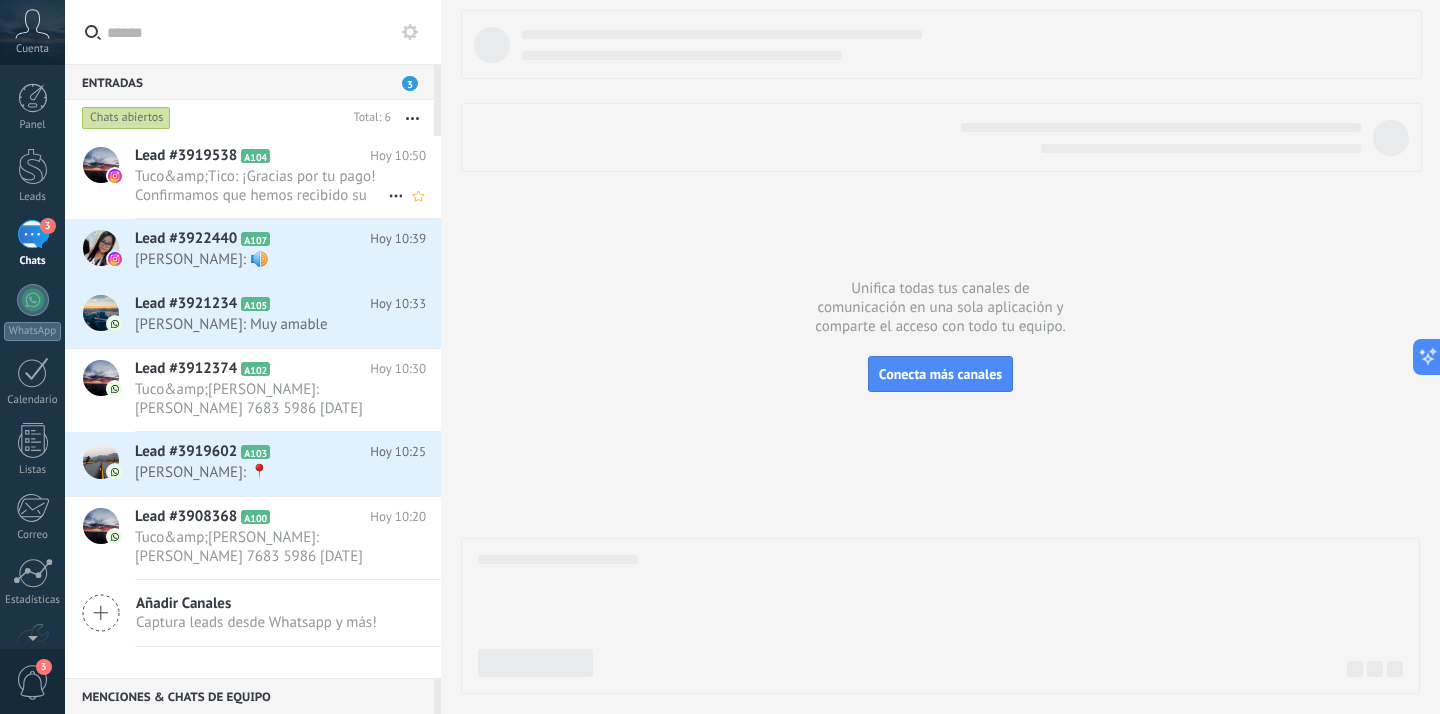 click on "Tuco&amp;Tico: ¡Gracias por tu pago!
Confirmamos que hemos recibido su pago. Adjuntamos unas sugerencias para el manejo de su..." at bounding box center (261, 186) 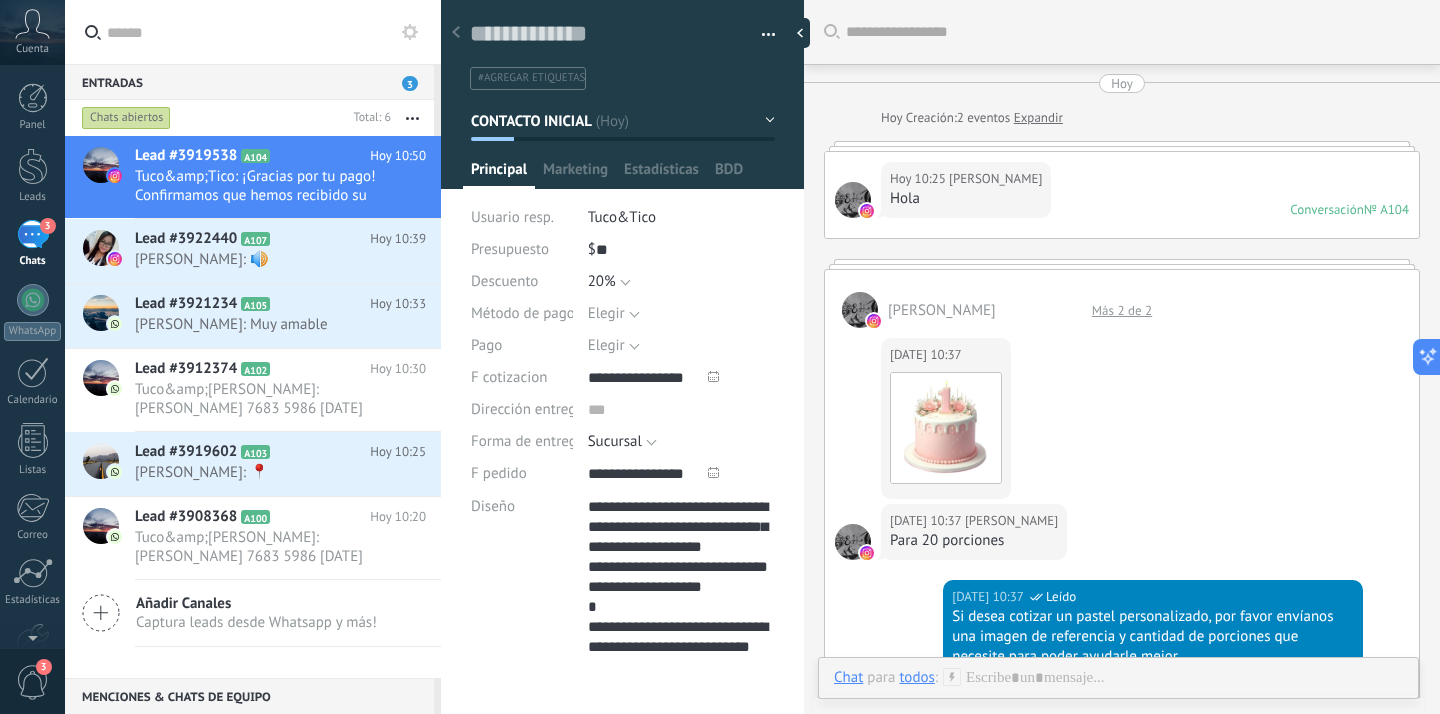 type on "**********" 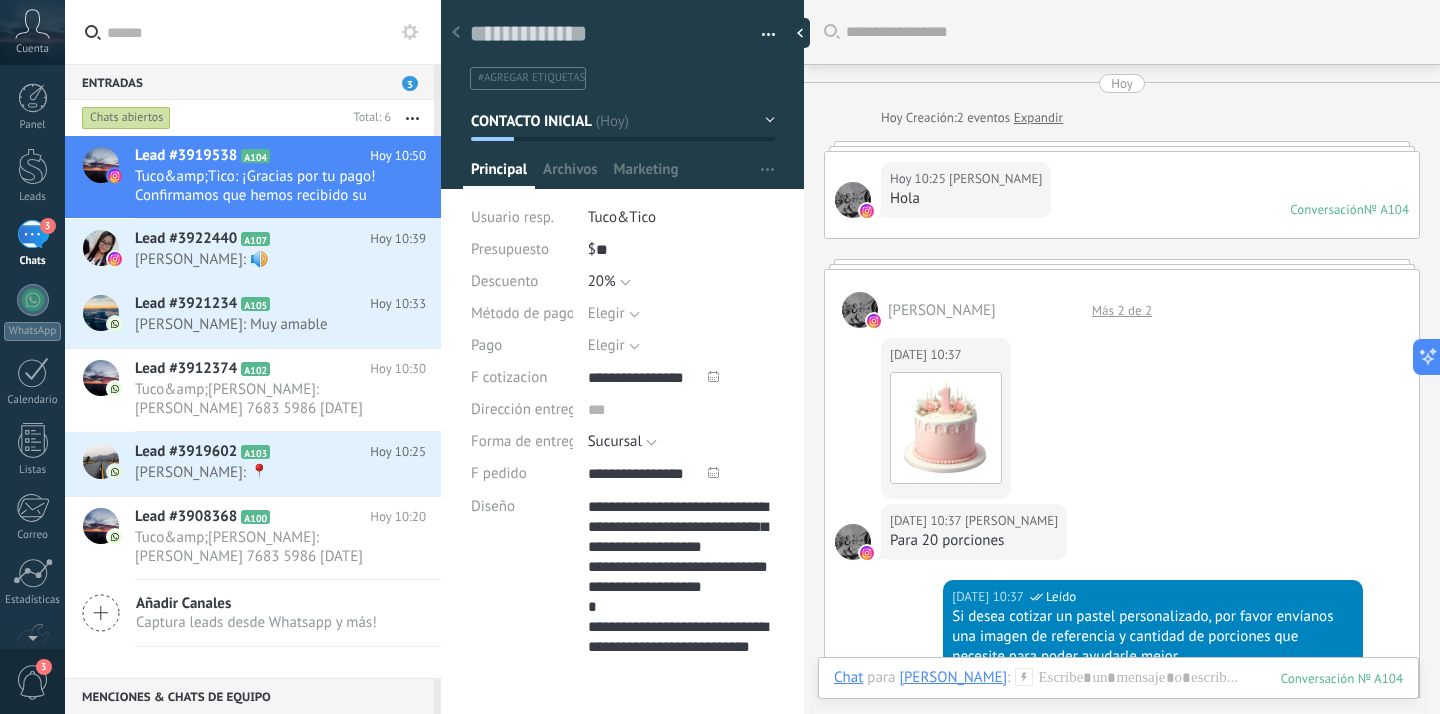scroll, scrollTop: 220, scrollLeft: 0, axis: vertical 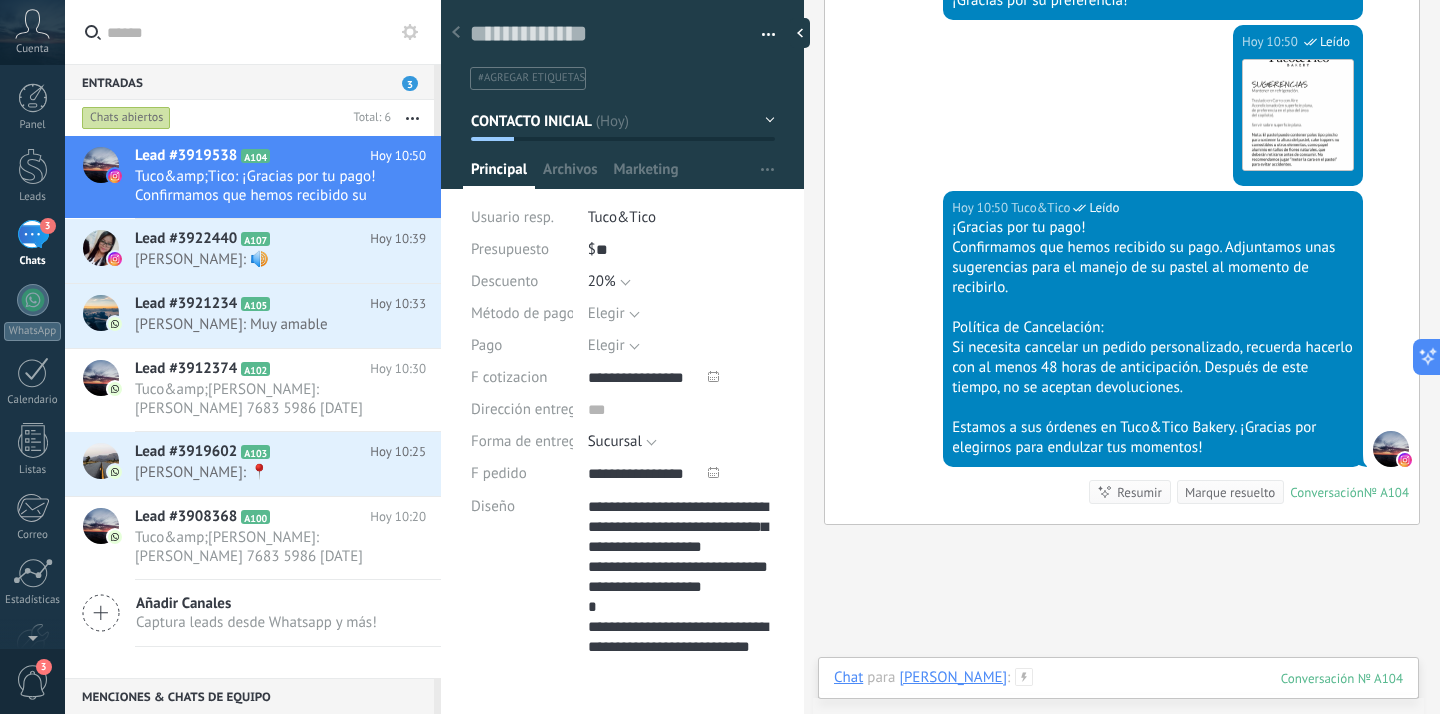 click at bounding box center [1118, 698] 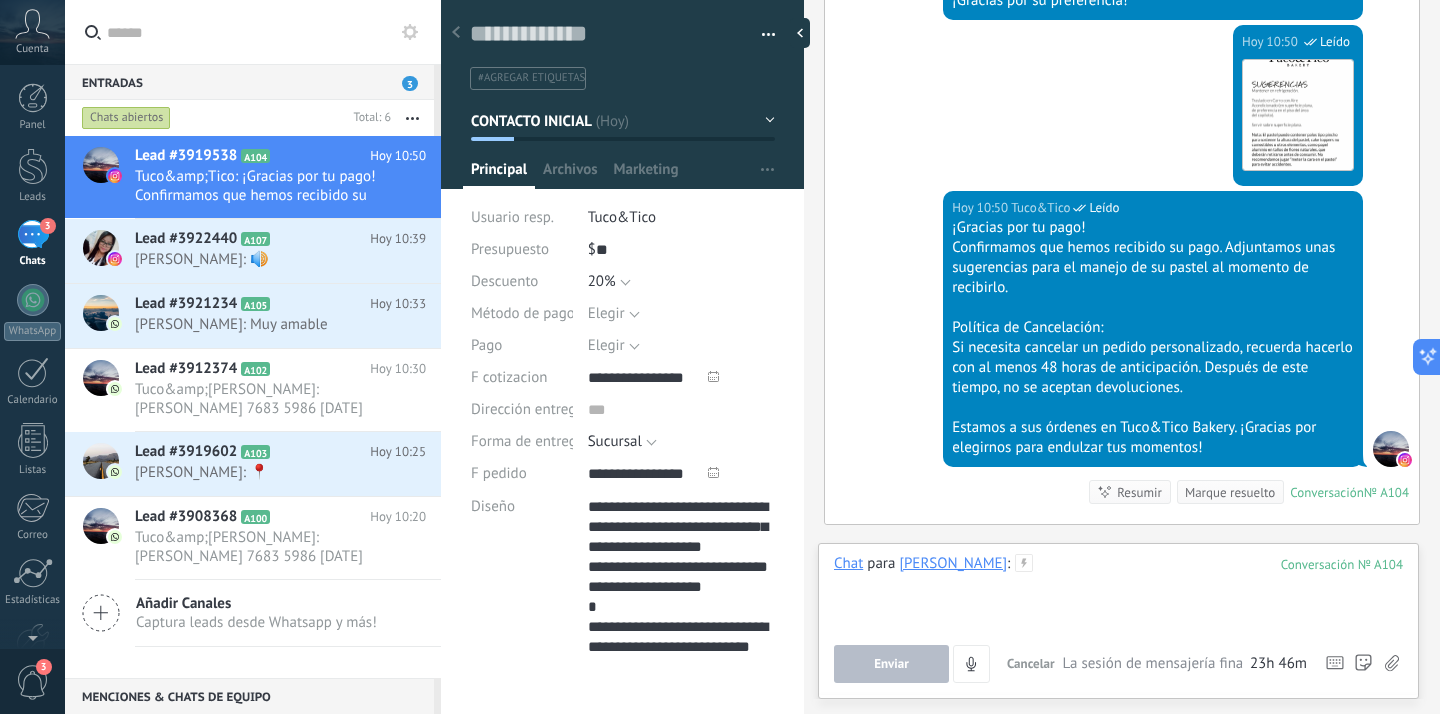 scroll, scrollTop: 0, scrollLeft: 0, axis: both 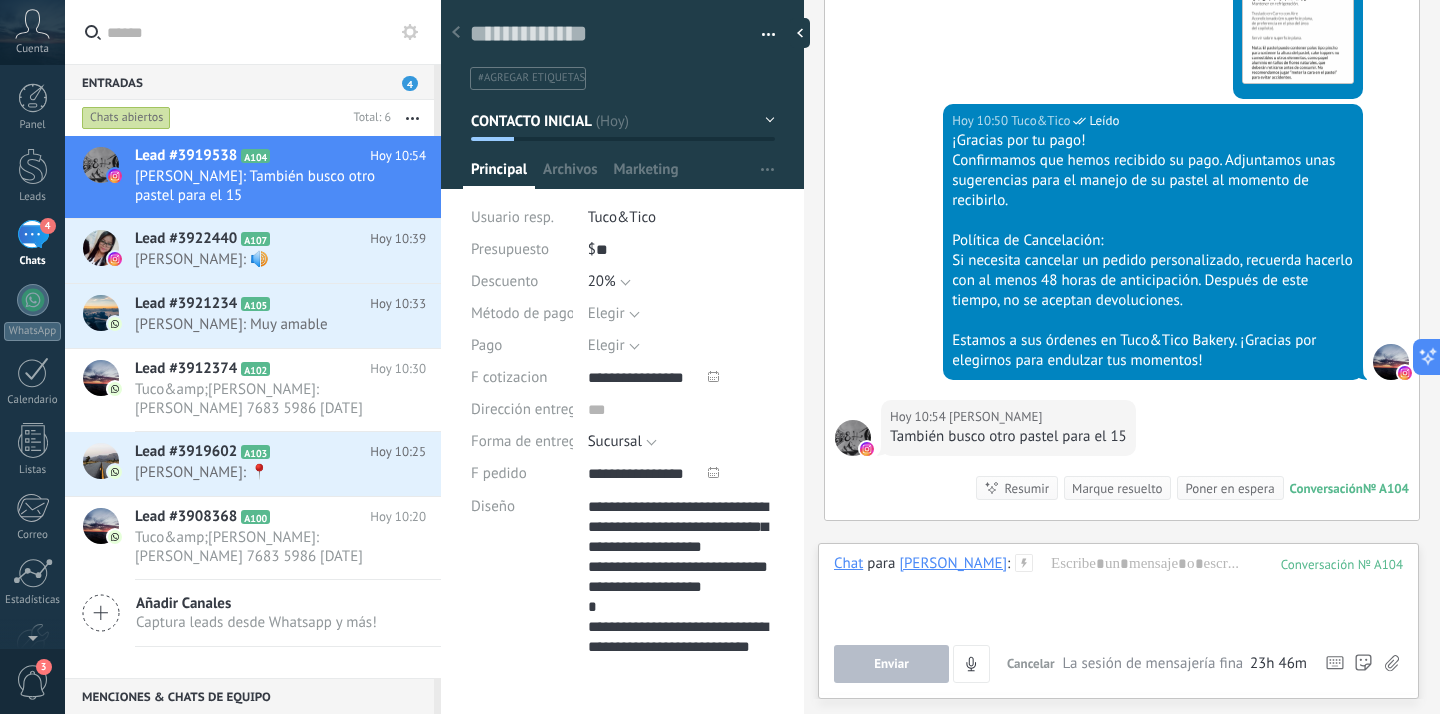 click at bounding box center (1392, 664) 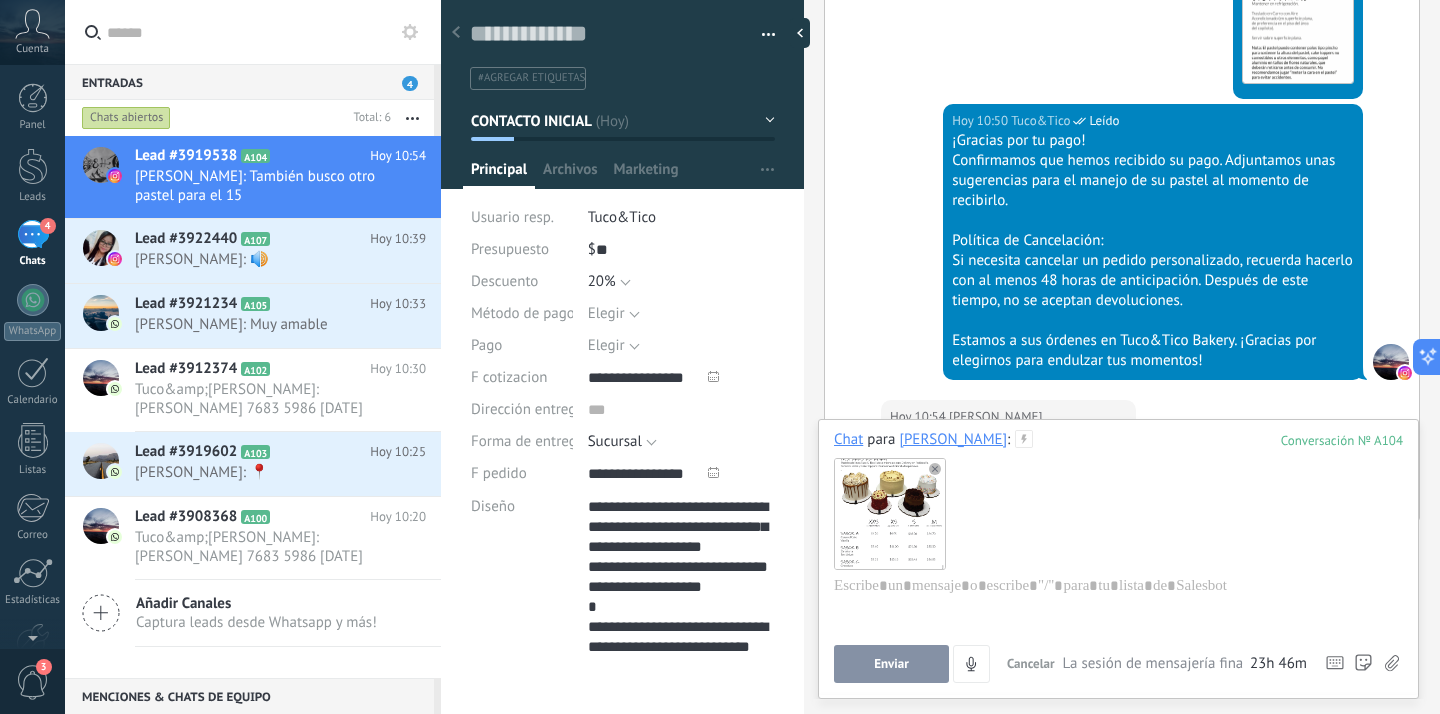 click on "Enviar" at bounding box center (891, 664) 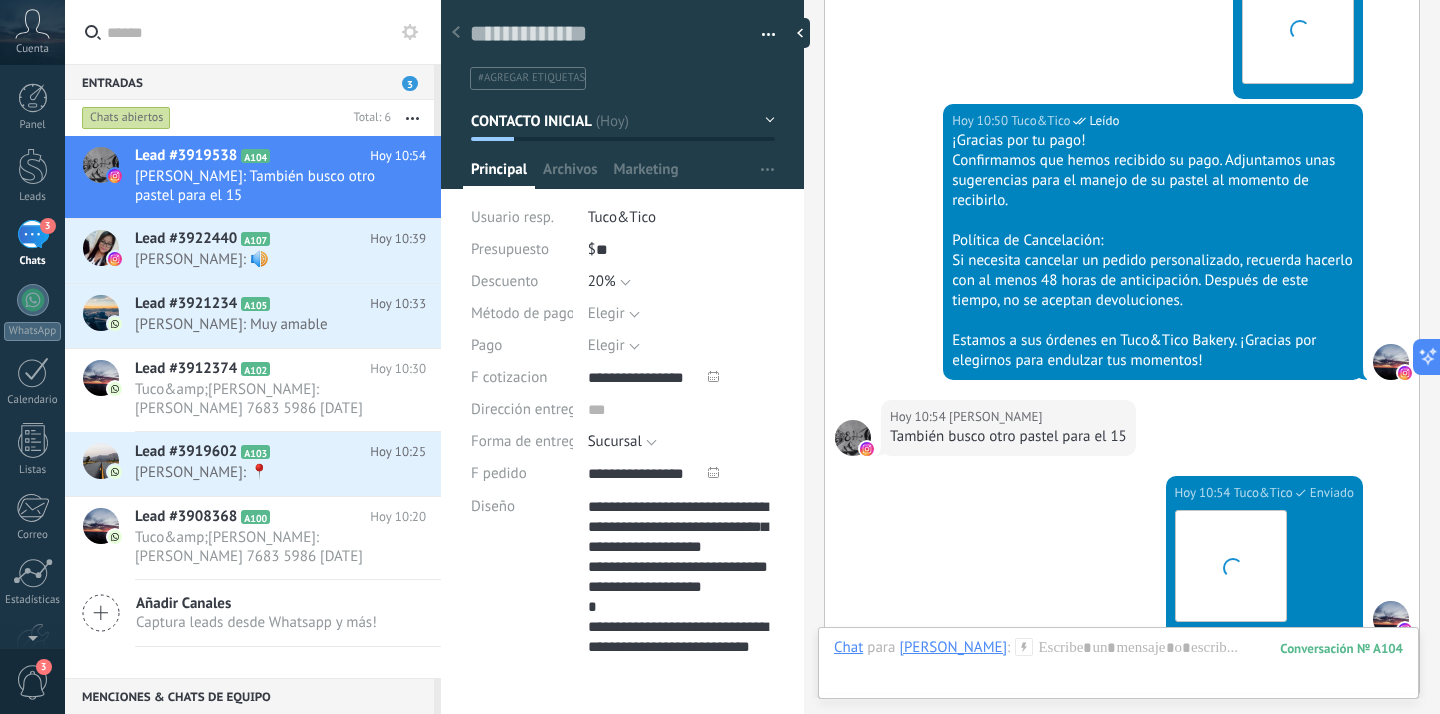 scroll, scrollTop: 3485, scrollLeft: 0, axis: vertical 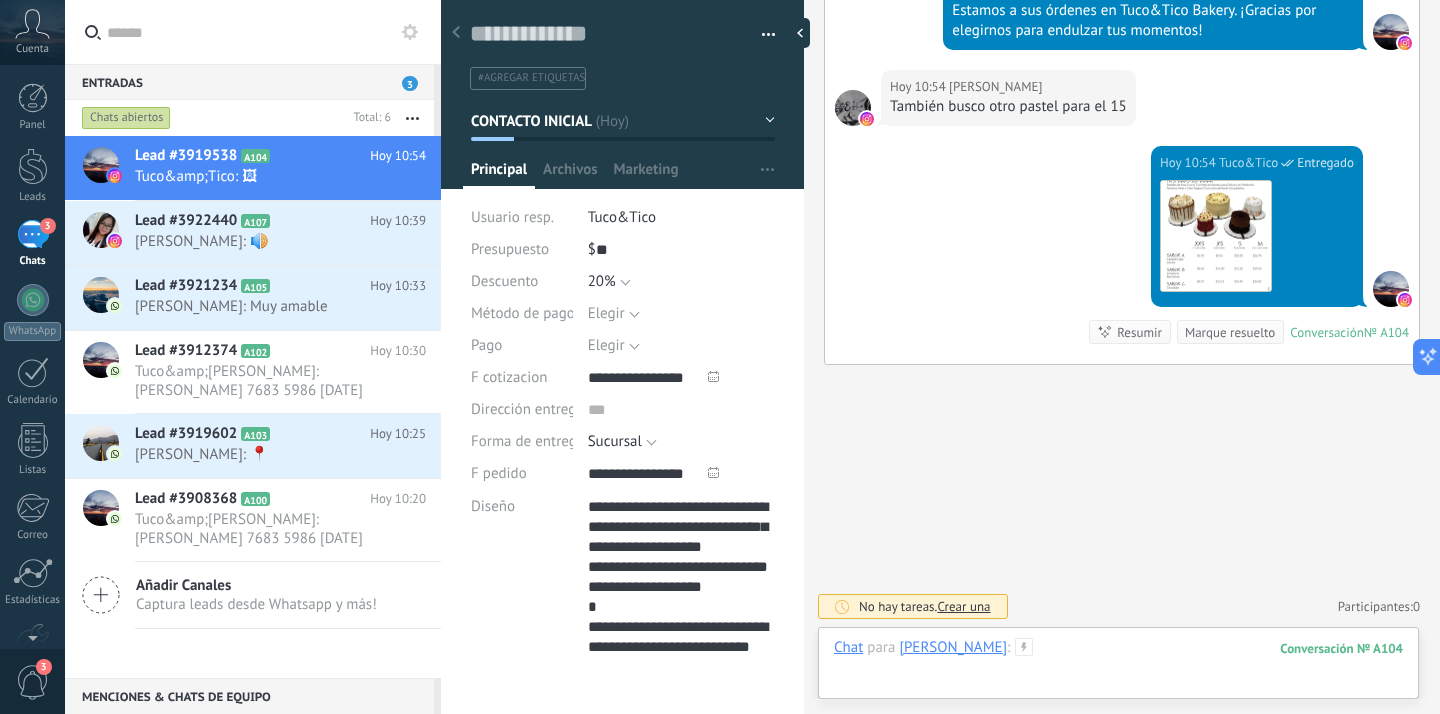 click at bounding box center (1118, 668) 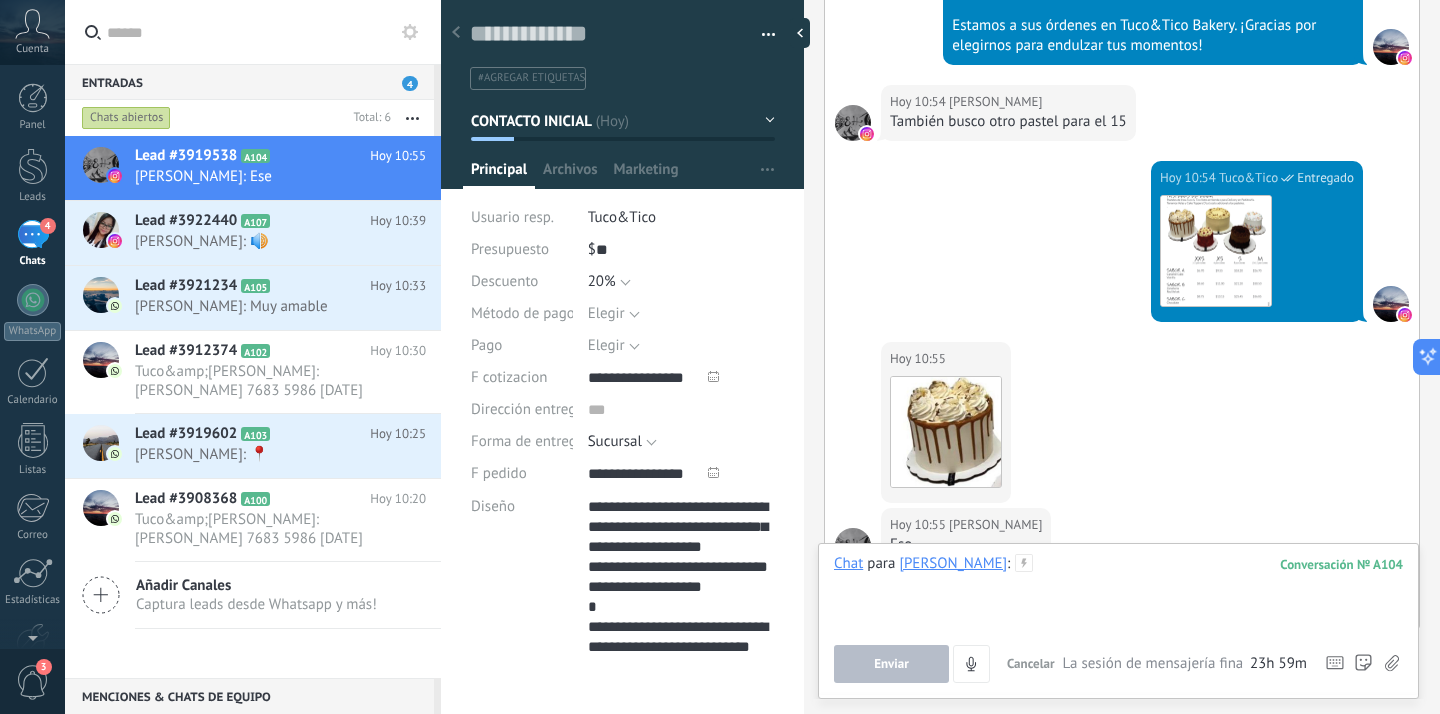 scroll, scrollTop: 3450, scrollLeft: 0, axis: vertical 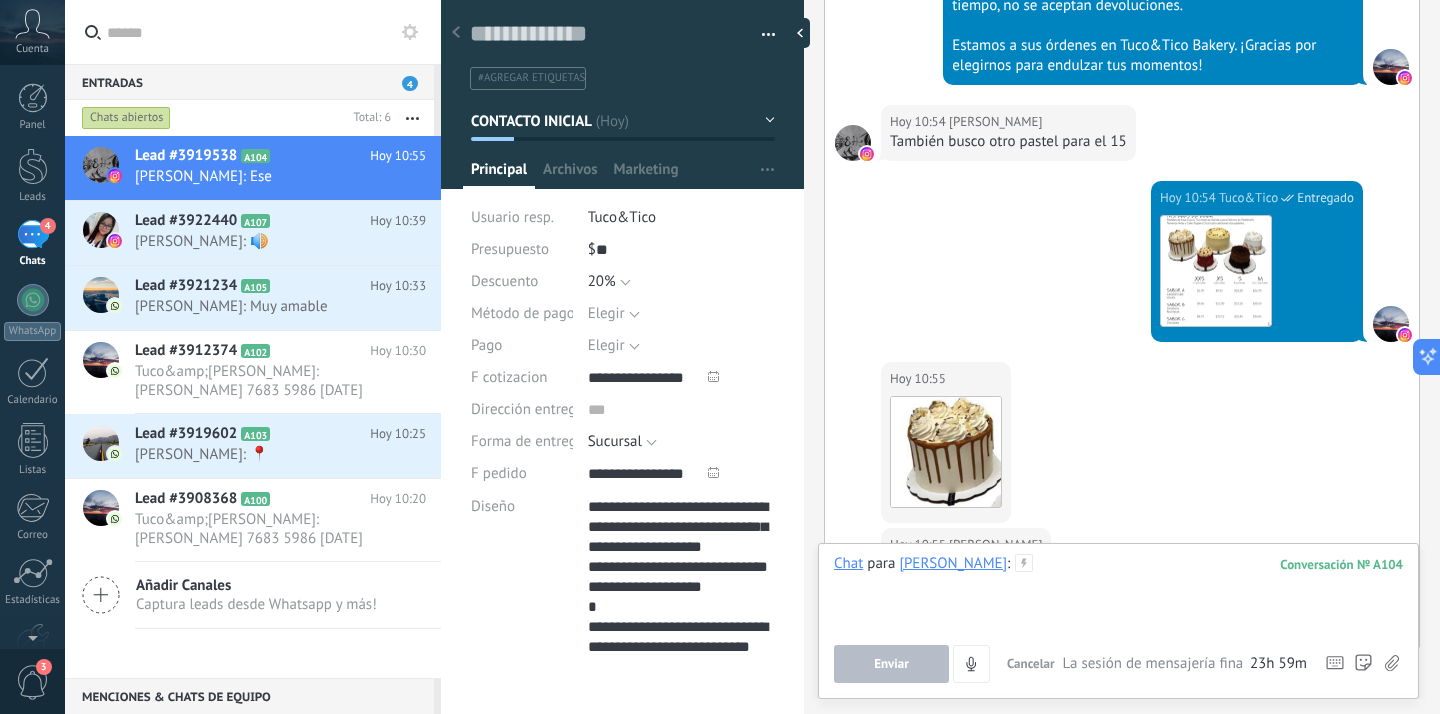 type 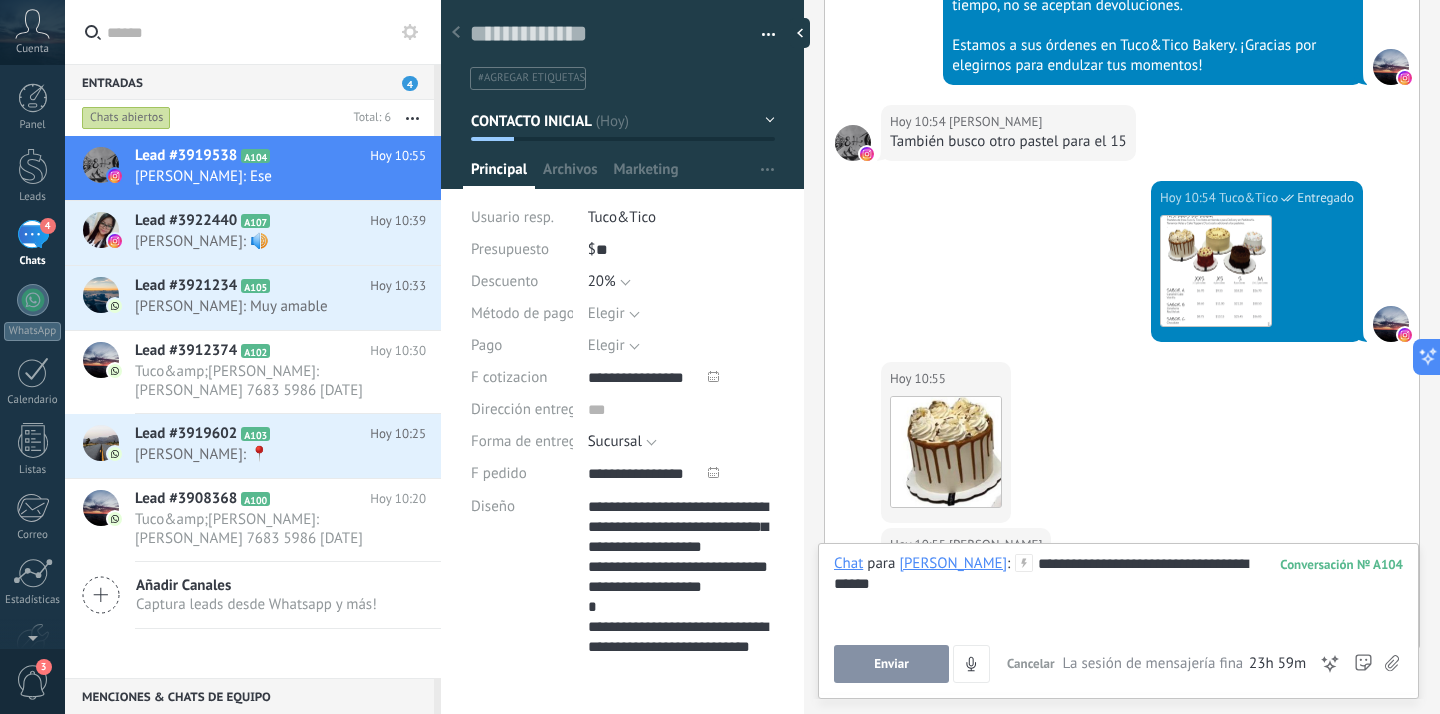 click on "Enviar" at bounding box center [891, 664] 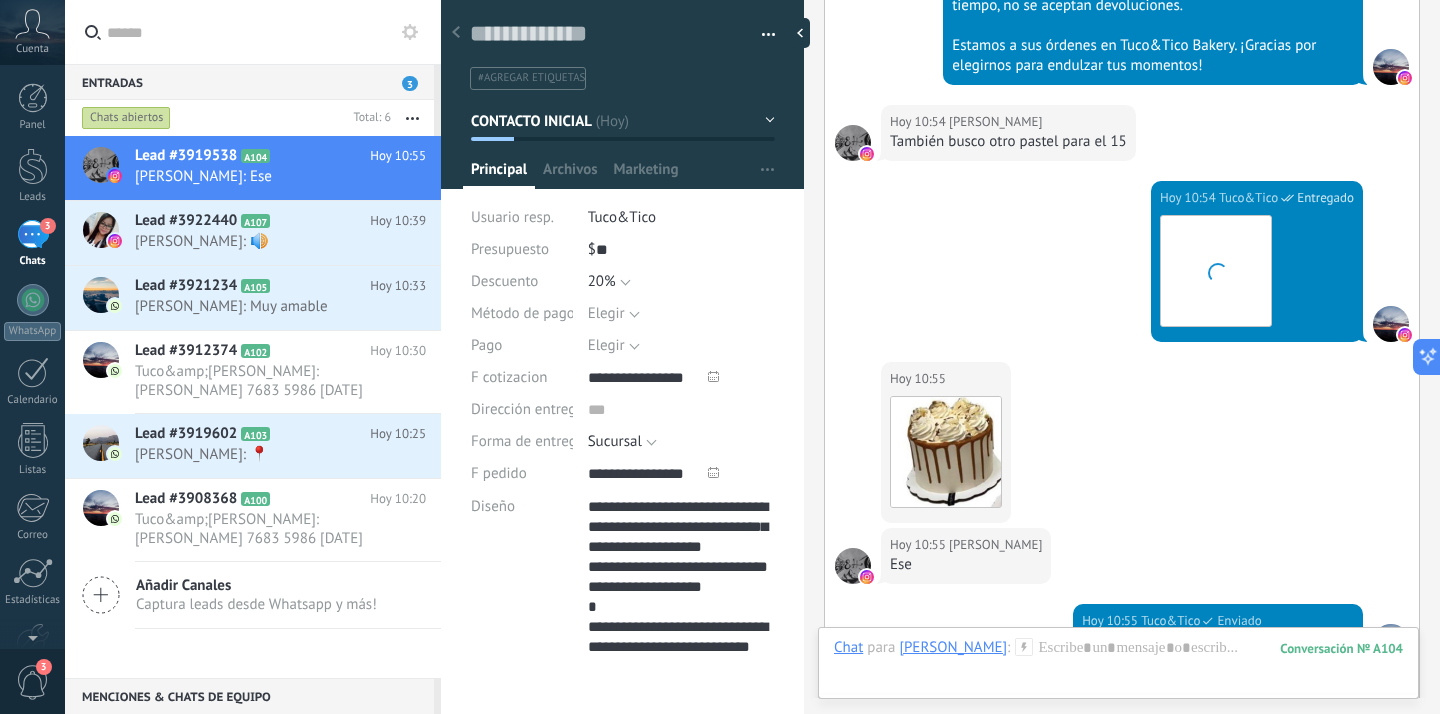 scroll, scrollTop: 3803, scrollLeft: 0, axis: vertical 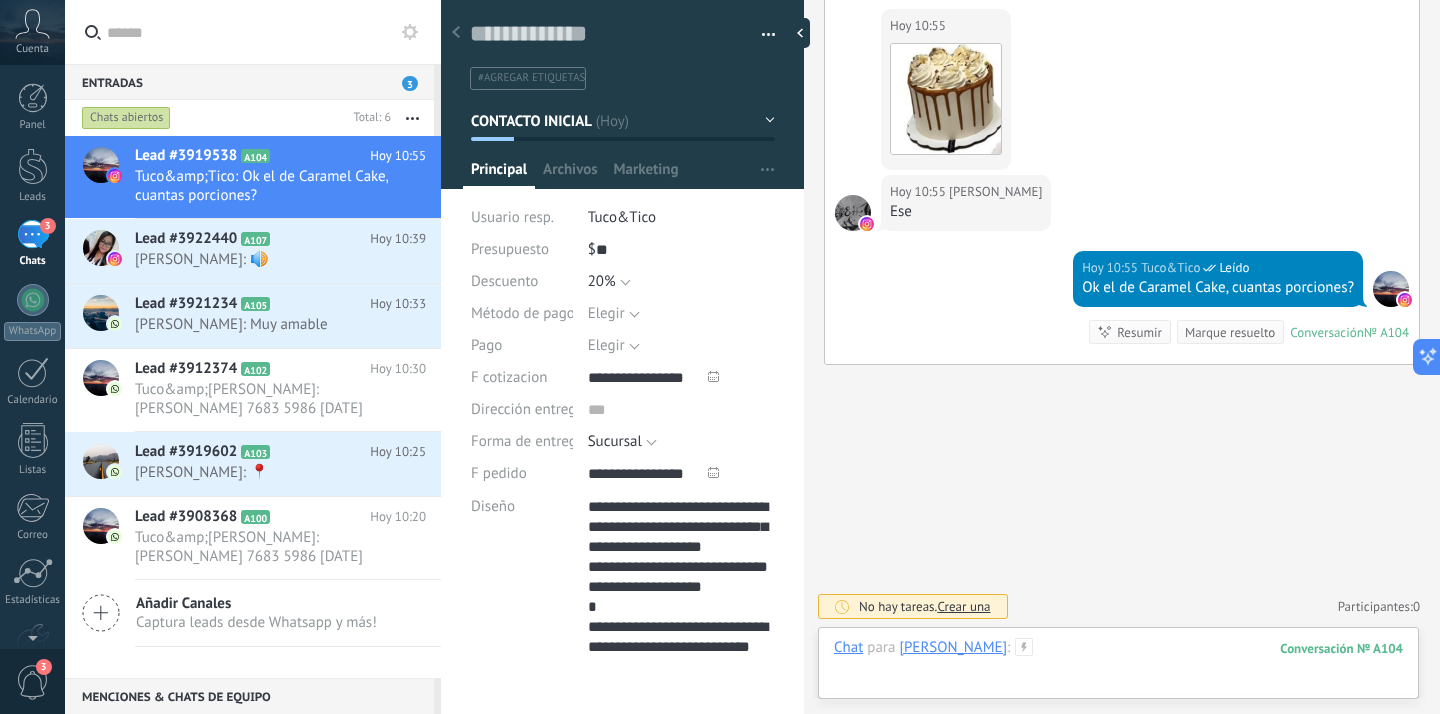 click at bounding box center (1118, 668) 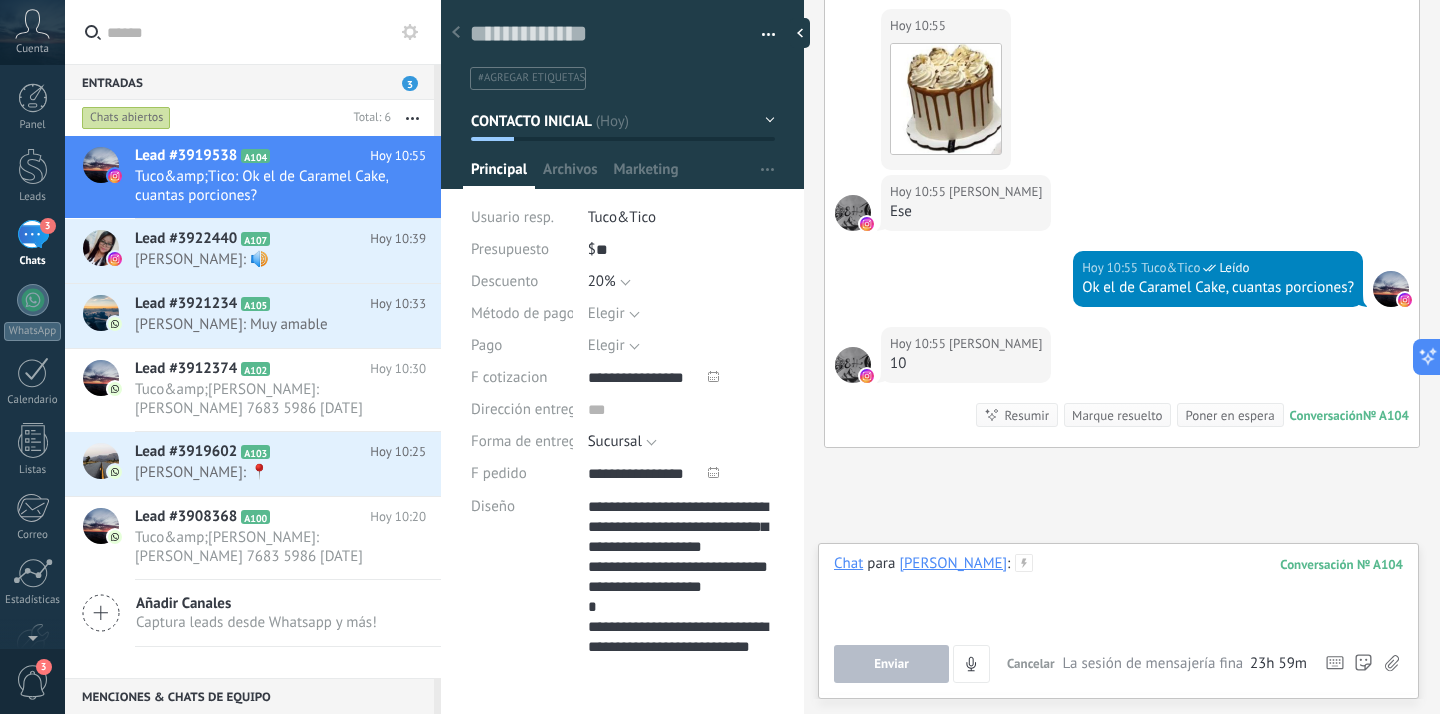 type 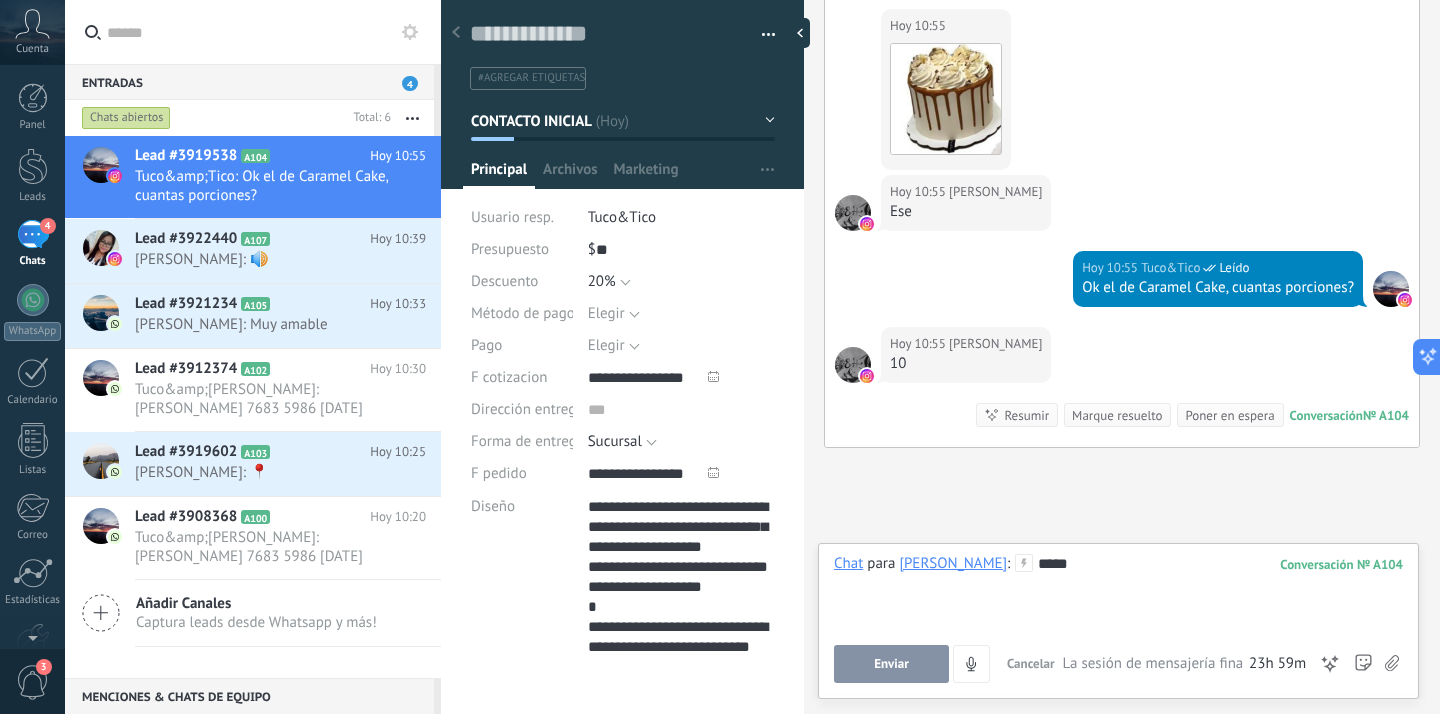 scroll, scrollTop: 3886, scrollLeft: 0, axis: vertical 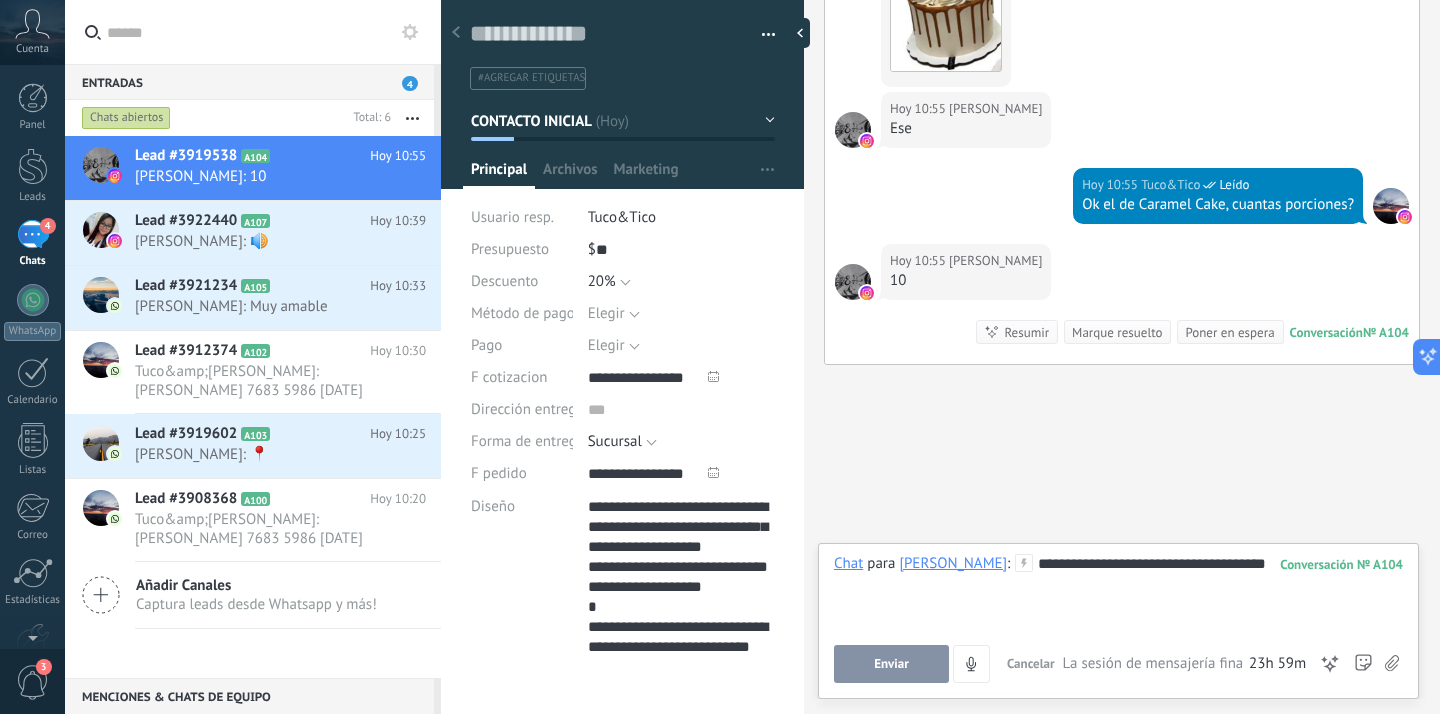 click on "Enviar" at bounding box center [891, 664] 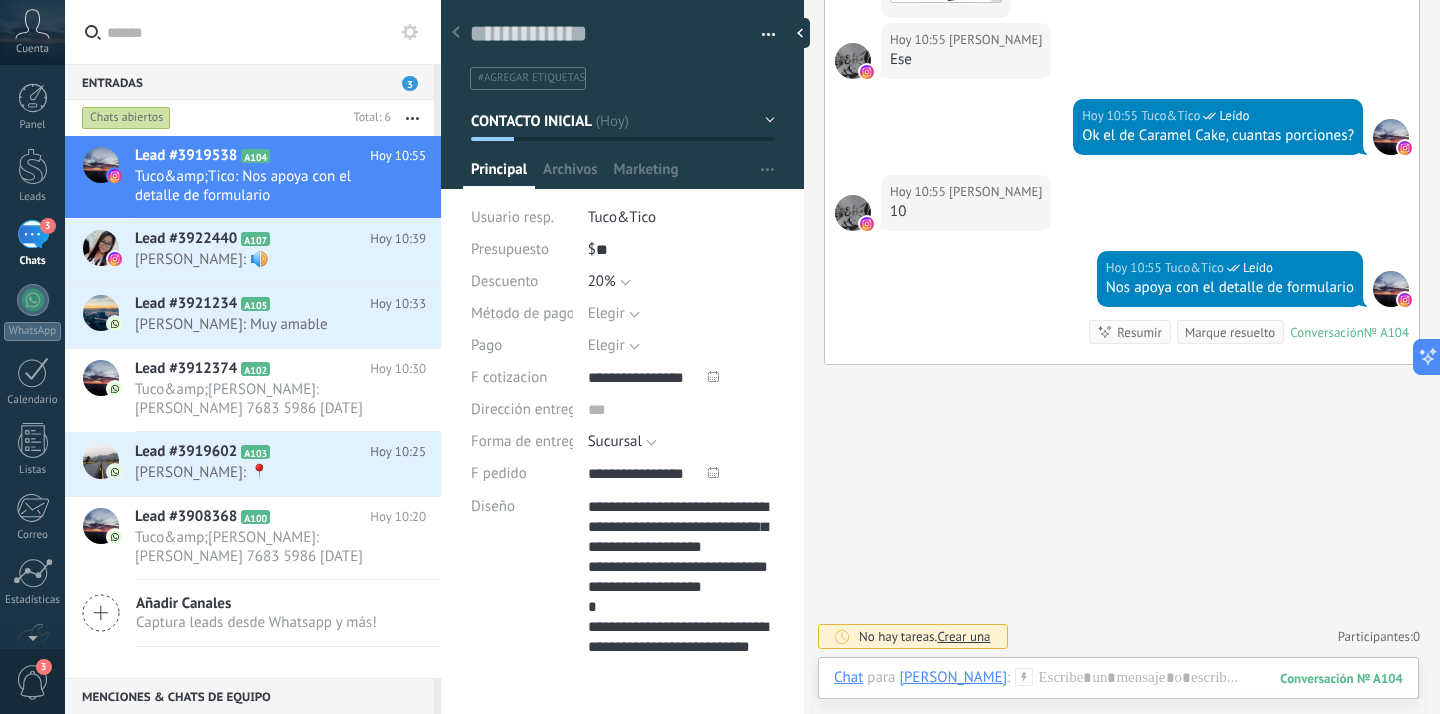 scroll, scrollTop: 3861, scrollLeft: 0, axis: vertical 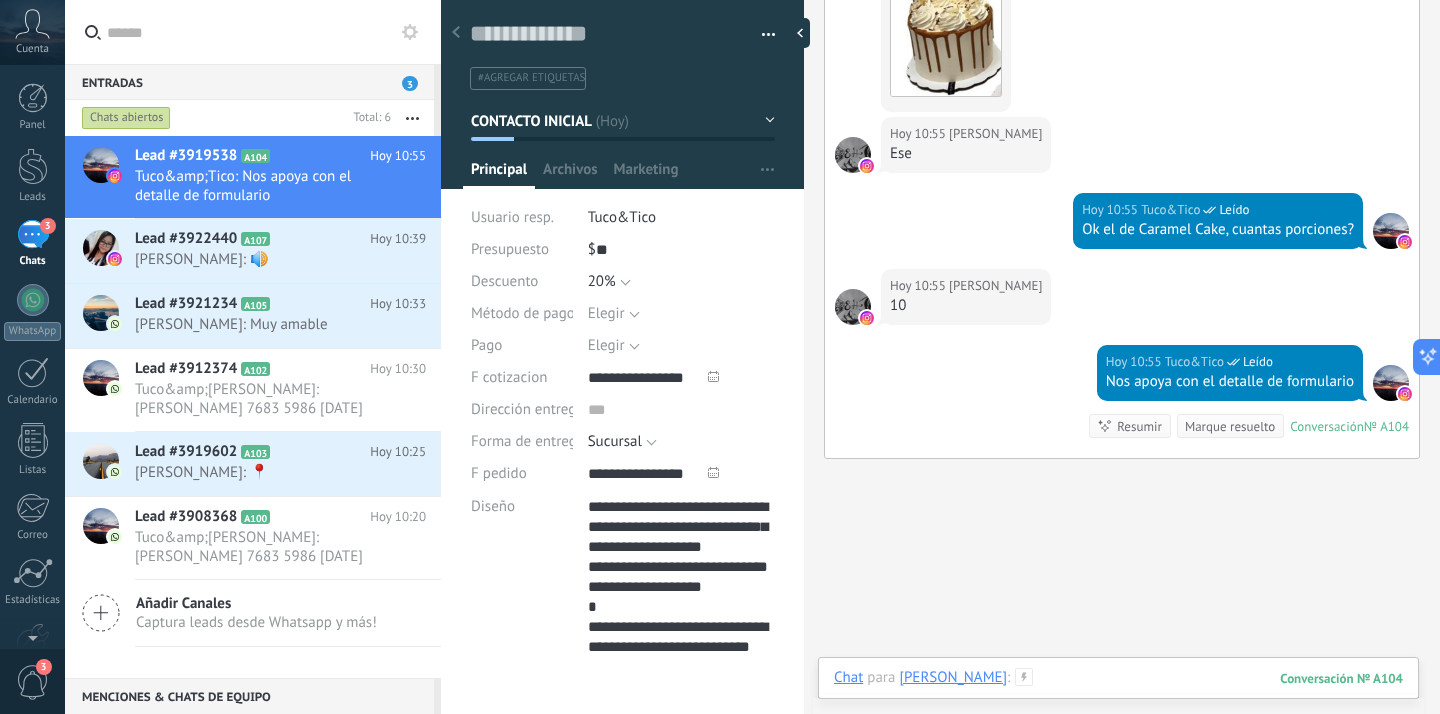 click at bounding box center [1118, 698] 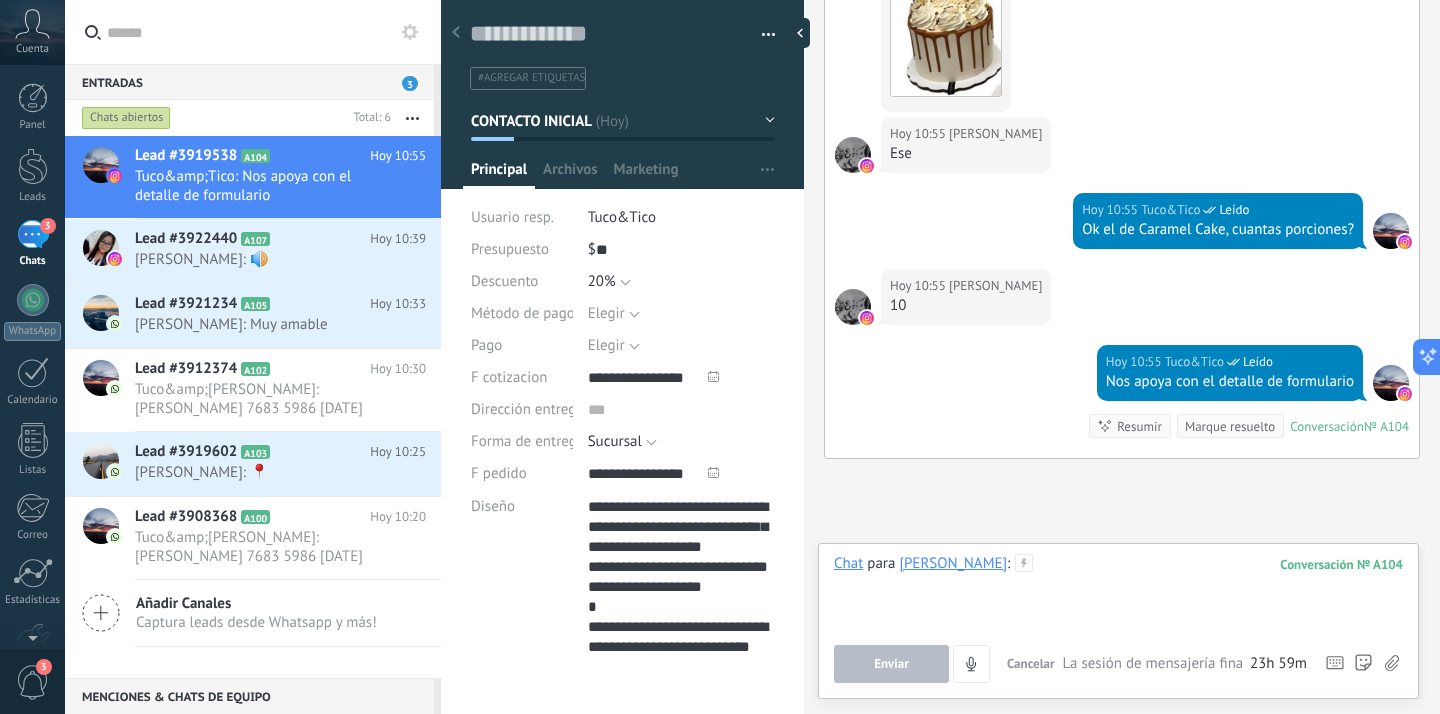 type 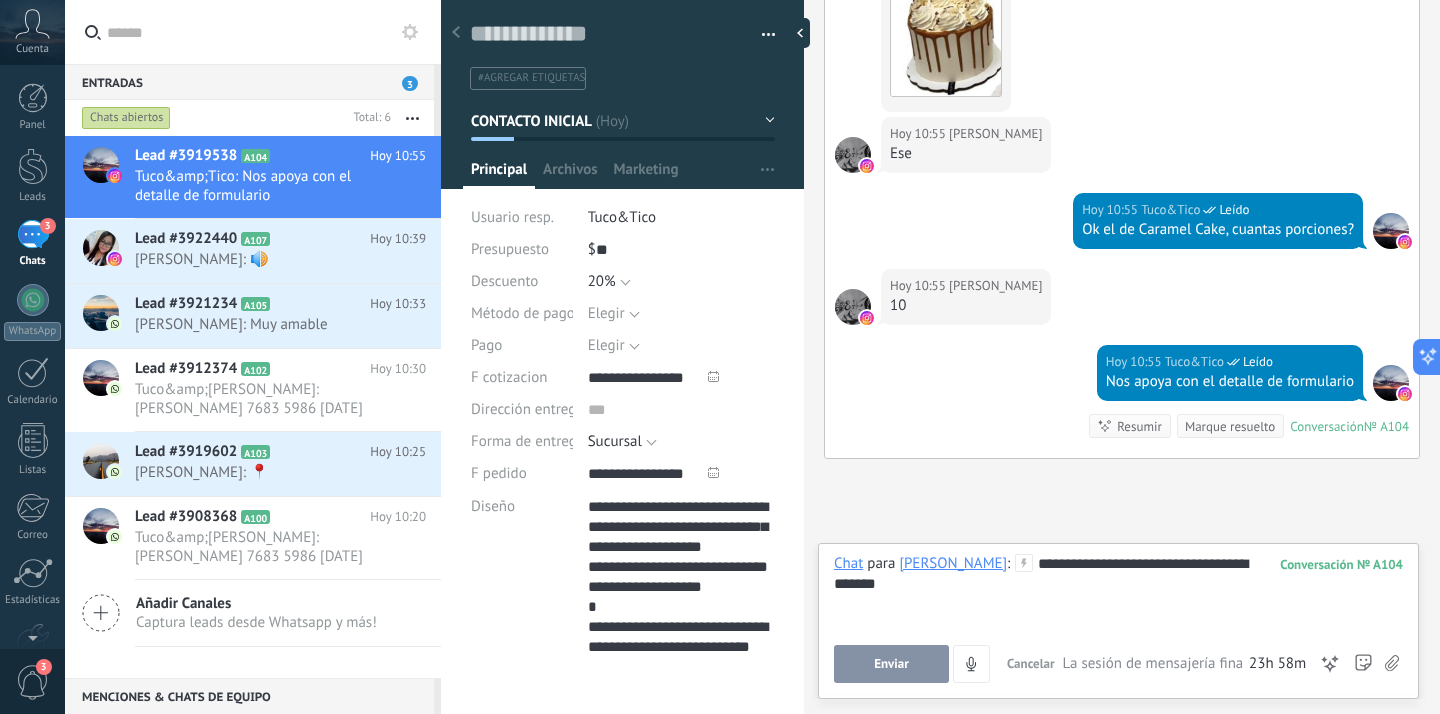click on "Enviar" at bounding box center [891, 664] 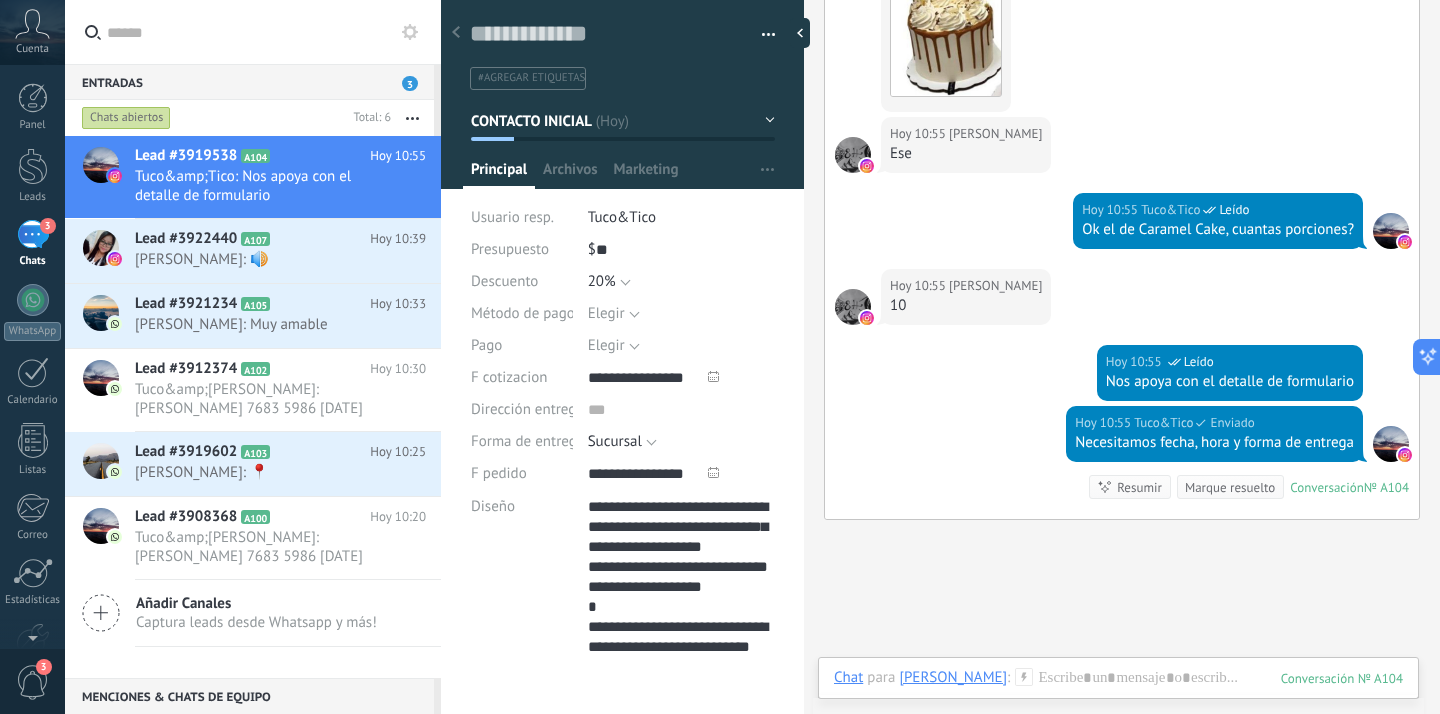 scroll, scrollTop: 3964, scrollLeft: 0, axis: vertical 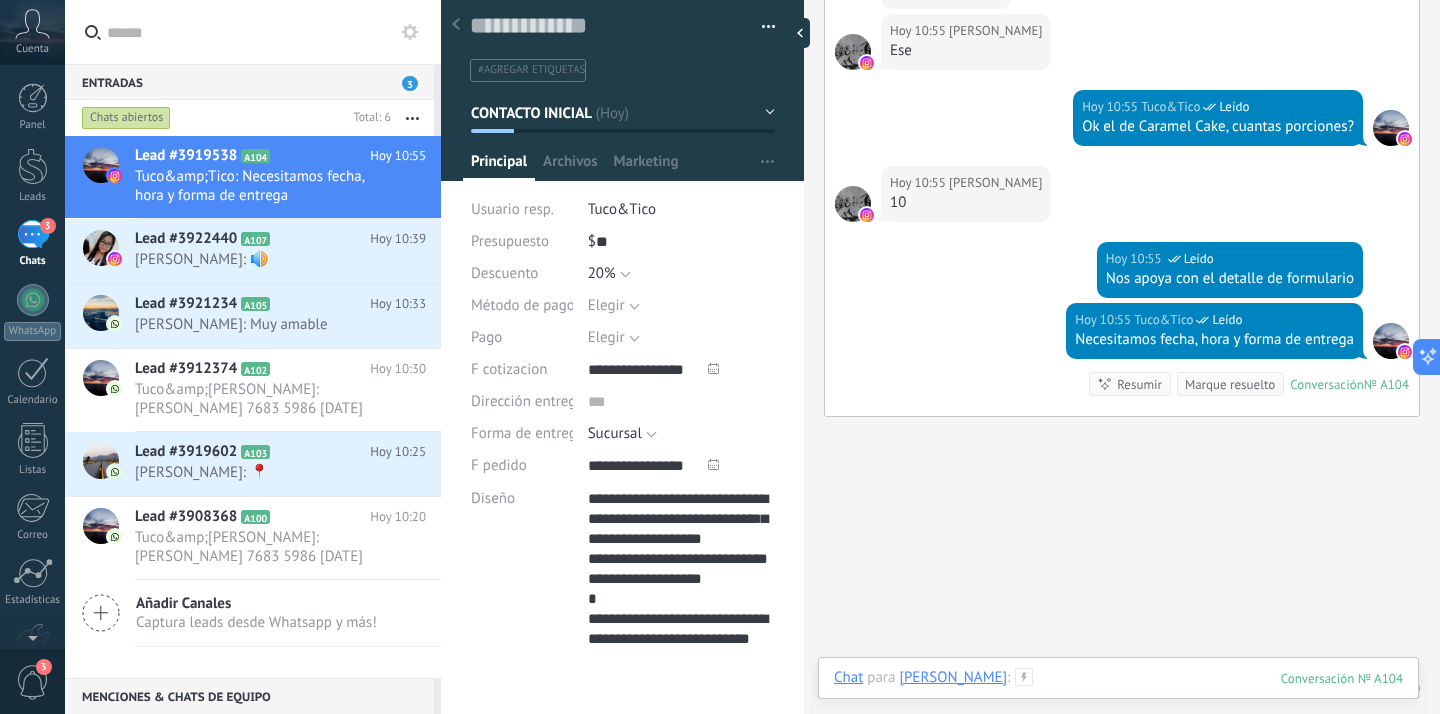 click at bounding box center [1118, 698] 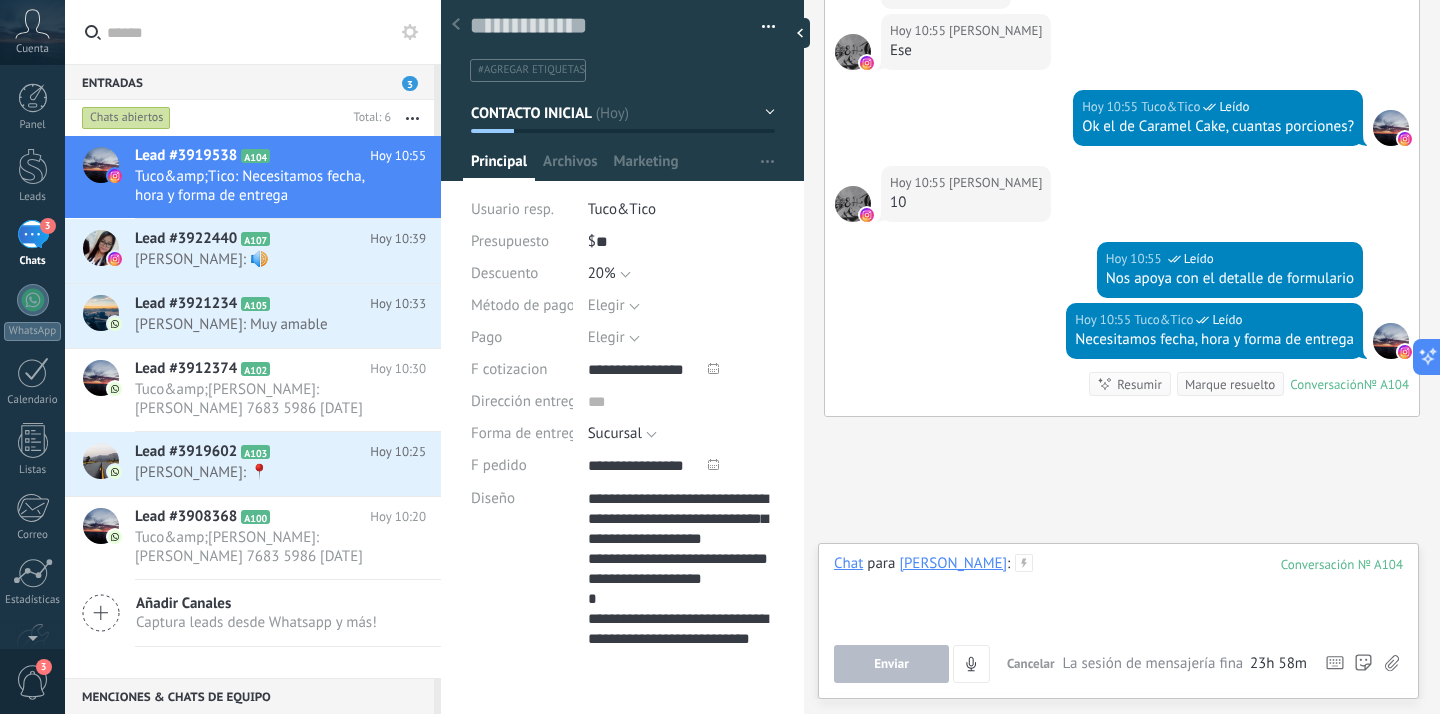 click at bounding box center [1118, 592] 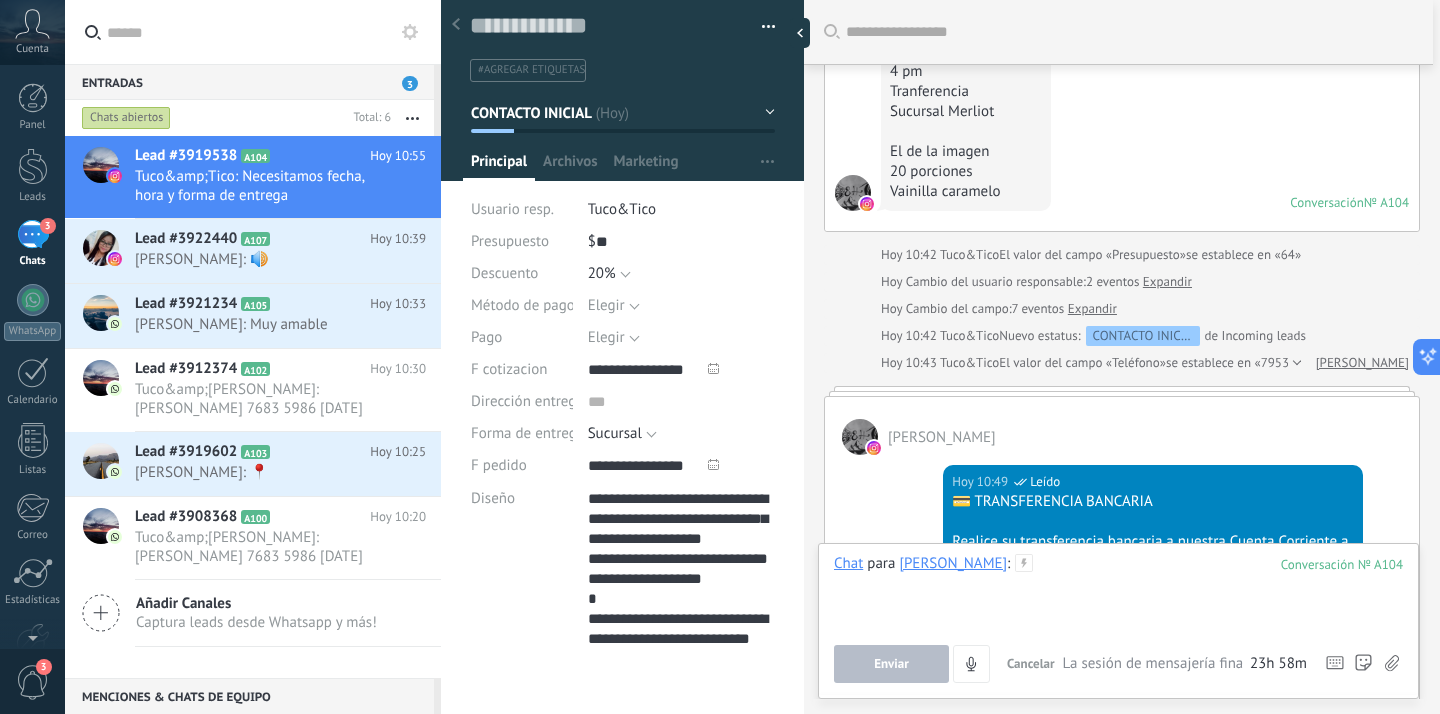 scroll, scrollTop: 2114, scrollLeft: 0, axis: vertical 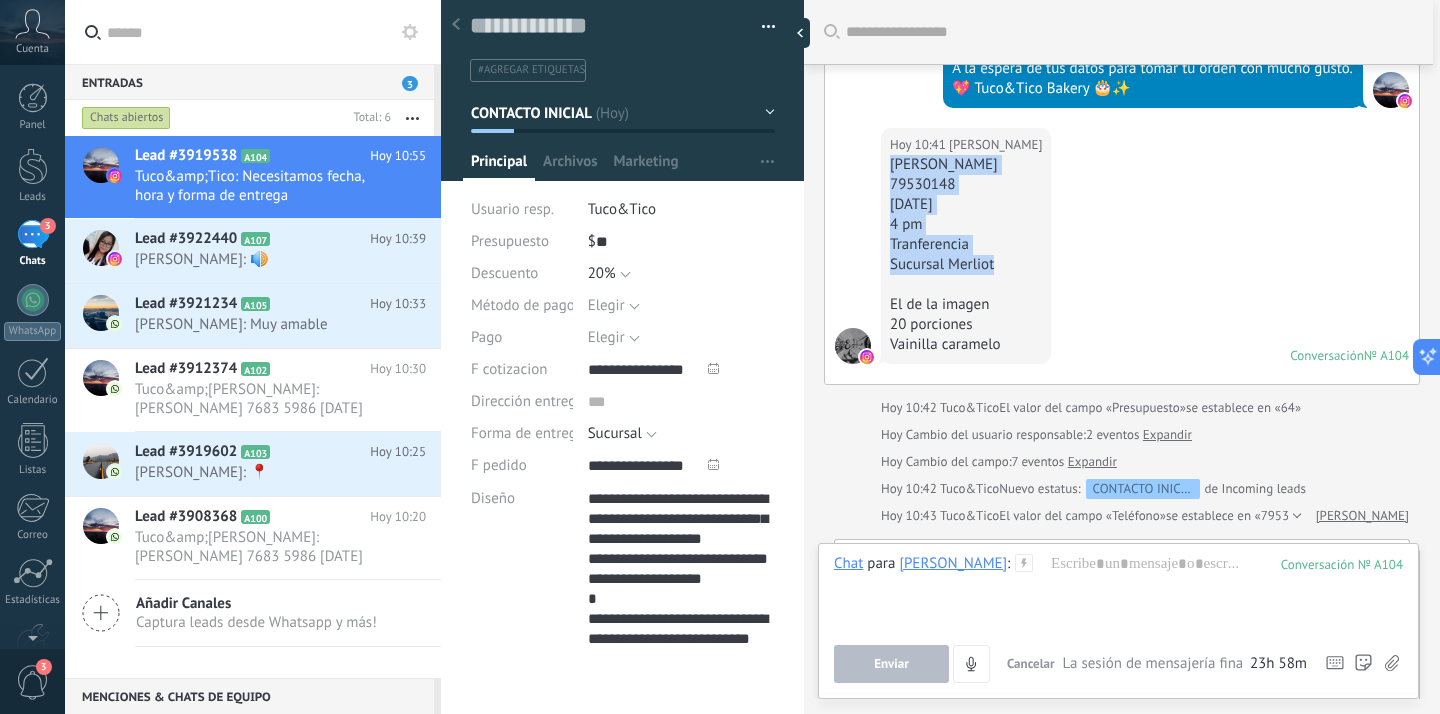 drag, startPoint x: 890, startPoint y: 164, endPoint x: 1036, endPoint y: 265, distance: 177.53027 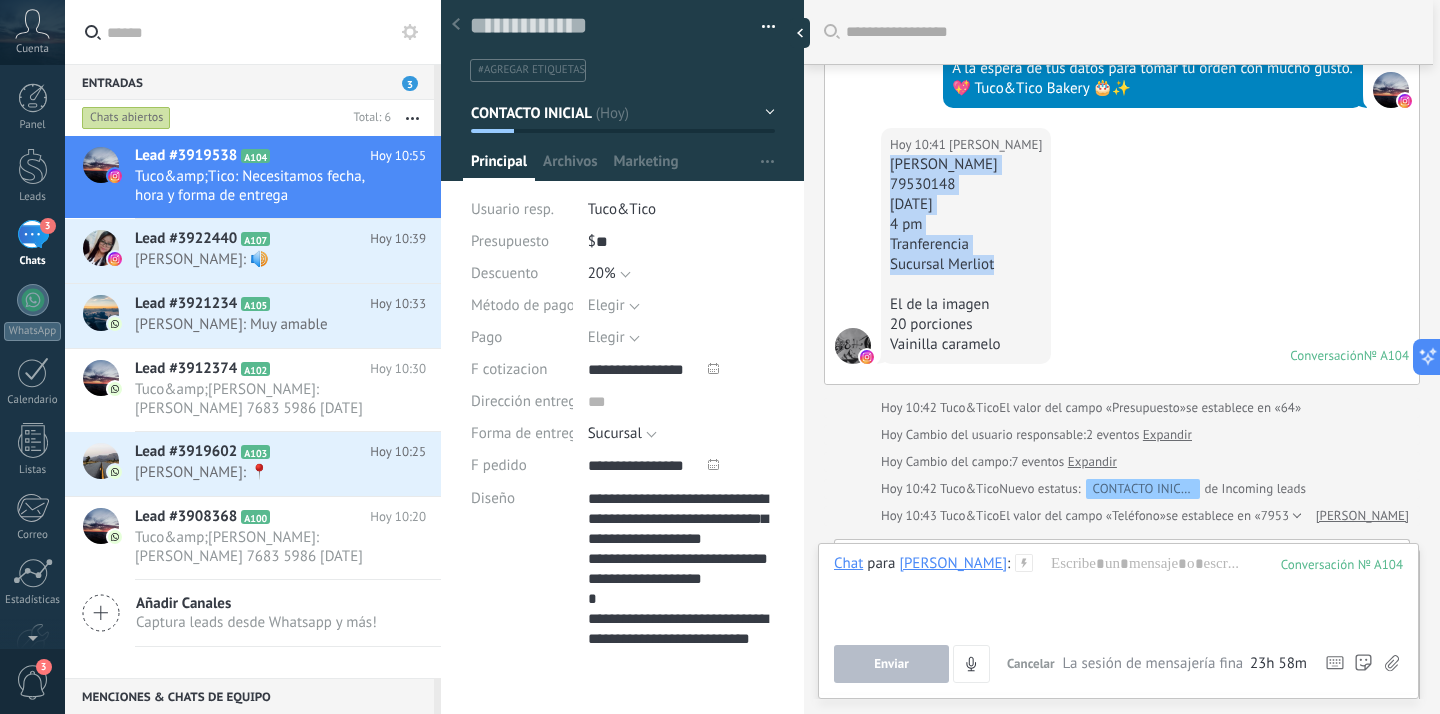 click on "Anderson Martinez 79530148 27 de julio 4 pm Tranferencia Sucursal Merliot   El de la imagen 20 porciones Vainilla caramelo" at bounding box center [966, 255] 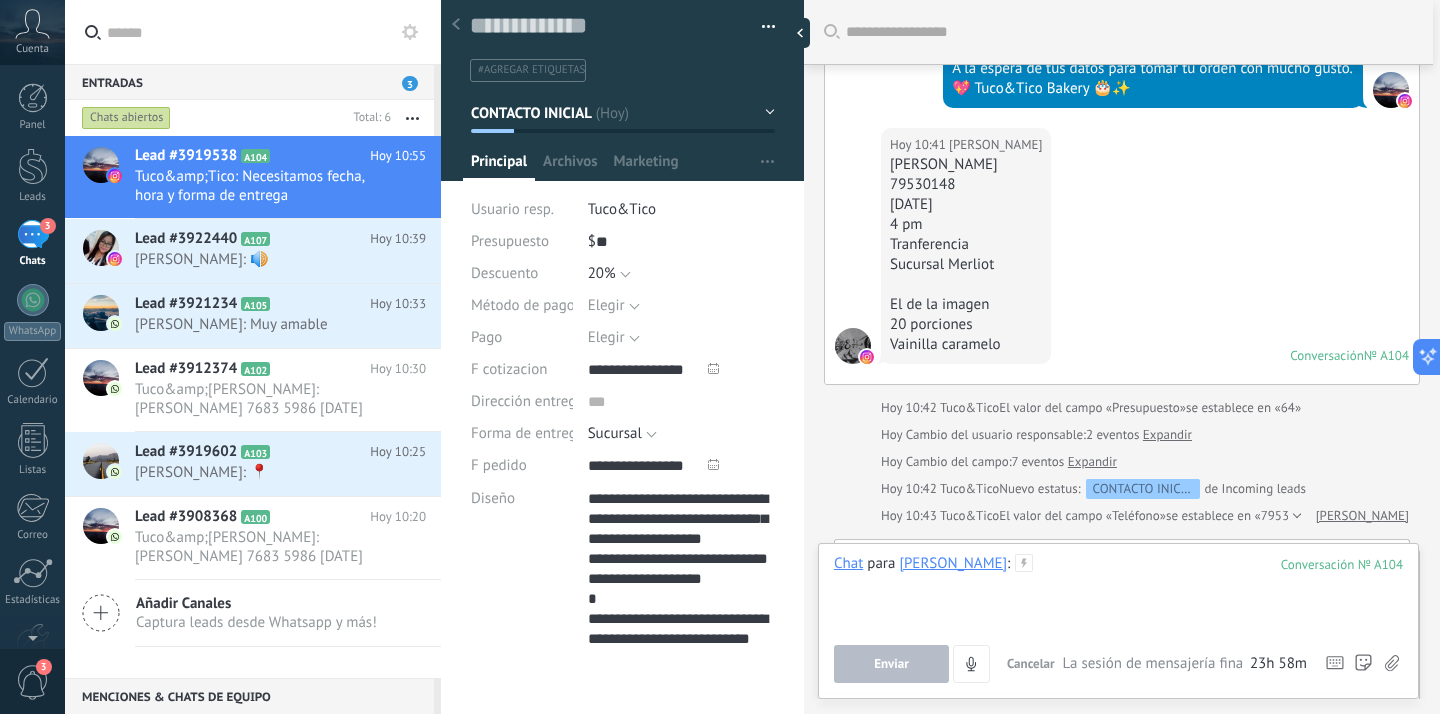 click at bounding box center [1118, 592] 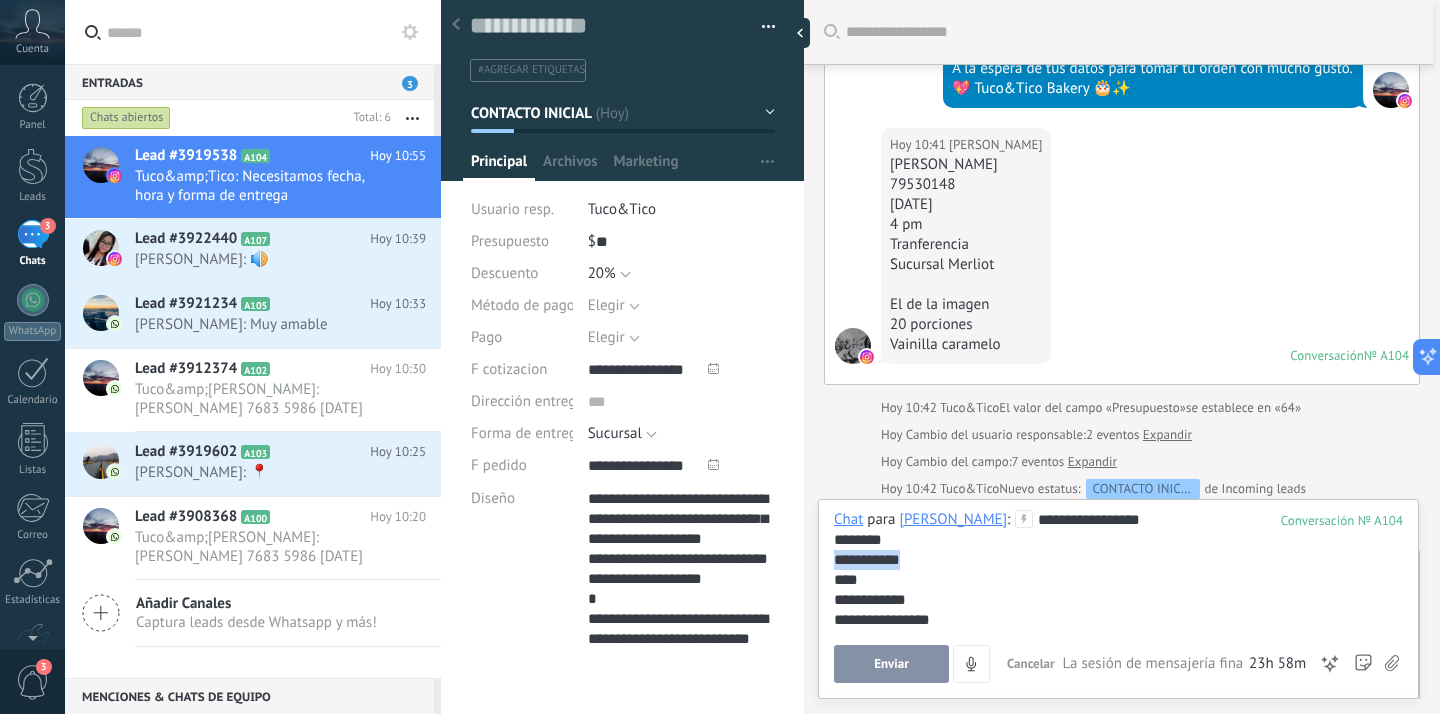 drag, startPoint x: 901, startPoint y: 559, endPoint x: 832, endPoint y: 558, distance: 69.00725 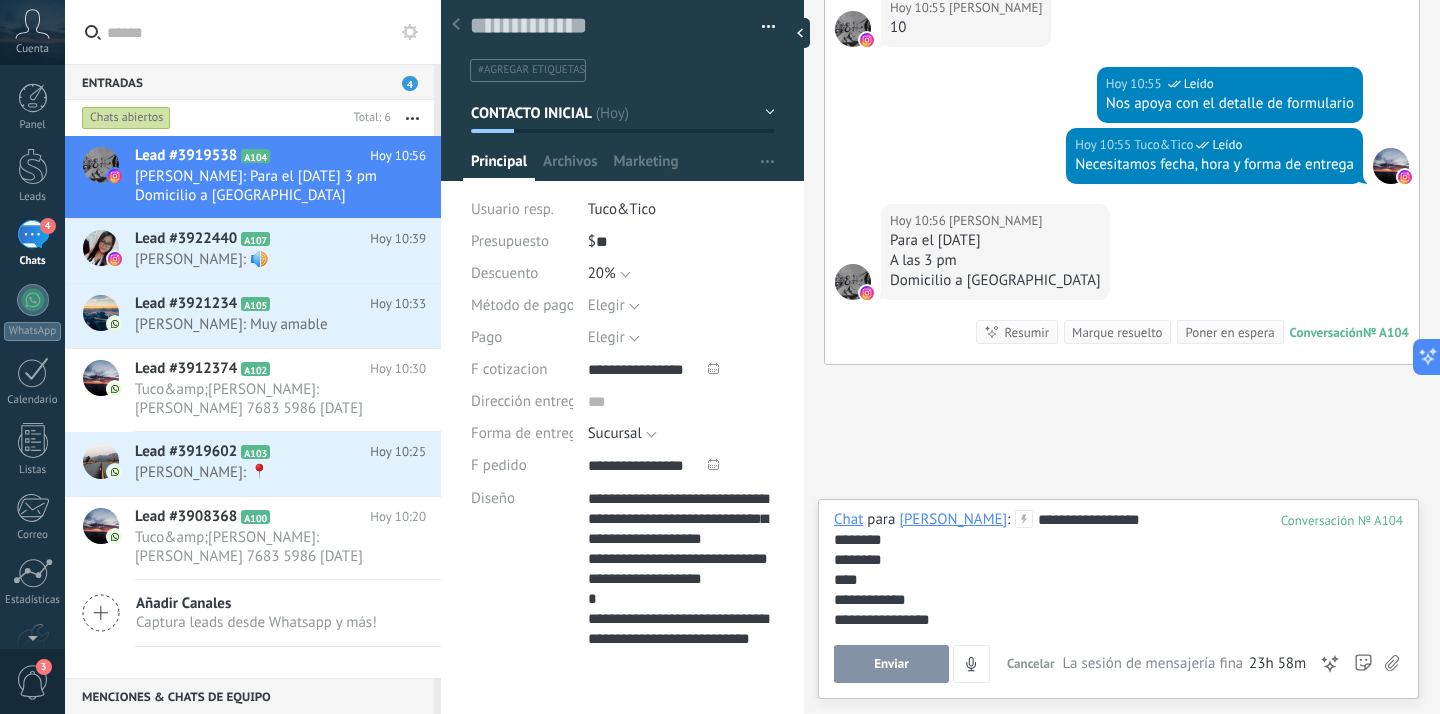 scroll, scrollTop: 4139, scrollLeft: 0, axis: vertical 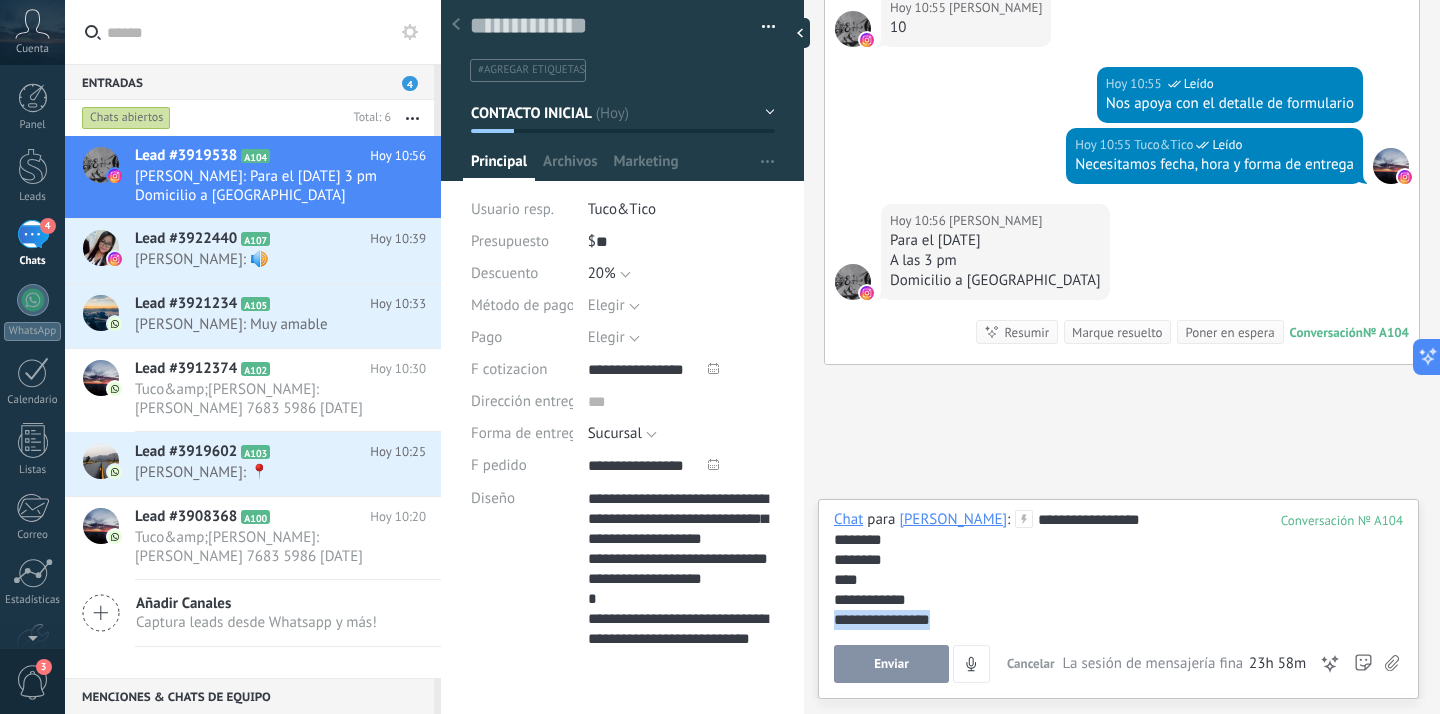 drag, startPoint x: 946, startPoint y: 621, endPoint x: 810, endPoint y: 619, distance: 136.01471 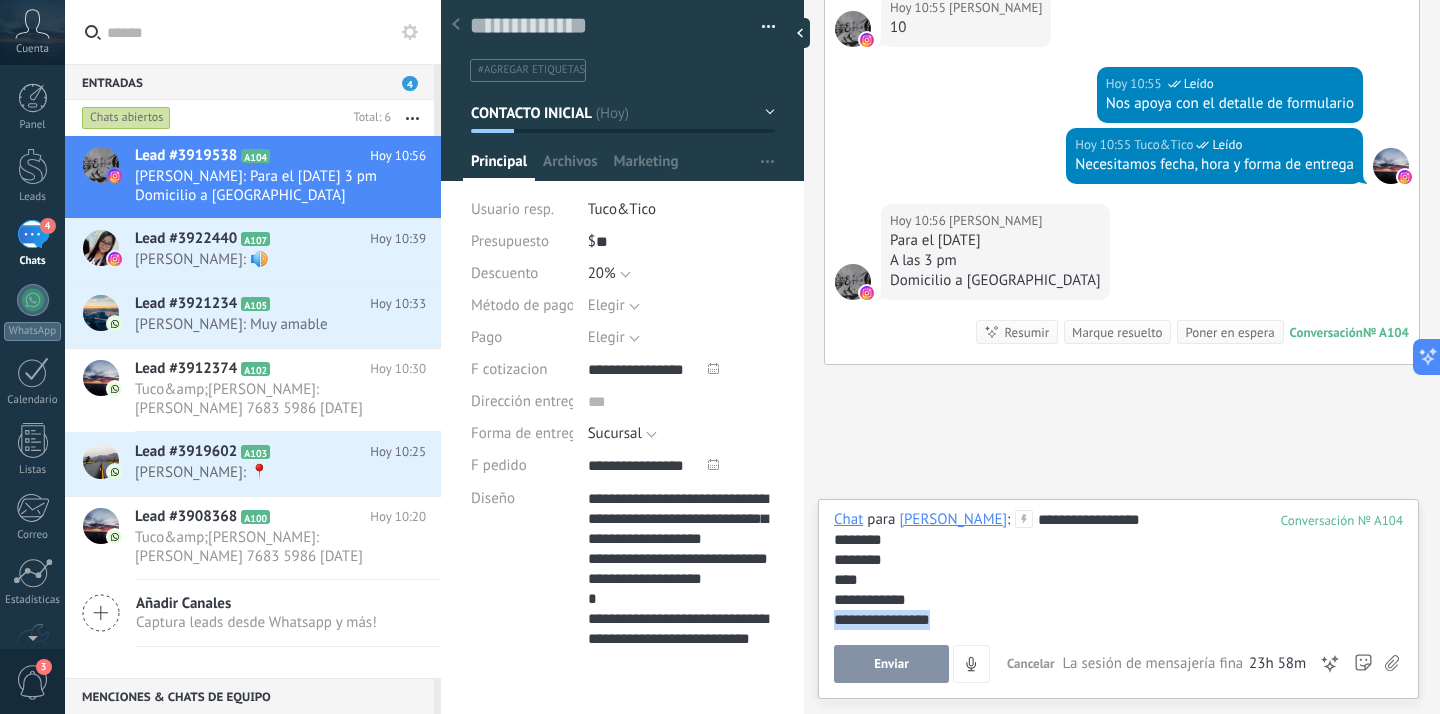 click on "Guardar y crear
Imprimir
Administrar etiquetas" at bounding box center (940, 357) 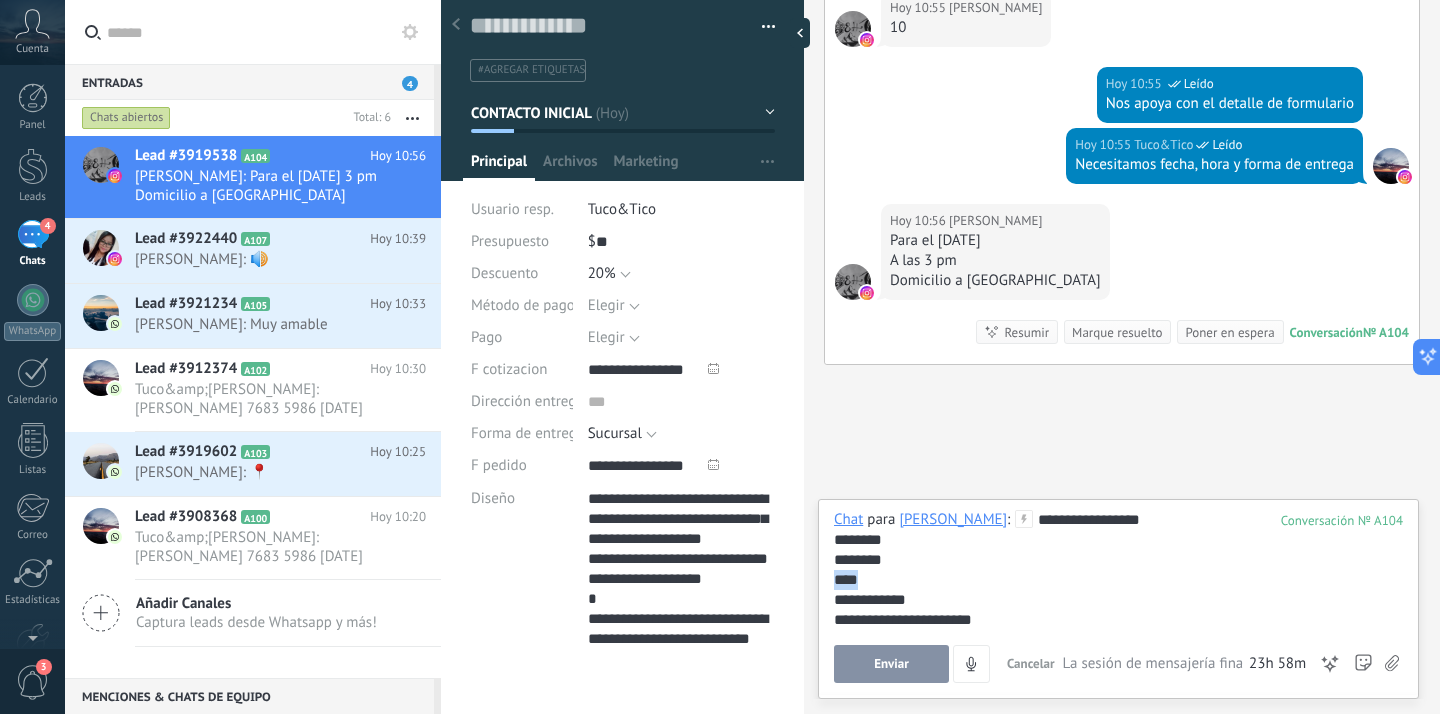drag, startPoint x: 874, startPoint y: 586, endPoint x: 793, endPoint y: 586, distance: 81 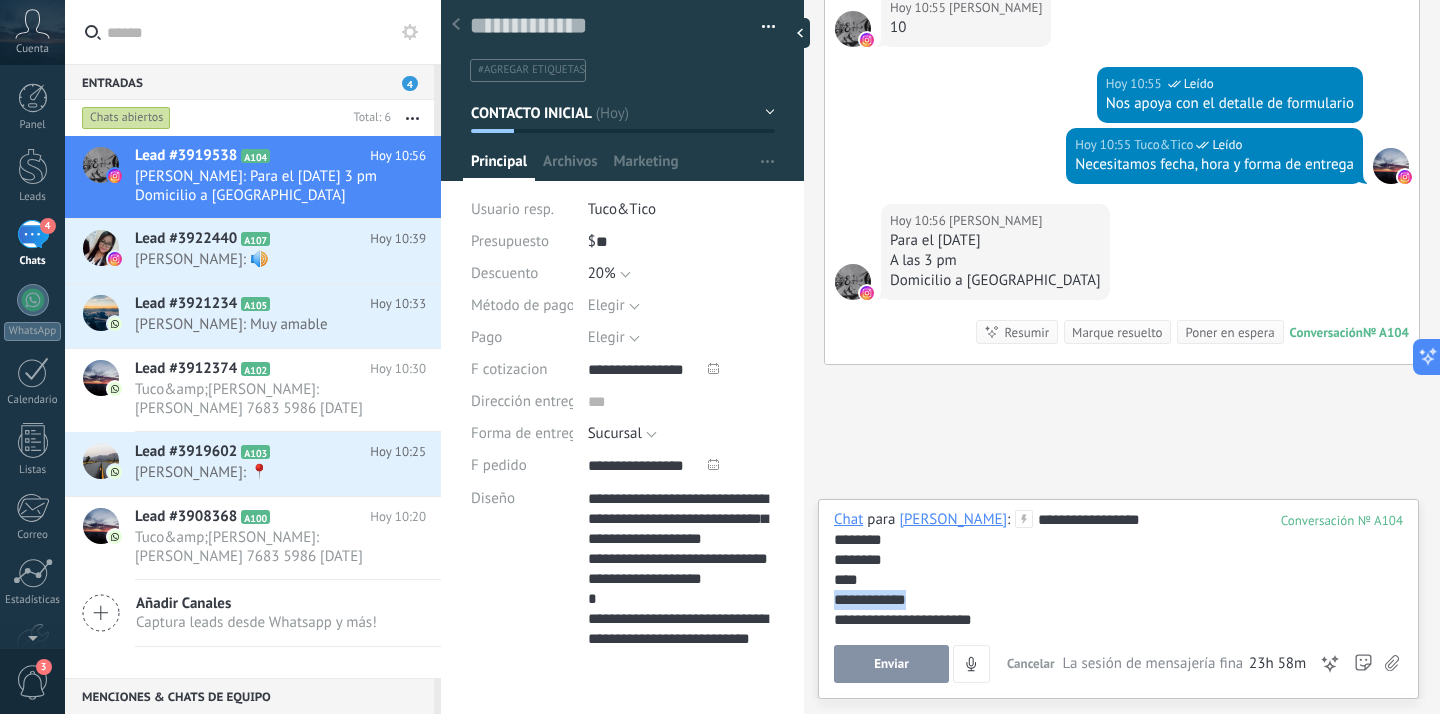 drag, startPoint x: 937, startPoint y: 602, endPoint x: 835, endPoint y: 597, distance: 102.122475 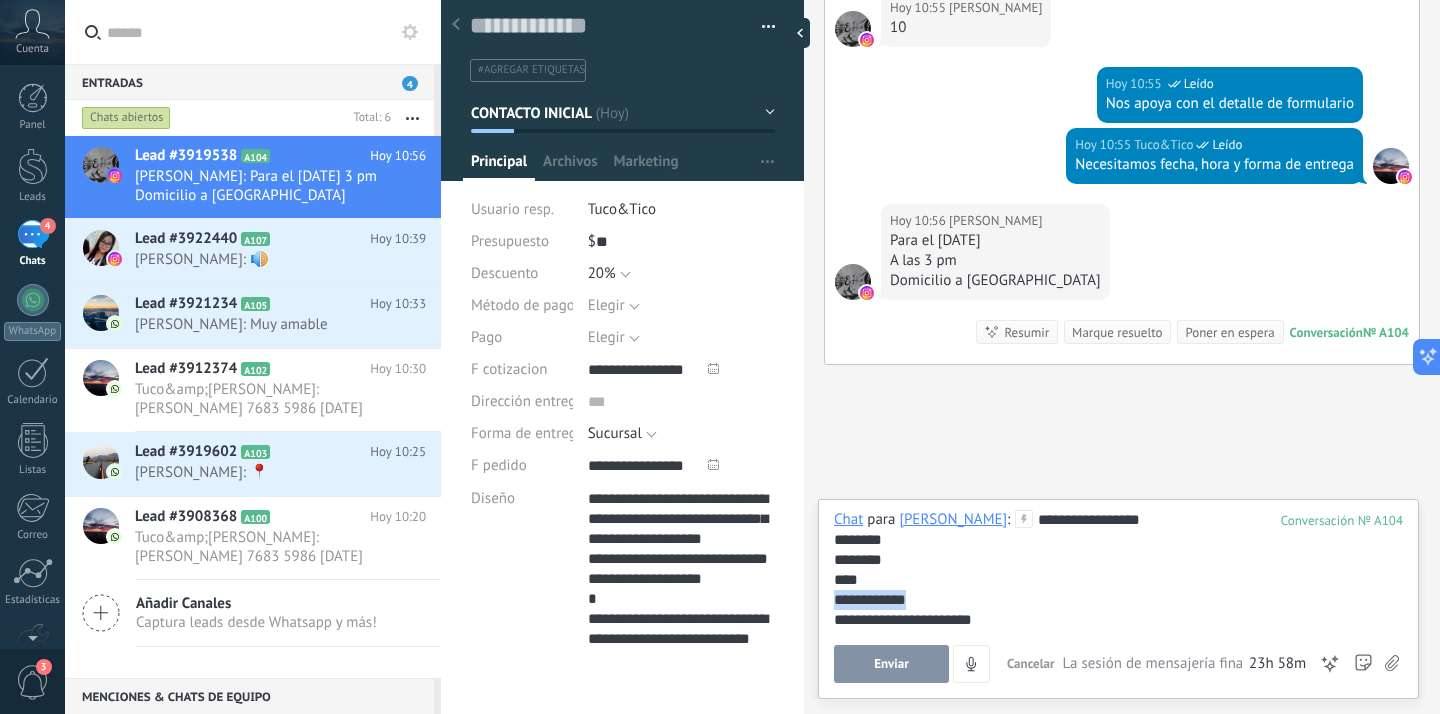 click on "**********" at bounding box center [1118, 600] 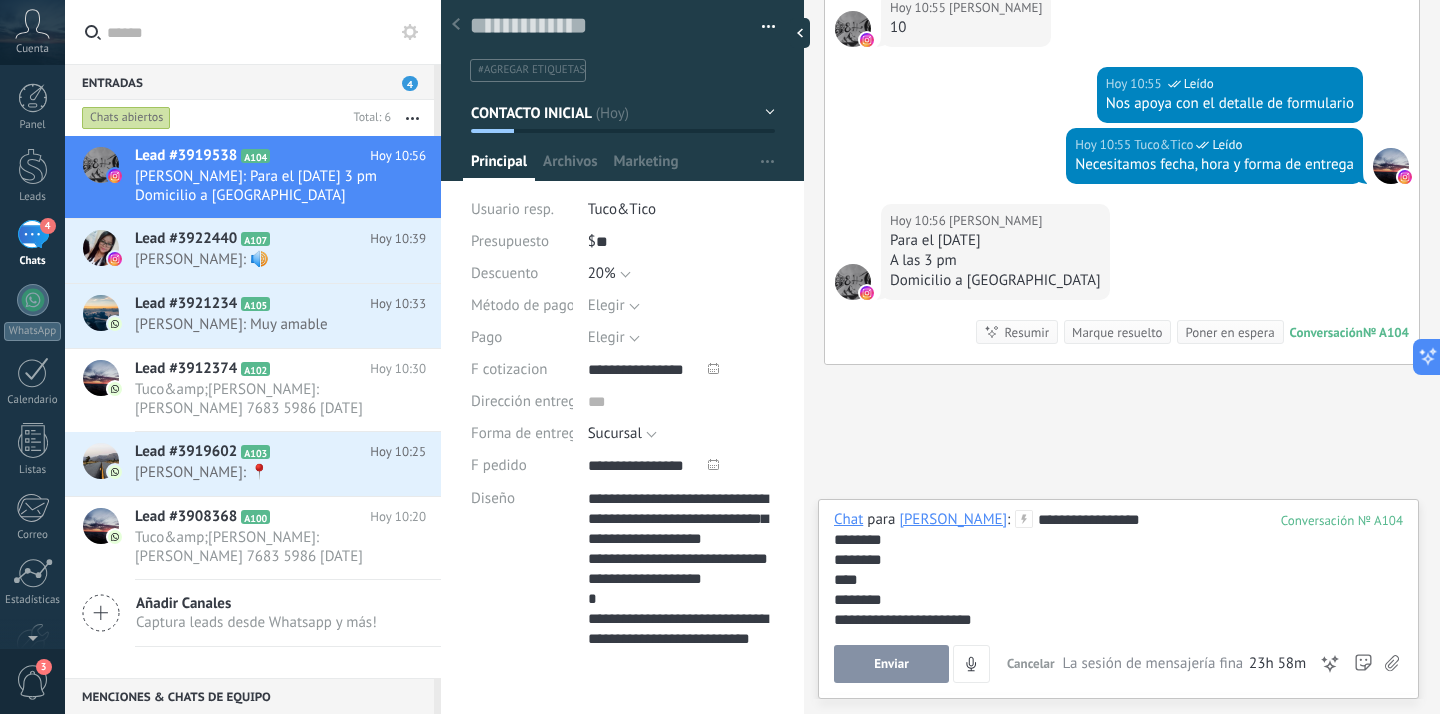 click on "**********" at bounding box center [1118, 596] 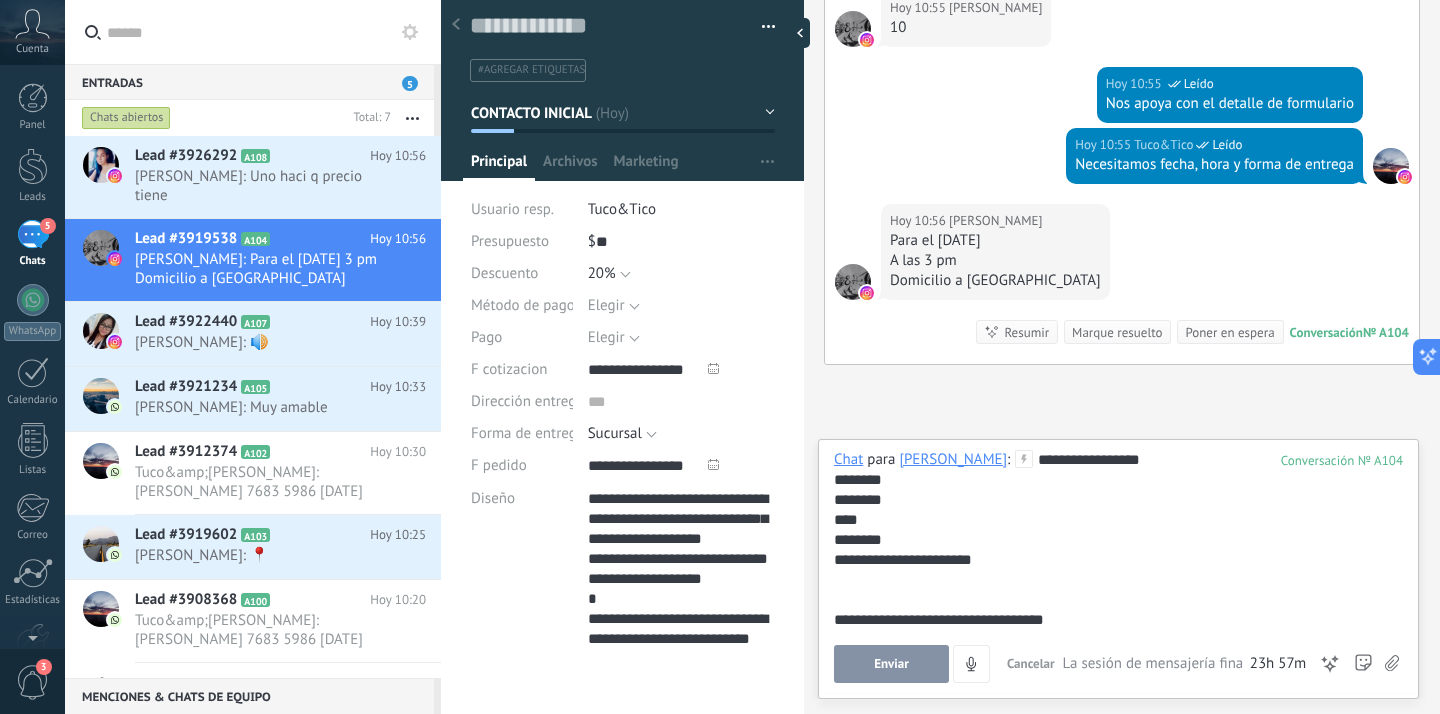 click on "Enviar" at bounding box center (891, 664) 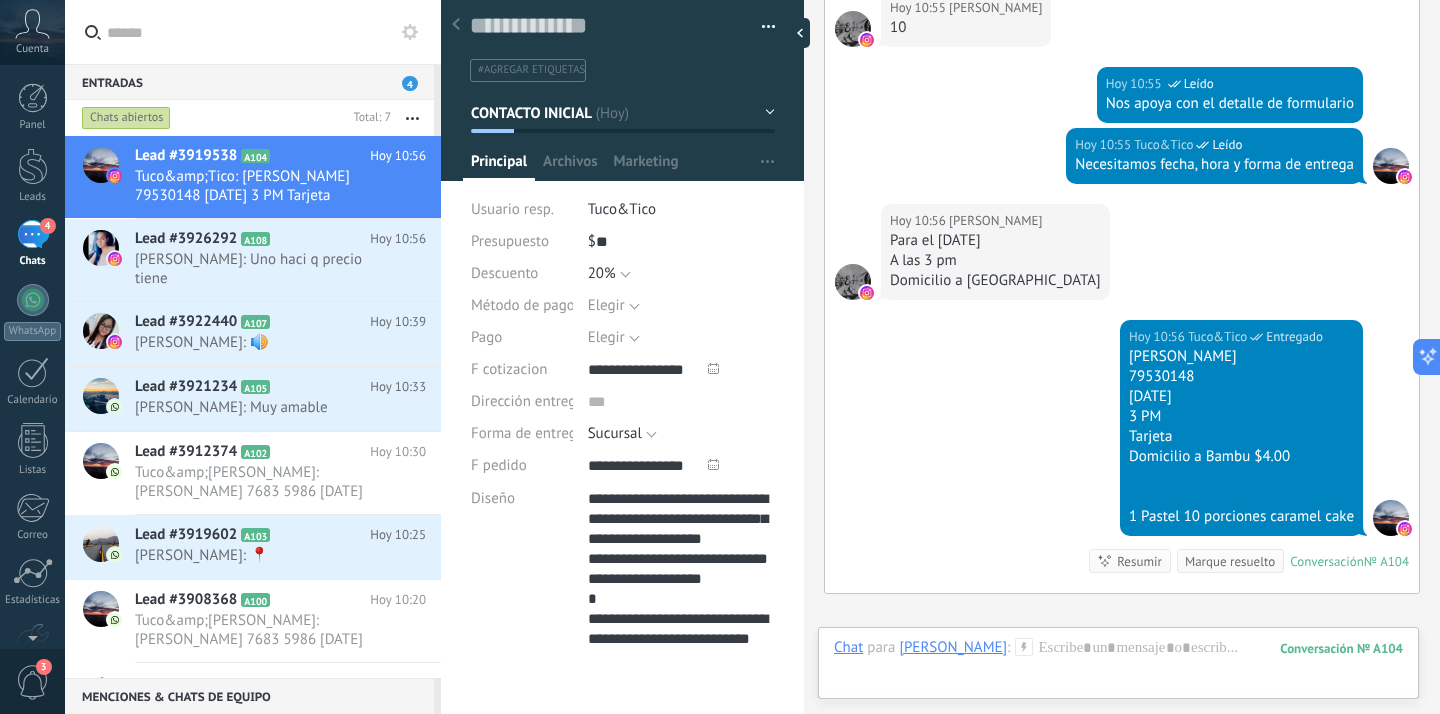 scroll, scrollTop: 4368, scrollLeft: 0, axis: vertical 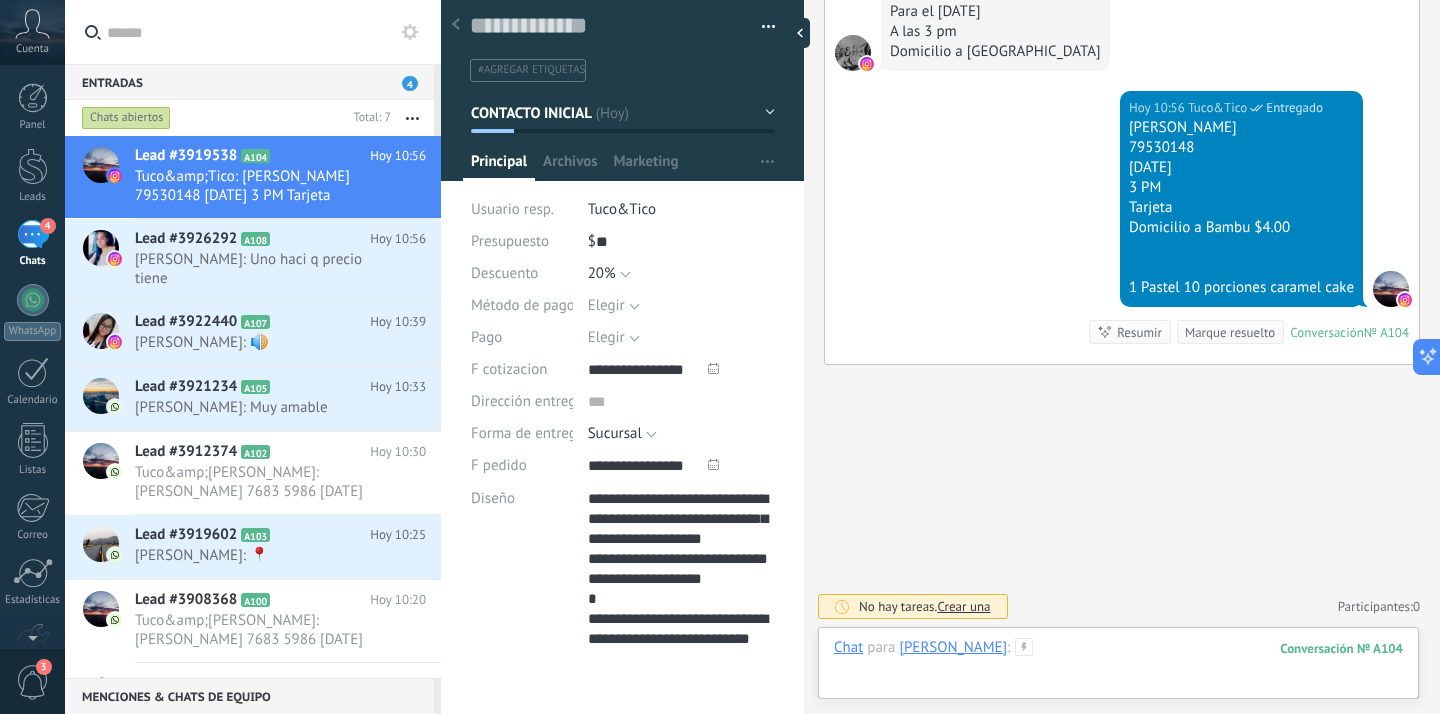 click at bounding box center (1118, 668) 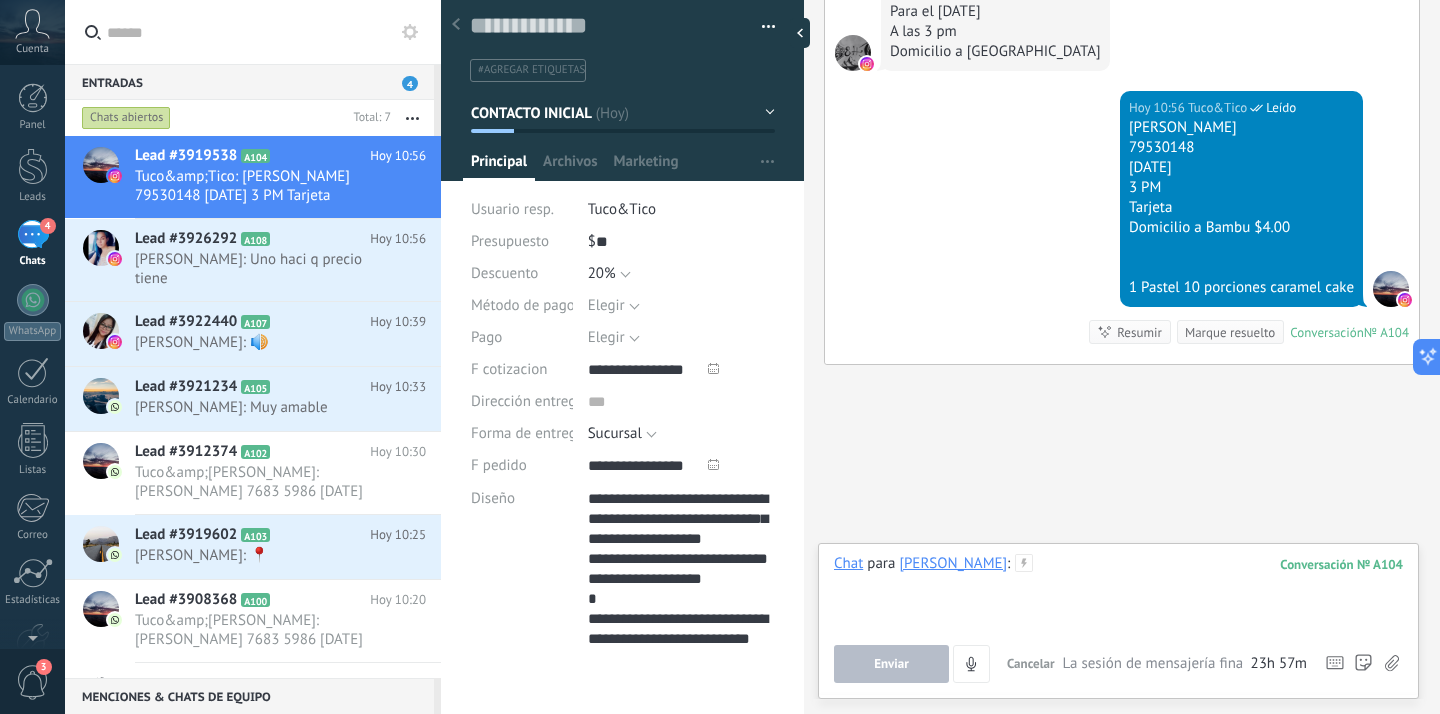 scroll, scrollTop: 396, scrollLeft: 0, axis: vertical 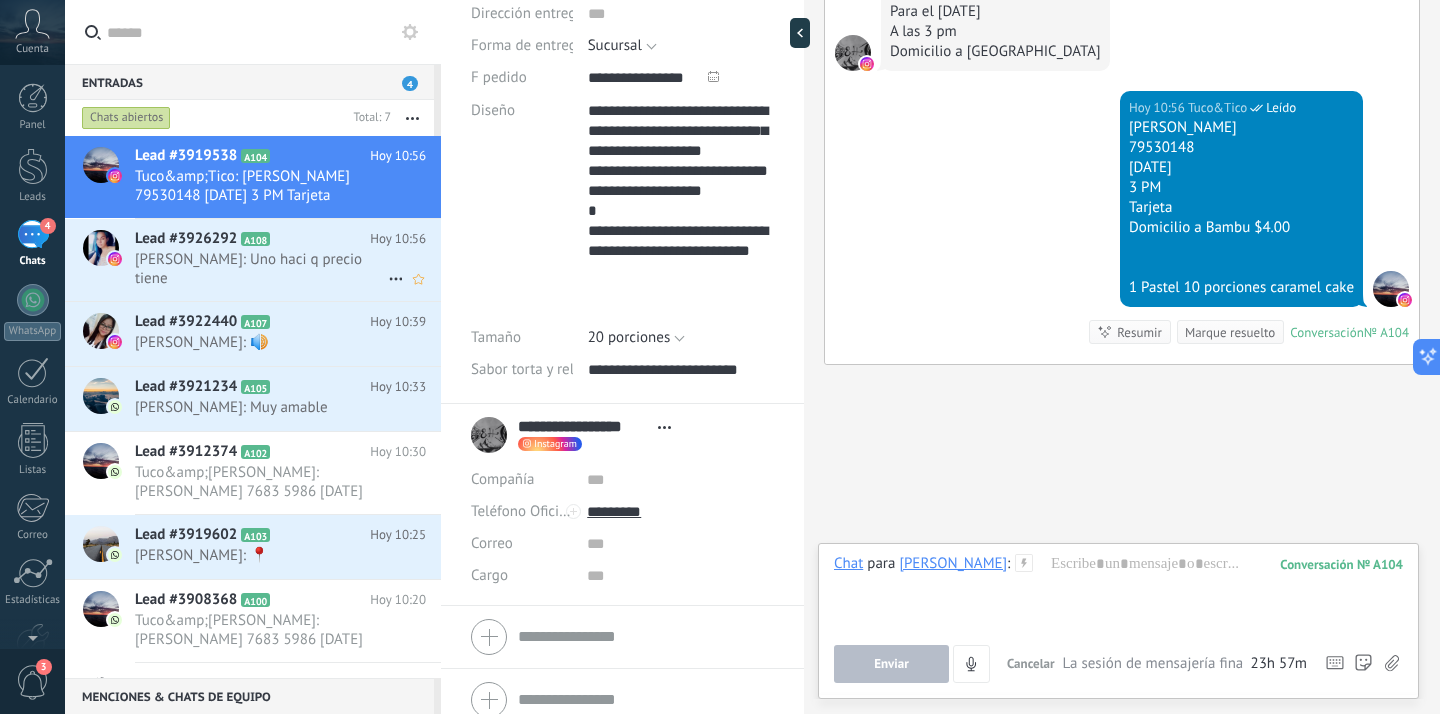 click on "Karito Henriquez: Uno haci q precio tiene" at bounding box center (261, 269) 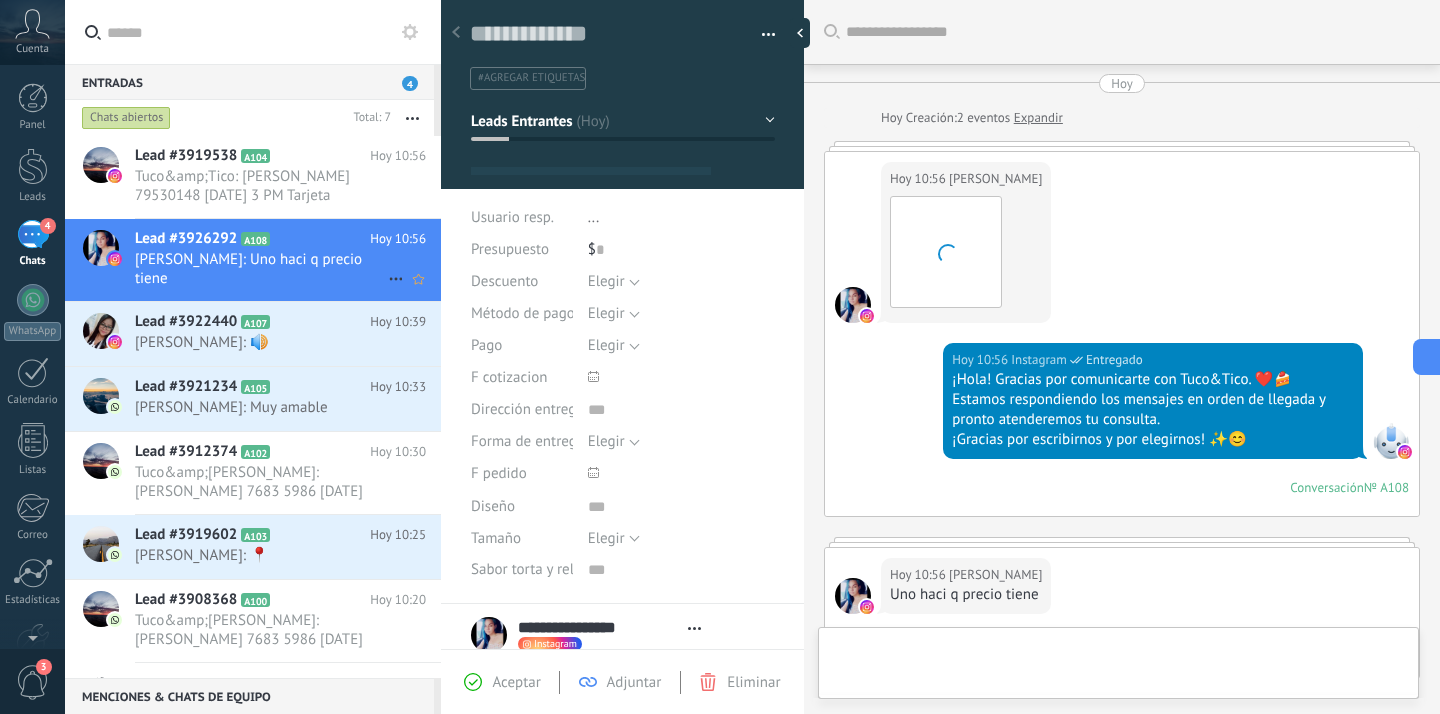 type on "***" 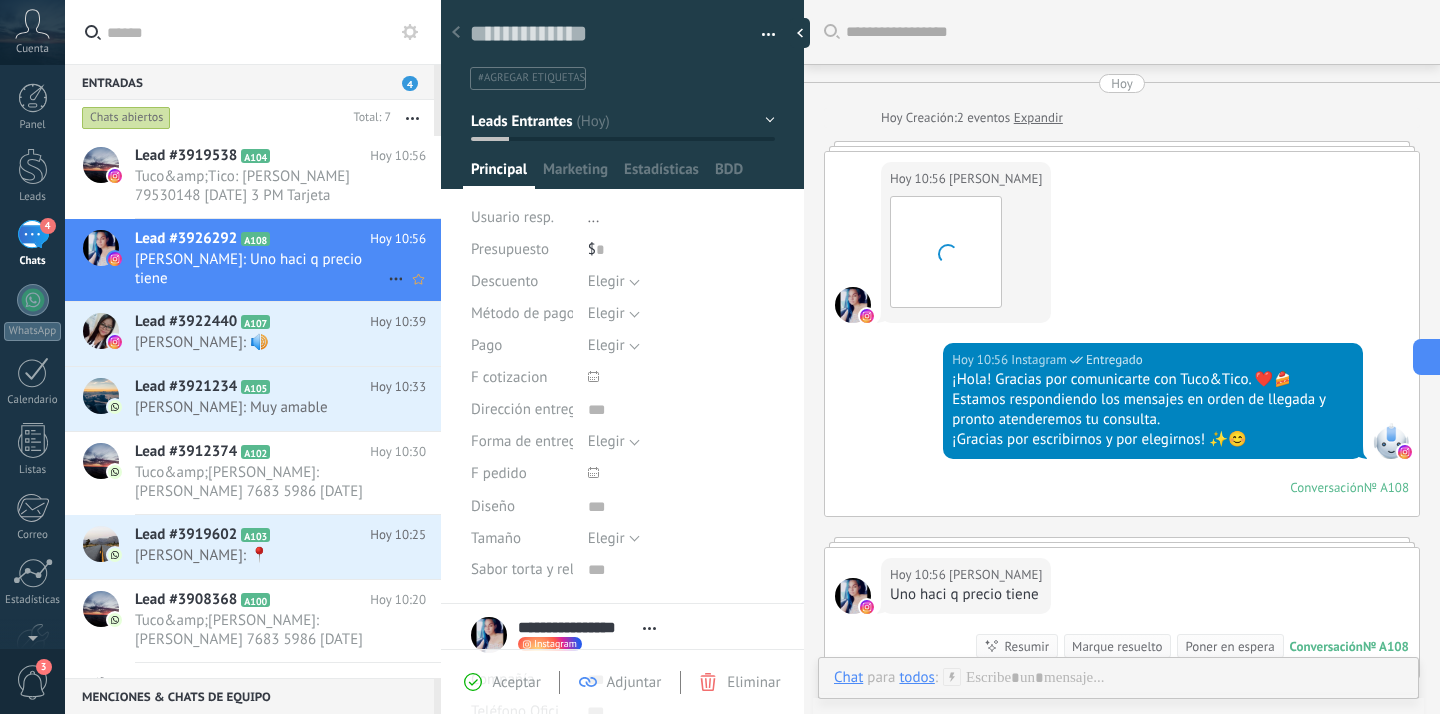 scroll, scrollTop: 251, scrollLeft: 0, axis: vertical 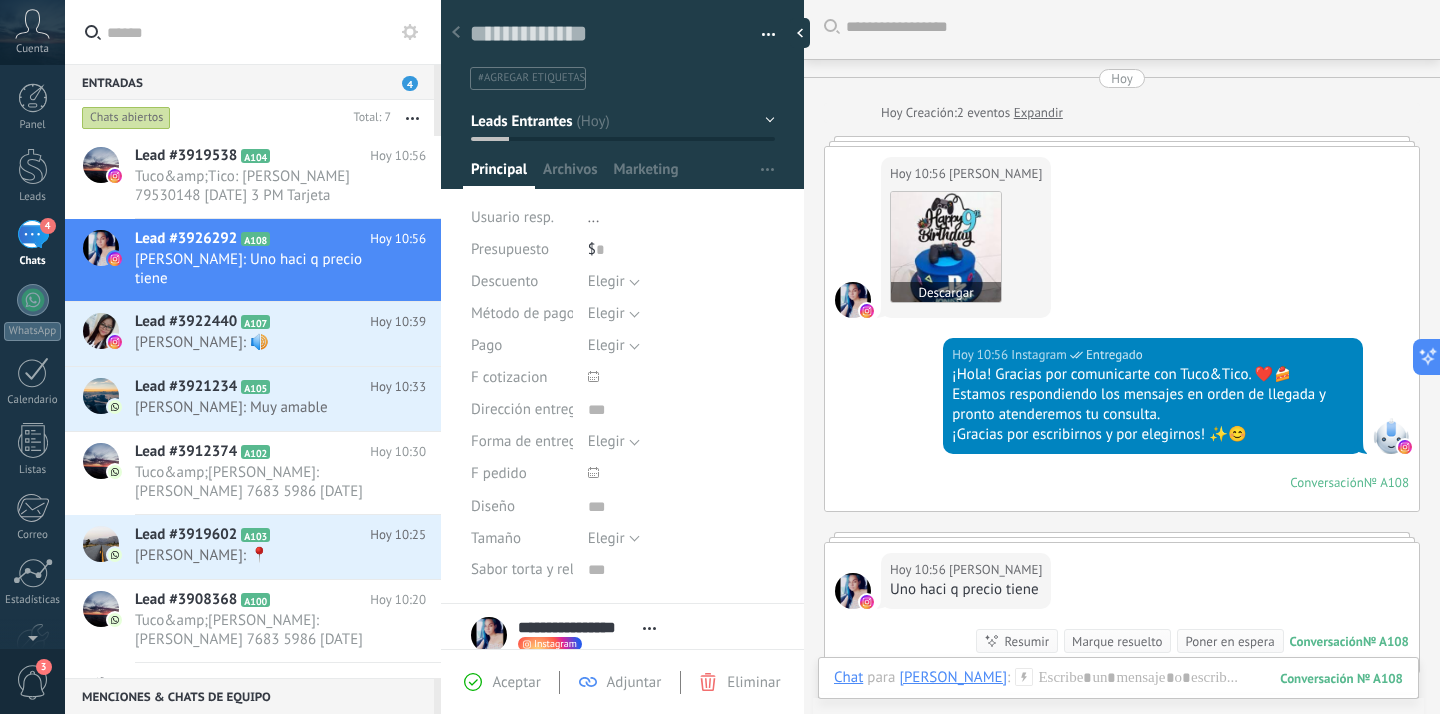 click at bounding box center [946, 247] 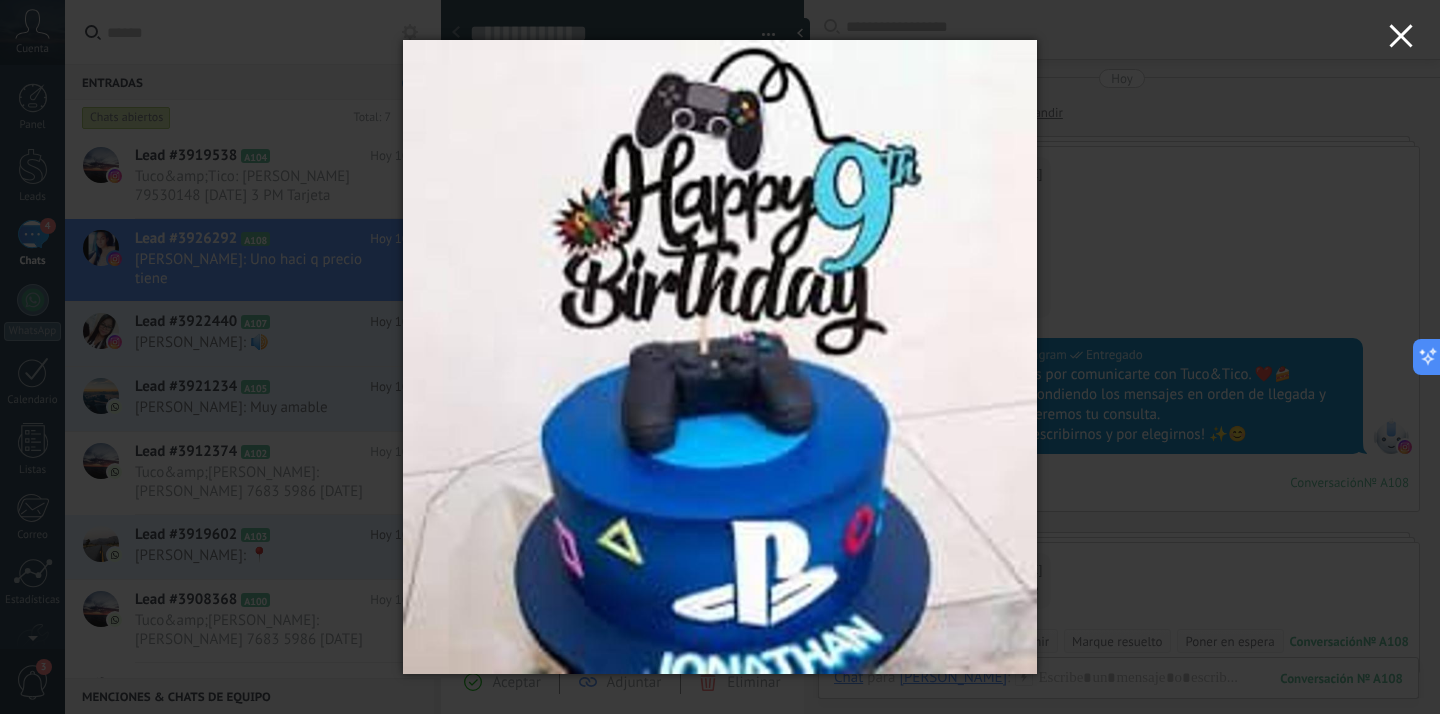click at bounding box center [1401, 39] 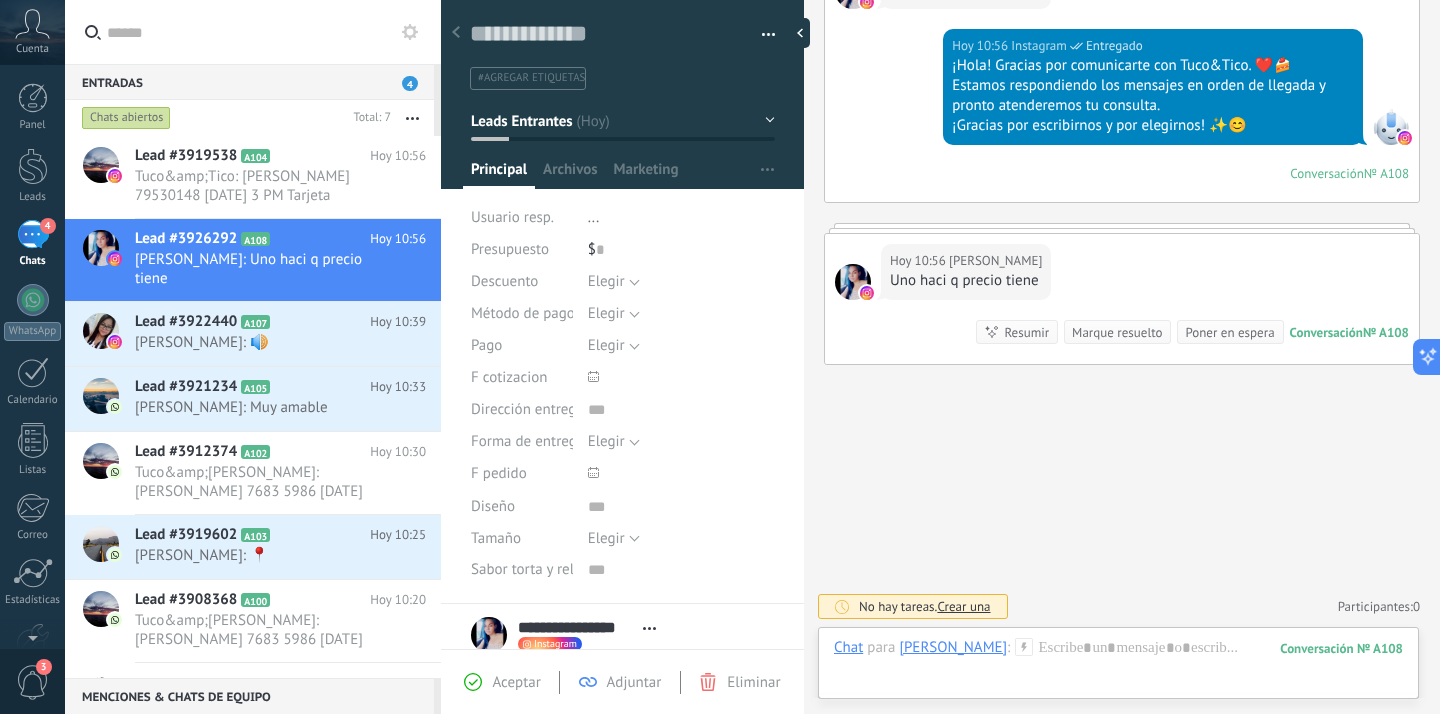 scroll, scrollTop: 314, scrollLeft: 0, axis: vertical 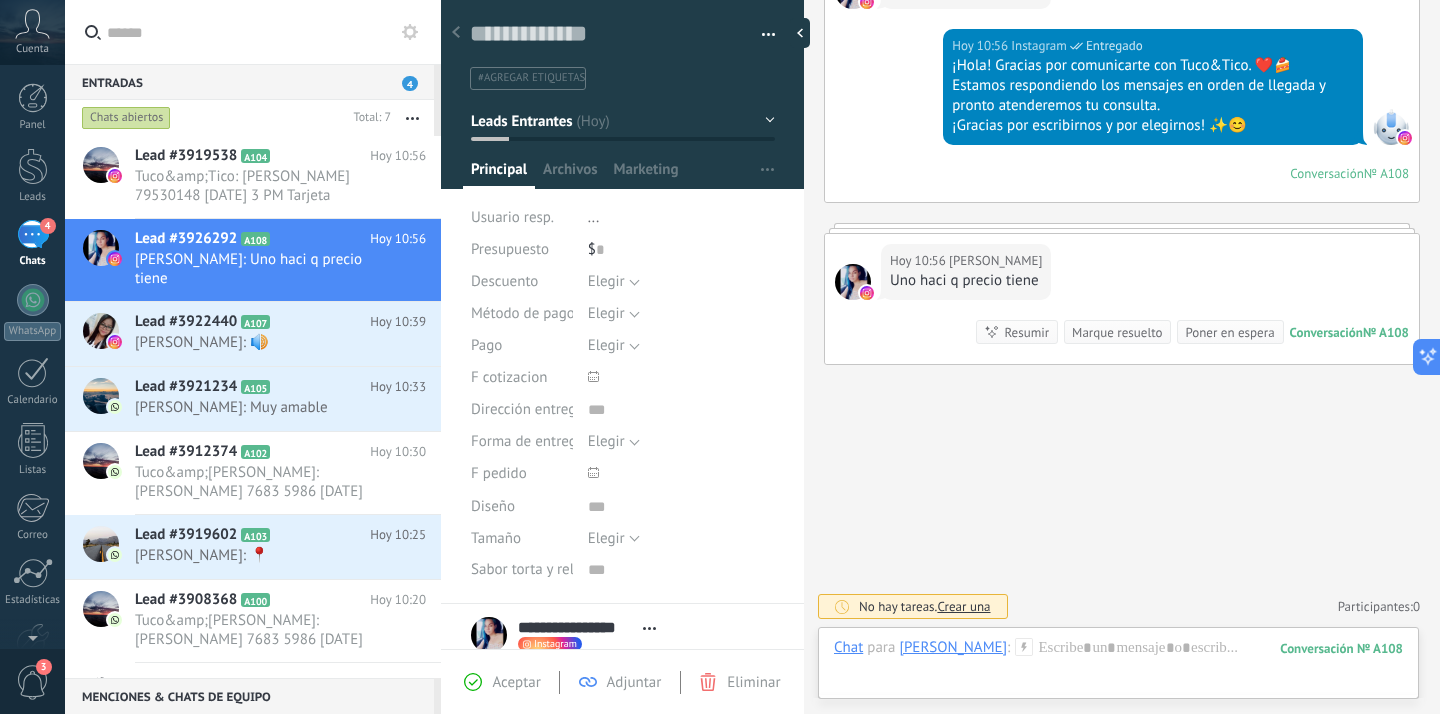 click on "Chat Correo Nota Tarea Chat   para   Karito Henriquez : 108 Enviar Cancelar Rastrear clics en links ? Reducir links largos y rastrear clics: cuando se habilita, los URLs que envías serán reemplazados con links de rastreo. Una vez clickeados, un evento se registrará en el feed del lead. Abajo seleccione las fuentes que utilizan esta  en Ajustes Las plantillas no pueden ser editadas 23h 59m La sesión de mensajería finaliza en: Atajos – ejecutar bots y plantillas – seleccionar acción – mencionar a un colega – seleccionar el destinatario – insertar valor del campo Kommo AI Beta Corregir gramática y ortografía Hacerlo profesional Hacerlo amistoso Hacerlo ingenioso Hacerlo más largo Hacerlo más corto Simplificarlo Responde más rápido entrenando a tu asistente AI con tus fuentes de datos" at bounding box center [1118, 663] 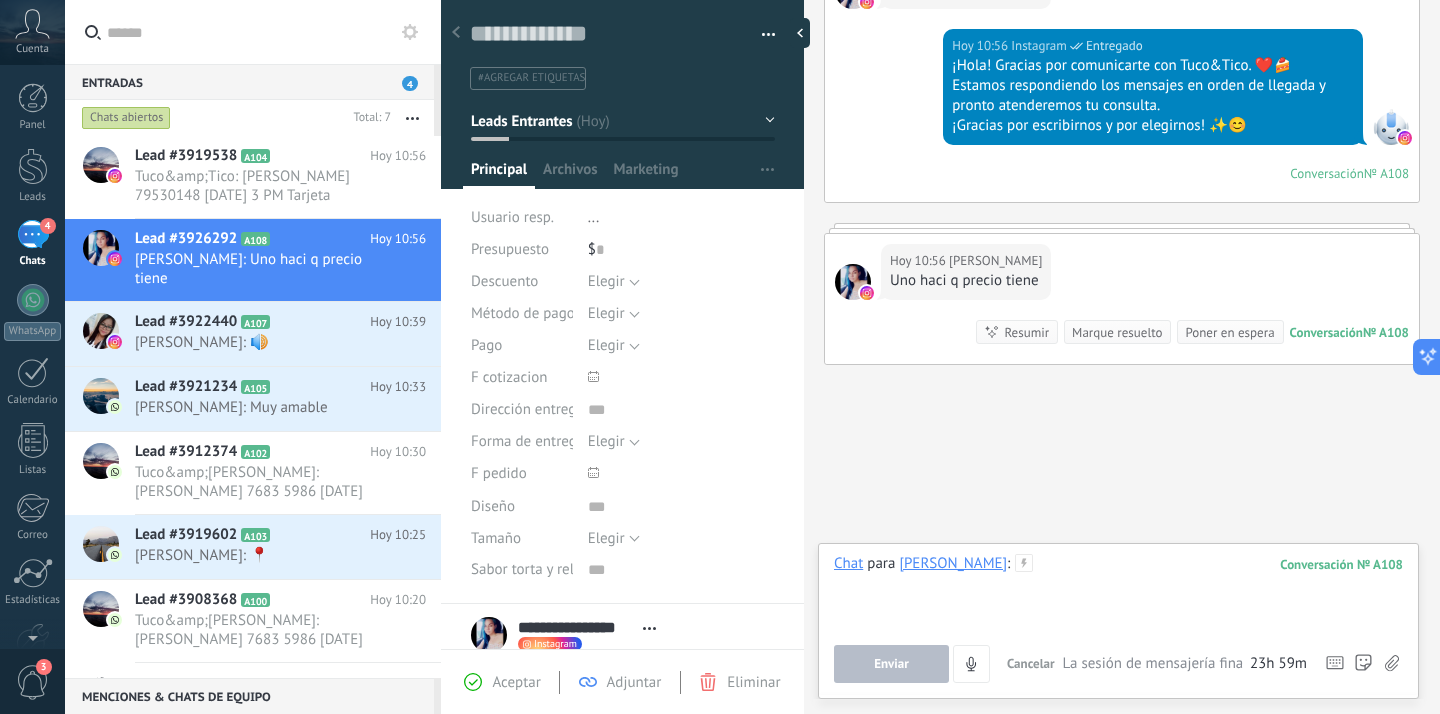 click at bounding box center (1118, 592) 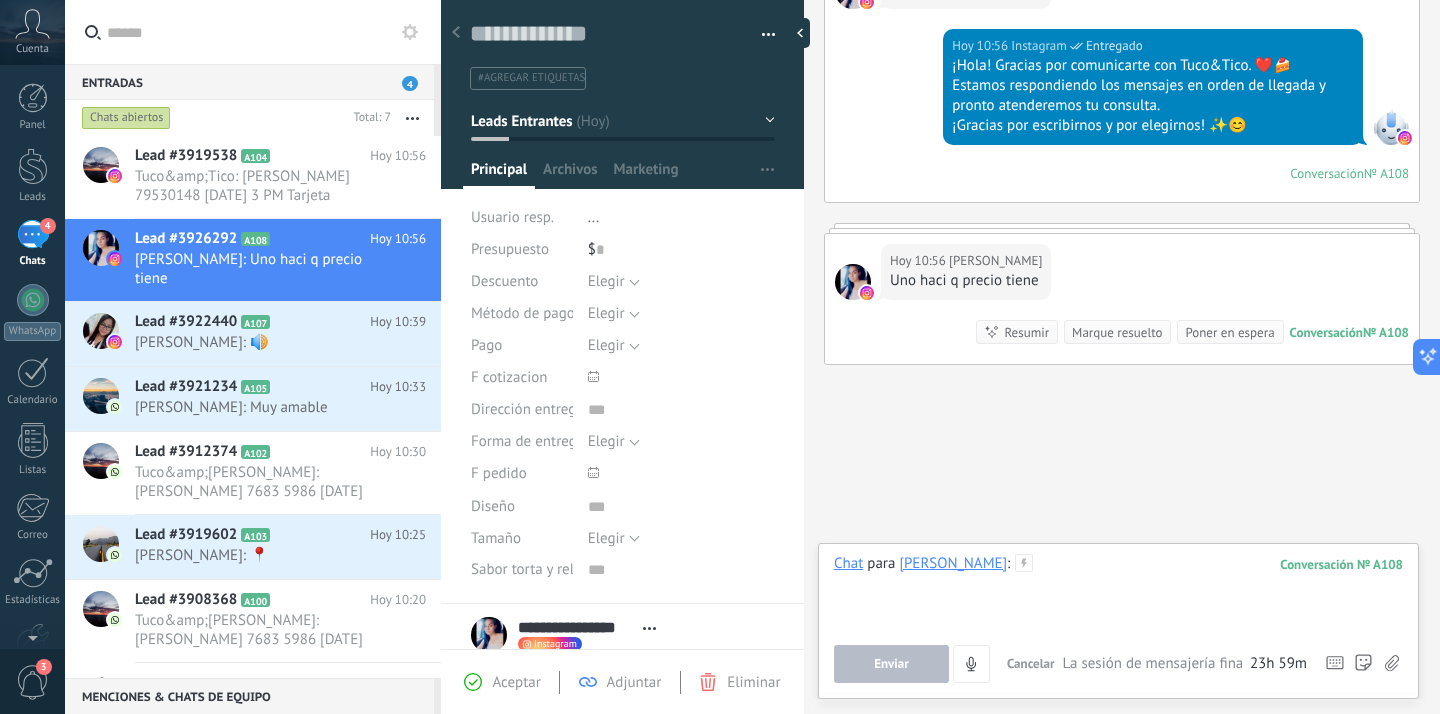 type 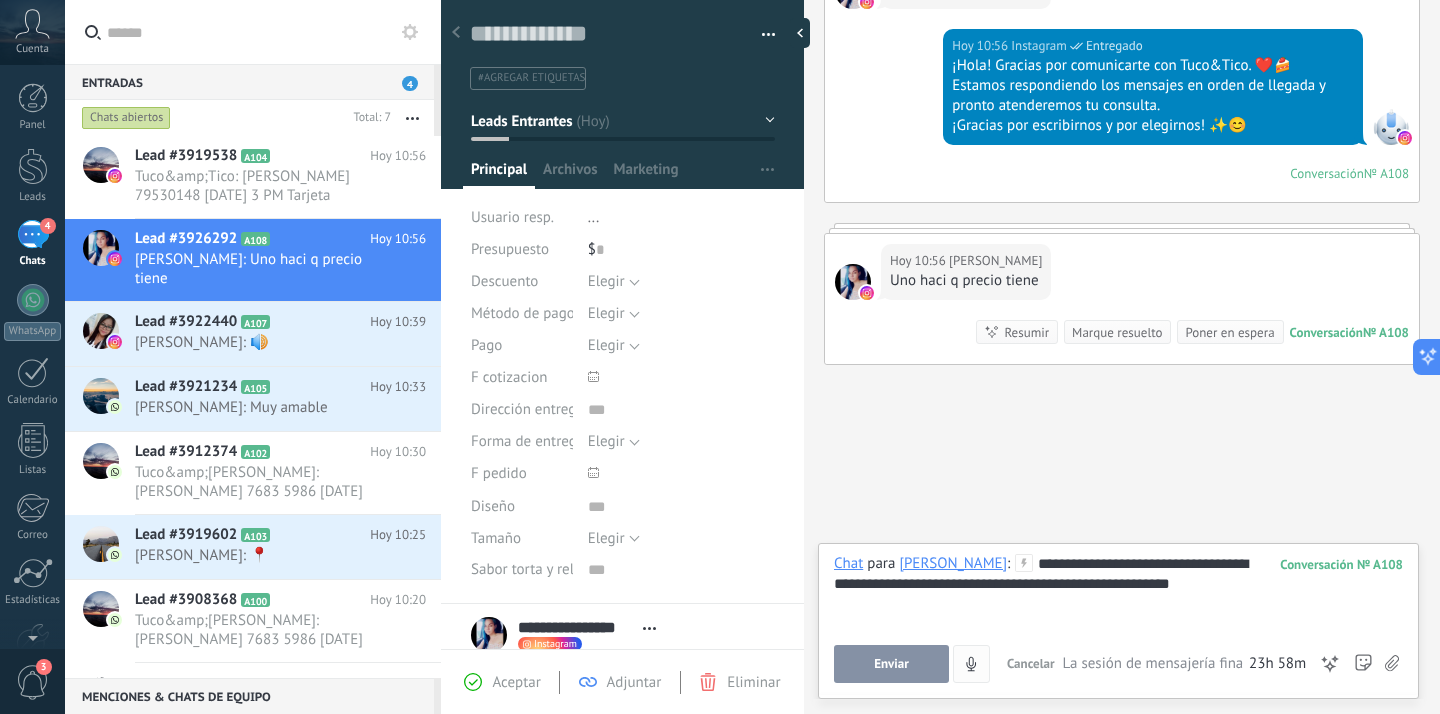 click on "Enviar" at bounding box center [891, 664] 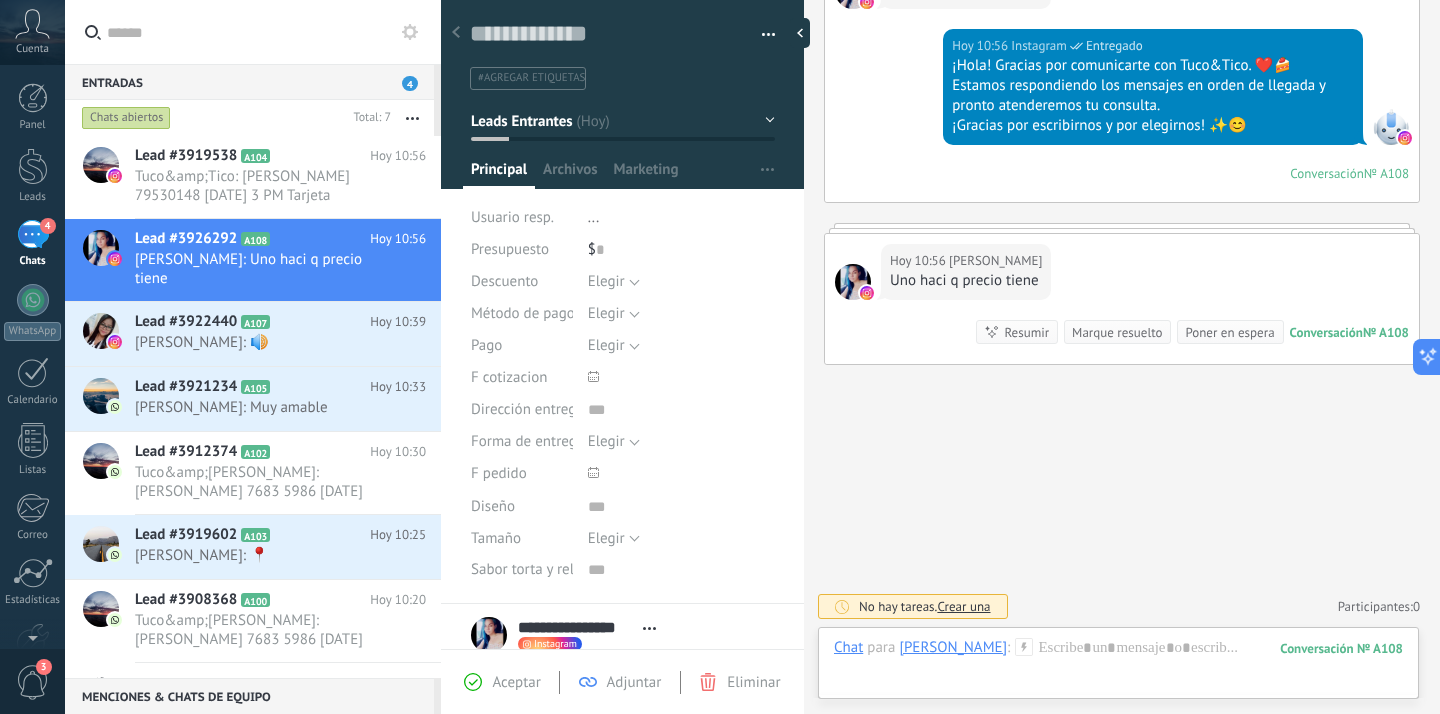 scroll, scrollTop: 403, scrollLeft: 0, axis: vertical 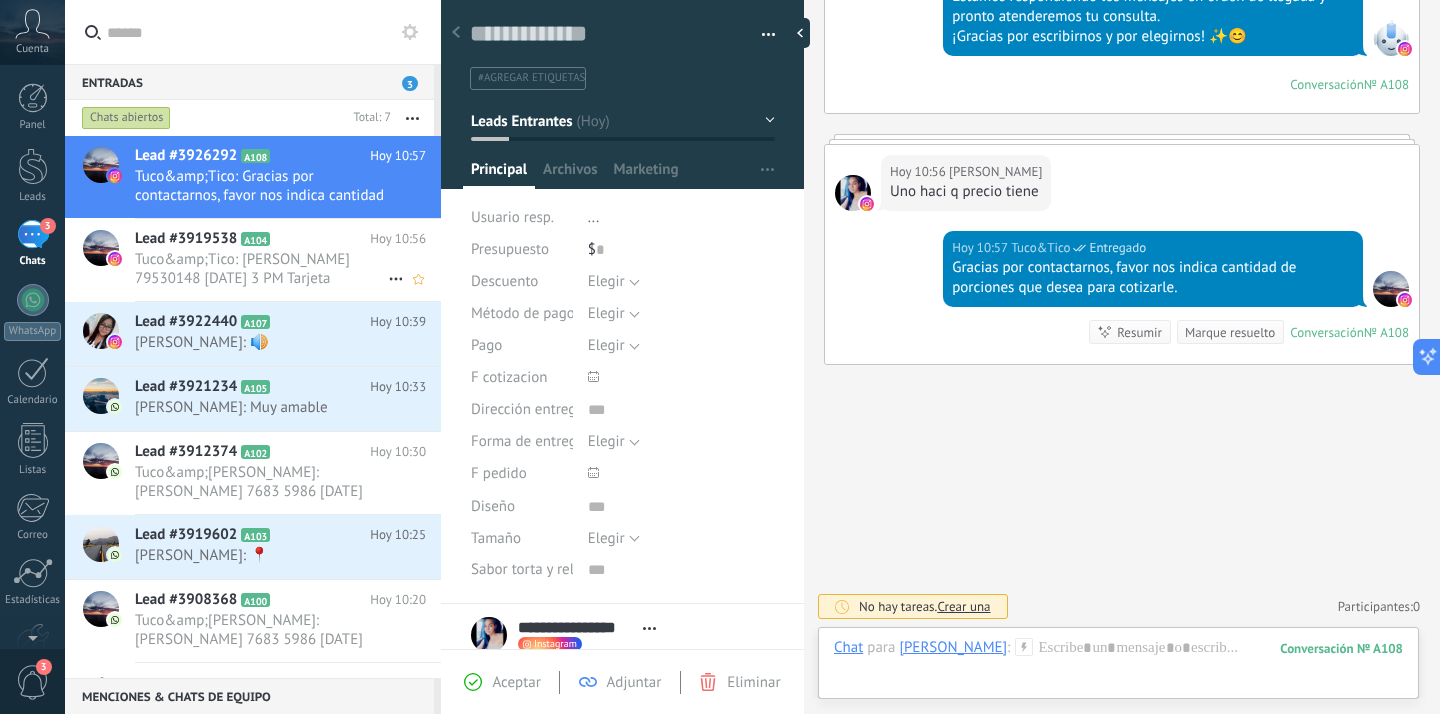 click on "Tuco&amp;Tico: Anderson Martinez
79530148
15 Julio
3 PM
Tarjeta
Domicilio a Bambu $4.00
1 Pastel 10 porciones caramel cake" at bounding box center [261, 269] 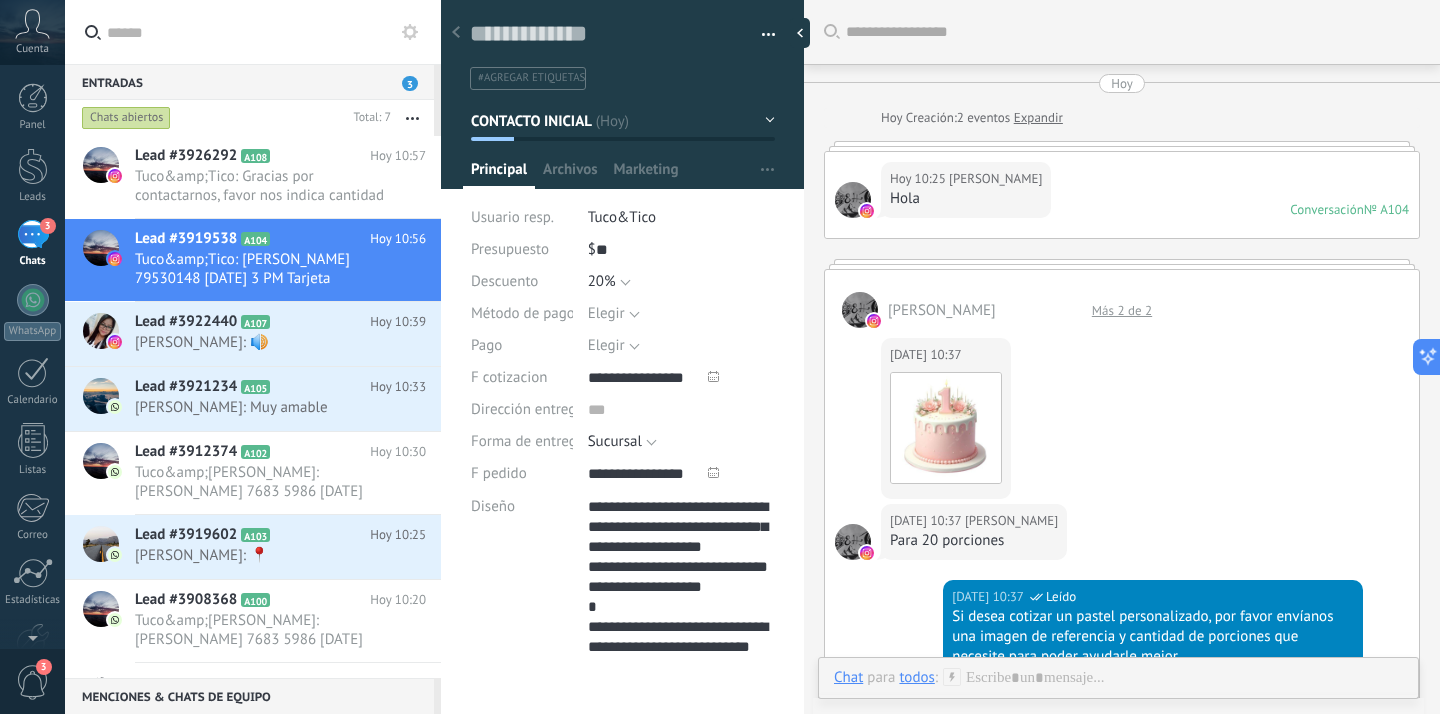 scroll, scrollTop: 220, scrollLeft: 0, axis: vertical 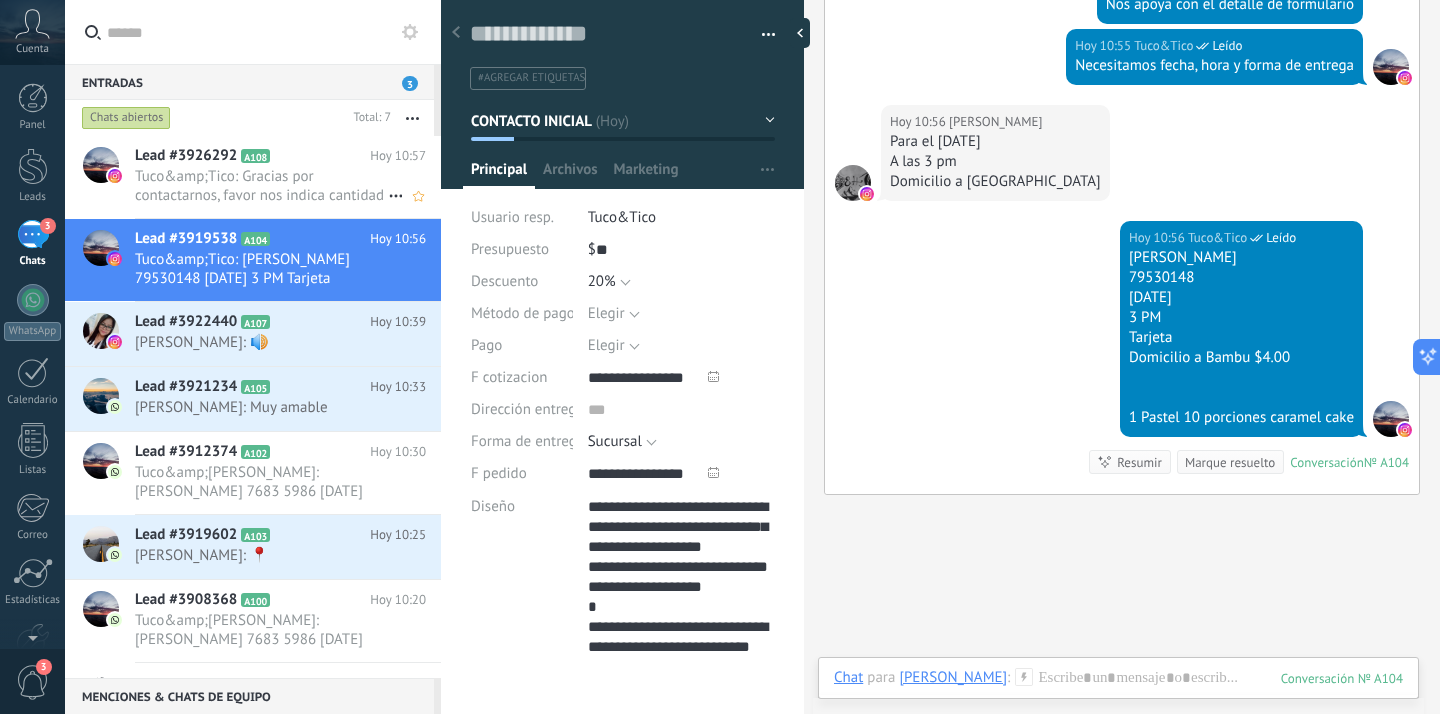 click on "Tuco&amp;Tico: Gracias por contactarnos, favor nos indica cantidad de porciones que desea para cotizarle." at bounding box center (261, 186) 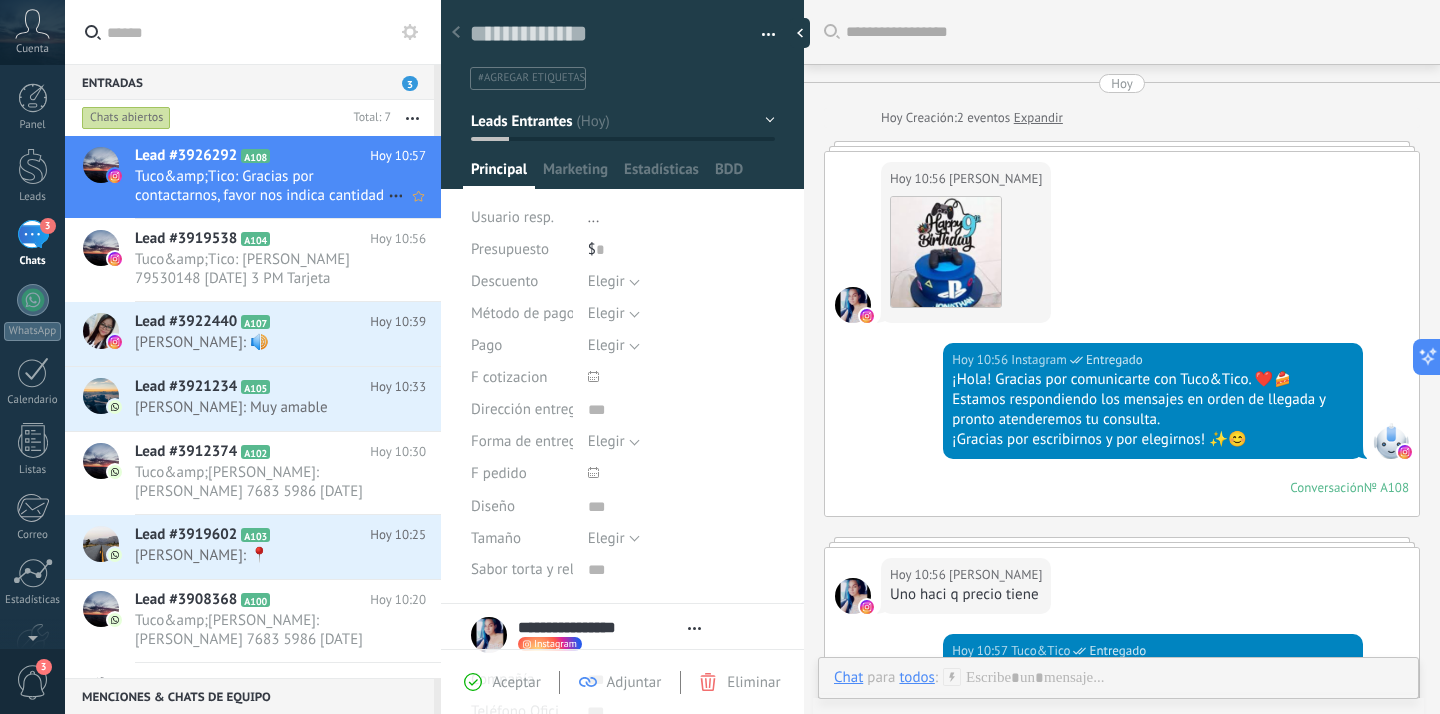 scroll, scrollTop: 343, scrollLeft: 0, axis: vertical 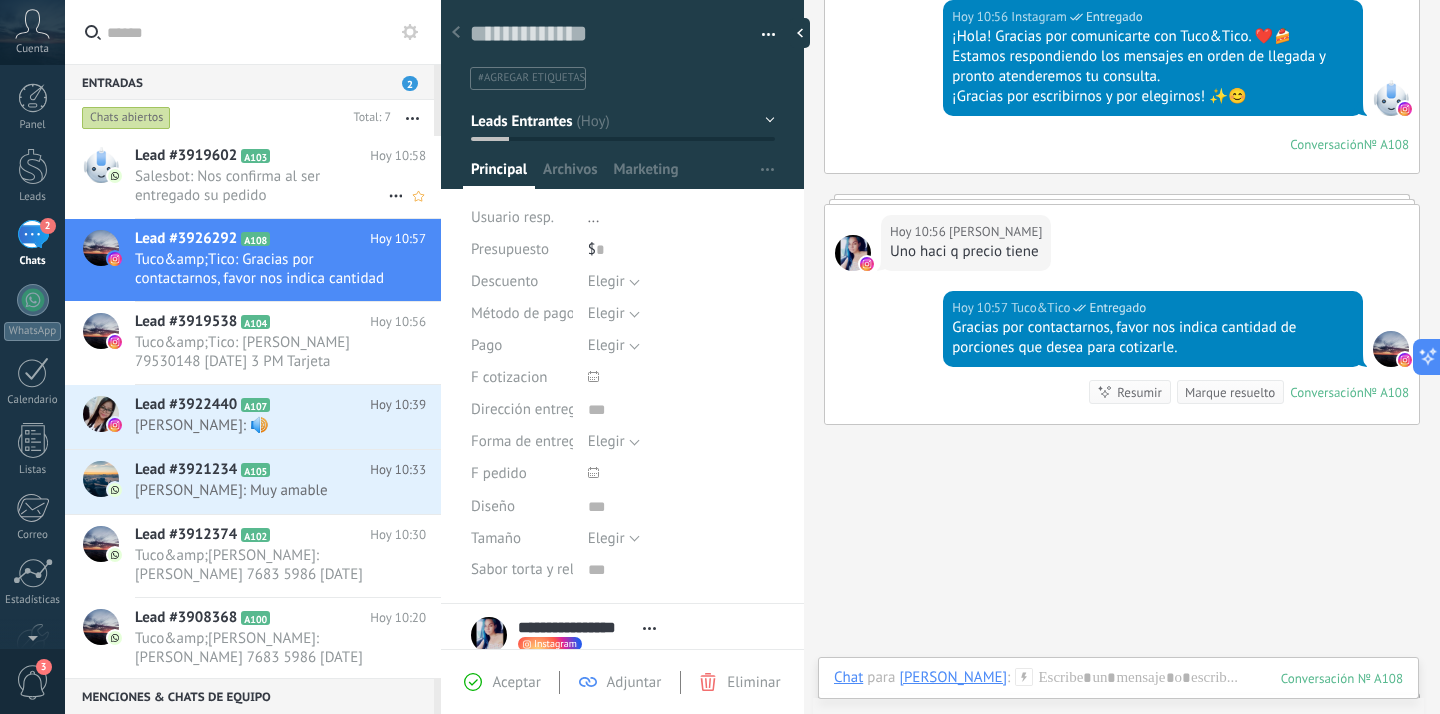 click on "Salesbot: Nos confirma al ser entregado su pedido" at bounding box center (261, 186) 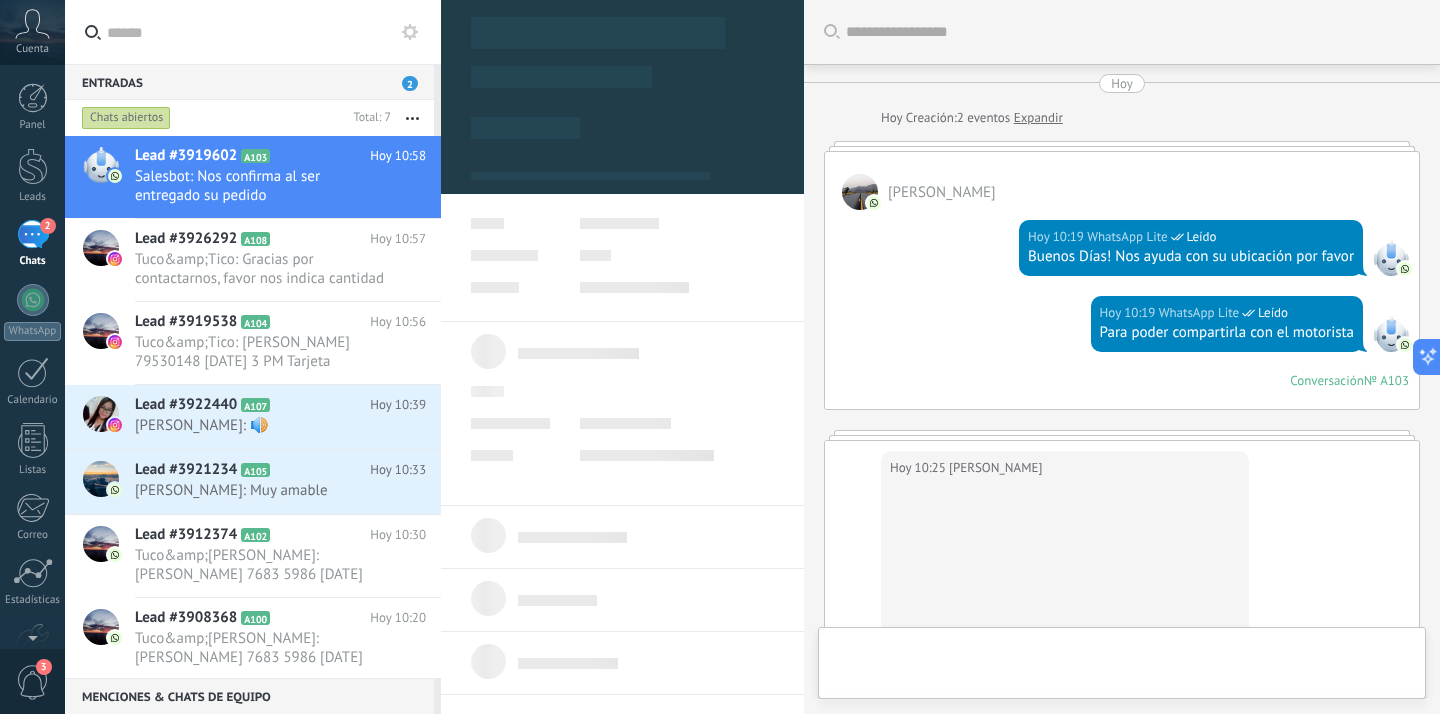 type on "***" 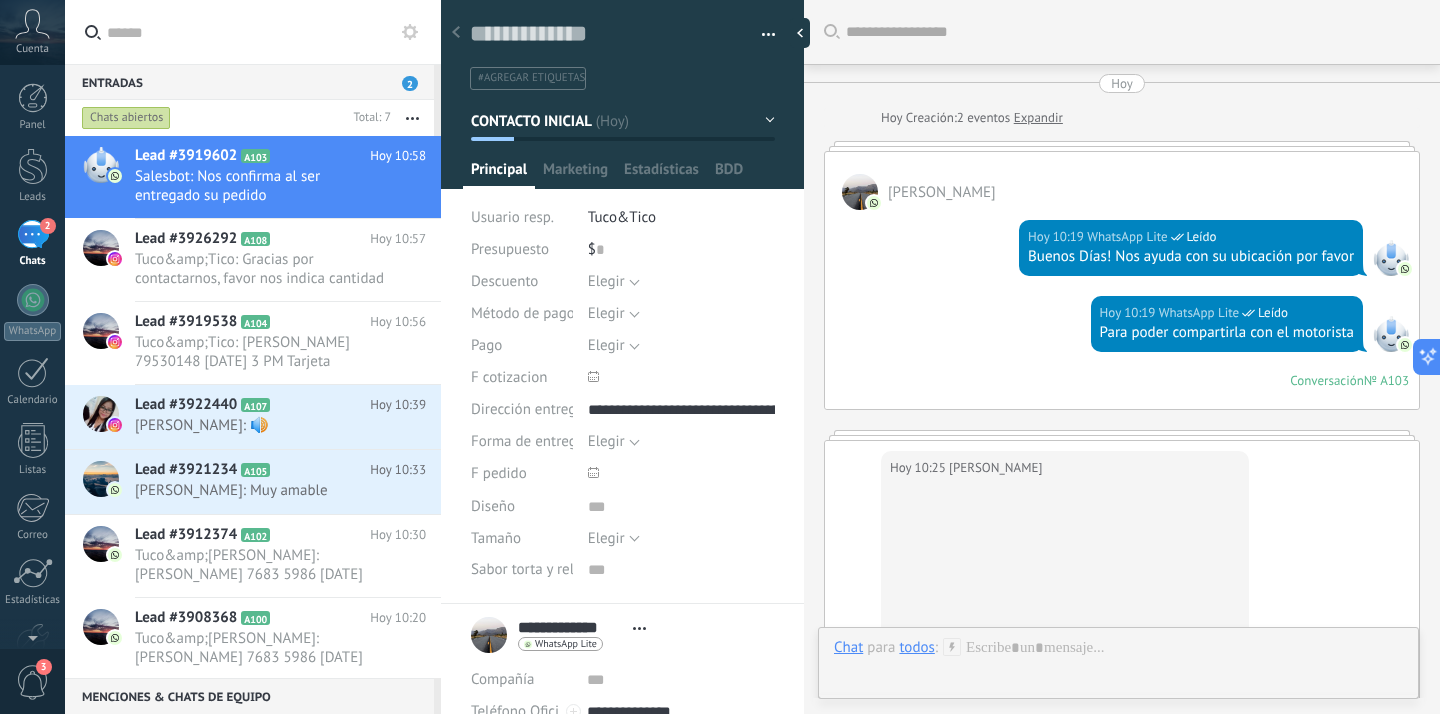 scroll, scrollTop: 20, scrollLeft: 0, axis: vertical 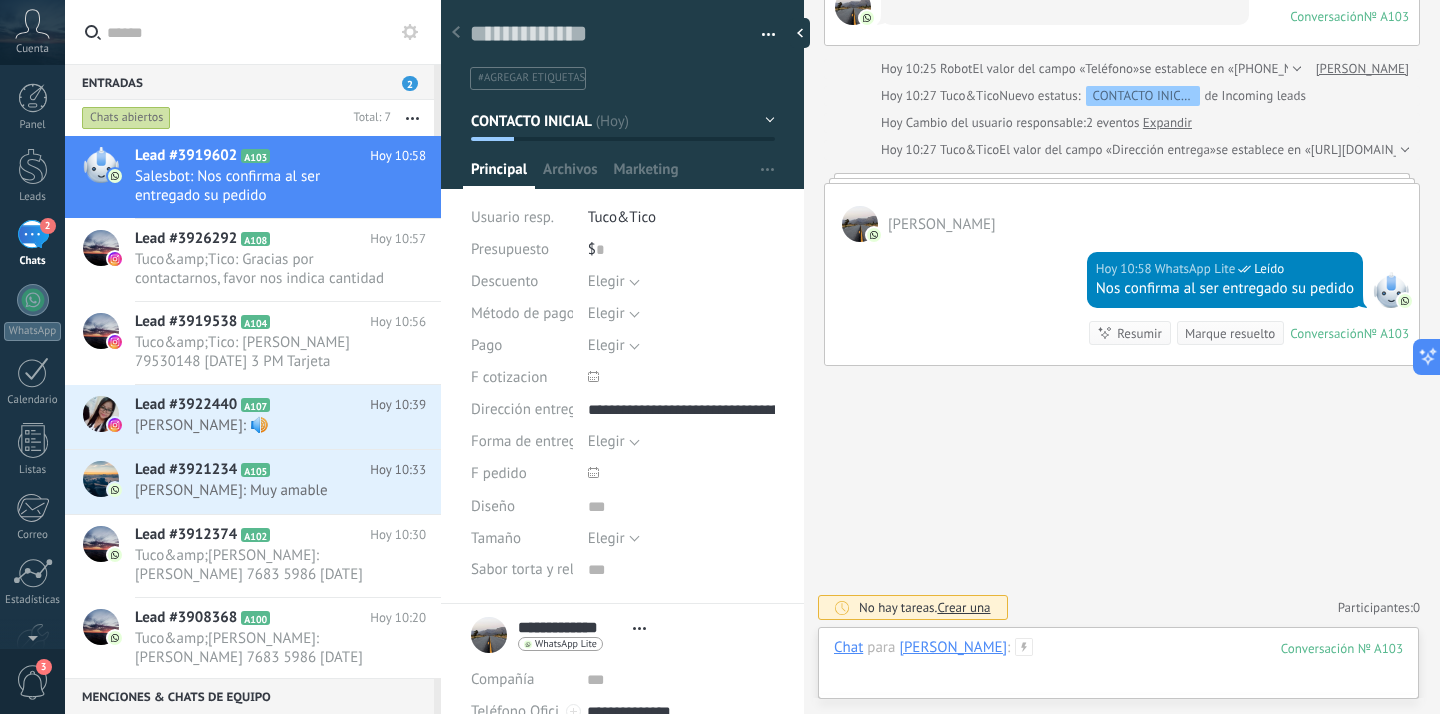 click at bounding box center (1118, 668) 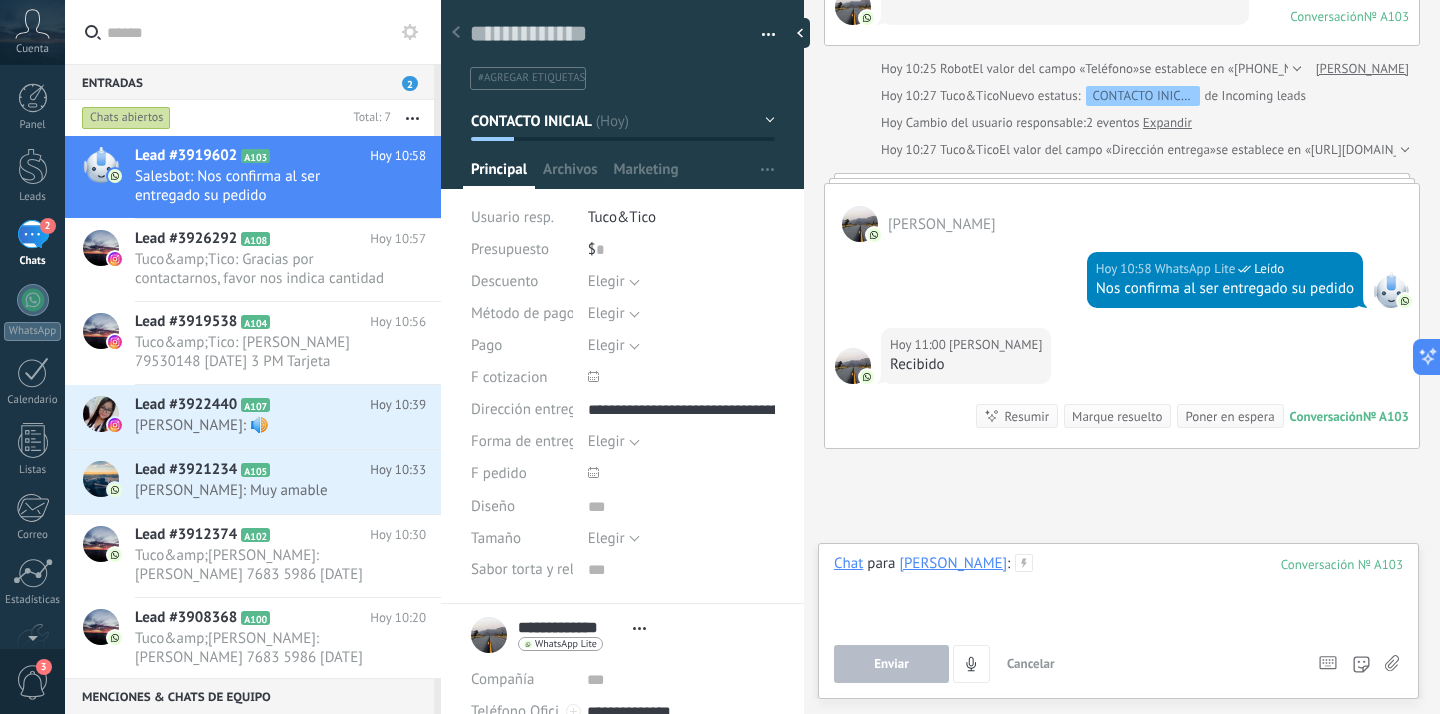 scroll, scrollTop: 800, scrollLeft: 0, axis: vertical 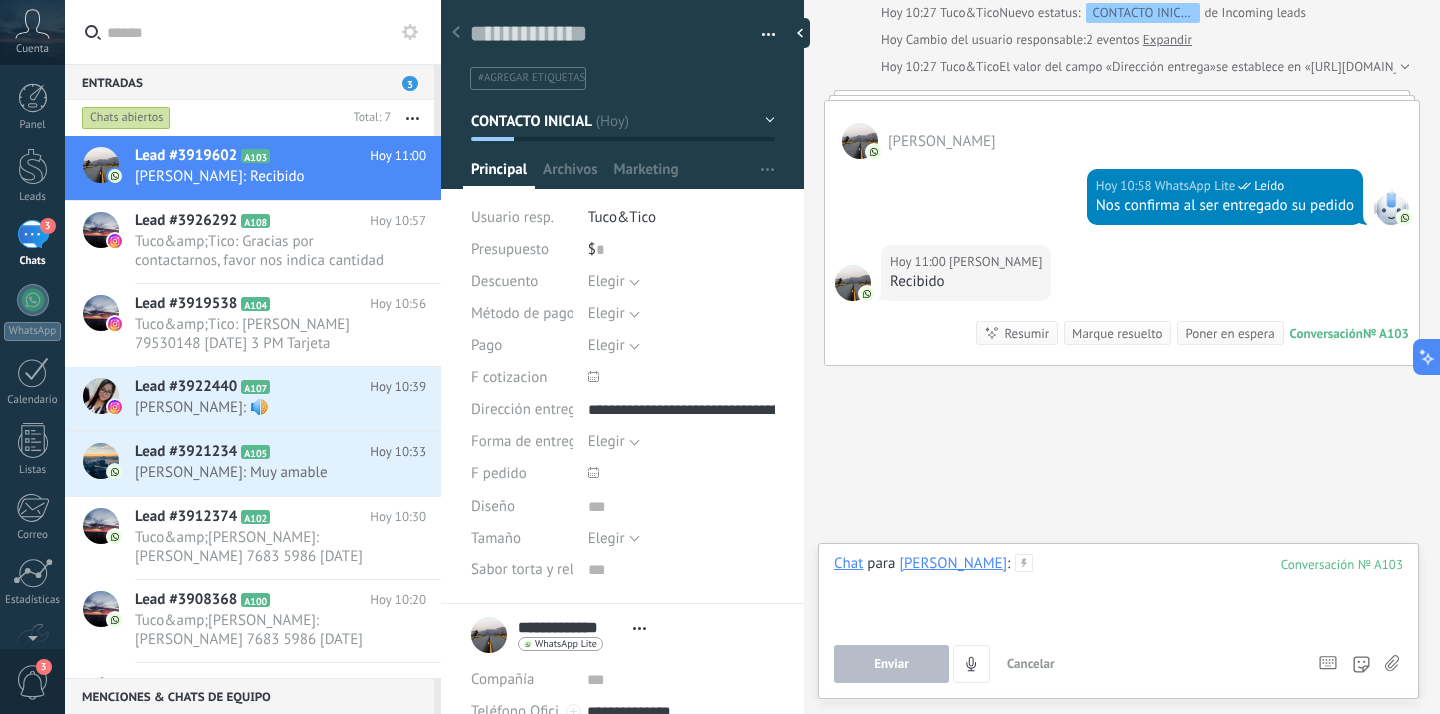 paste 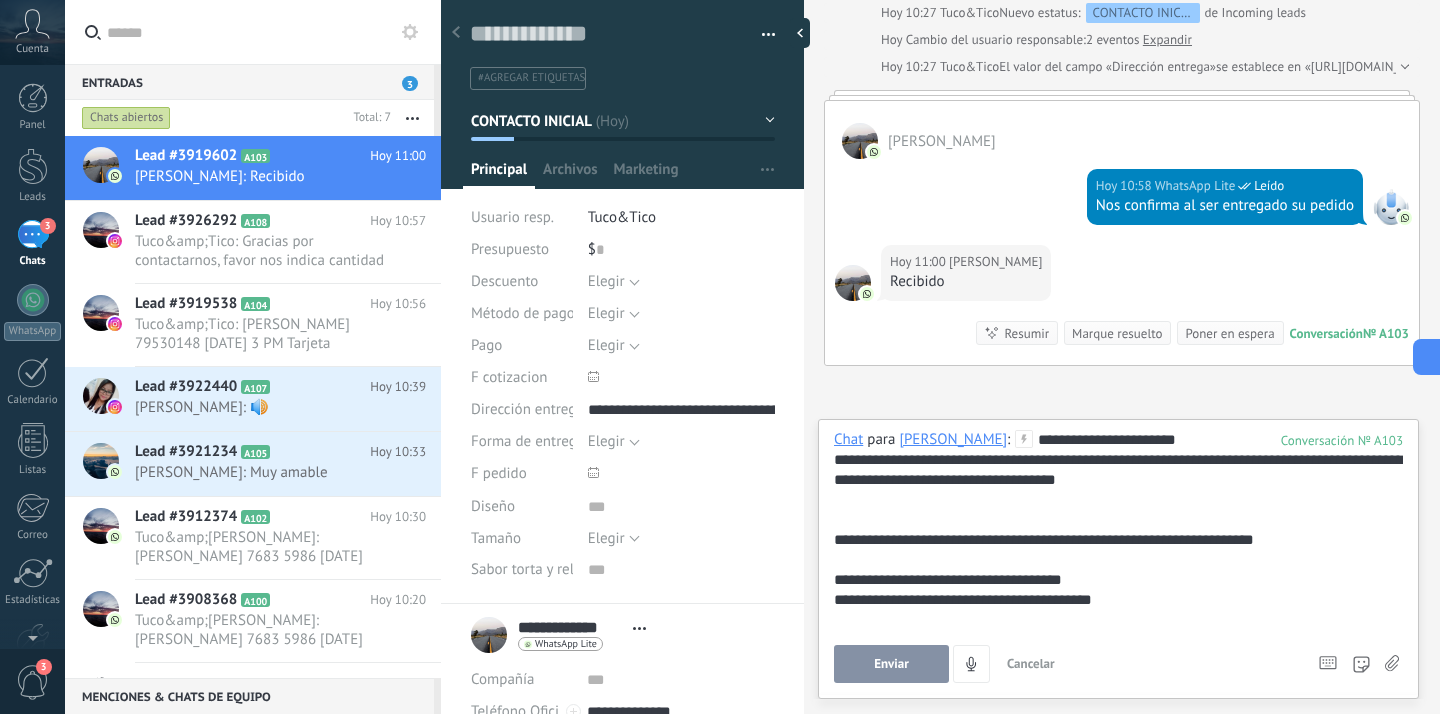 type 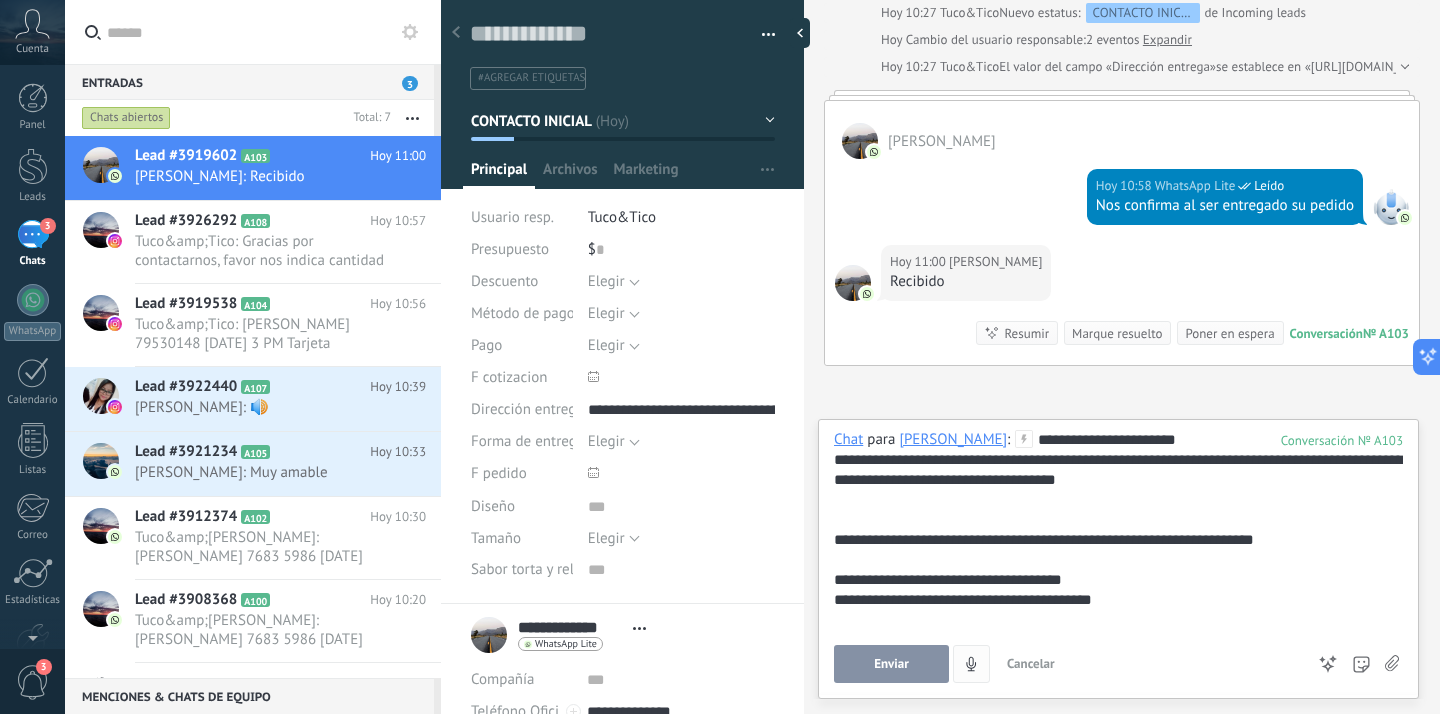 click on "Enviar" at bounding box center (891, 664) 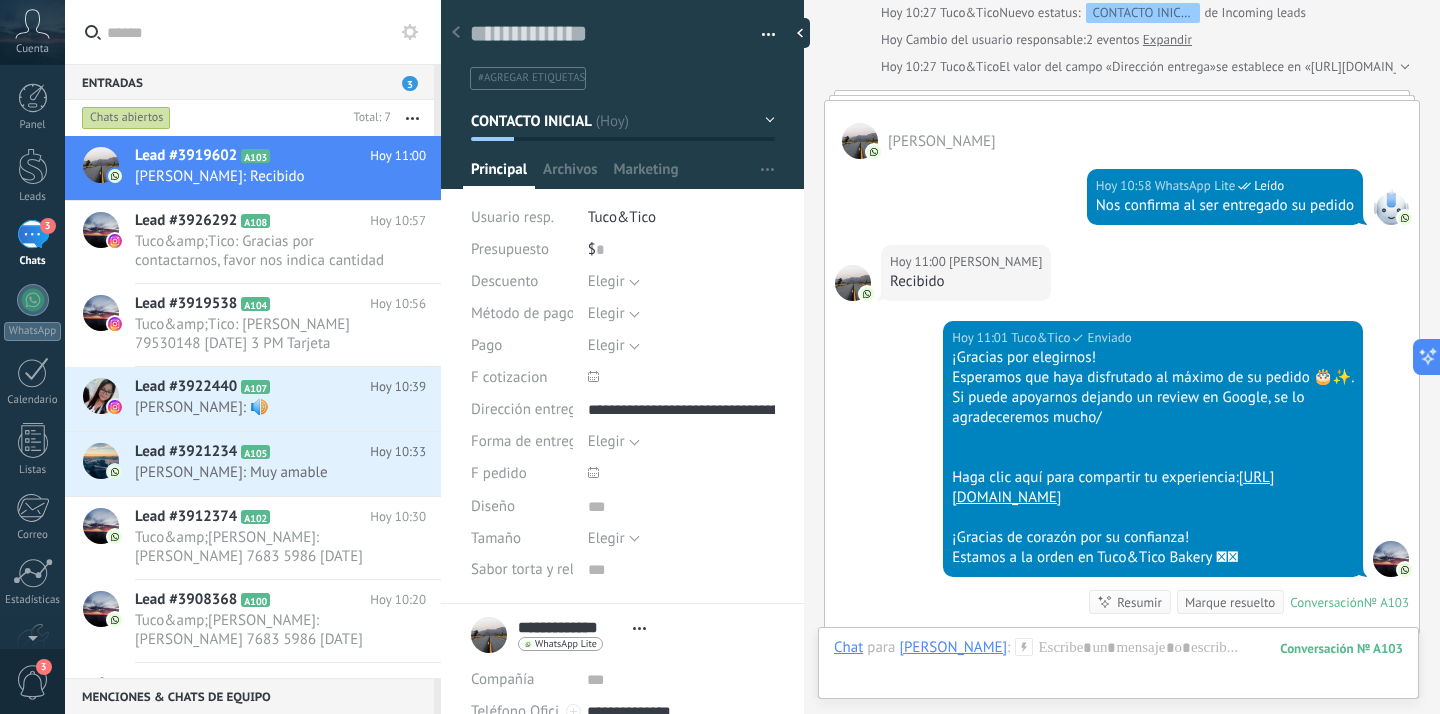 scroll, scrollTop: 1069, scrollLeft: 0, axis: vertical 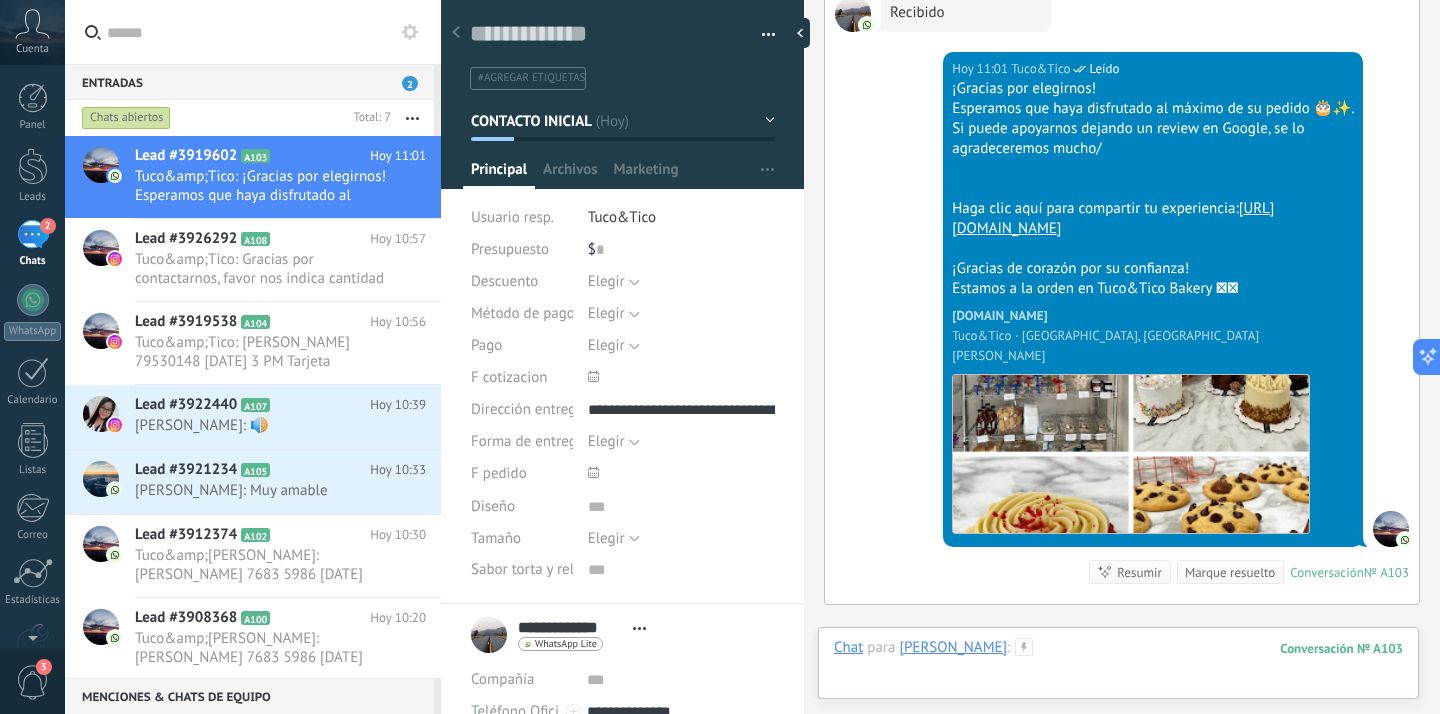 click at bounding box center [1118, 668] 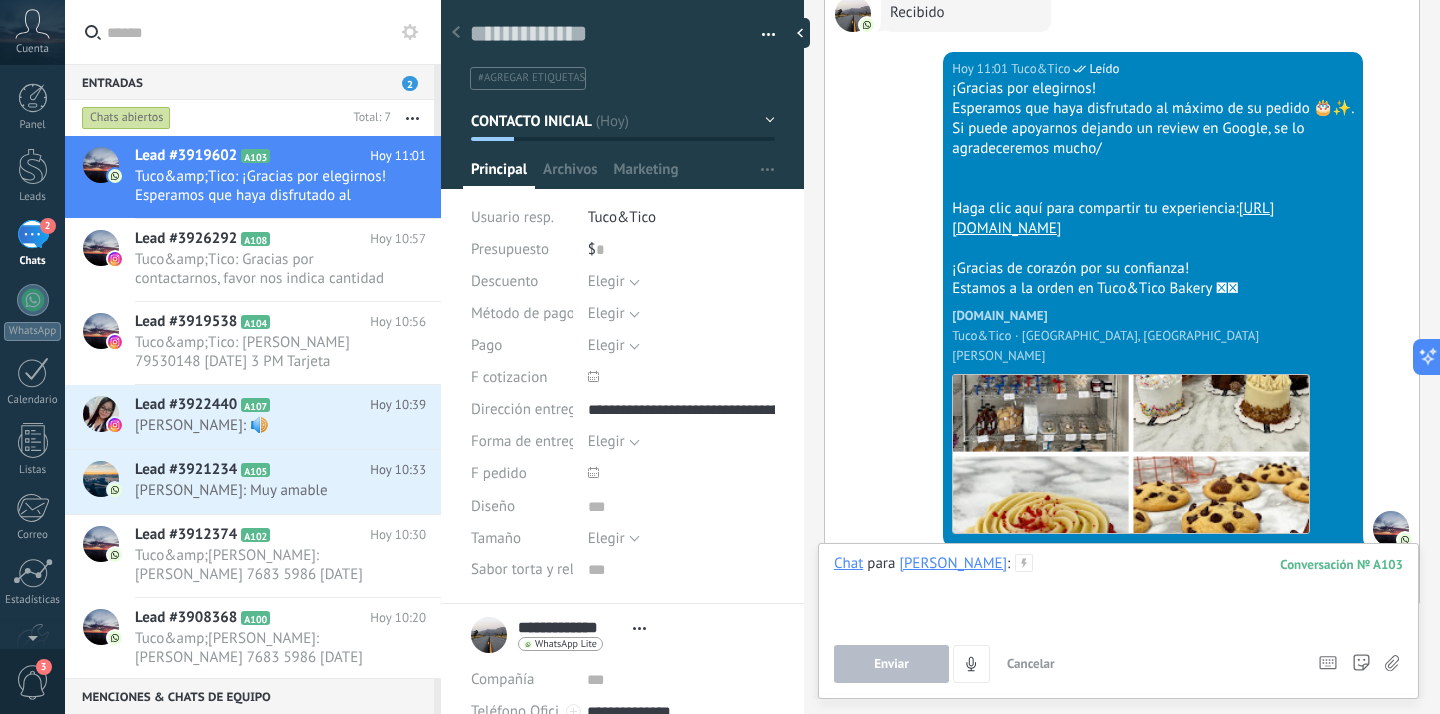 type 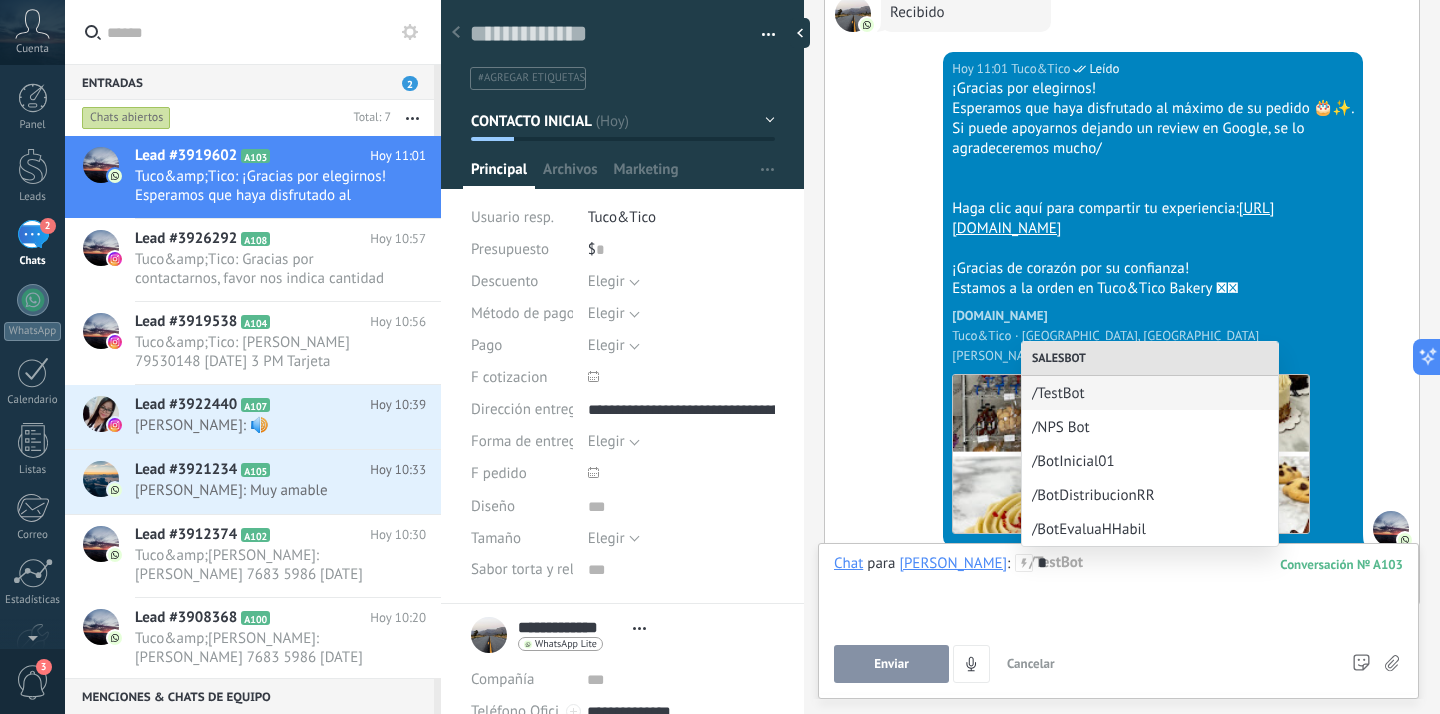 click on "Enviar Cancelar Rastrear clics en links ? Reducir links largos y rastrear clics: cuando se habilita, los URLs que envías serán reemplazados con links de rastreo. Una vez clickeados, un evento se registrará en el feed del lead. Abajo seleccione las fuentes que utilizan esta  en Ajustes" at bounding box center (1086, 664) 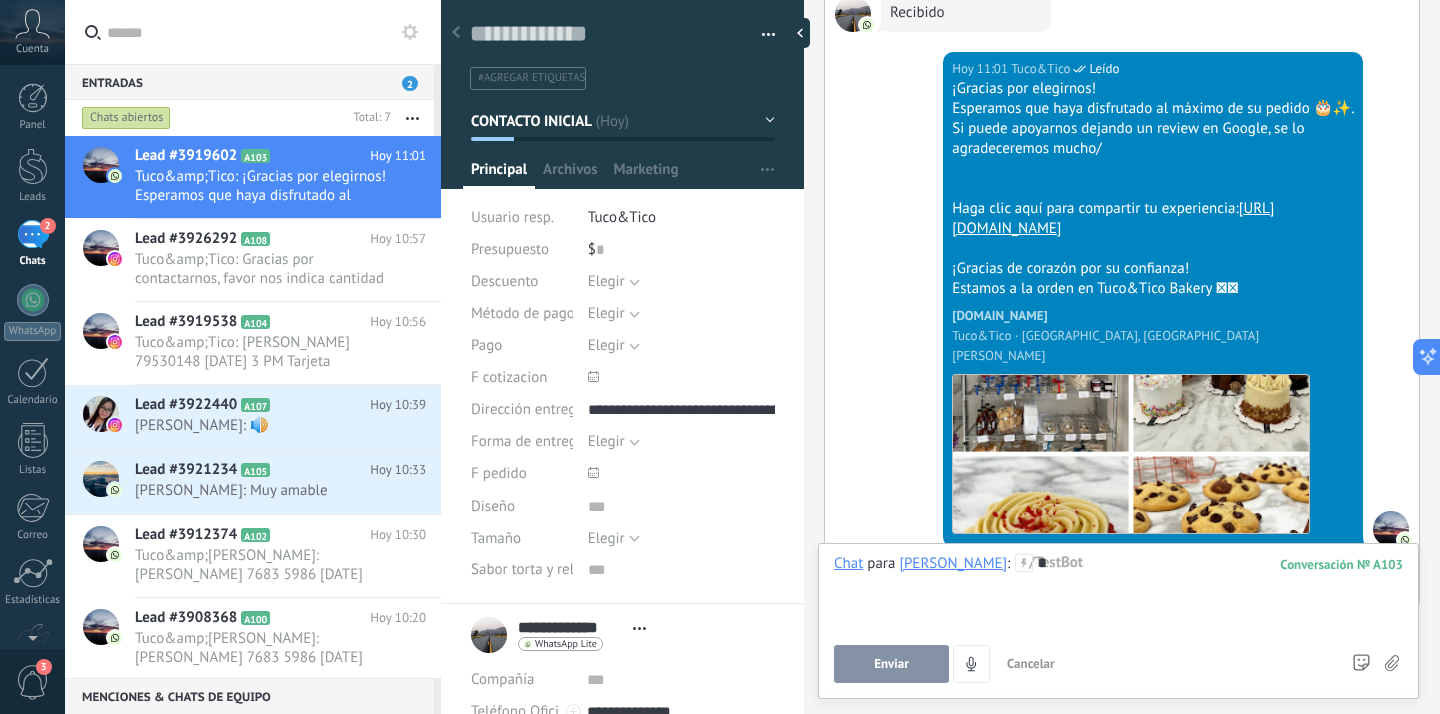 click on "Chat Correo Nota Tarea Chat   para   Andrea Romero : 103 * /TestBot  Enviar Cancelar Rastrear clics en links ? Reducir links largos y rastrear clics: cuando se habilita, los URLs que envías serán reemplazados con links de rastreo. Una vez clickeados, un evento se registrará en el feed del lead. Abajo seleccione las fuentes que utilizan esta  en Ajustes Las plantillas no pueden ser editadas La sesión de mensajería finaliza en: Atajos – ejecutar bots y plantillas – seleccionar acción – mencionar a un colega – seleccionar el destinatario – insertar valor del campo Kommo AI Beta Corregir gramática y ortografía Hacerlo profesional Hacerlo amistoso Hacerlo ingenioso Hacerlo más largo Hacerlo más corto Simplificarlo Responde más rápido entrenando a tu asistente AI con tus fuentes de datos" at bounding box center [1118, 621] 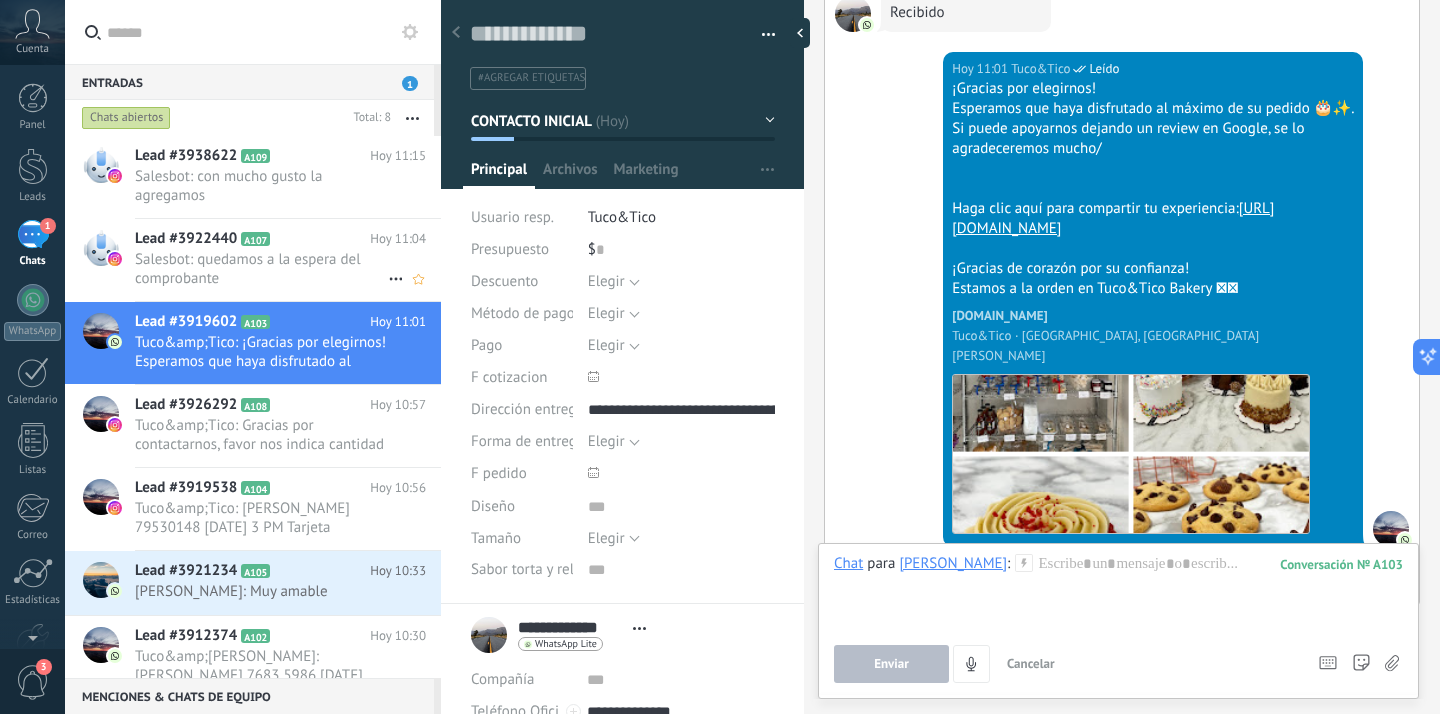 click on "Salesbot: quedamos a la espera del comprobante" at bounding box center (261, 269) 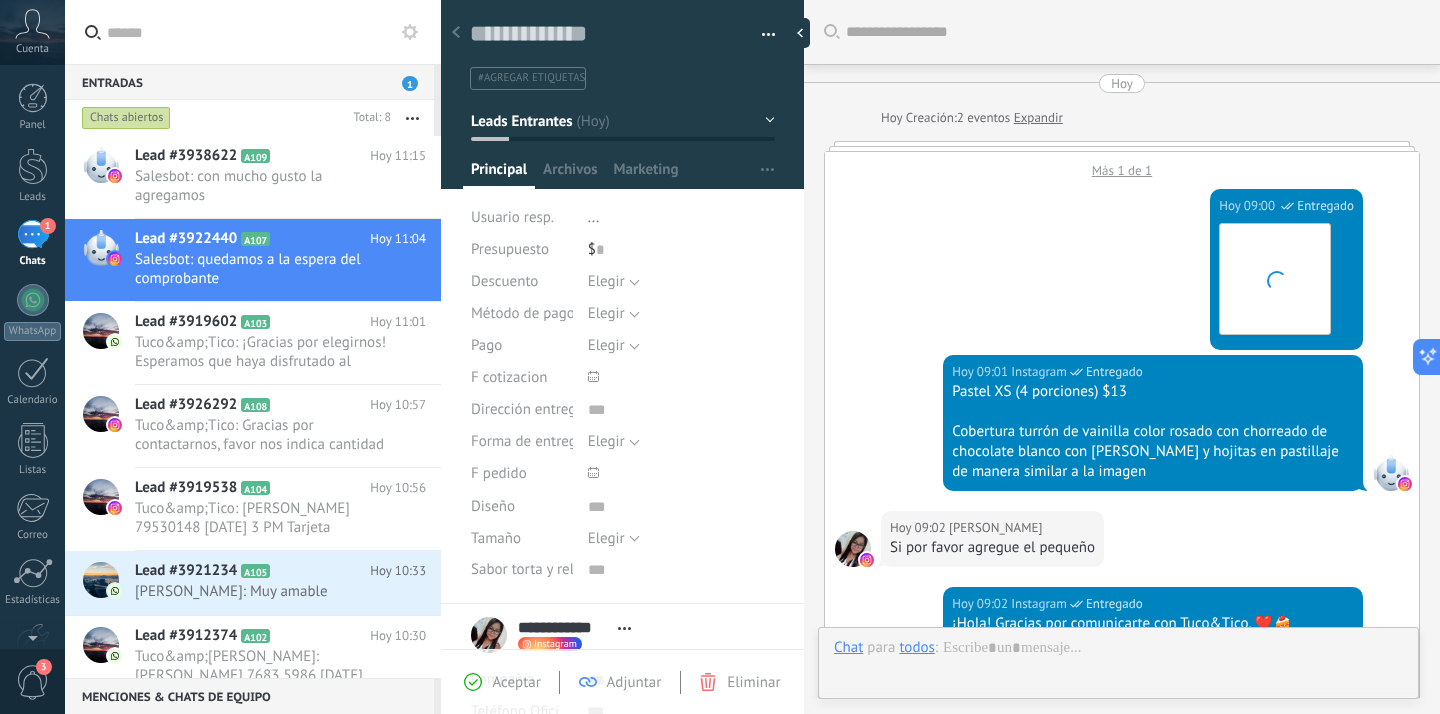 scroll, scrollTop: 20, scrollLeft: 0, axis: vertical 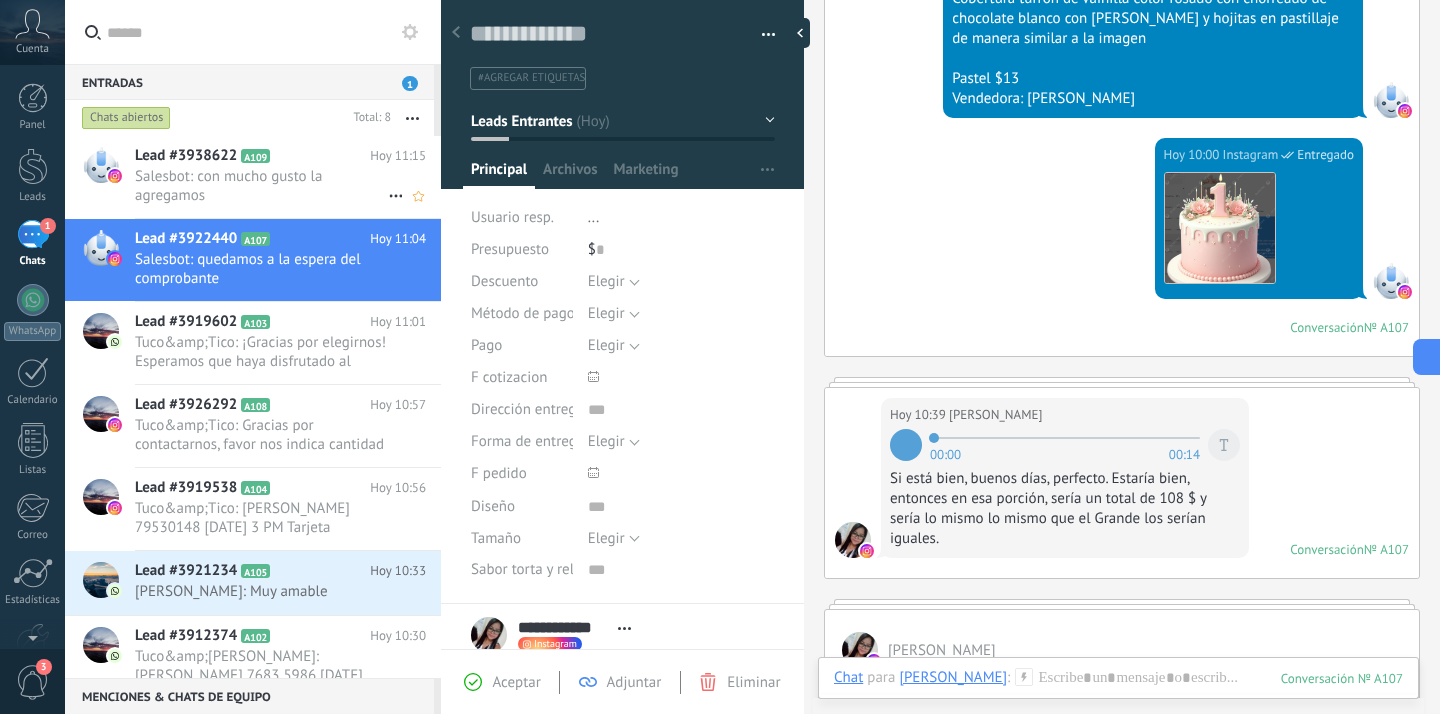 click on "Salesbot: con mucho gusto la agregamos" at bounding box center [261, 186] 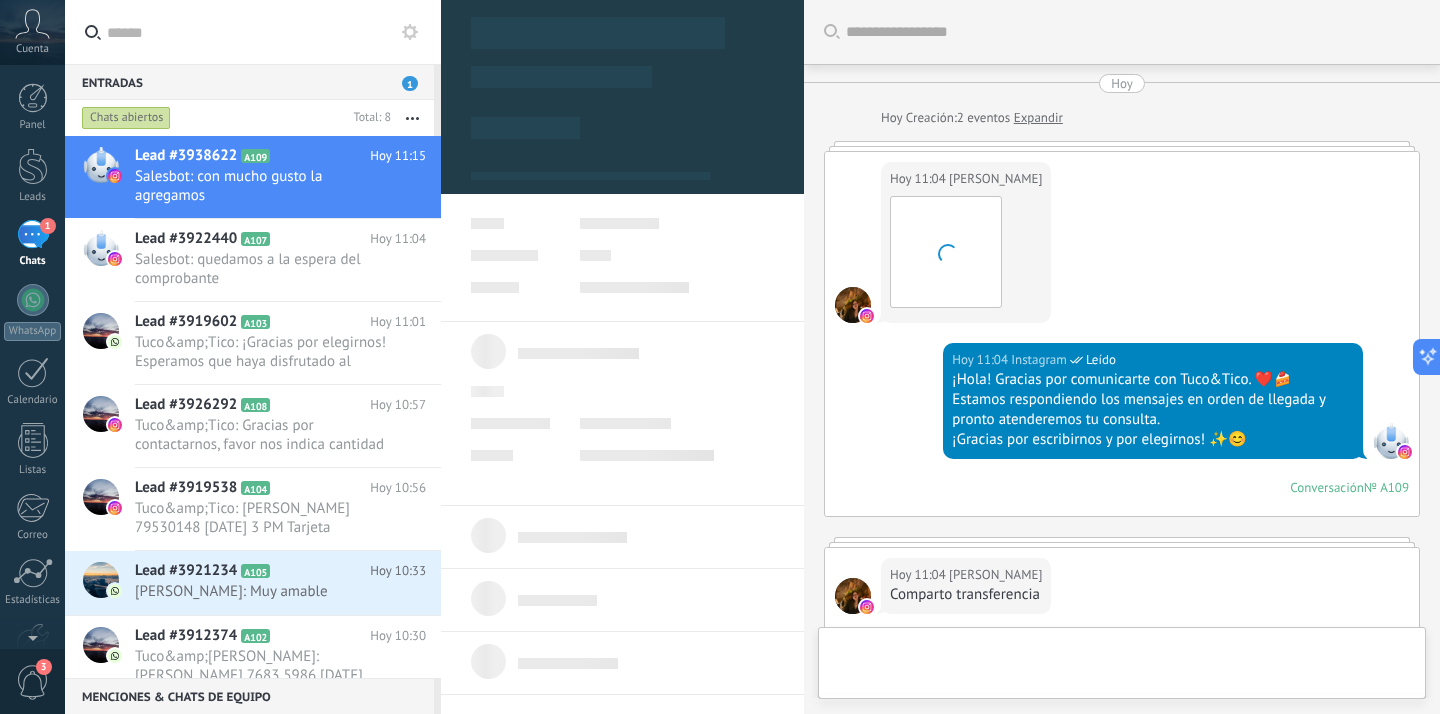 type on "***" 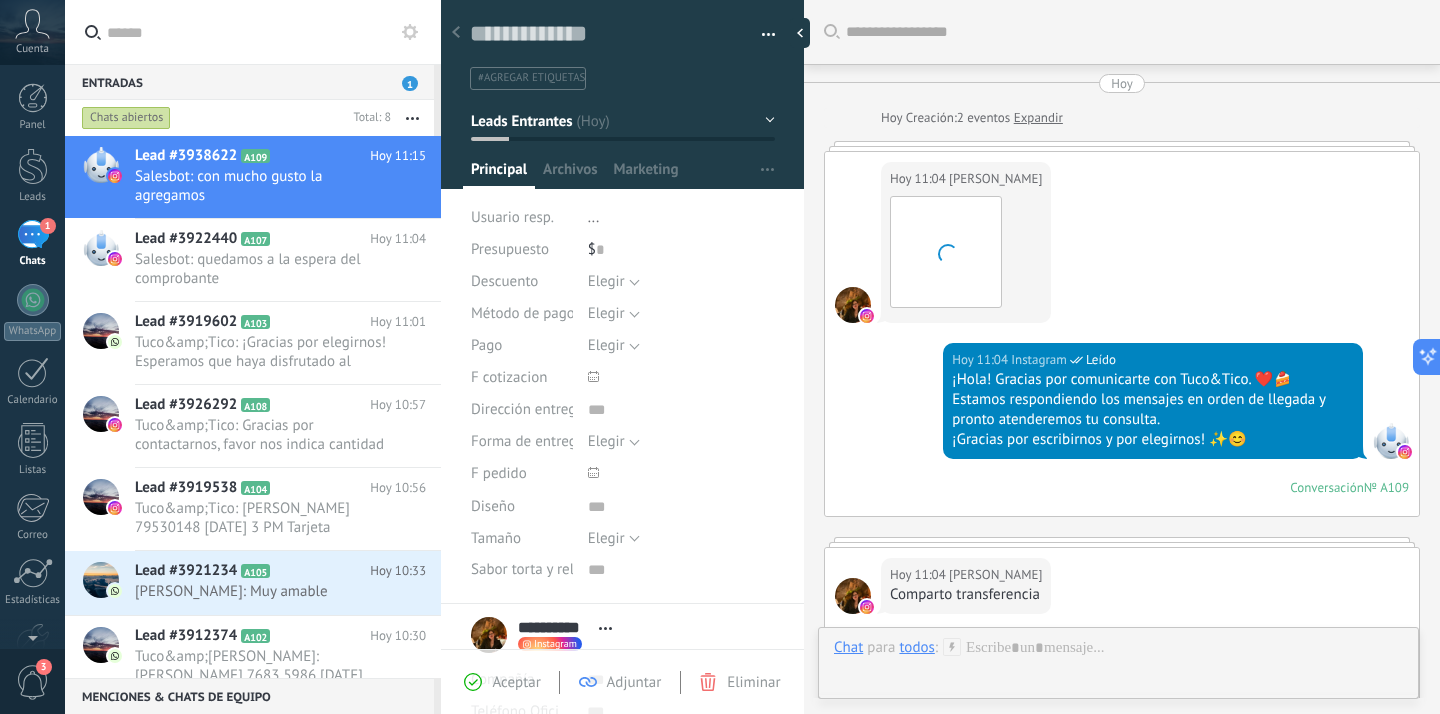 scroll, scrollTop: 20, scrollLeft: 0, axis: vertical 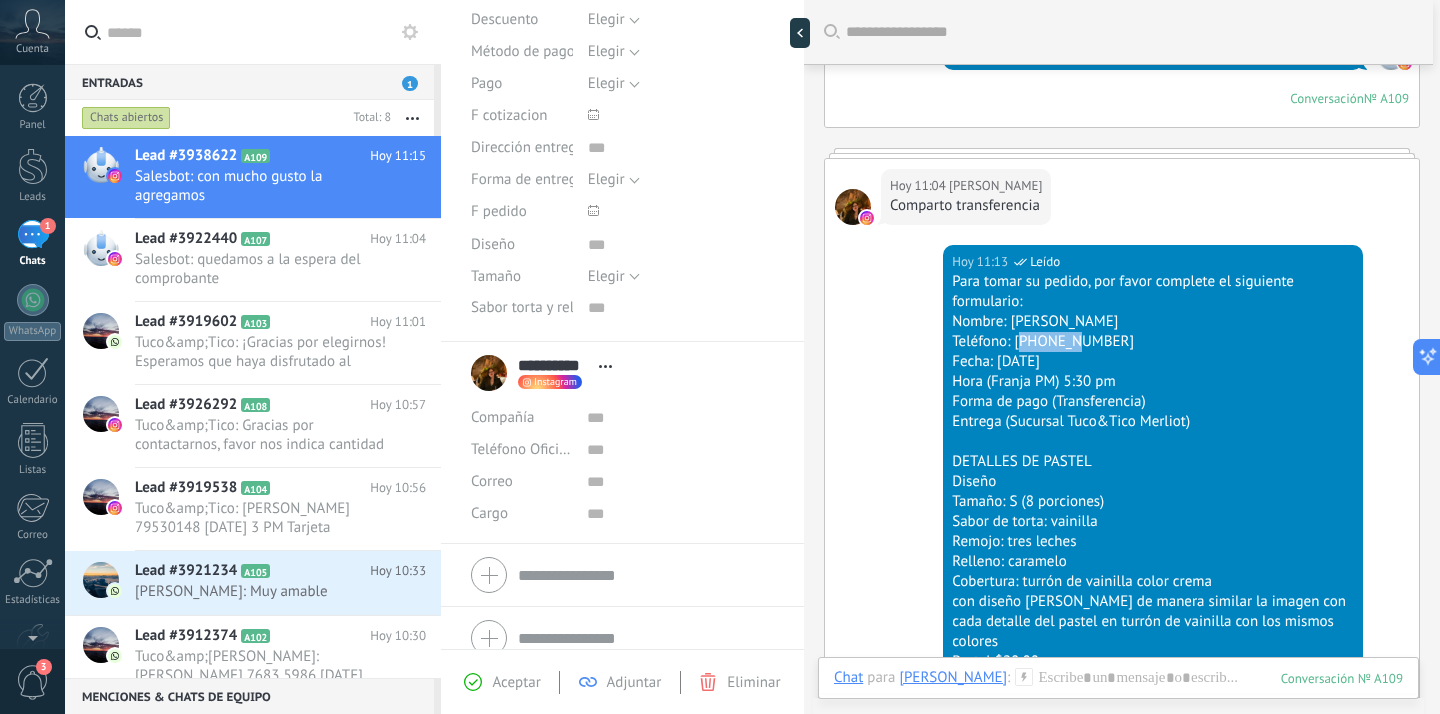 drag, startPoint x: 1082, startPoint y: 344, endPoint x: 1017, endPoint y: 344, distance: 65 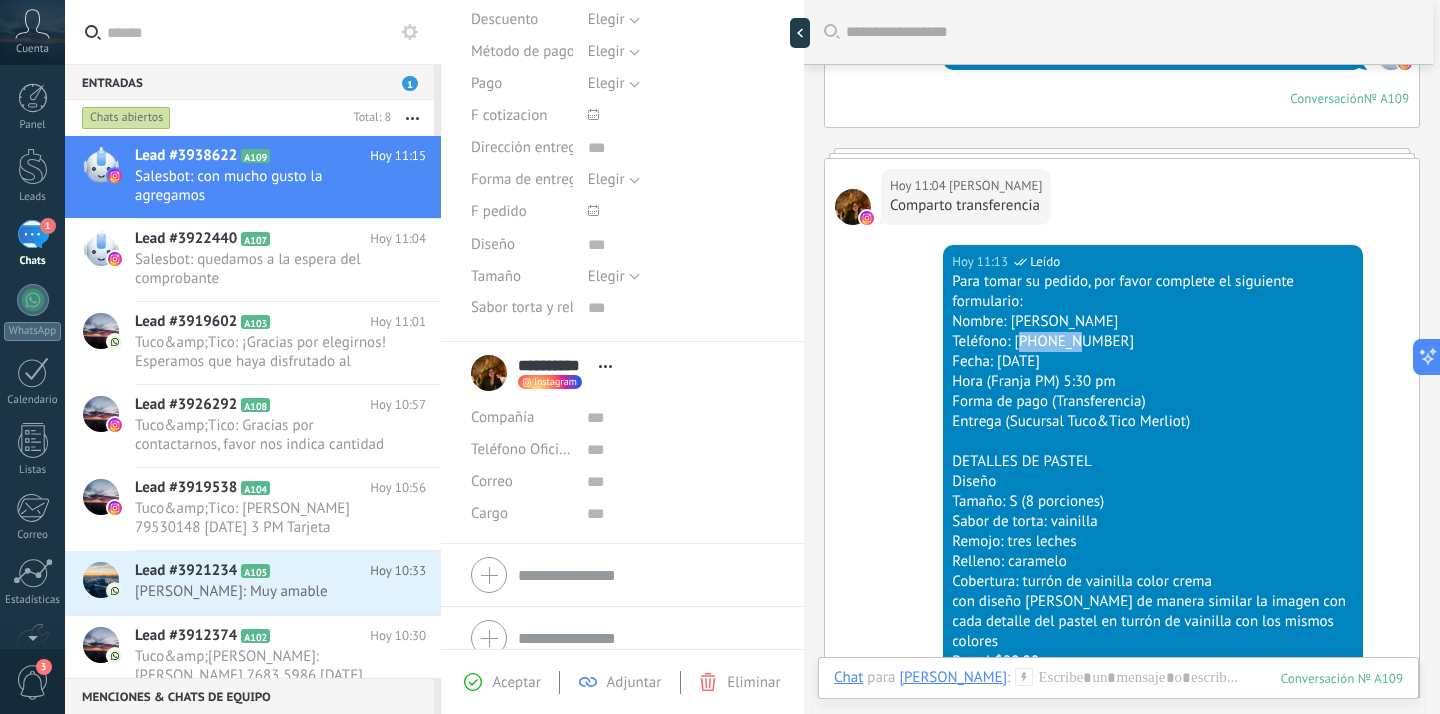 click on "Teléfono: 78663111" at bounding box center [1153, 342] 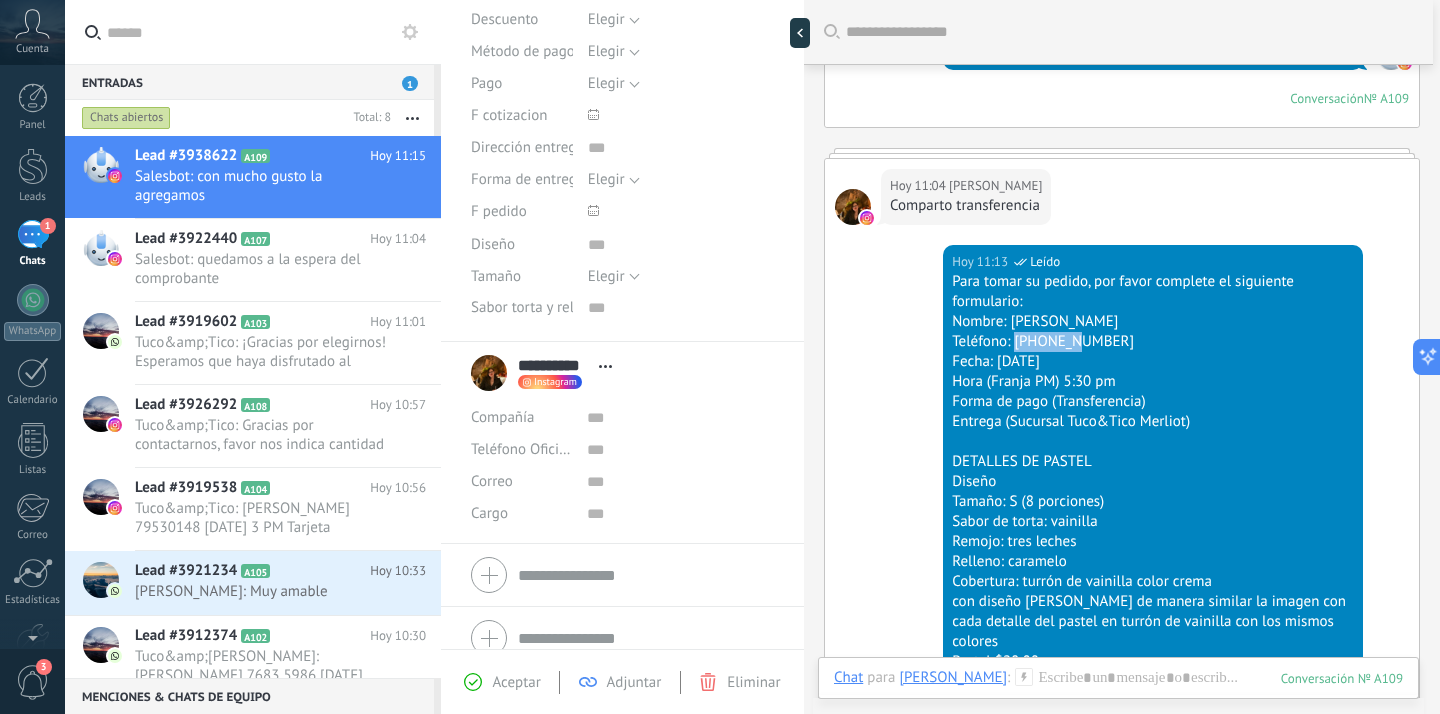 copy on "78663111" 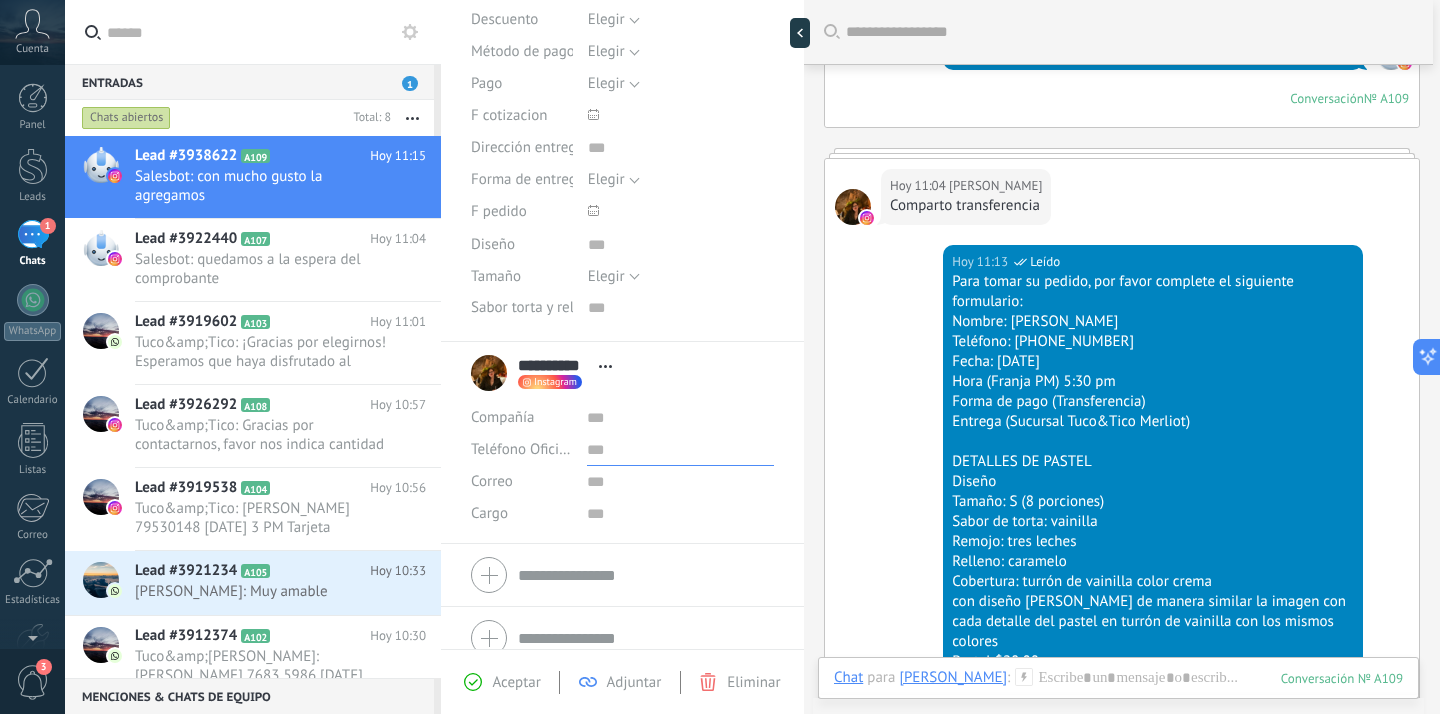click at bounding box center [680, 450] 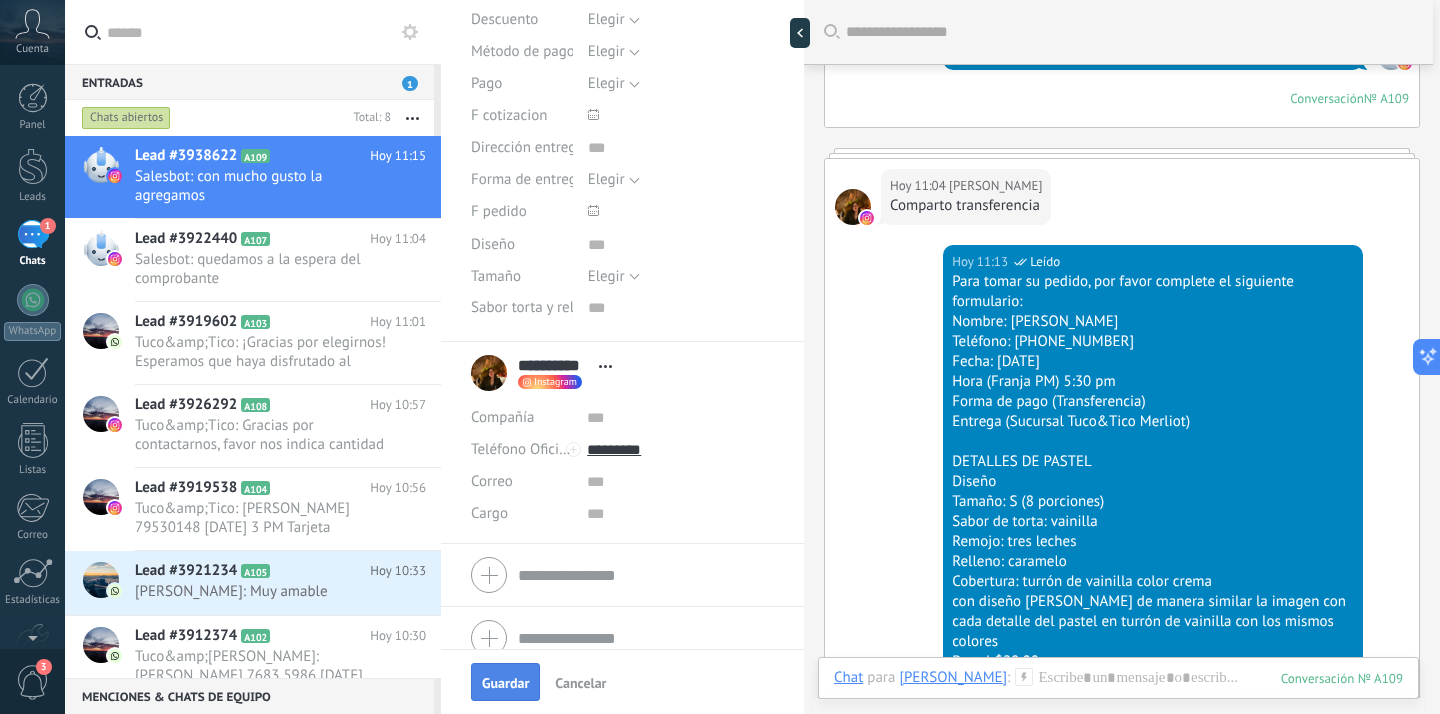 type on "*********" 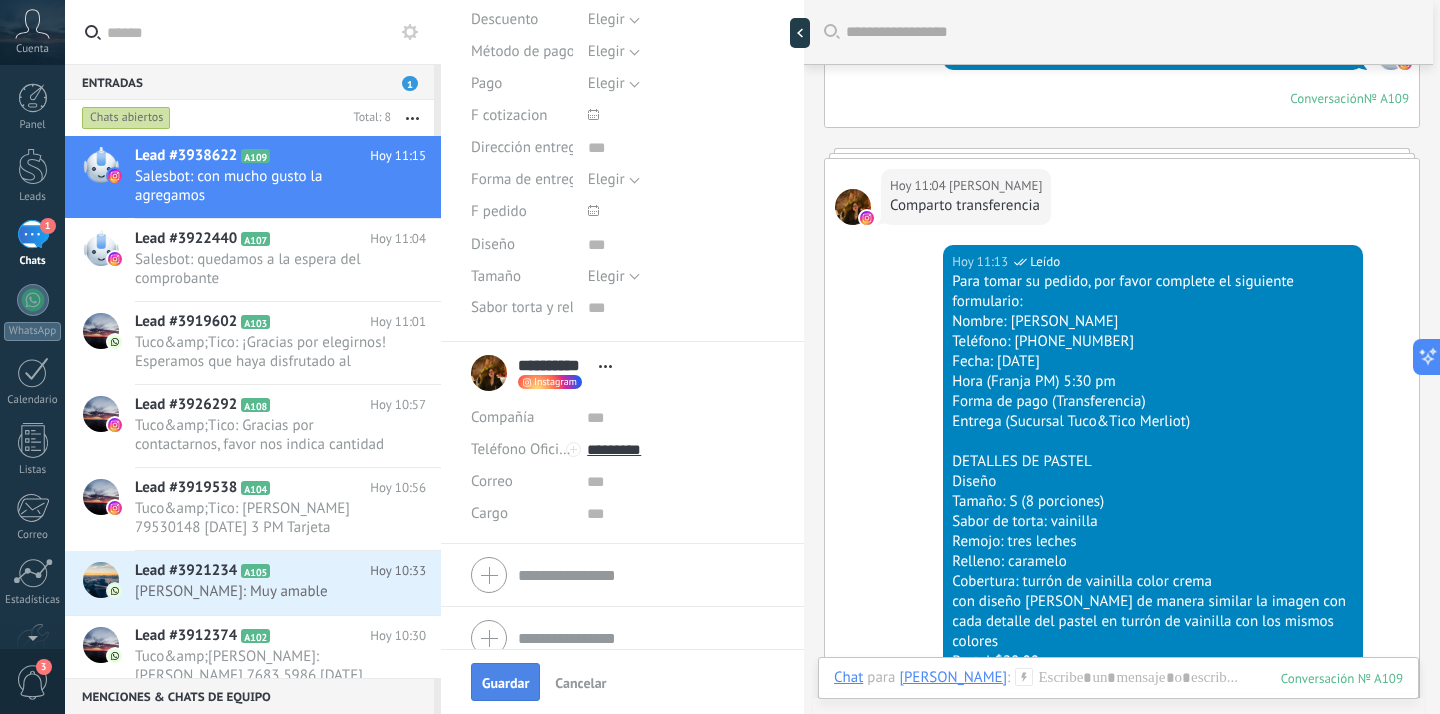 click on "Guardar" at bounding box center (505, 682) 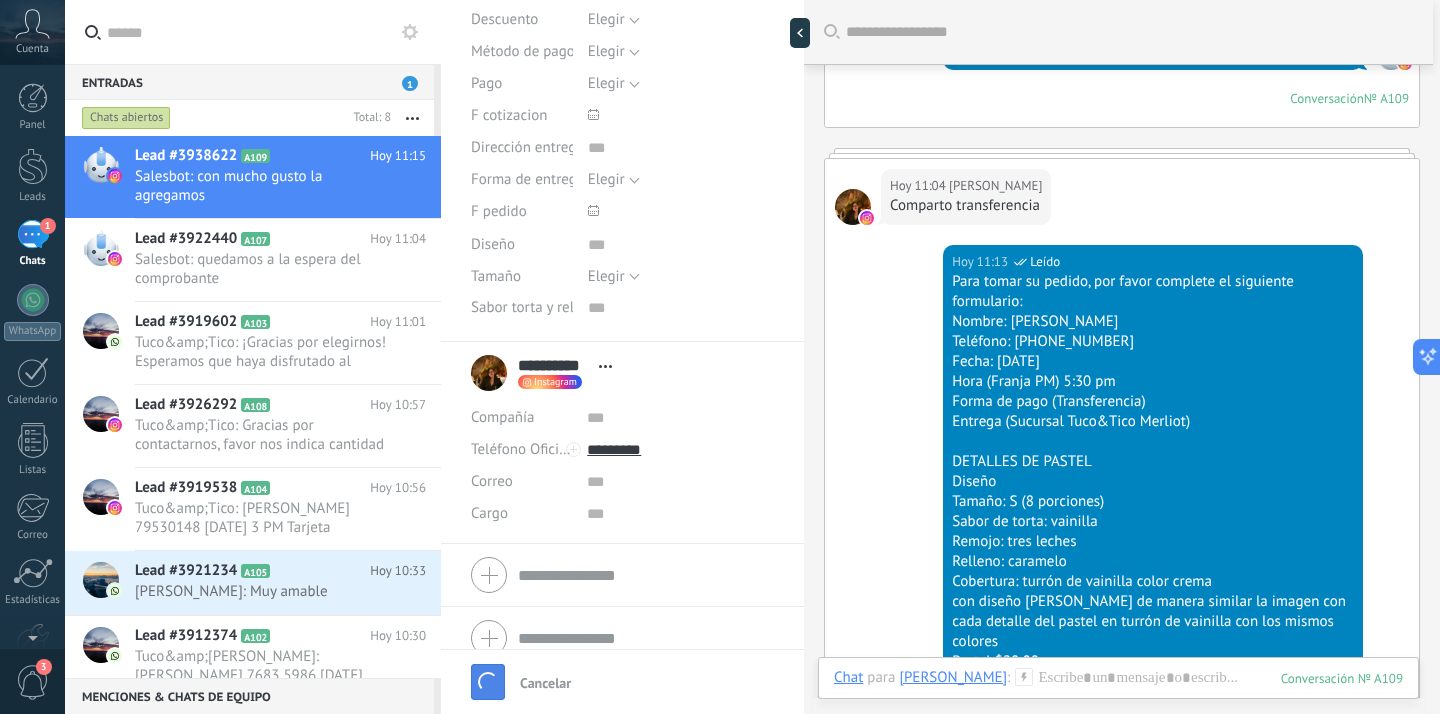 scroll, scrollTop: 449, scrollLeft: 0, axis: vertical 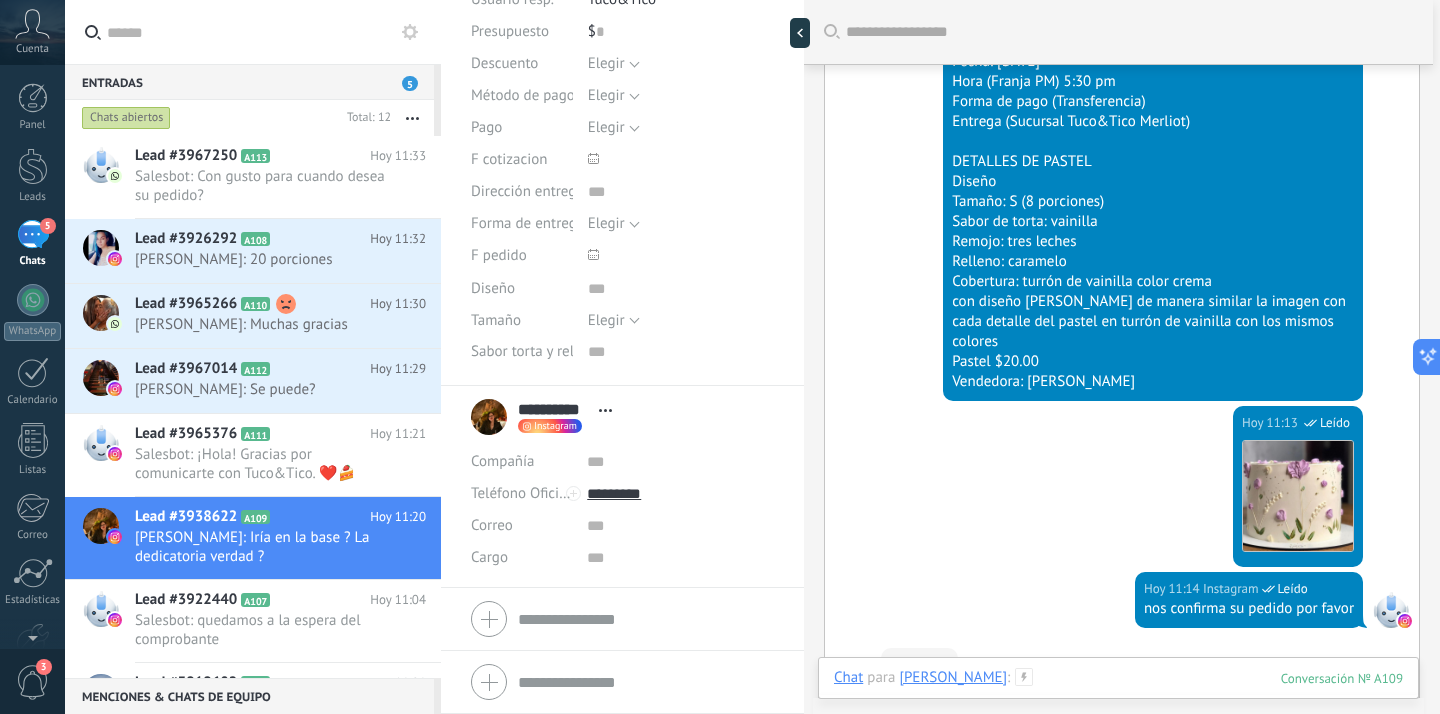 click at bounding box center (1118, 698) 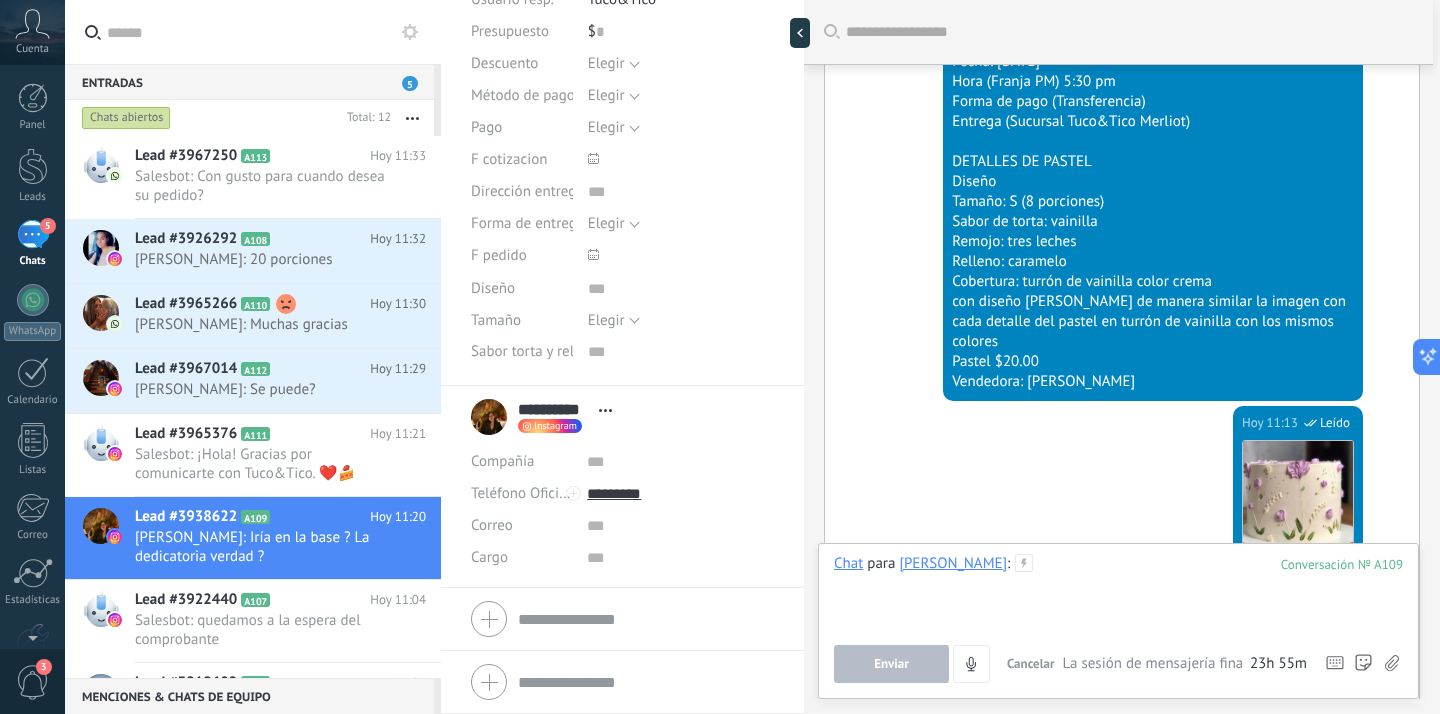 type 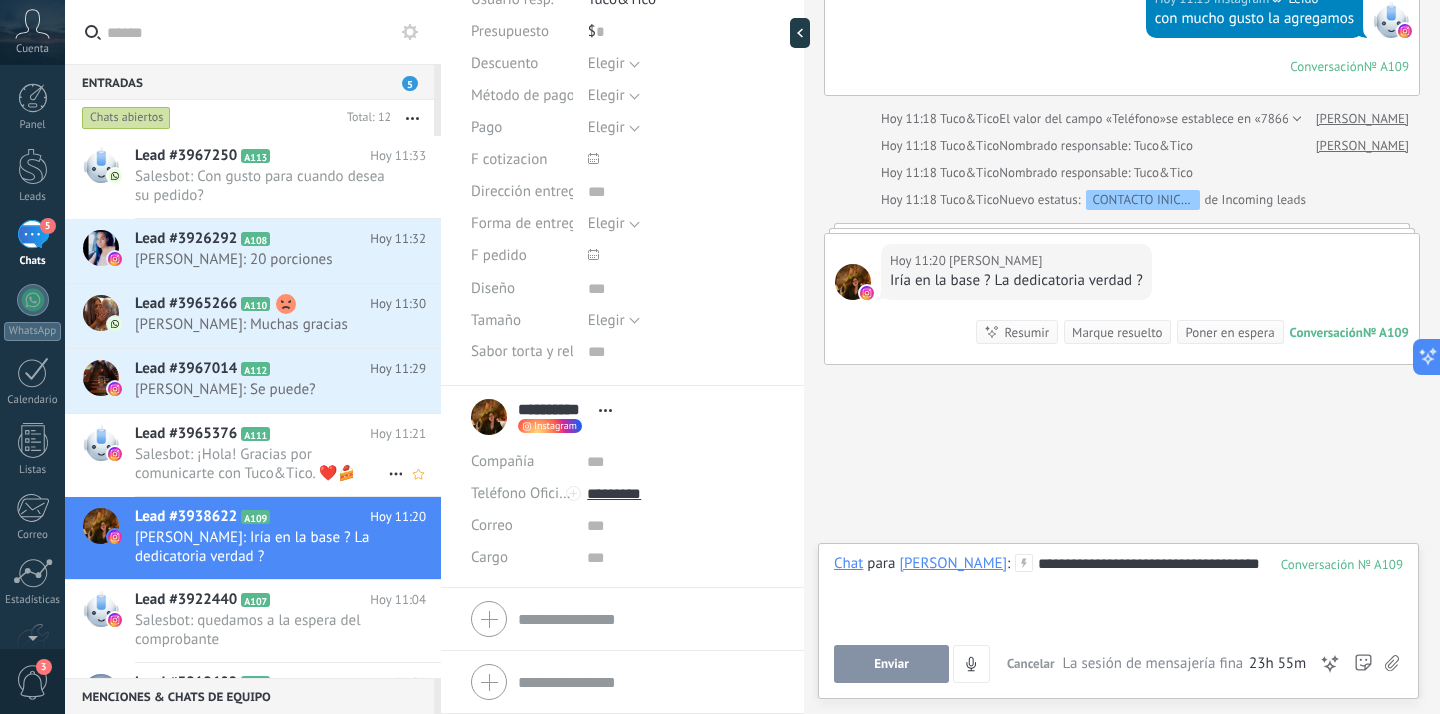 scroll, scrollTop: 1644, scrollLeft: 0, axis: vertical 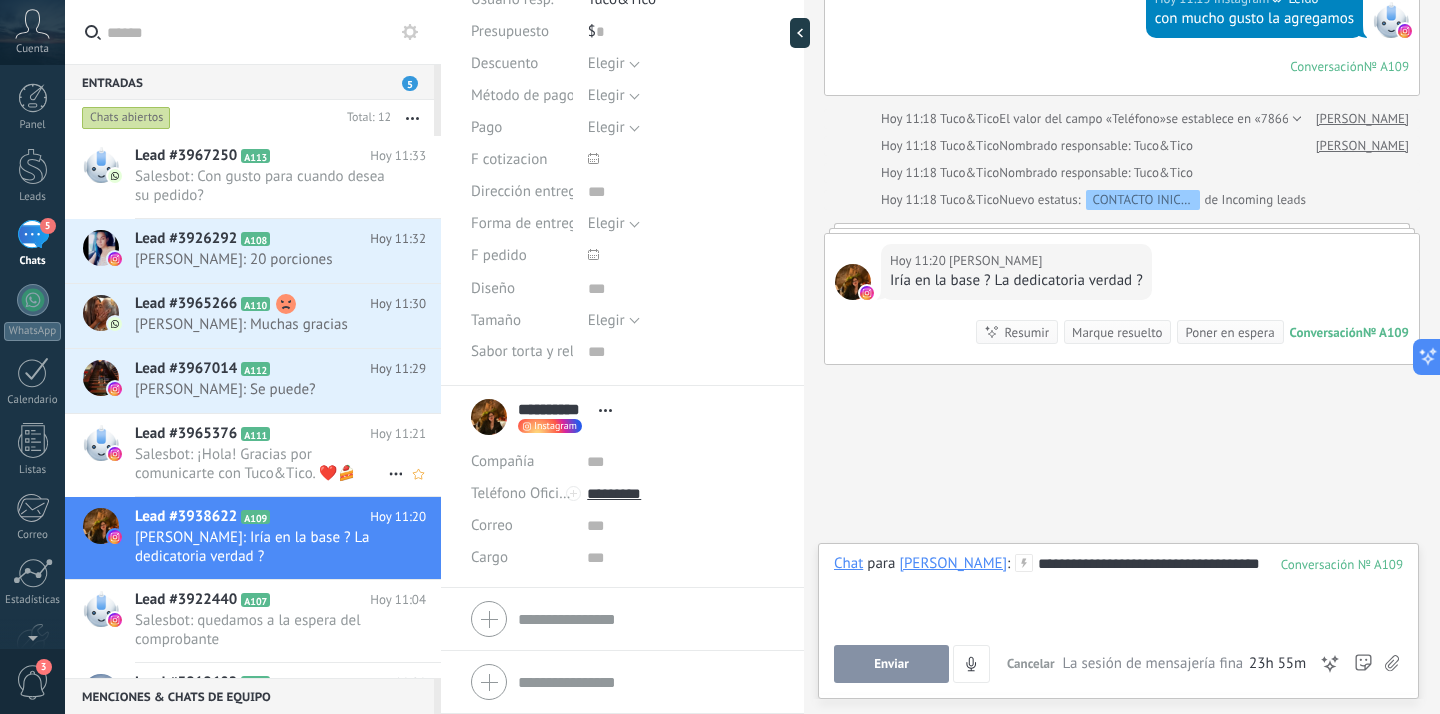 click on "Salesbot: ¡Hola! Gracias por comunicarte con Tuco&Tico. ❤️🍰
Estamos respondiendo los mensajes en orden de llegada y pronto atenderemos tu consulta.
¡Gracias por escribirnos y por elegirnos! ✨😊" at bounding box center [261, 464] 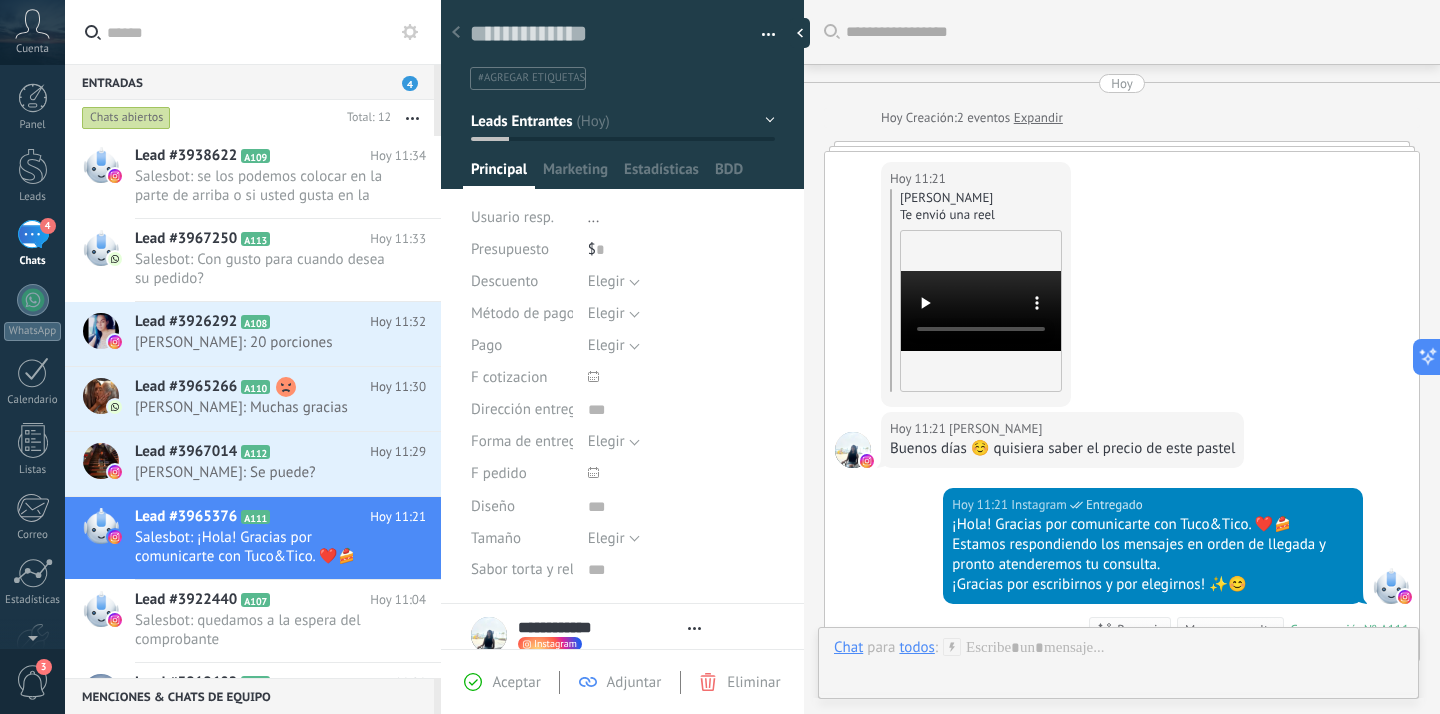 type on "***" 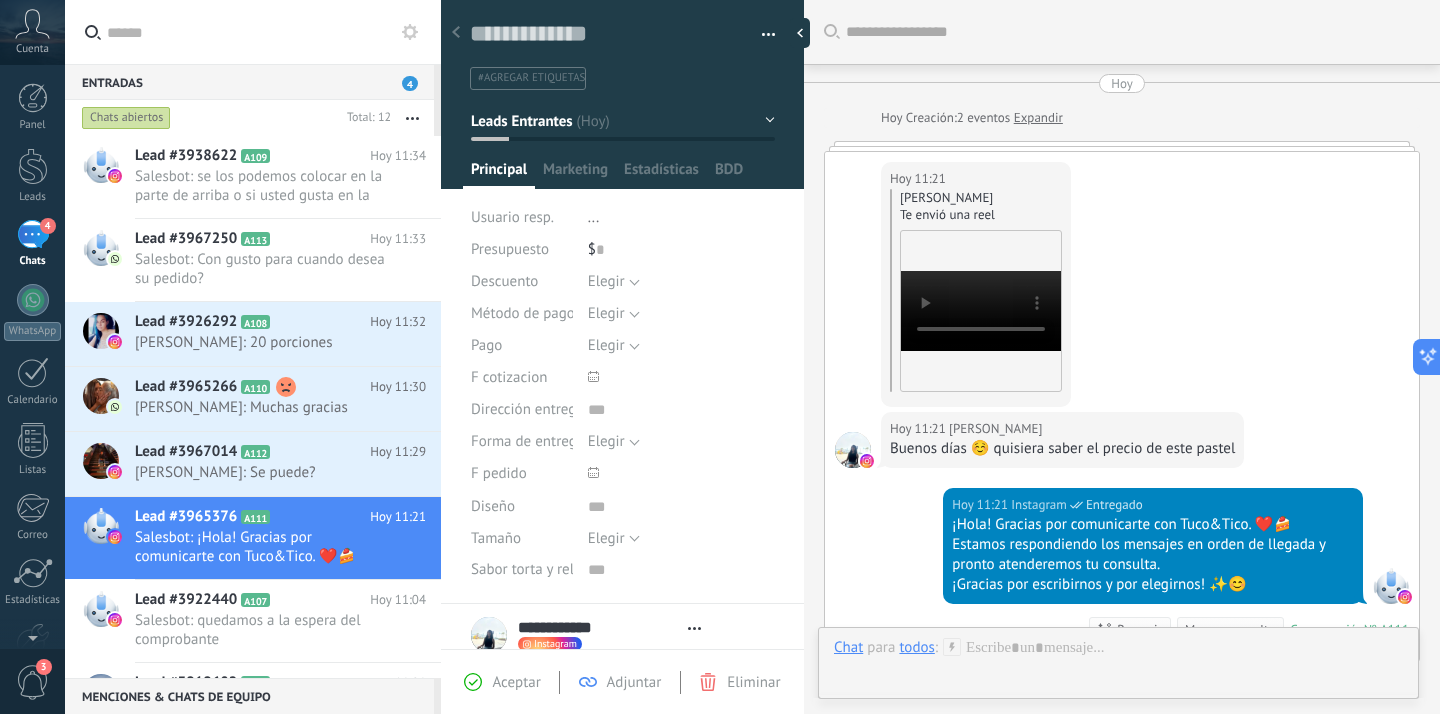 scroll, scrollTop: 217, scrollLeft: 0, axis: vertical 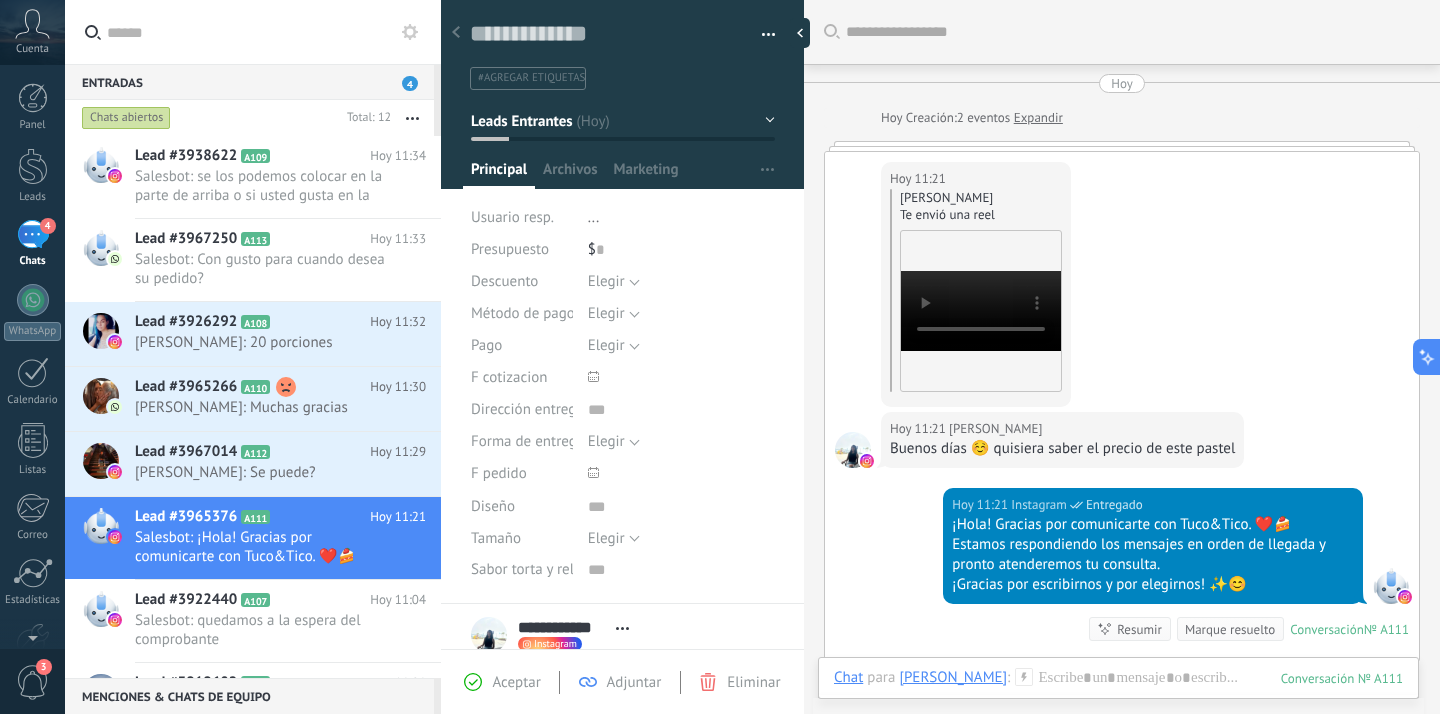 click on "Your browser does not support the video tag." at bounding box center (981, 311) 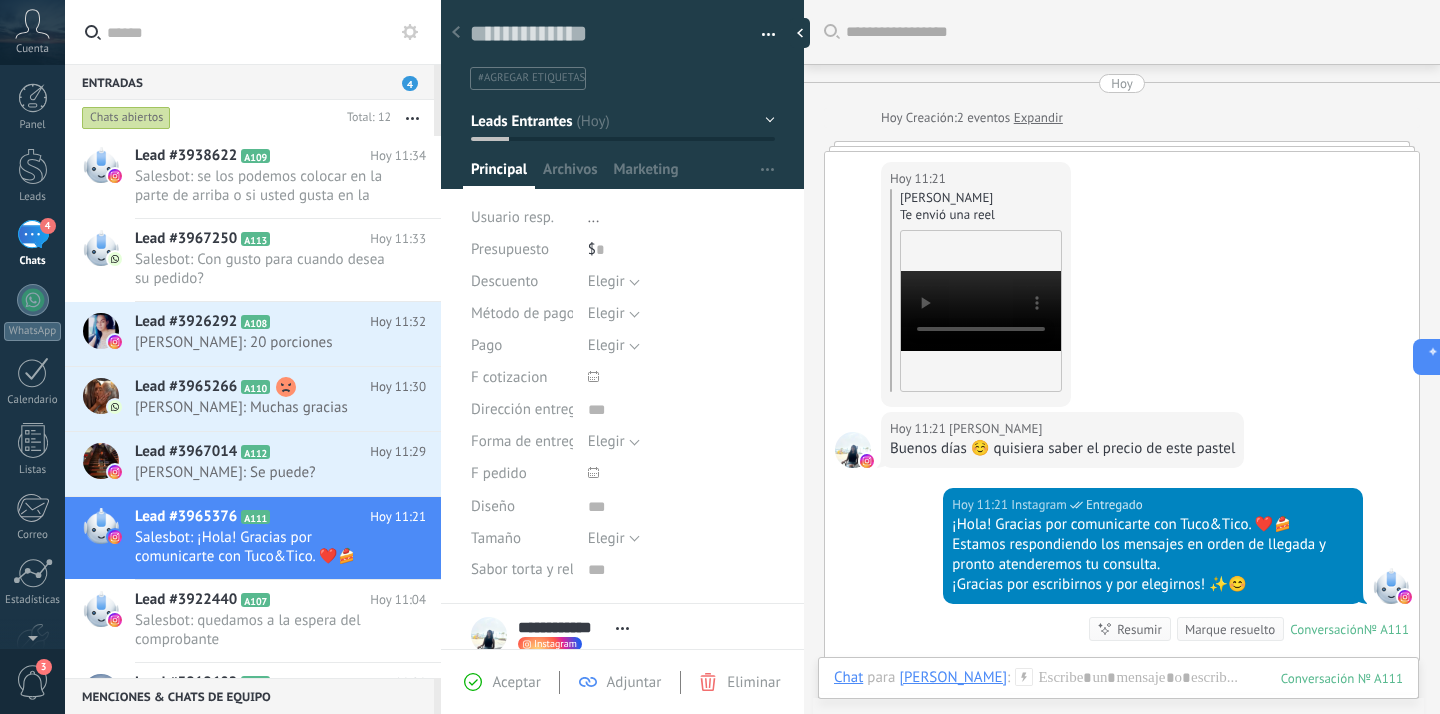 click on "Your browser does not support the video tag." at bounding box center [981, 311] 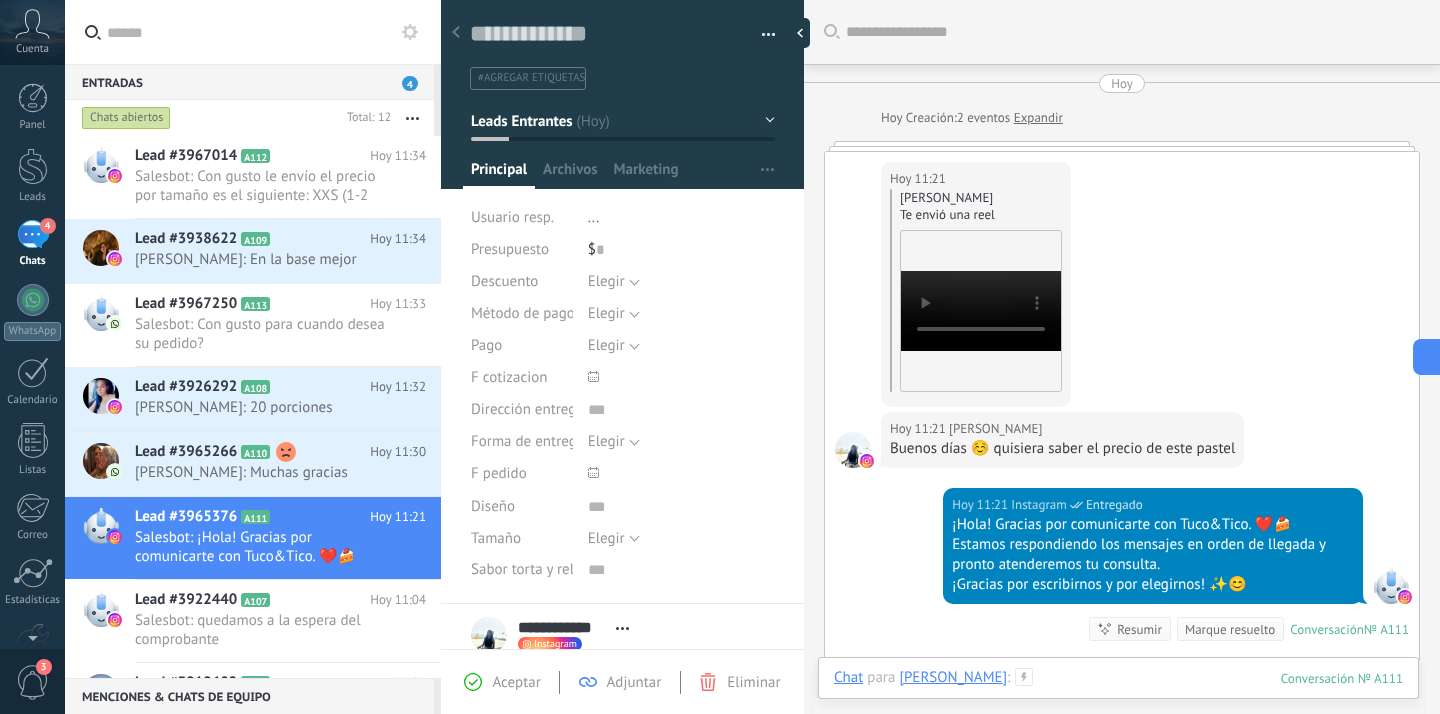 click at bounding box center (1118, 698) 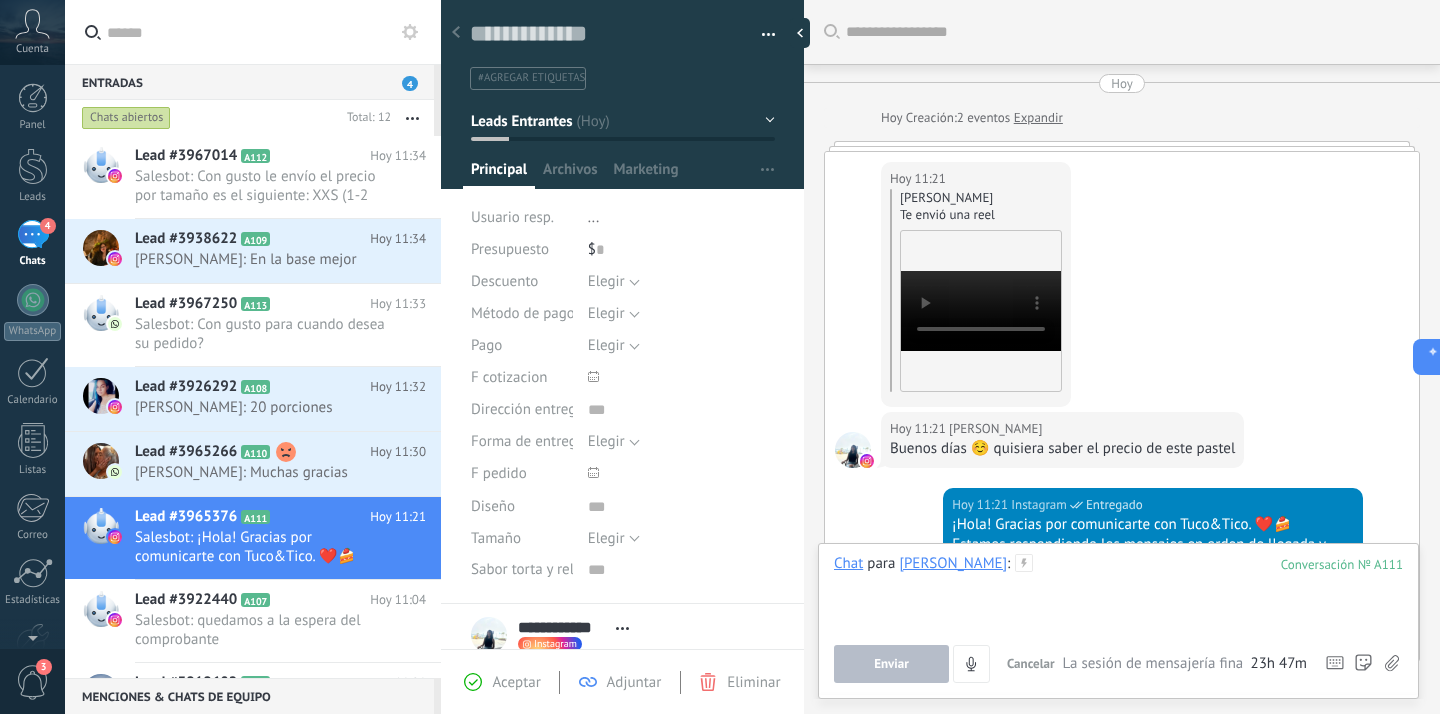 paste 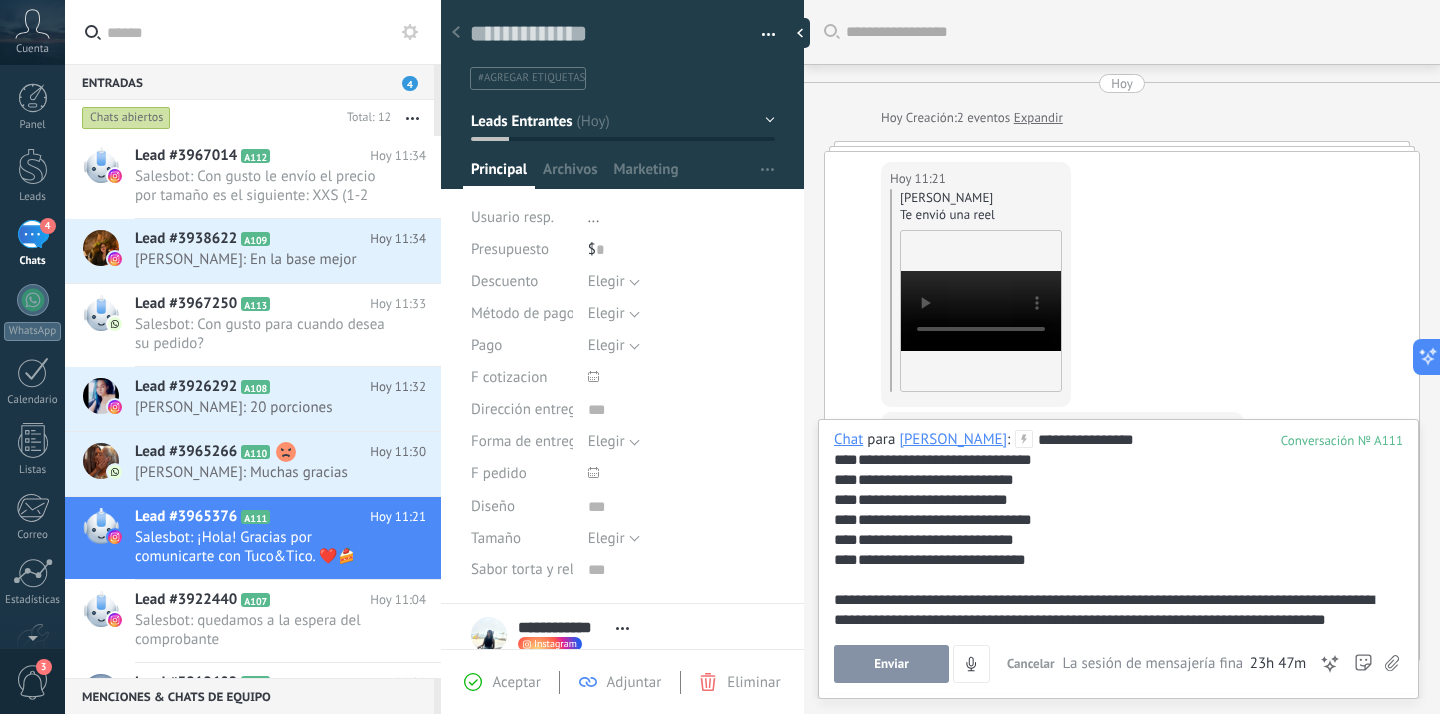 scroll, scrollTop: 160, scrollLeft: 0, axis: vertical 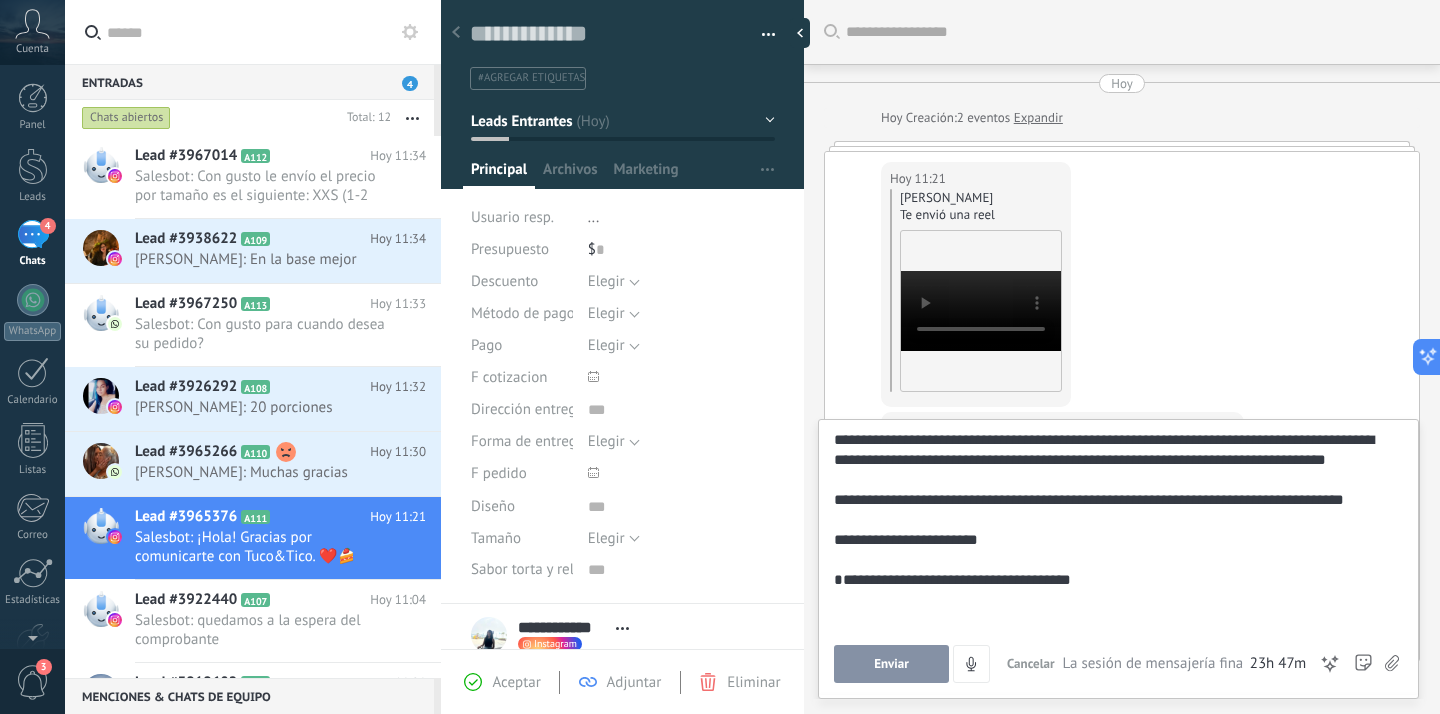 click on "Enviar" at bounding box center (891, 664) 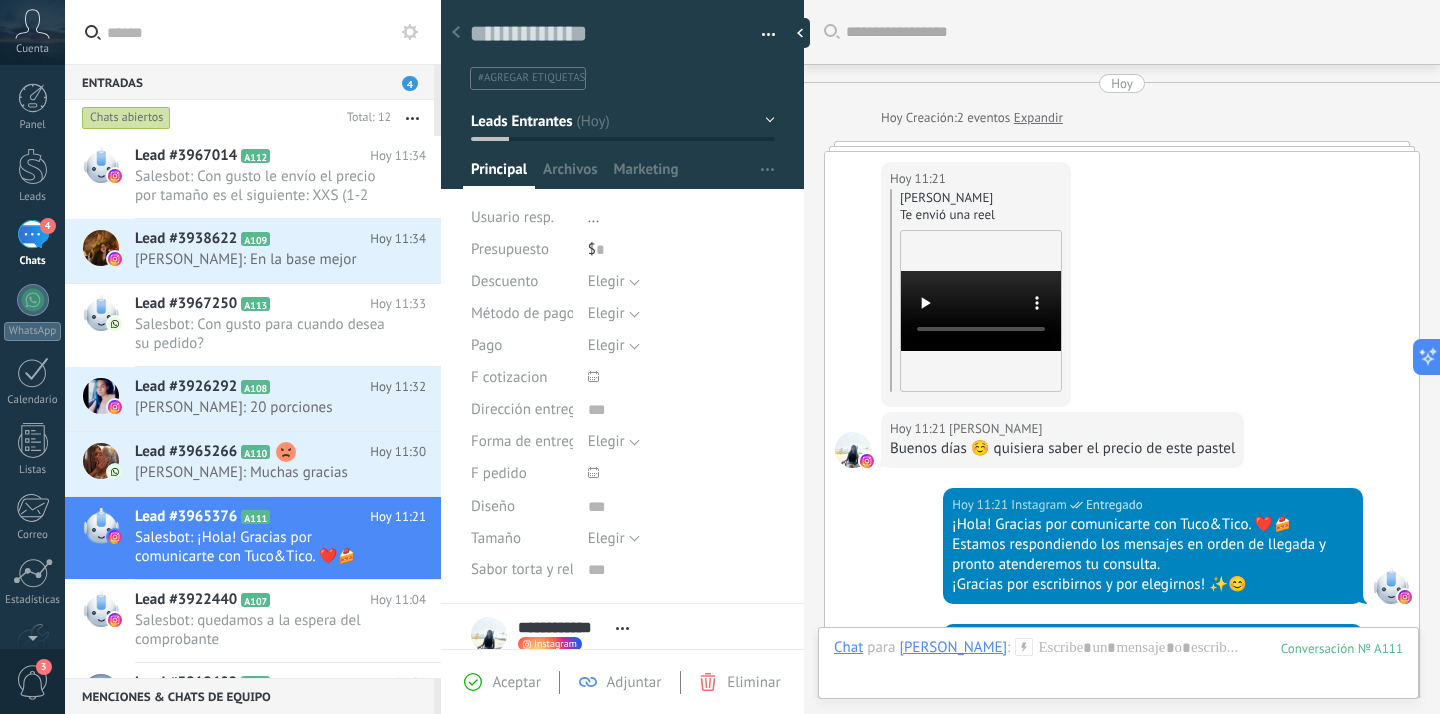 scroll, scrollTop: 693, scrollLeft: 0, axis: vertical 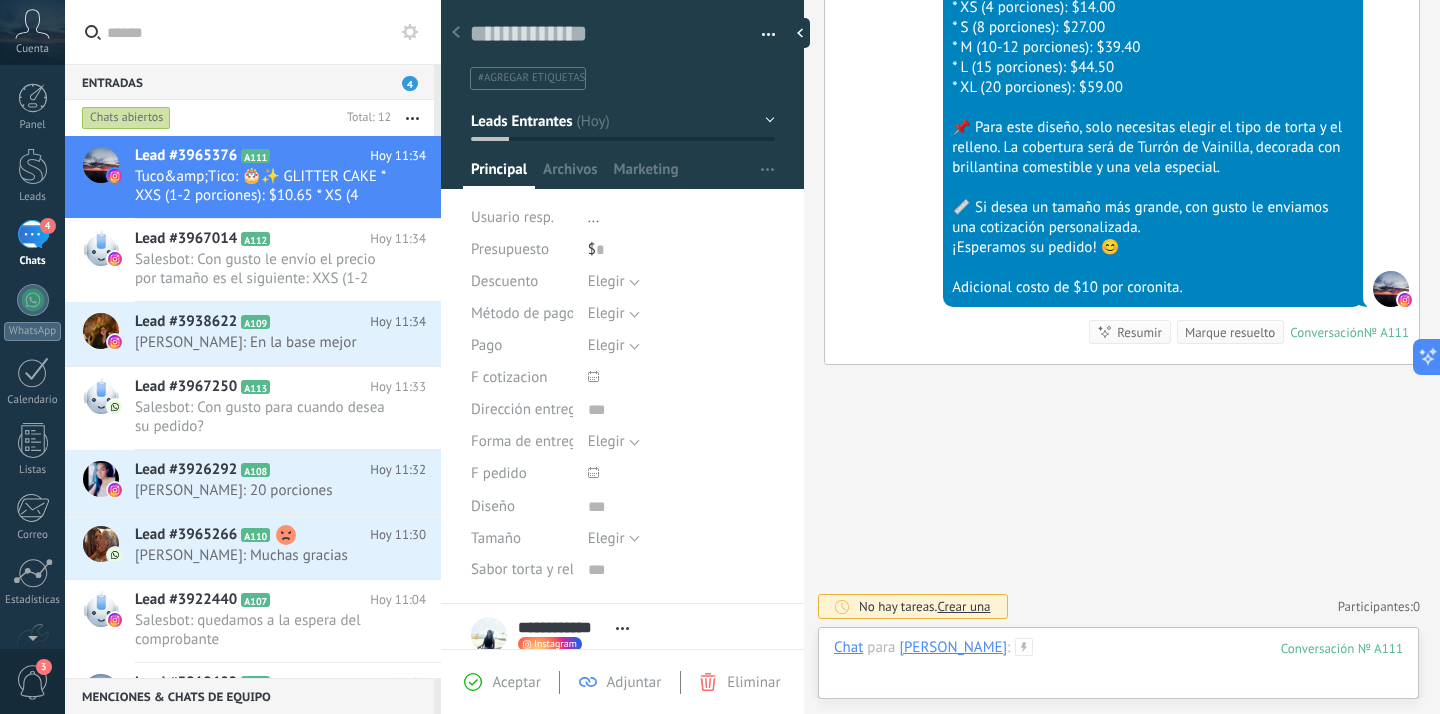 click at bounding box center (1118, 668) 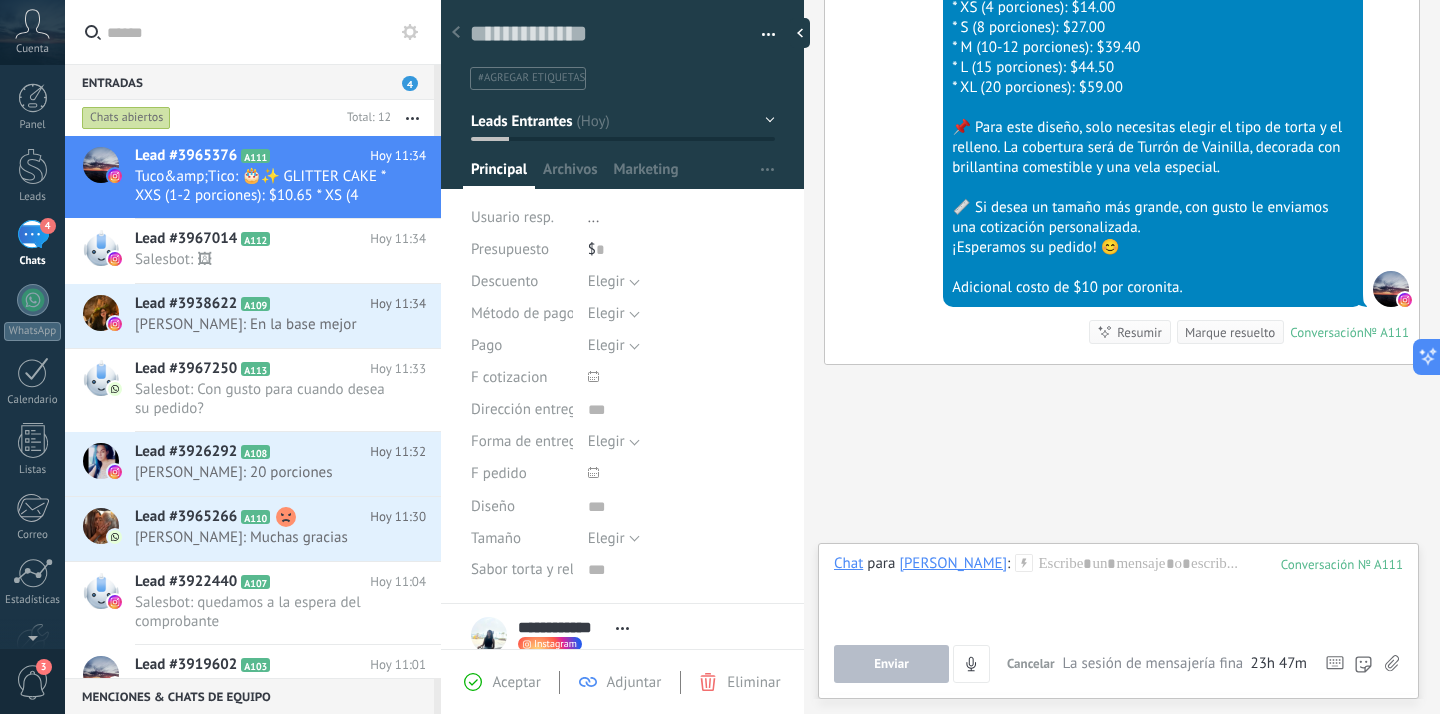 click 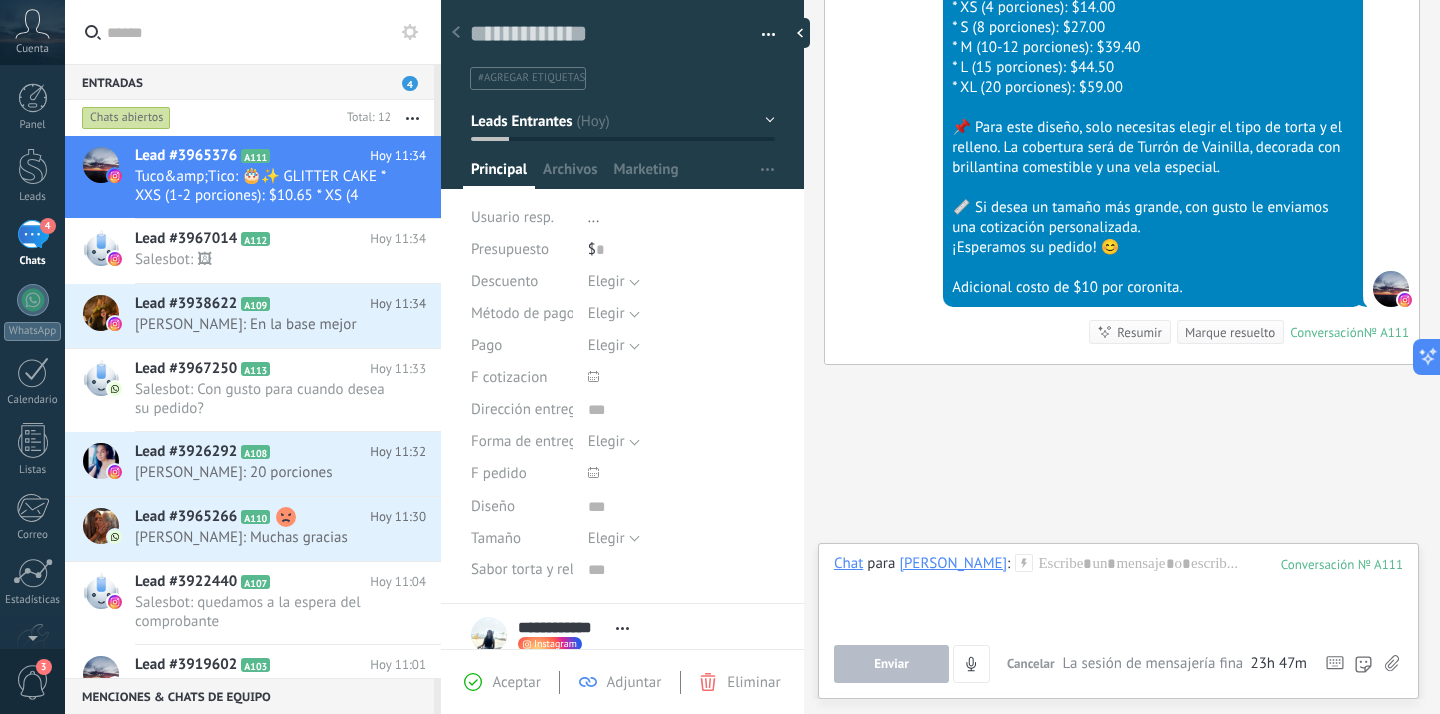 click at bounding box center (0, 0) 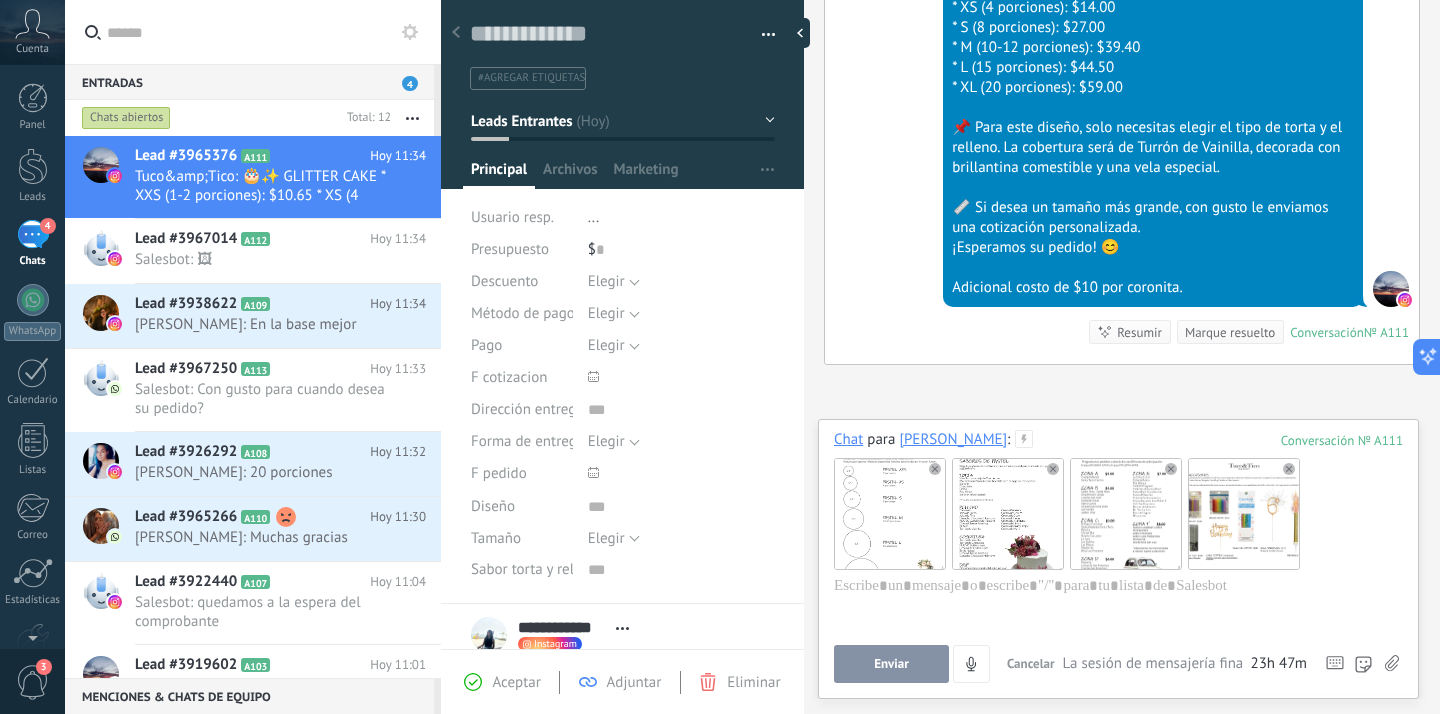 click on "Enviar" at bounding box center (891, 664) 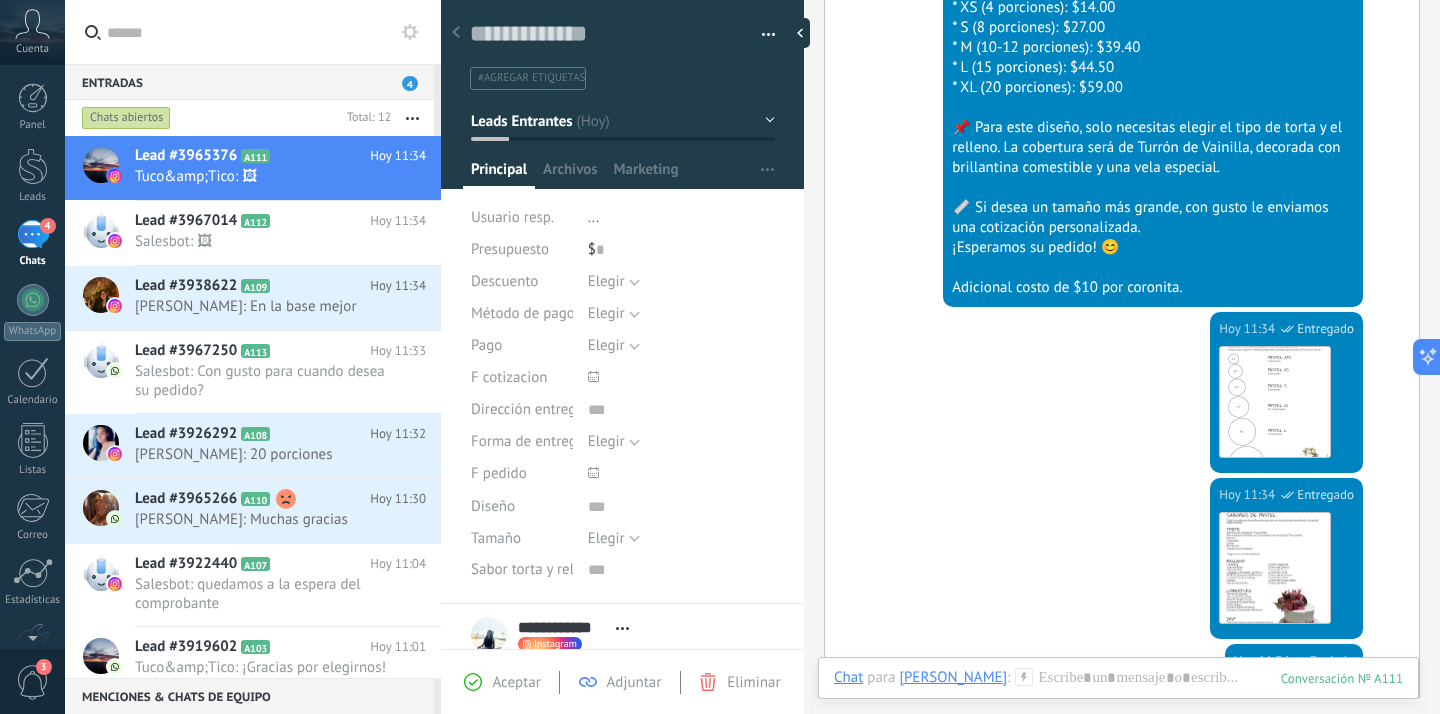 scroll, scrollTop: 1305, scrollLeft: 0, axis: vertical 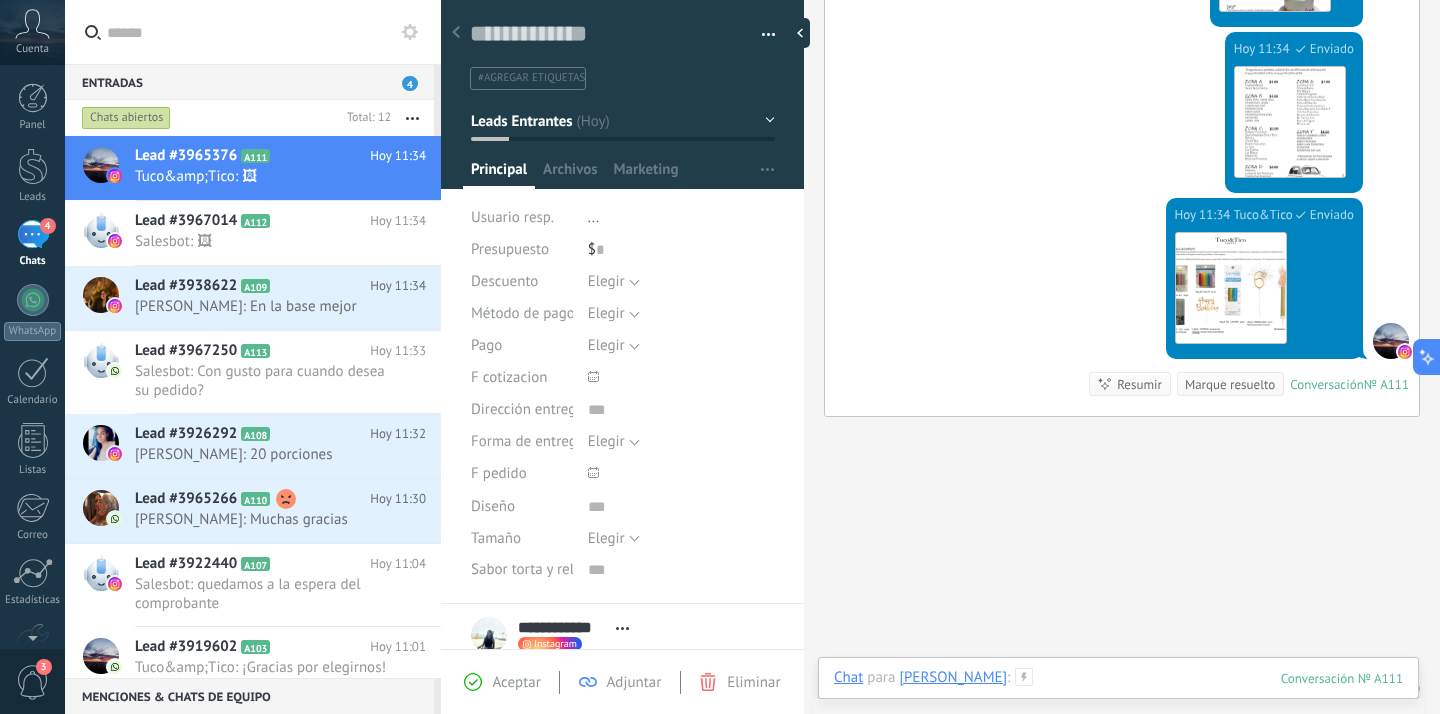 click at bounding box center (1118, 698) 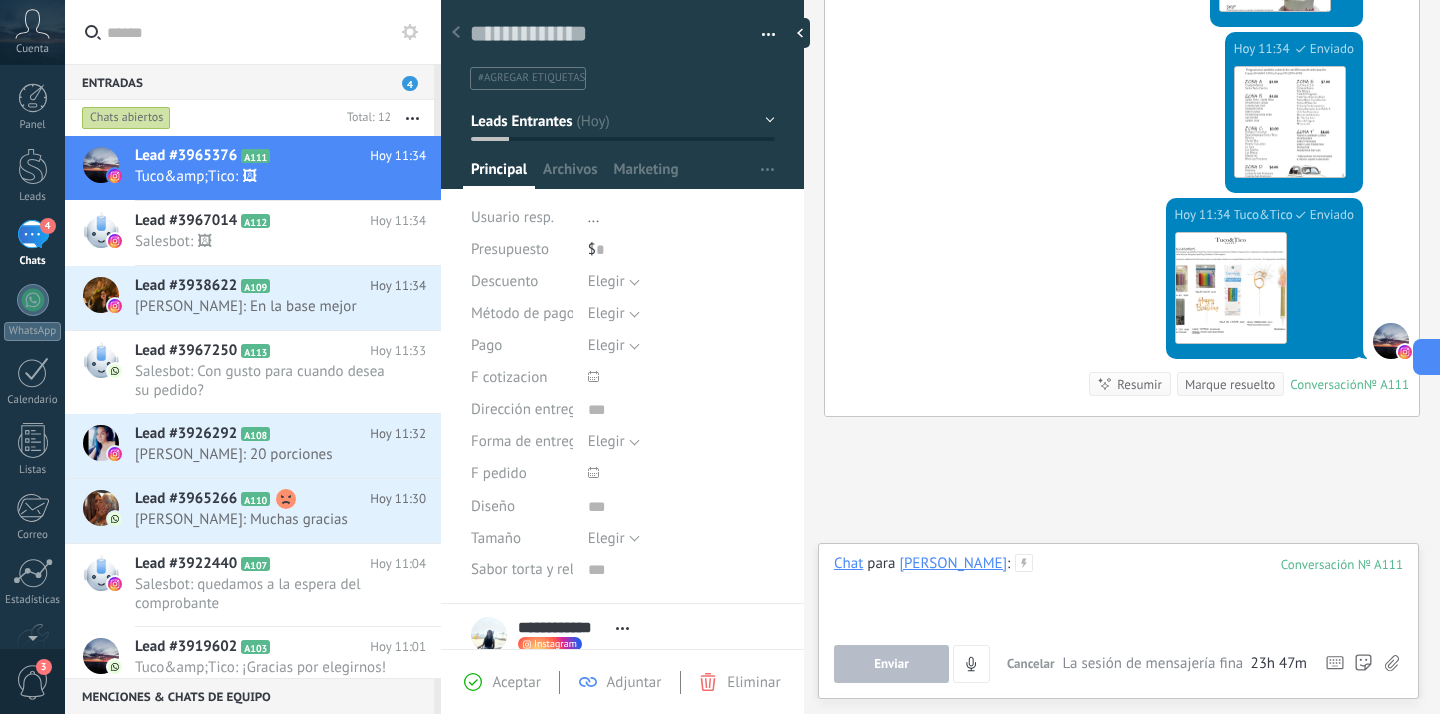 paste 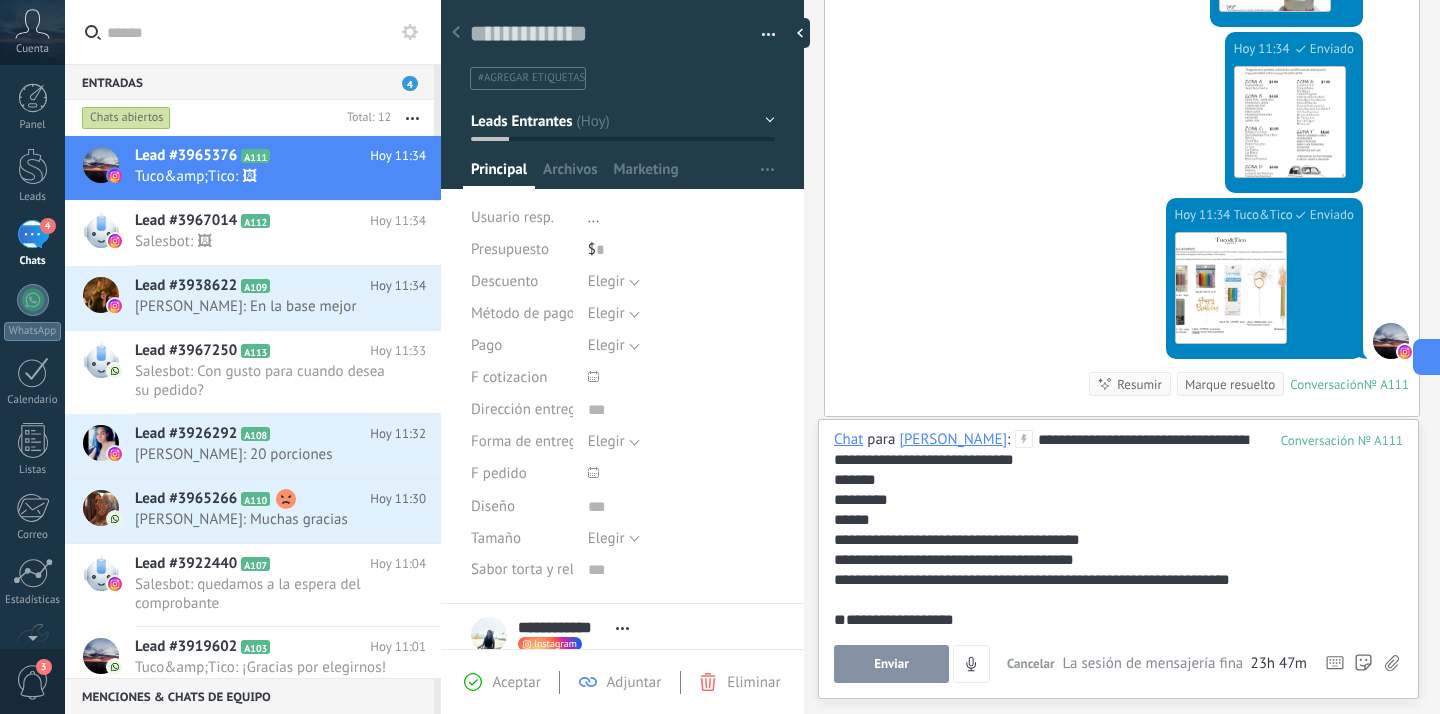 type 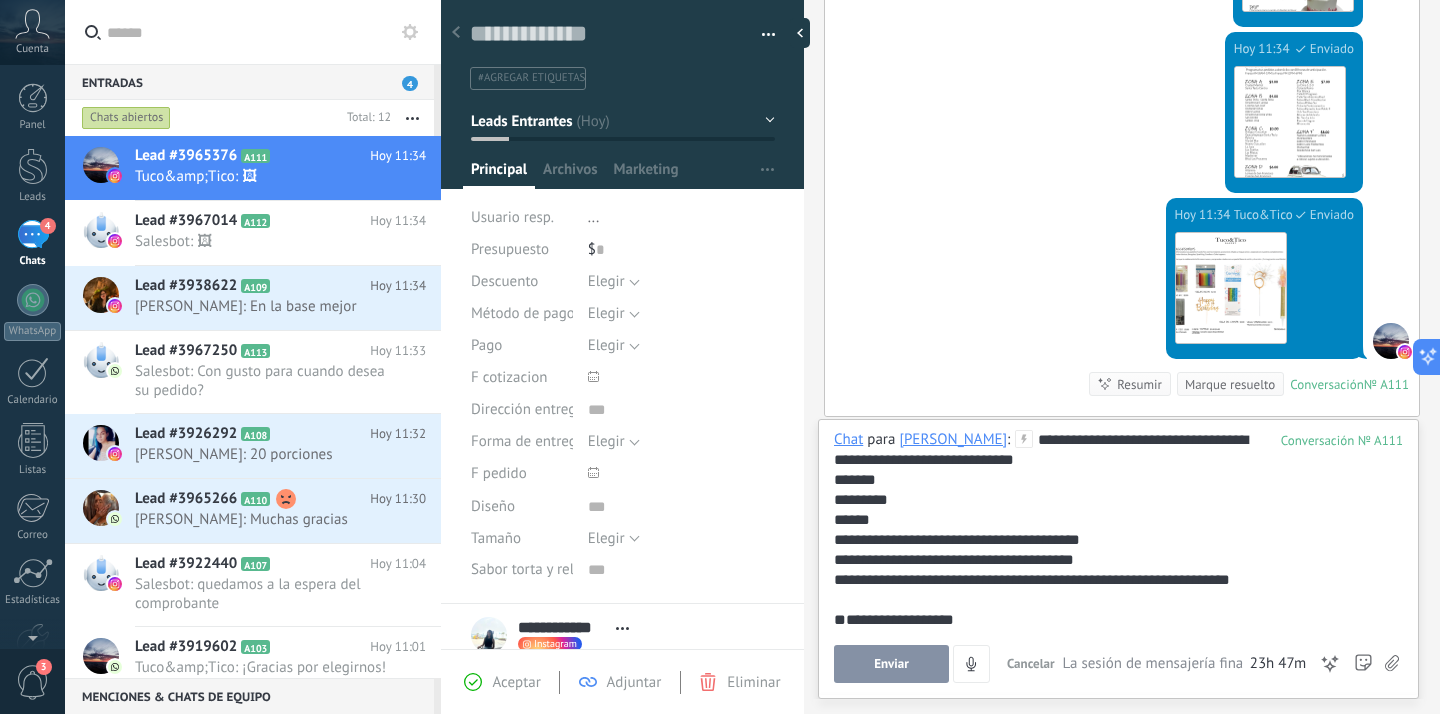 click on "Enviar" at bounding box center (891, 664) 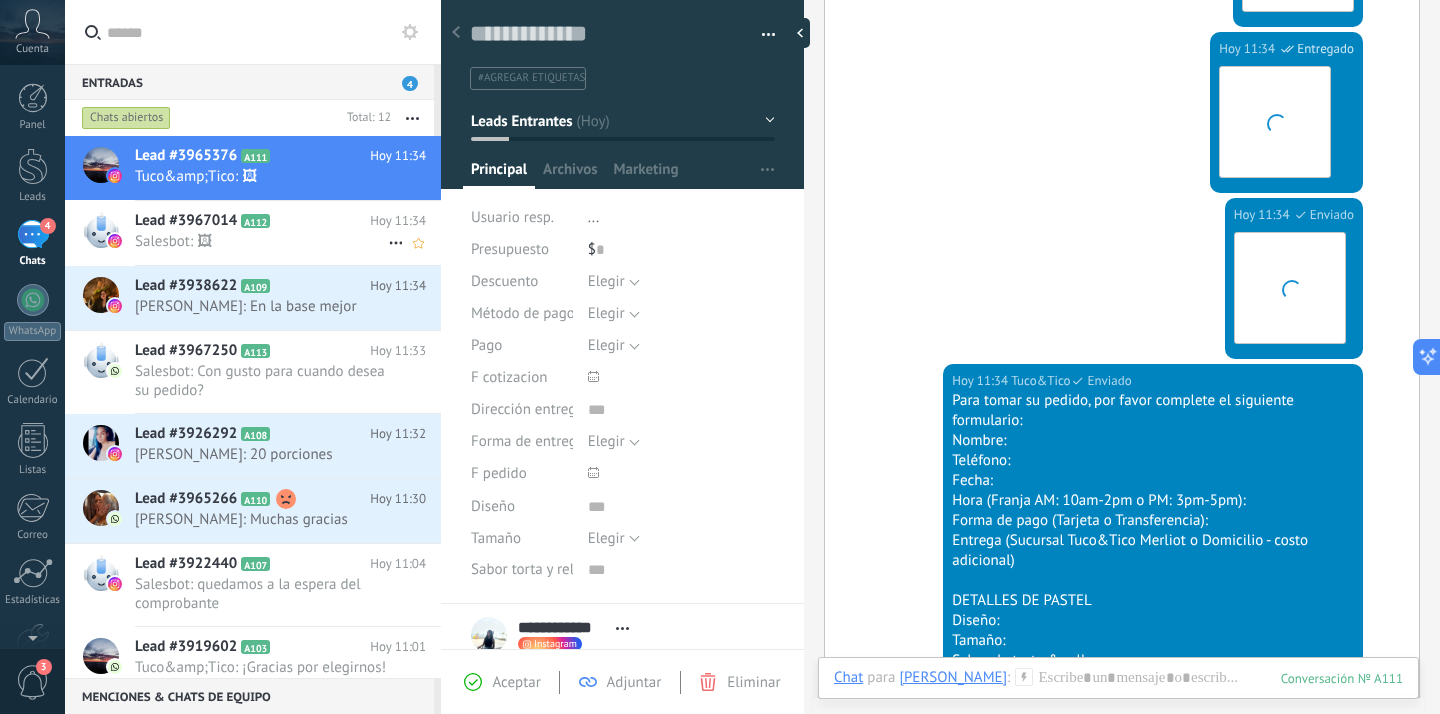 scroll, scrollTop: 1786, scrollLeft: 0, axis: vertical 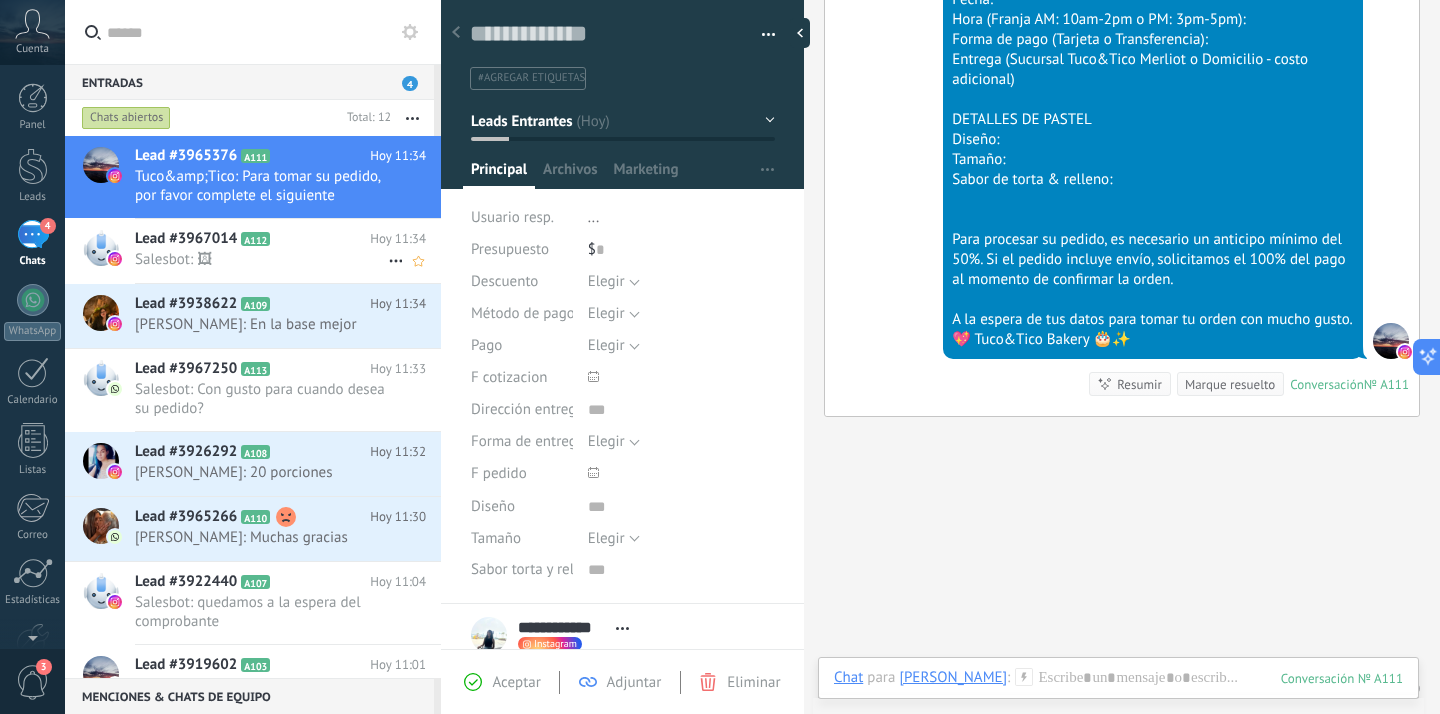 click on "Lead #3967014
A112
Hoy 11:34
Salesbot: 🖼" at bounding box center [288, 250] 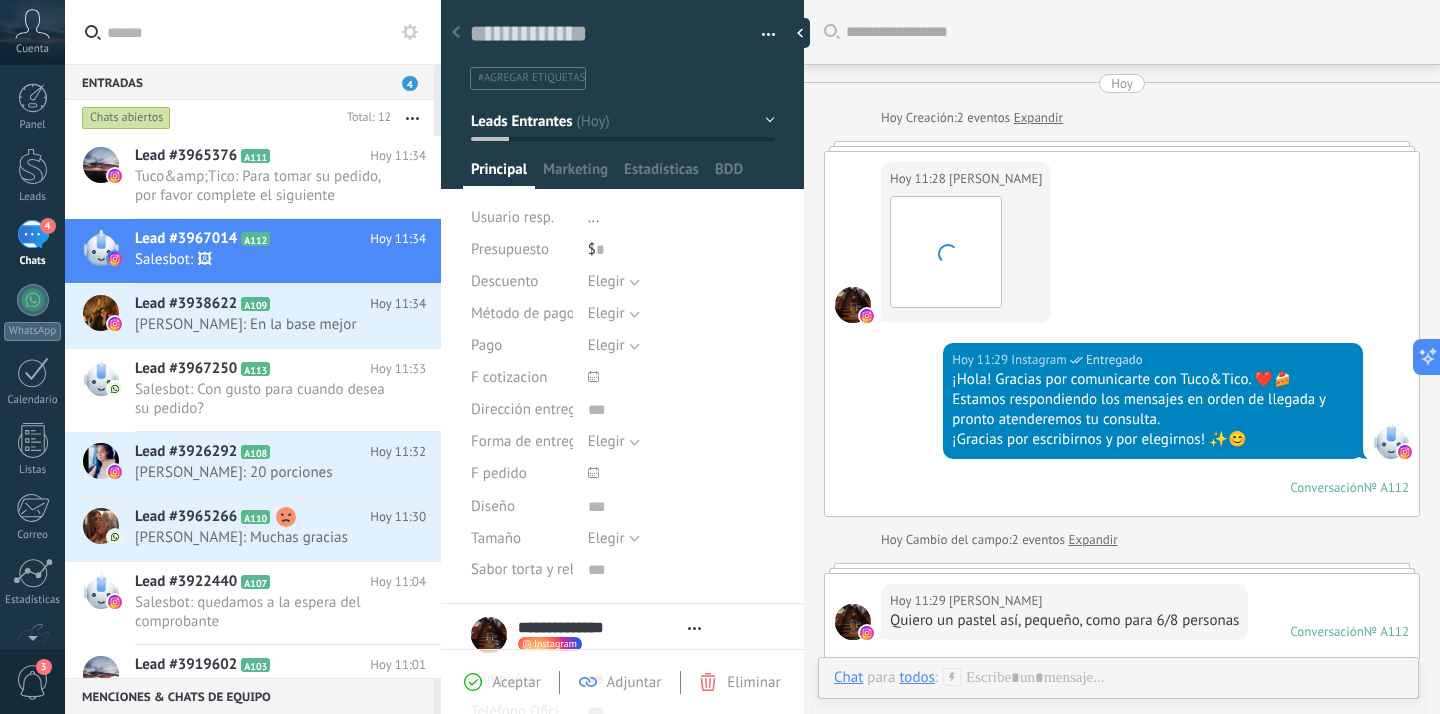 type on "***" 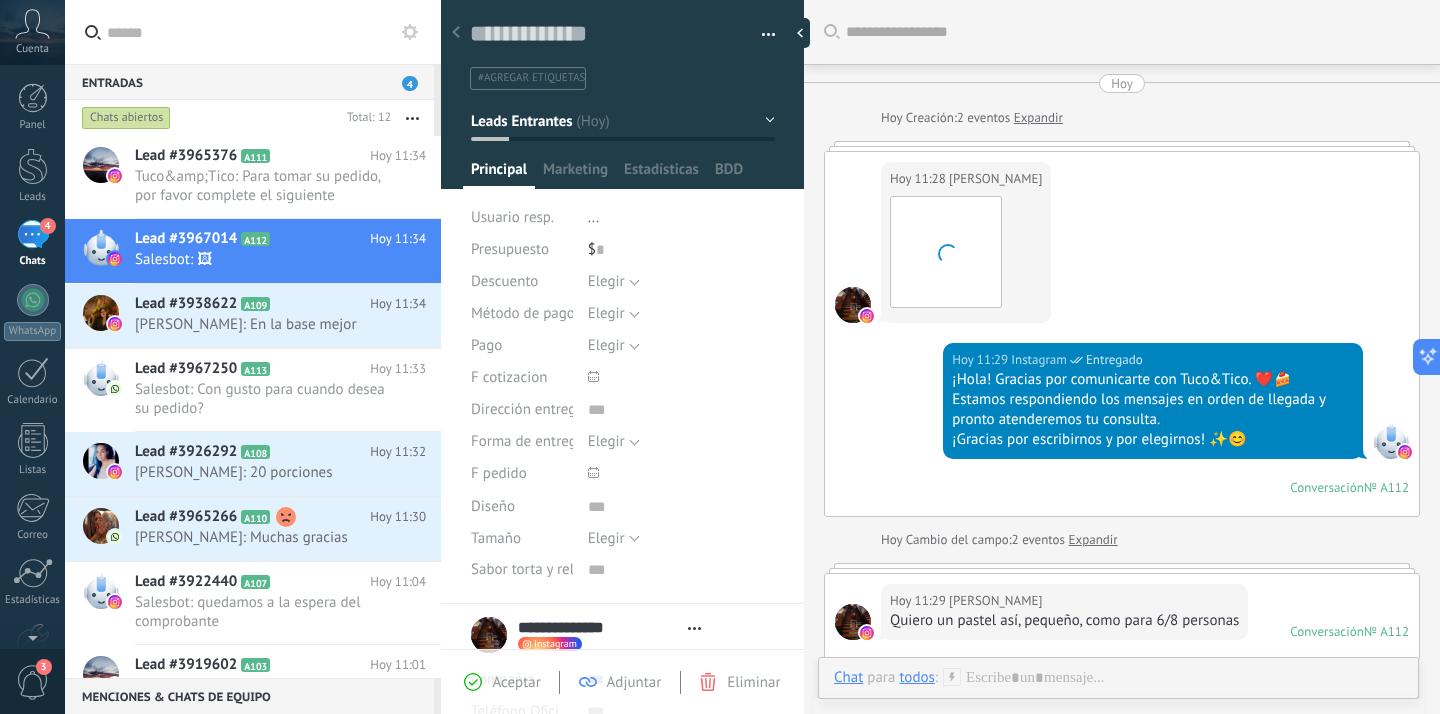 scroll, scrollTop: 20, scrollLeft: 0, axis: vertical 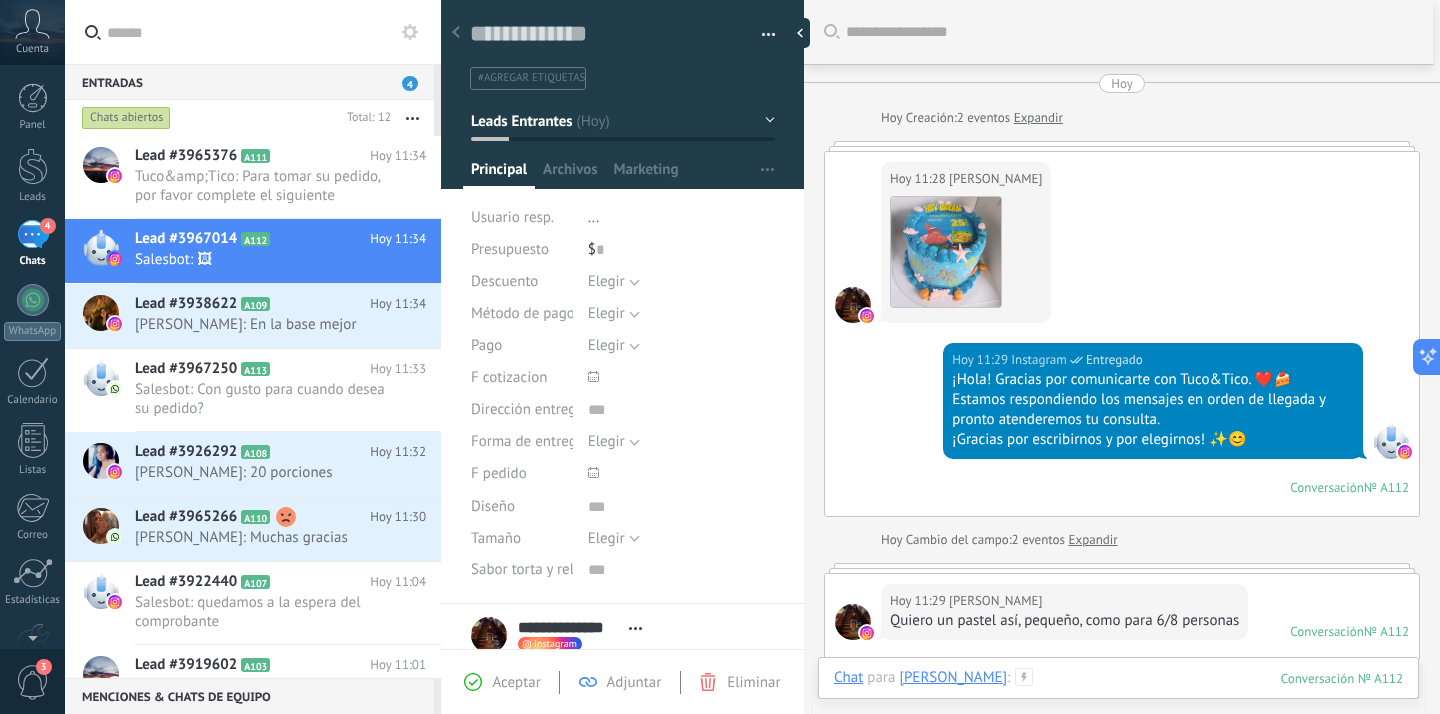 click at bounding box center (1118, 698) 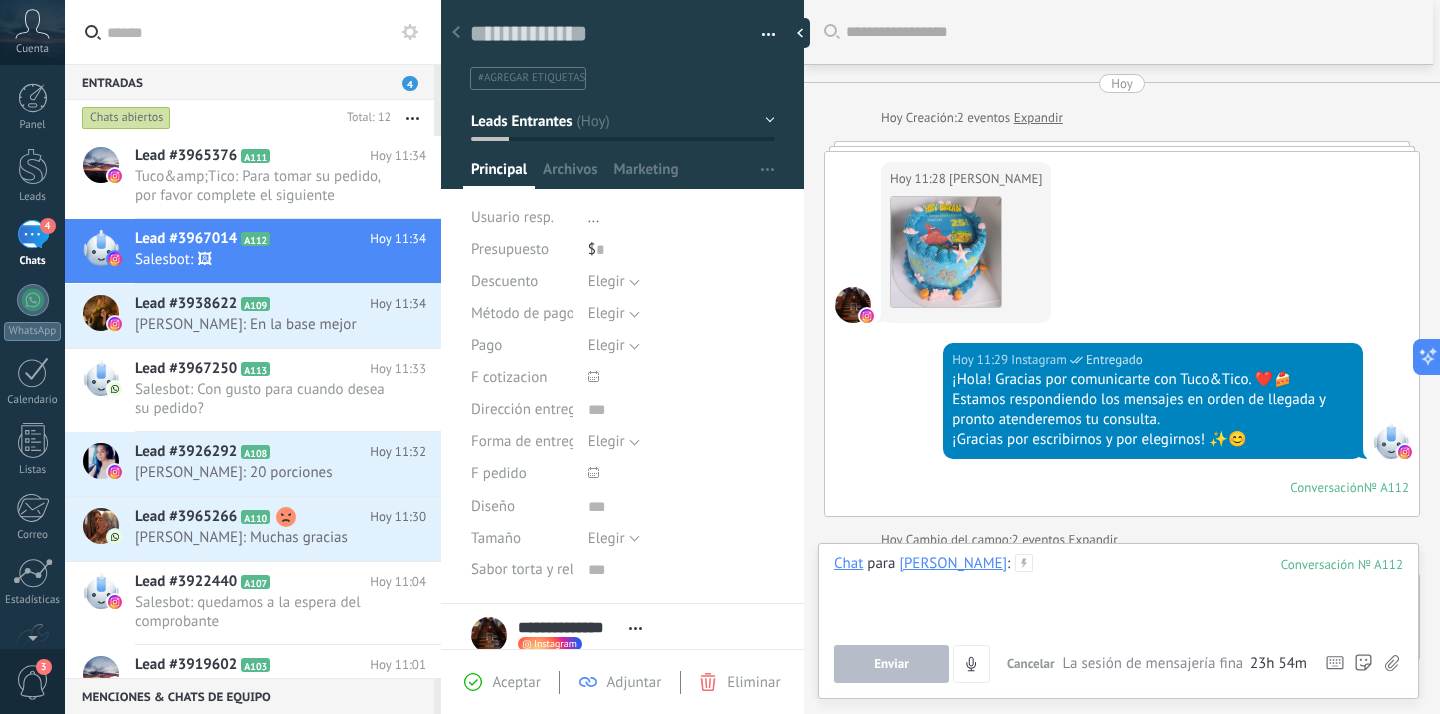 paste 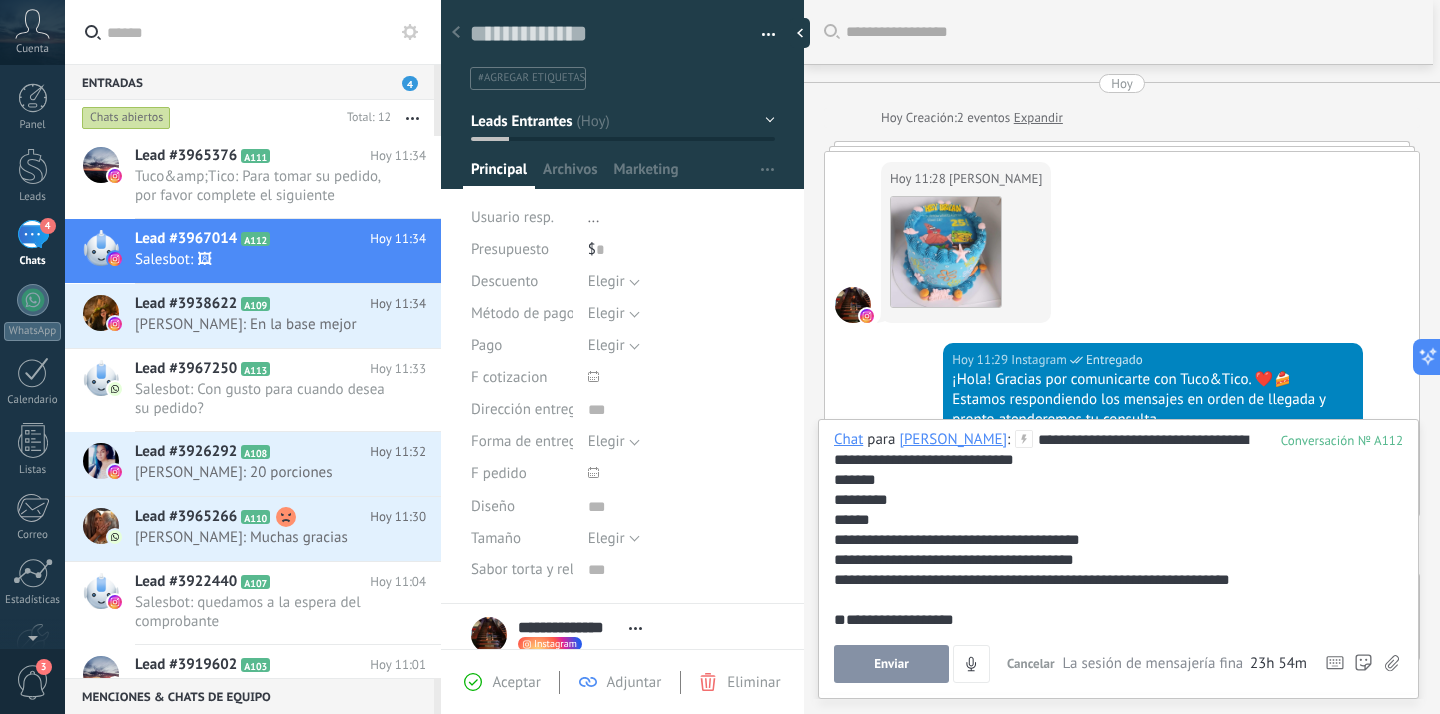 type 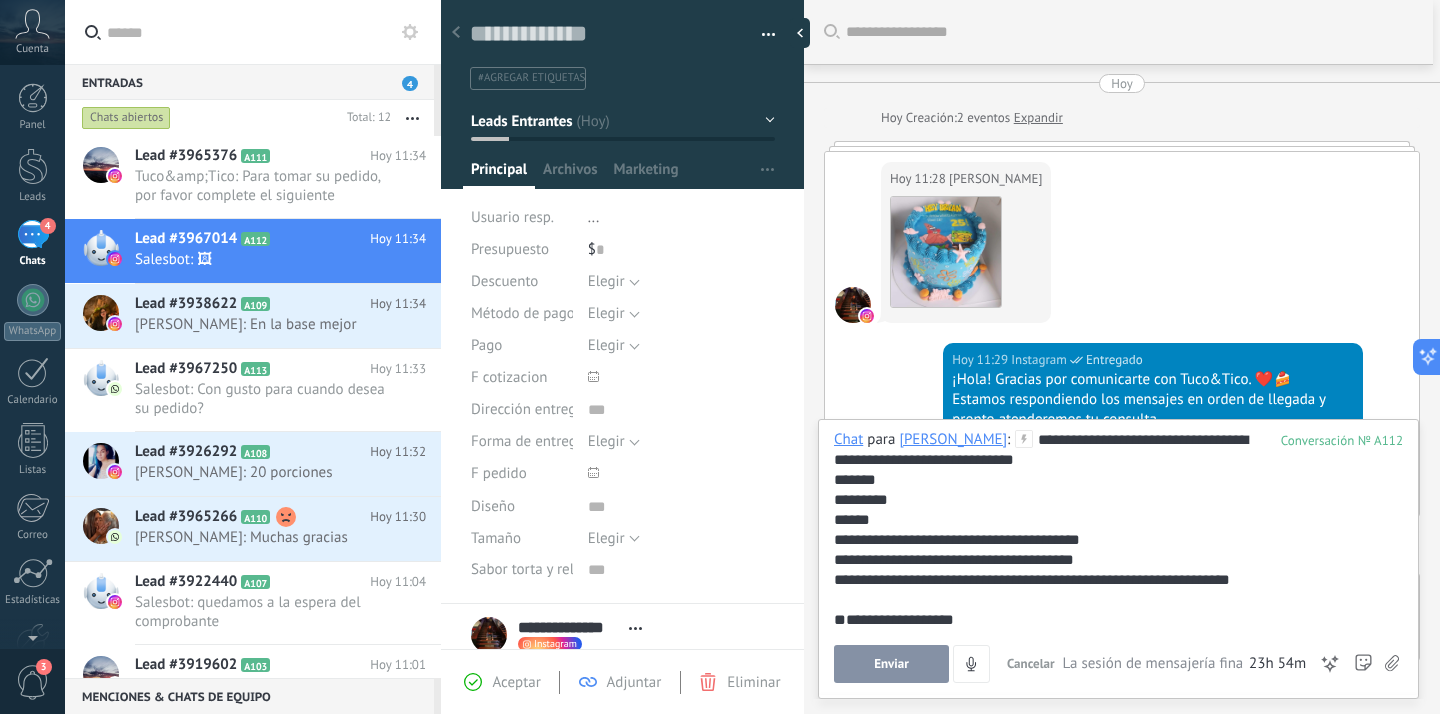 scroll, scrollTop: 240, scrollLeft: 0, axis: vertical 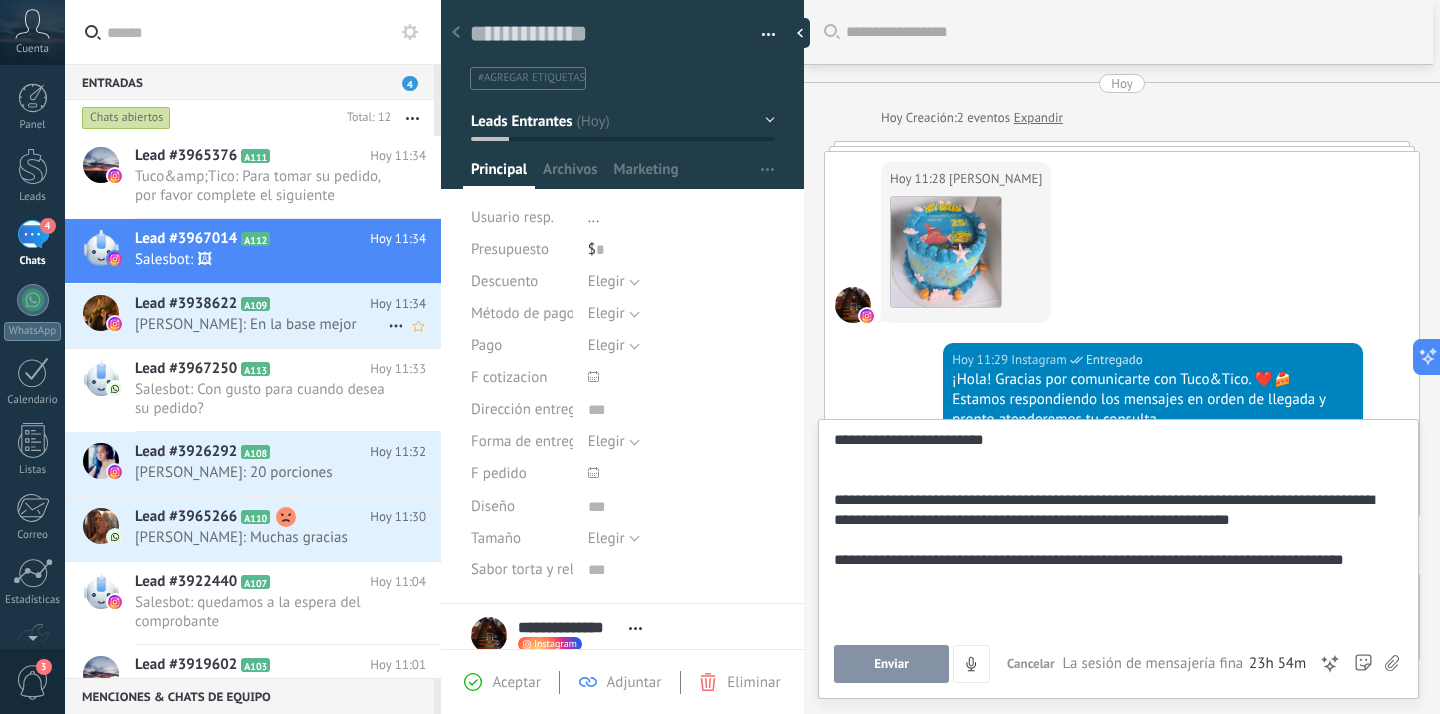 click on "Lead #3938622
A109
Hoy 11:34
Pao Alfaro: En la base mejor" at bounding box center [288, 315] 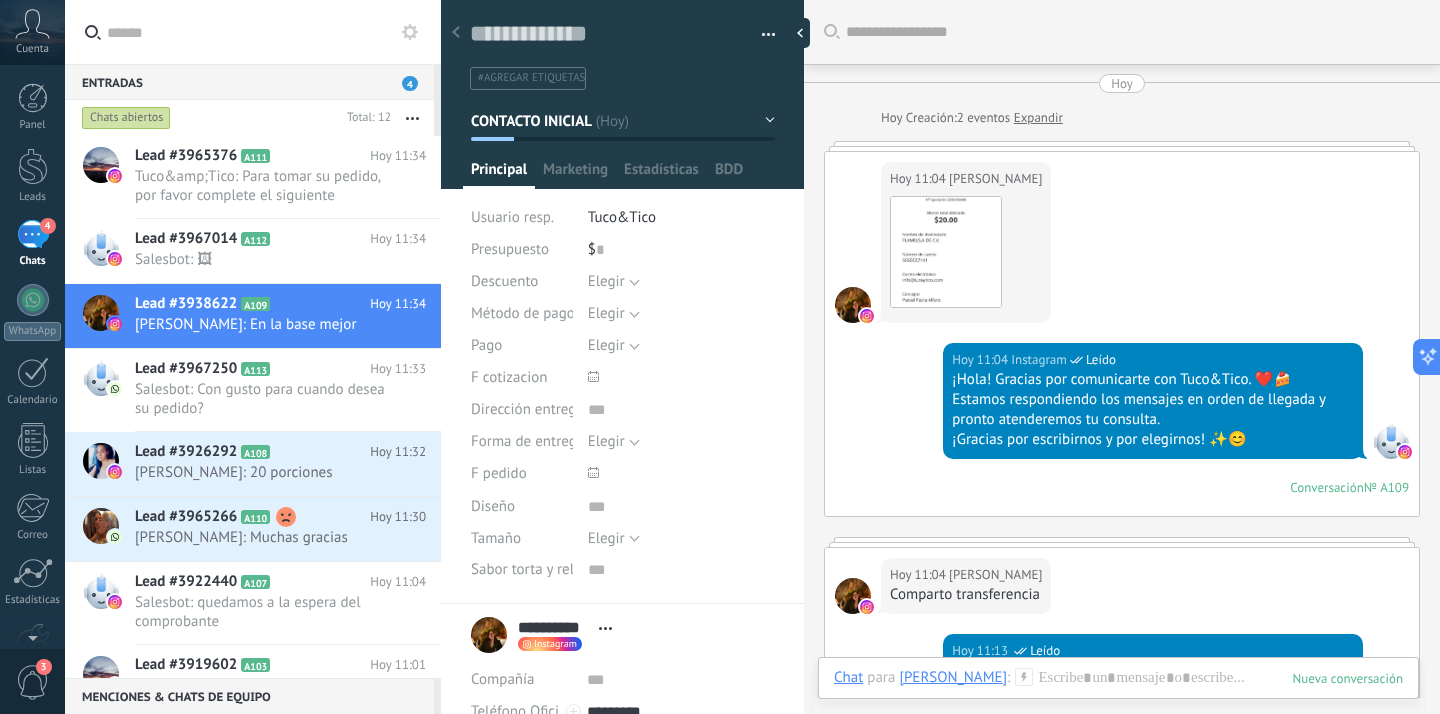 scroll, scrollTop: 1736, scrollLeft: 0, axis: vertical 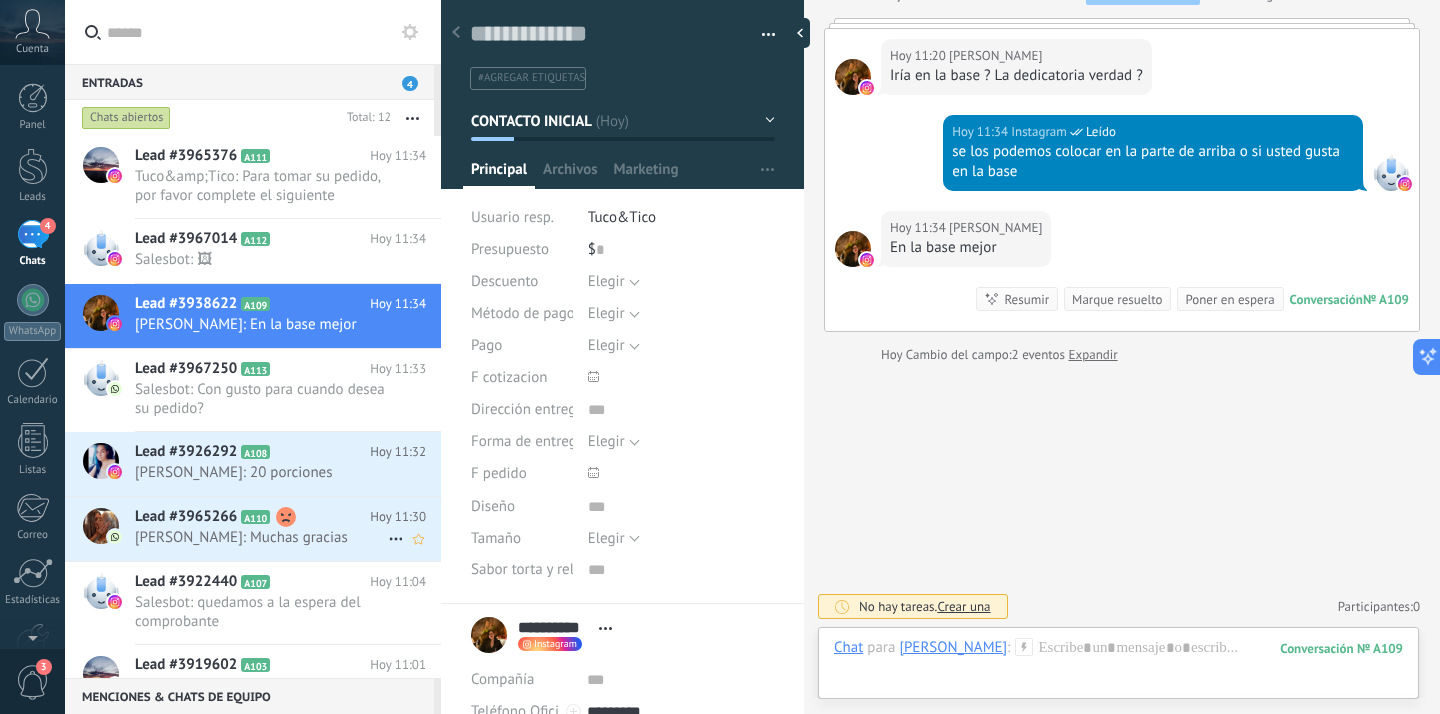 click on "Karen: Muchas gracias" at bounding box center (261, 537) 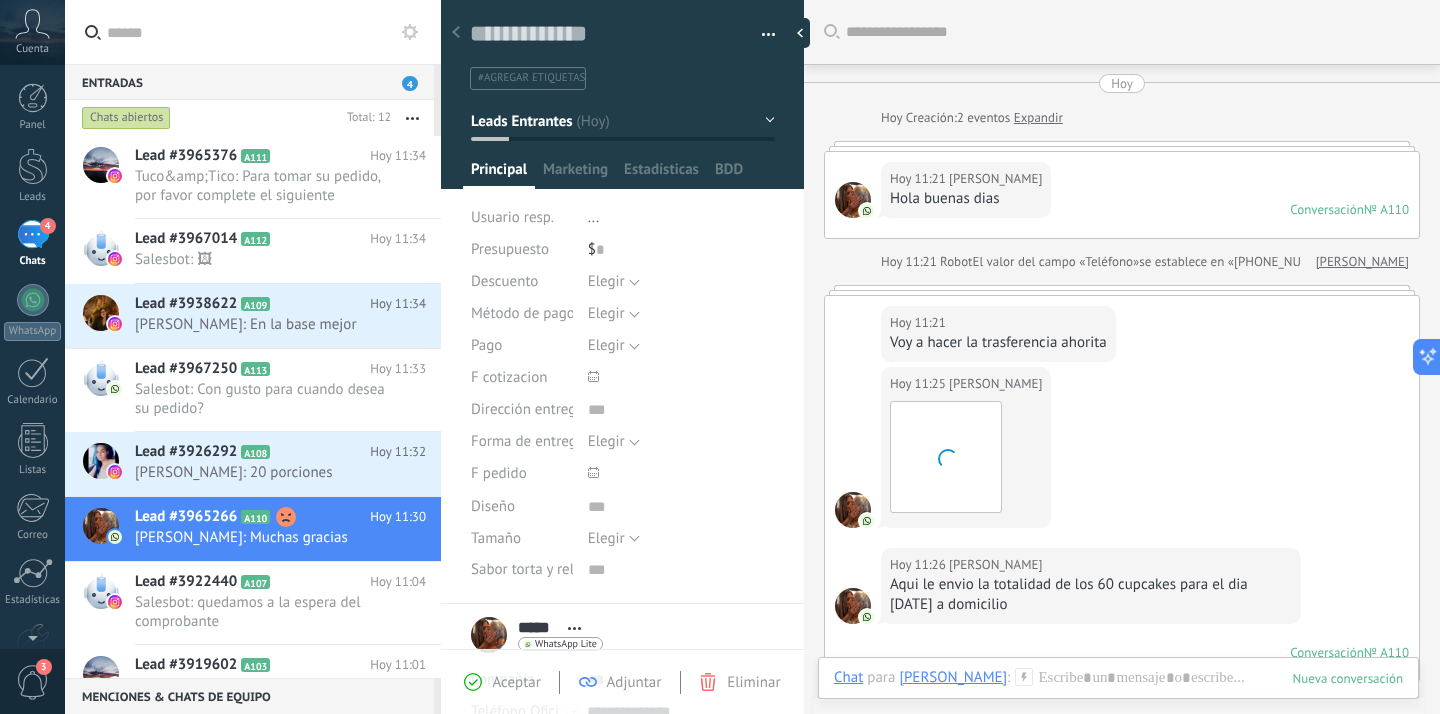 scroll, scrollTop: 716, scrollLeft: 0, axis: vertical 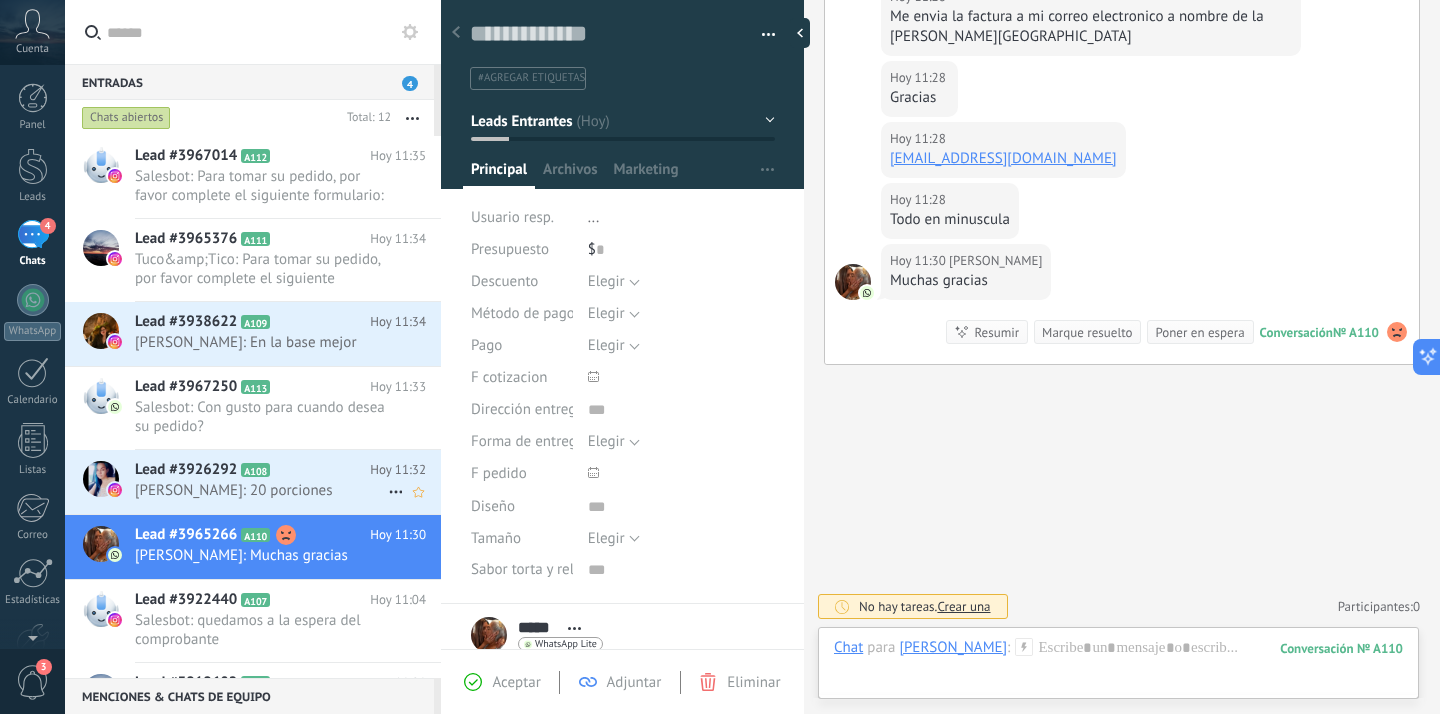 click 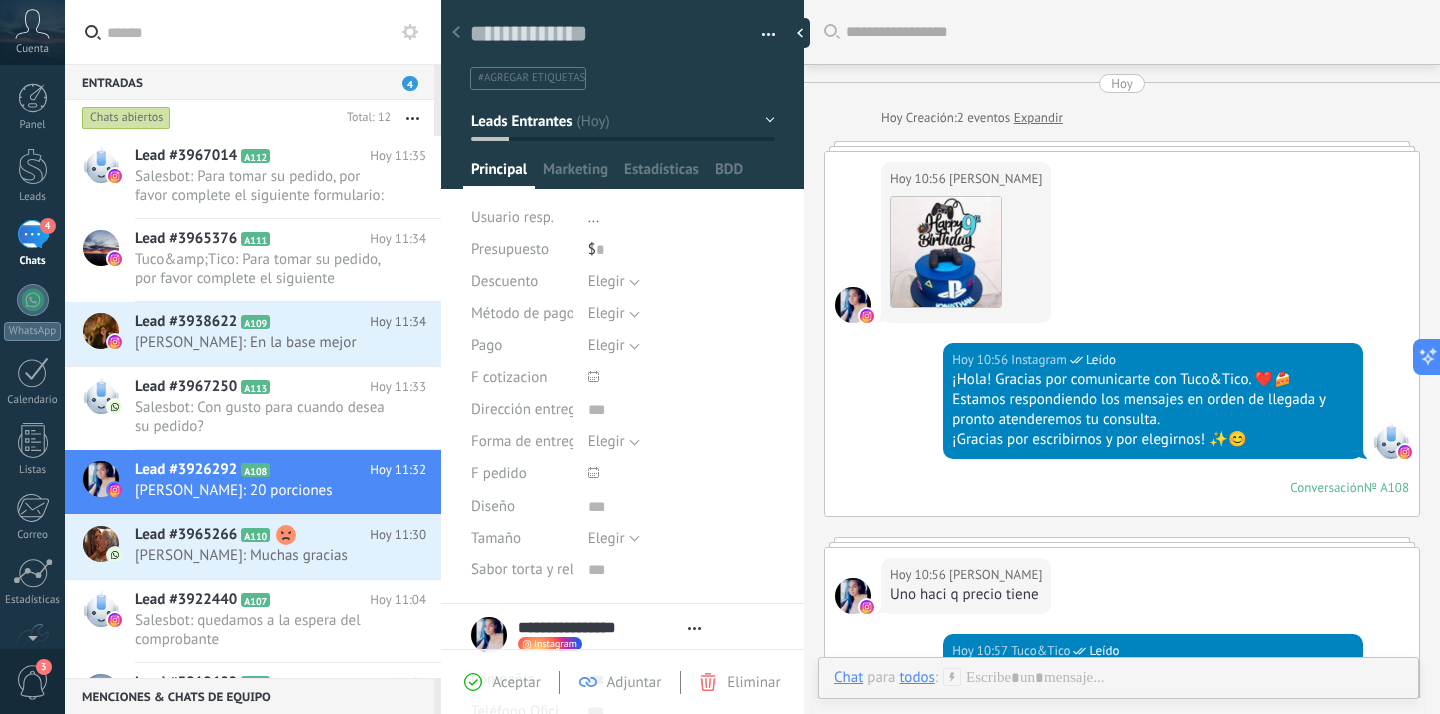 type on "***" 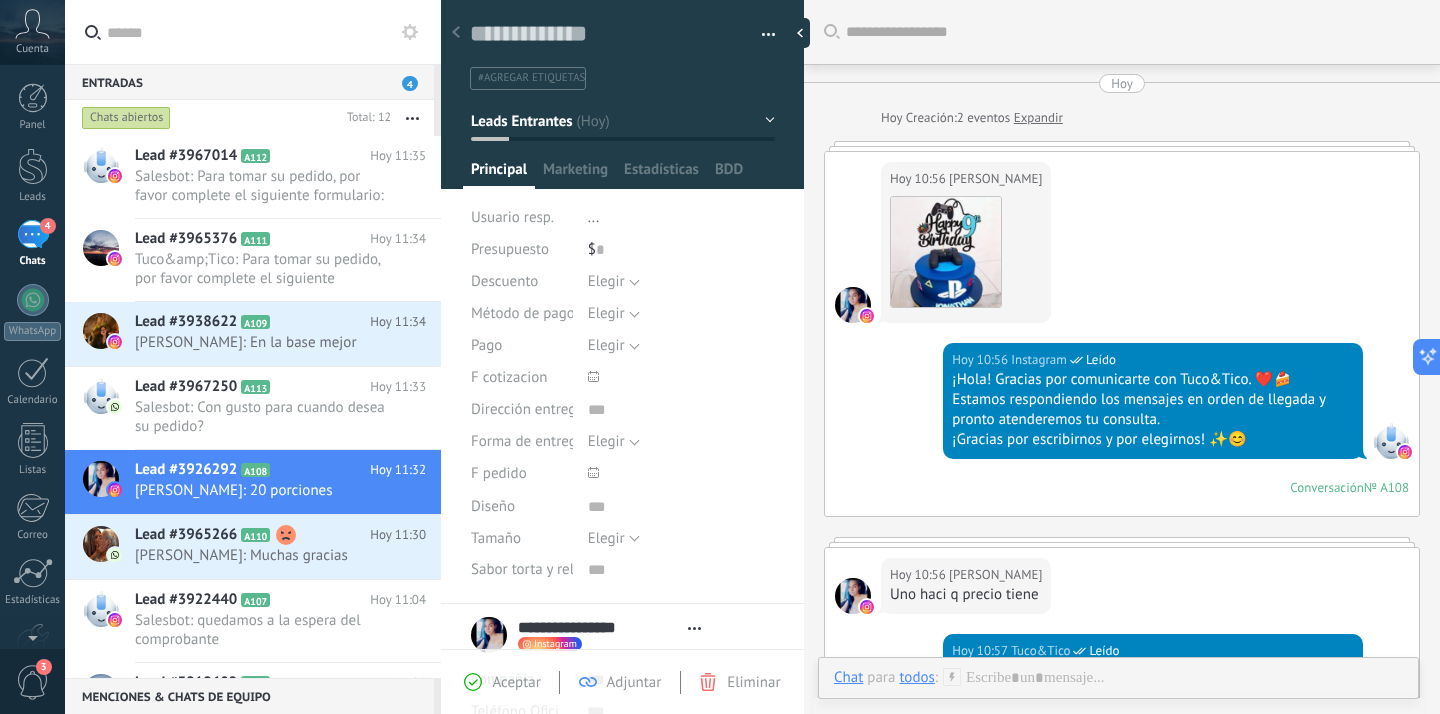 scroll, scrollTop: 433, scrollLeft: 0, axis: vertical 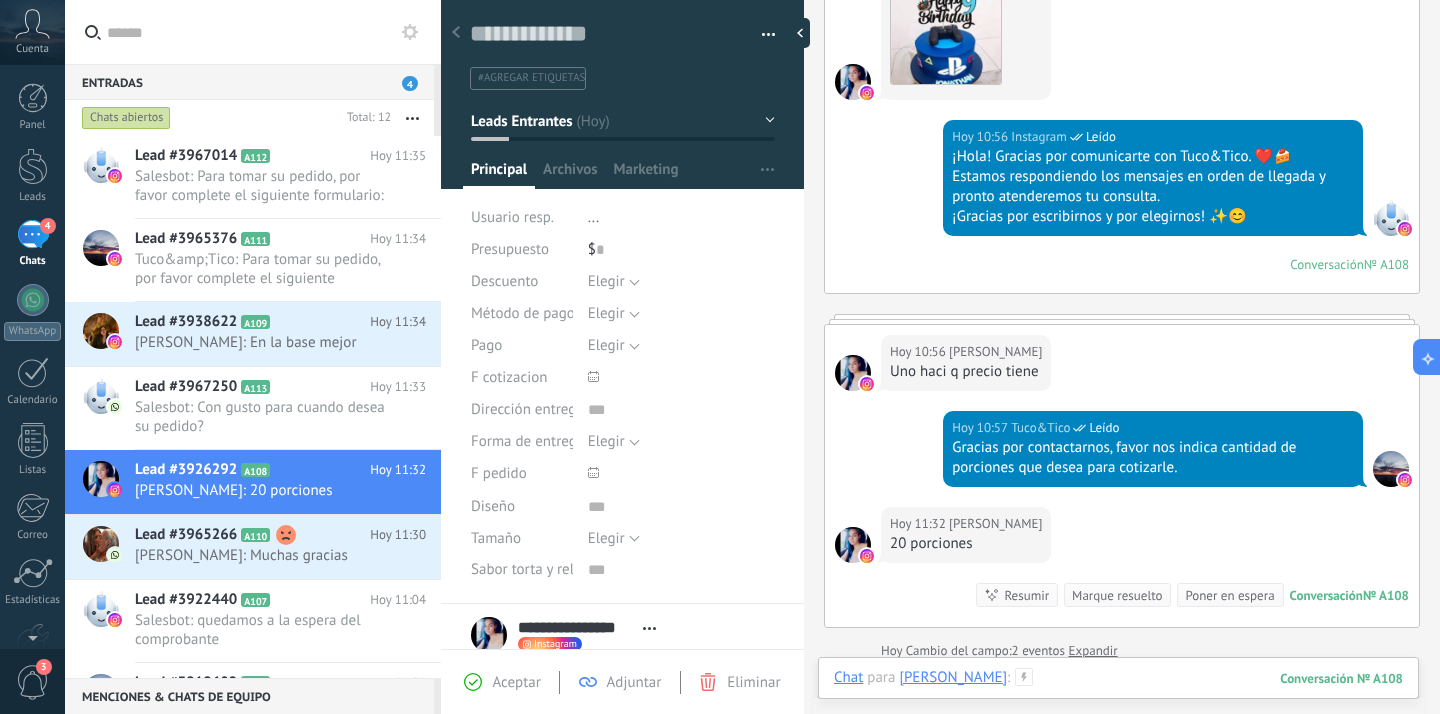 click at bounding box center (1118, 698) 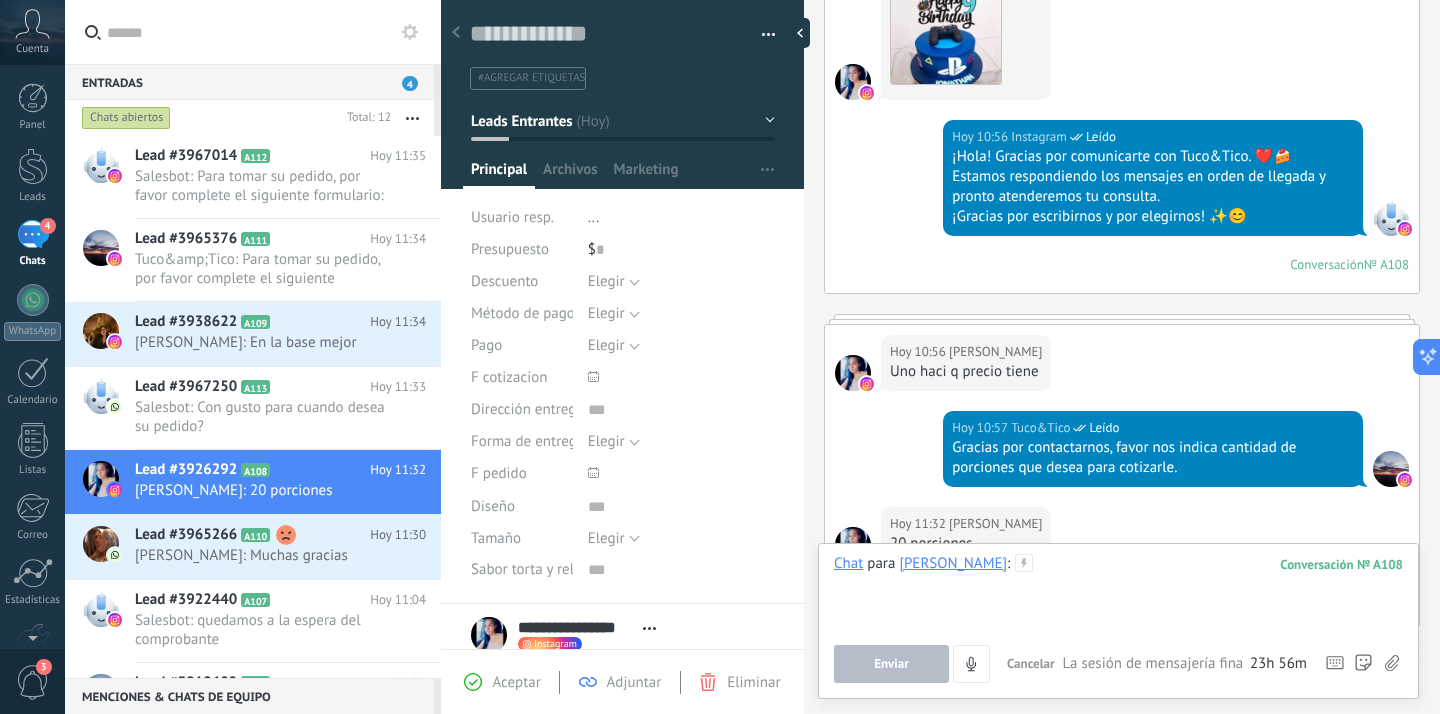 paste 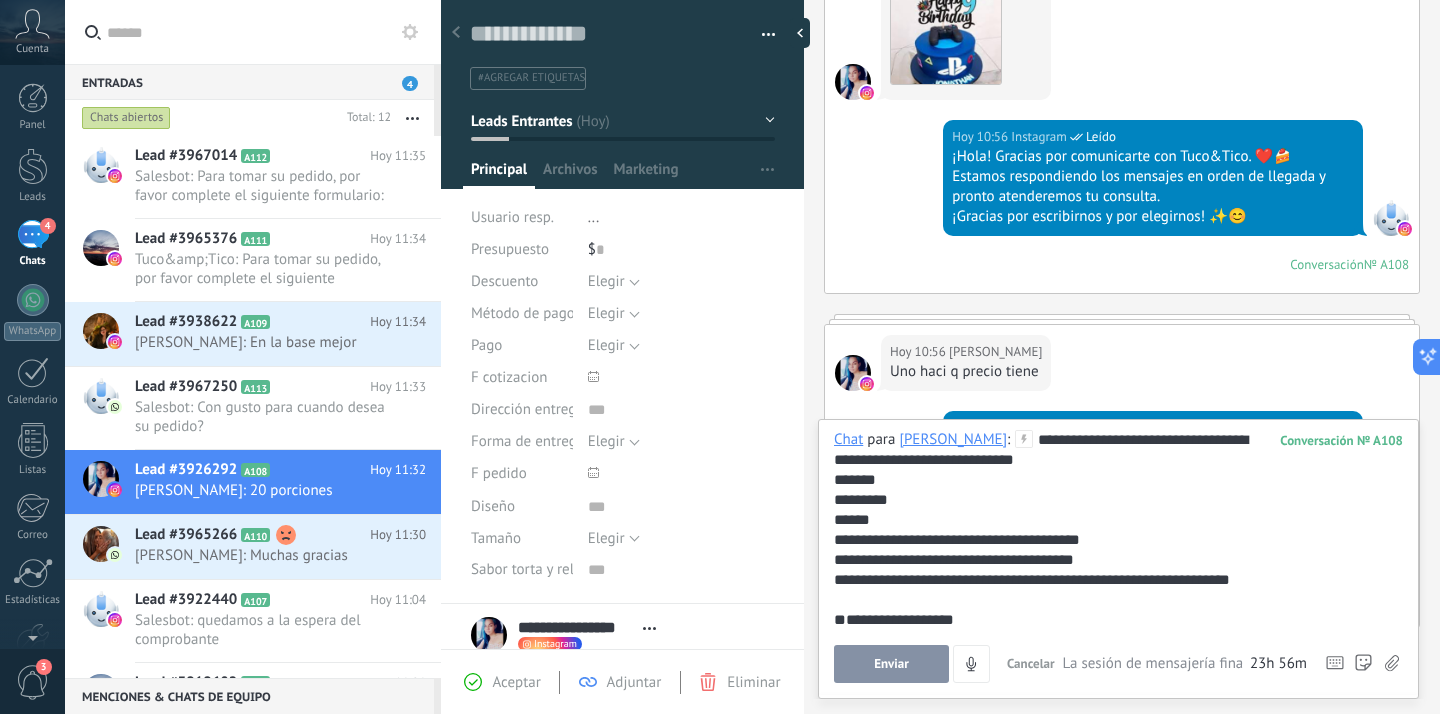 type 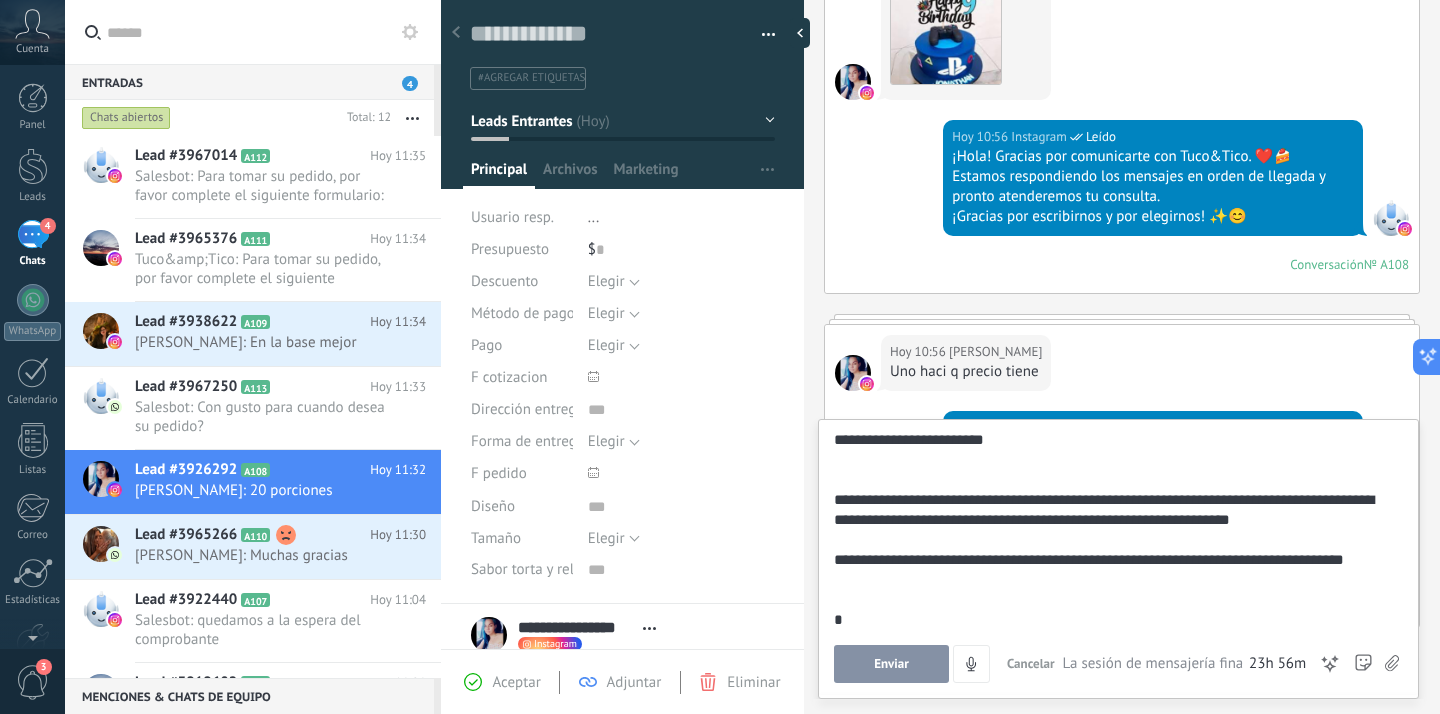 scroll, scrollTop: 240, scrollLeft: 0, axis: vertical 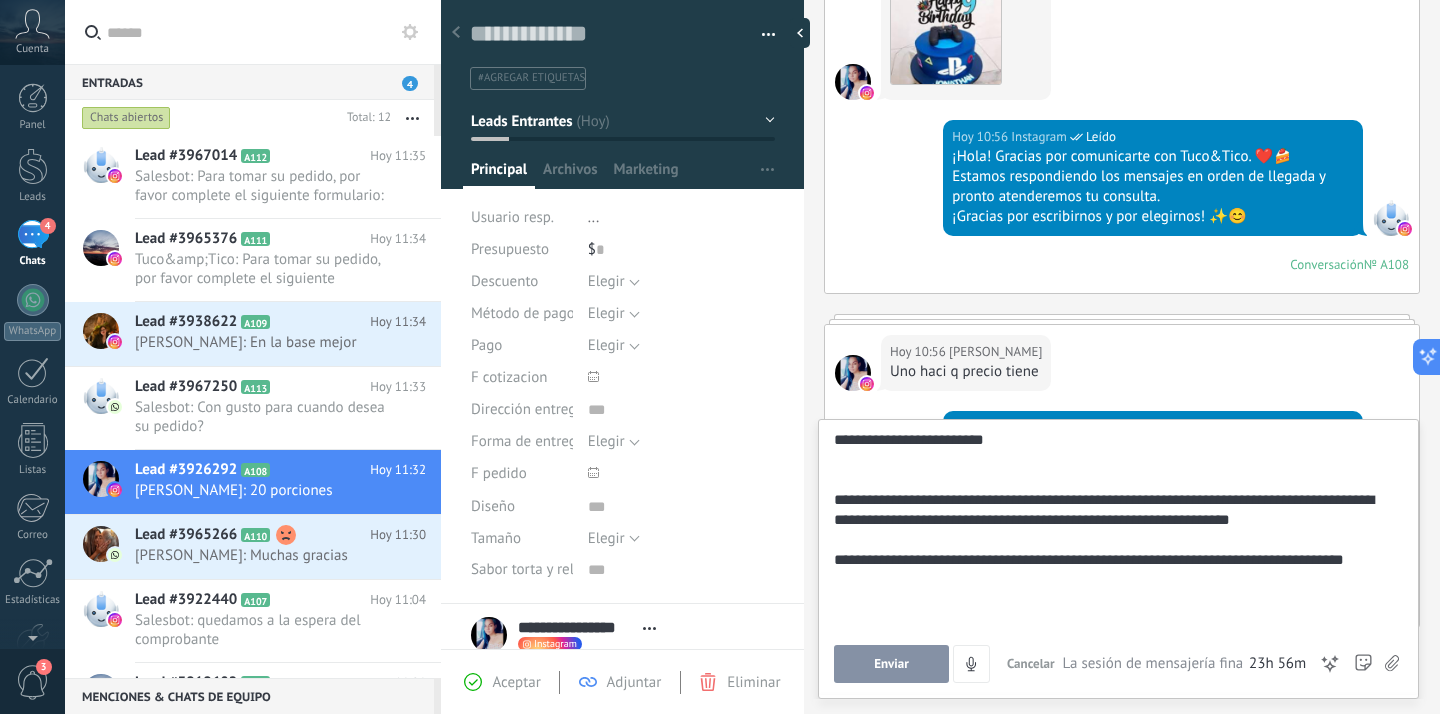 click on "Enviar" at bounding box center (891, 664) 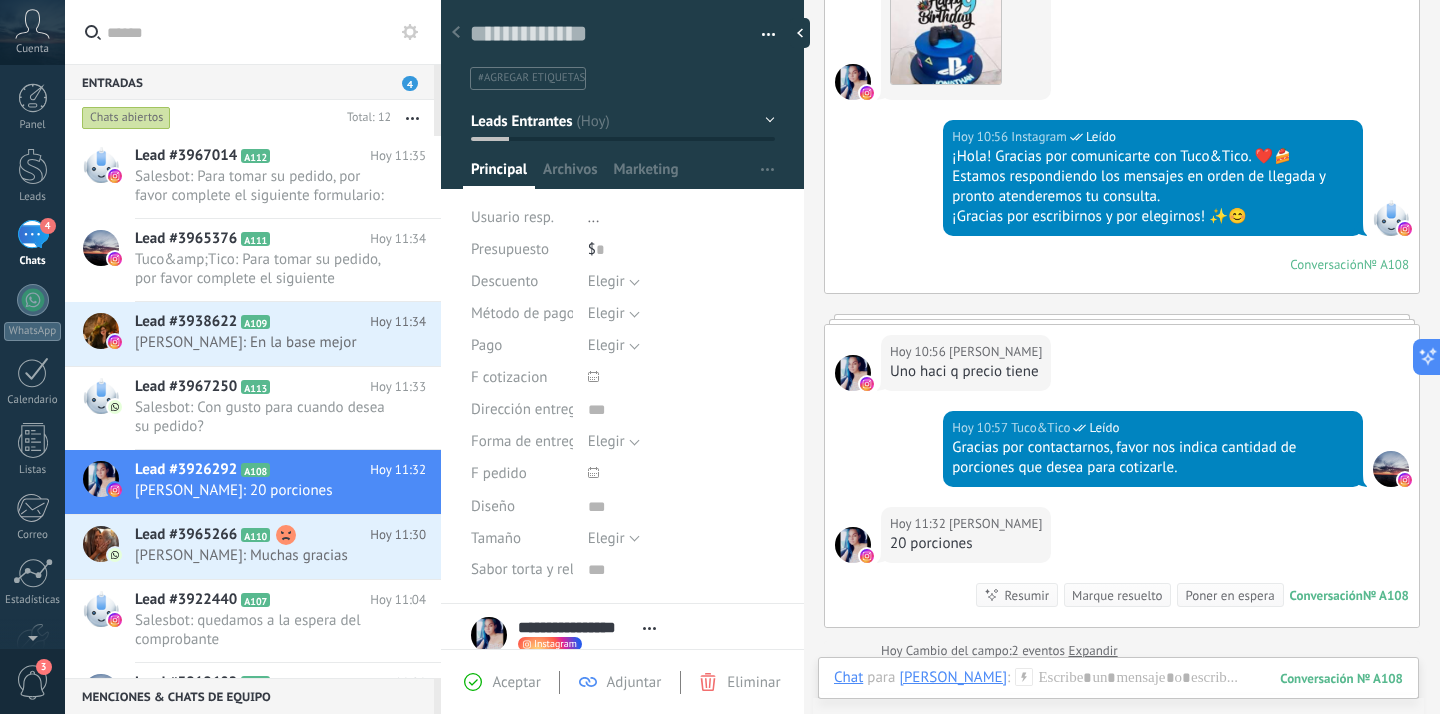 scroll, scrollTop: 462, scrollLeft: 0, axis: vertical 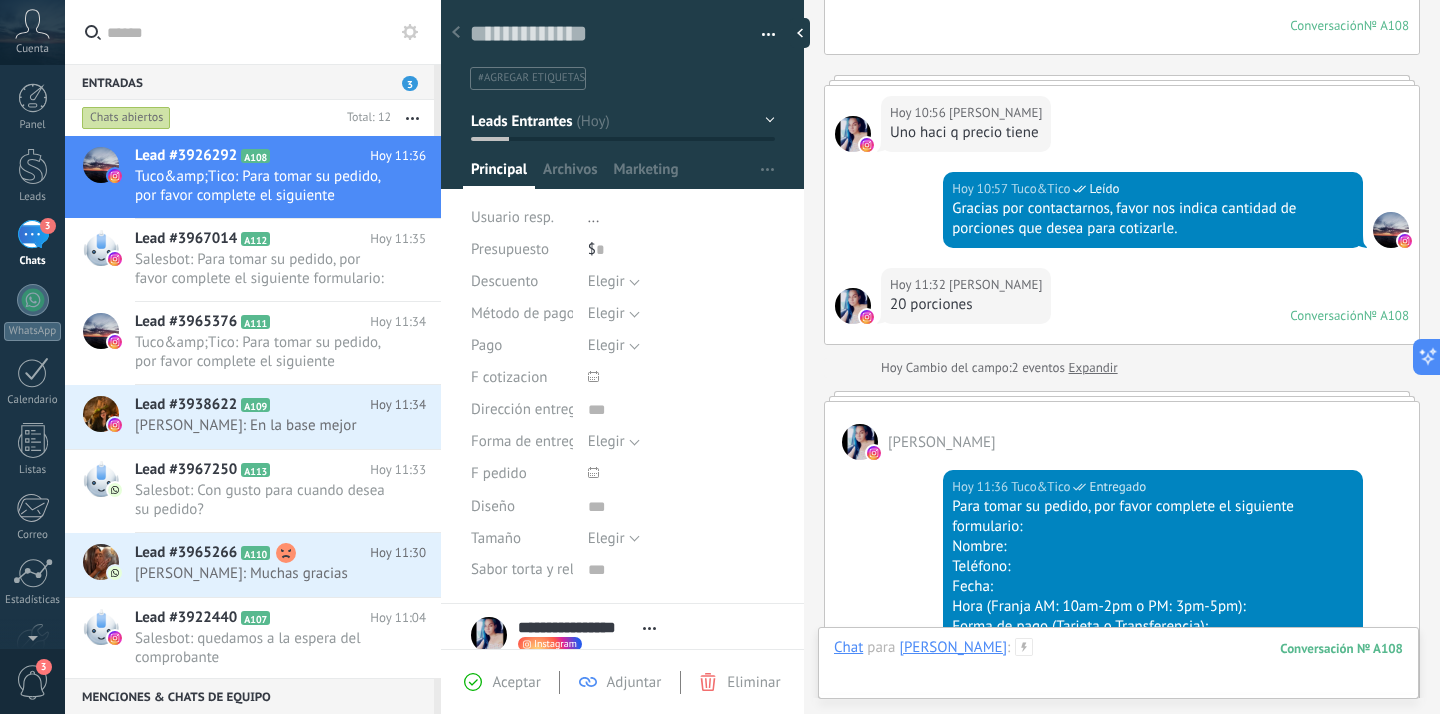click at bounding box center (1118, 668) 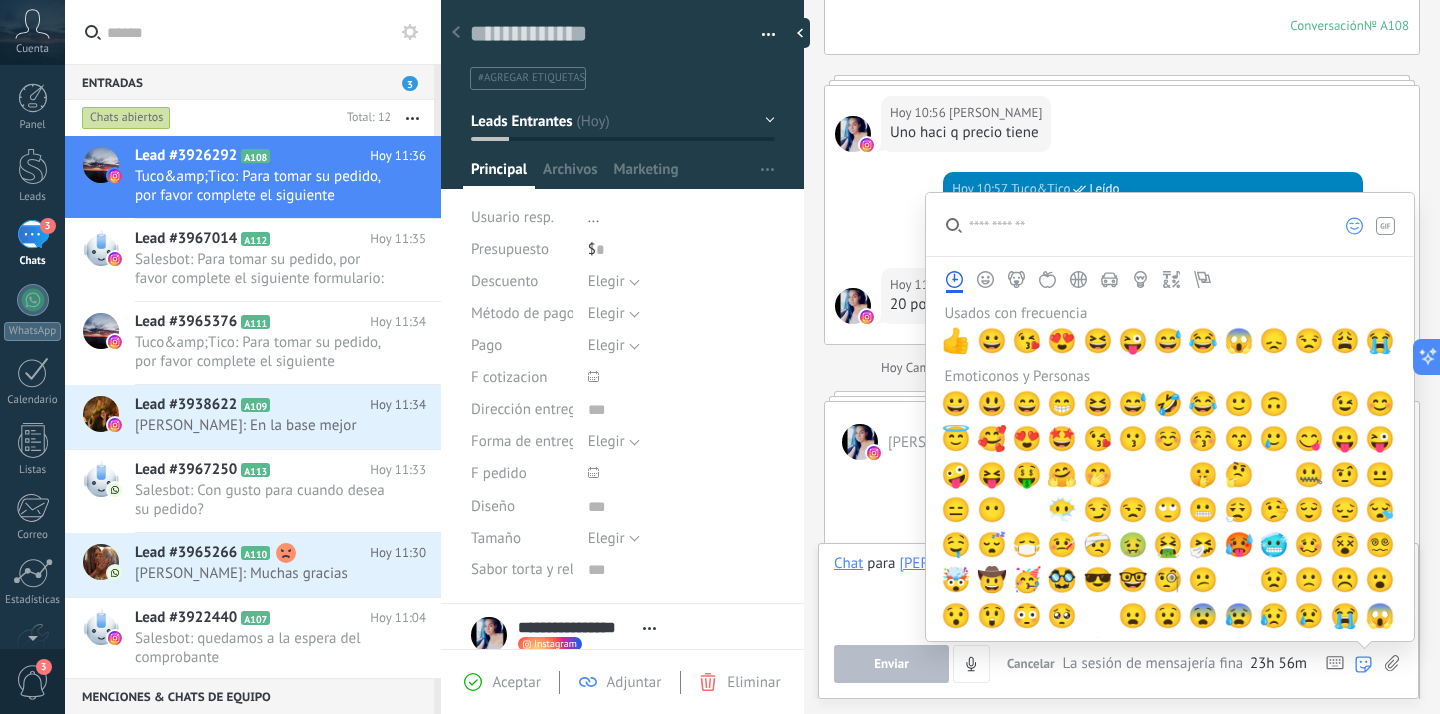 click 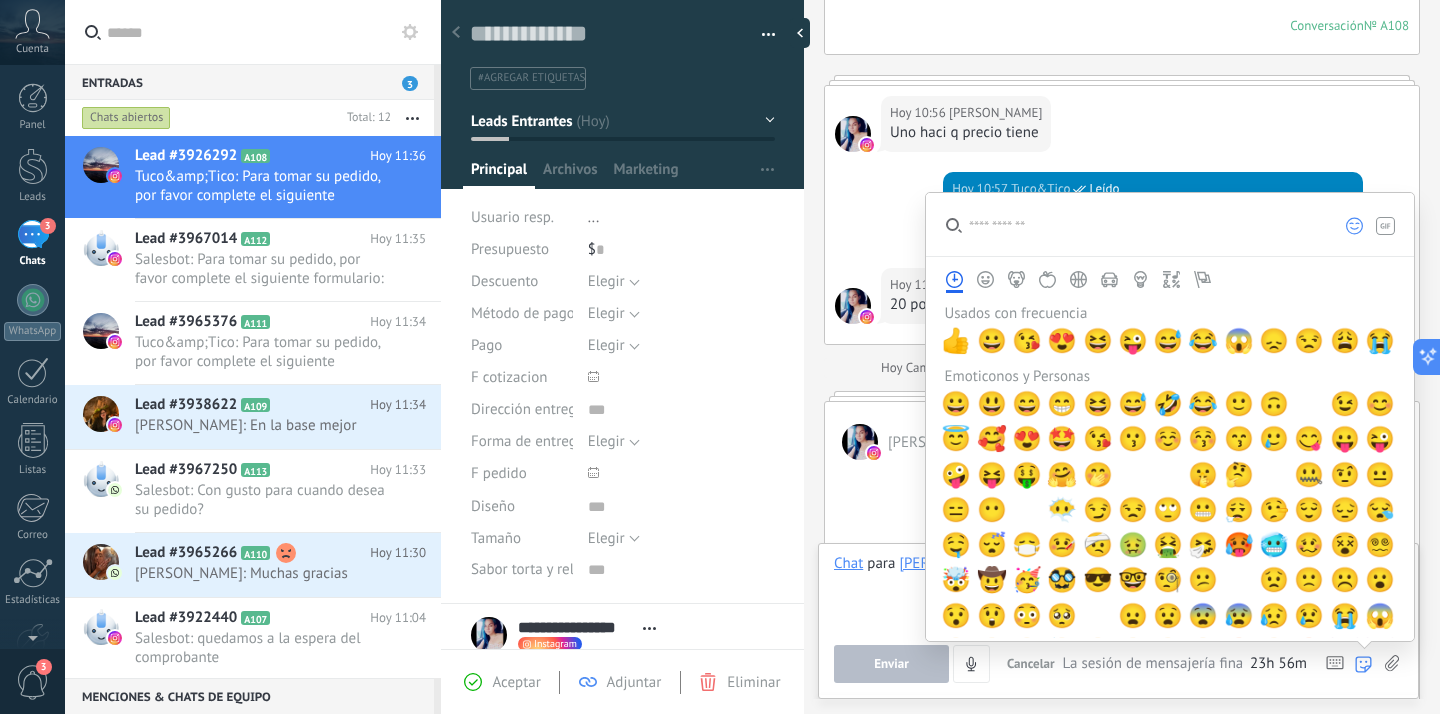 click at bounding box center (0, 0) 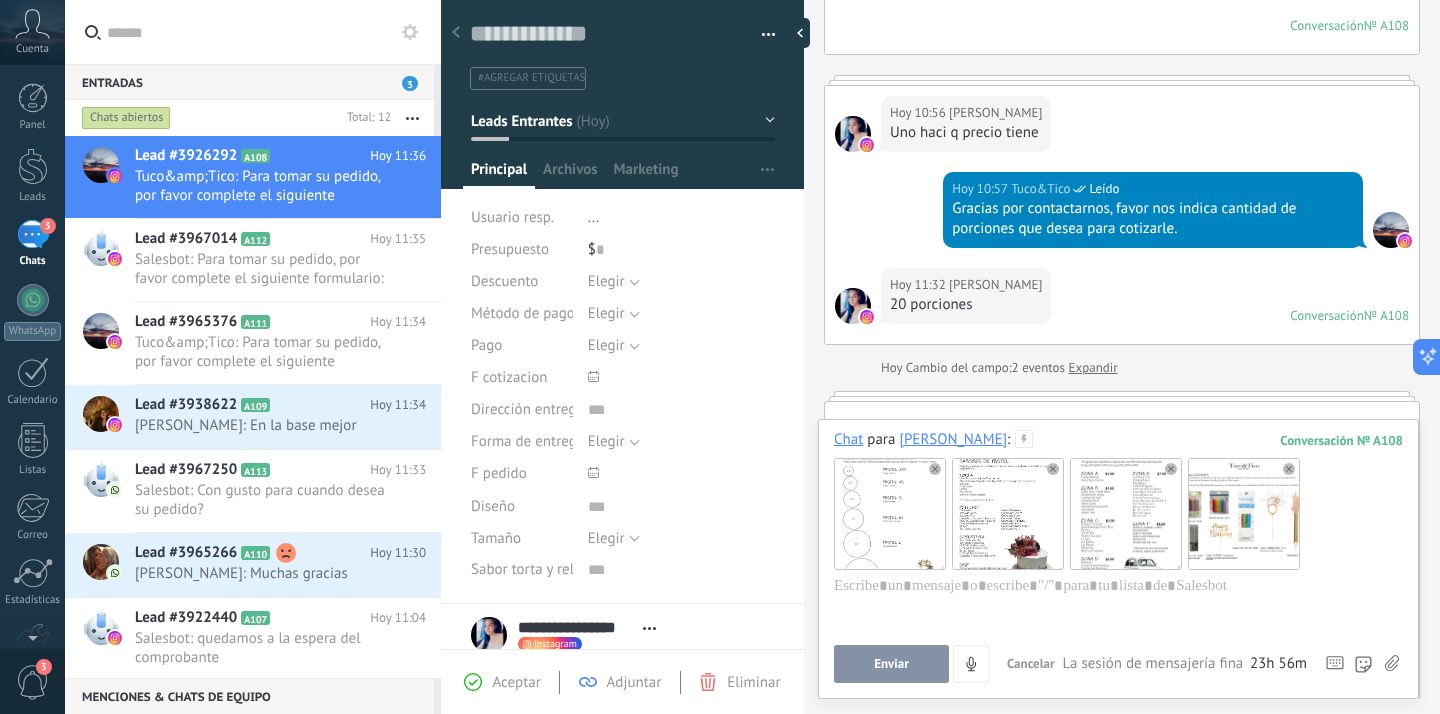 click on "Enviar" at bounding box center (891, 664) 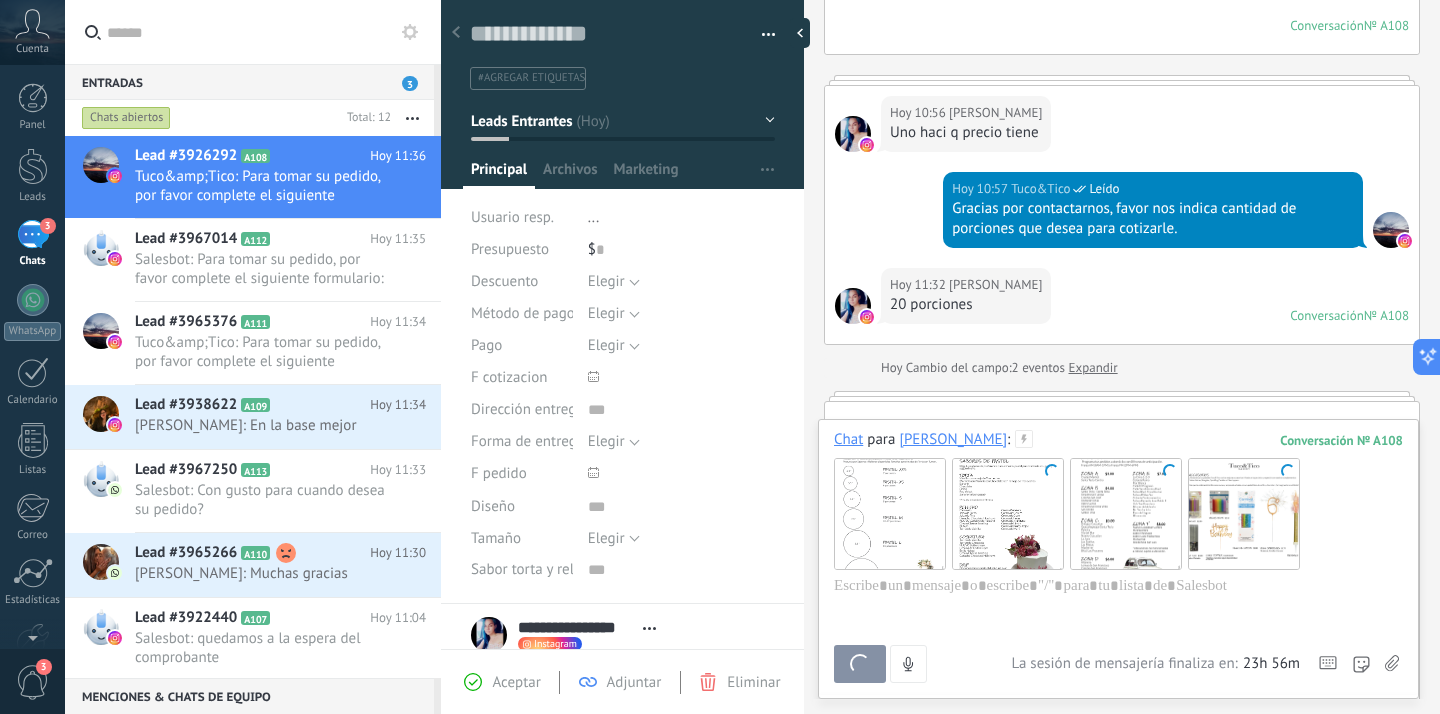 scroll, scrollTop: 434, scrollLeft: 0, axis: vertical 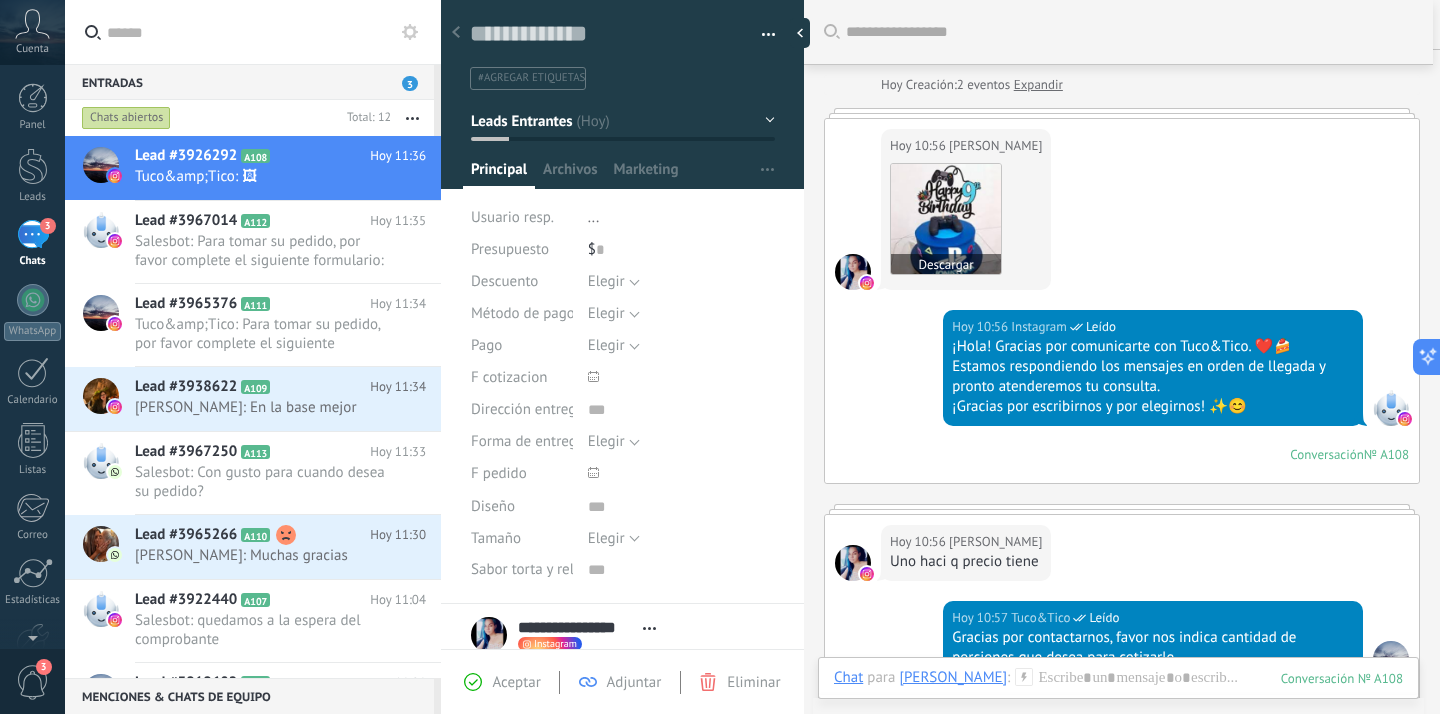 click at bounding box center [946, 219] 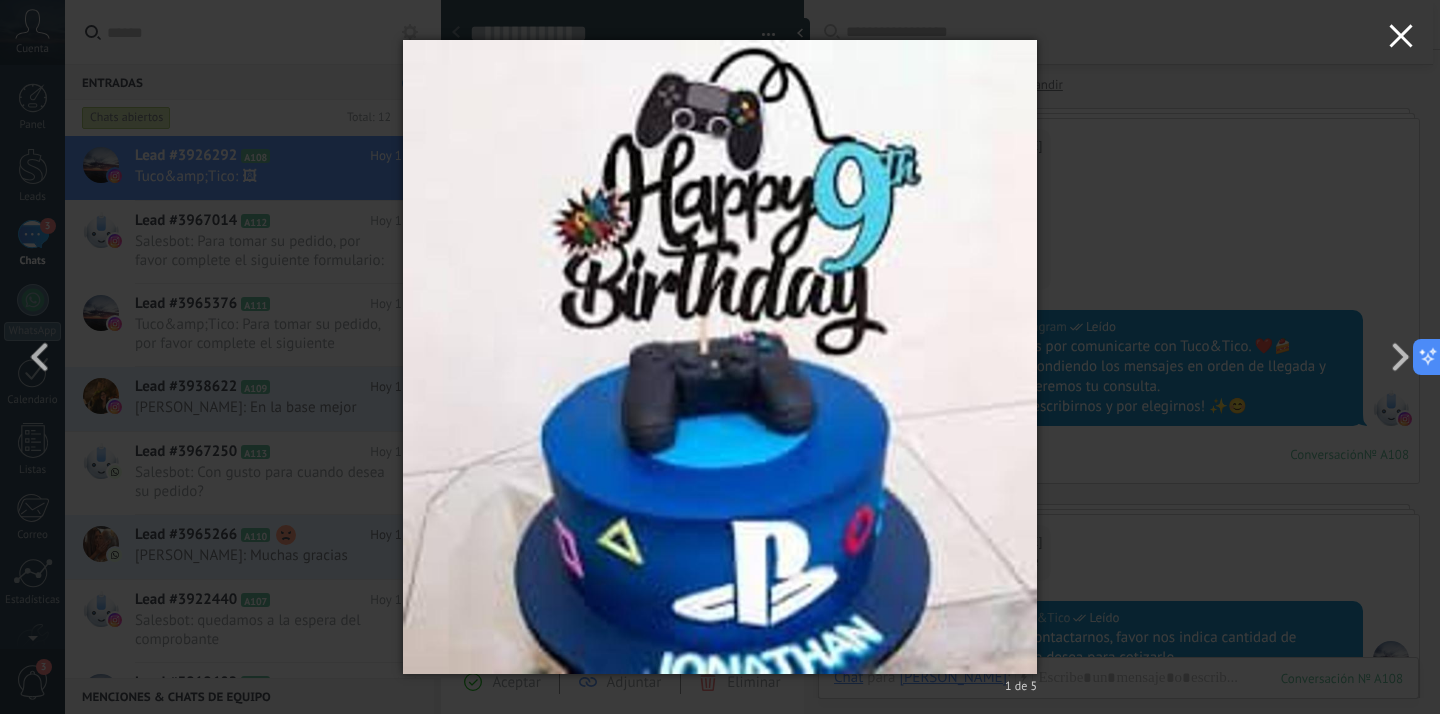 click 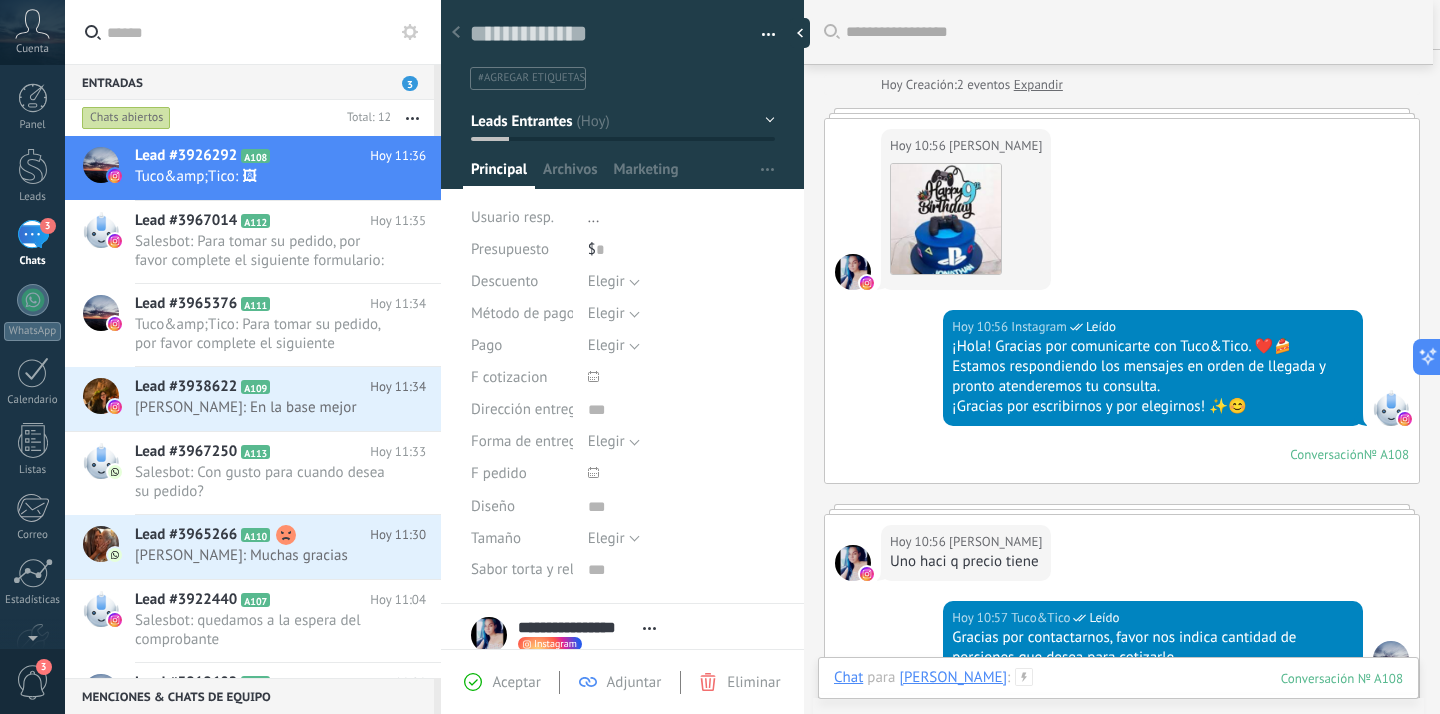 click at bounding box center (1118, 698) 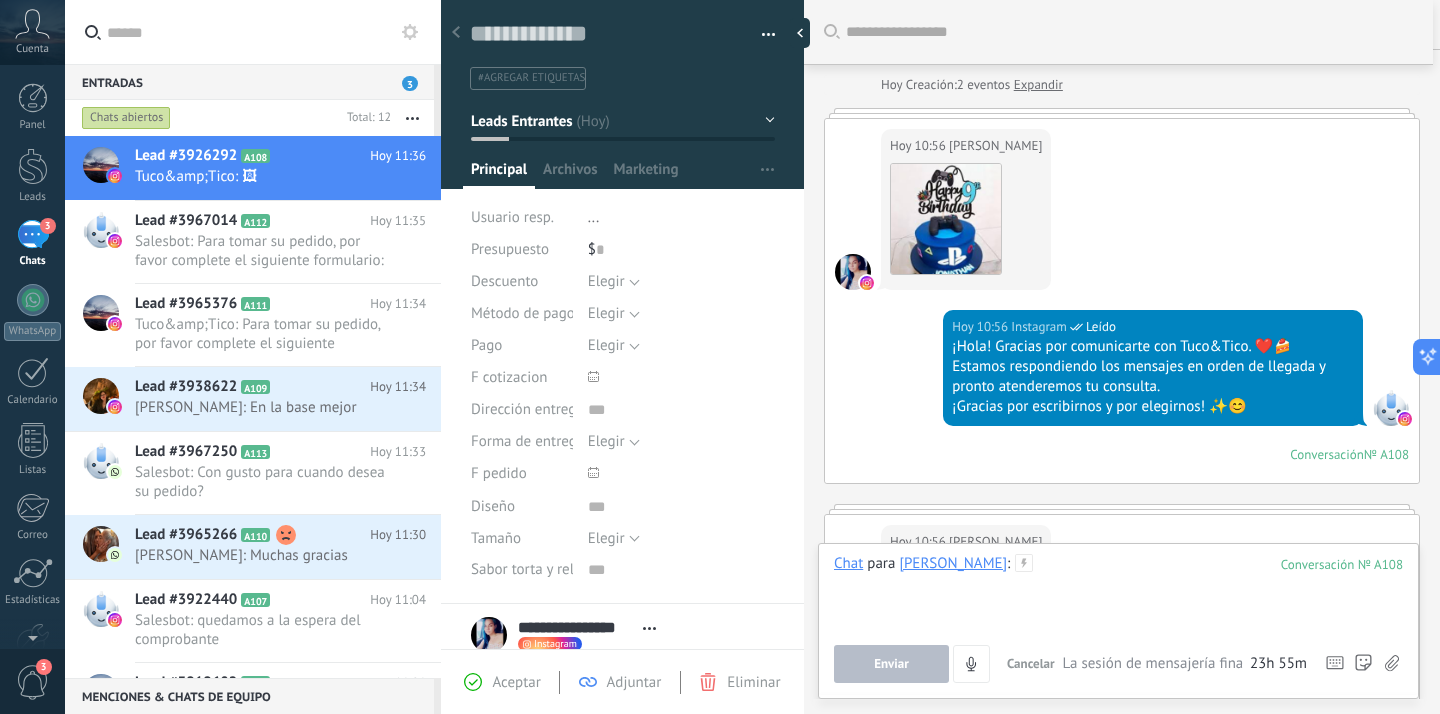 paste 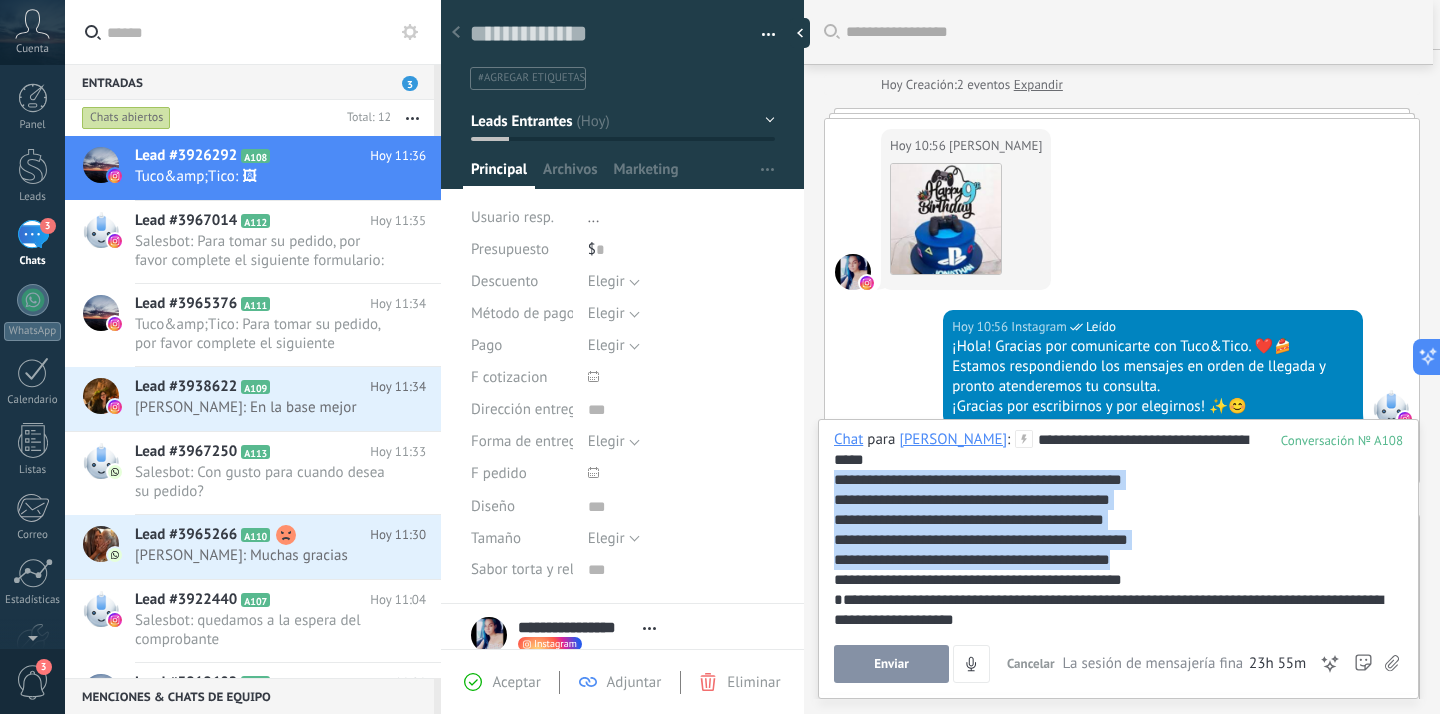 drag, startPoint x: 1173, startPoint y: 562, endPoint x: 823, endPoint y: 480, distance: 359.4774 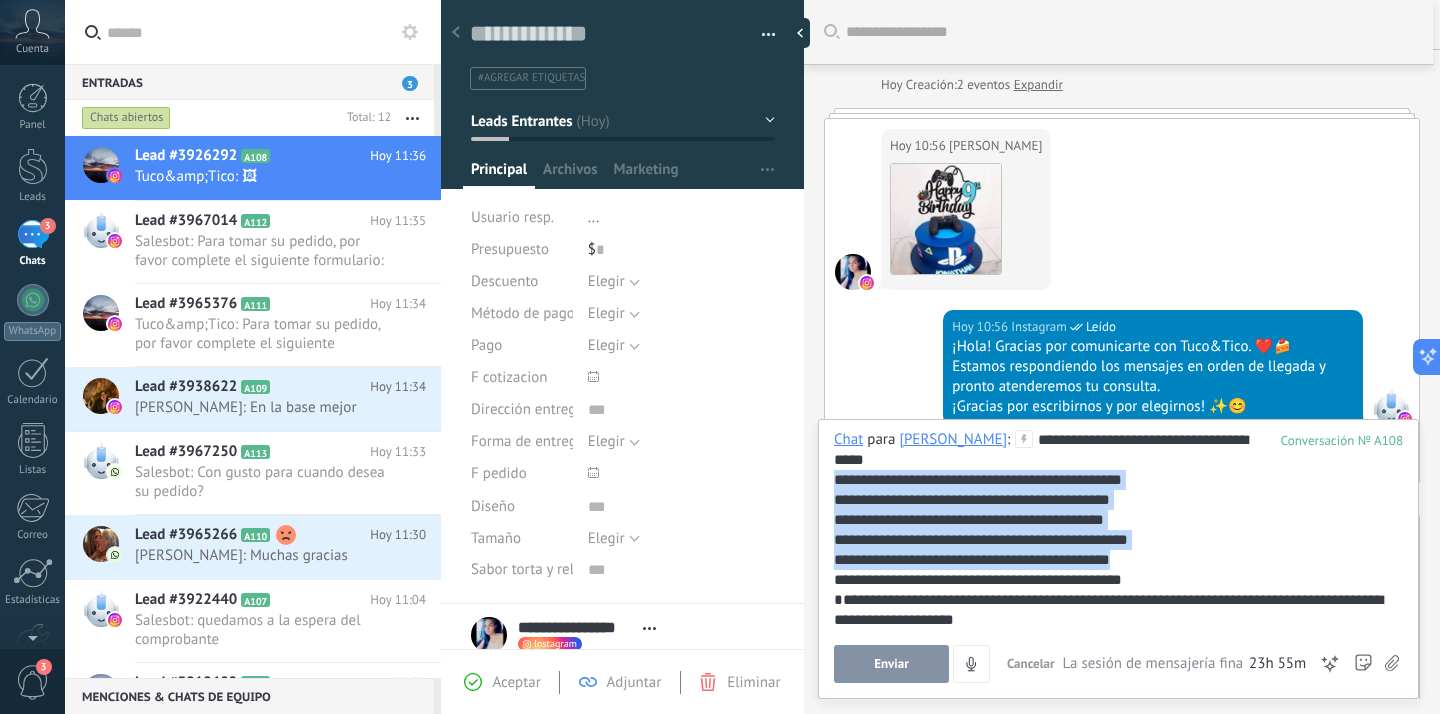 click on "**********" at bounding box center (1118, 559) 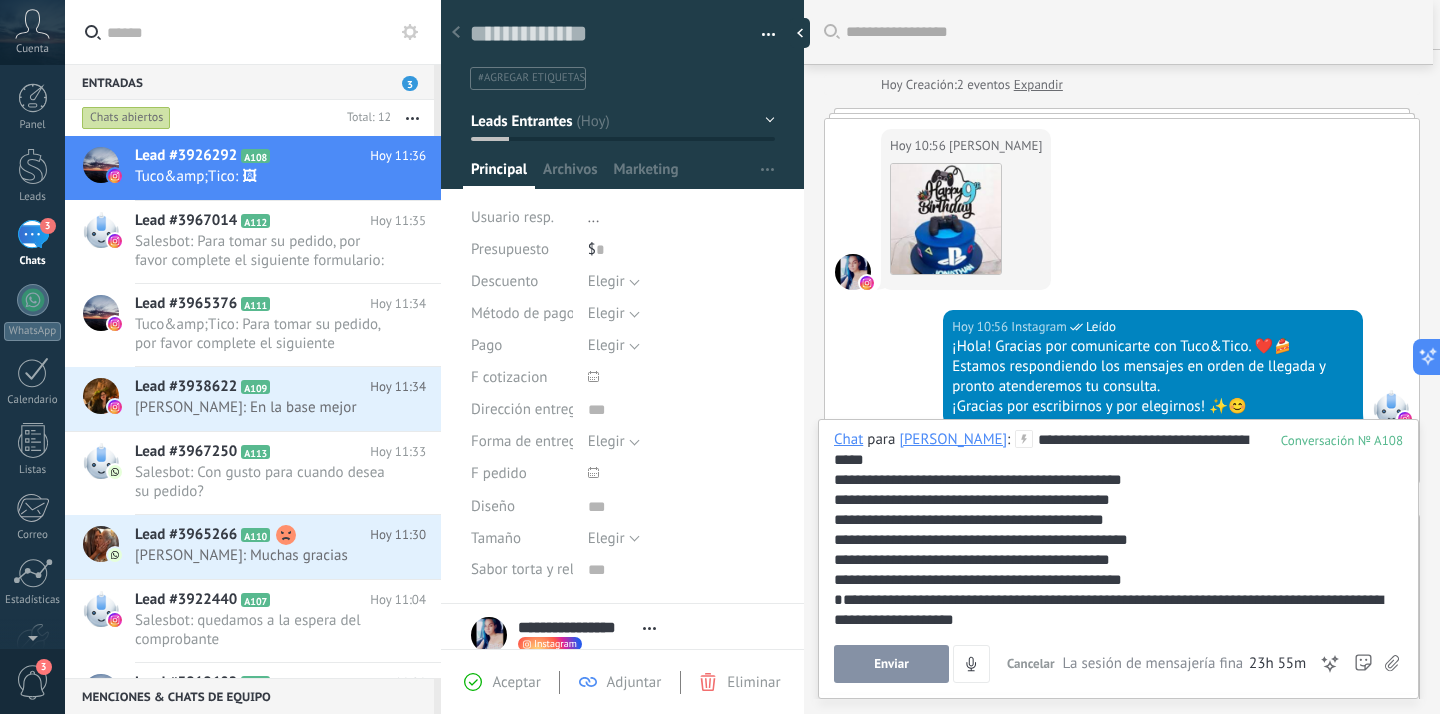 click on "**********" at bounding box center (1115, 540) 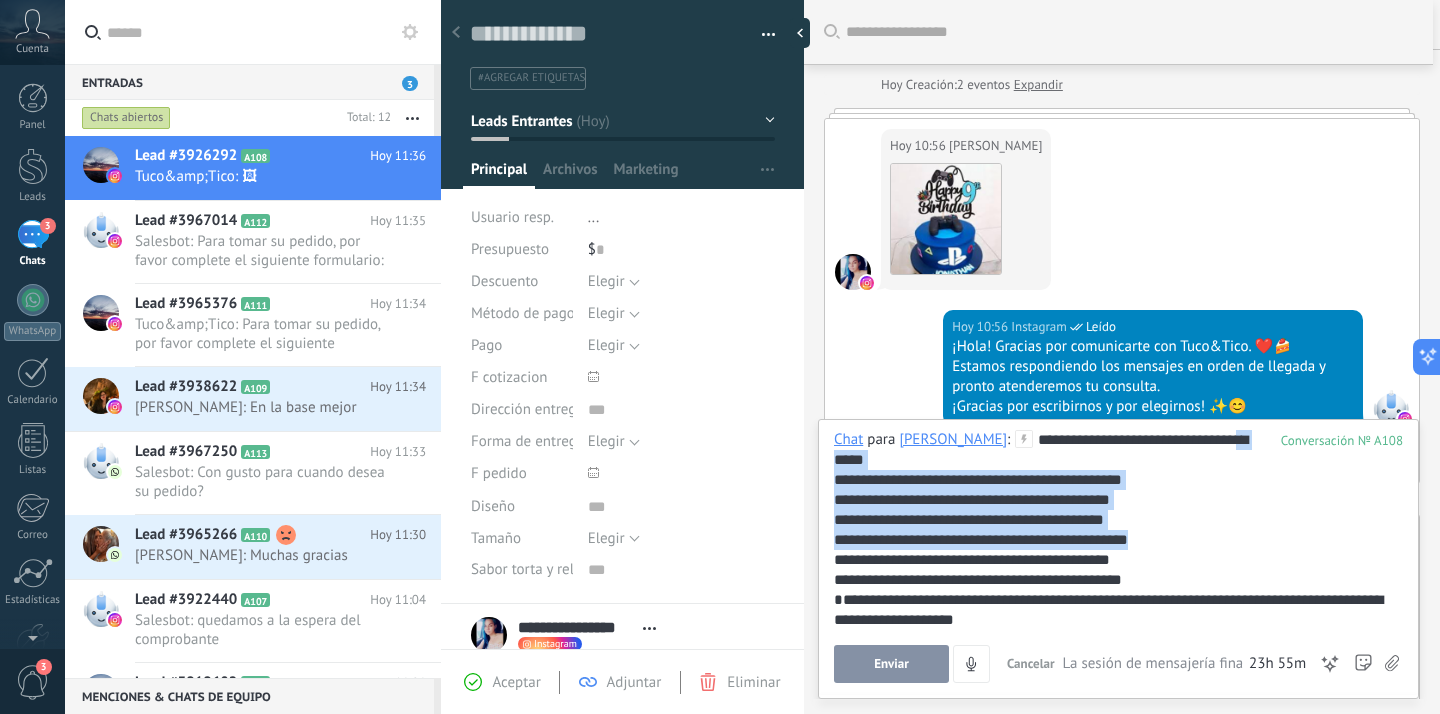 drag, startPoint x: 1168, startPoint y: 541, endPoint x: 772, endPoint y: 469, distance: 402.49225 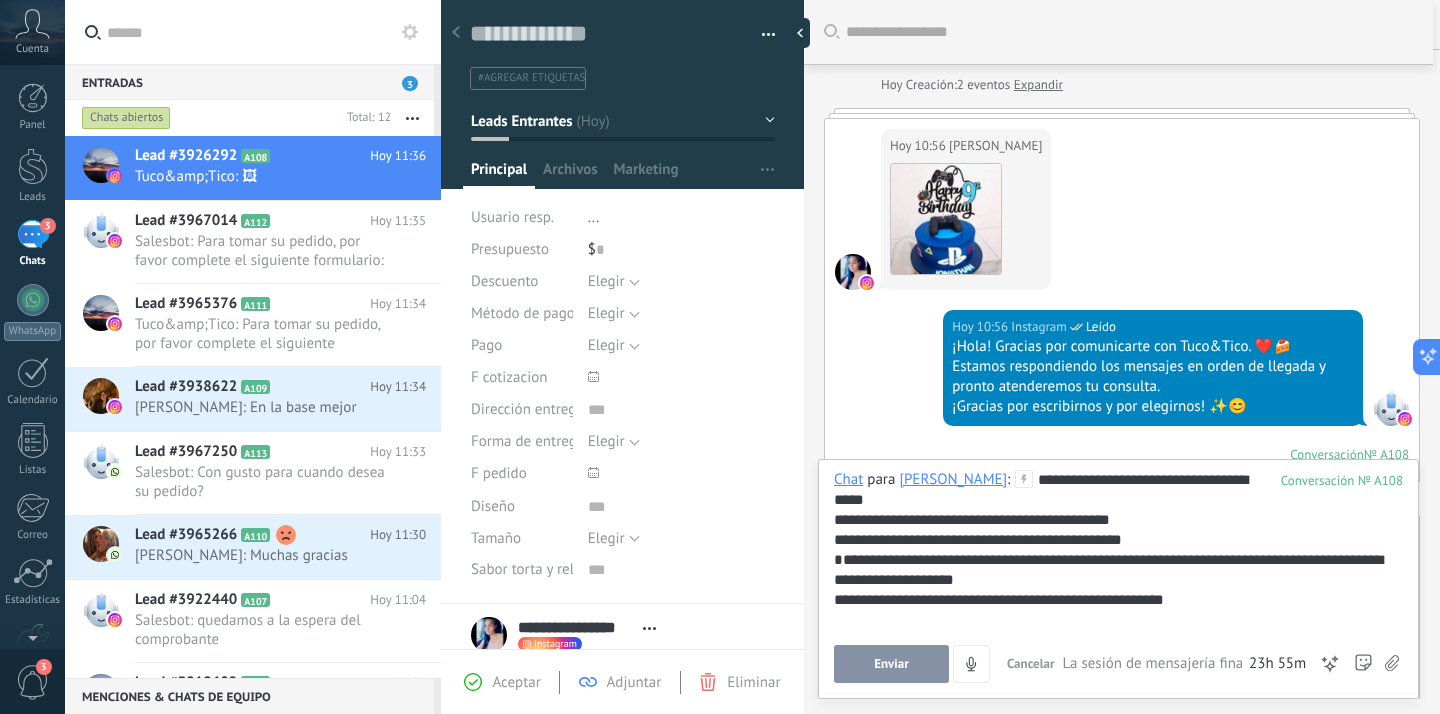 click on "**********" at bounding box center [1118, 540] 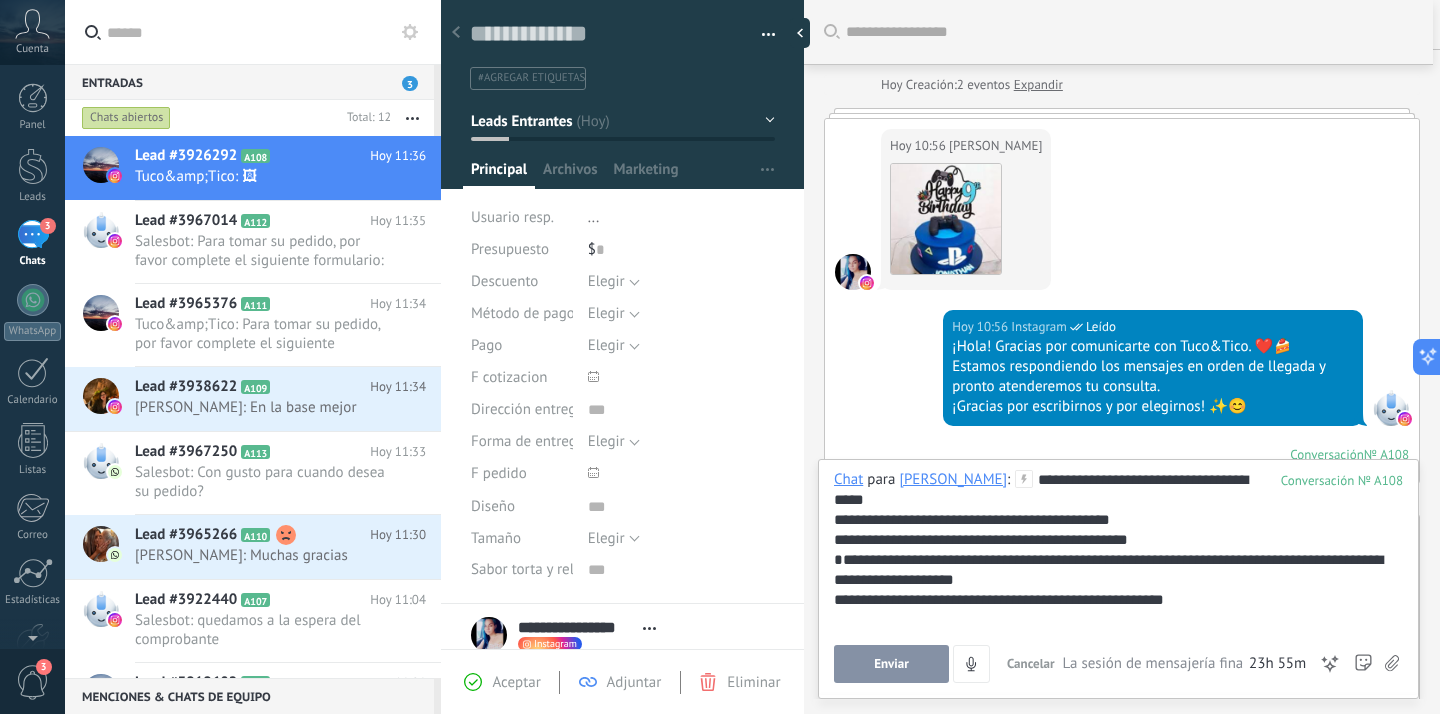 click on "**********" at bounding box center (1118, 520) 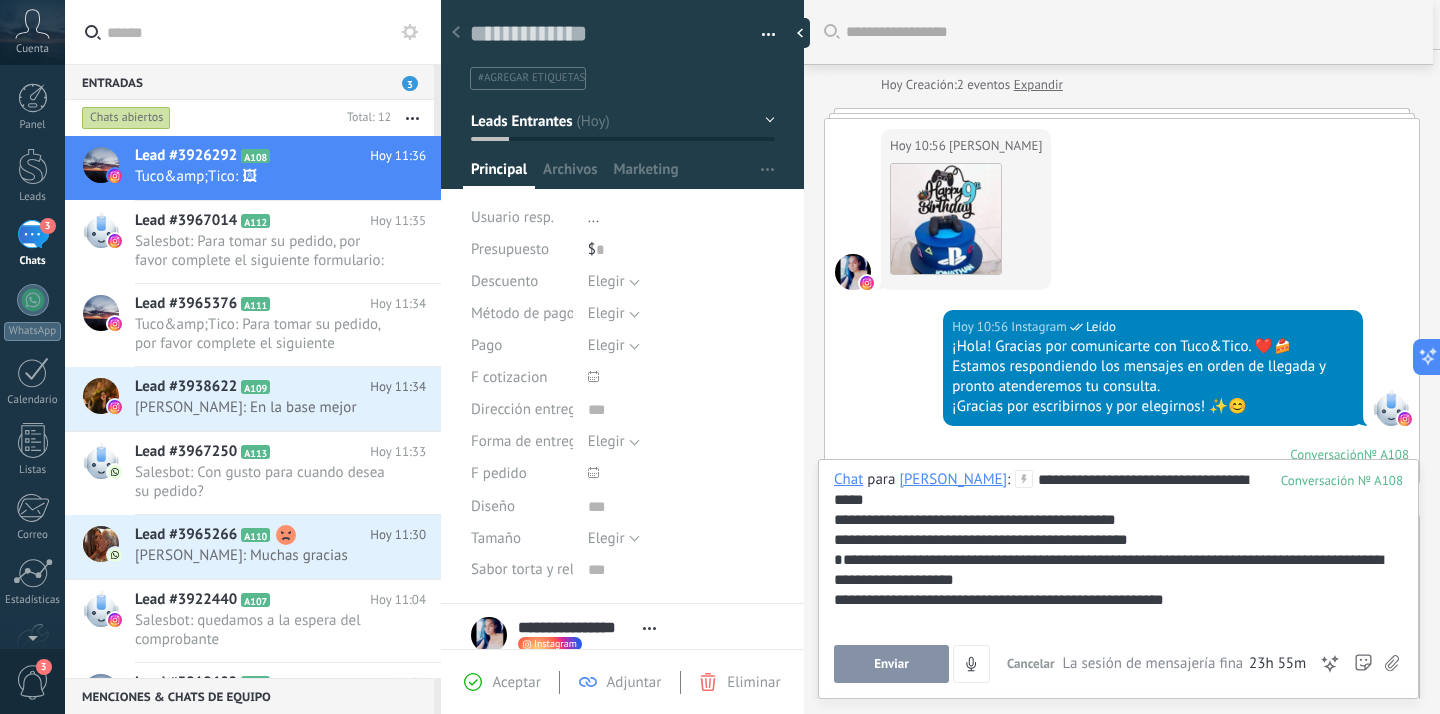click on "**********" at bounding box center [1118, 570] 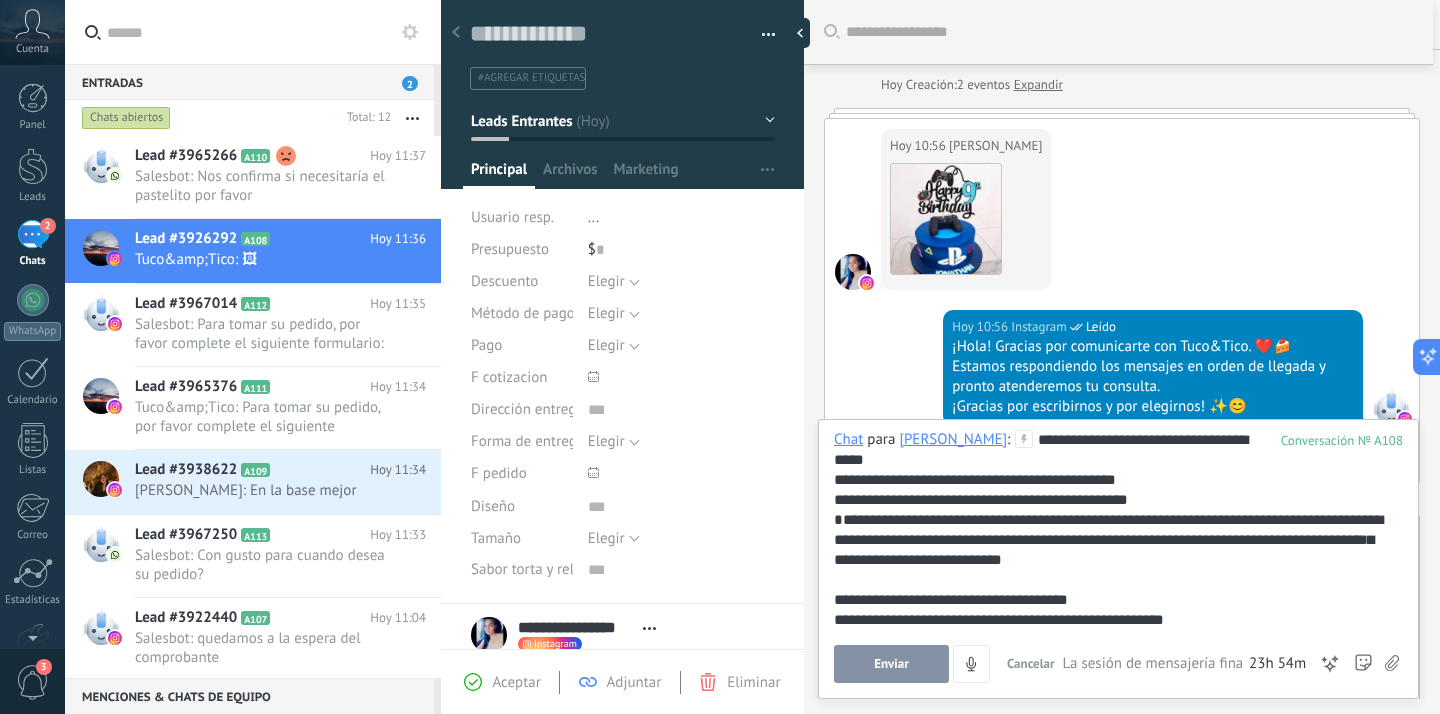 click on "**********" at bounding box center (1115, 600) 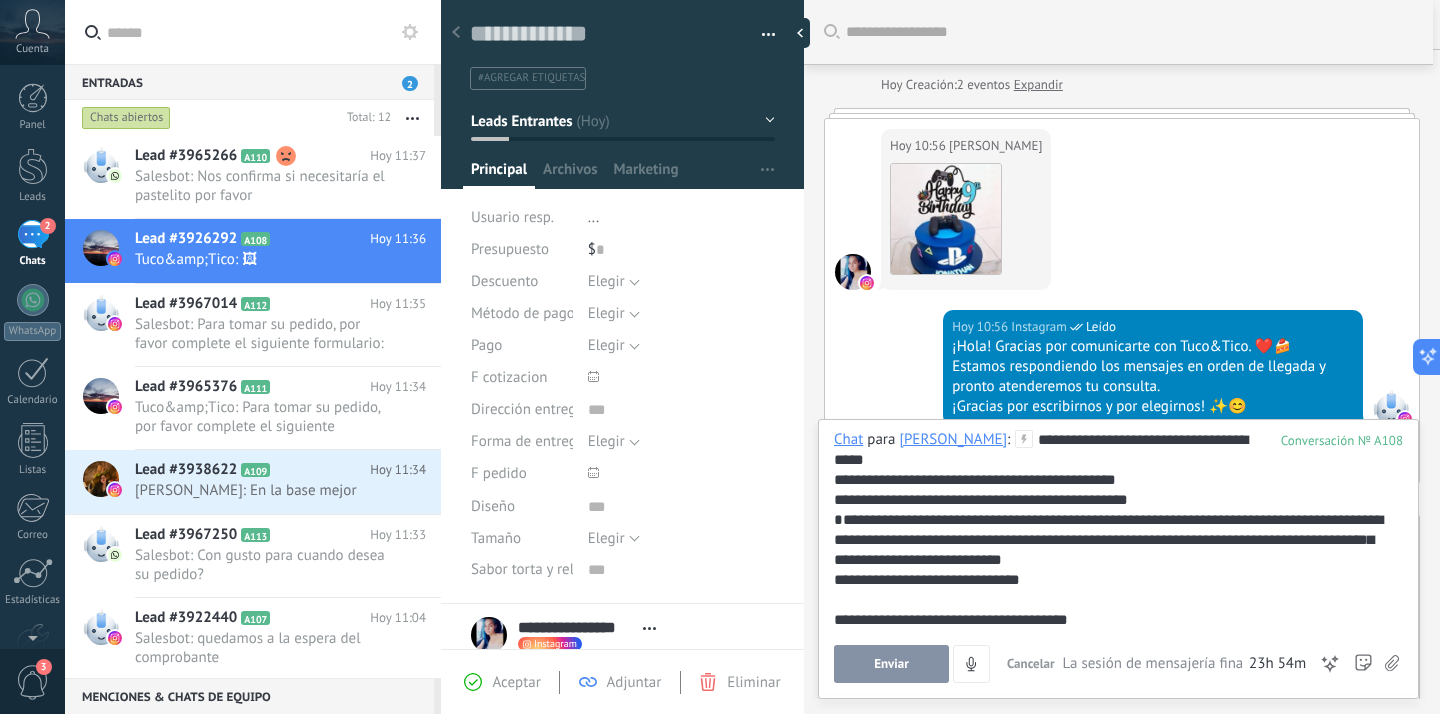 click on "**********" at bounding box center (1115, 620) 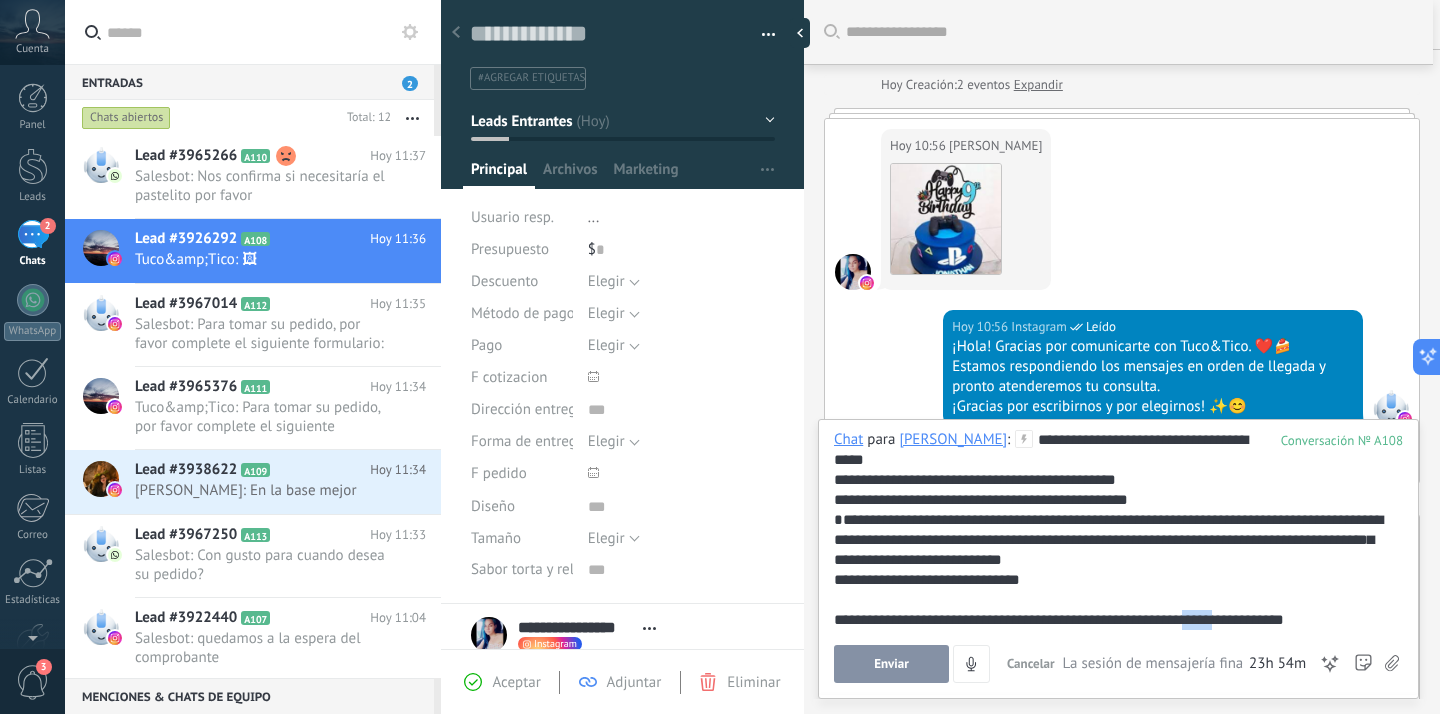 drag, startPoint x: 1240, startPoint y: 621, endPoint x: 1210, endPoint y: 621, distance: 30 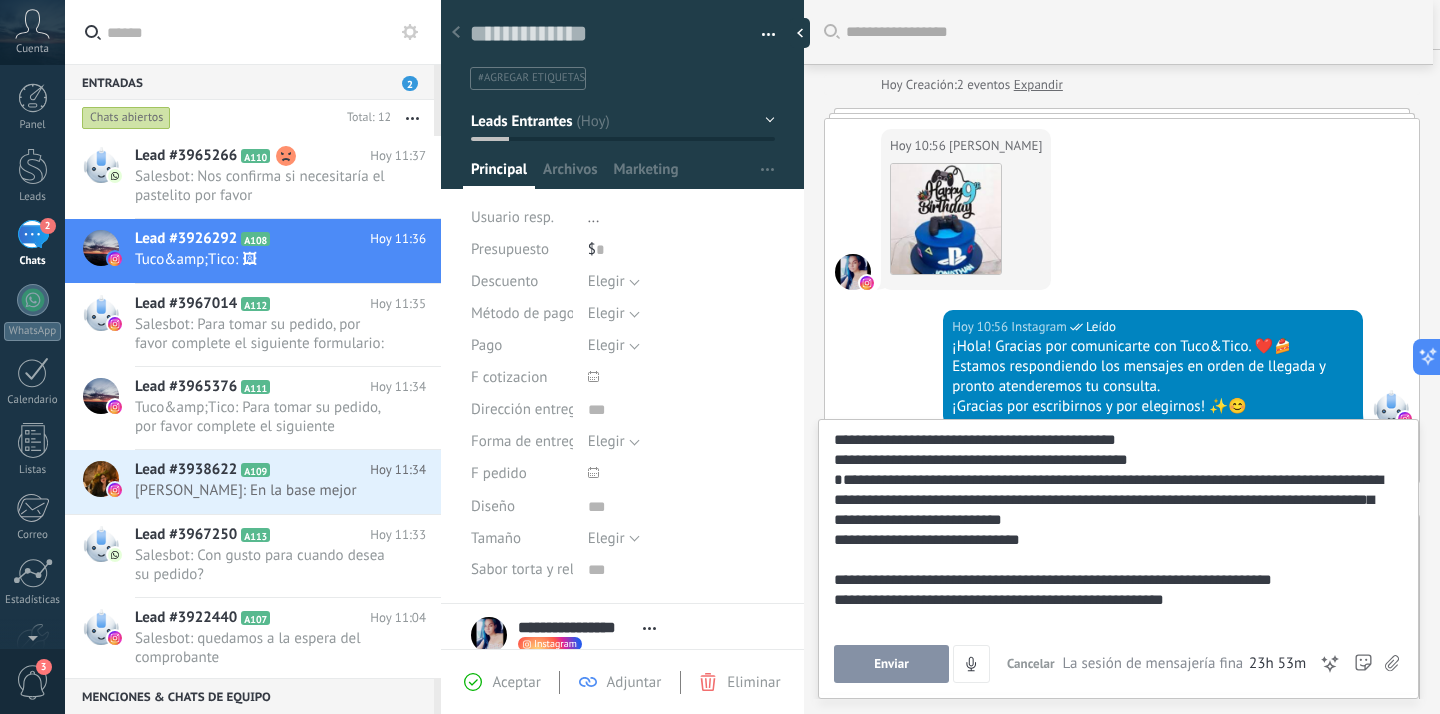 scroll, scrollTop: 40, scrollLeft: 0, axis: vertical 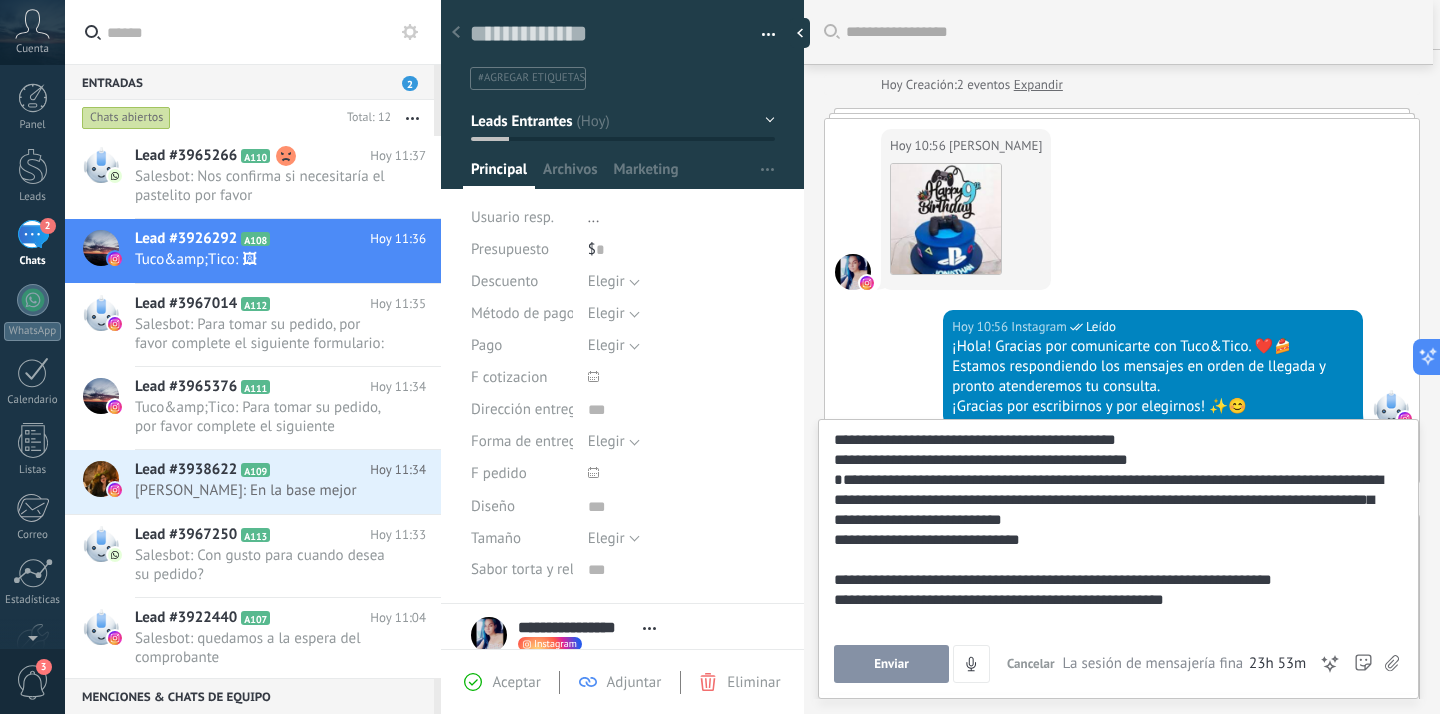 click on "Enviar" at bounding box center [891, 664] 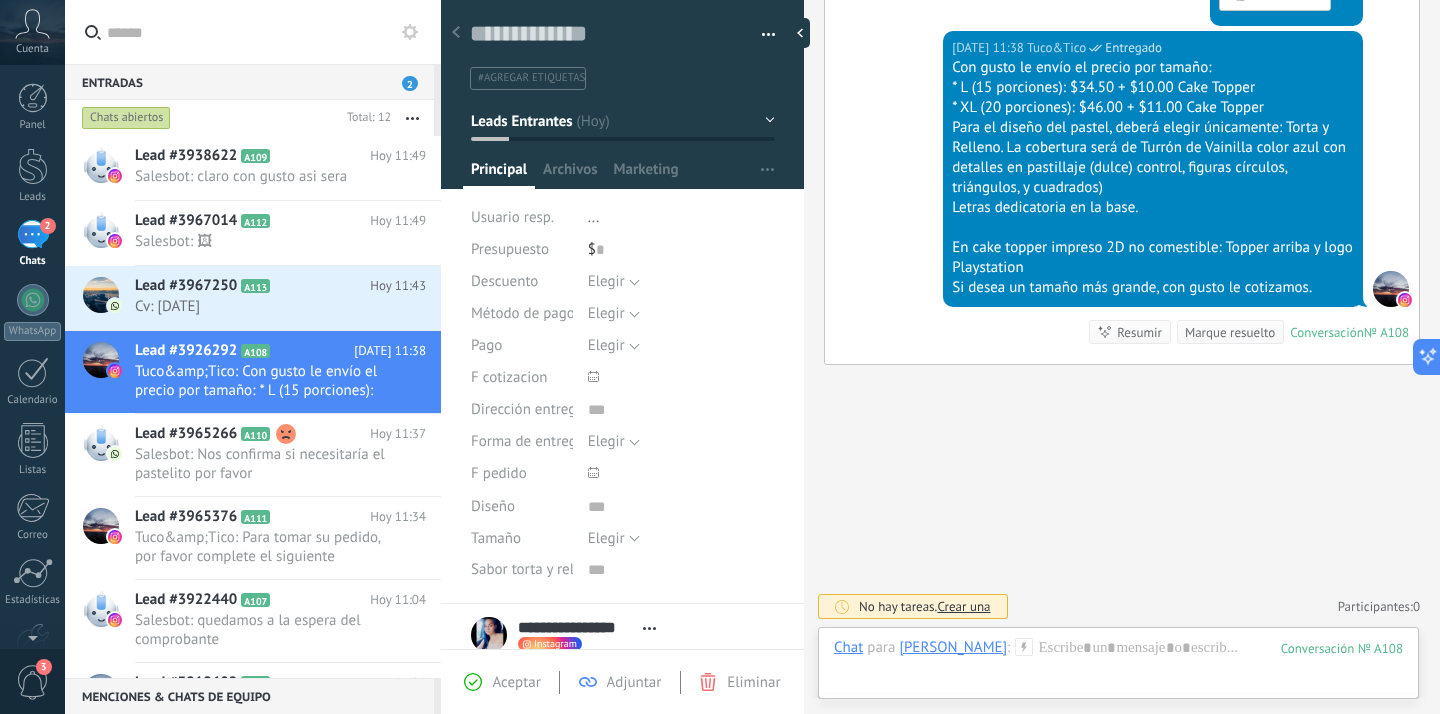 scroll, scrollTop: 2046, scrollLeft: 0, axis: vertical 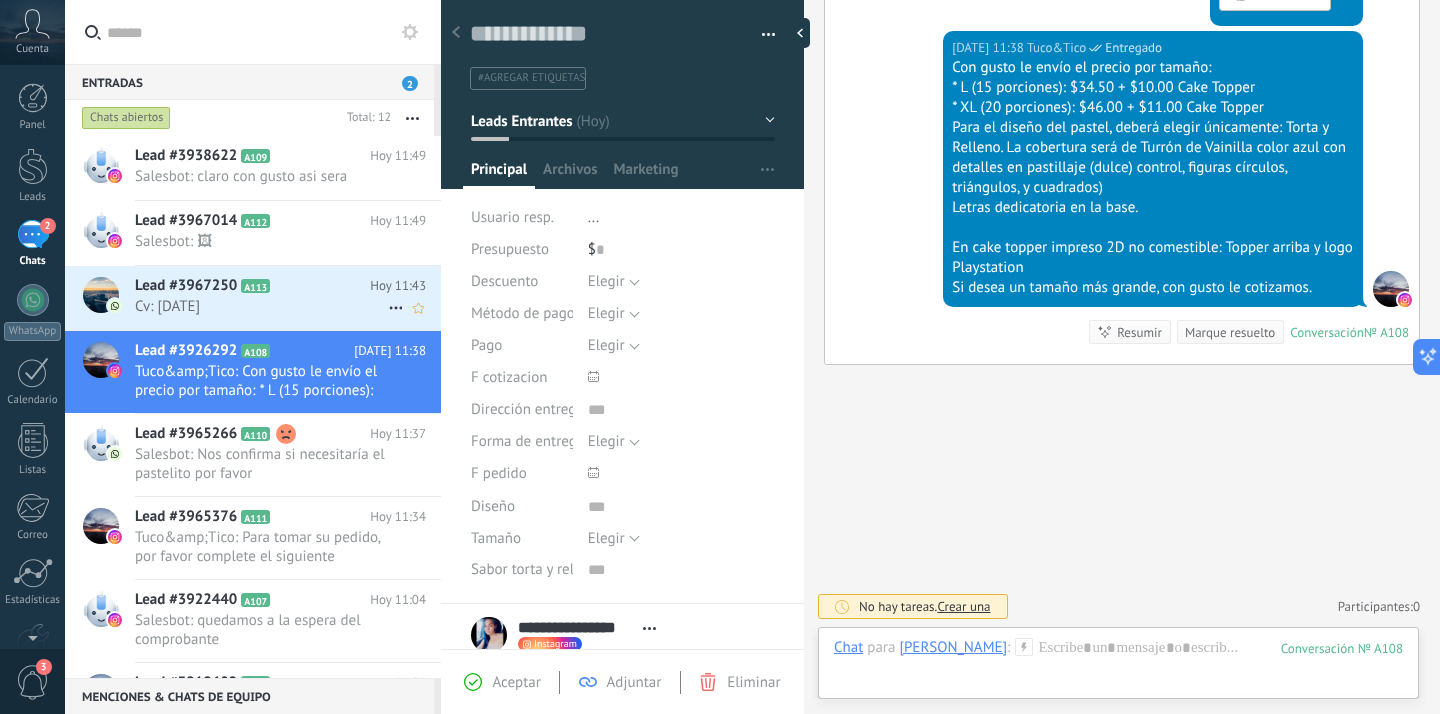 click on "Lead #3967250
A113" at bounding box center (252, 286) 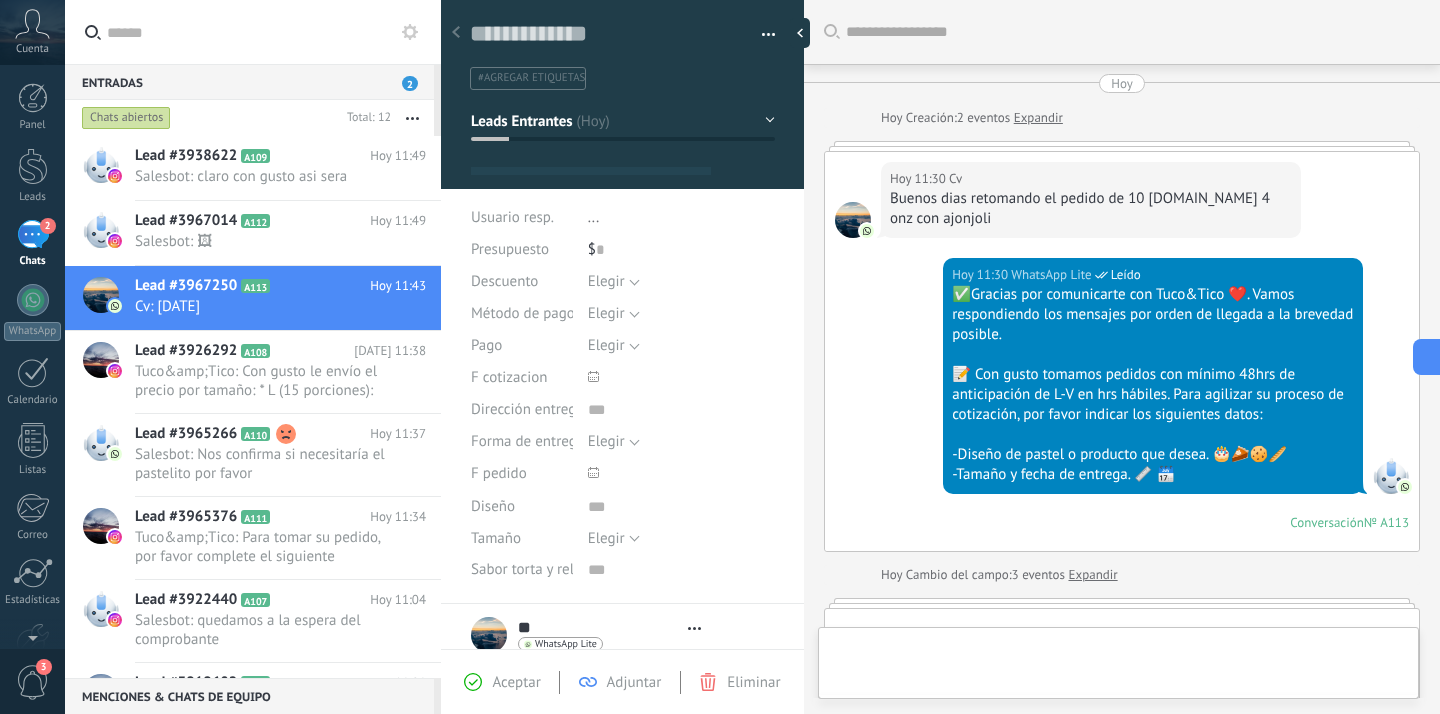 type on "***" 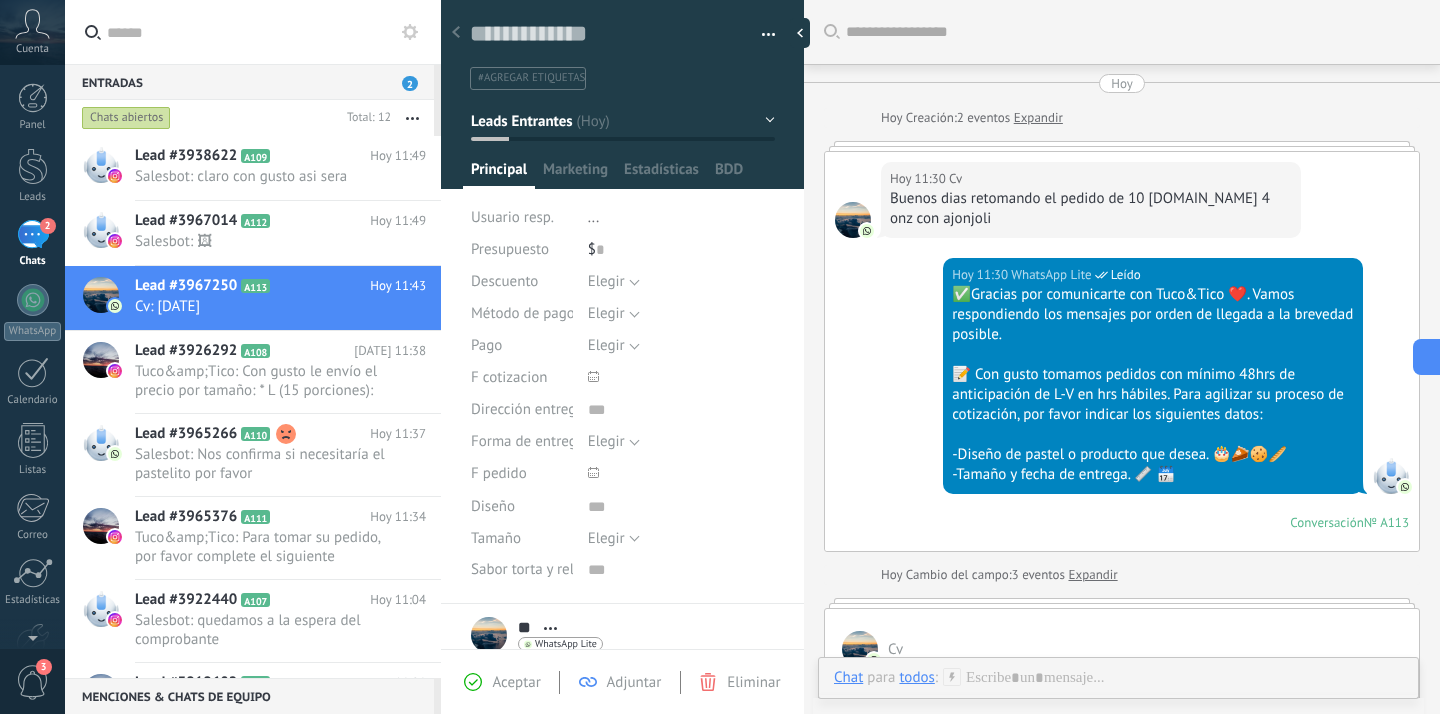 scroll, scrollTop: 20, scrollLeft: 0, axis: vertical 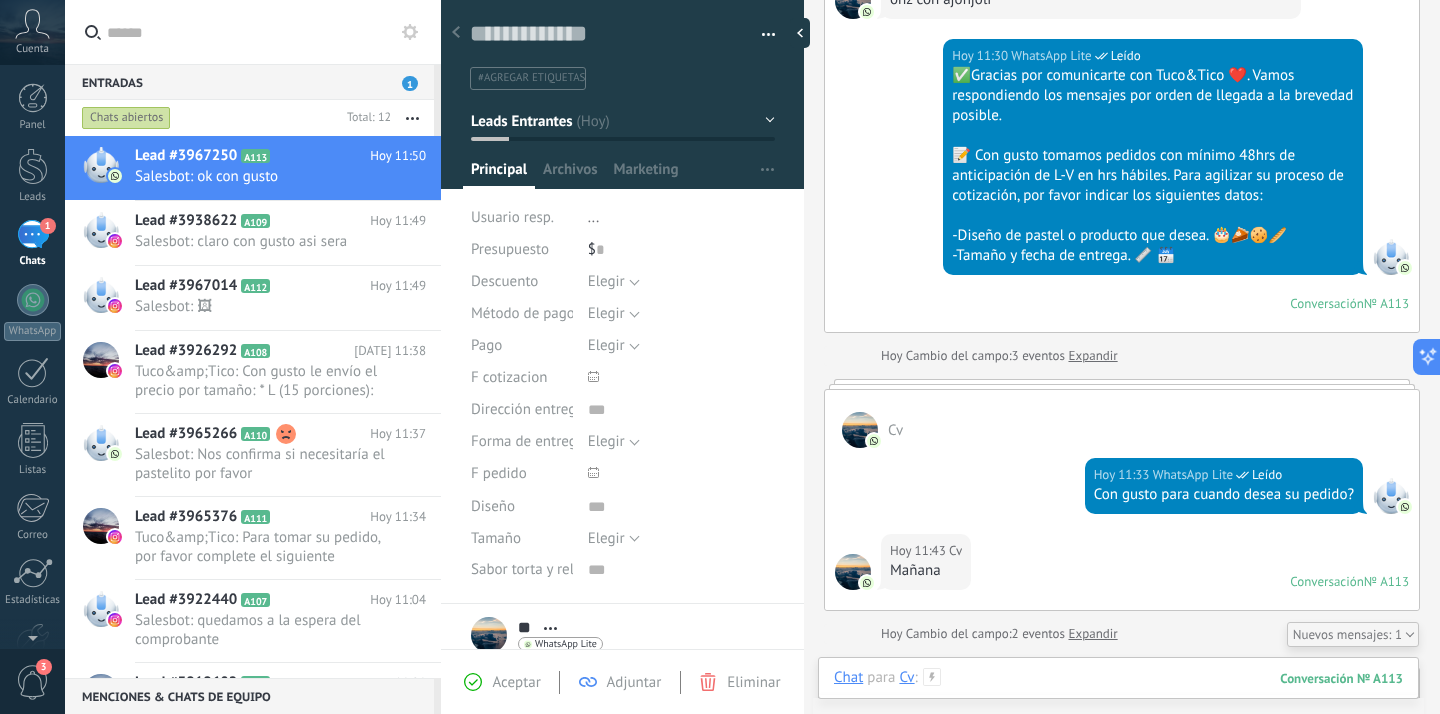 click at bounding box center [1118, 698] 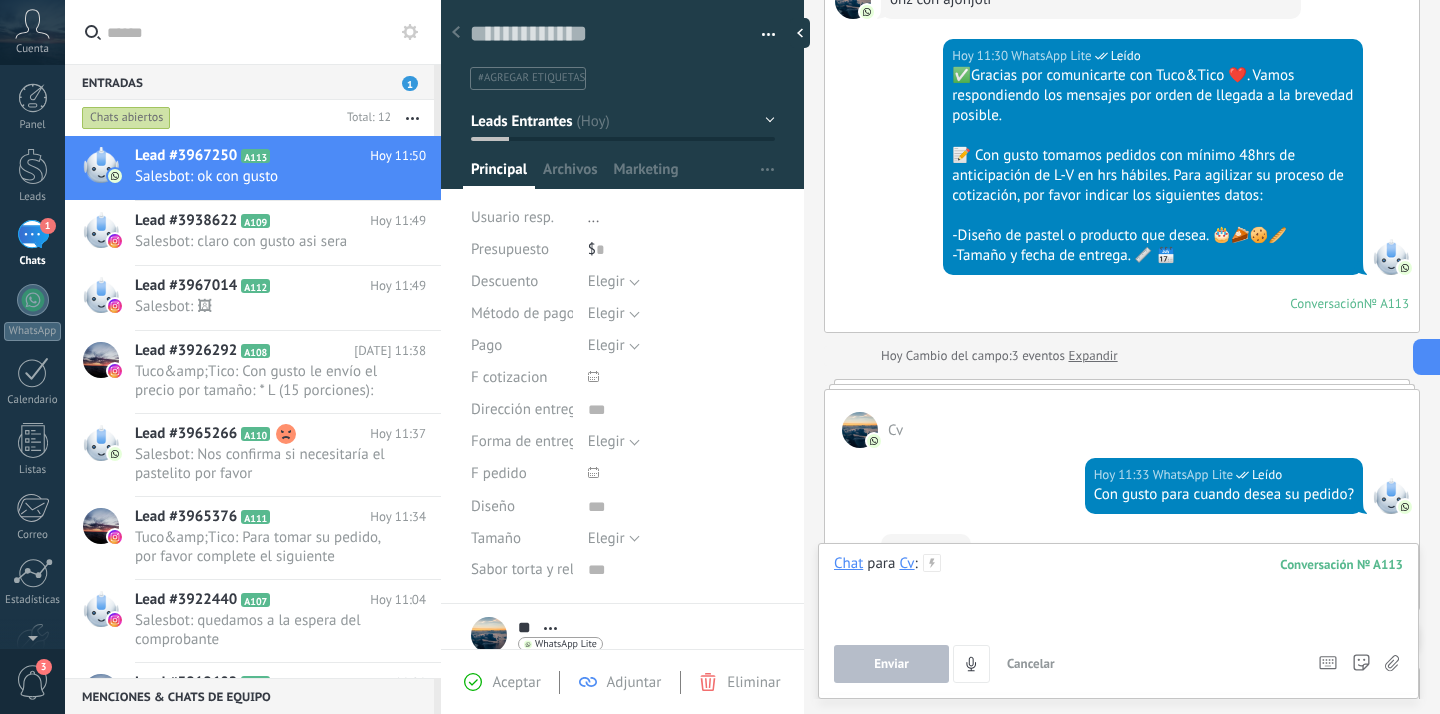 paste 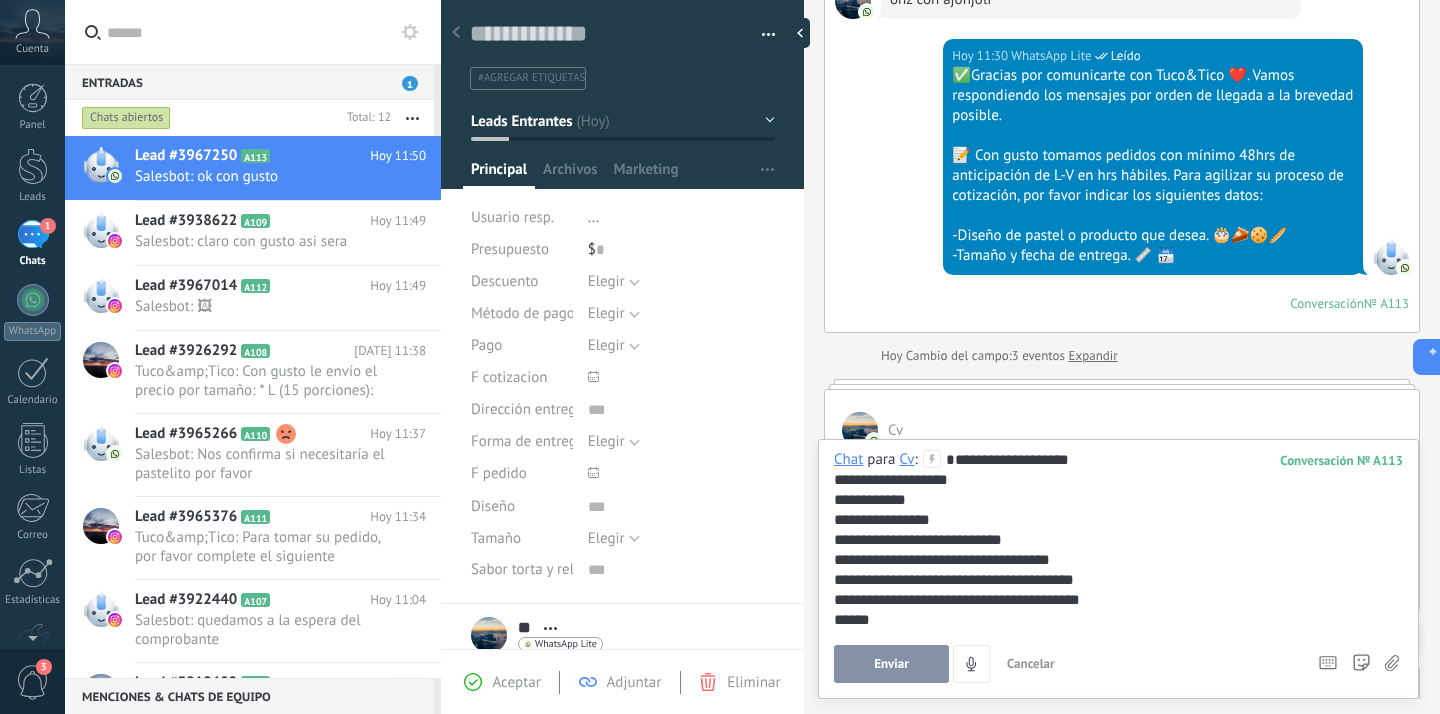 type 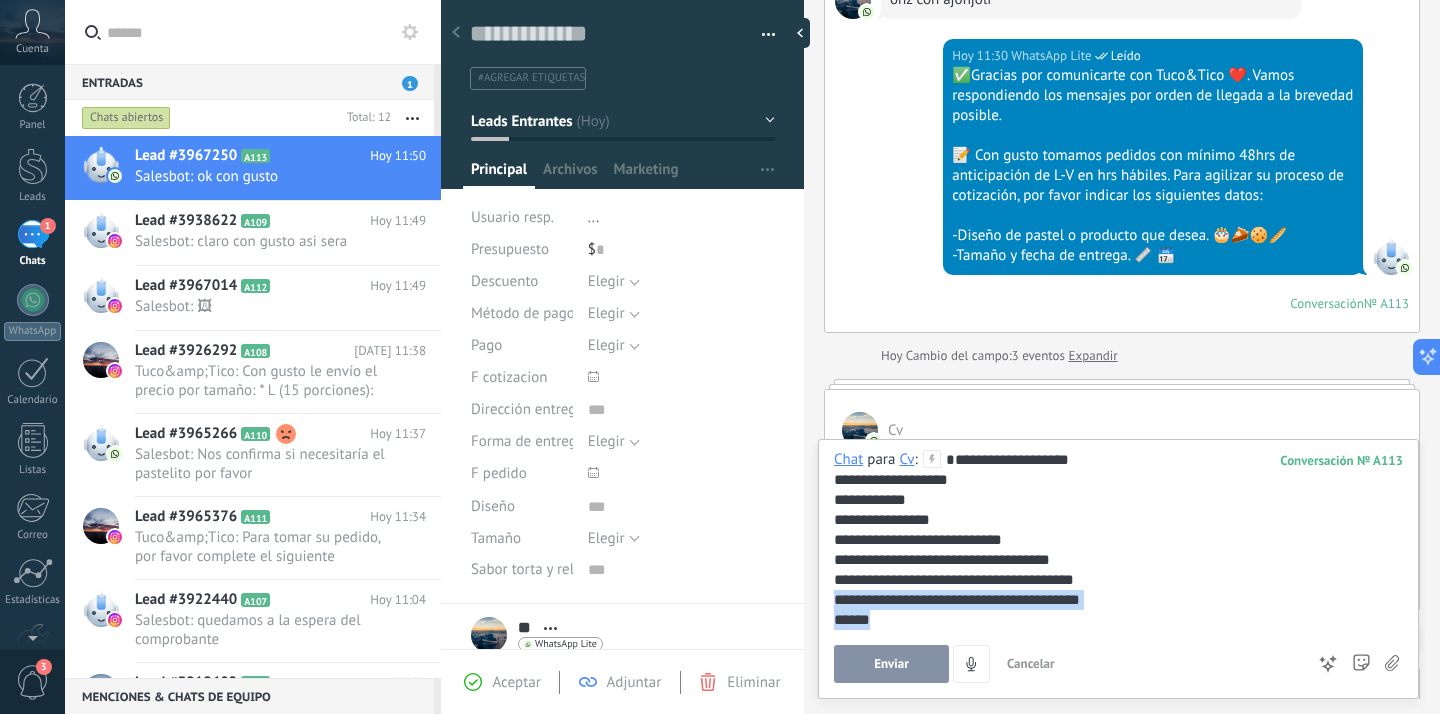 drag, startPoint x: 976, startPoint y: 625, endPoint x: 817, endPoint y: 602, distance: 160.6549 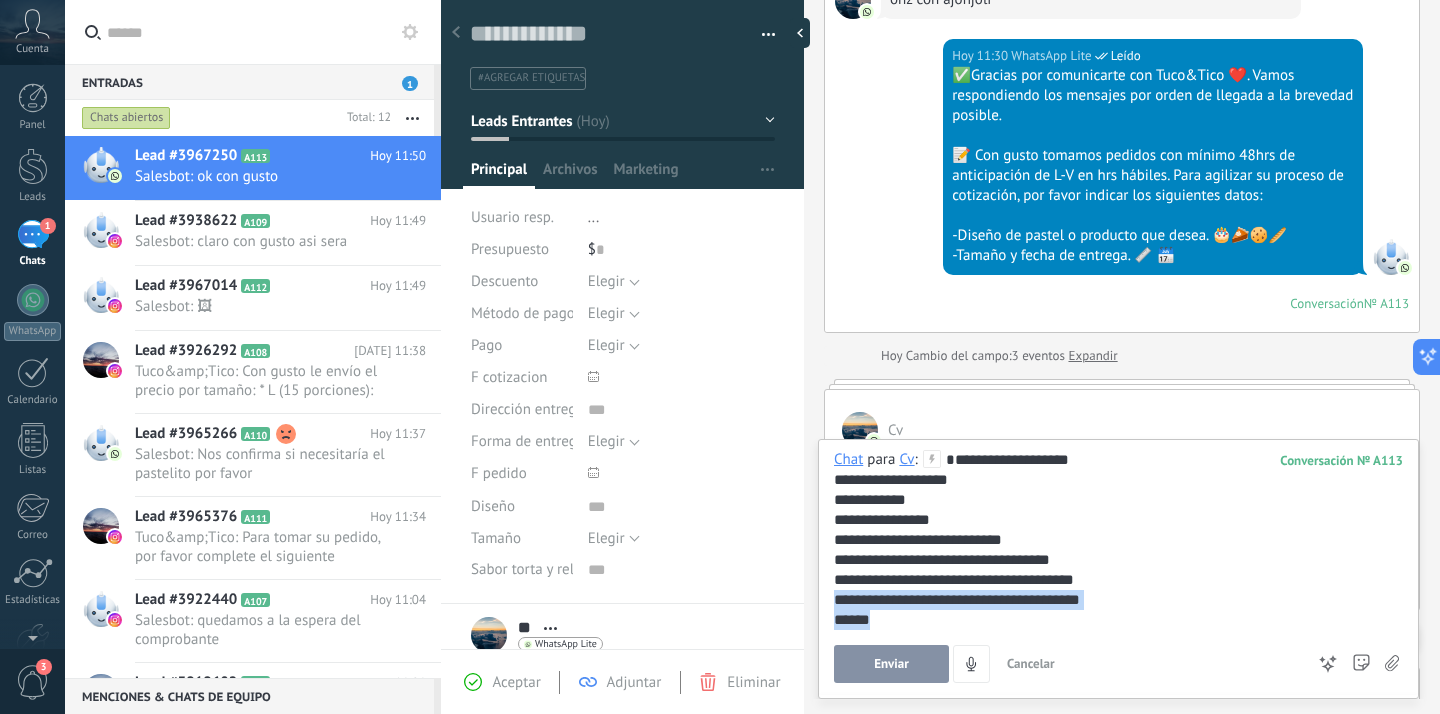 click on "**********" at bounding box center [1118, 569] 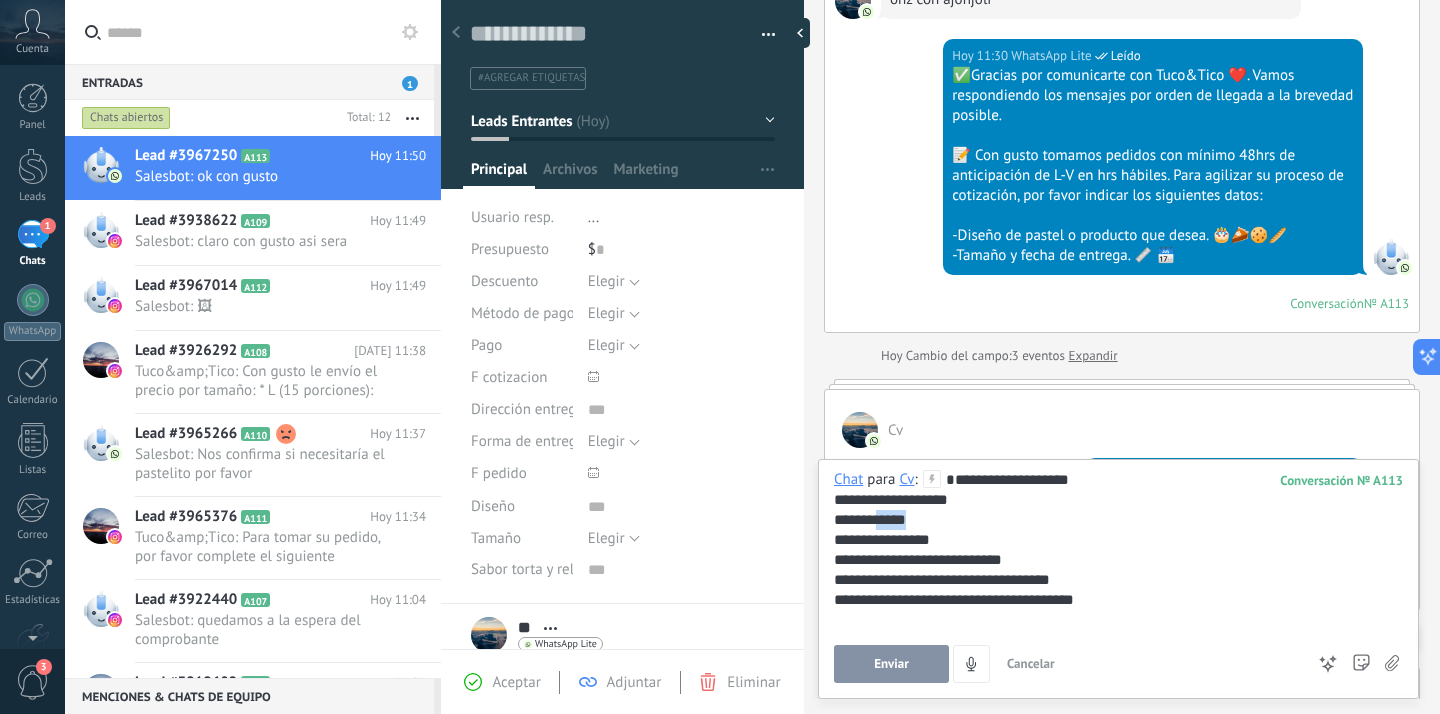 drag, startPoint x: 943, startPoint y: 524, endPoint x: 880, endPoint y: 523, distance: 63.007935 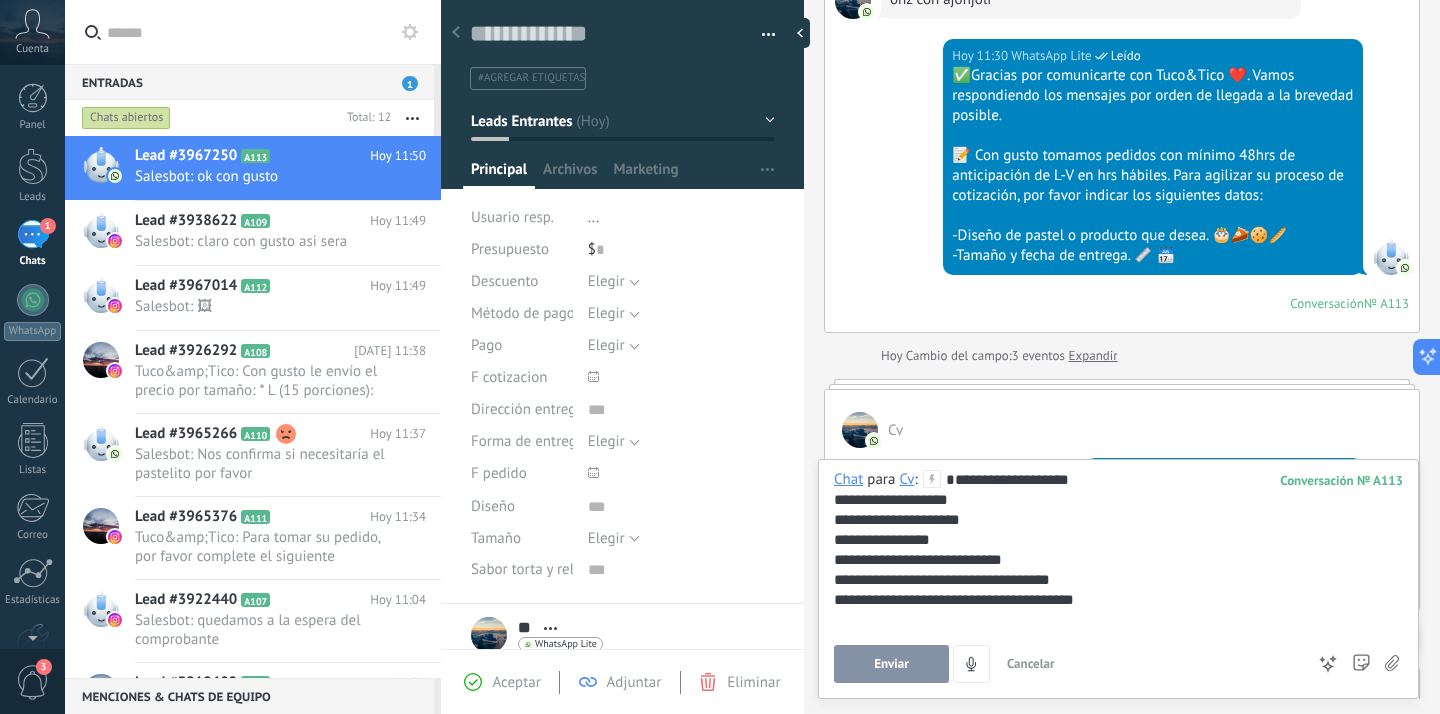 click on "Enviar" at bounding box center [891, 664] 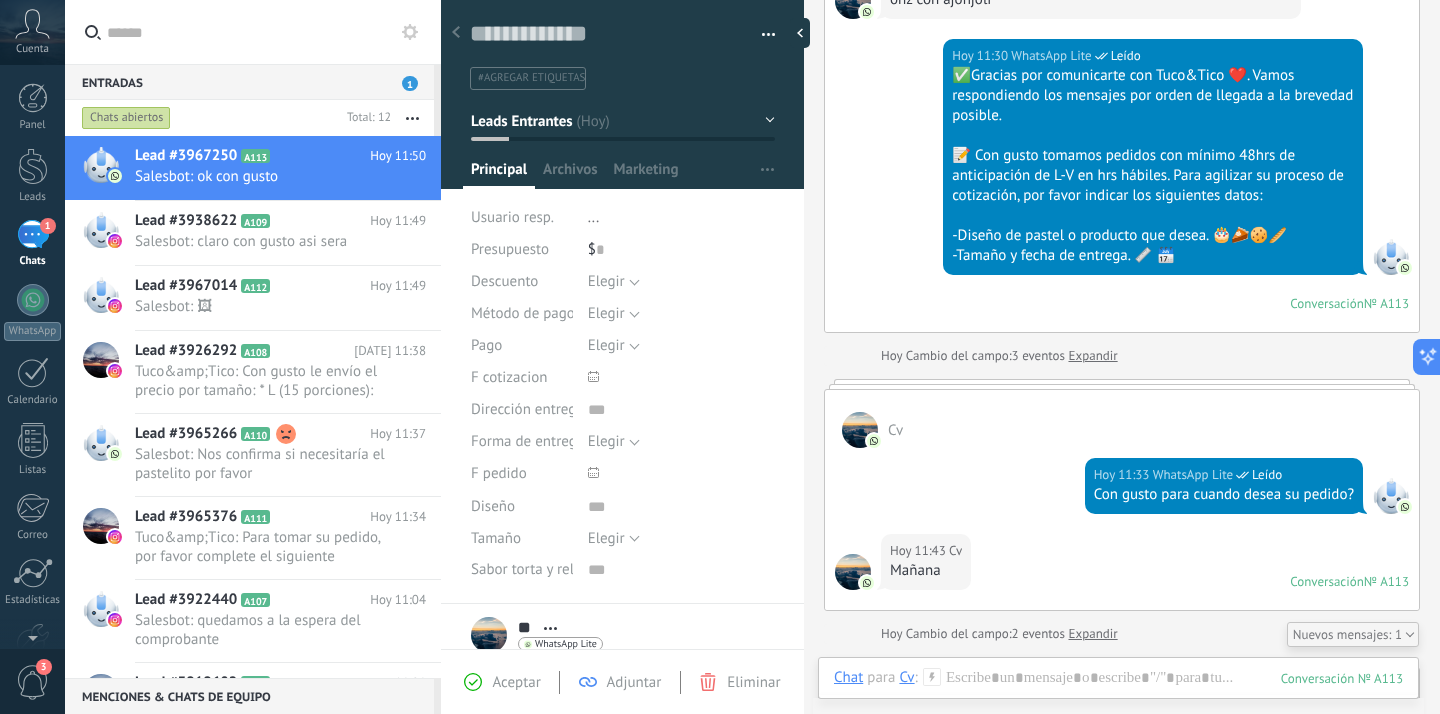 scroll, scrollTop: 900, scrollLeft: 0, axis: vertical 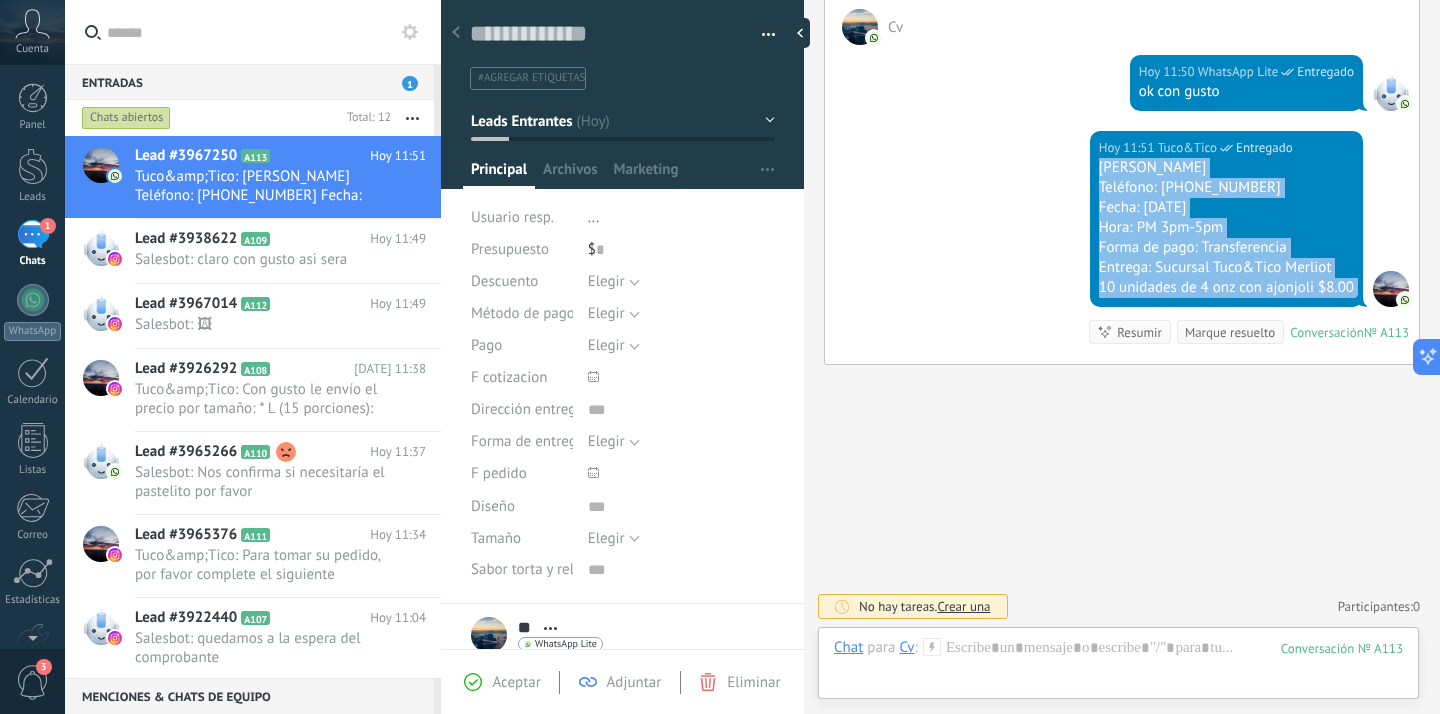 drag, startPoint x: 1095, startPoint y: 170, endPoint x: 1350, endPoint y: 290, distance: 281.8244 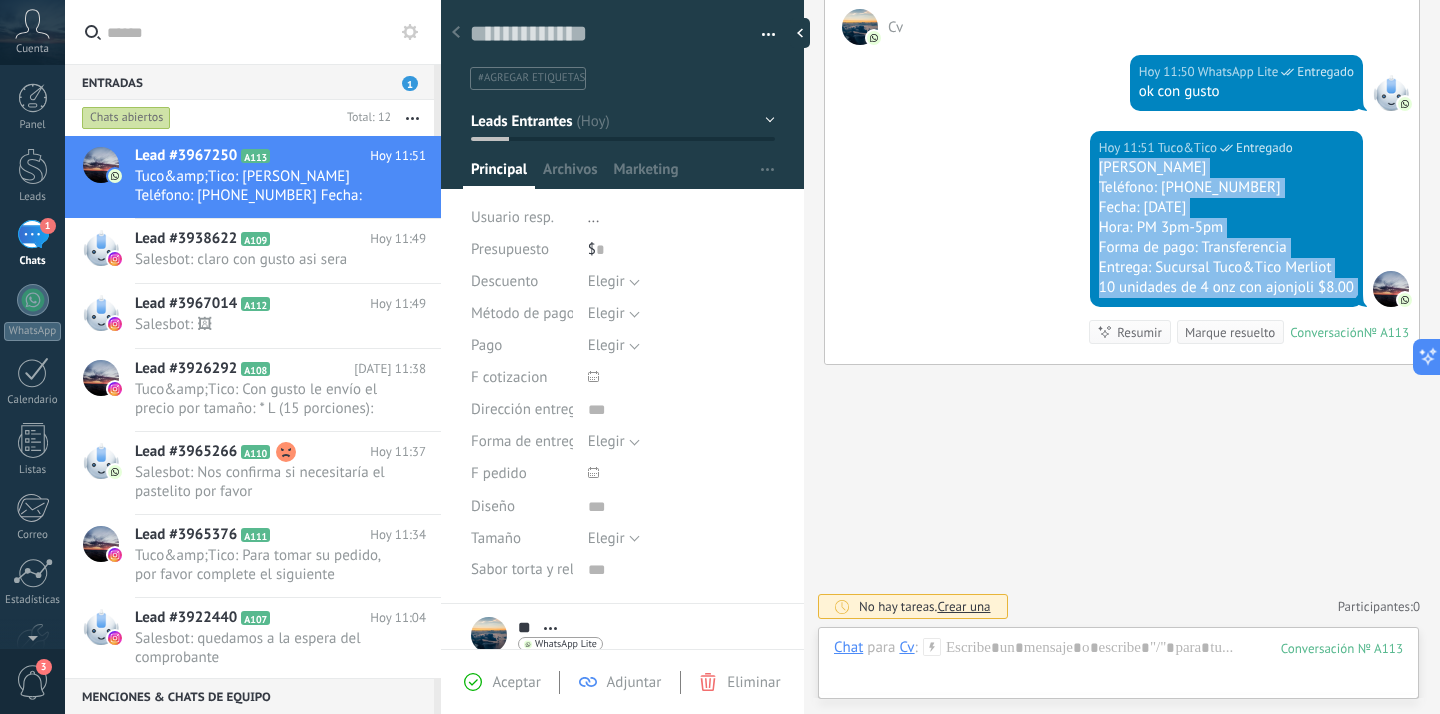 click on "Hoy 11:51 Tuco&Tico  Entregado Mercedes de Vasquez Teléfono: 7851-4689 Fecha: martes 8 julio Hora: PM 3pm-5pm Forma de pago: Transferencia Entrega: Sucursal Tuco&Tico Merliot 10 unidades de 4 onz con ajonjoli  $8.00" at bounding box center (1226, 219) 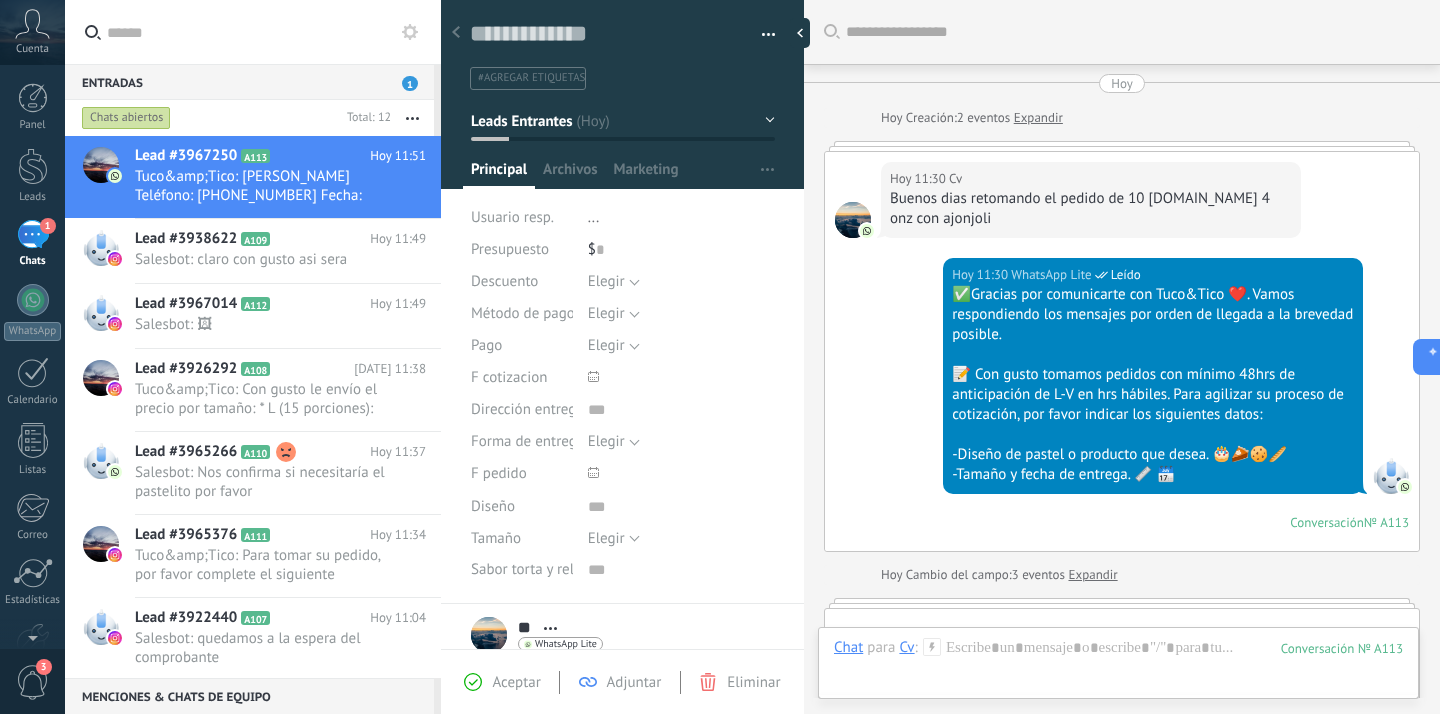 scroll, scrollTop: 0, scrollLeft: 0, axis: both 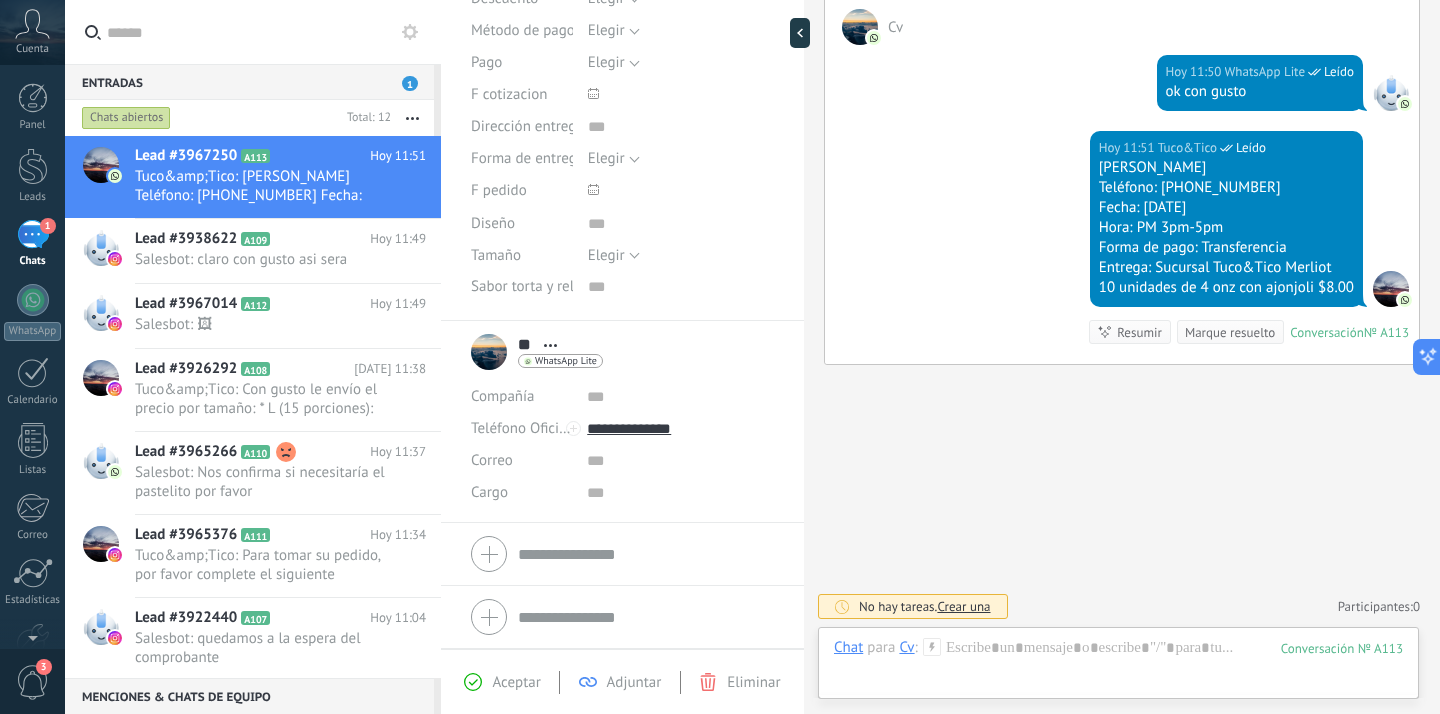 click on "** Cv
** Cv
Apellido
Abrir detalle
Copie el nombre
Desatar
Contacto principal" at bounding box center (560, 344) 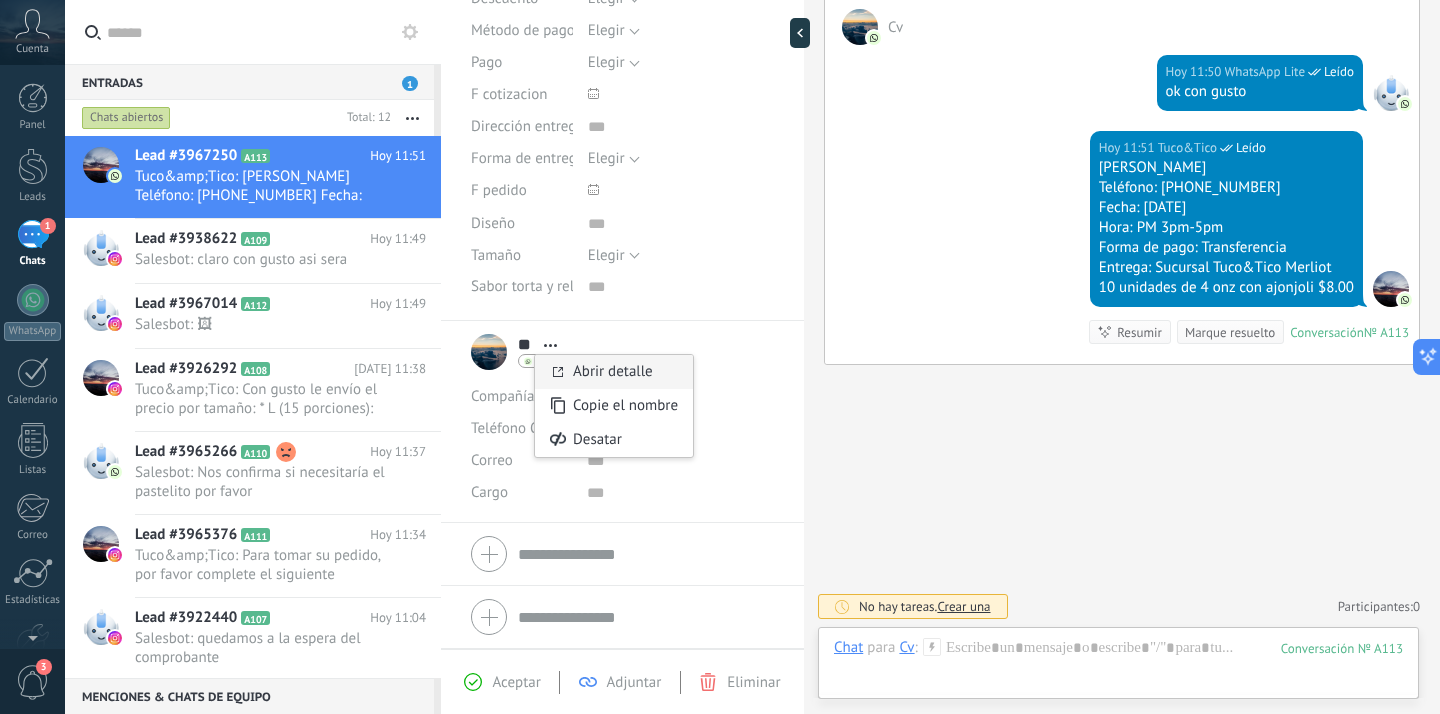 click on "Abrir detalle" at bounding box center (613, 371) 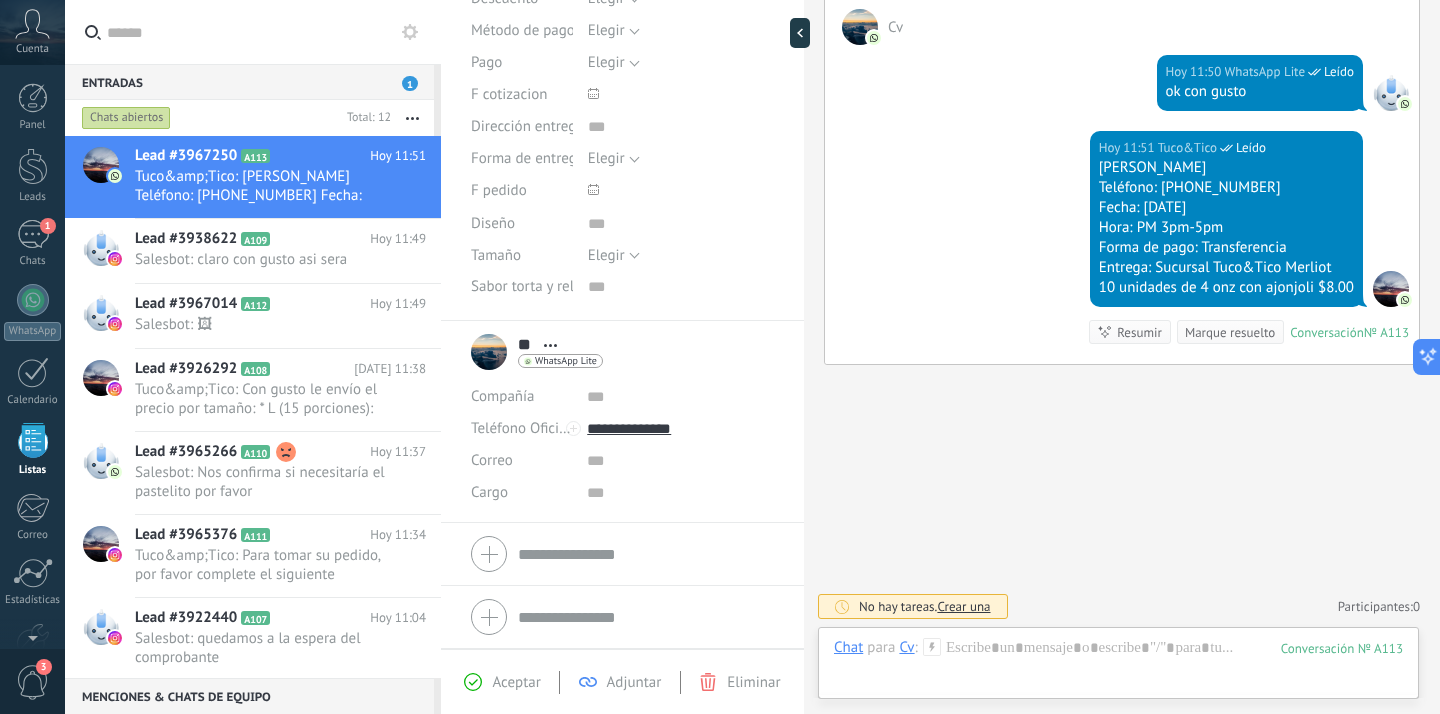 scroll, scrollTop: 52, scrollLeft: 0, axis: vertical 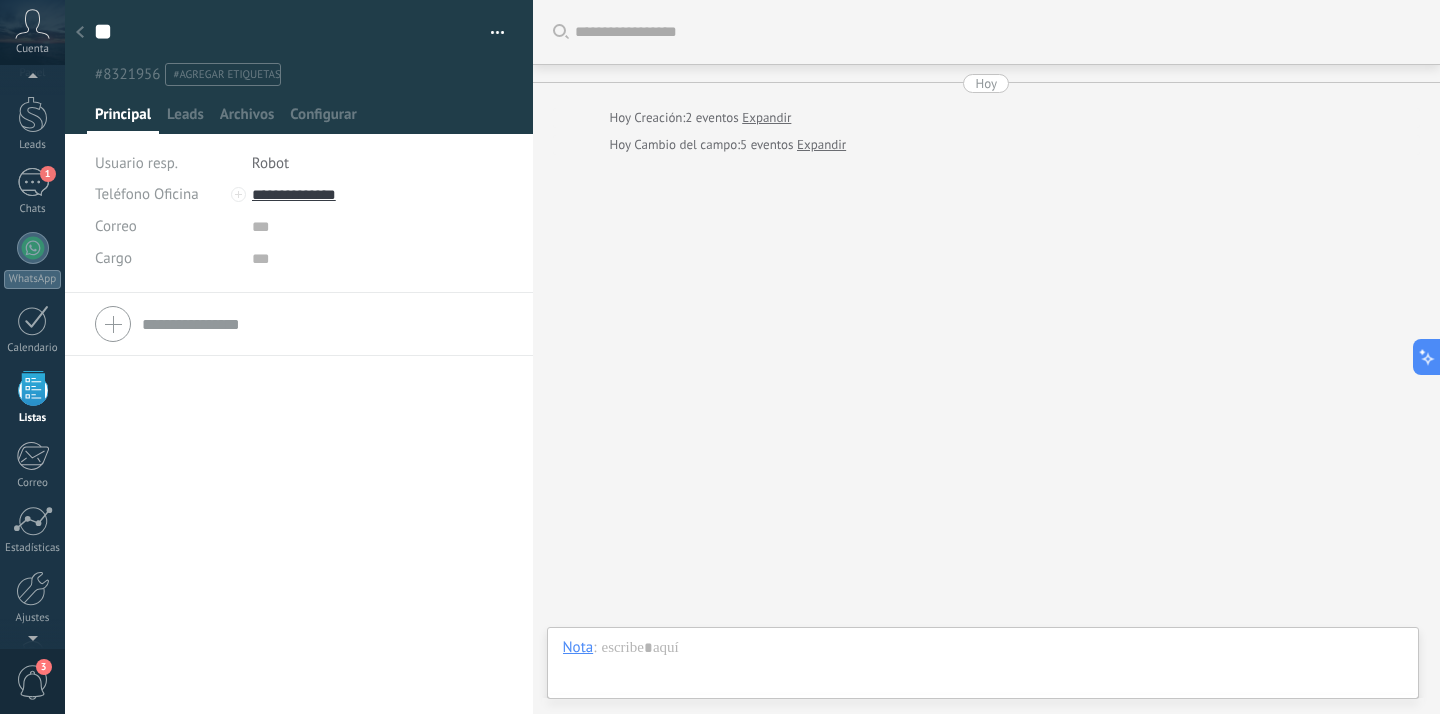click 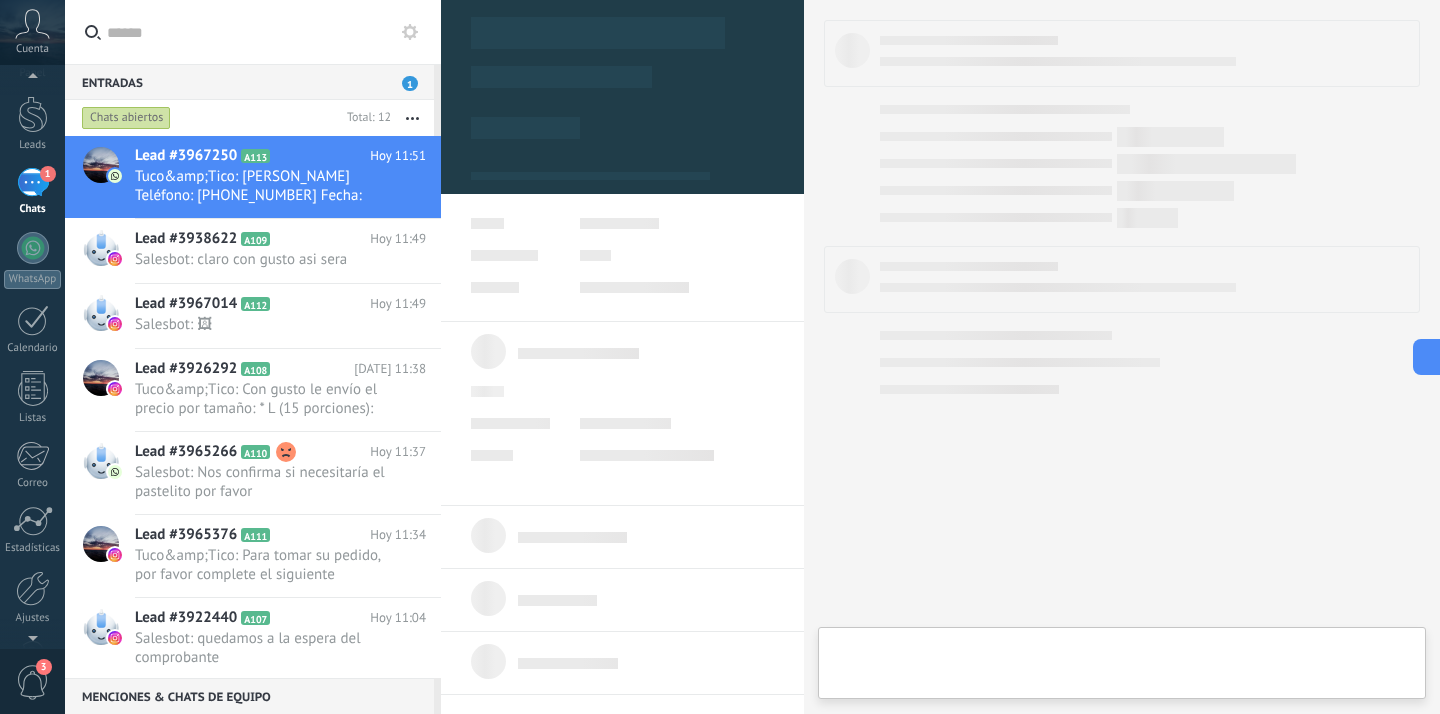 scroll, scrollTop: 0, scrollLeft: 0, axis: both 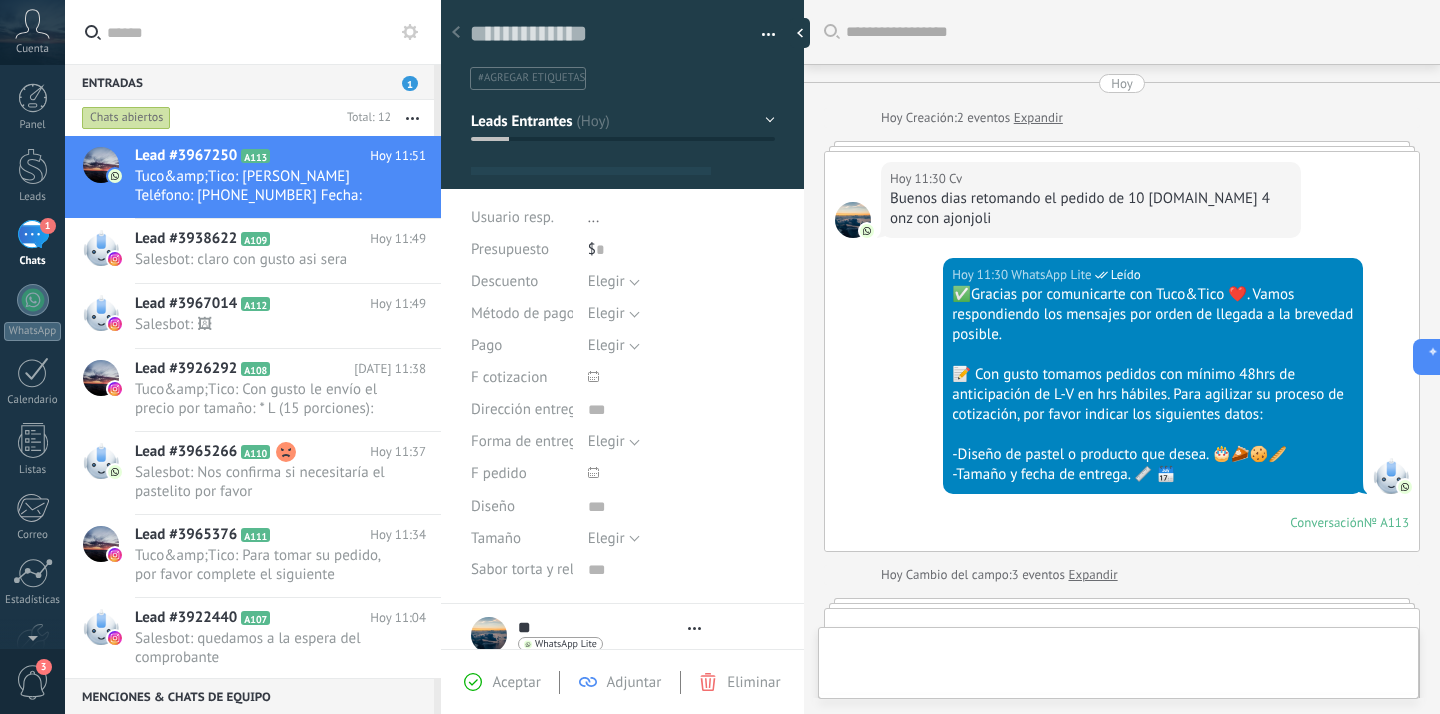 type on "***" 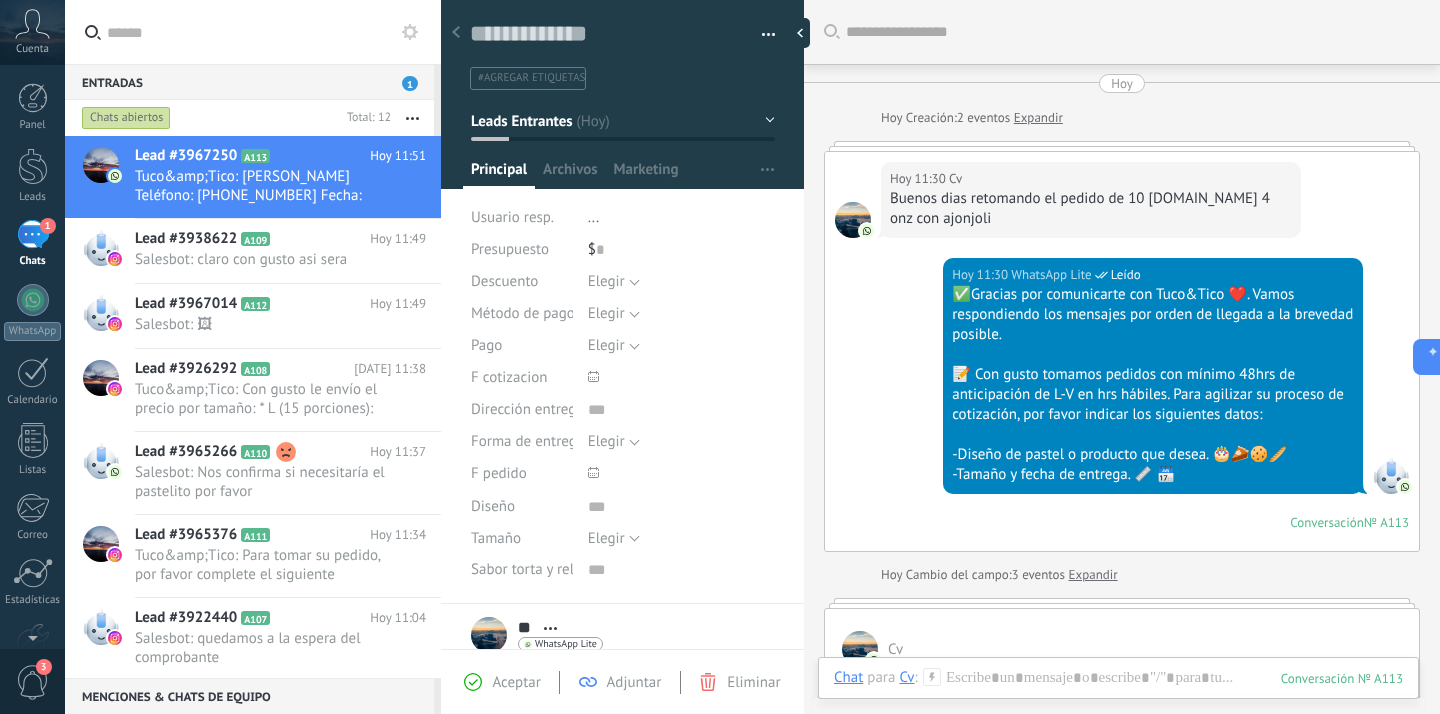 scroll, scrollTop: 790, scrollLeft: 0, axis: vertical 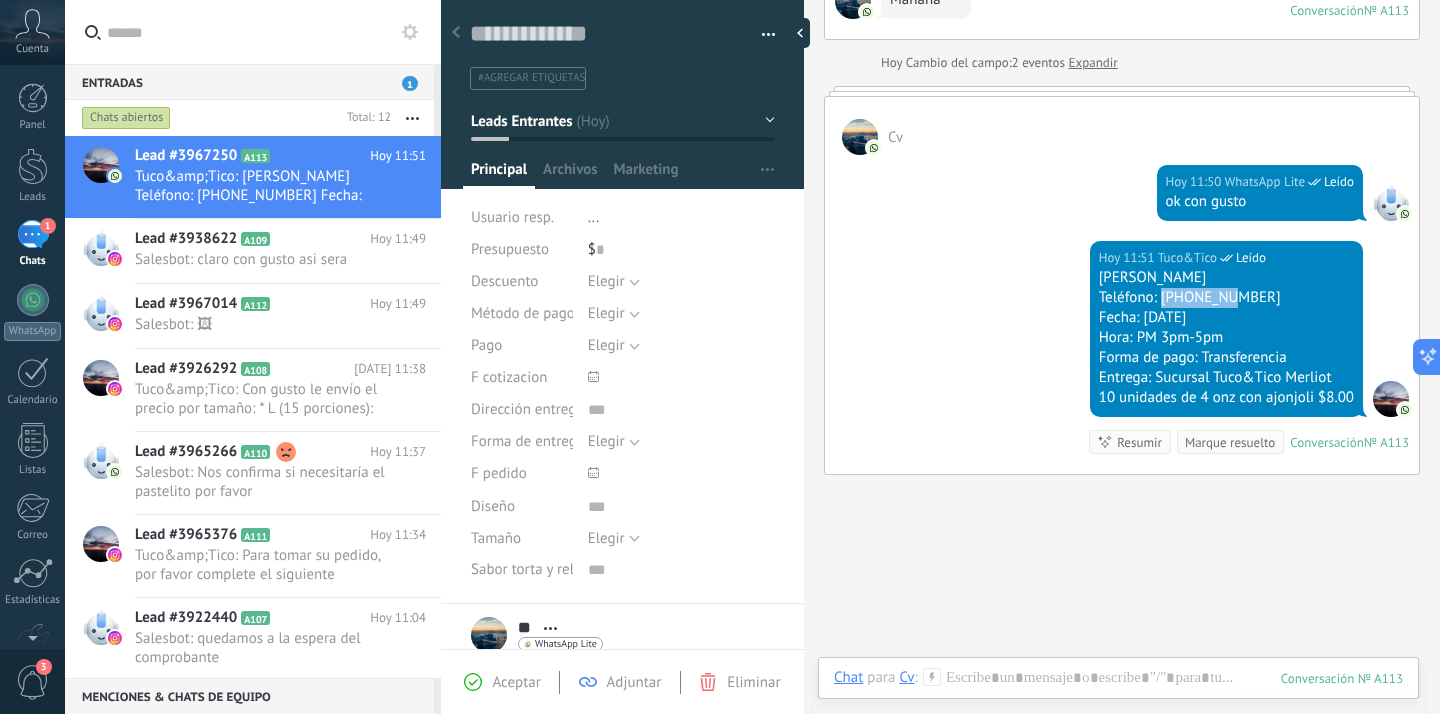 drag, startPoint x: 1234, startPoint y: 295, endPoint x: 1156, endPoint y: 294, distance: 78.00641 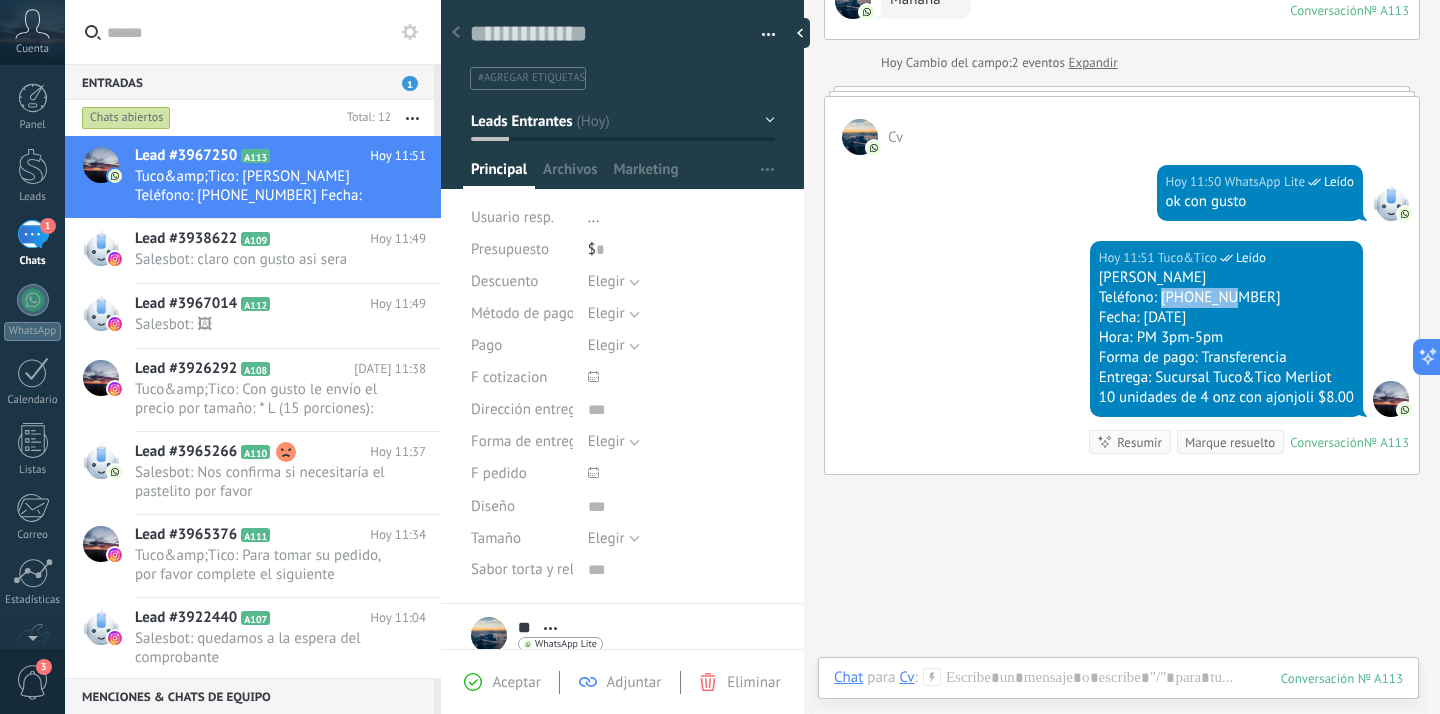 click on "Teléfono: 7851-4689" at bounding box center [1226, 298] 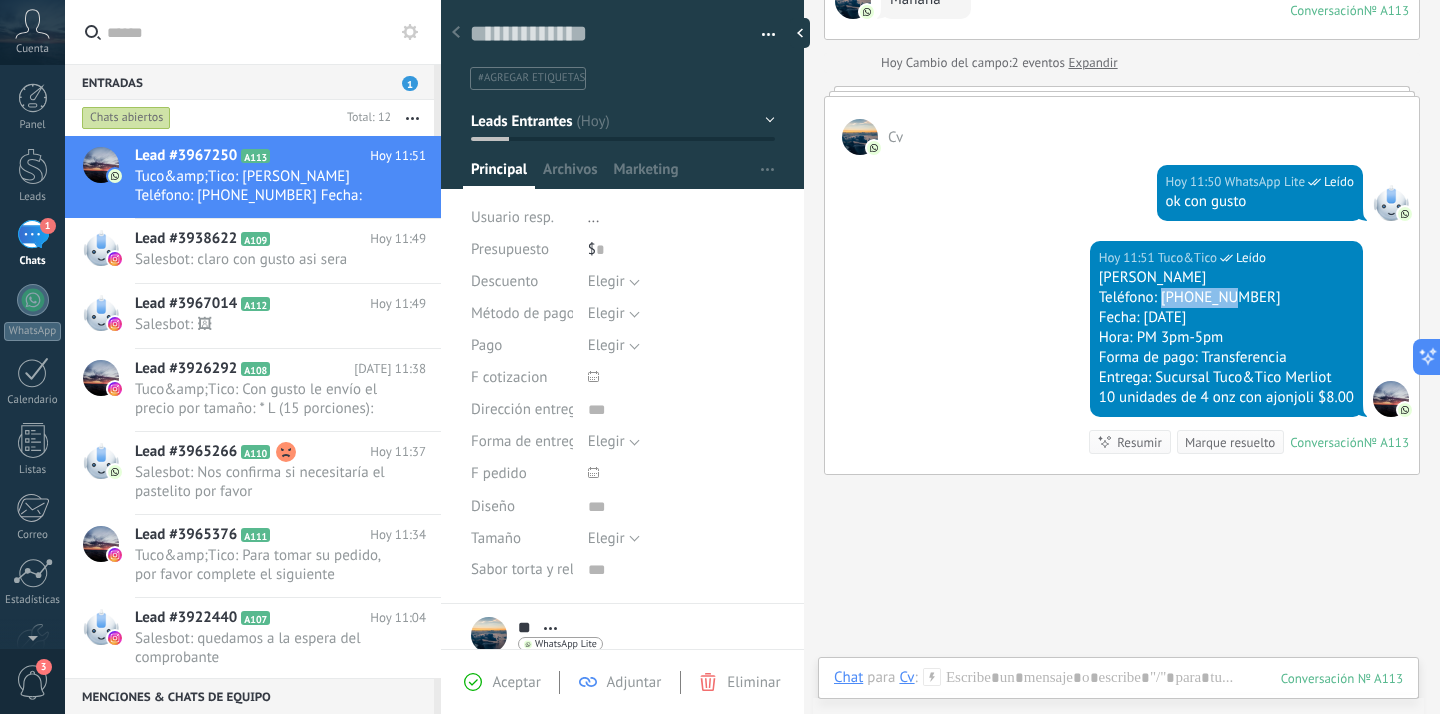 copy on "7851-4689" 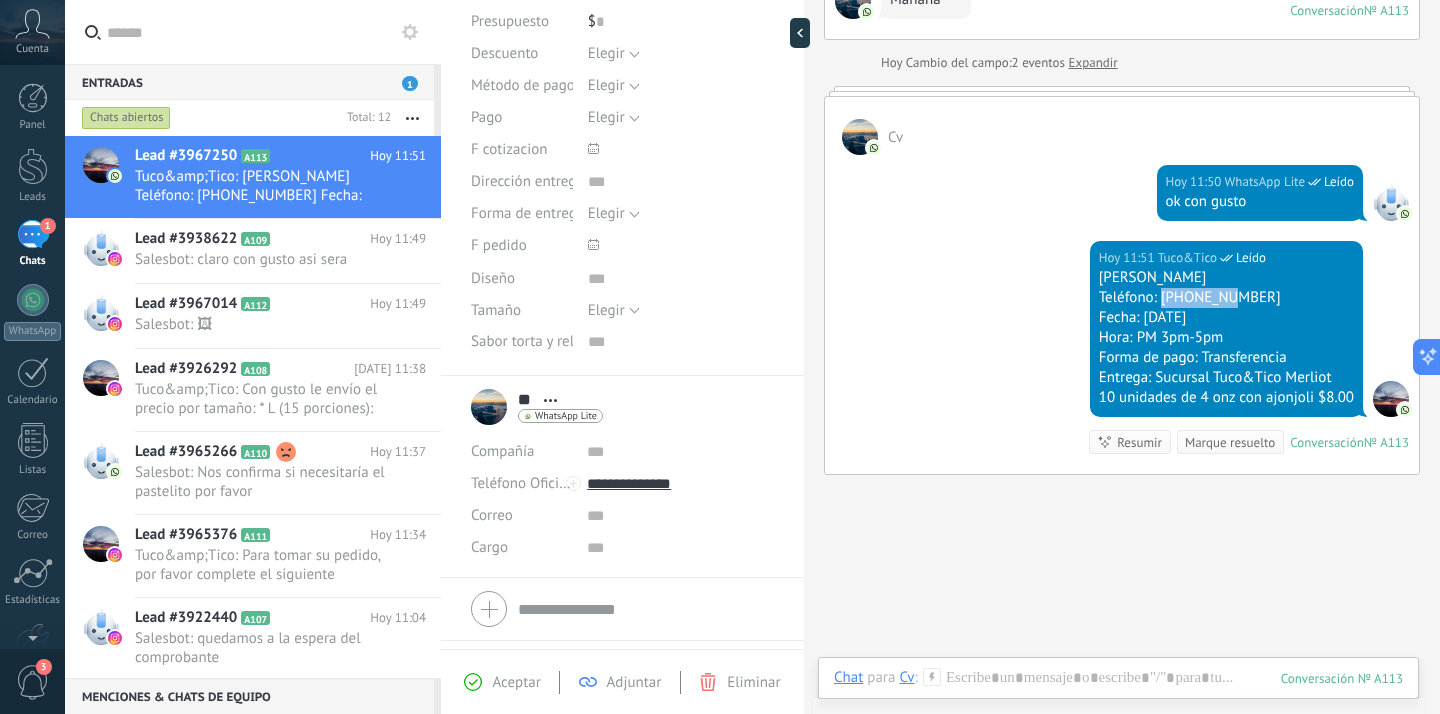 scroll, scrollTop: 276, scrollLeft: 0, axis: vertical 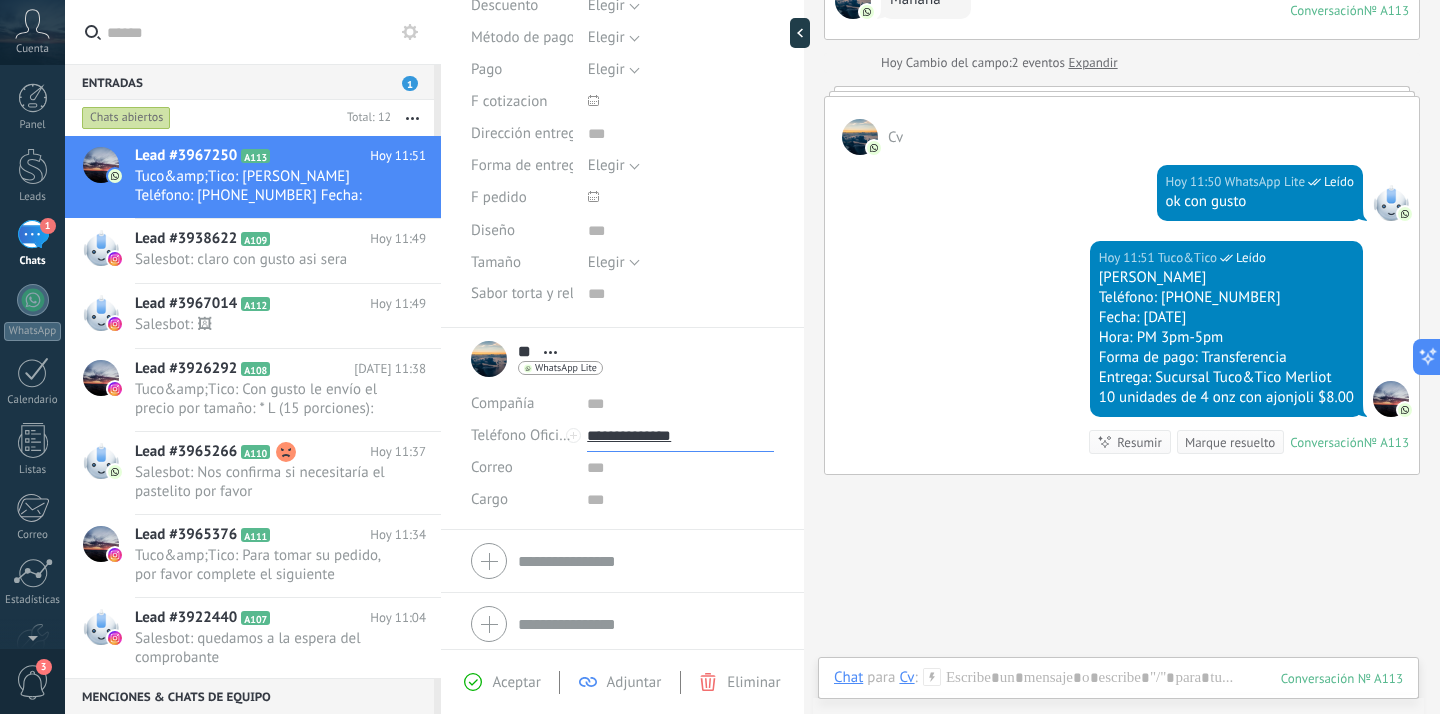 click on "**********" at bounding box center (680, 436) 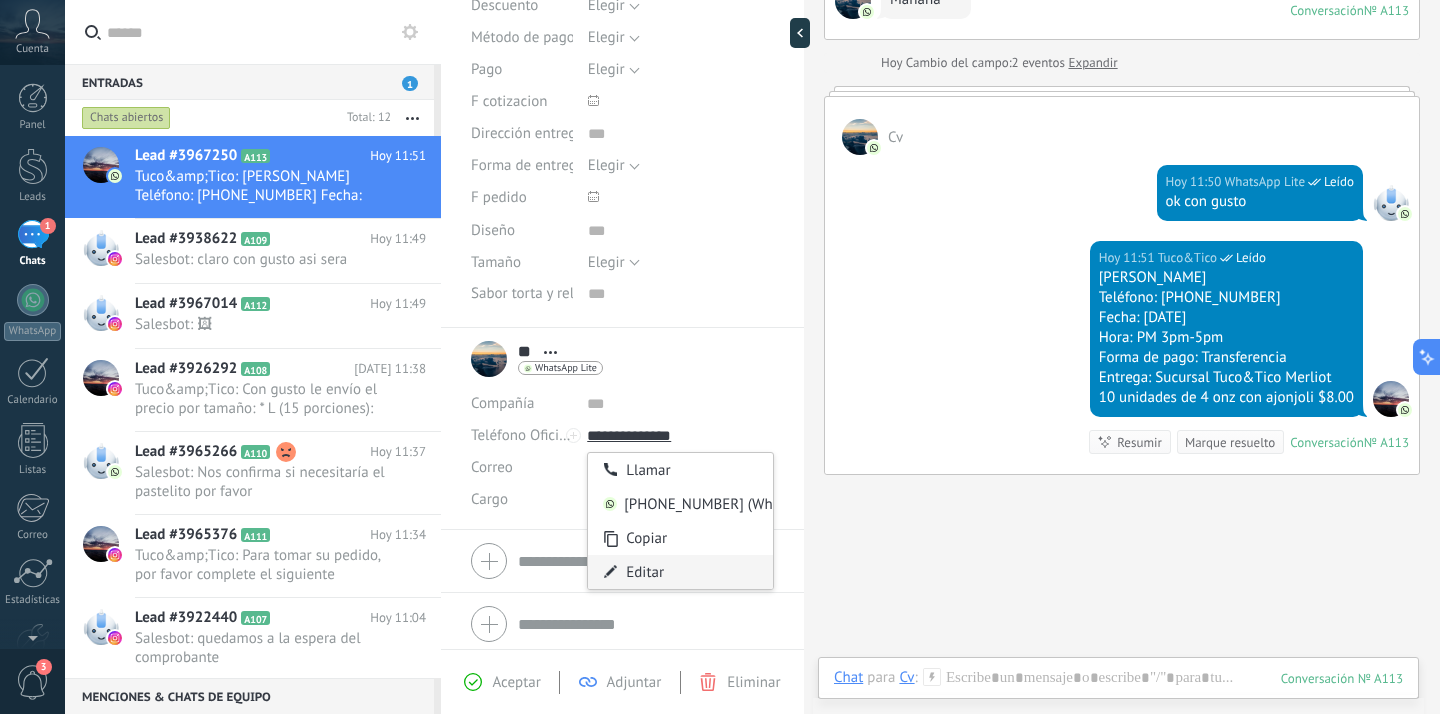 click on "Editar" at bounding box center [680, 572] 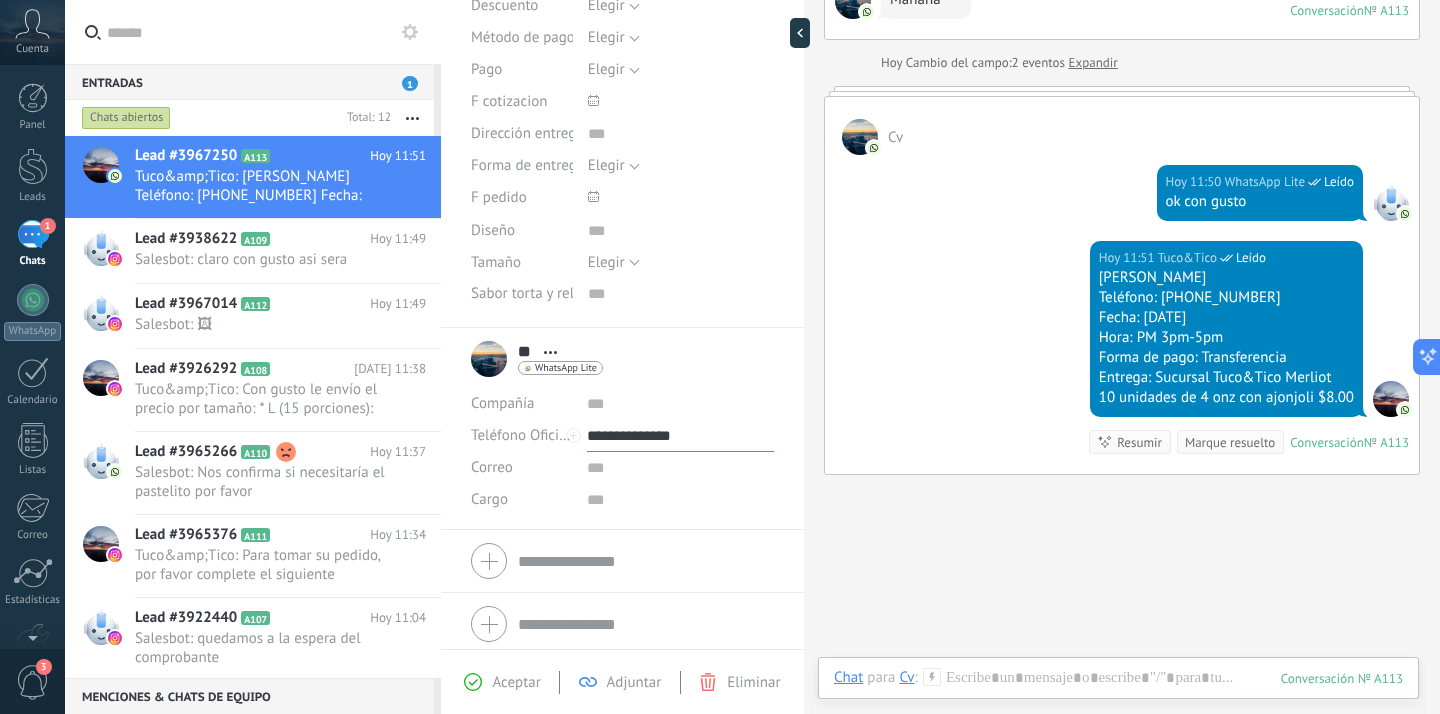 click on "**********" at bounding box center (680, 436) 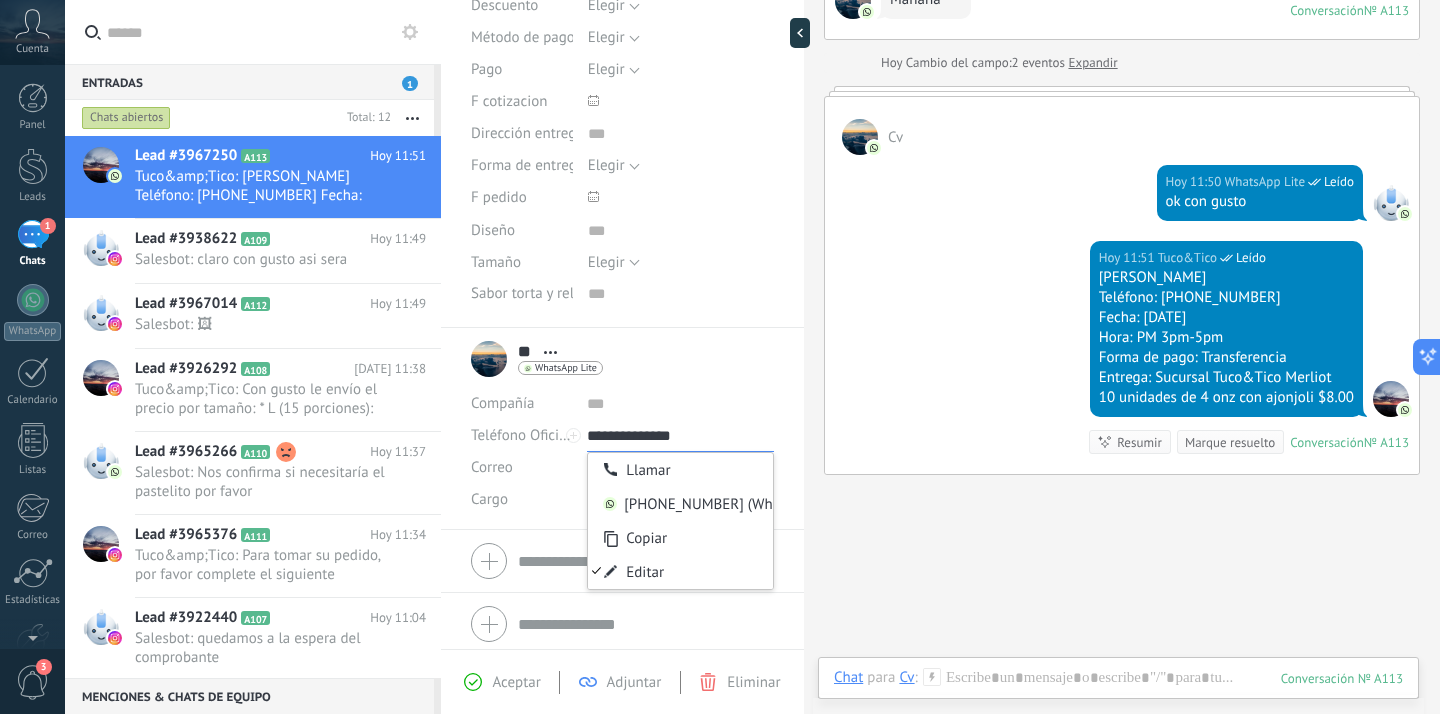 drag, startPoint x: 709, startPoint y: 434, endPoint x: 569, endPoint y: 432, distance: 140.01428 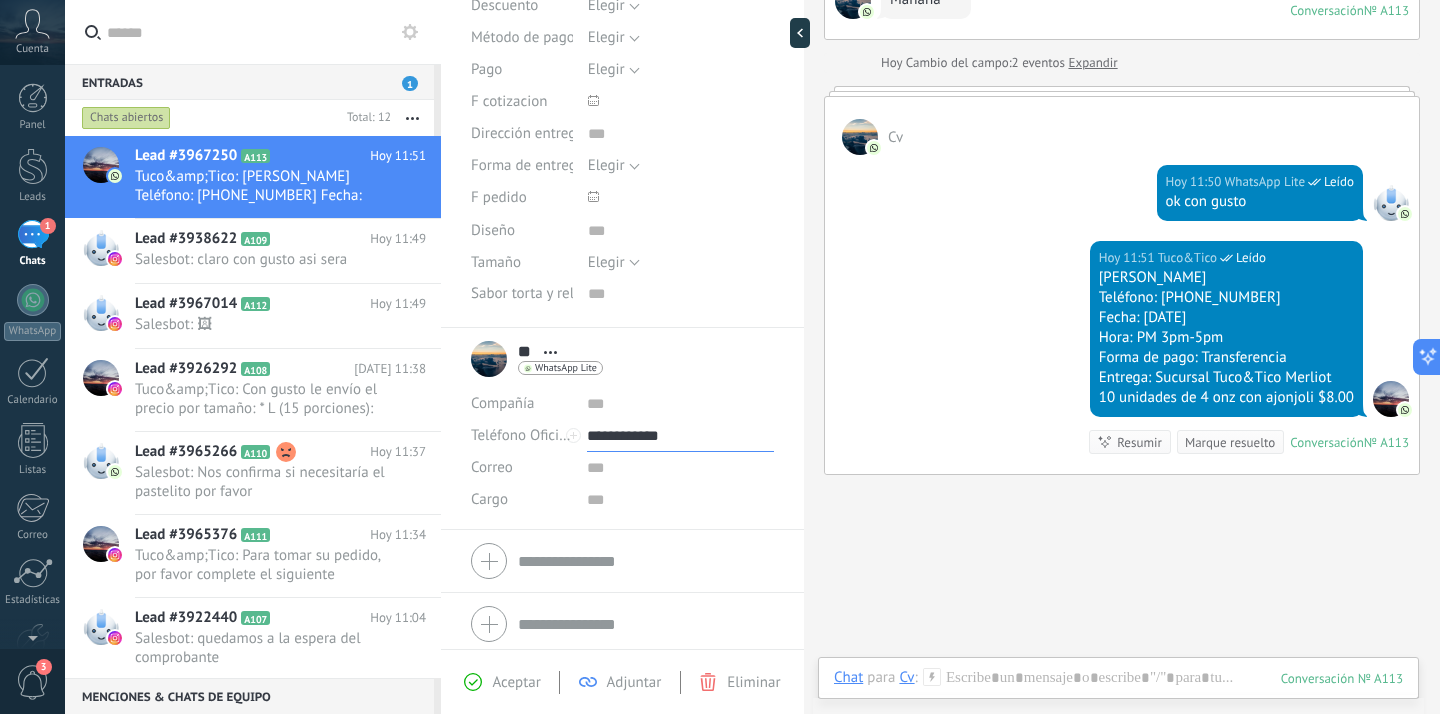 paste 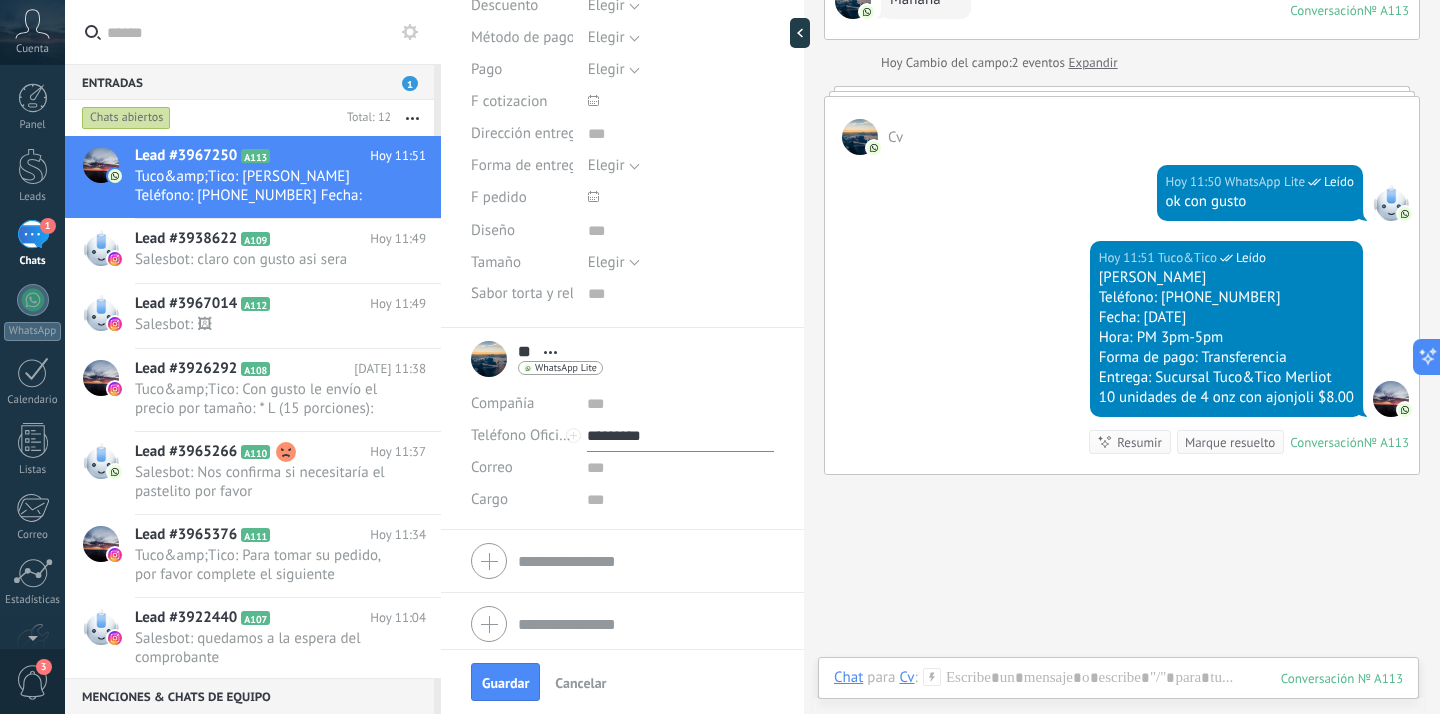 type on "*********" 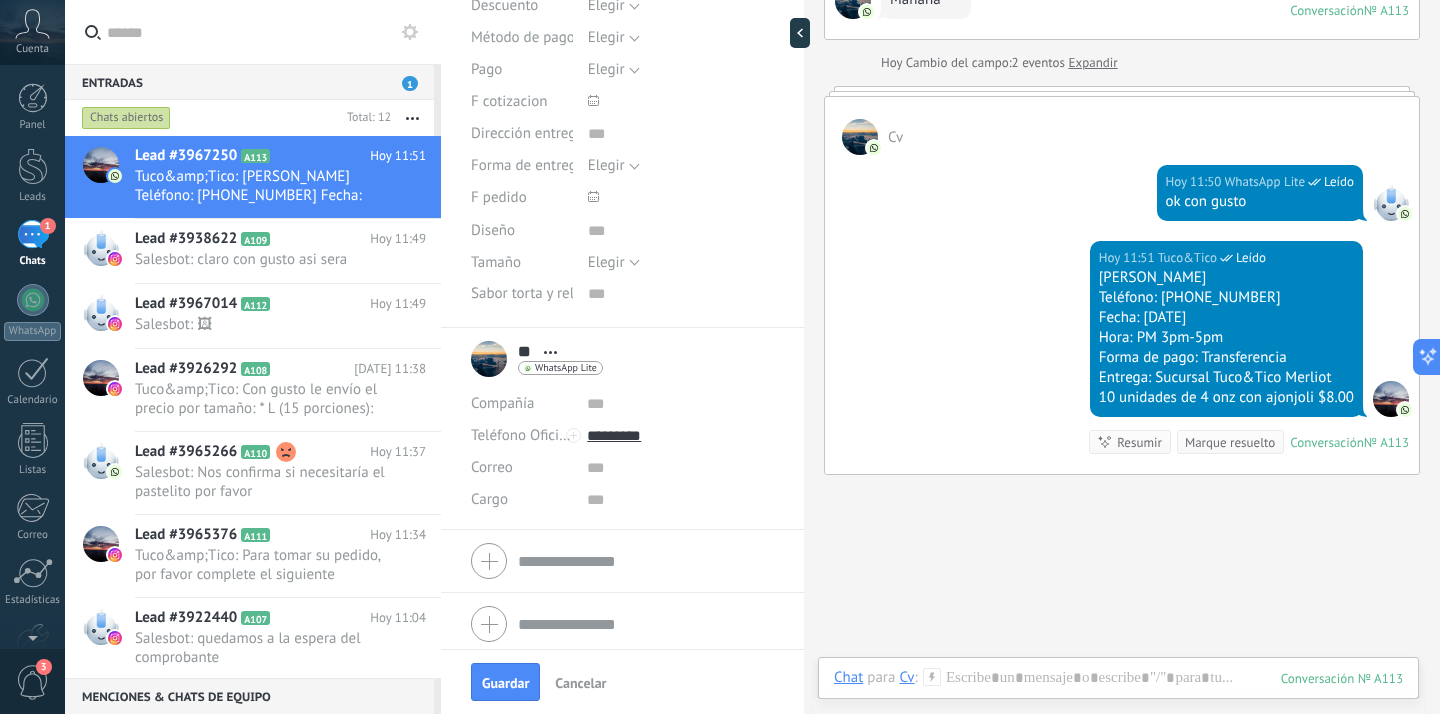 drag, startPoint x: 1235, startPoint y: 279, endPoint x: 1091, endPoint y: 280, distance: 144.00348 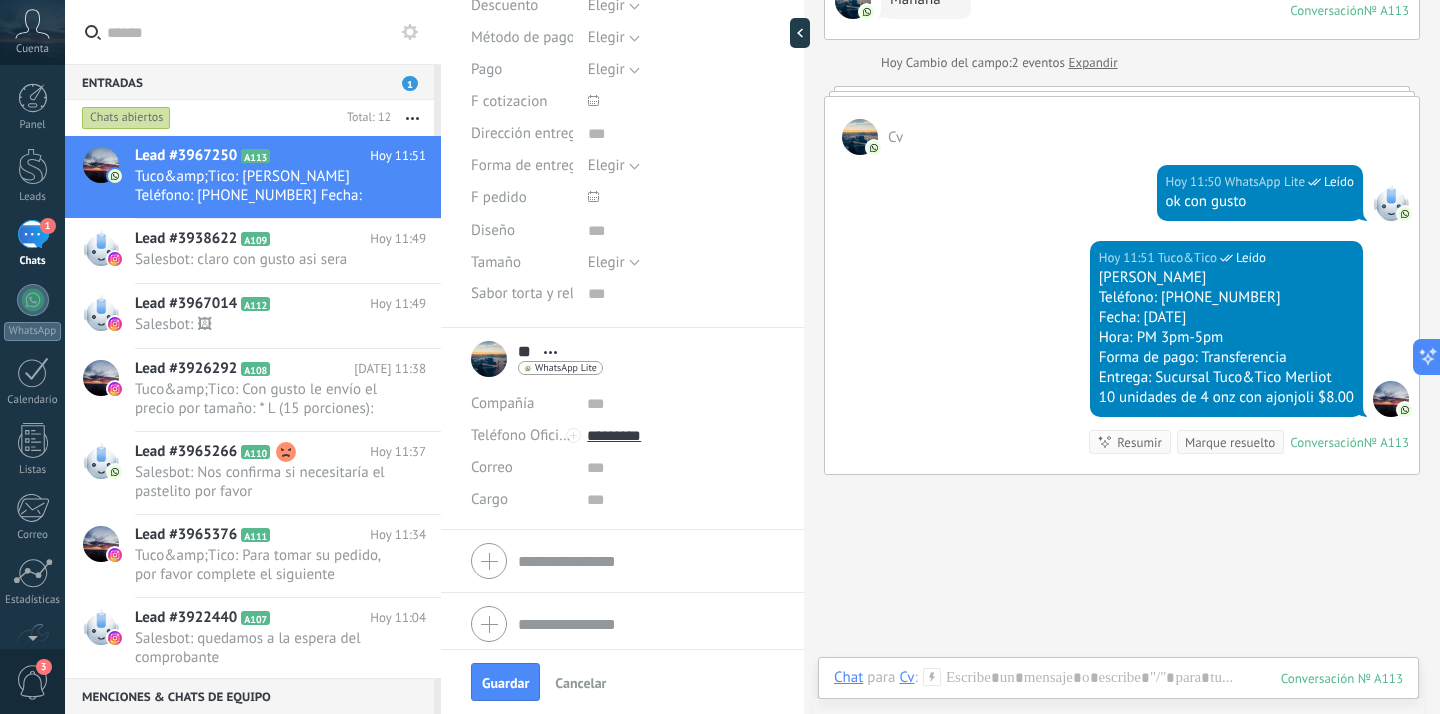 click on "Mercedes de Vasquez" at bounding box center (1226, 278) 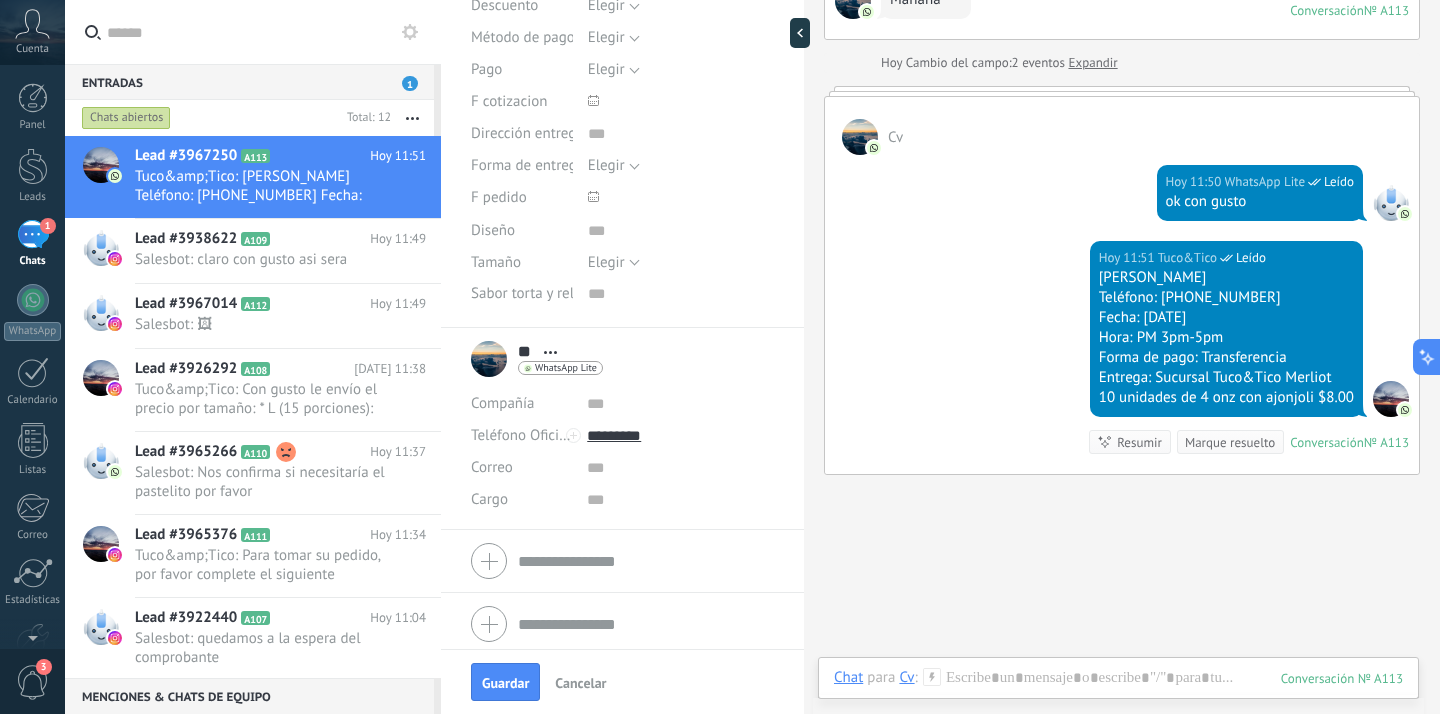 click on "** Cv
** Cv
Apellido
Abrir detalle
Copie el nombre
Desatar
Contacto principal" at bounding box center [560, 351] 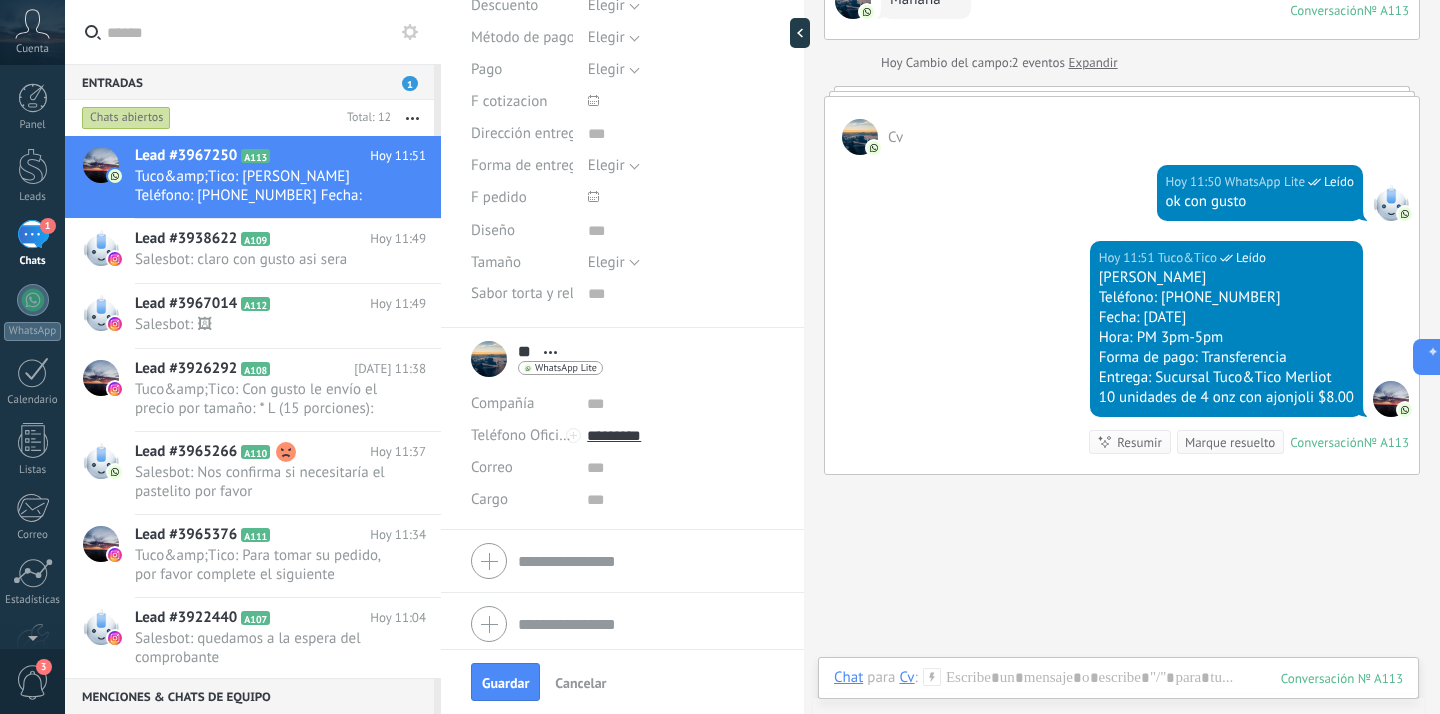 click 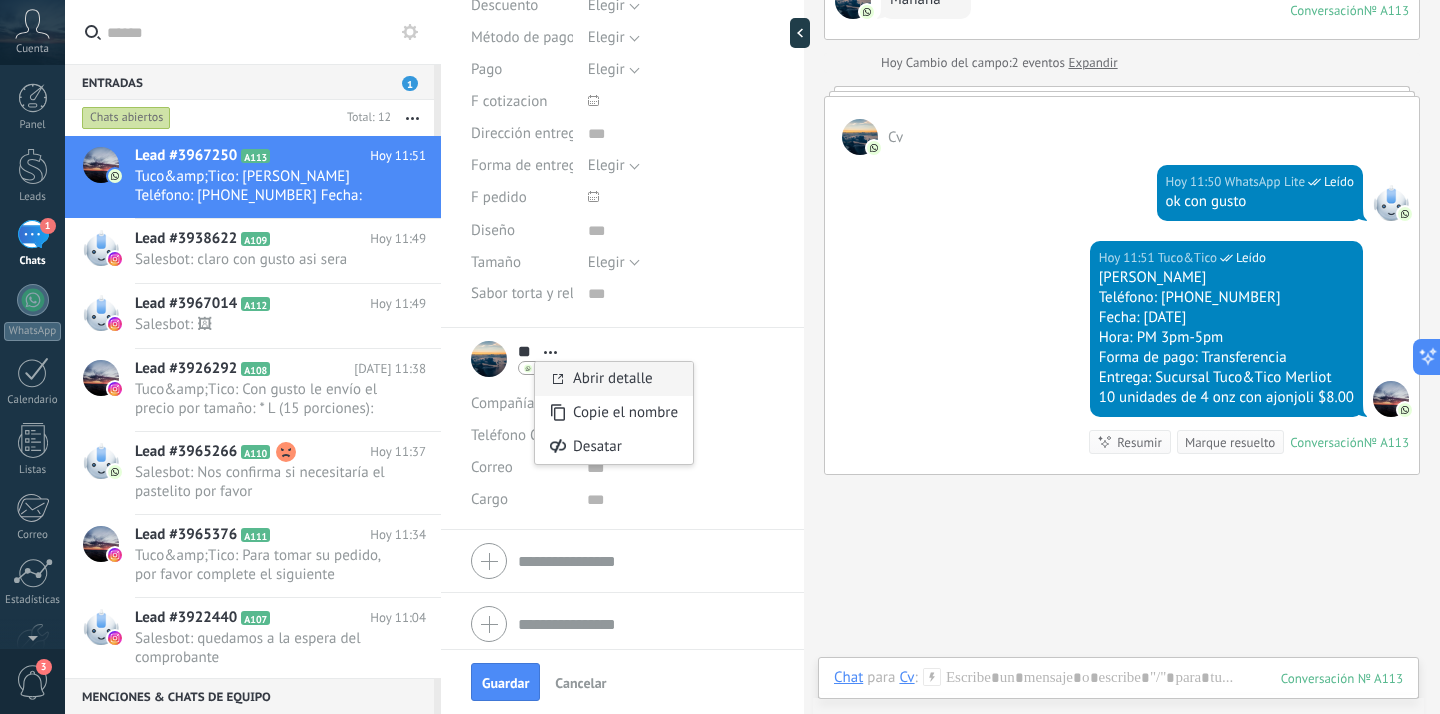 click on "Abrir detalle" at bounding box center [613, 378] 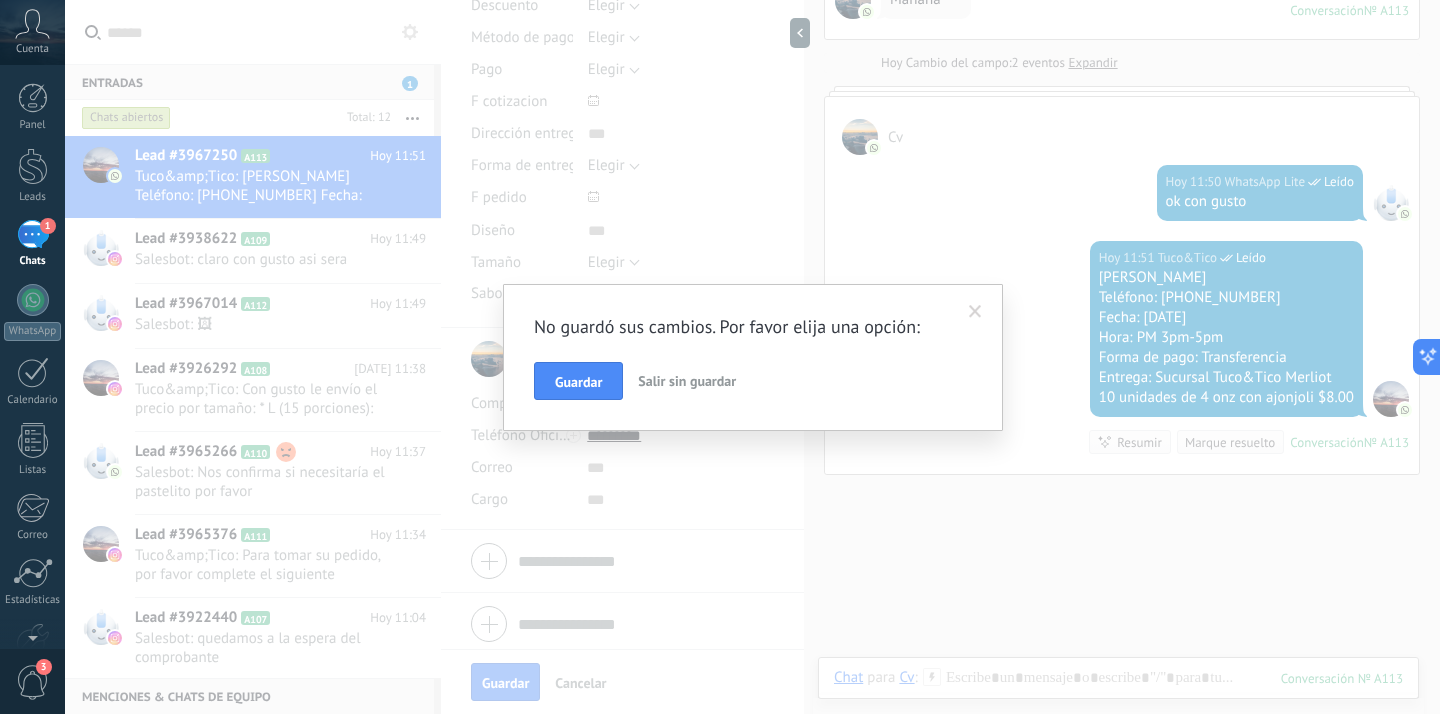 click at bounding box center (975, 312) 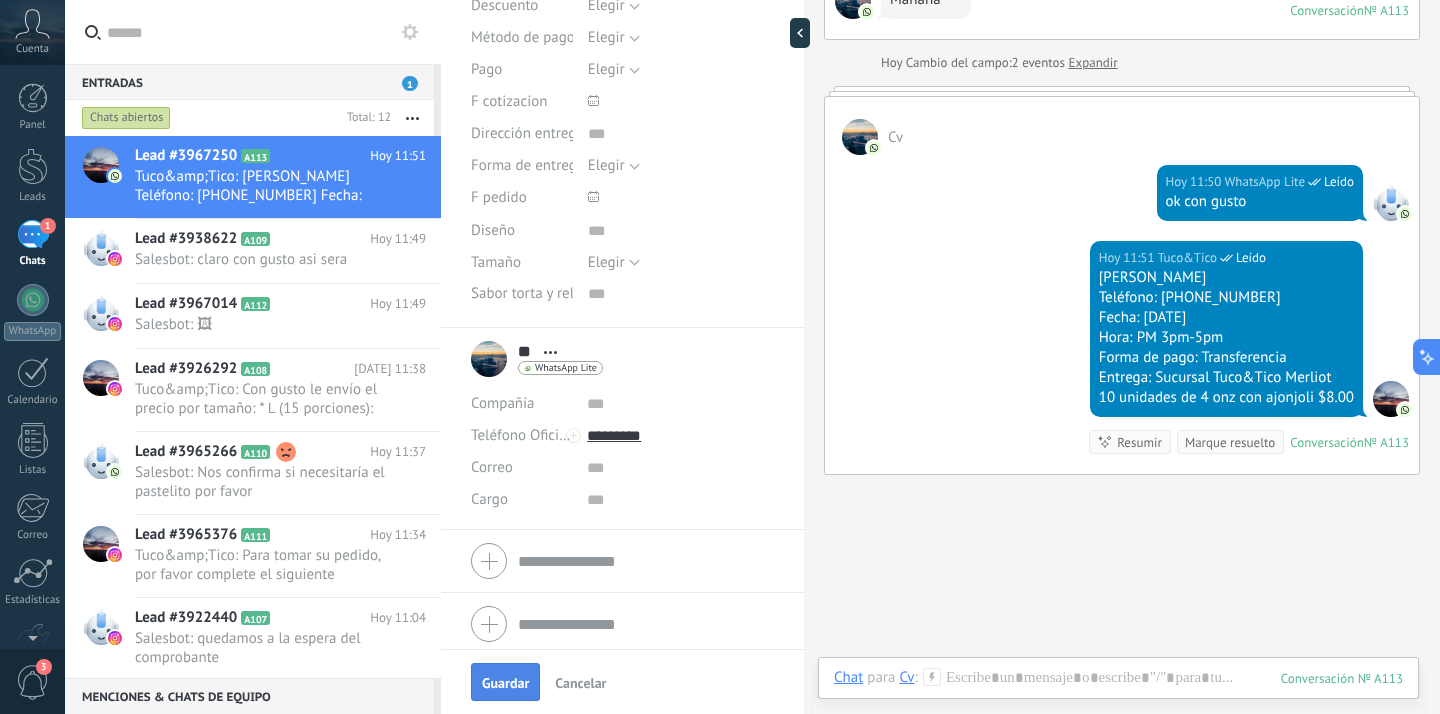 click on "Guardar" at bounding box center (505, 683) 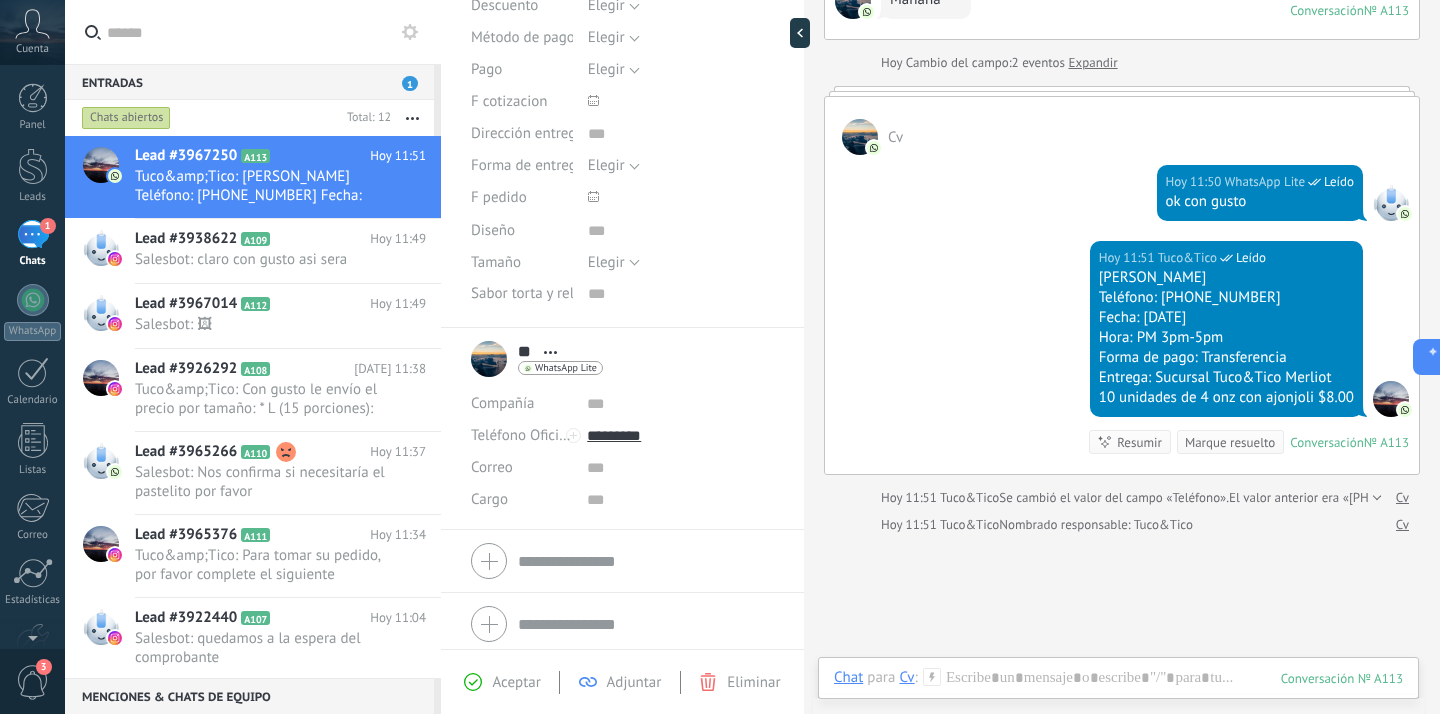 scroll, scrollTop: 850, scrollLeft: 0, axis: vertical 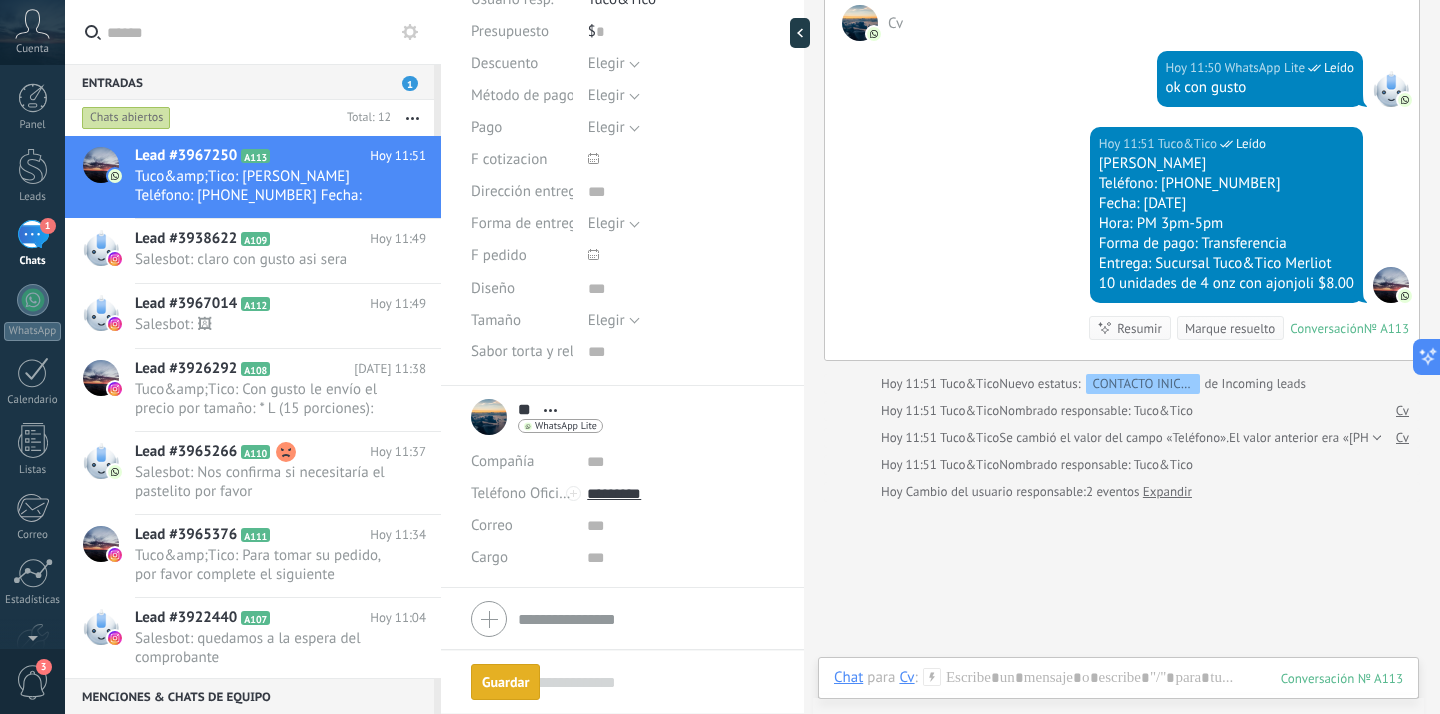 click on "Abrir detalle
Copie el nombre
Desatar
Contacto principal" at bounding box center [550, 410] 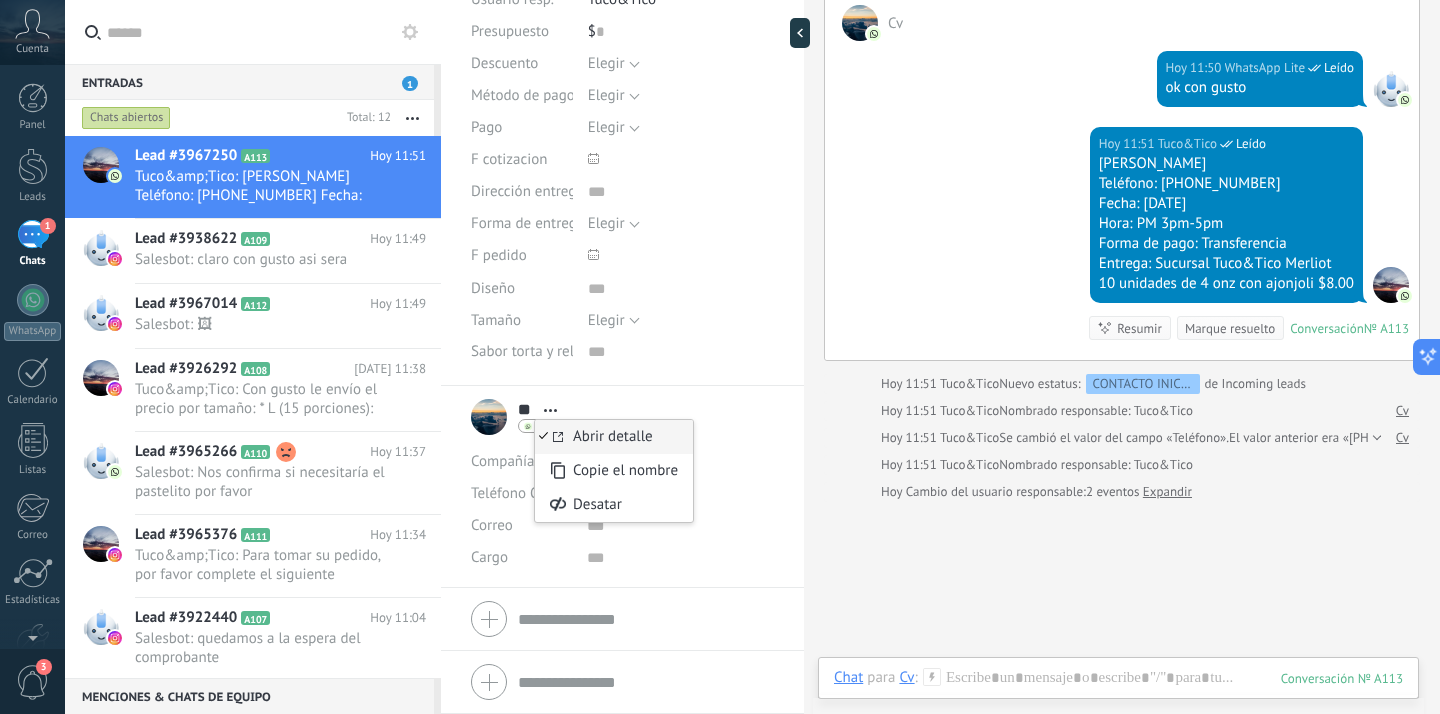 click on "Abrir detalle" at bounding box center (613, 436) 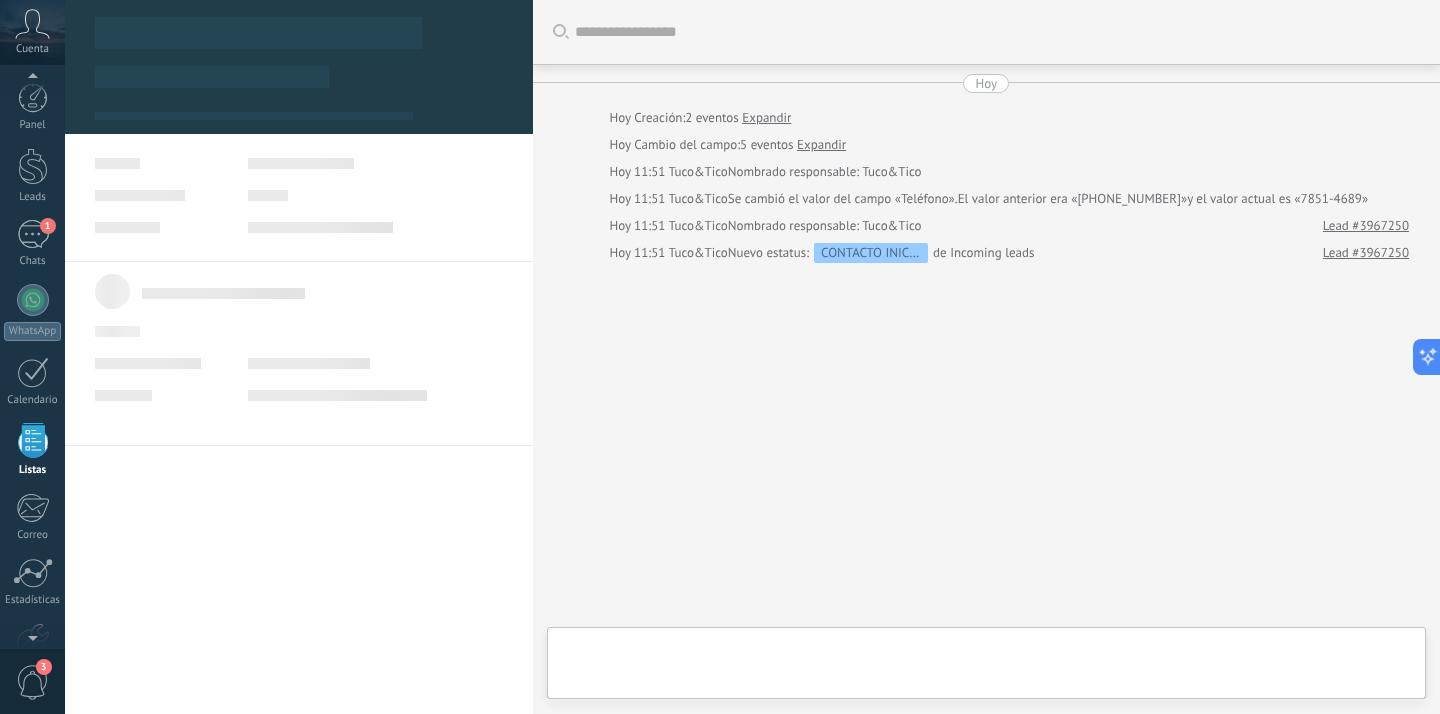 scroll, scrollTop: 52, scrollLeft: 0, axis: vertical 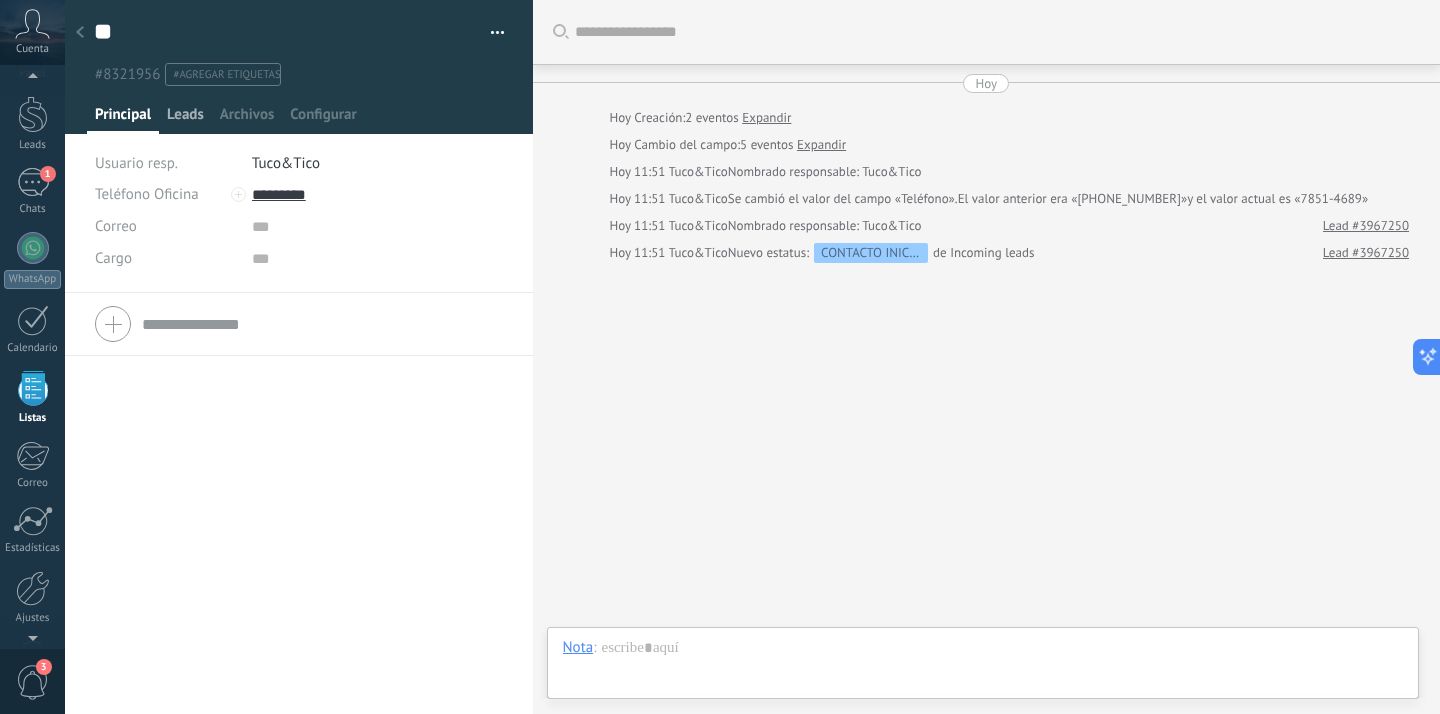 click on "Leads" at bounding box center (185, 119) 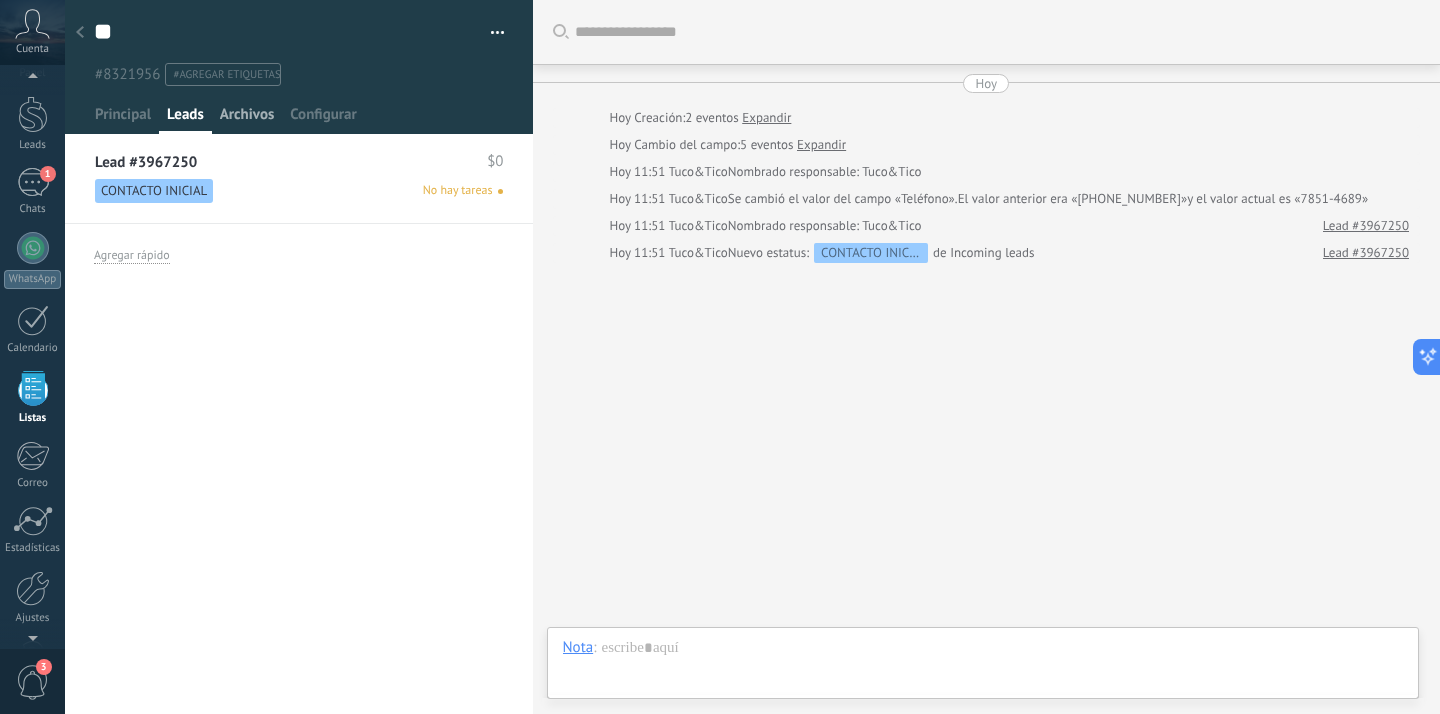 click on "Archivos" at bounding box center [247, 119] 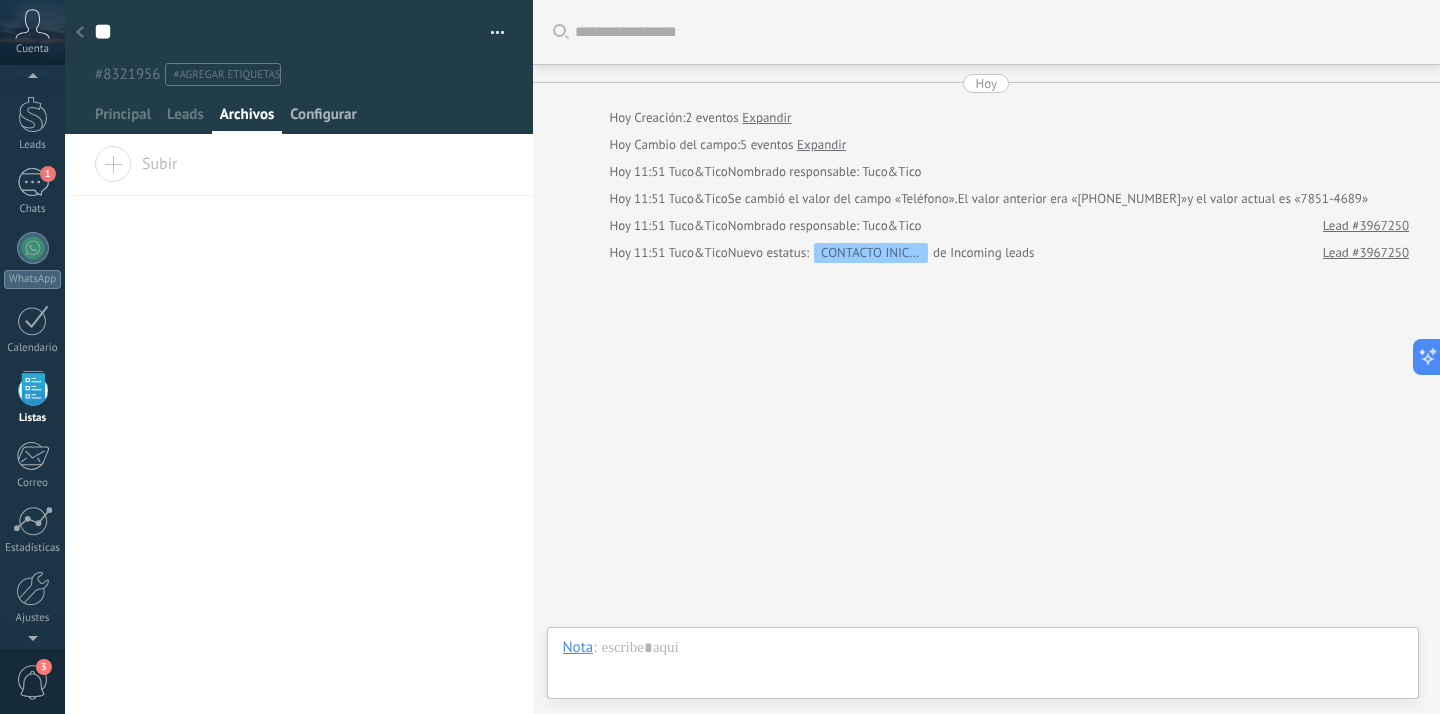 click on "Configurar" at bounding box center (323, 119) 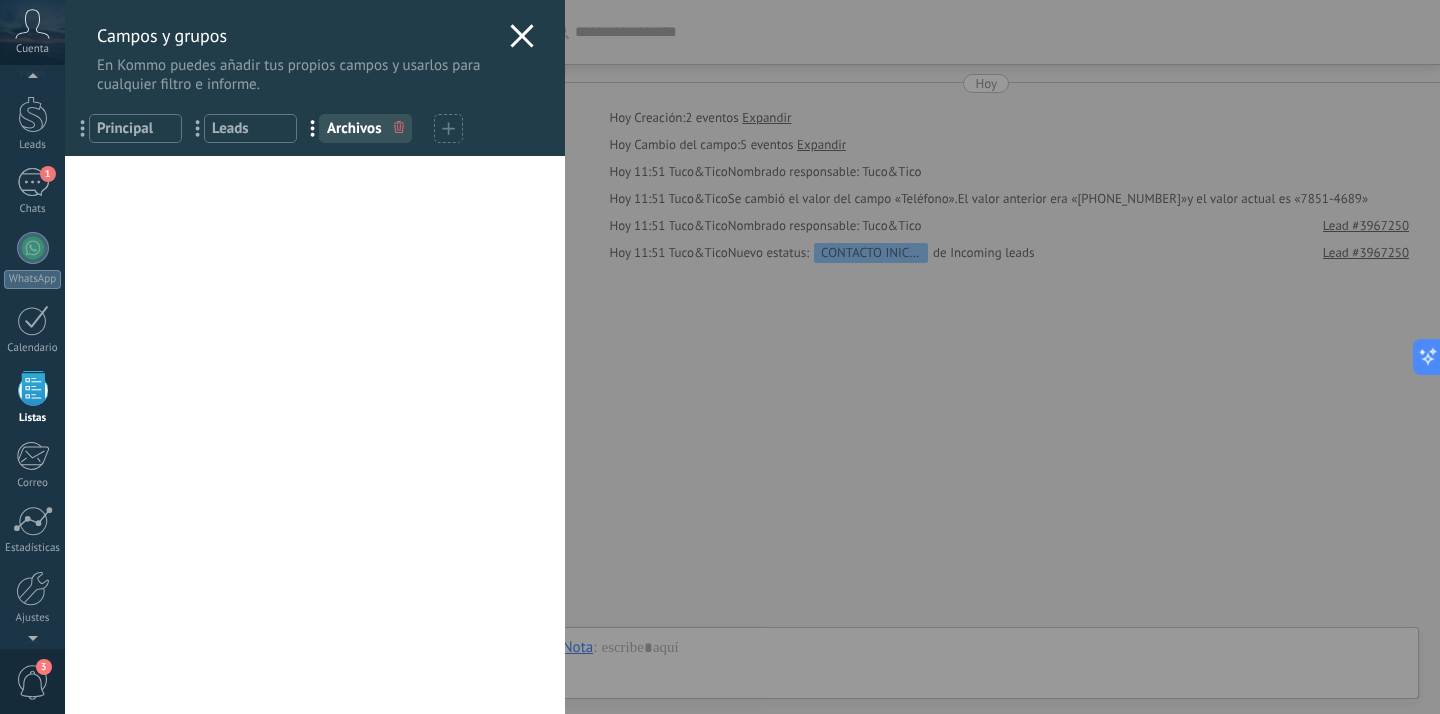 click 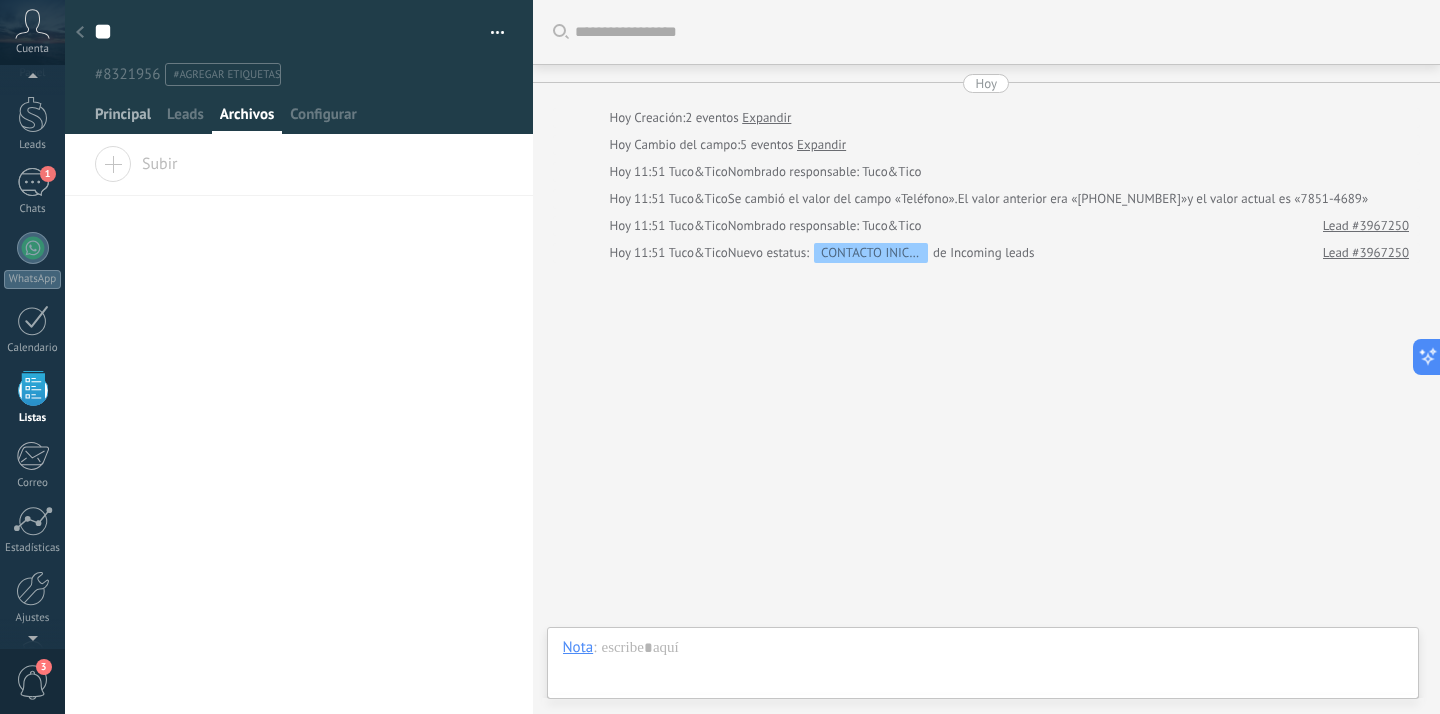 click on "Principal" at bounding box center (123, 119) 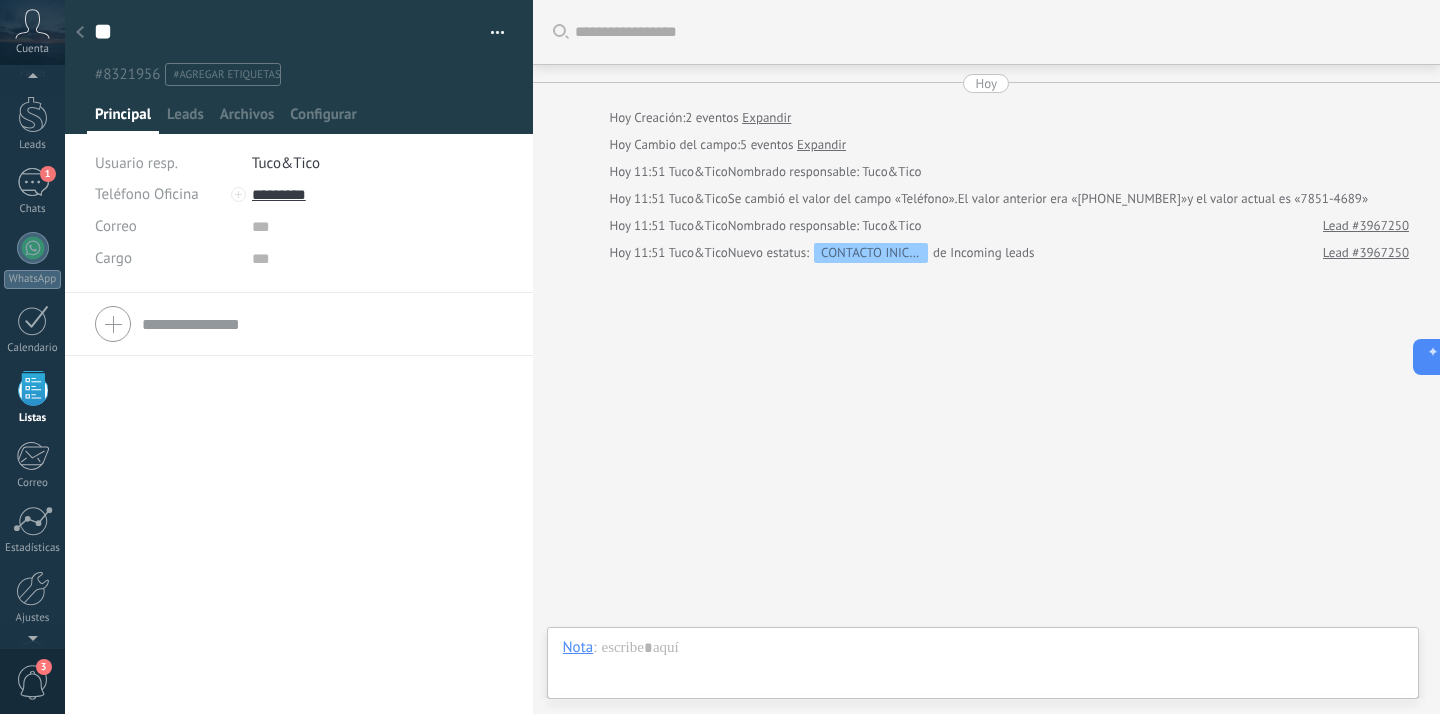 click at bounding box center (80, 33) 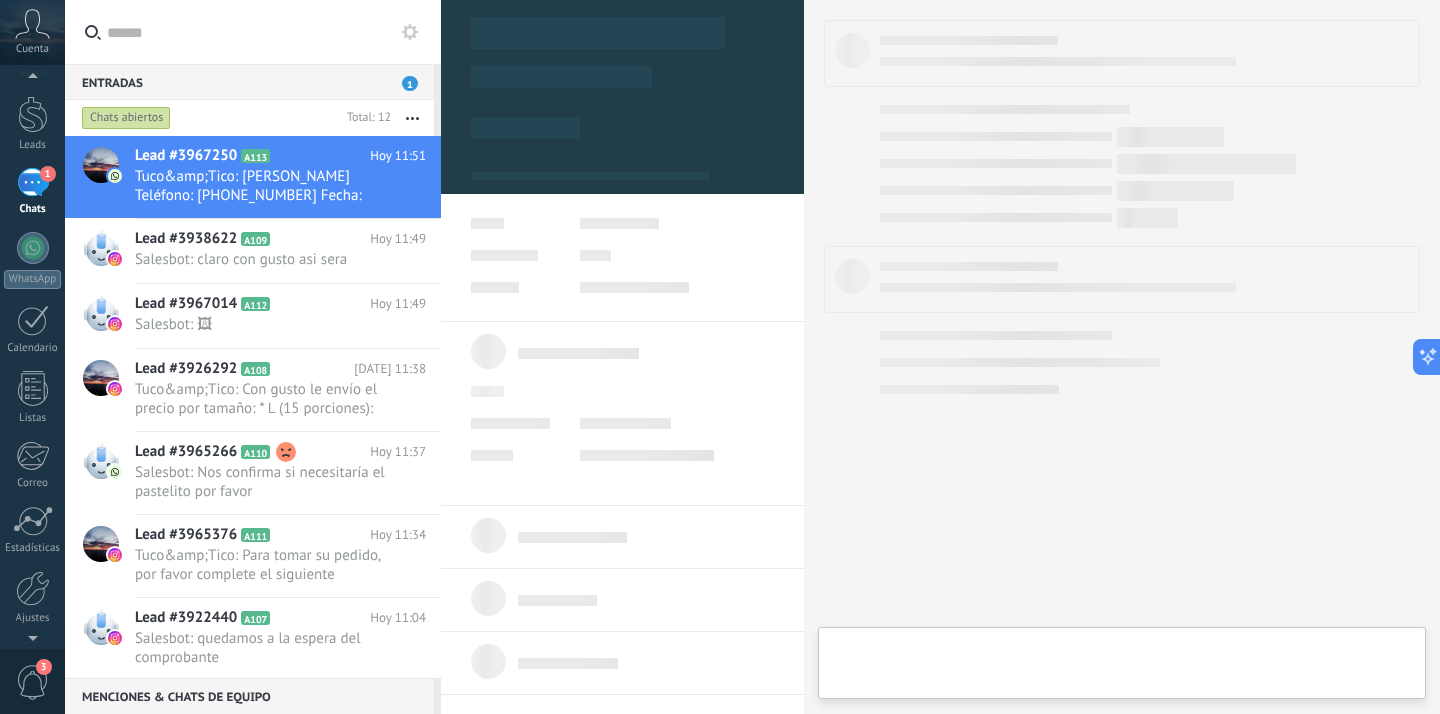 scroll, scrollTop: 0, scrollLeft: 0, axis: both 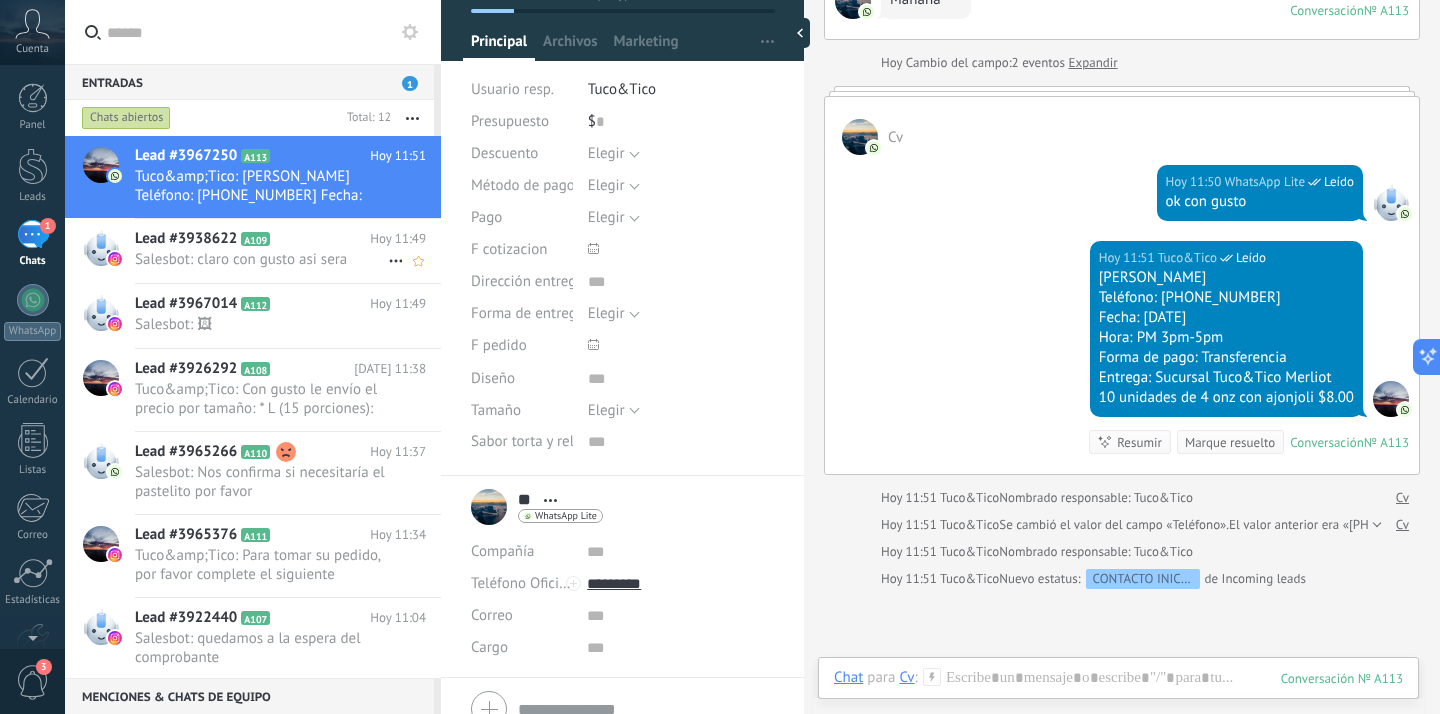 click on "Salesbot: claro con gusto asi sera" at bounding box center [261, 259] 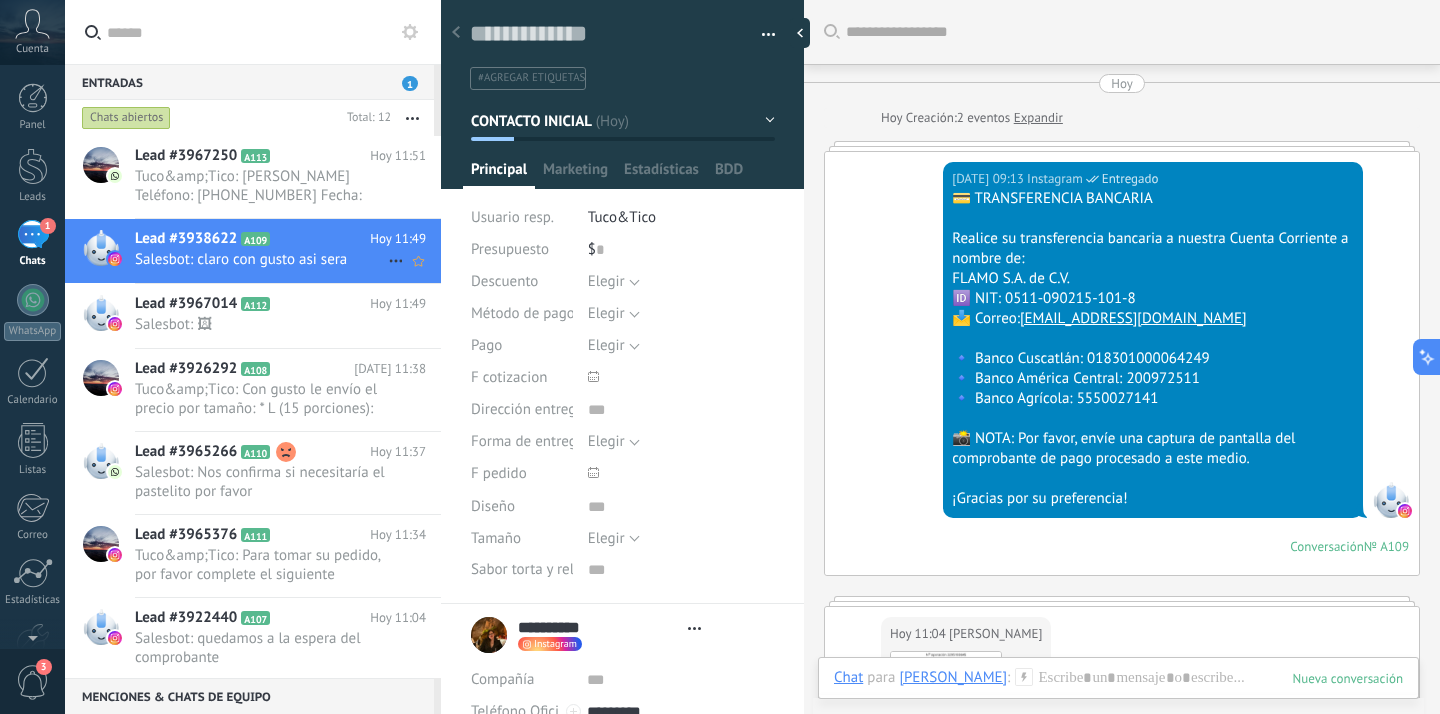 scroll, scrollTop: 2350, scrollLeft: 0, axis: vertical 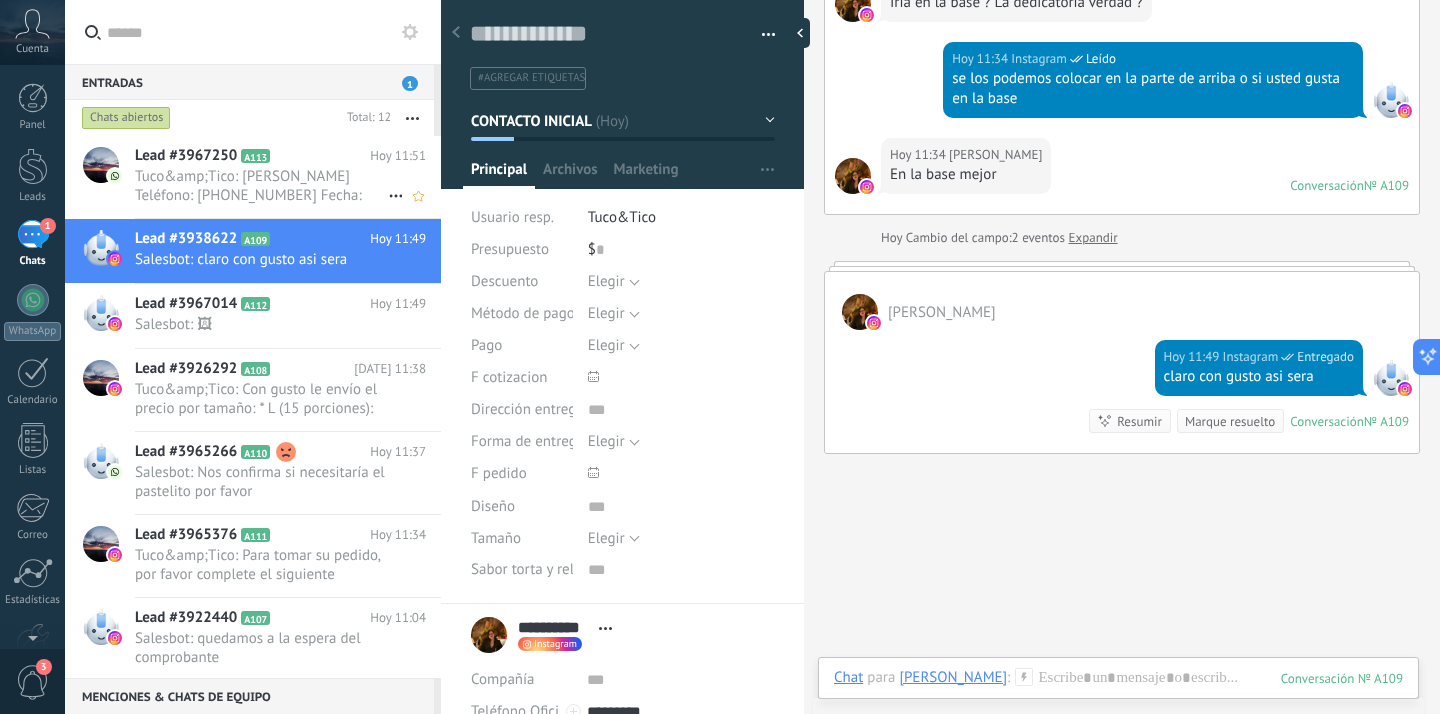 click on "Tuco&amp;Tico: Mercedes de Vasquez
Teléfono: 7851-4689
Fecha: martes 8 julio
Hora: PM 3pm-5pm
Forma de pago: Transferencia
Entrega: Sucursal Tuco&Tico Merliot
10 unidades de 4 onz con ajonjoli  $8.00" at bounding box center (261, 186) 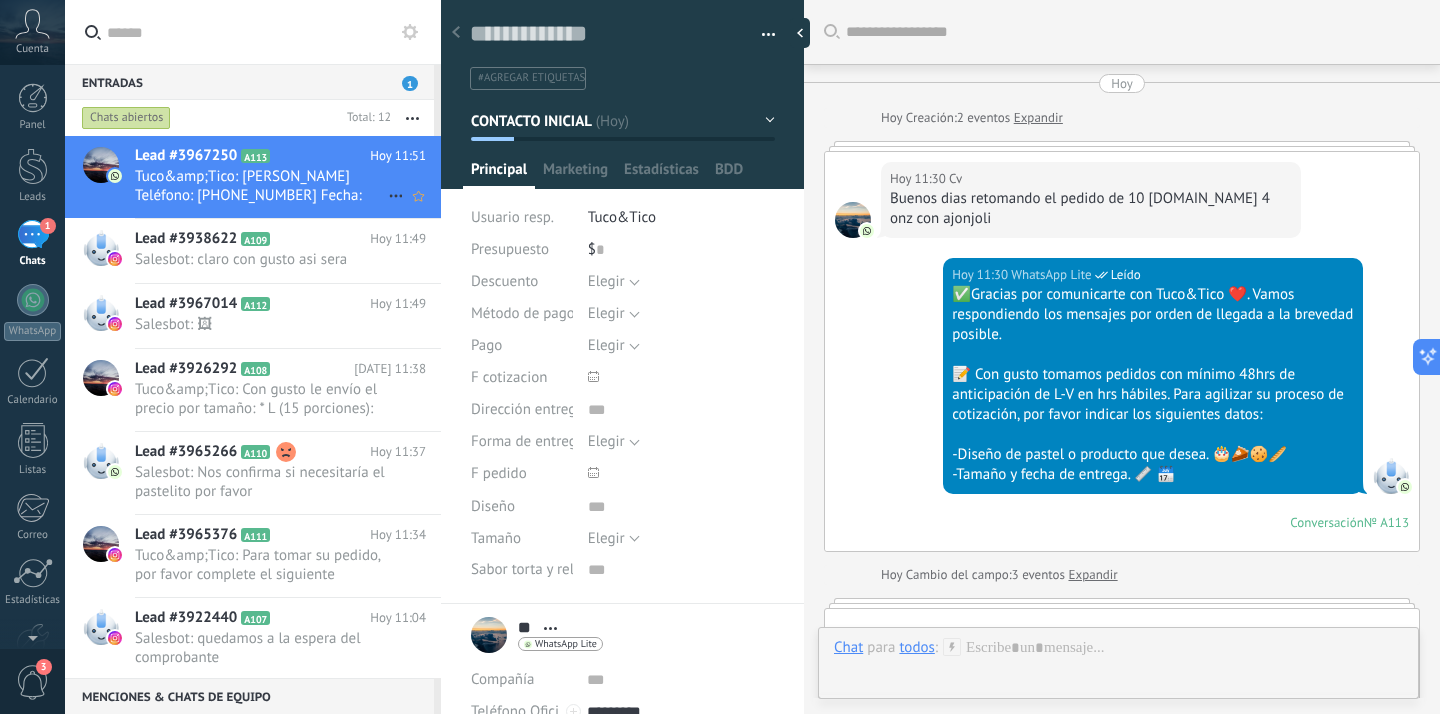 scroll, scrollTop: 790, scrollLeft: 0, axis: vertical 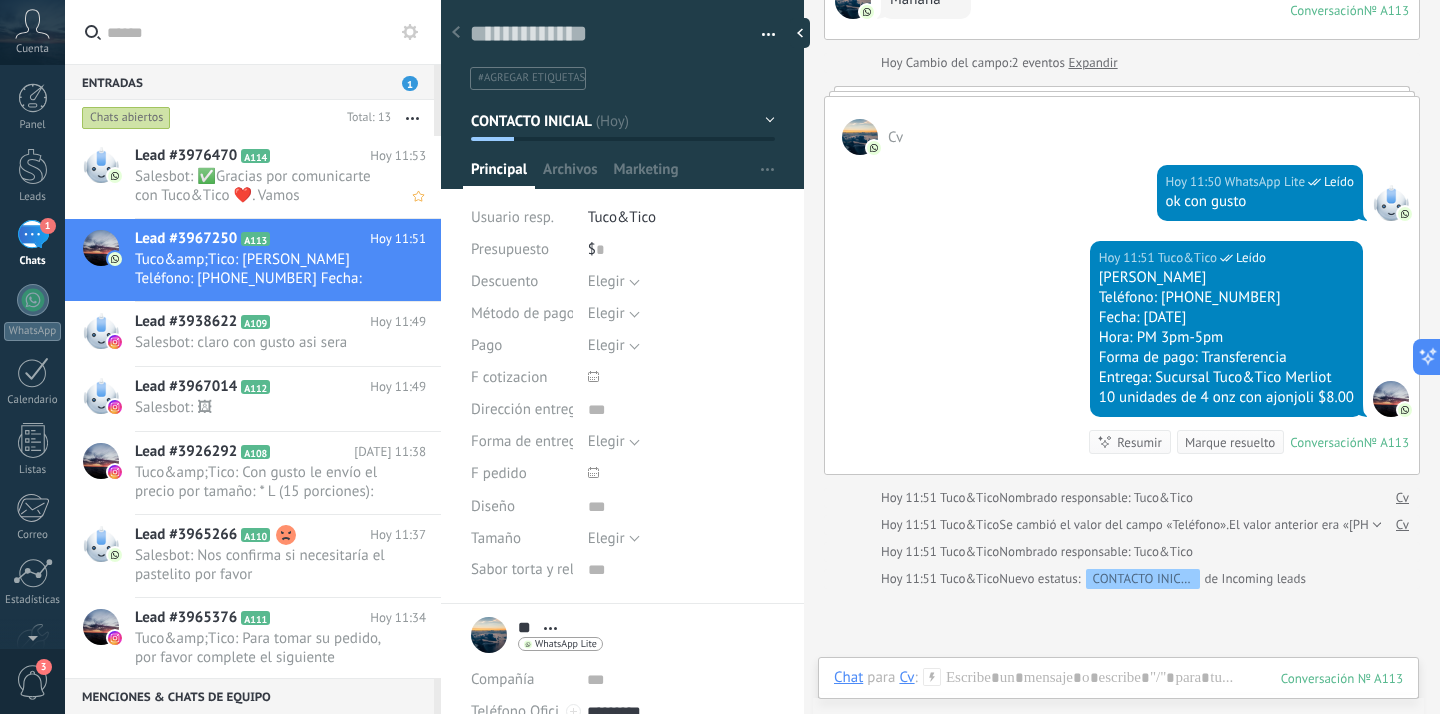 click on "Salesbot: ✅Gracias por comunicarte con Tuco&Tico ❤️. Vamos respondiendo los mensajes por orden de llegada a la brevedad posible.
📝 Con gusto tomamos pedidos con mínimo 48hrs de anticipación de L-V en hrs hábiles. Para agilizar su proceso de cotización, por favor indicar los siguientes datos:
-Diseño de pastel o producto que desea. 🎂🥧🍪🥖
-Tamaño y fecha de entrega.  📏 🗓️" at bounding box center (261, 186) 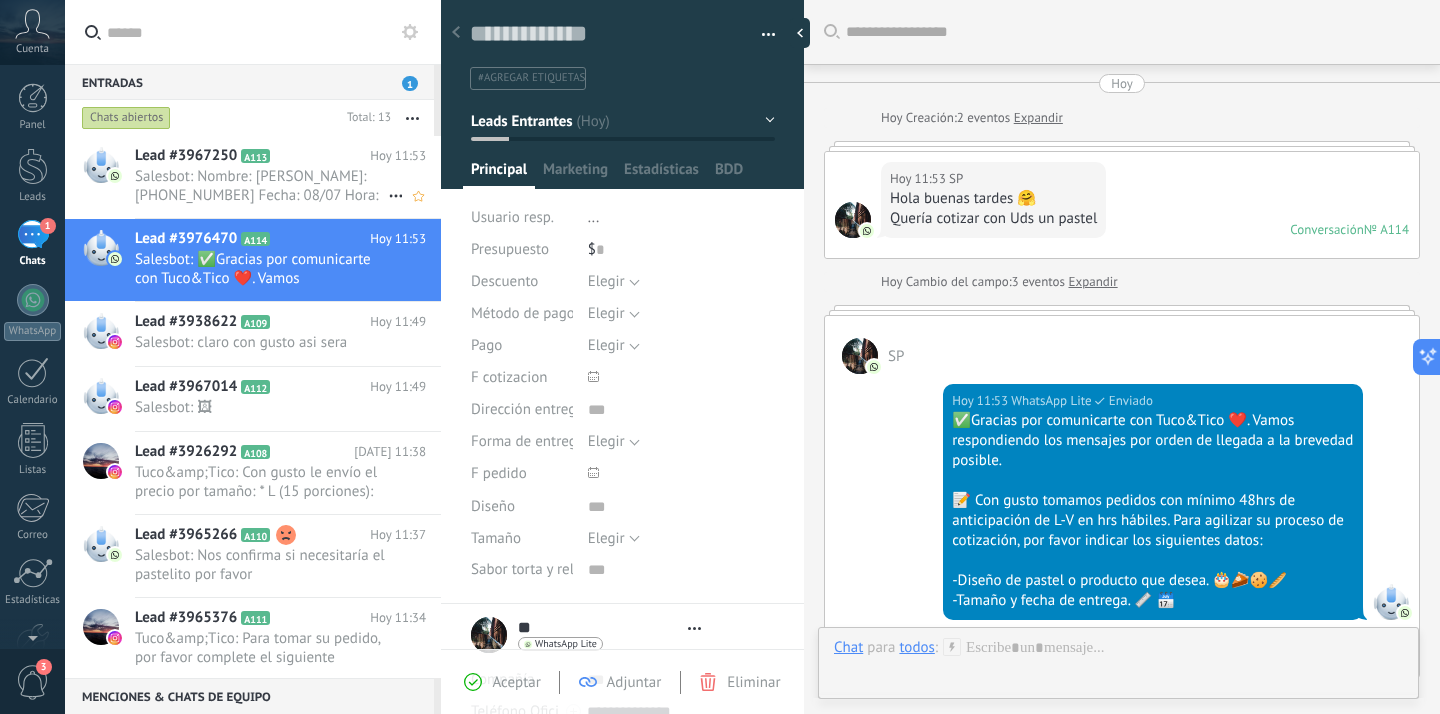 type on "***" 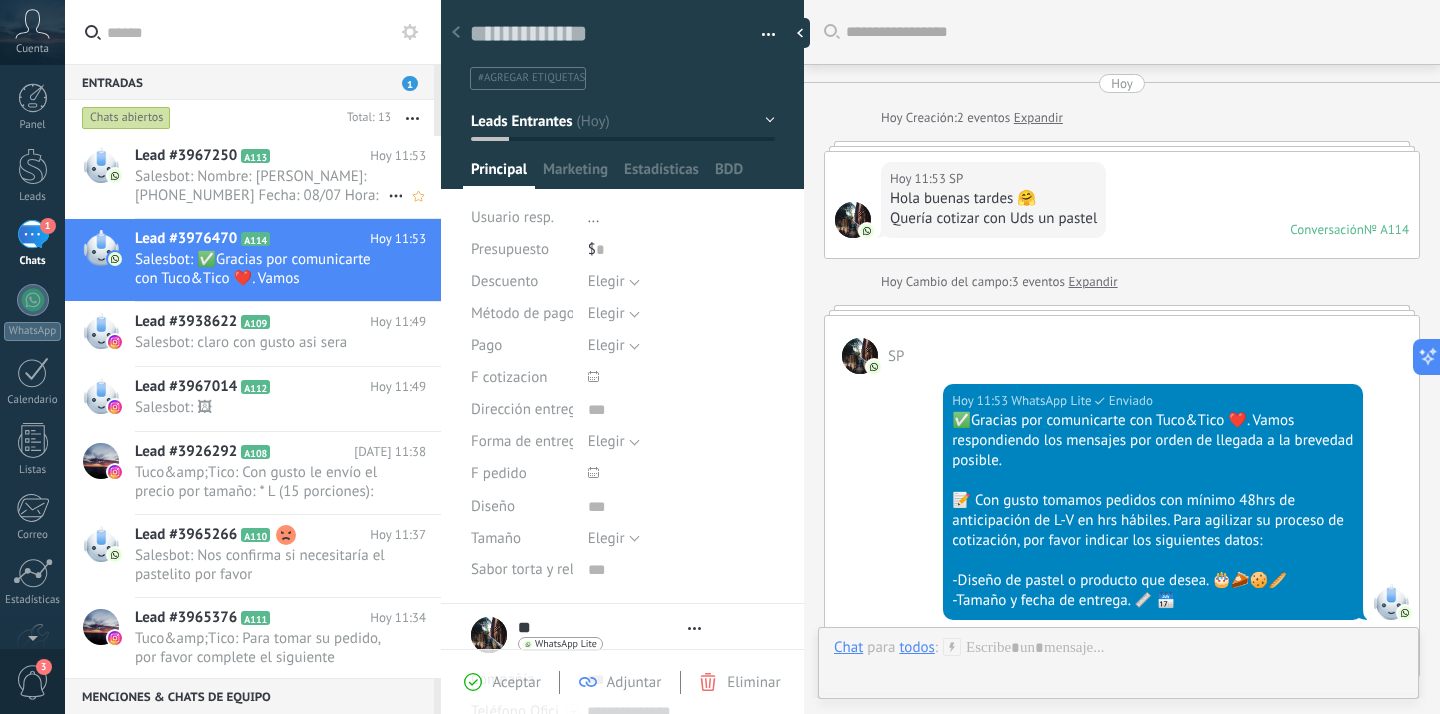 scroll, scrollTop: 20, scrollLeft: 0, axis: vertical 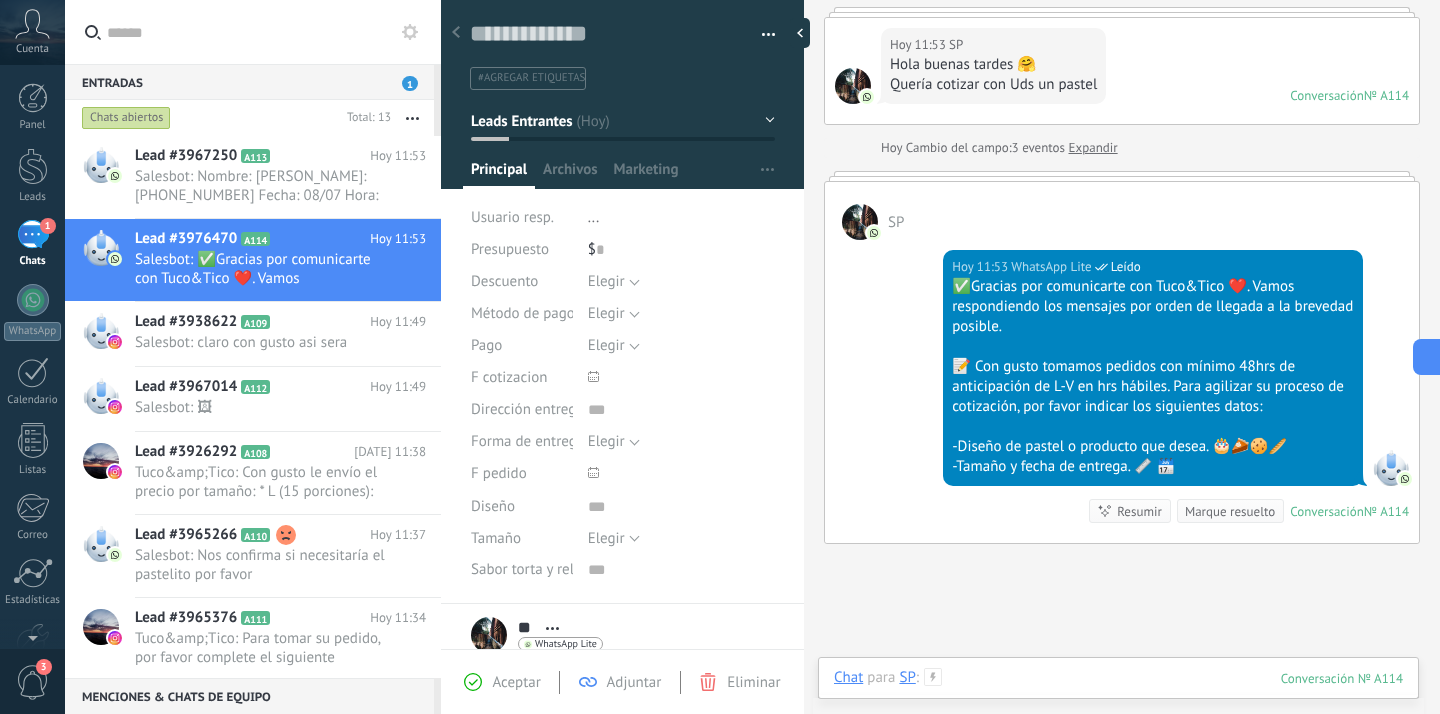 click at bounding box center [1118, 698] 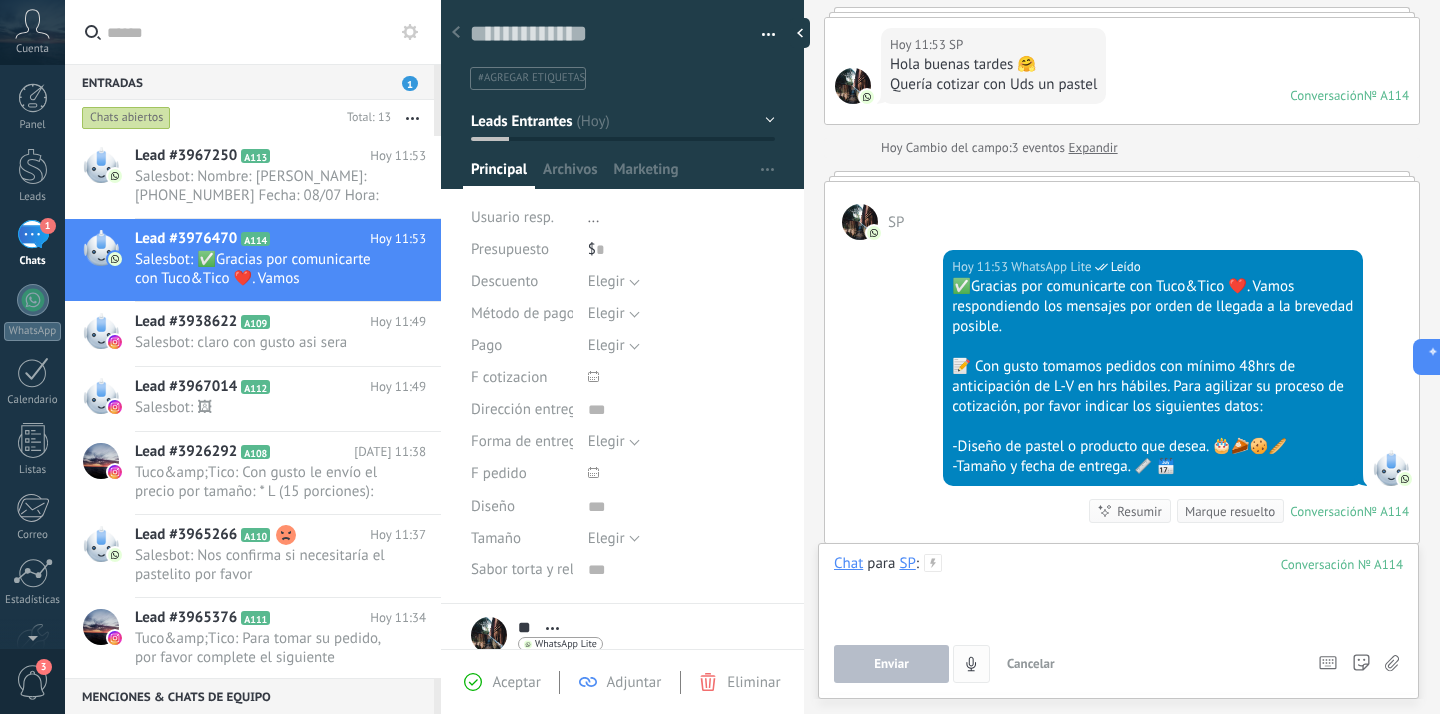 paste 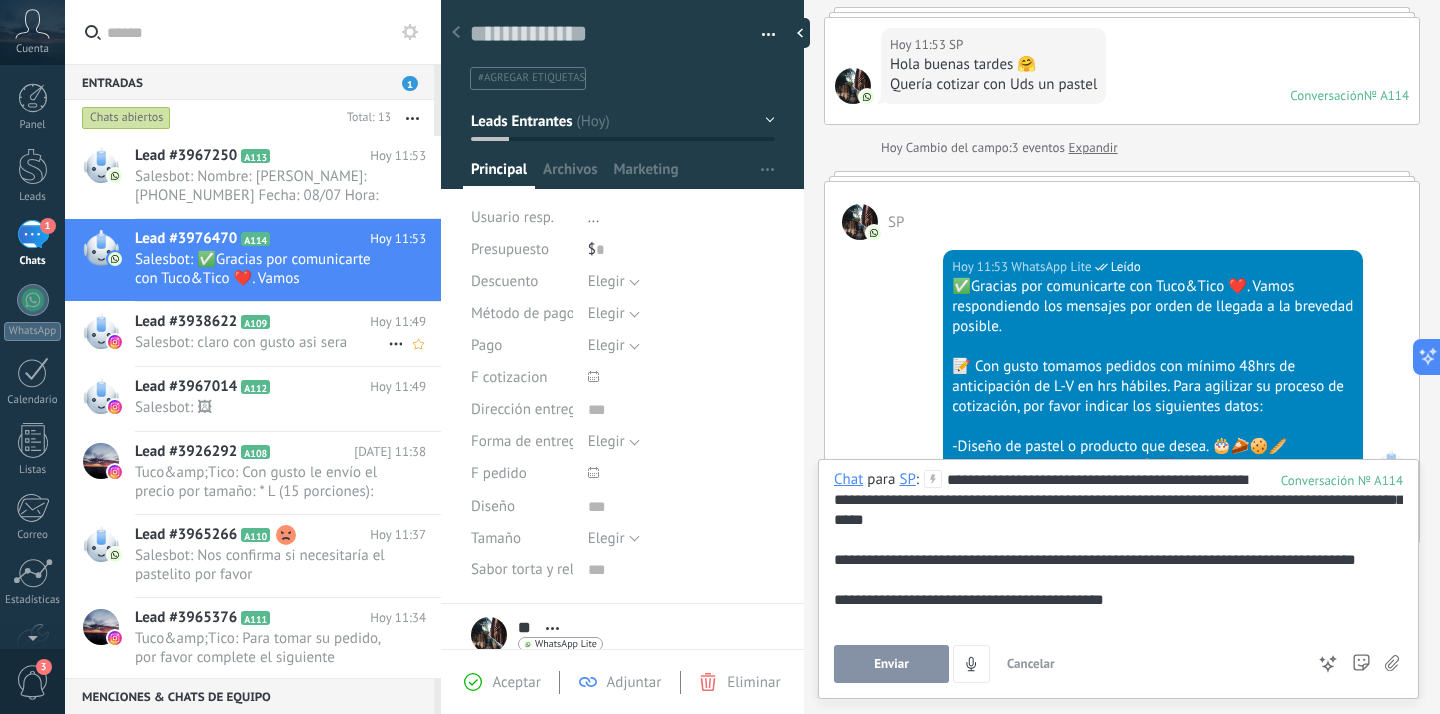 click on "Lead #3938622
A109
Hoy 11:49
Salesbot: claro con gusto asi sera" at bounding box center (288, 333) 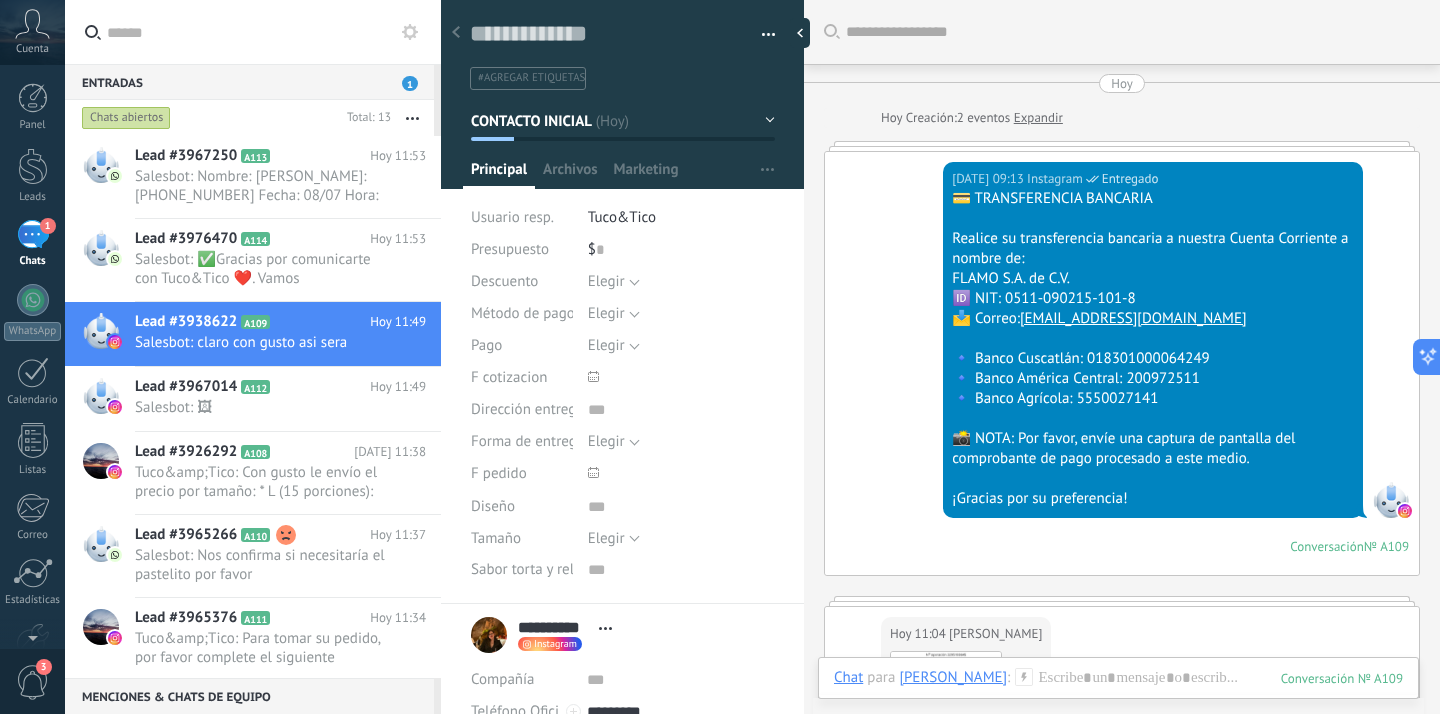 scroll, scrollTop: 20, scrollLeft: 0, axis: vertical 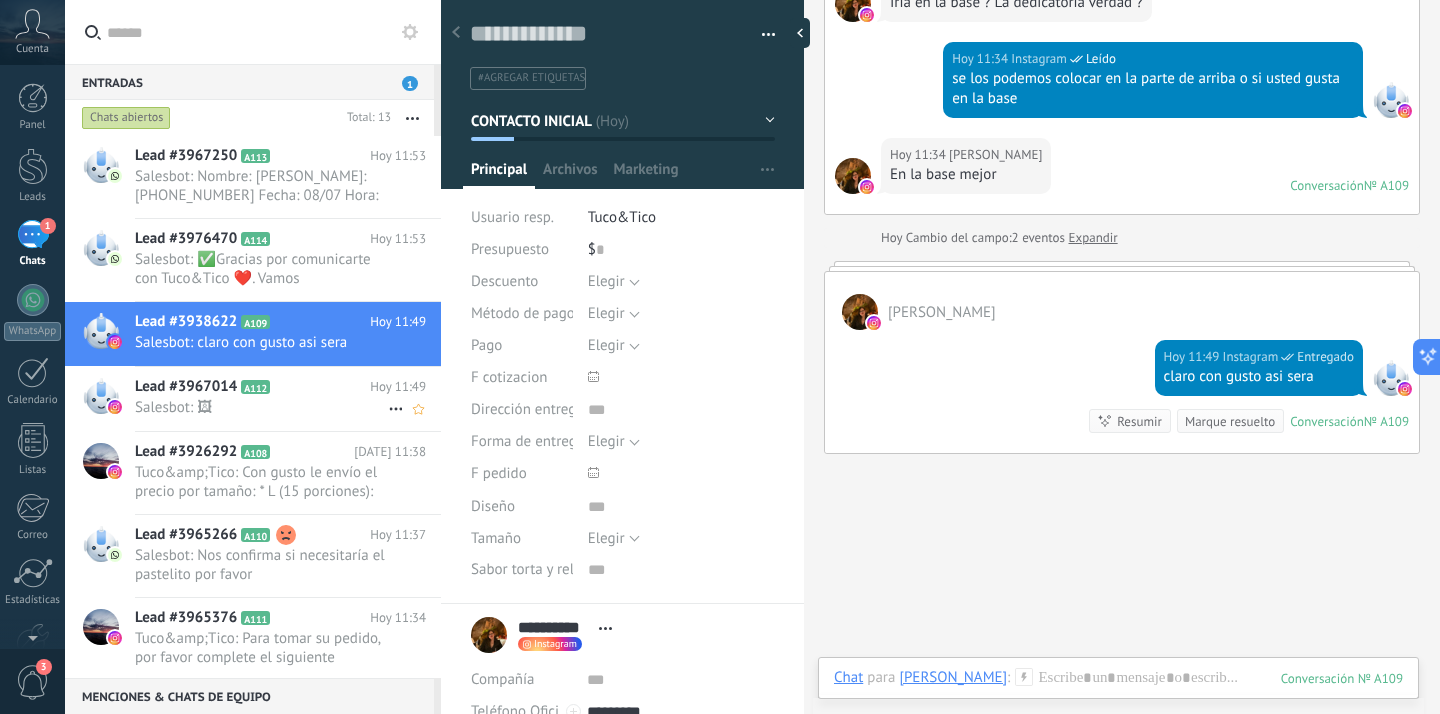 click on "Salesbot: 🖼" at bounding box center [261, 407] 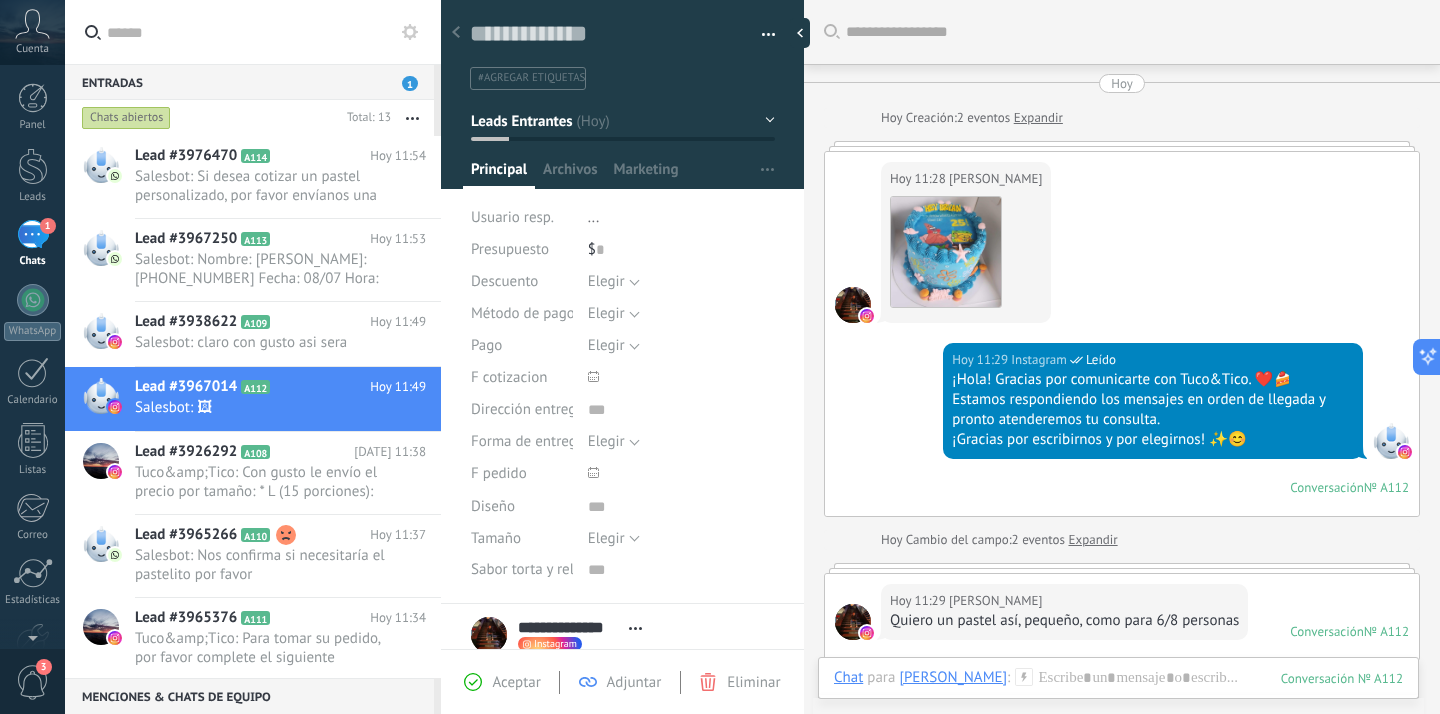 scroll, scrollTop: 1908, scrollLeft: 0, axis: vertical 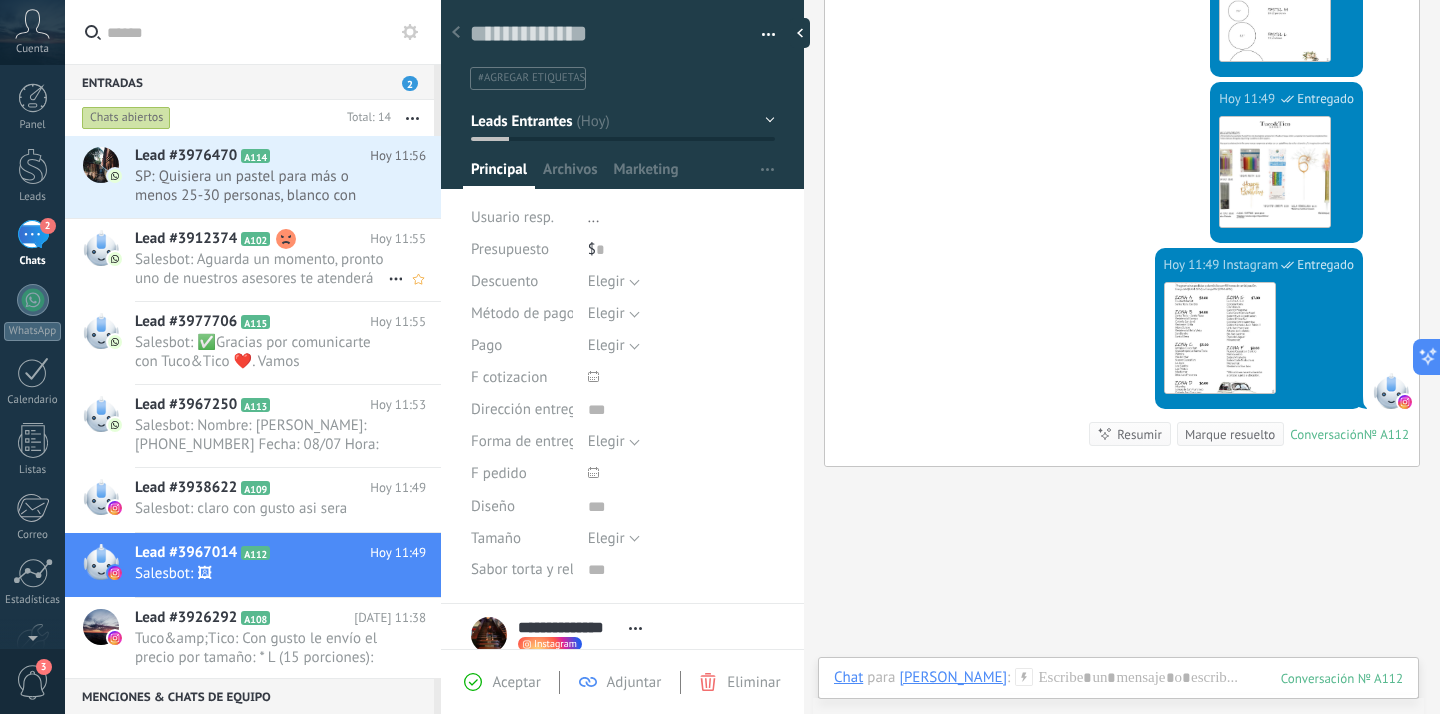click on "Salesbot: Aguarda un momento, pronto uno de nuestros asesores te atenderá  👩‍🍳👨‍🍳" at bounding box center (261, 269) 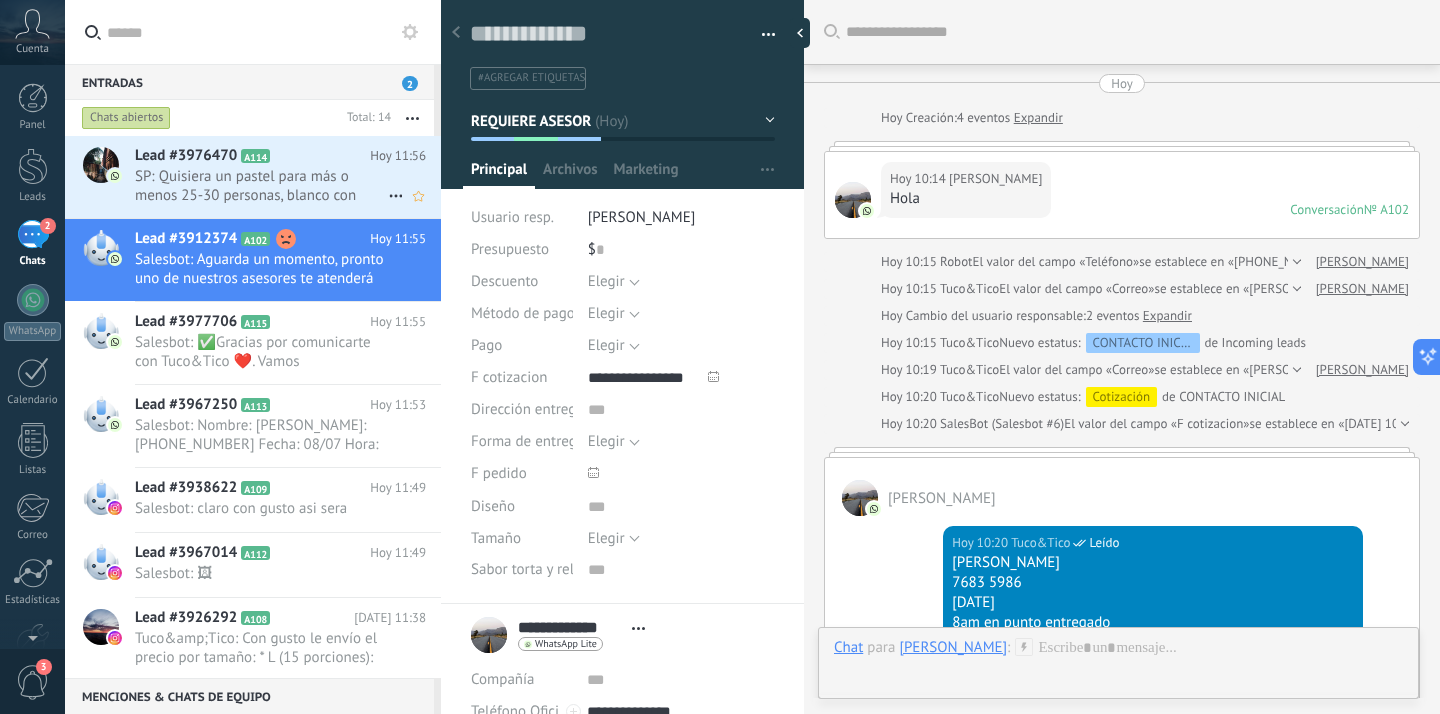 scroll, scrollTop: 20, scrollLeft: 0, axis: vertical 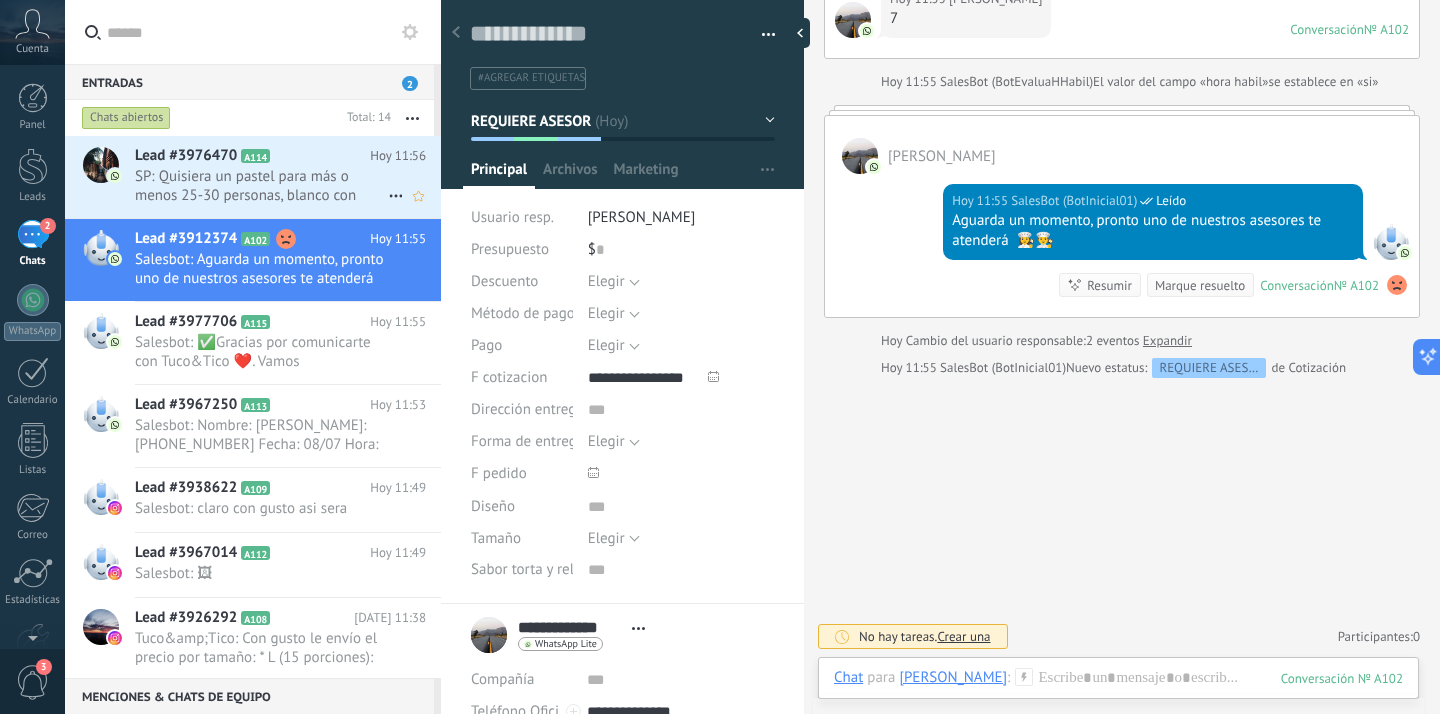 click on "SP: Quisiera un pastel para más o menos 25-30 personas, blanco con perlitas doradas y un cake  de “oh baby” siempre en dorado les dejo unas imágenes de referencia" at bounding box center (261, 186) 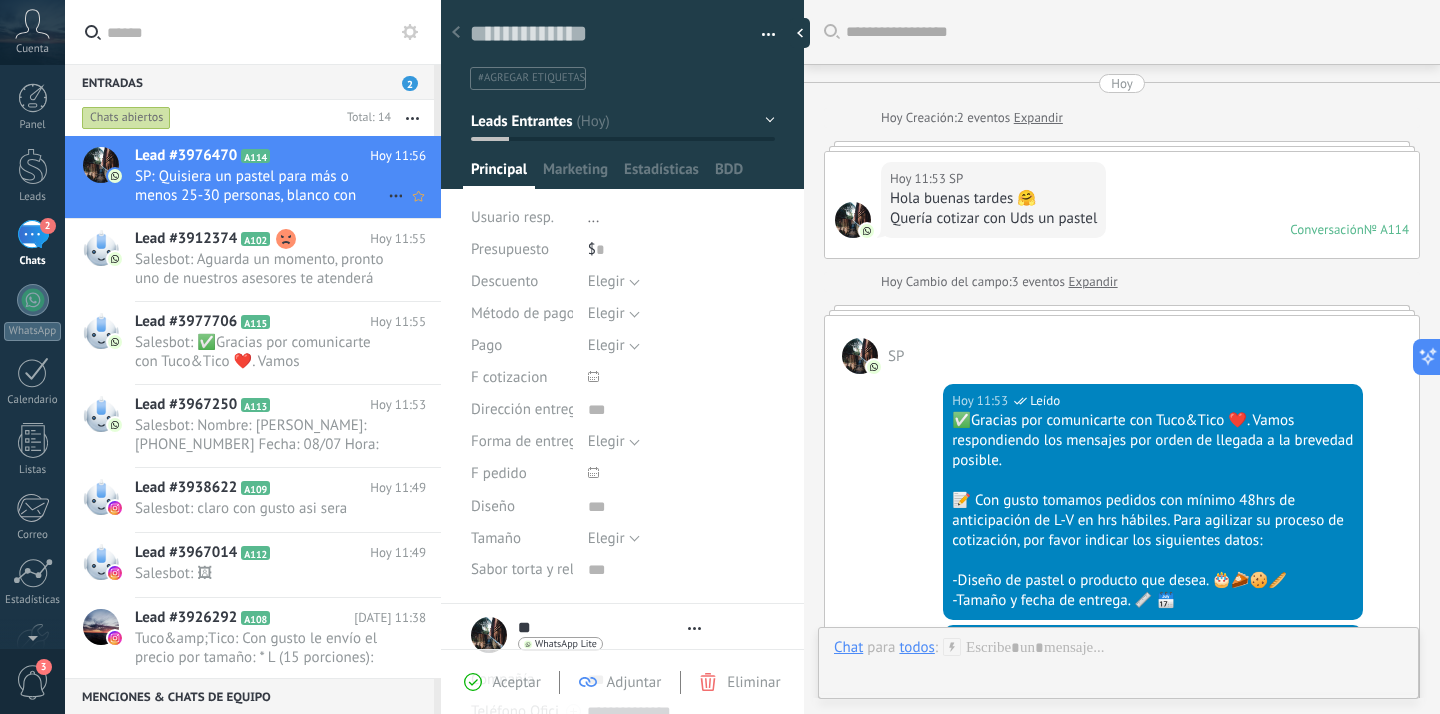 type on "***" 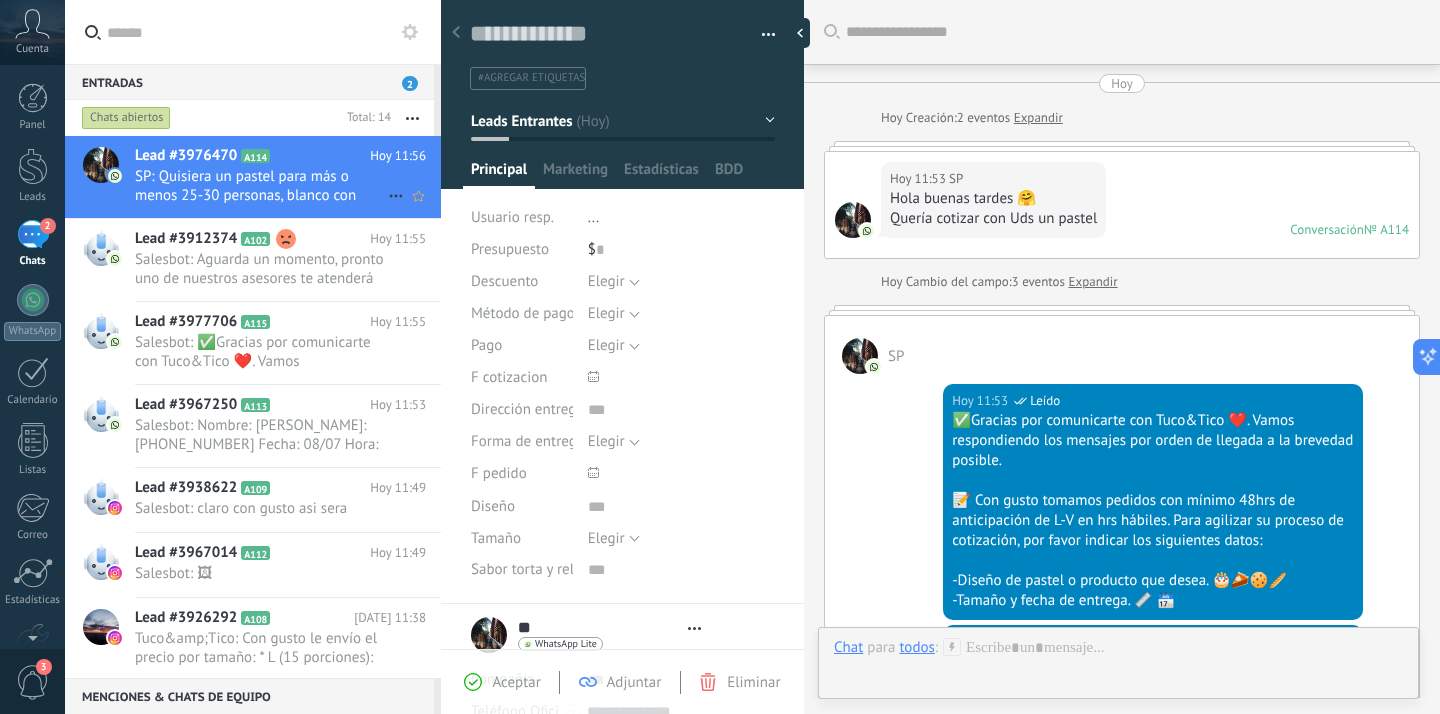 scroll, scrollTop: 20, scrollLeft: 0, axis: vertical 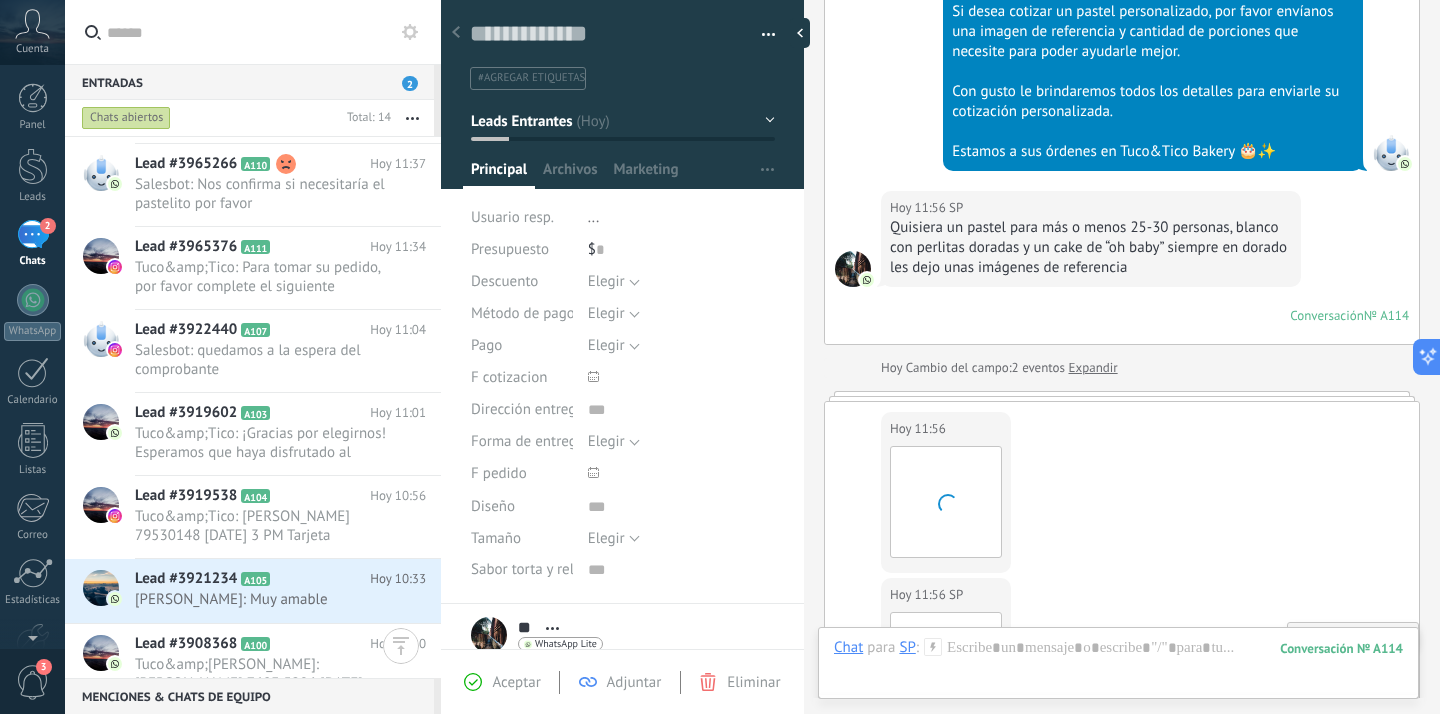 click on "Buscar Carga más Hoy Hoy Creación:  2  eventos   Expandir Hoy 11:53 SP  Hola buenas tardes 🤗 Quería cotizar con Uds un pastel Conversación  № A114 Conversación № A114 Hoy Cambio del campo:  3  eventos   Expandir SP  Hoy 11:53 WhatsApp Lite  Leído ✅Gracias por comunicarte con Tuco&Tico ❤️. Vamos respondiendo los mensajes por orden de llegada a la brevedad posible.   📝 Con gusto tomamos pedidos con mínimo 48hrs de anticipación de L-V en hrs hábiles. Para agilizar su proceso de cotización, por favor indicar los siguientes datos:   -Diseño de pastel o producto que desea. 🎂🥧🍪🥖 -Tamaño y fecha de entrega.  📏 🗓️ Hoy 11:54 WhatsApp Lite  Leído Si desea cotizar un pastel personalizado, por favor envíanos una imagen de referencia y cantidad de porciones que necesite para poder ayudarle mejor.   Con gusto le brindaremos todos los detalles para enviarle su cotización personalizada.   Estamos a sus órdenes en Tuco&Tico Bakery 🎂✨ Hoy 11:56 SP  № A114" at bounding box center [1122, 357] 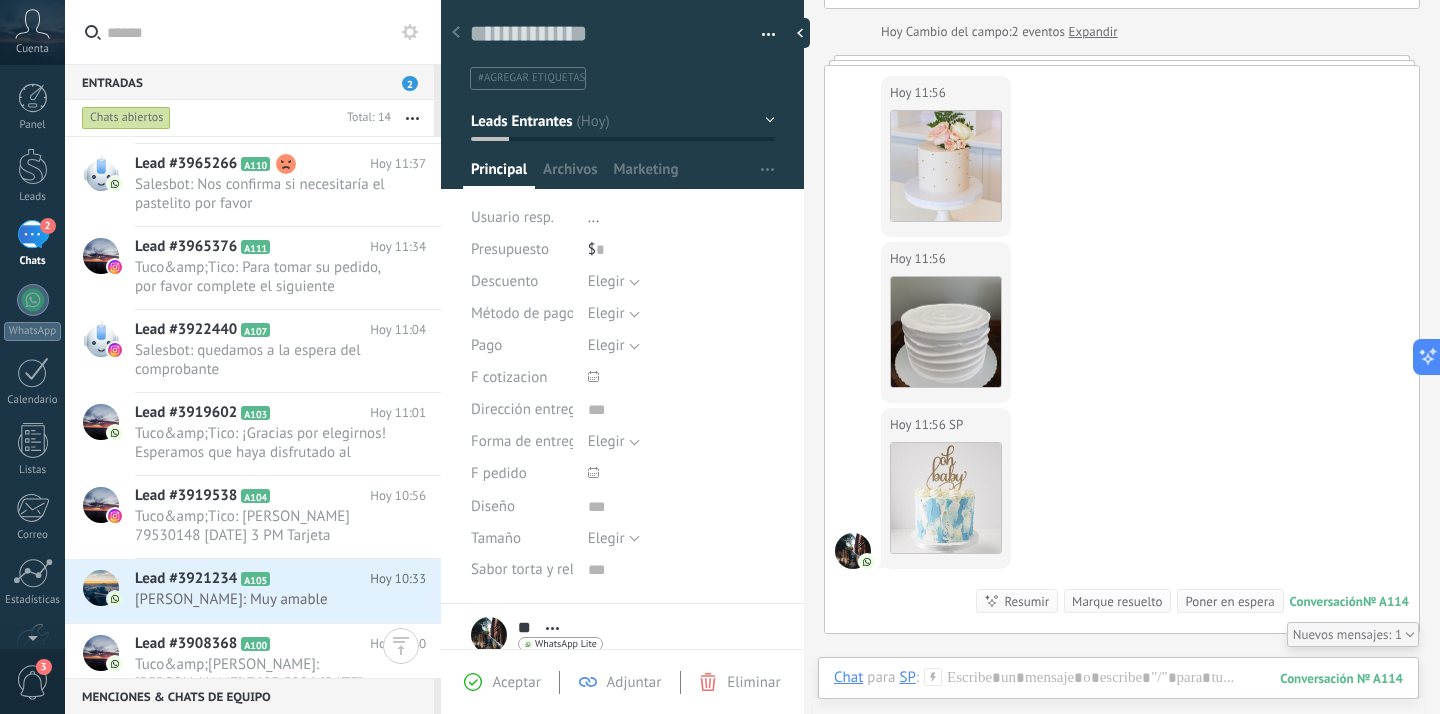 scroll, scrollTop: 438, scrollLeft: 0, axis: vertical 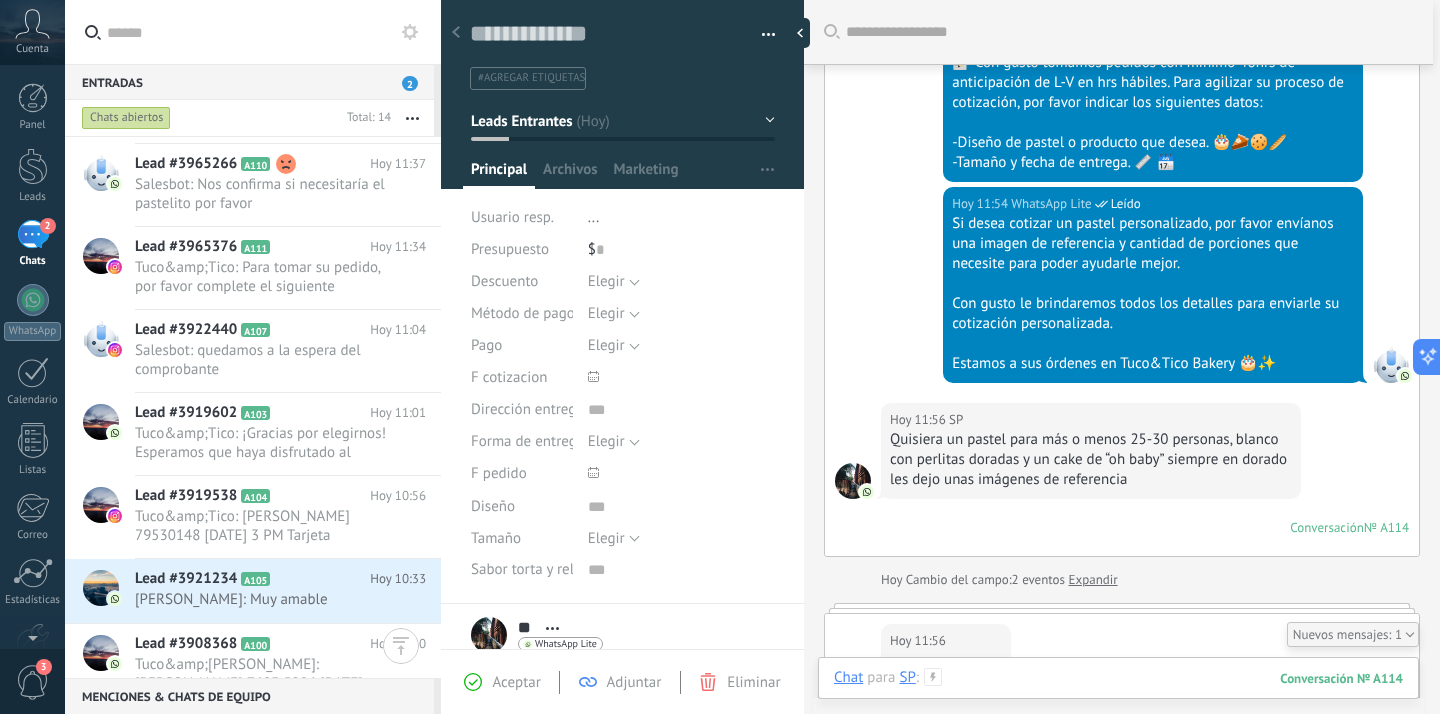 click at bounding box center (1118, 698) 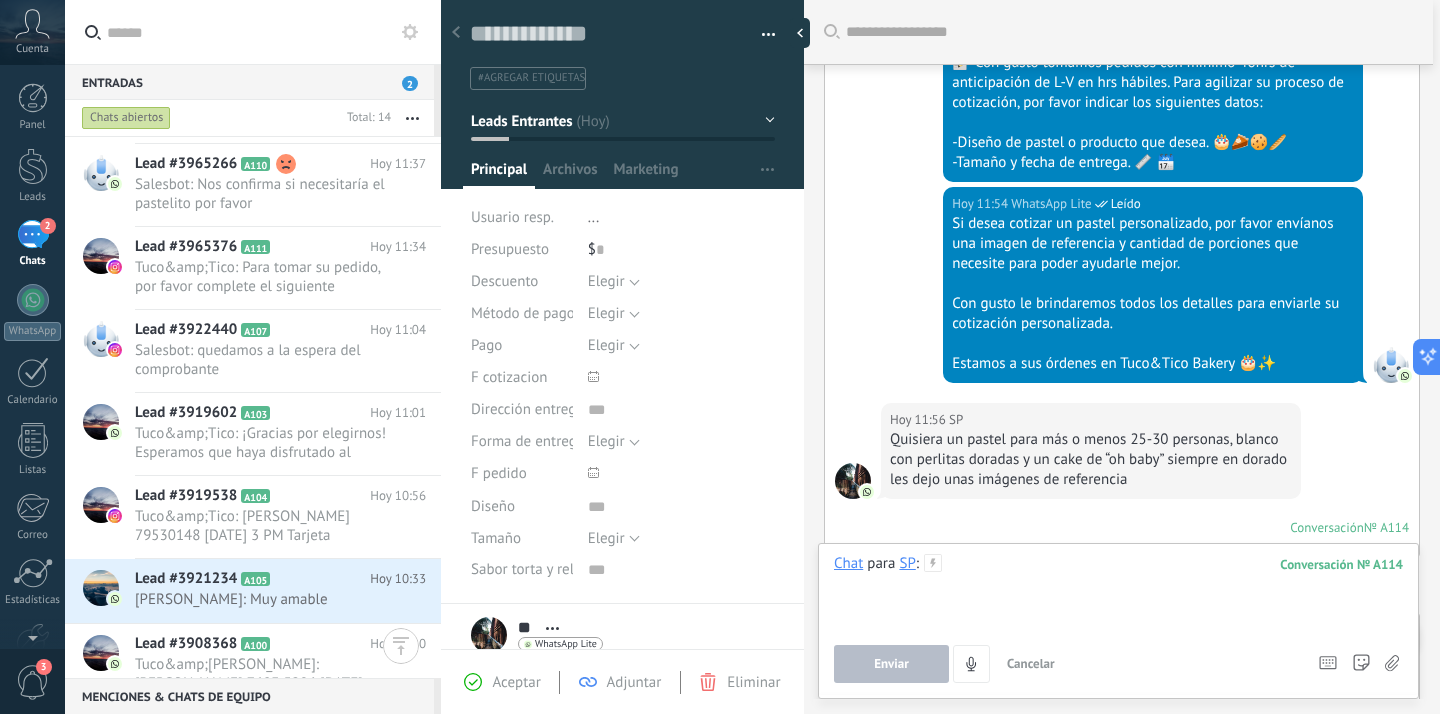 type 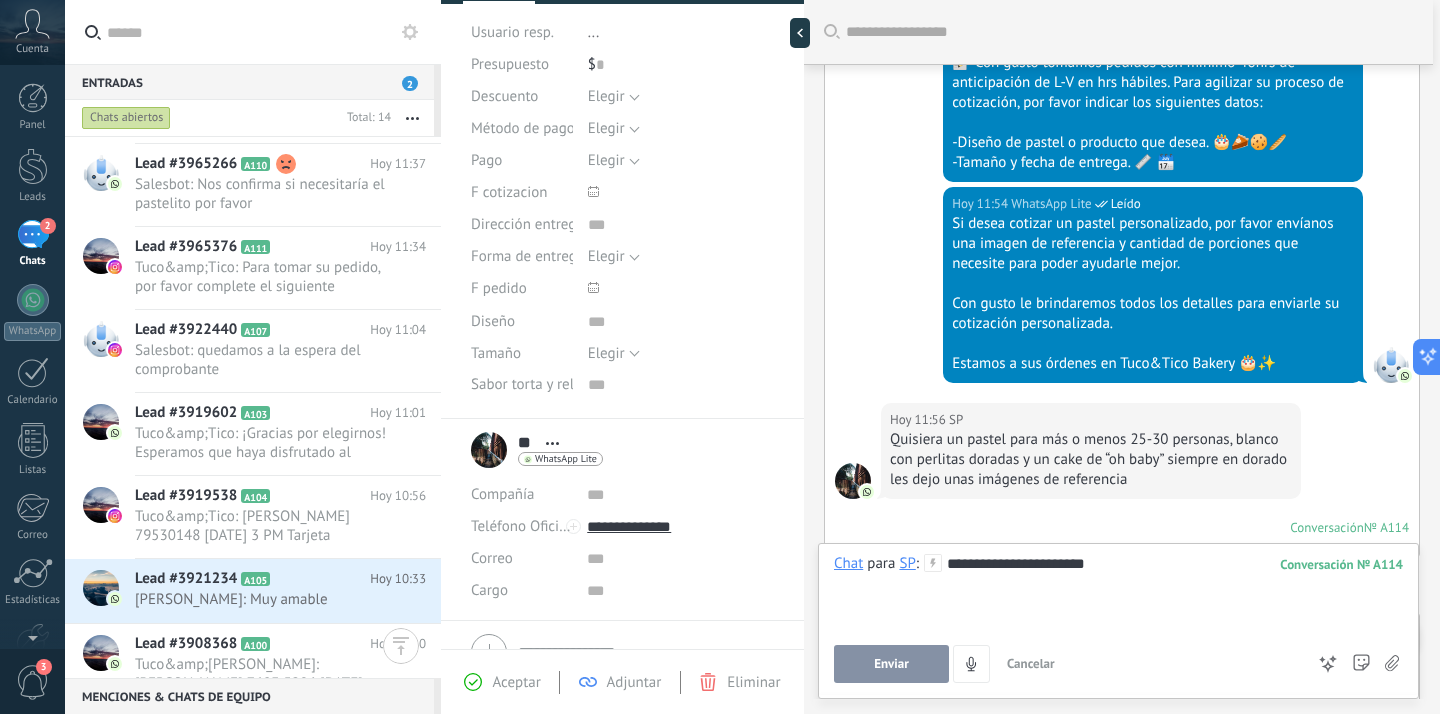 scroll, scrollTop: 208, scrollLeft: 0, axis: vertical 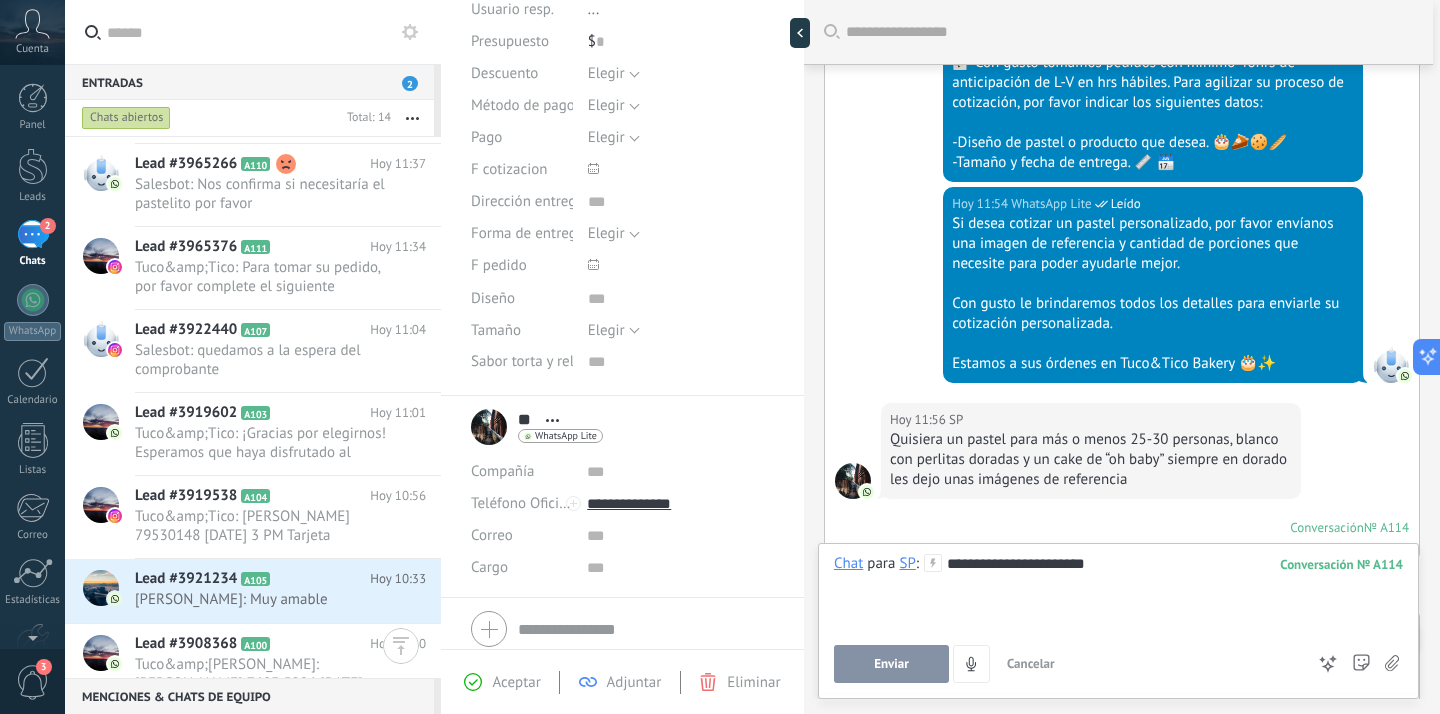 click on "Abrir detalle
Copie el nombre
Desatar
Contacto principal" at bounding box center [552, 420] 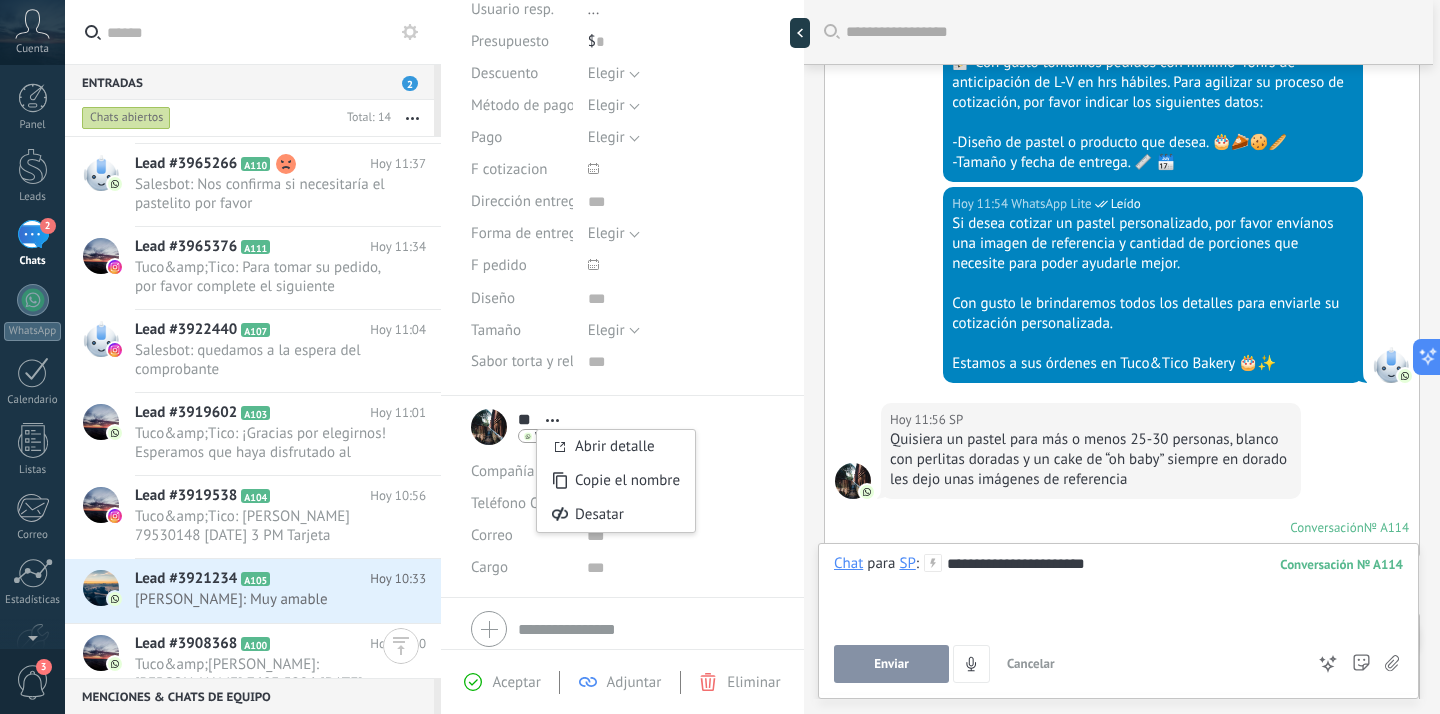 click on "**********" at bounding box center (1118, 592) 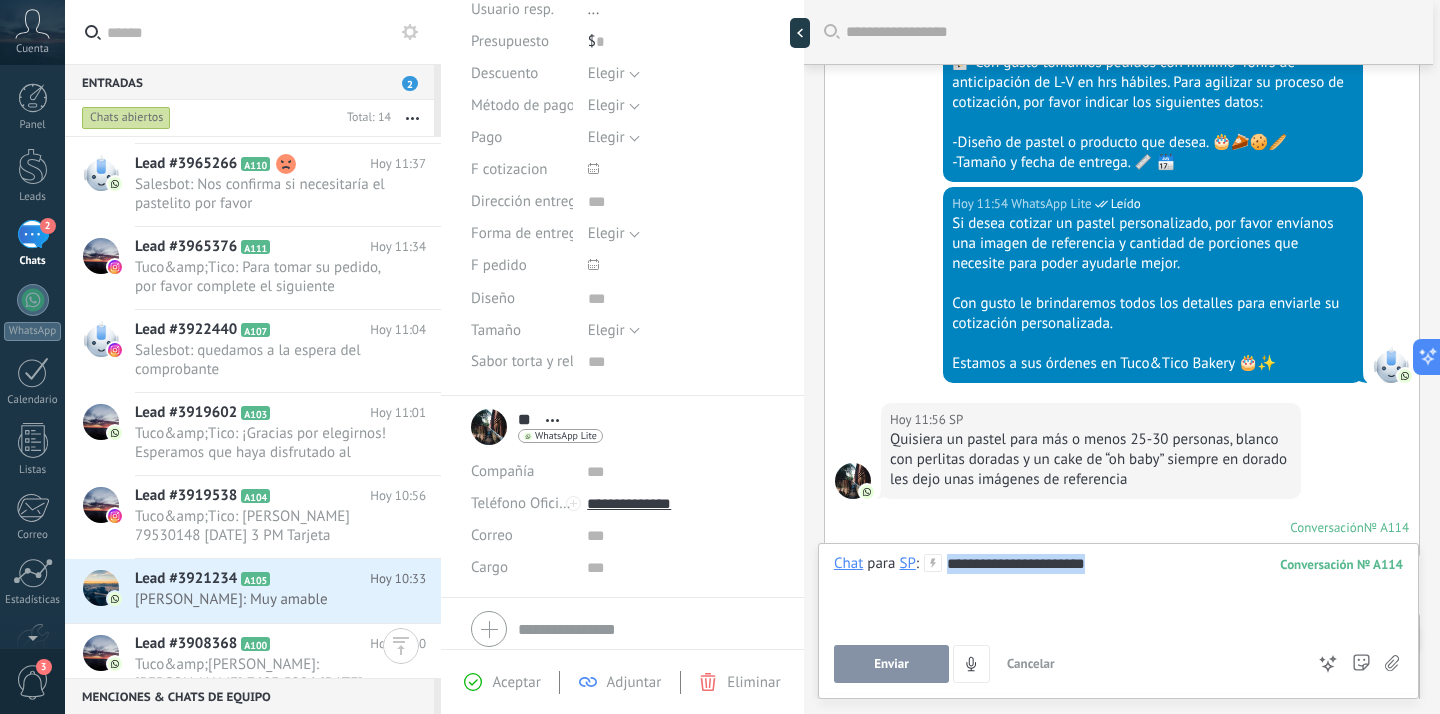 drag, startPoint x: 1145, startPoint y: 569, endPoint x: 940, endPoint y: 570, distance: 205.00244 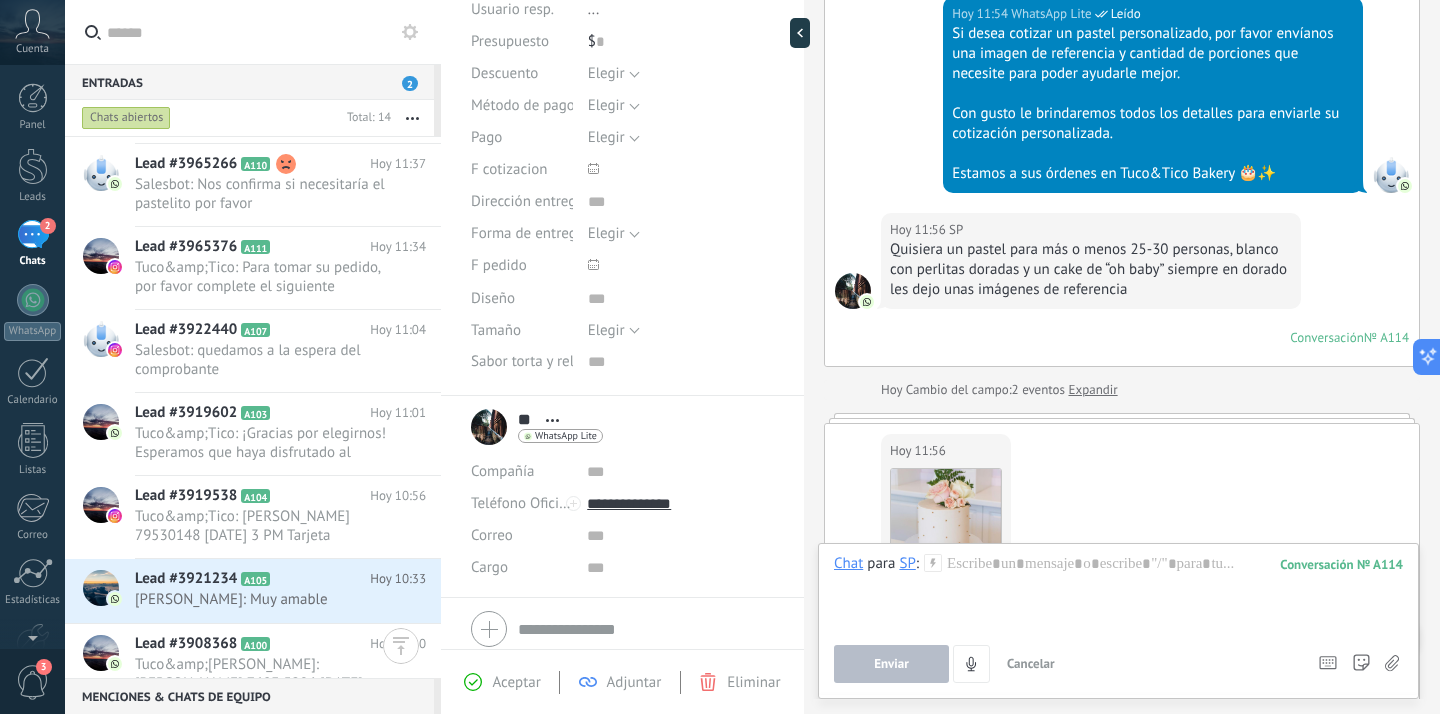 scroll, scrollTop: 761, scrollLeft: 0, axis: vertical 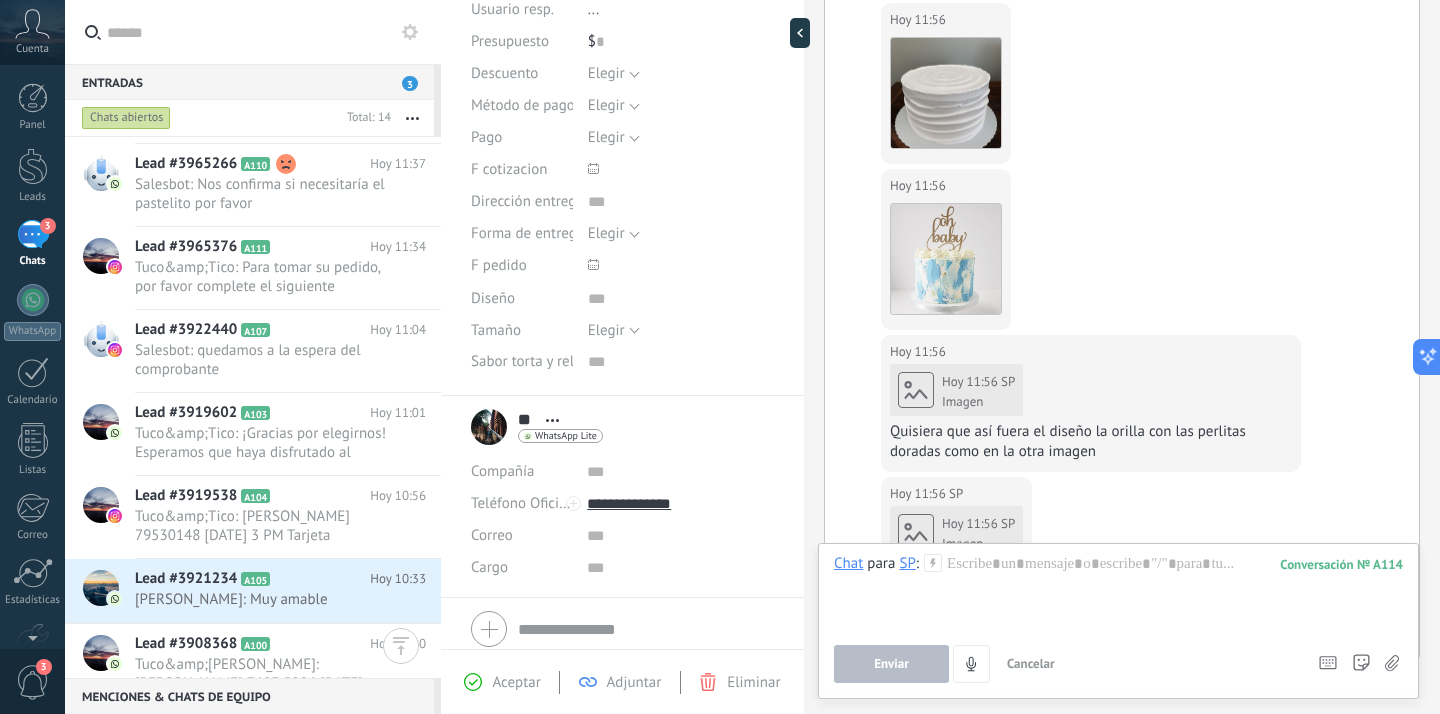 click at bounding box center [916, 390] 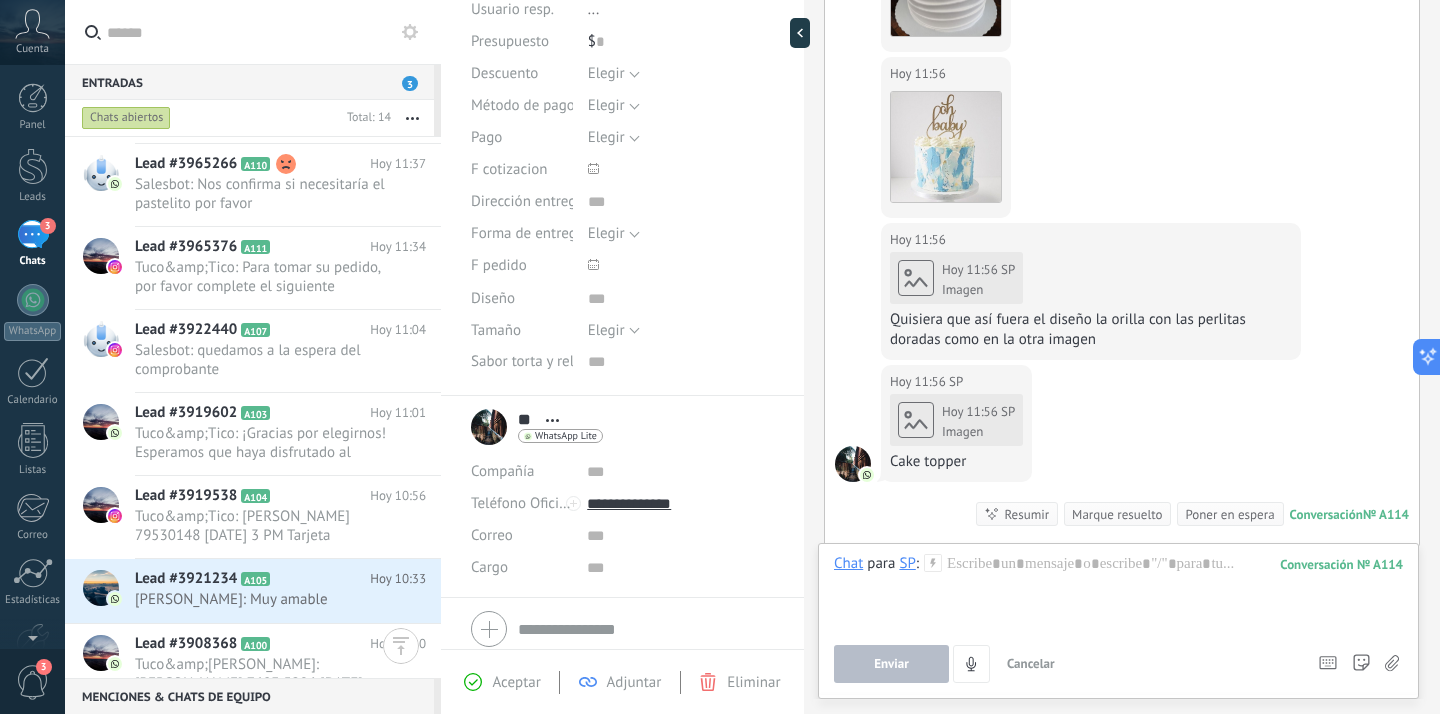 scroll, scrollTop: 1349, scrollLeft: 0, axis: vertical 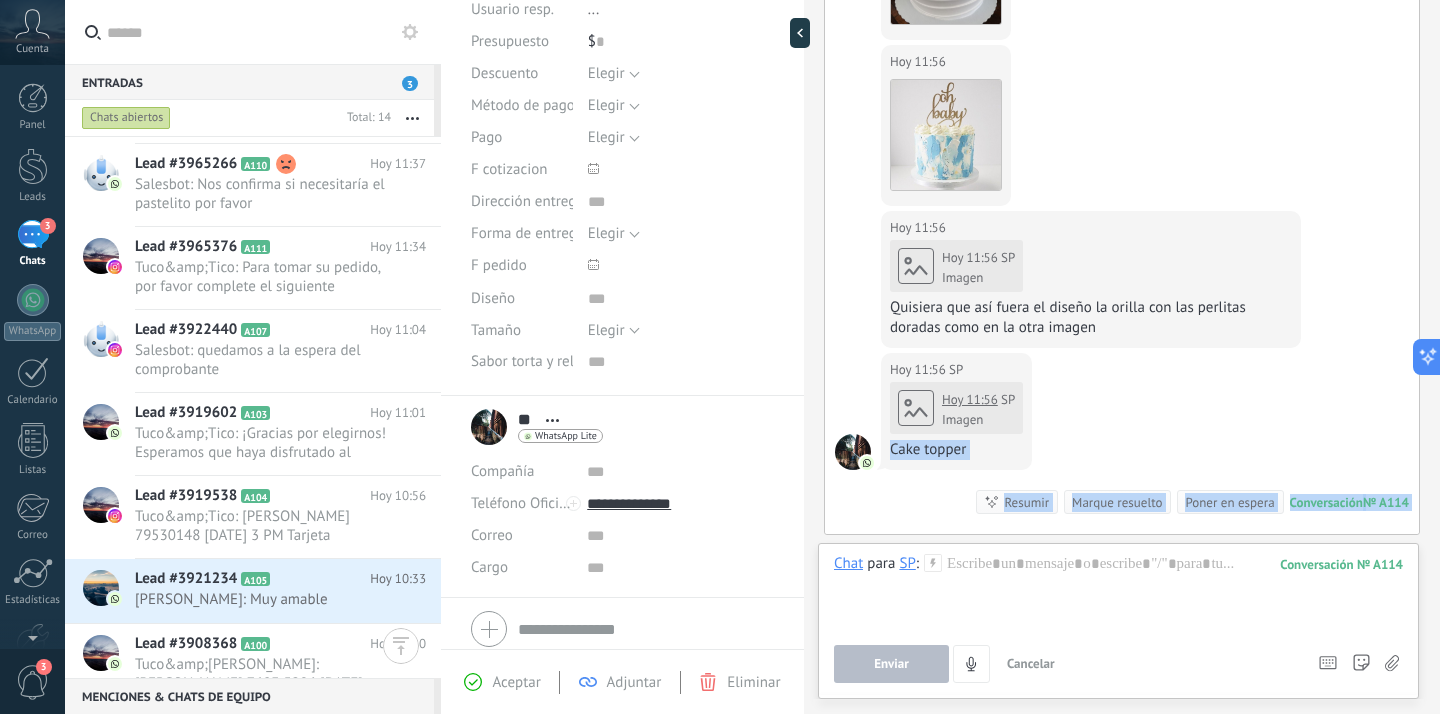 click on ".abccls-1,.abccls-2{fill-rule:evenodd}.abccls-2{fill:#fff} .abfcls-1{fill:none}.abfcls-2{fill:#fff} .abncls-1{isolation:isolate}.abncls-2{opacity:.06}.abncls-2,.abncls-3,.abncls-6{mix-blend-mode:multiply}.abncls-3{opacity:.15}.abncls-4,.abncls-8{fill:#fff}.abncls-5{fill:url(#abnlinear-gradient)}.abncls-6{opacity:.04}.abncls-7{fill:url(#abnlinear-gradient-2)}.abncls-8{fill-rule:evenodd} .abqst0{fill:#ffa200} .abwcls-1{fill:#252525} .cls-1{isolation:isolate} .acicls-1{fill:none} .aclcls-1{fill:#232323} .acnst0{display:none} .addcls-1,.addcls-2{fill:none;stroke-miterlimit:10}.addcls-1{stroke:#dfe0e5}.addcls-2{stroke:#a1a7ab} .adecls-1,.adecls-2{fill:none;stroke-miterlimit:10}.adecls-1{stroke:#dfe0e5}.adecls-2{stroke:#a1a7ab} .adqcls-1{fill:#8591a5;fill-rule:evenodd} .aeccls-1{fill:#5c9f37} .aeecls-1{fill:#f86161} .aejcls-1{fill:#8591a5;fill-rule:evenodd} .aekcls-1{fill-rule:evenodd} .aelcls-1{fill-rule:evenodd;fill:currentColor} .aemcls-1{fill-rule:evenodd;fill:currentColor} .aencls-2{fill:#f86161;opacity:.3}" at bounding box center [720, 357] 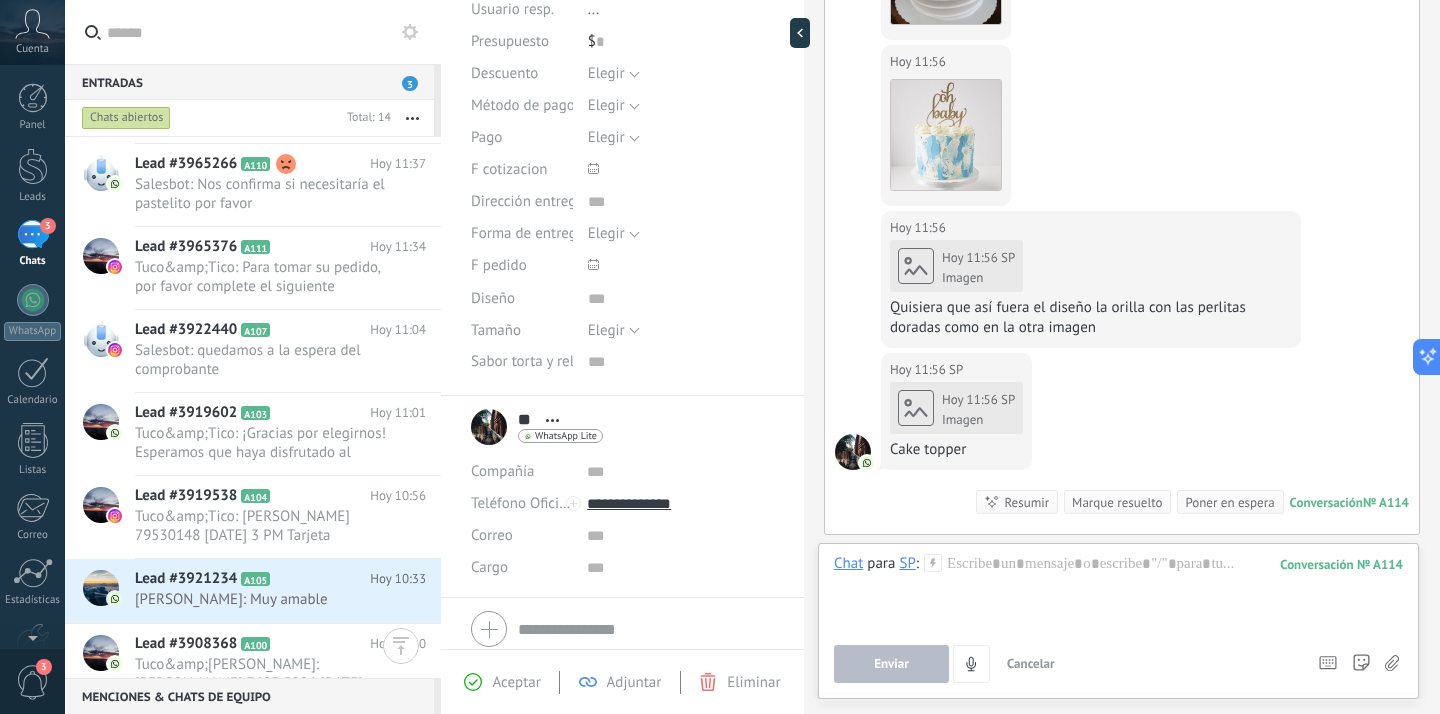 click on "Imagen" at bounding box center [978, 420] 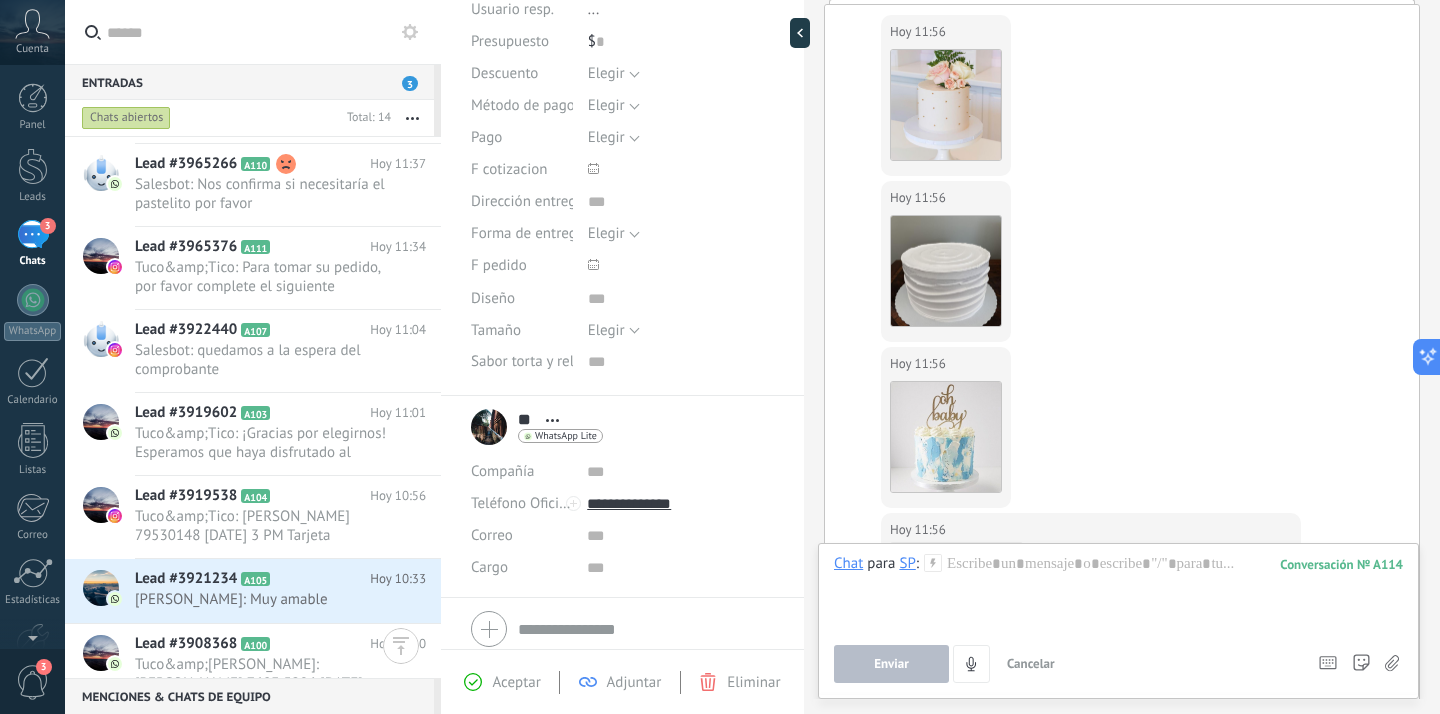 scroll, scrollTop: 1042, scrollLeft: 0, axis: vertical 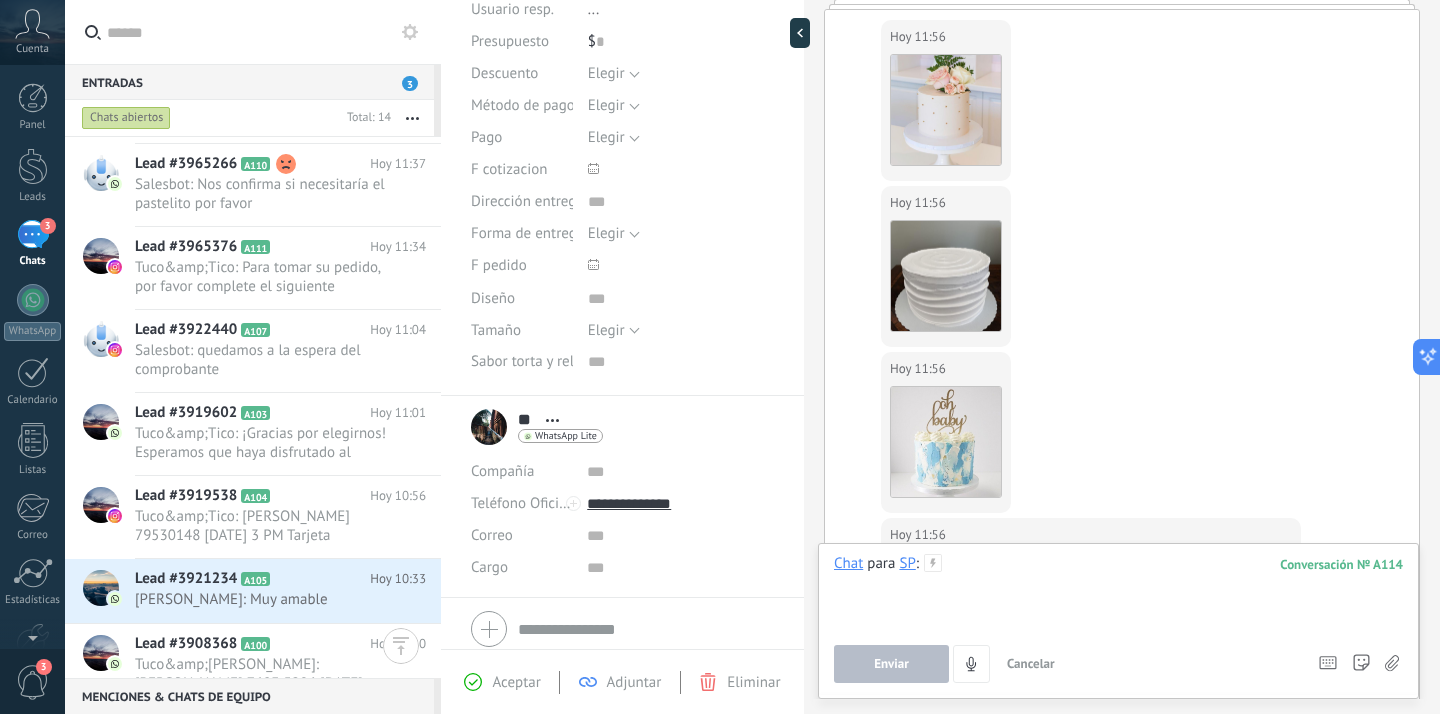 click at bounding box center (1118, 592) 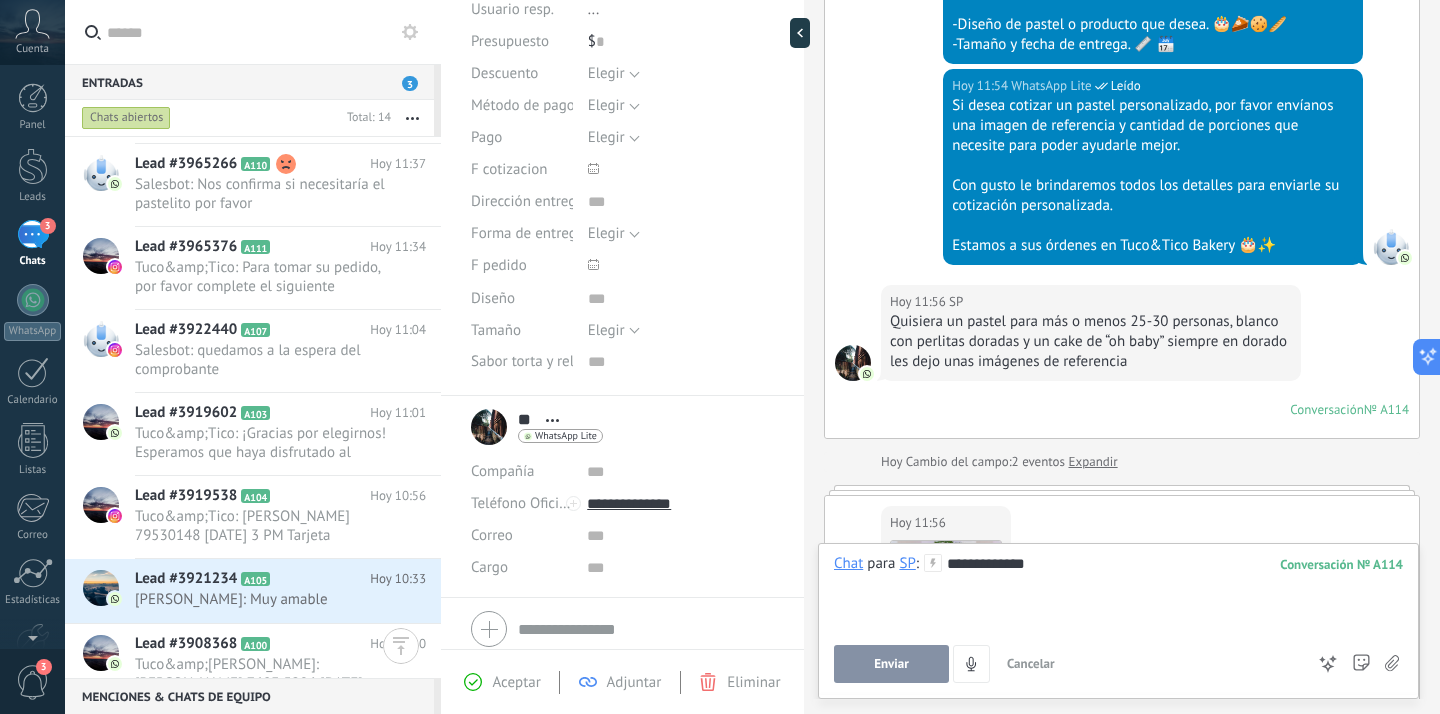 scroll, scrollTop: 557, scrollLeft: 0, axis: vertical 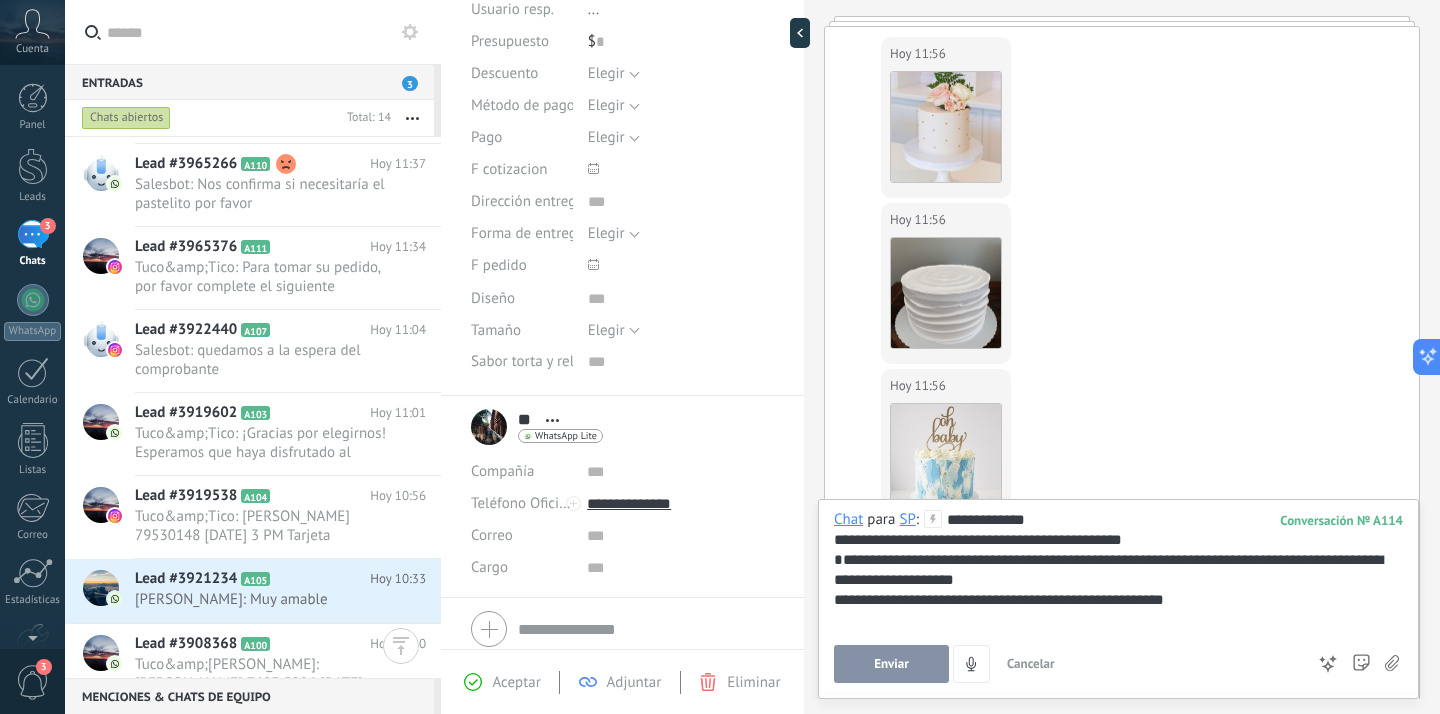 click on "**********" at bounding box center (1118, 540) 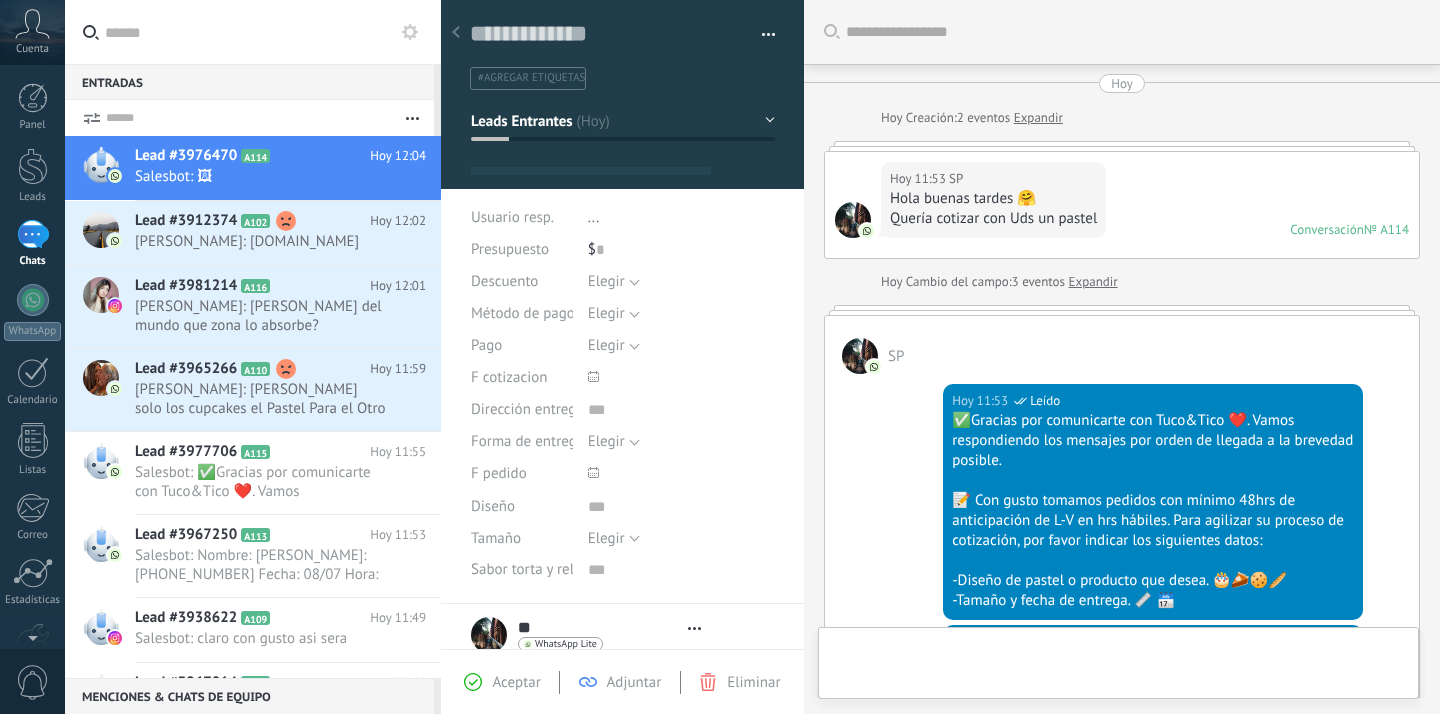scroll, scrollTop: 0, scrollLeft: 0, axis: both 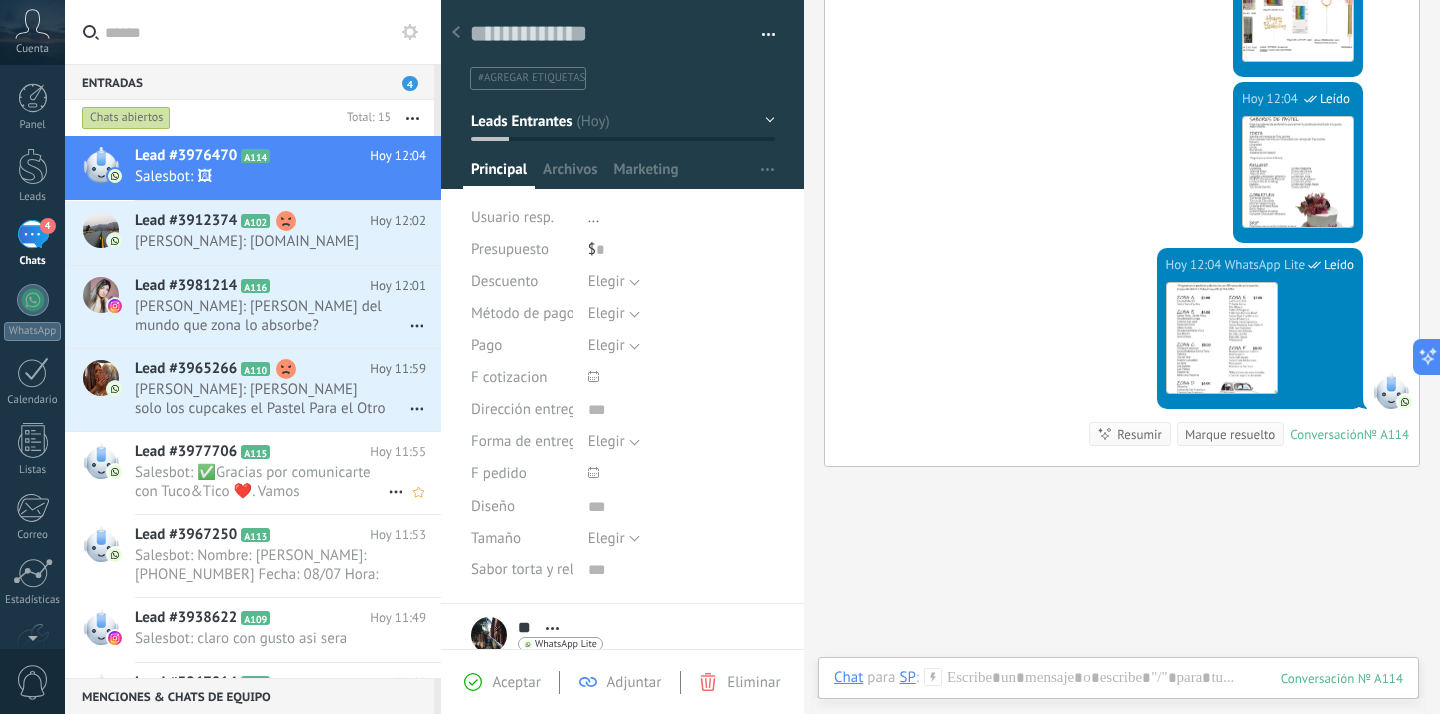 click on "Salesbot: ✅Gracias por comunicarte con Tuco&Tico ❤️. Vamos respondiendo los mensajes por orden de llegada a la brevedad ..." at bounding box center (261, 482) 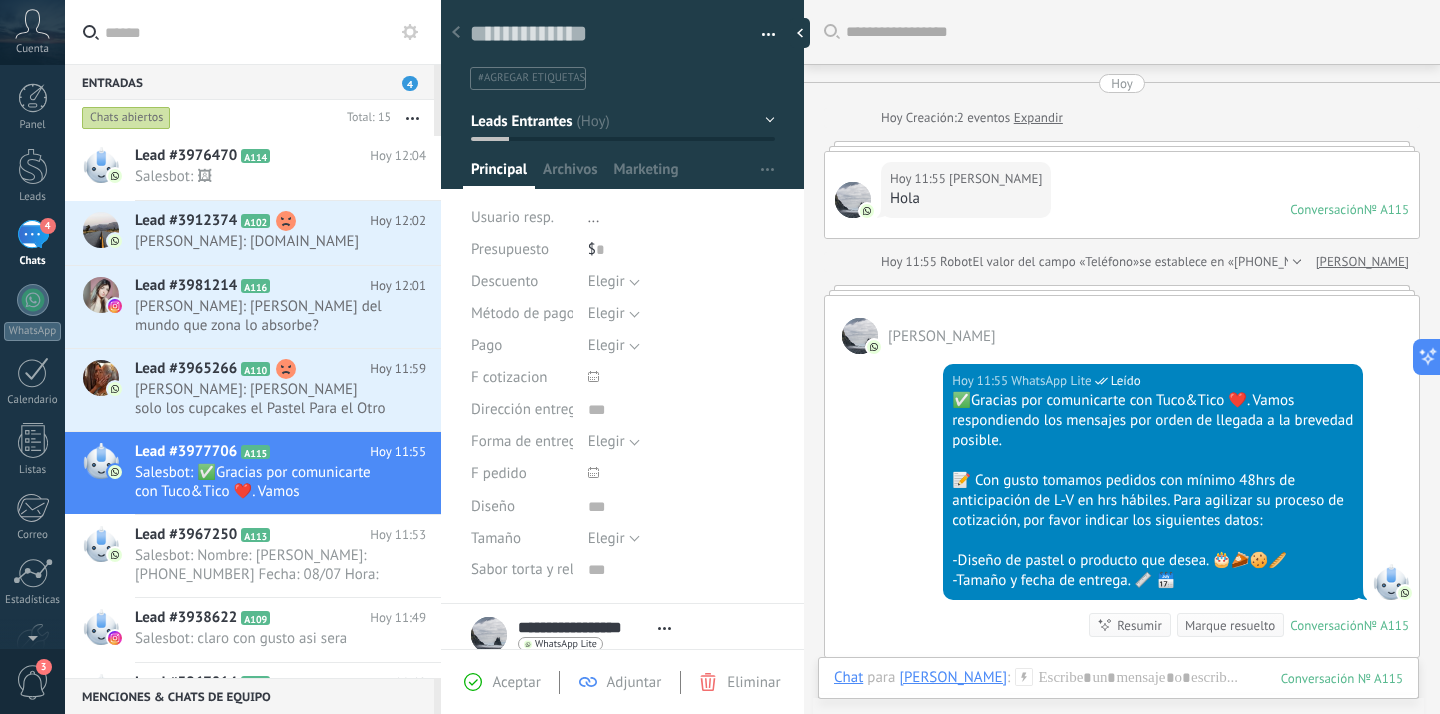 scroll, scrollTop: 20, scrollLeft: 0, axis: vertical 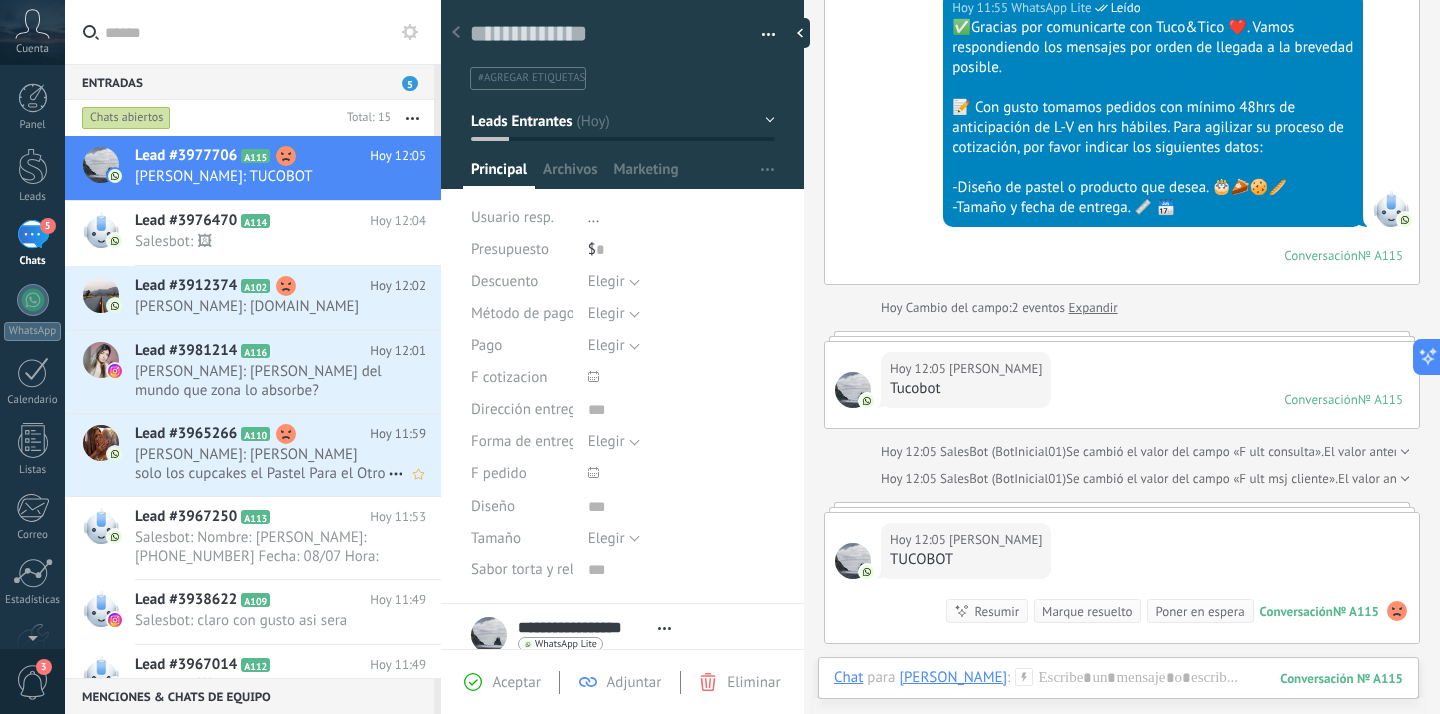 click on "[PERSON_NAME]: [PERSON_NAME] solo los cupcakes el
Pastel
Para el
Otro te" at bounding box center [261, 464] 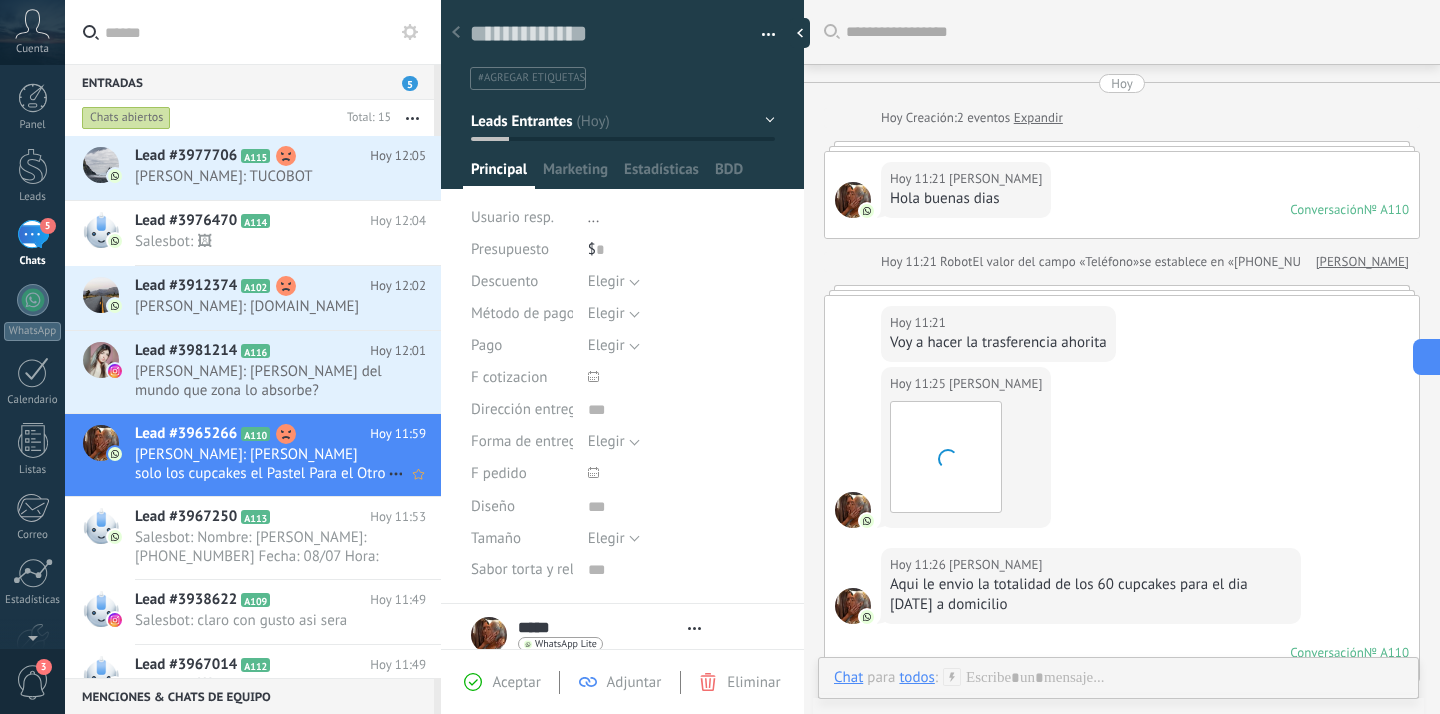 type on "***" 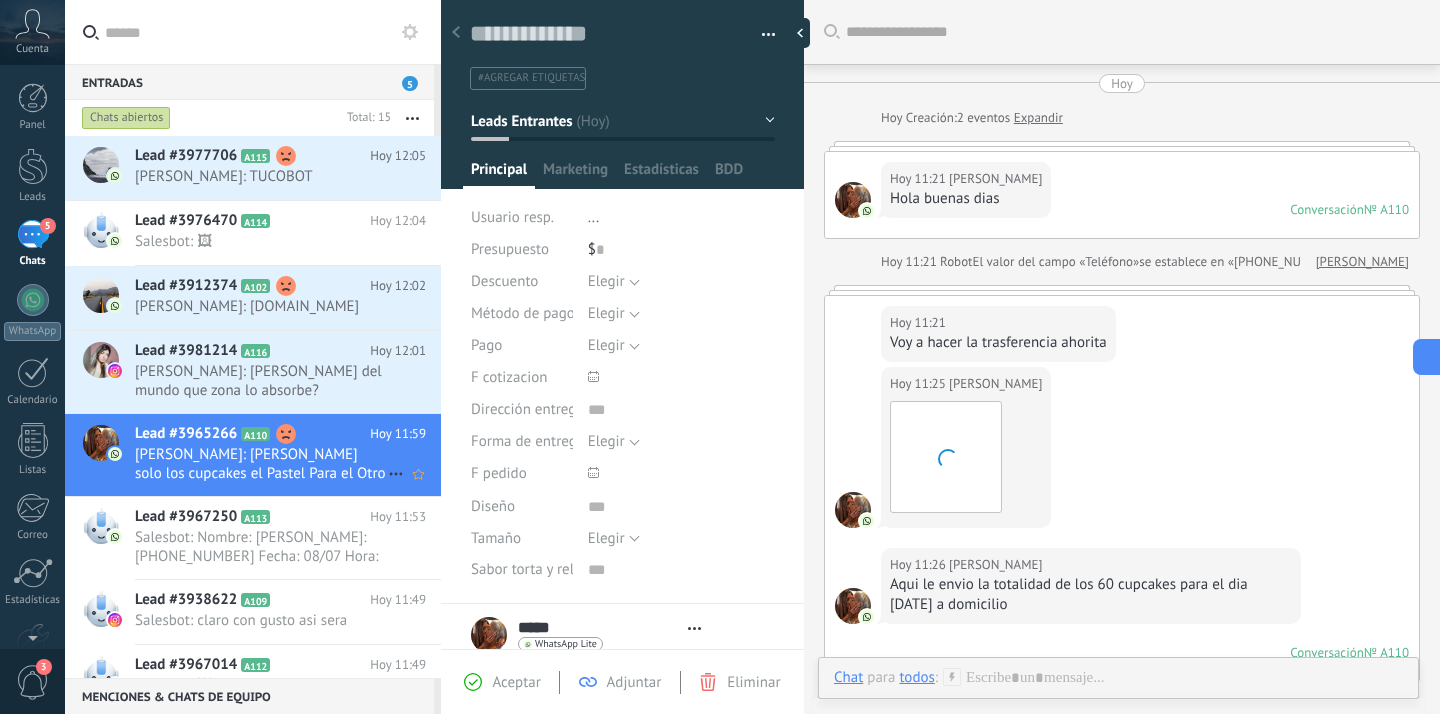 scroll, scrollTop: 898, scrollLeft: 0, axis: vertical 